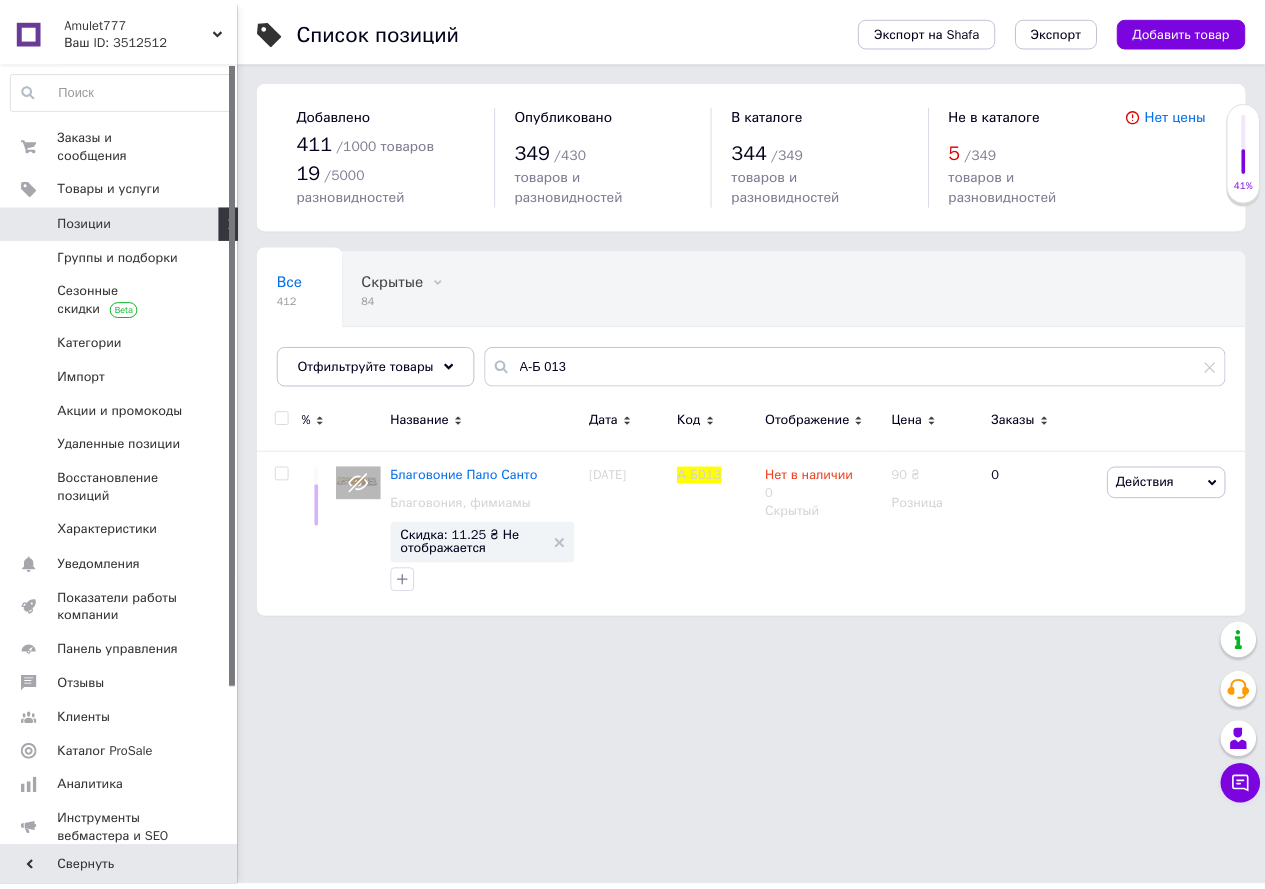 scroll, scrollTop: 0, scrollLeft: 0, axis: both 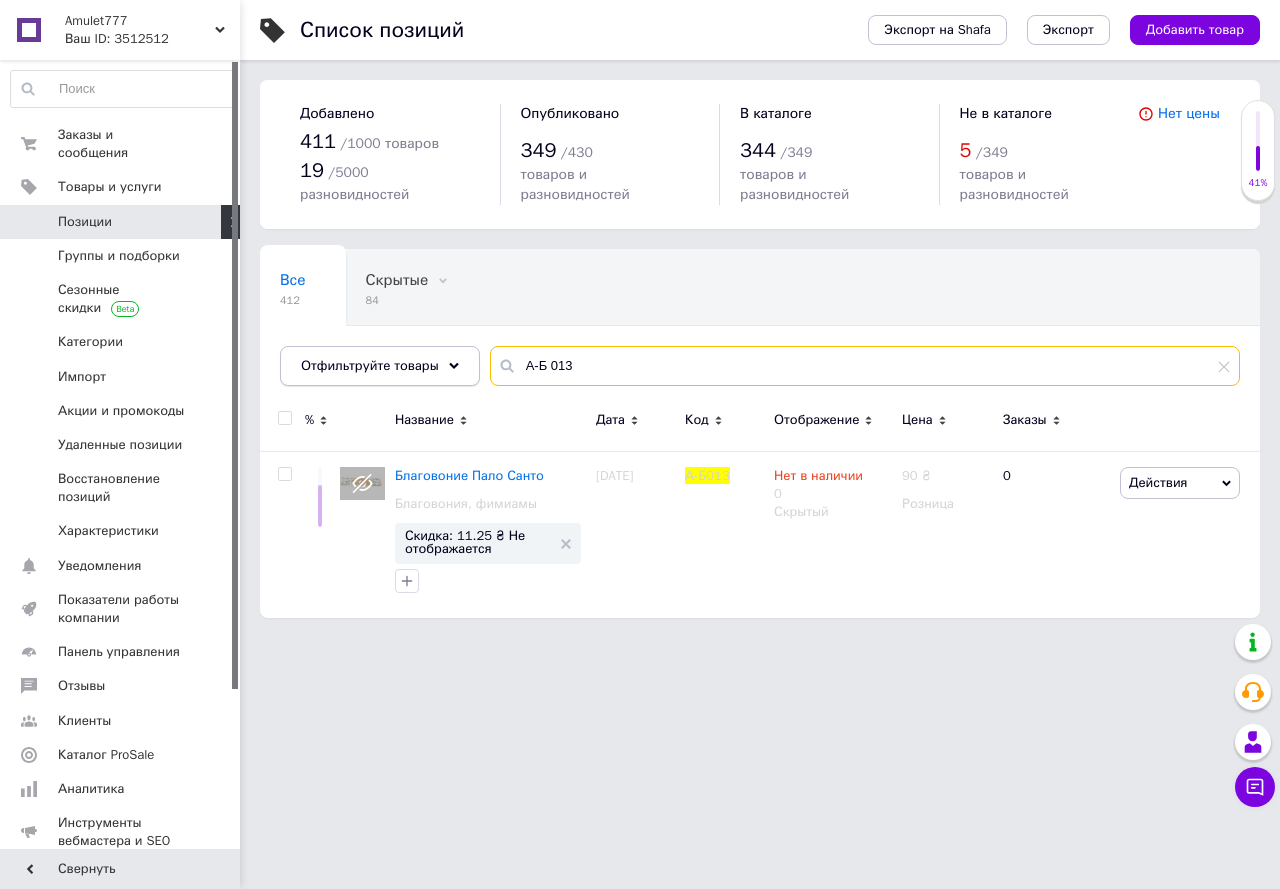drag, startPoint x: 560, startPoint y: 340, endPoint x: 466, endPoint y: 339, distance: 94.00532 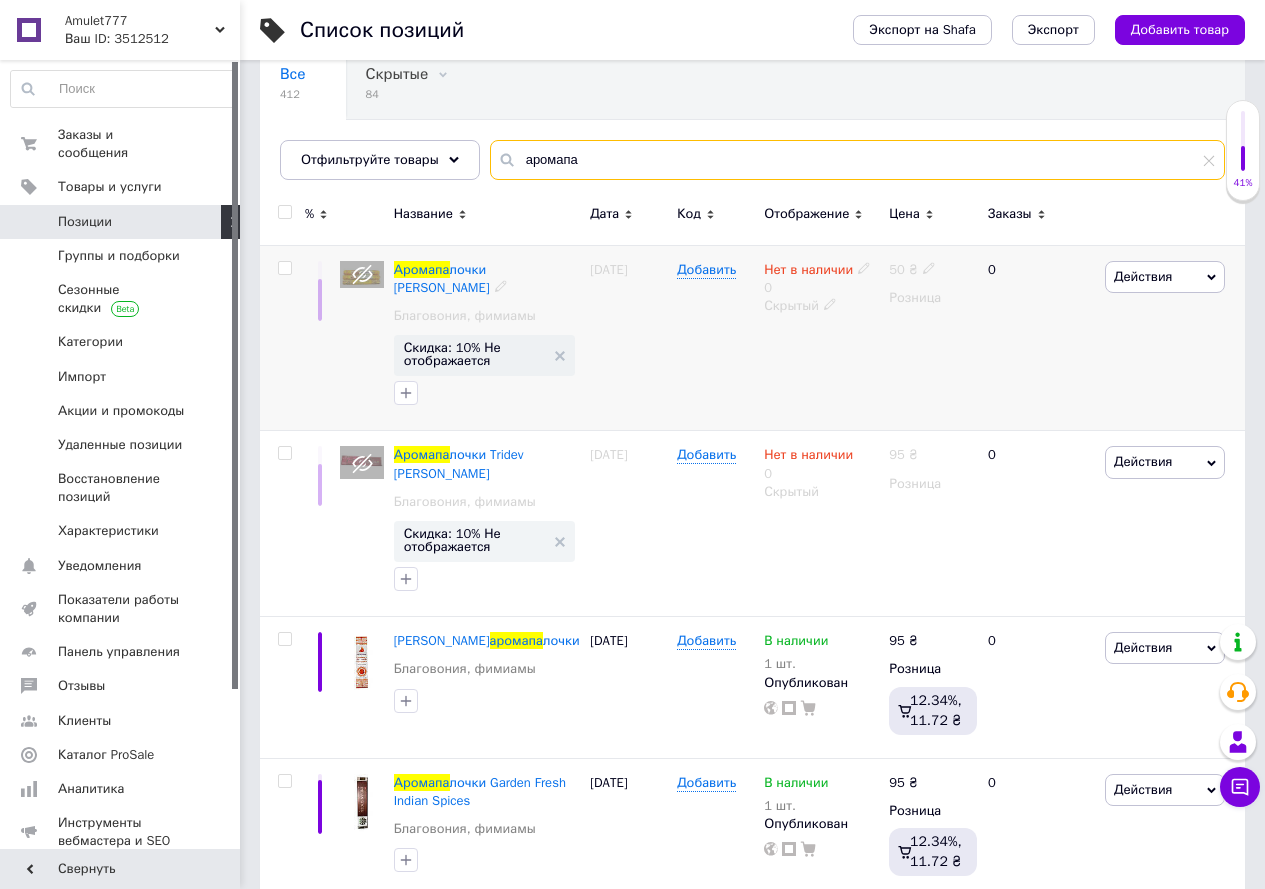 scroll, scrollTop: 300, scrollLeft: 0, axis: vertical 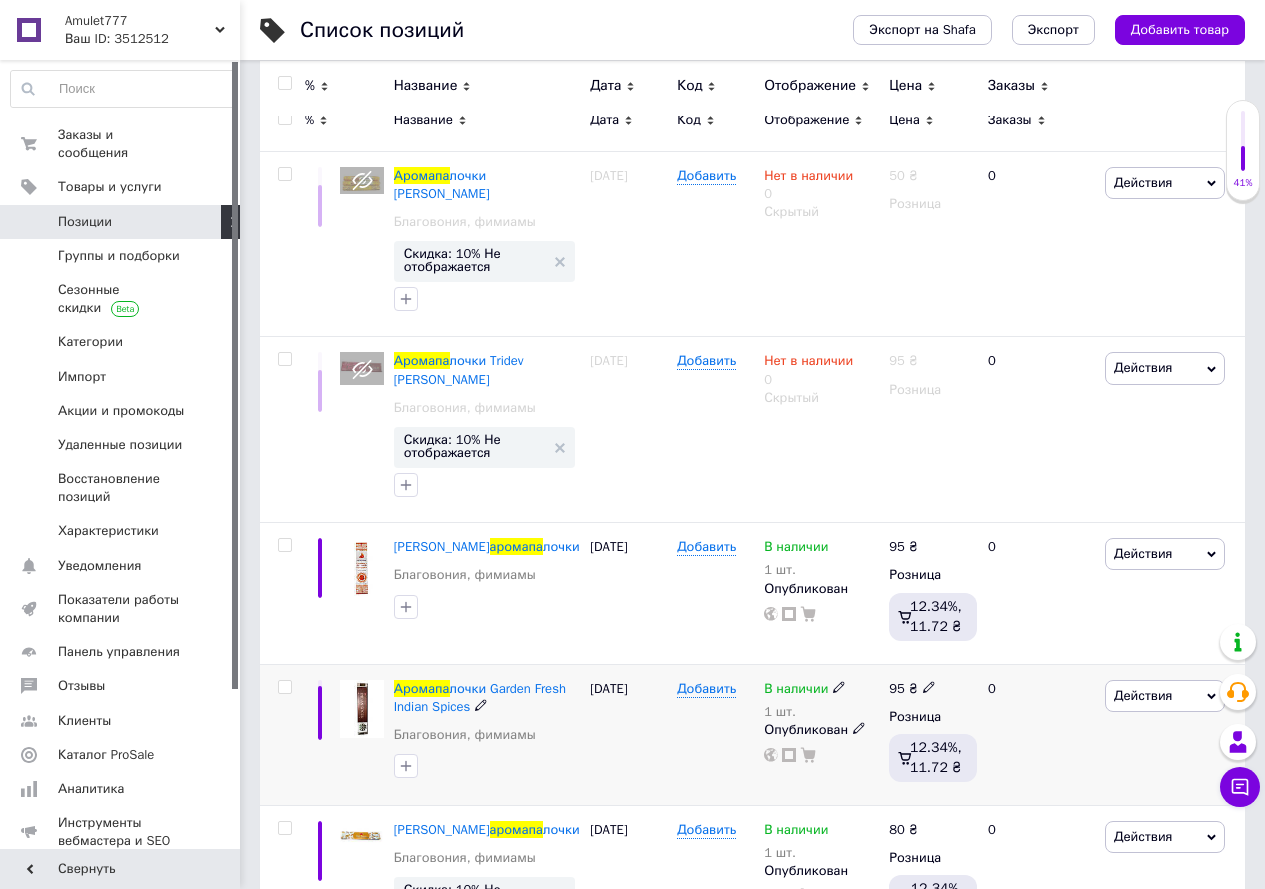 type on "аромапа" 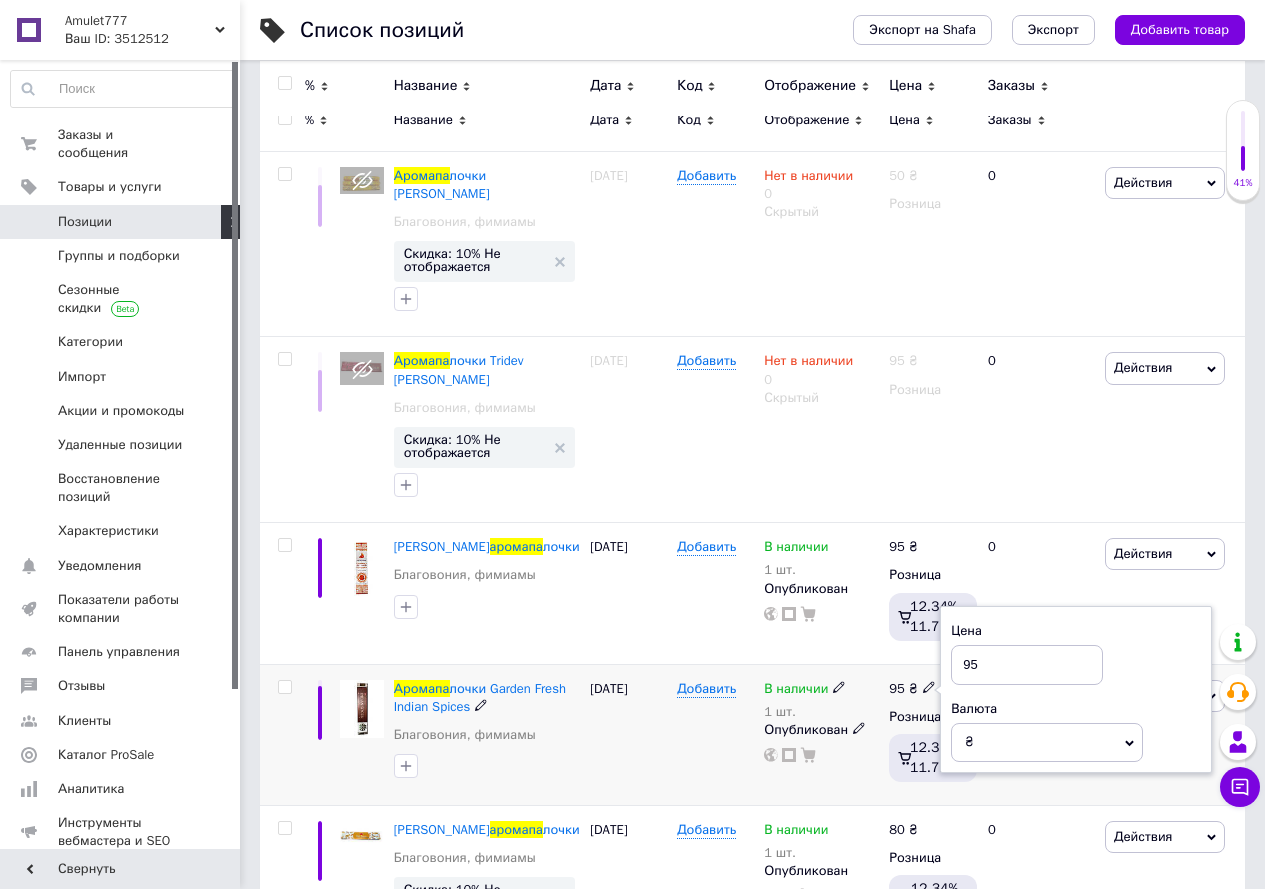 type on "9" 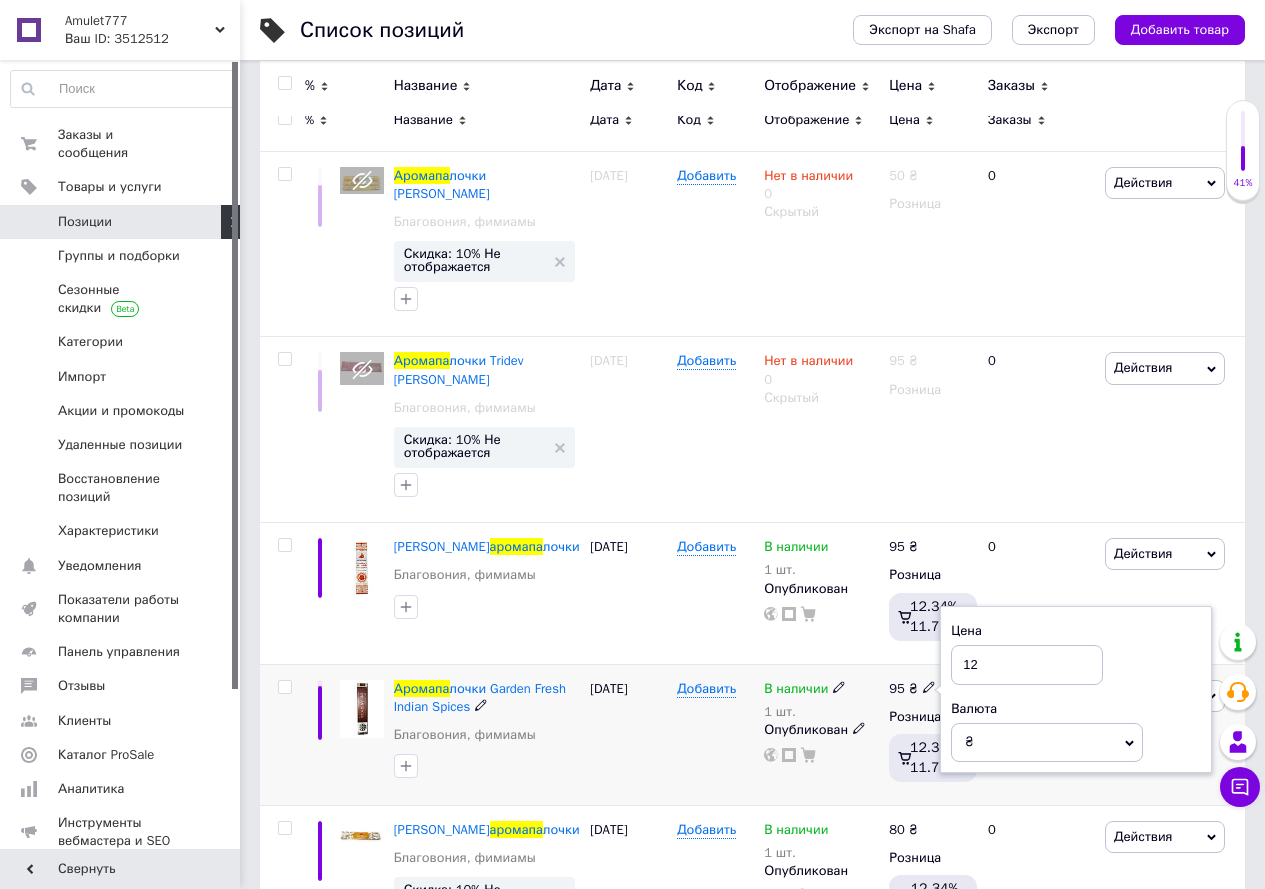 type on "120" 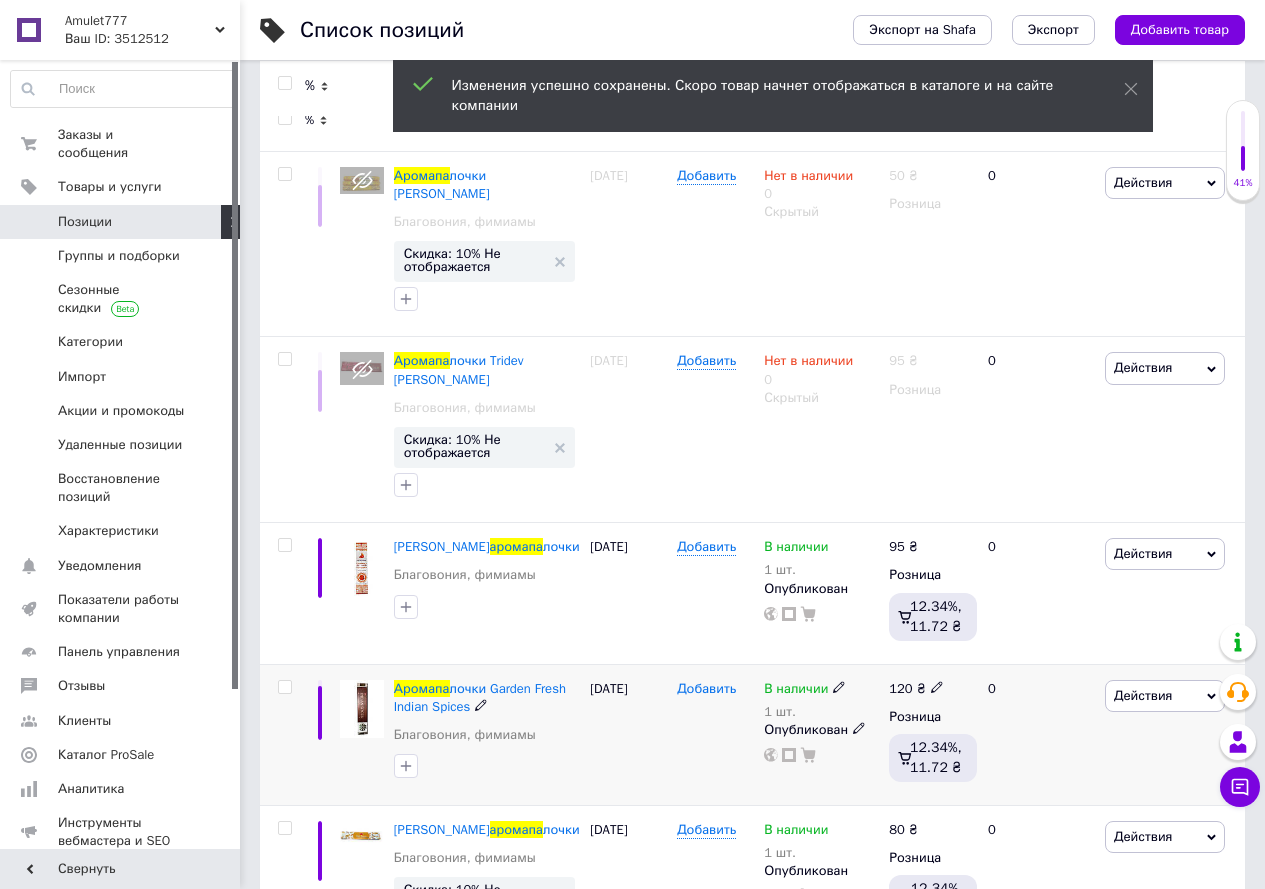 click on "Добавить" at bounding box center [706, 689] 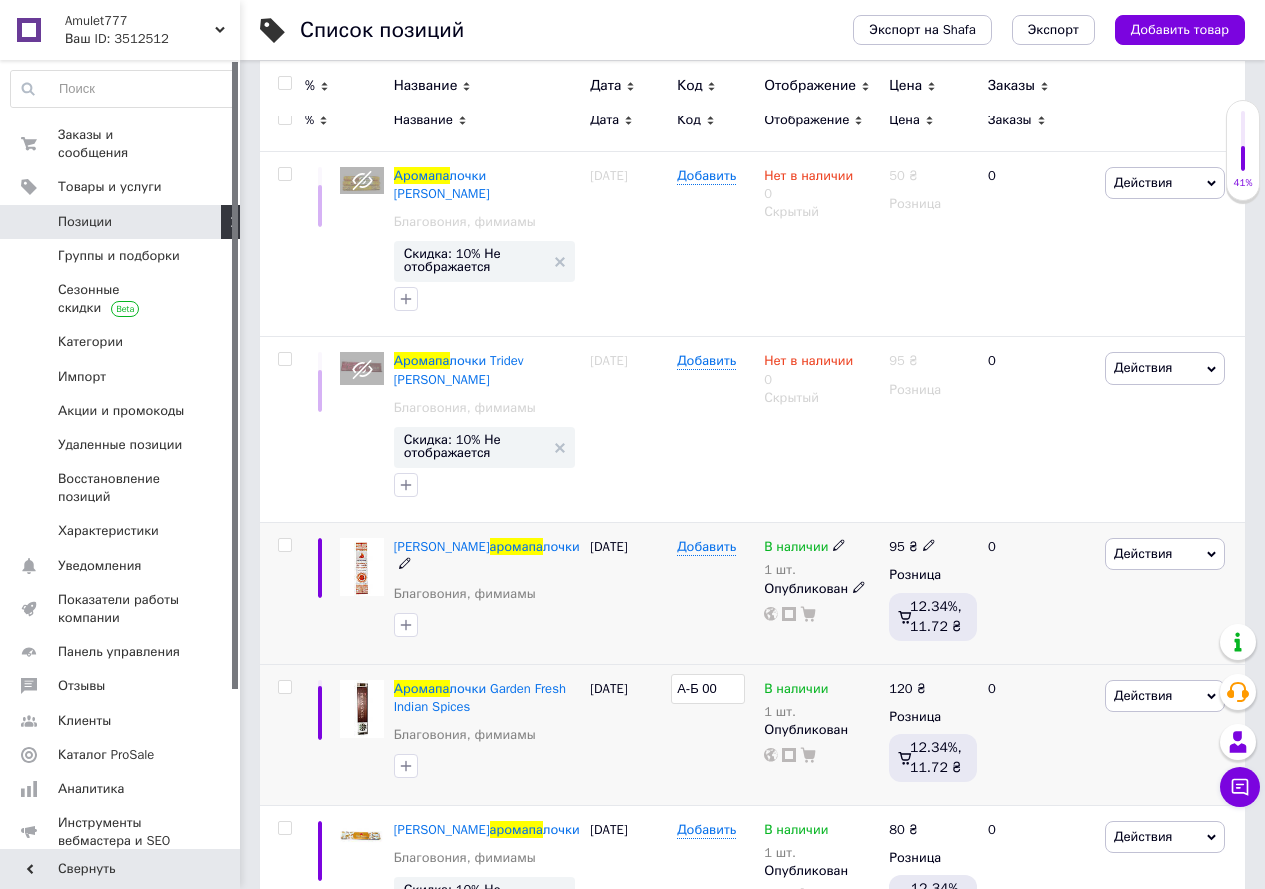 type on "А-Б 003" 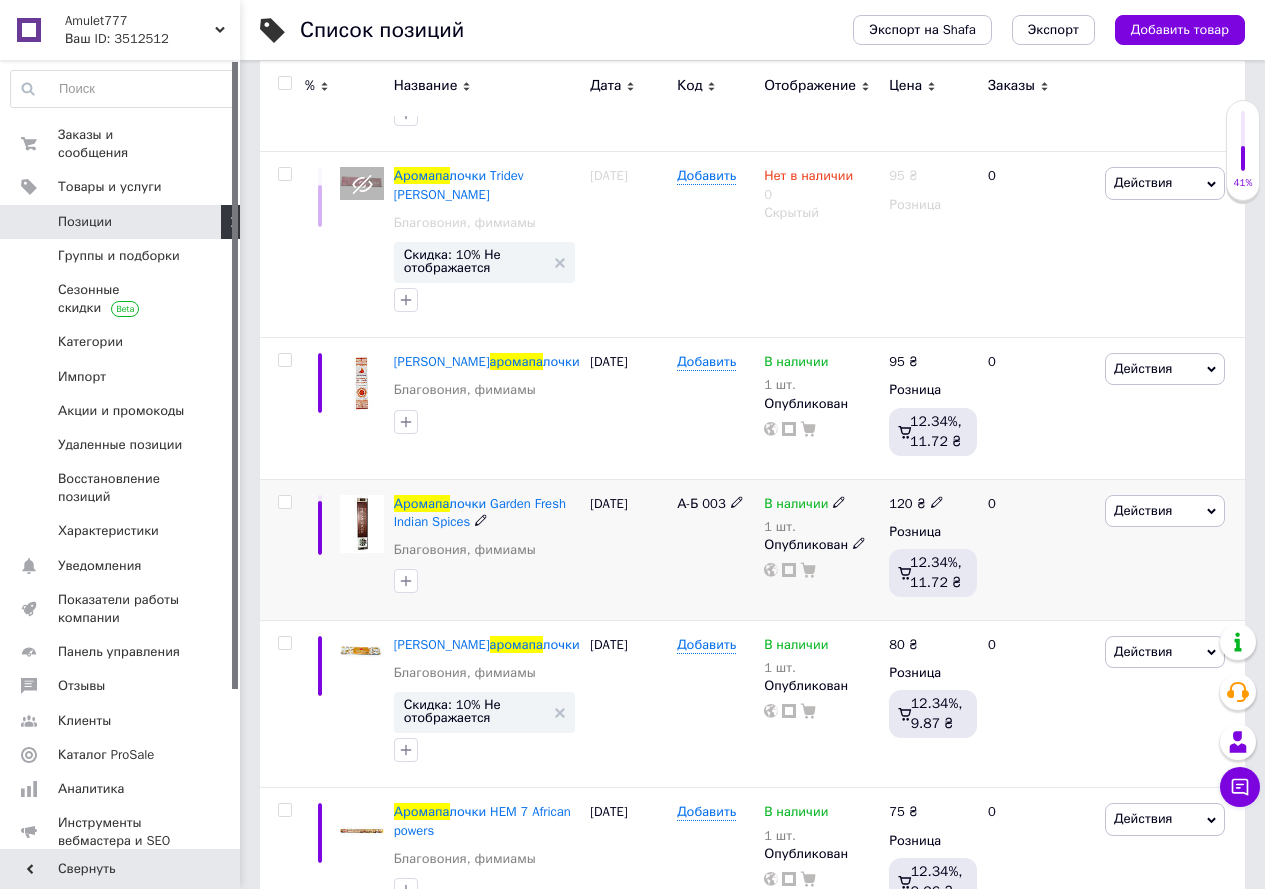scroll, scrollTop: 500, scrollLeft: 0, axis: vertical 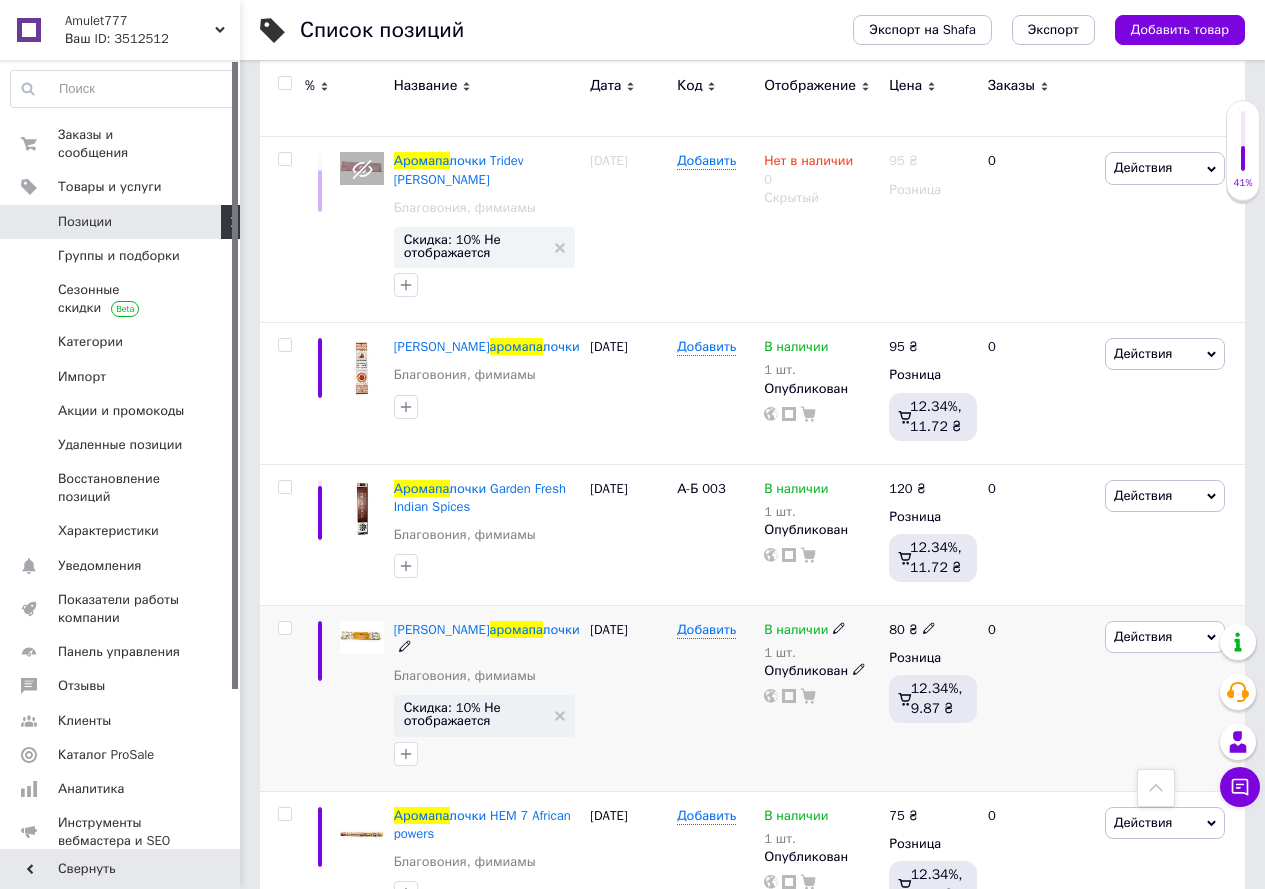click 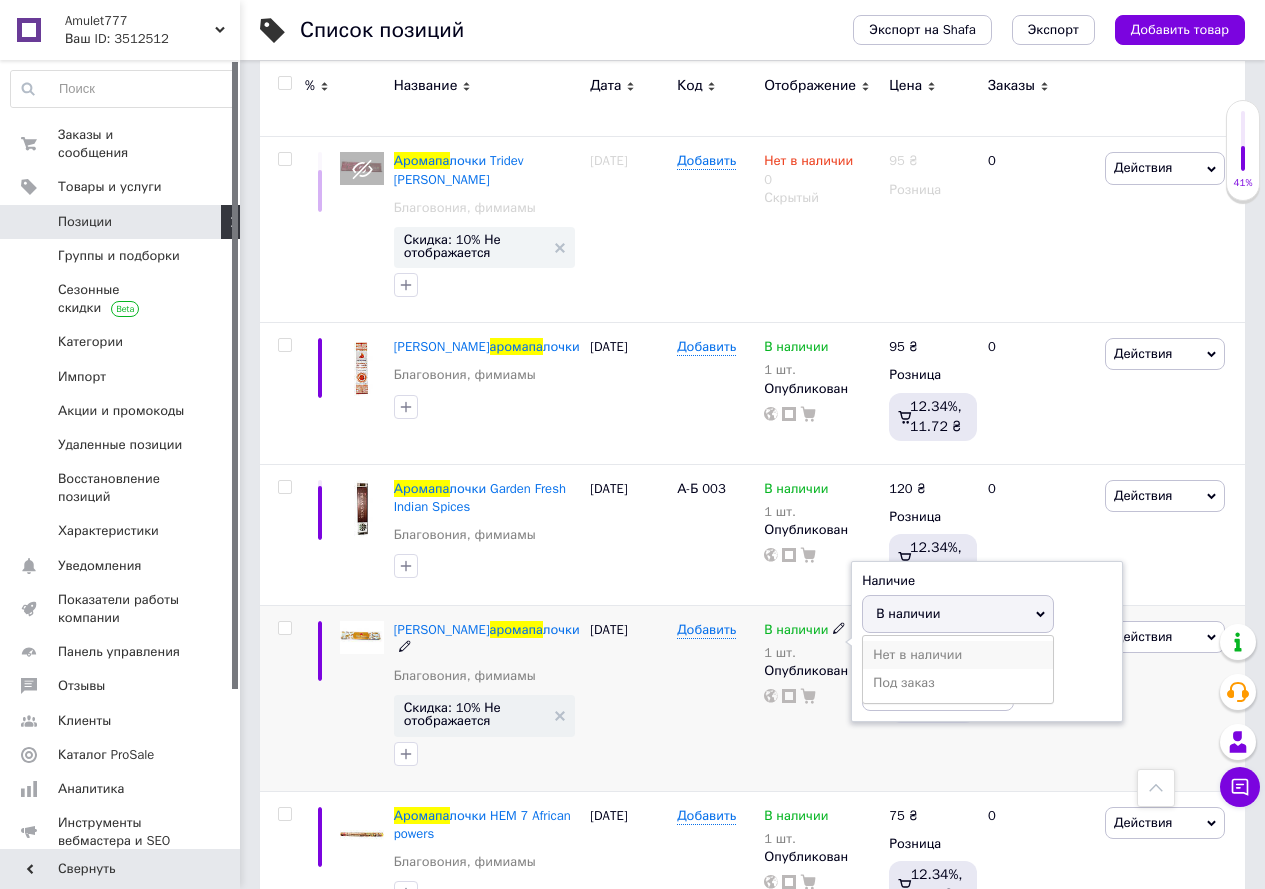 click on "Нет в наличии" at bounding box center (958, 655) 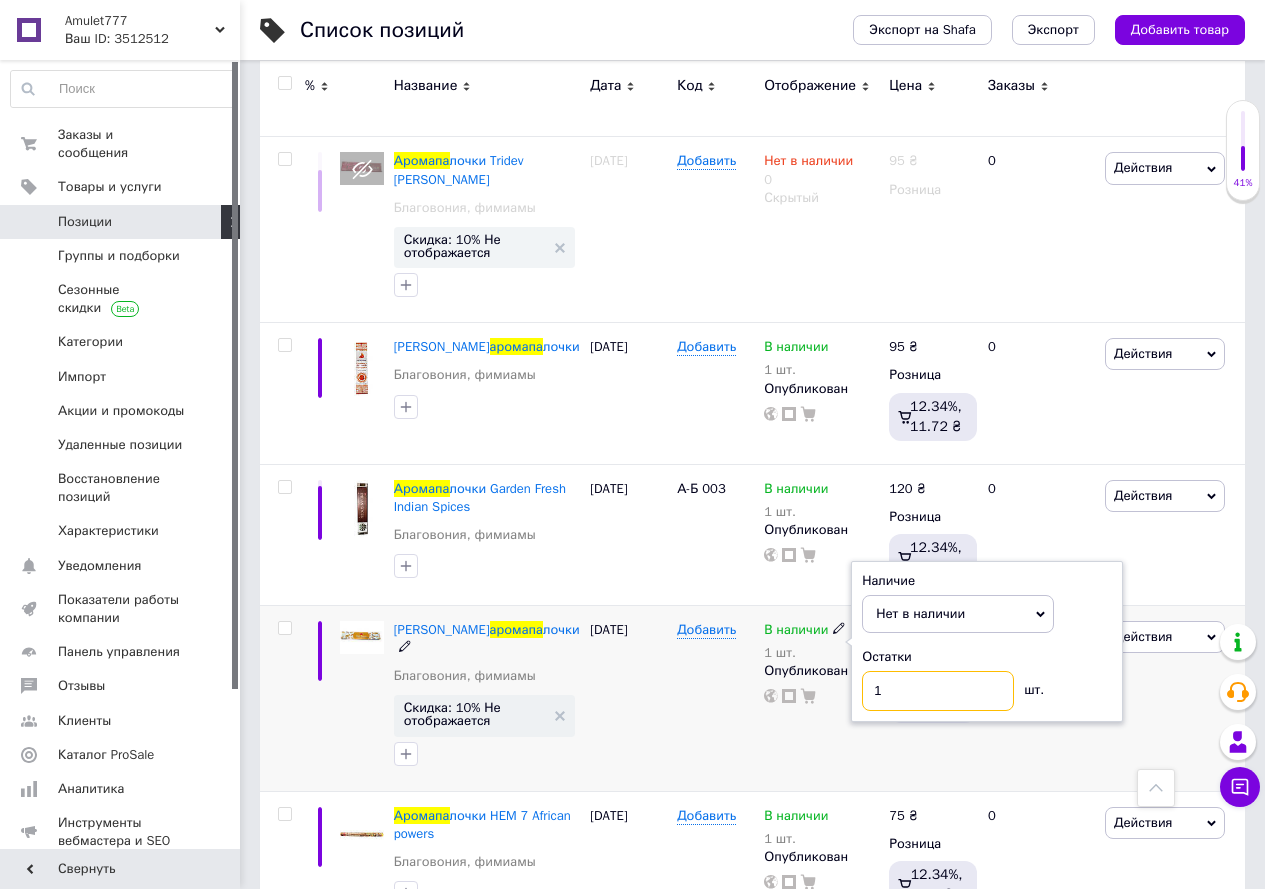 click on "1" at bounding box center (938, 691) 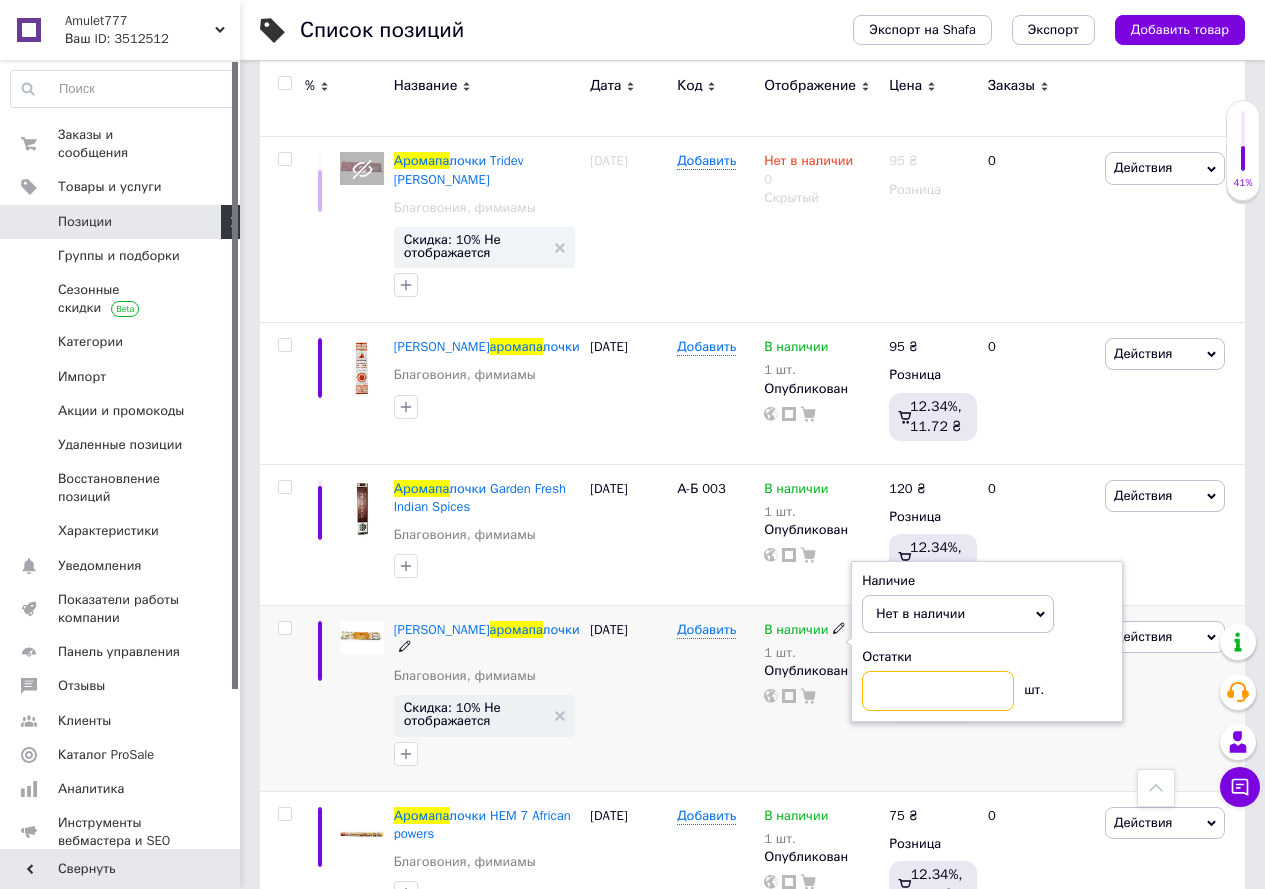 type on "0" 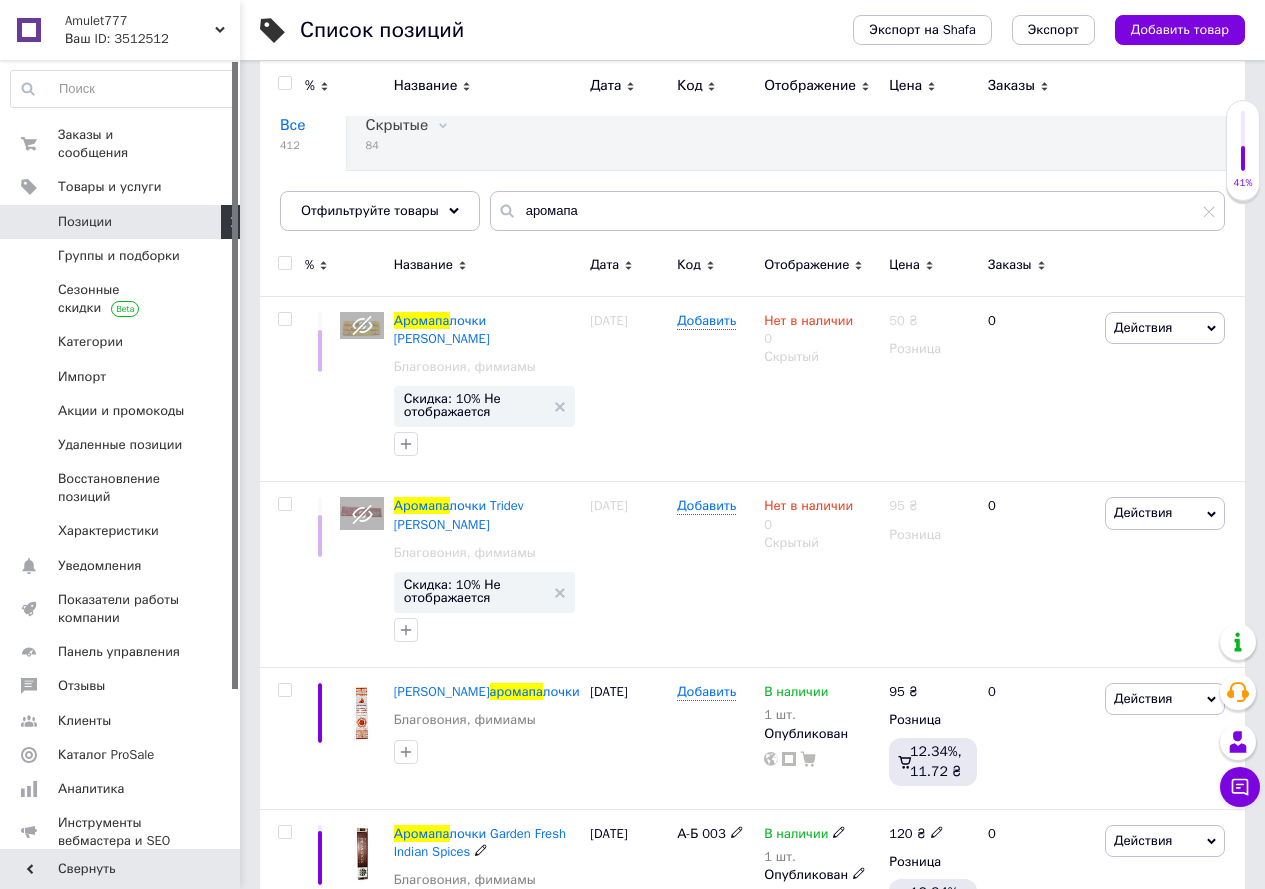scroll, scrollTop: 0, scrollLeft: 0, axis: both 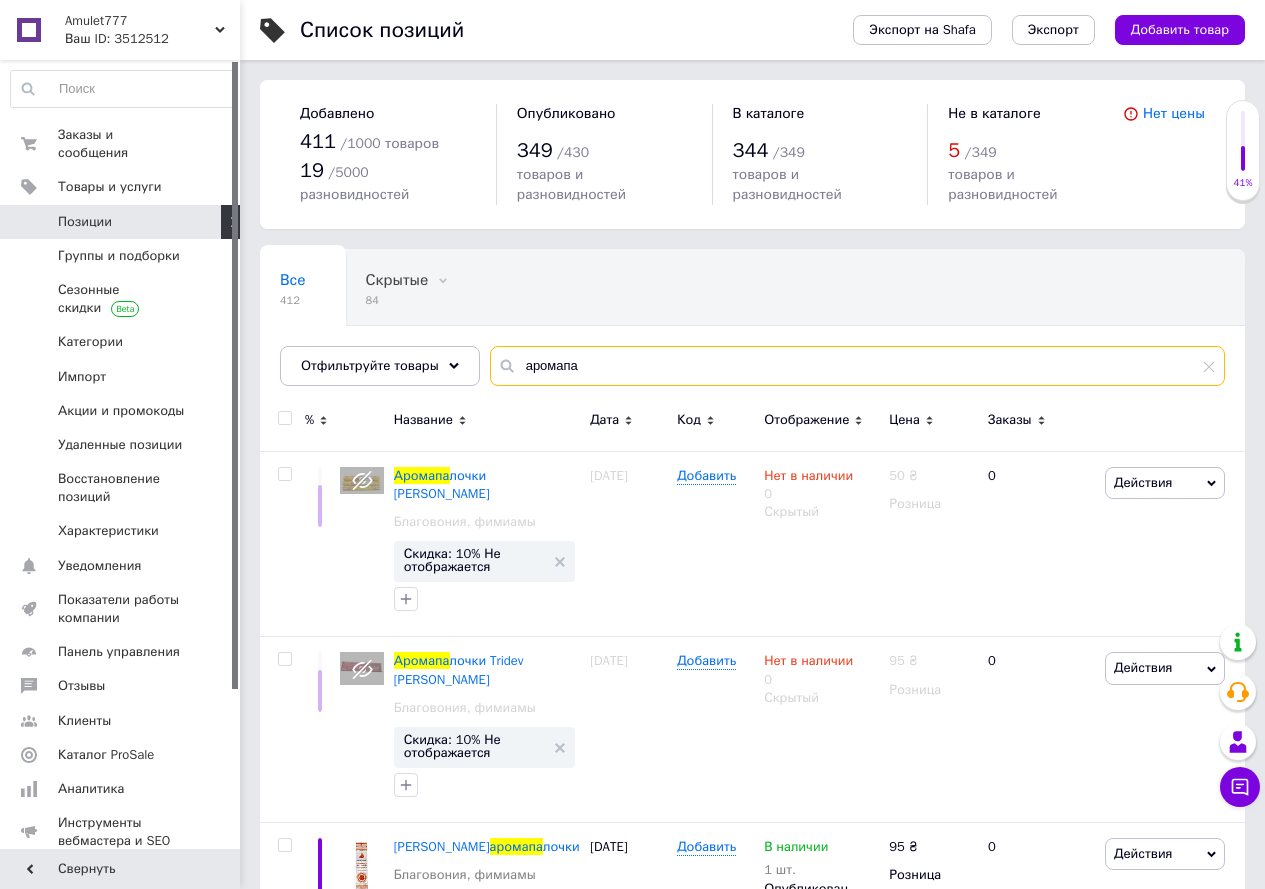 click on "аромапа" at bounding box center (857, 366) 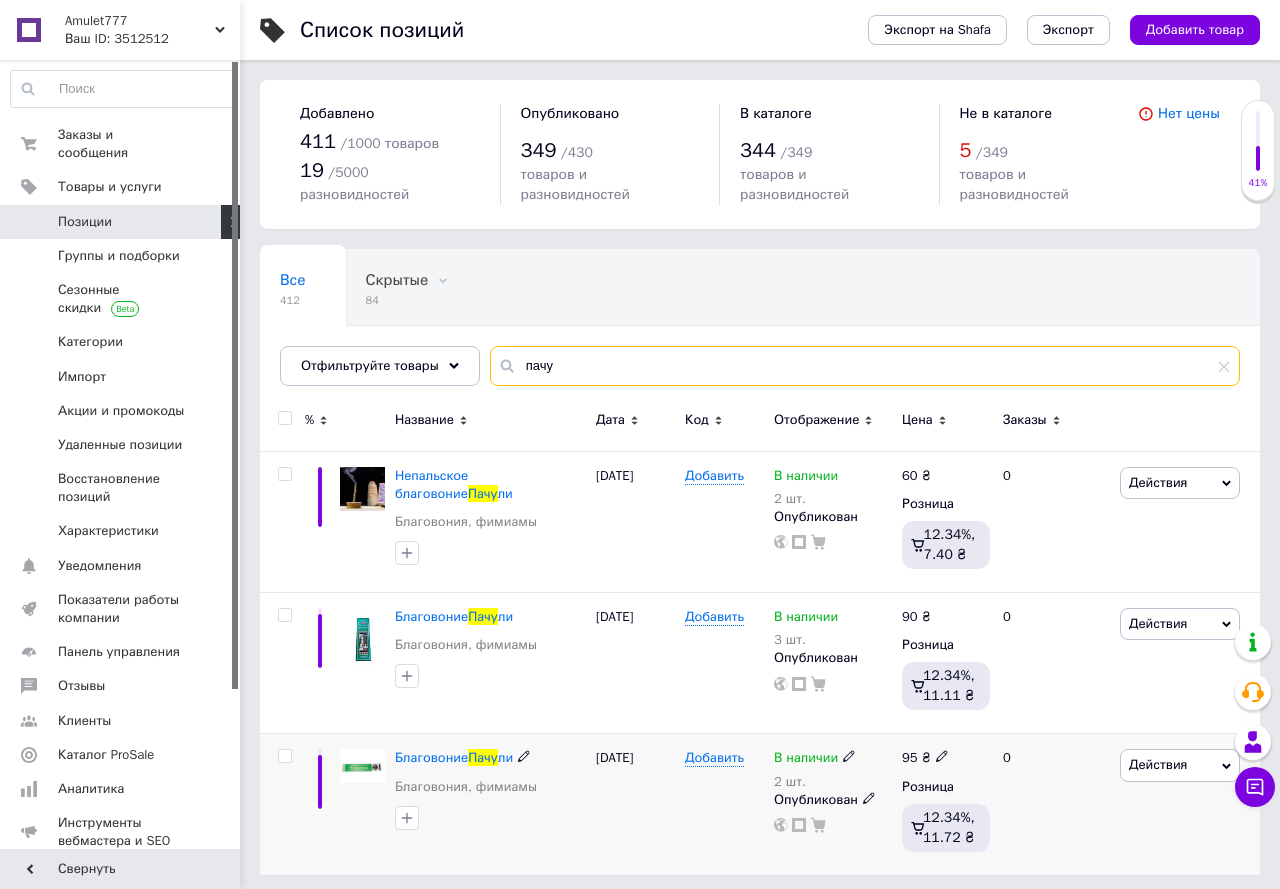 type on "пачу" 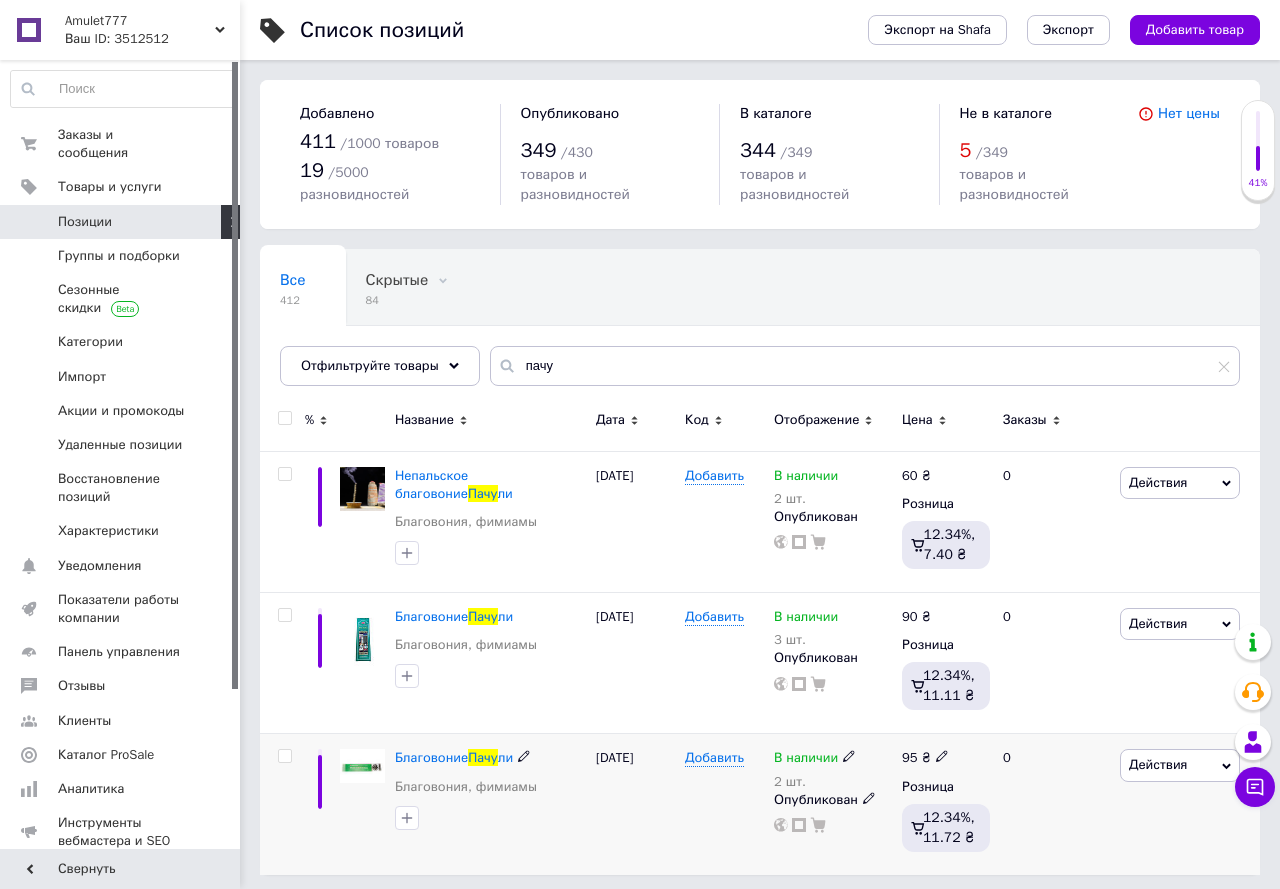 click at bounding box center (942, 756) 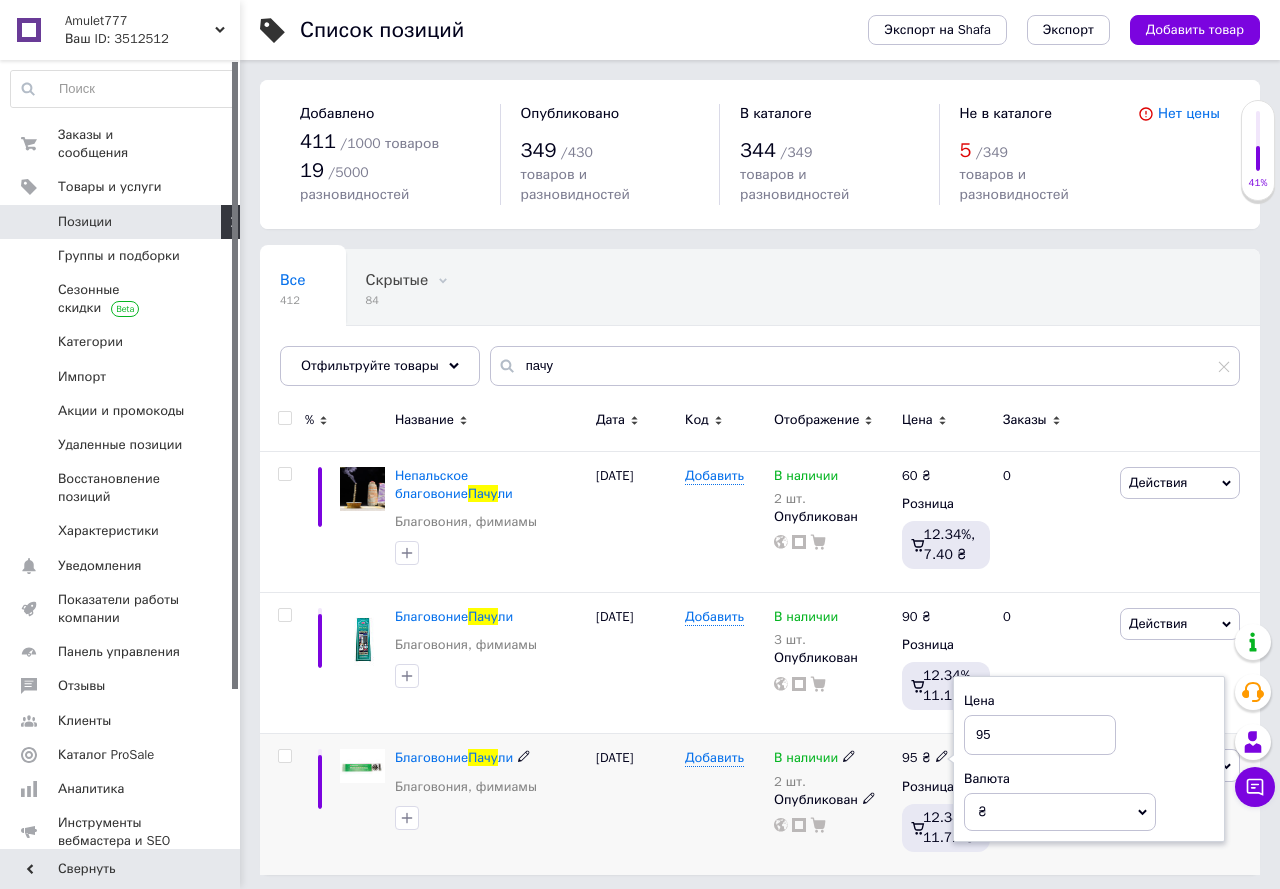 type on "9" 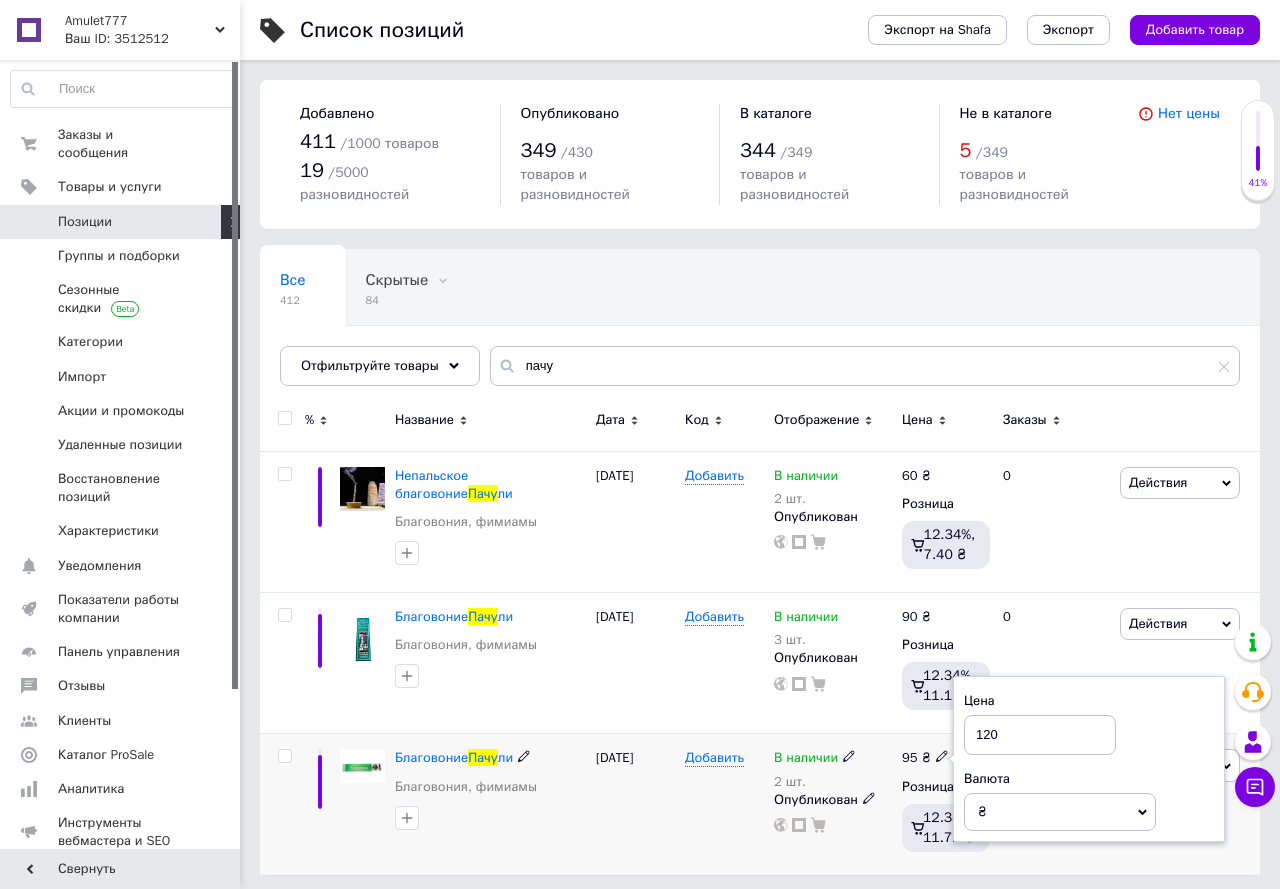 type on "120" 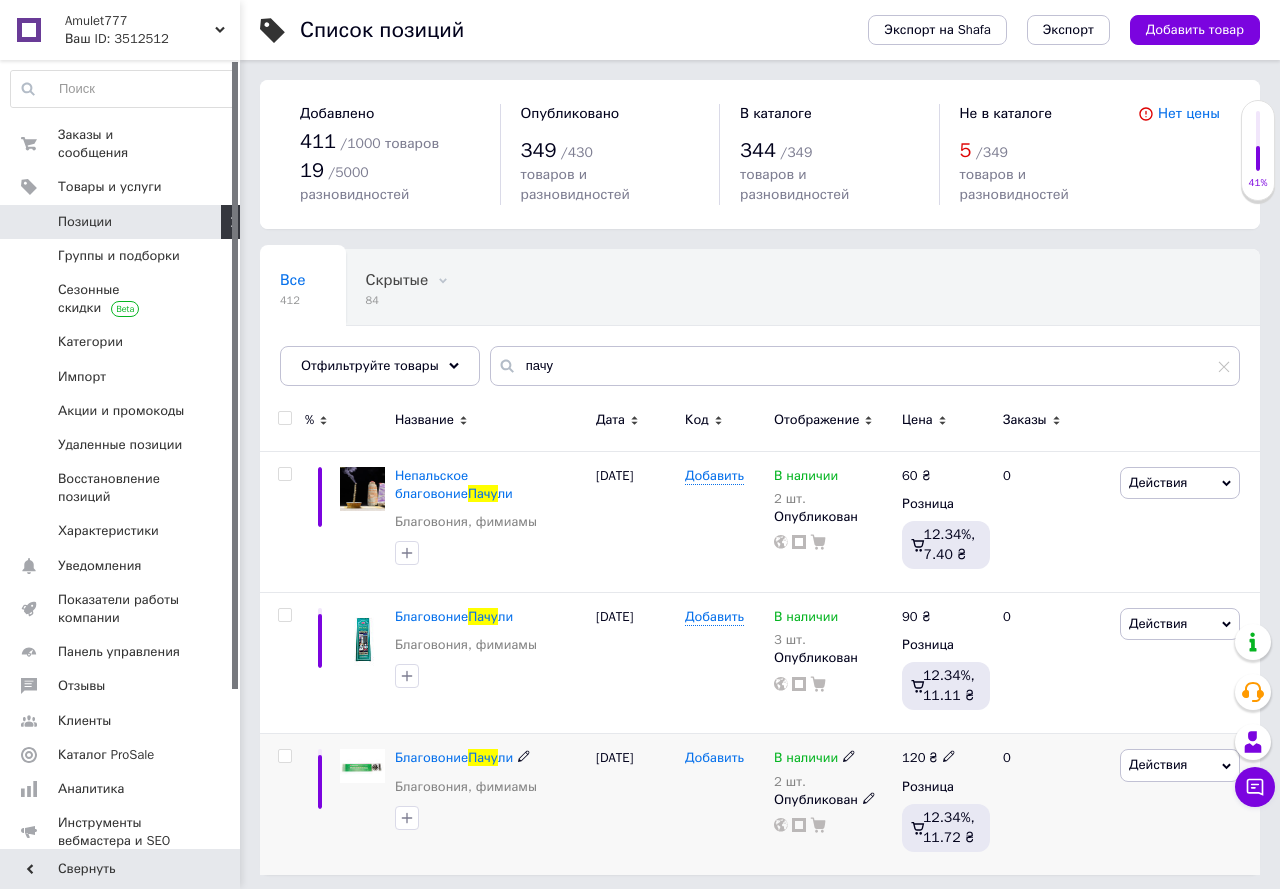 click on "Добавить" at bounding box center (714, 758) 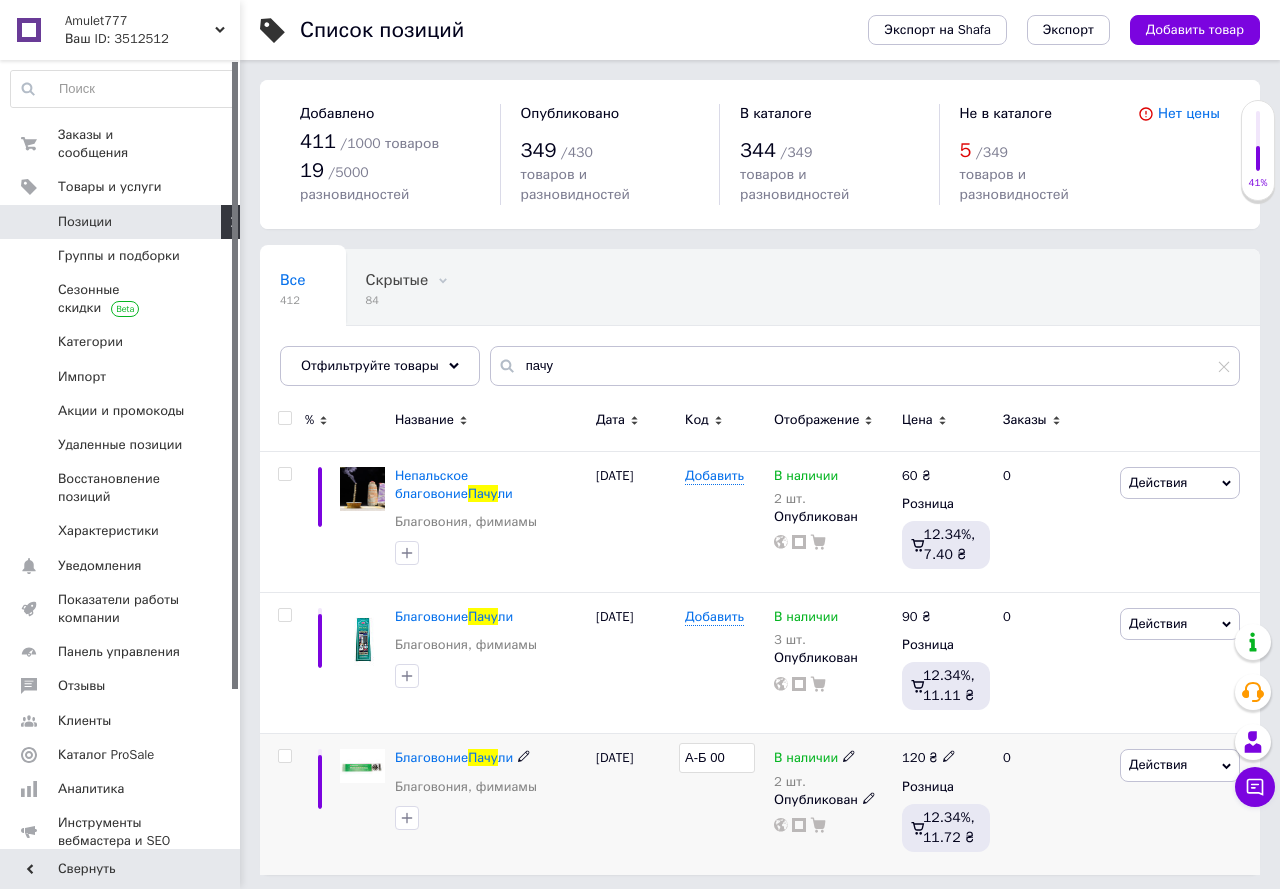 type on "А-Б 004" 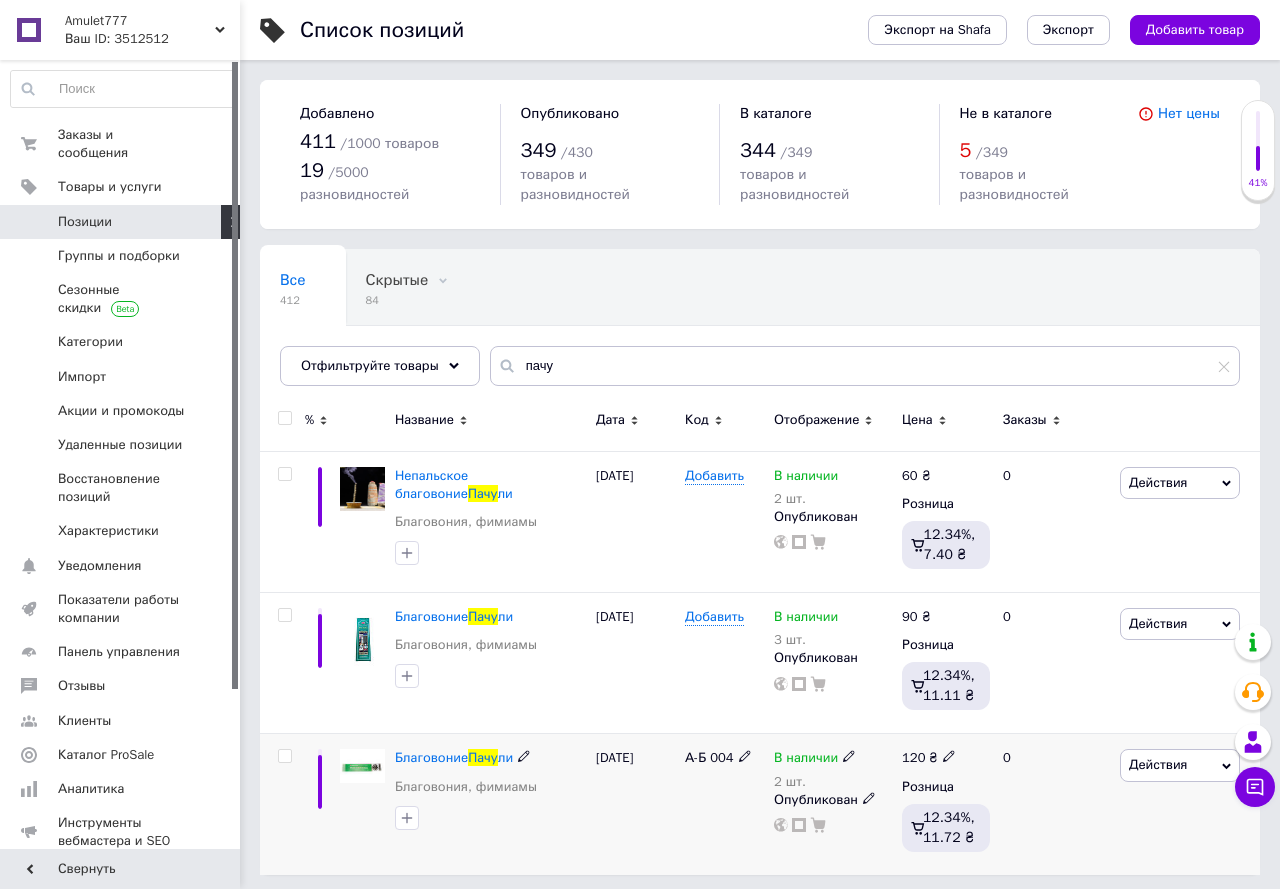click 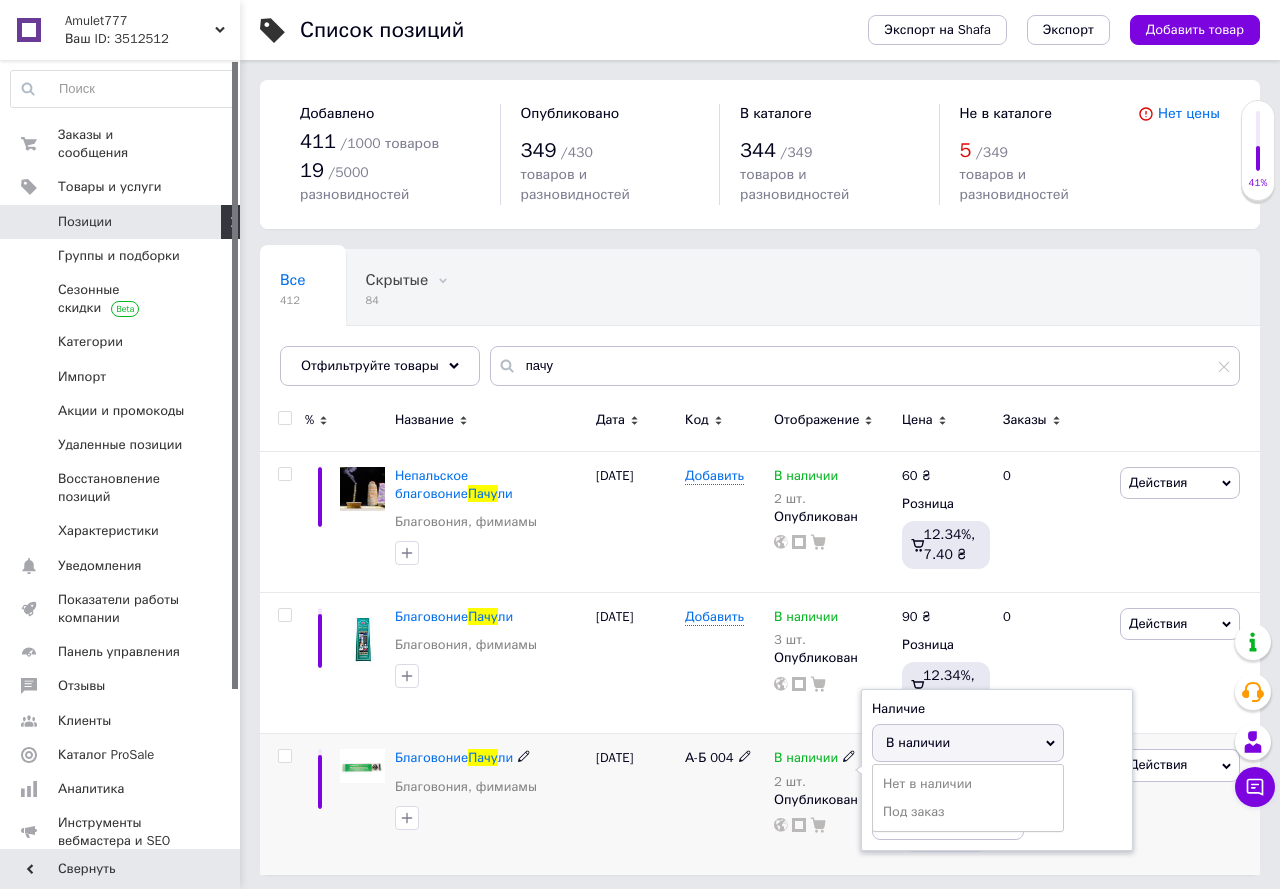 click on "В наличии" at bounding box center [918, 742] 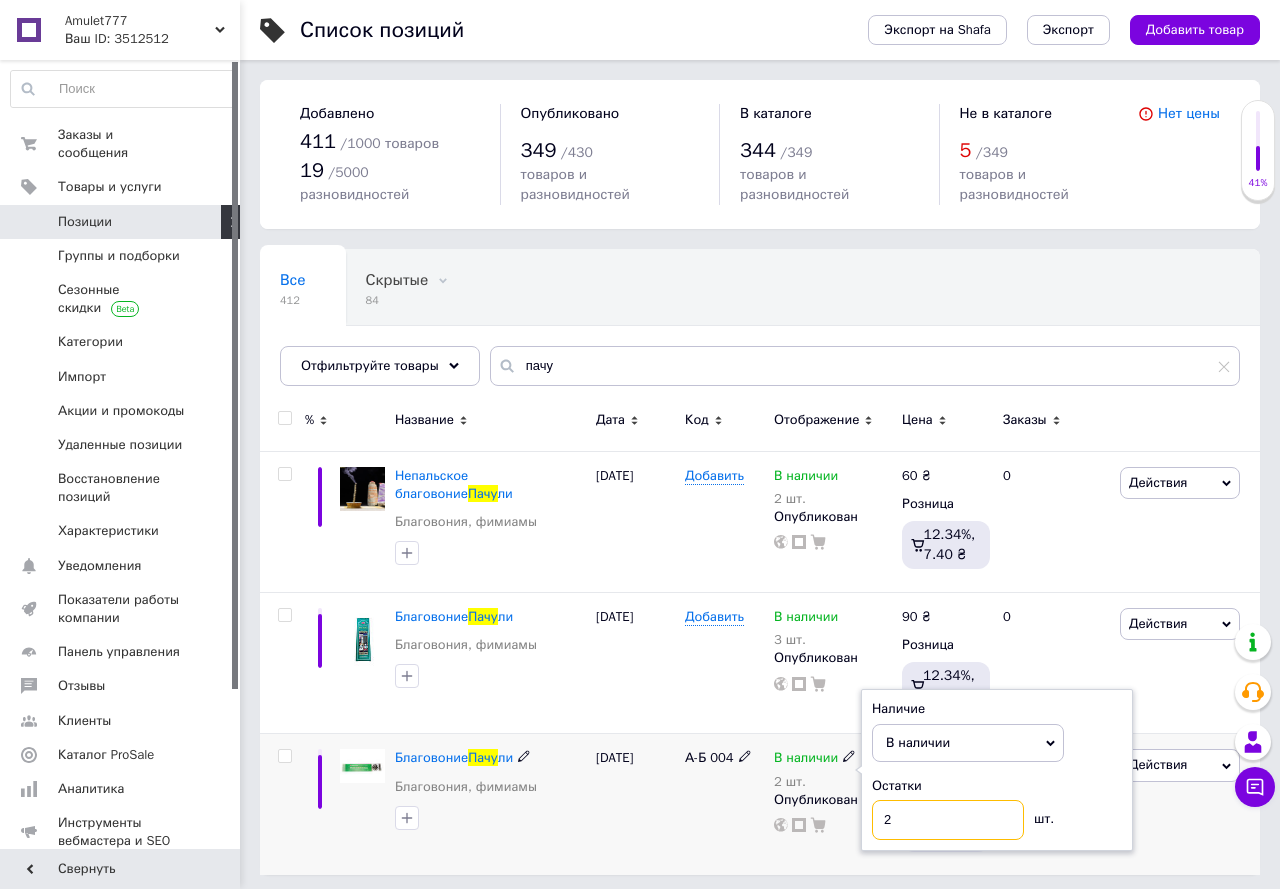 click on "2" at bounding box center [948, 820] 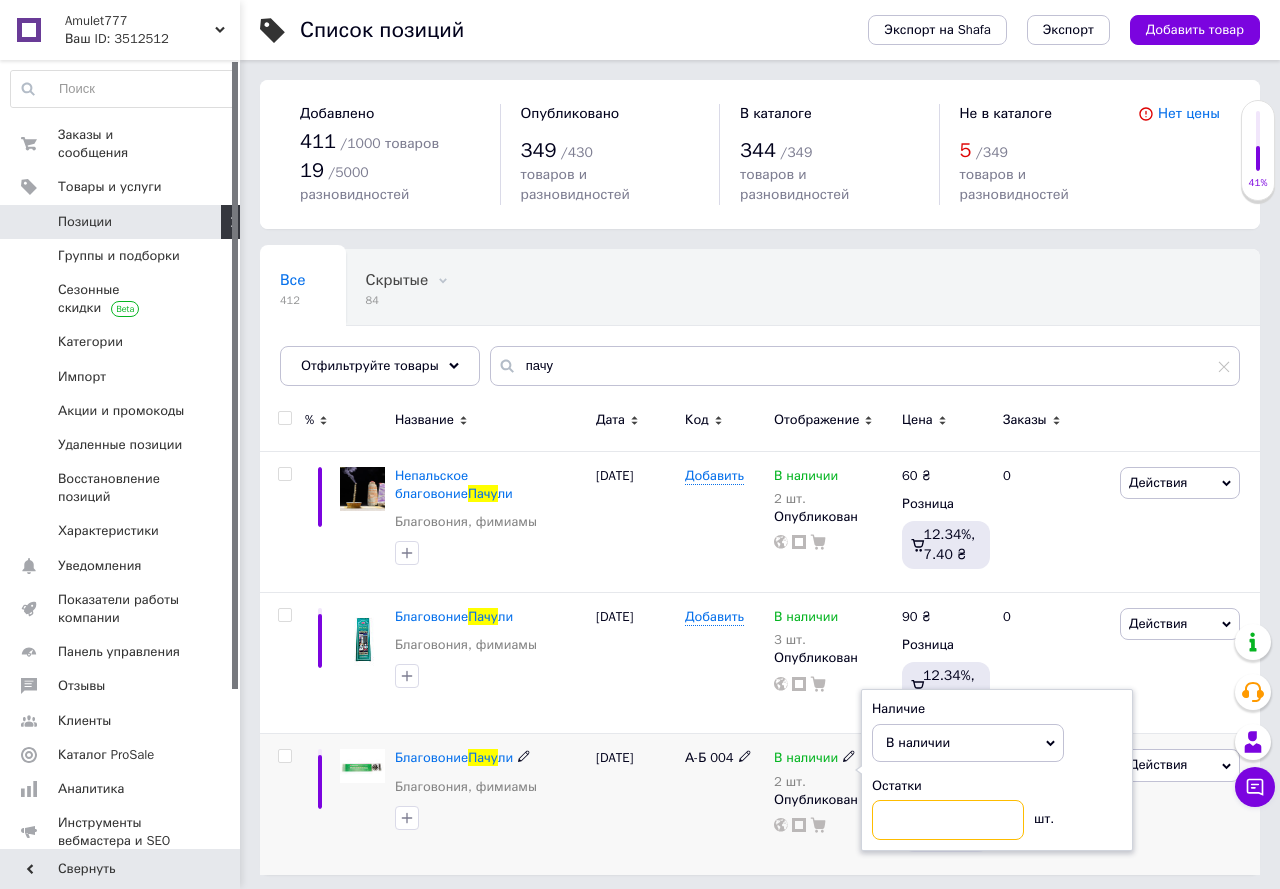 type on "3" 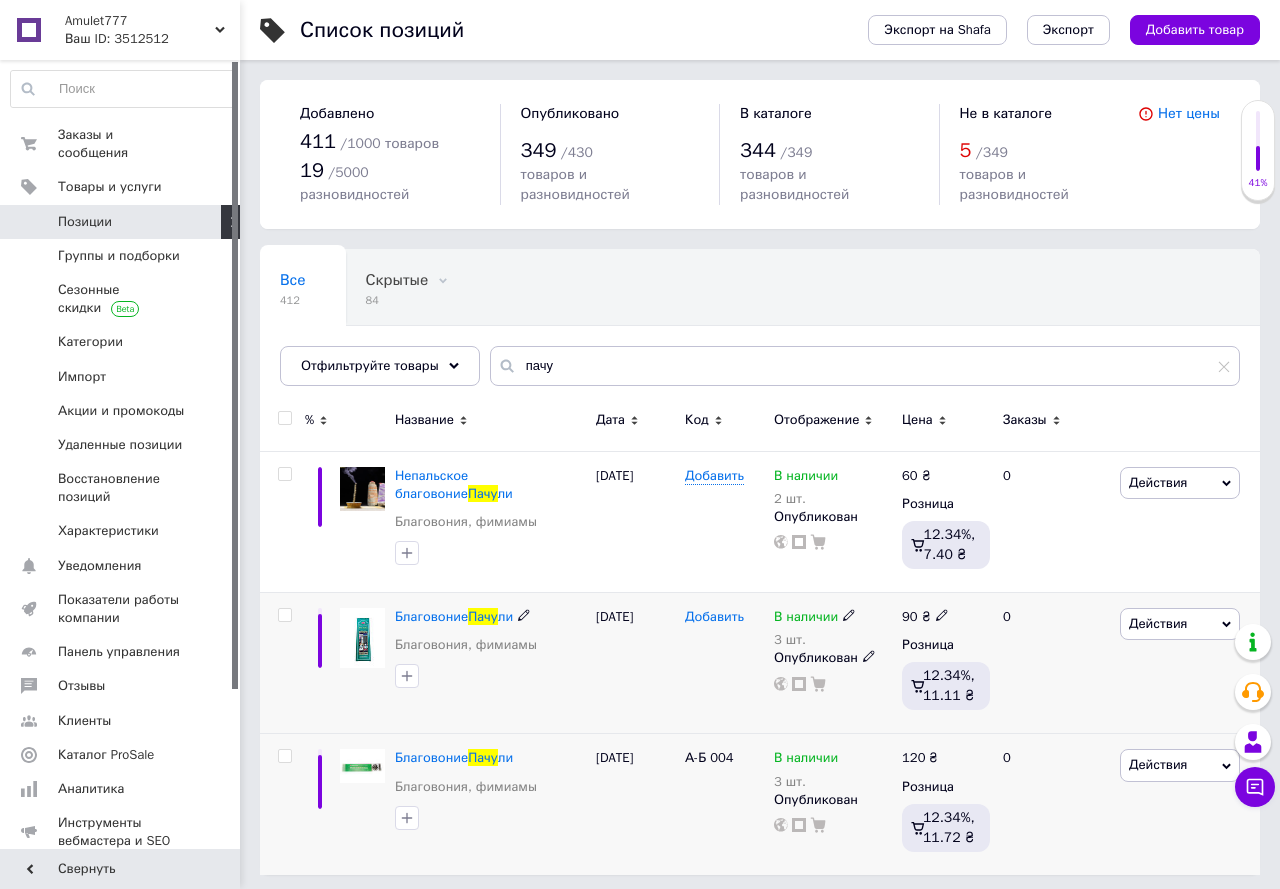 click on "Добавить" at bounding box center (714, 617) 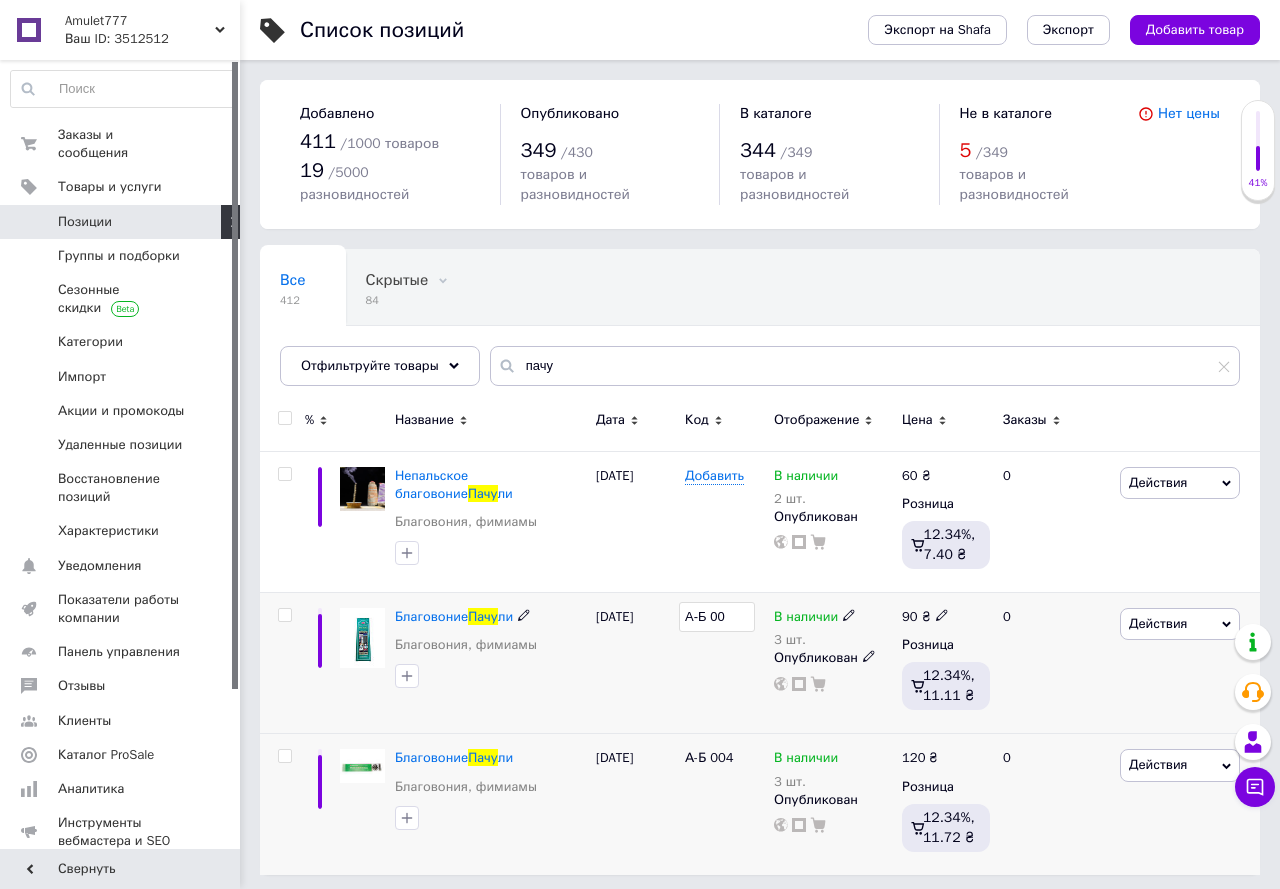 type on "А-Б 001" 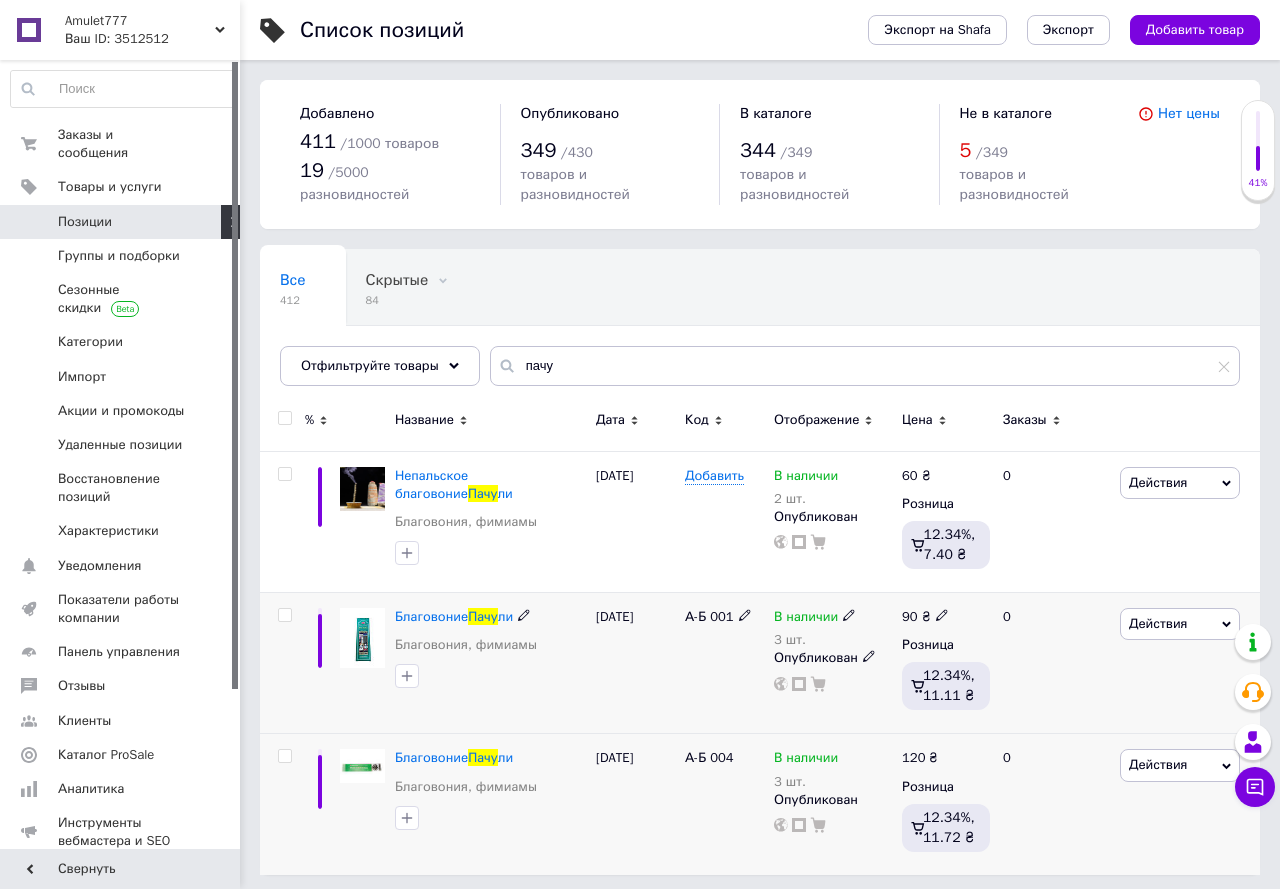 click 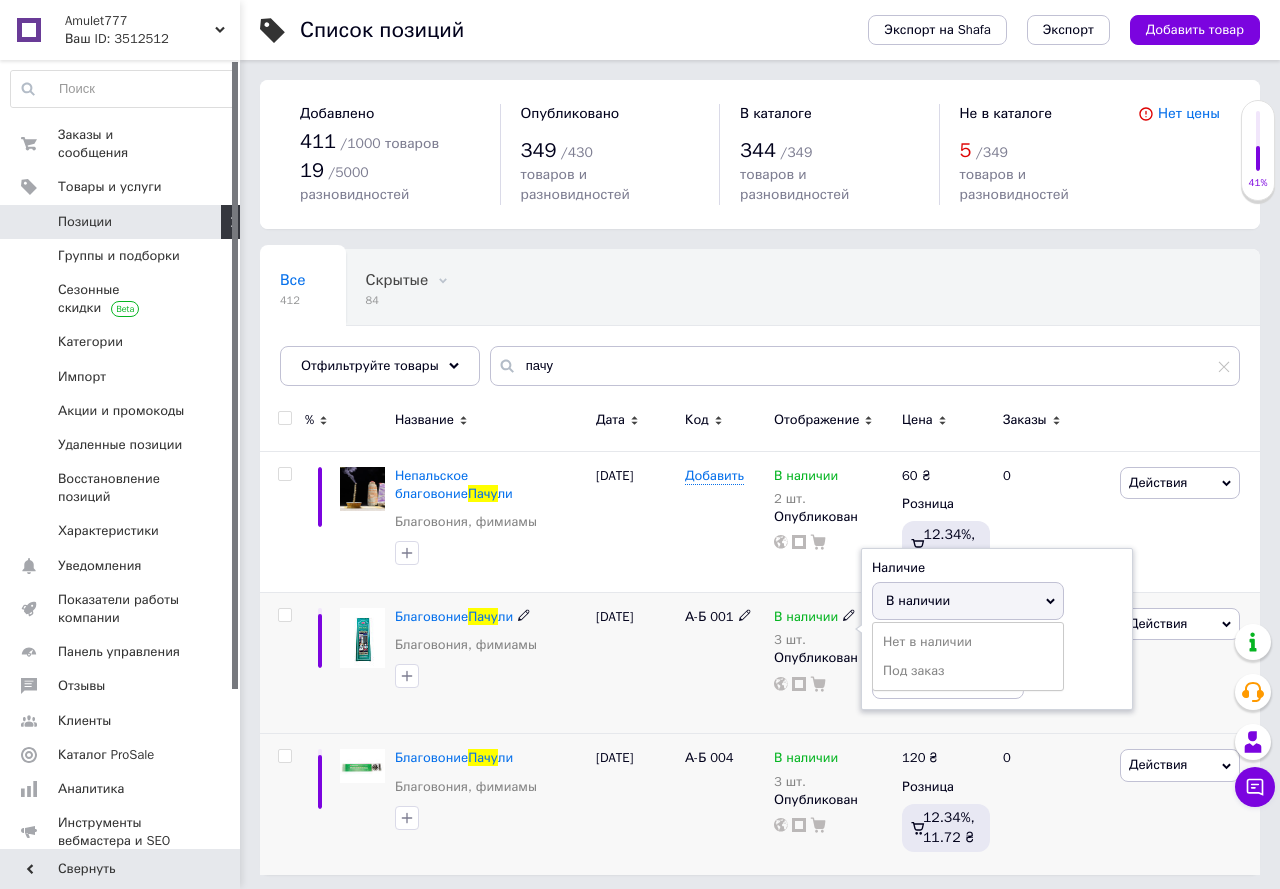 click on "В наличии" at bounding box center (918, 600) 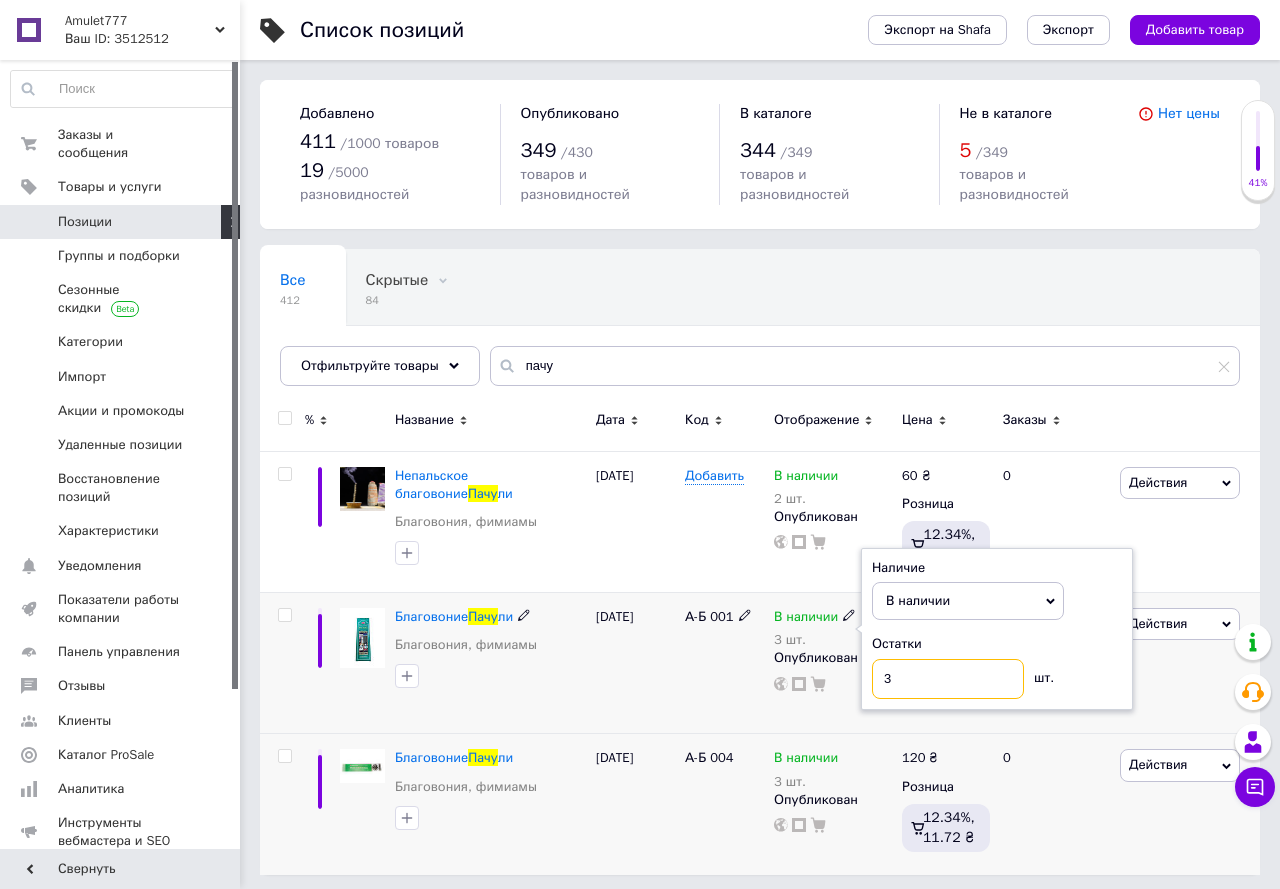 click on "3" at bounding box center (948, 679) 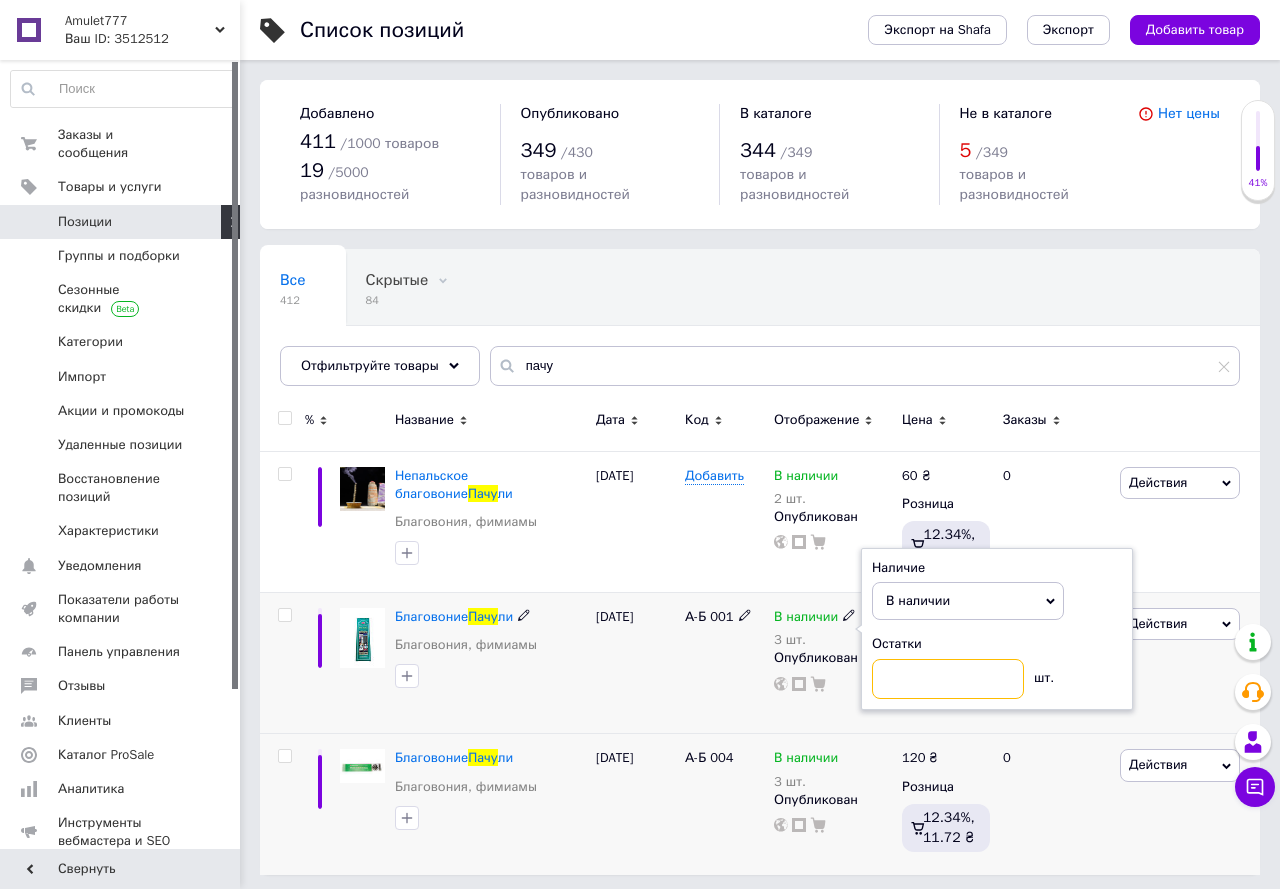 type on "2" 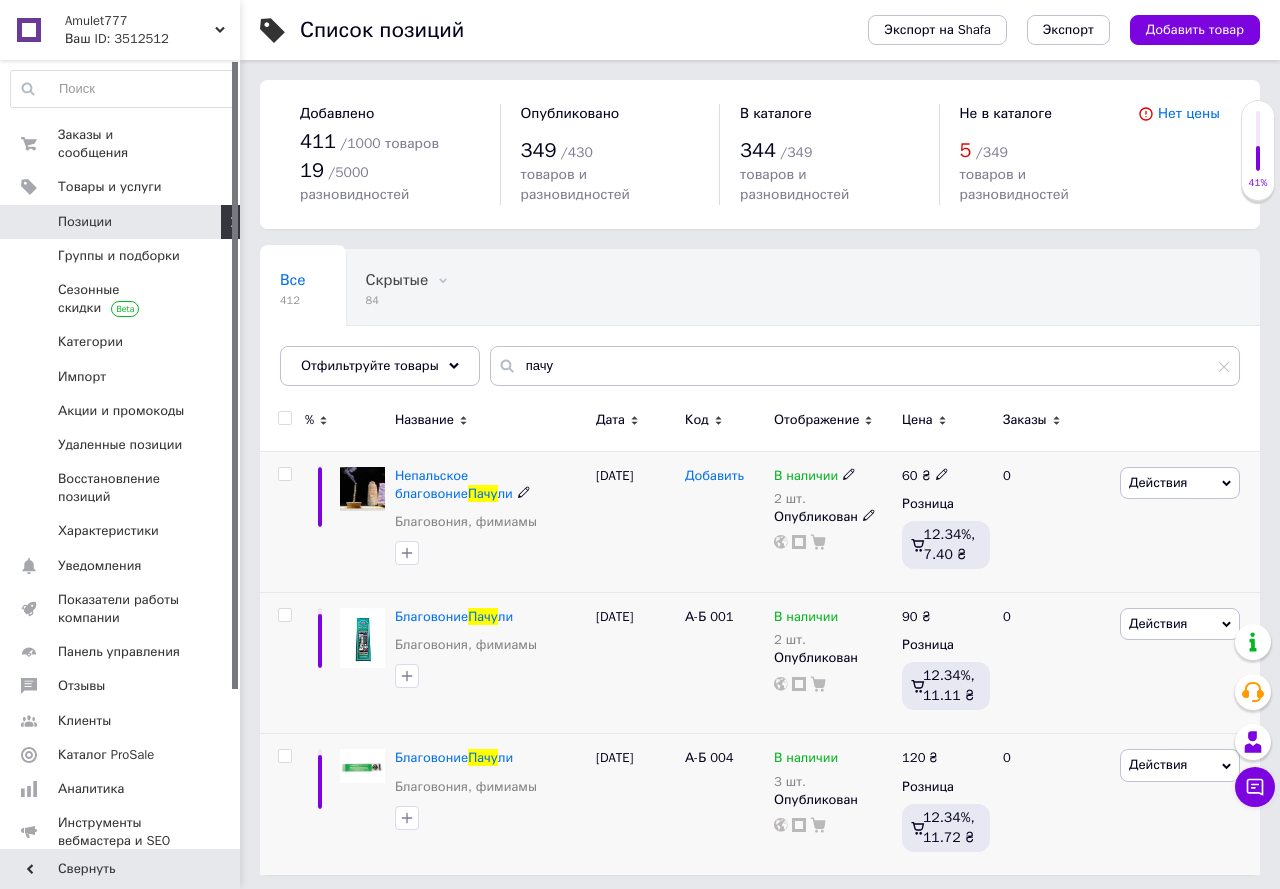 click on "Добавить" at bounding box center [714, 476] 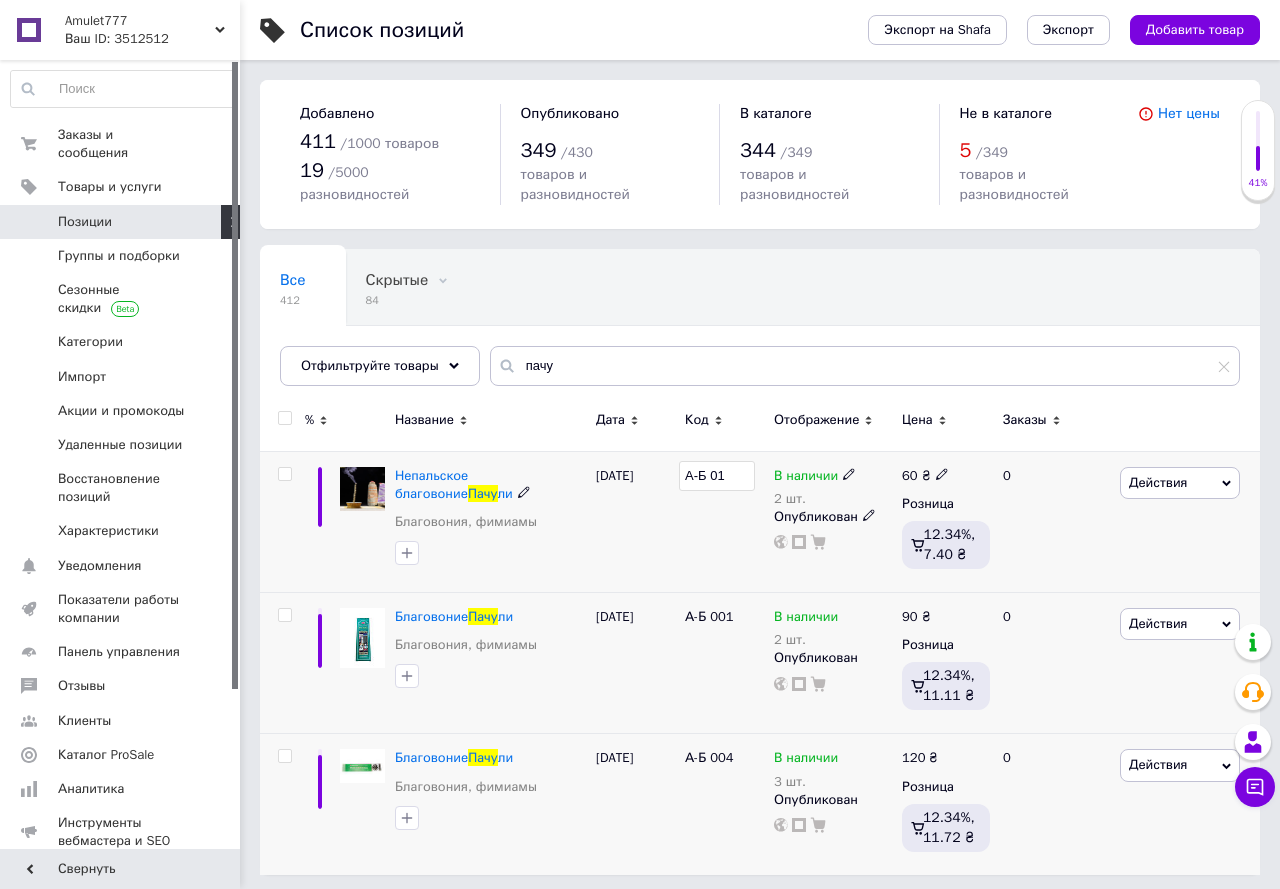 type on "А-Б 014" 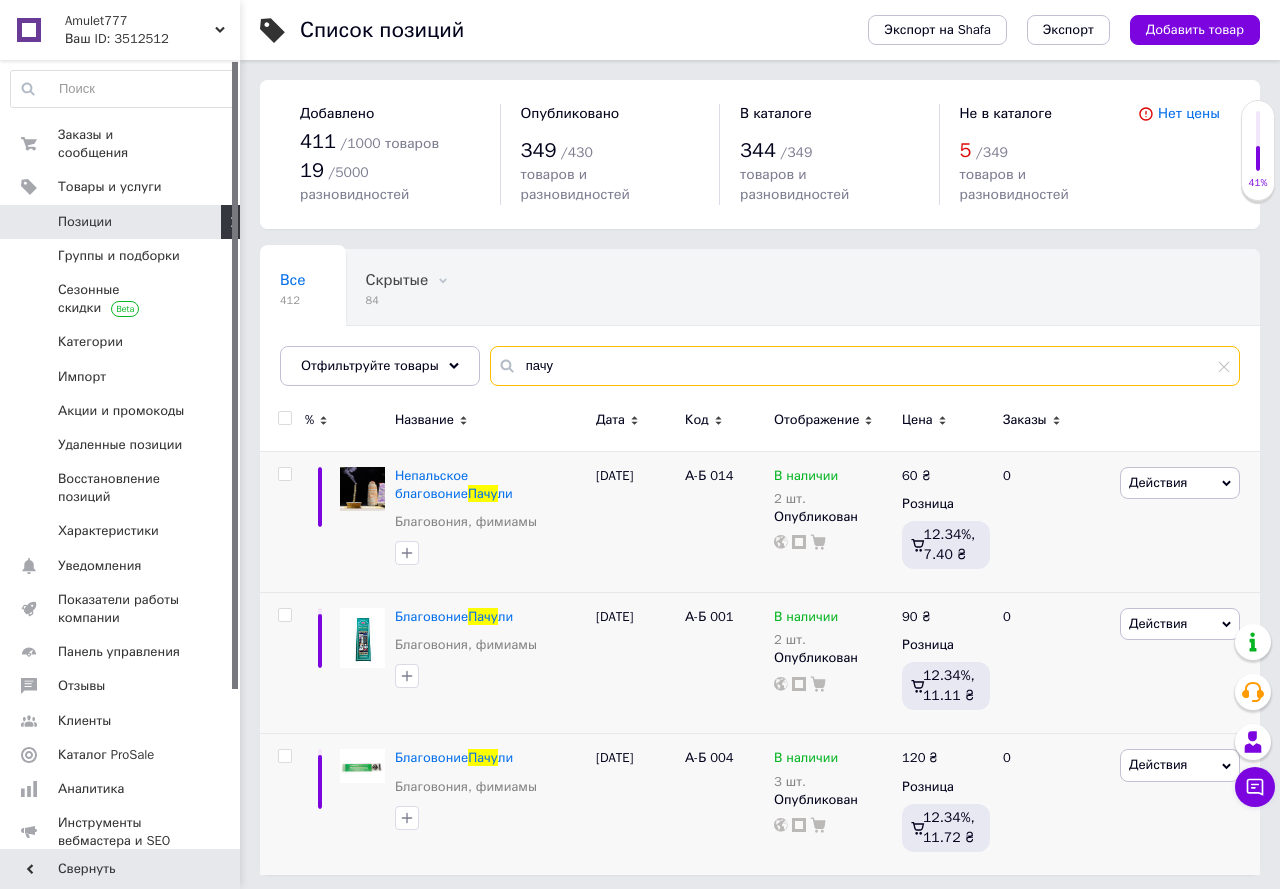 click on "пачу" at bounding box center [865, 366] 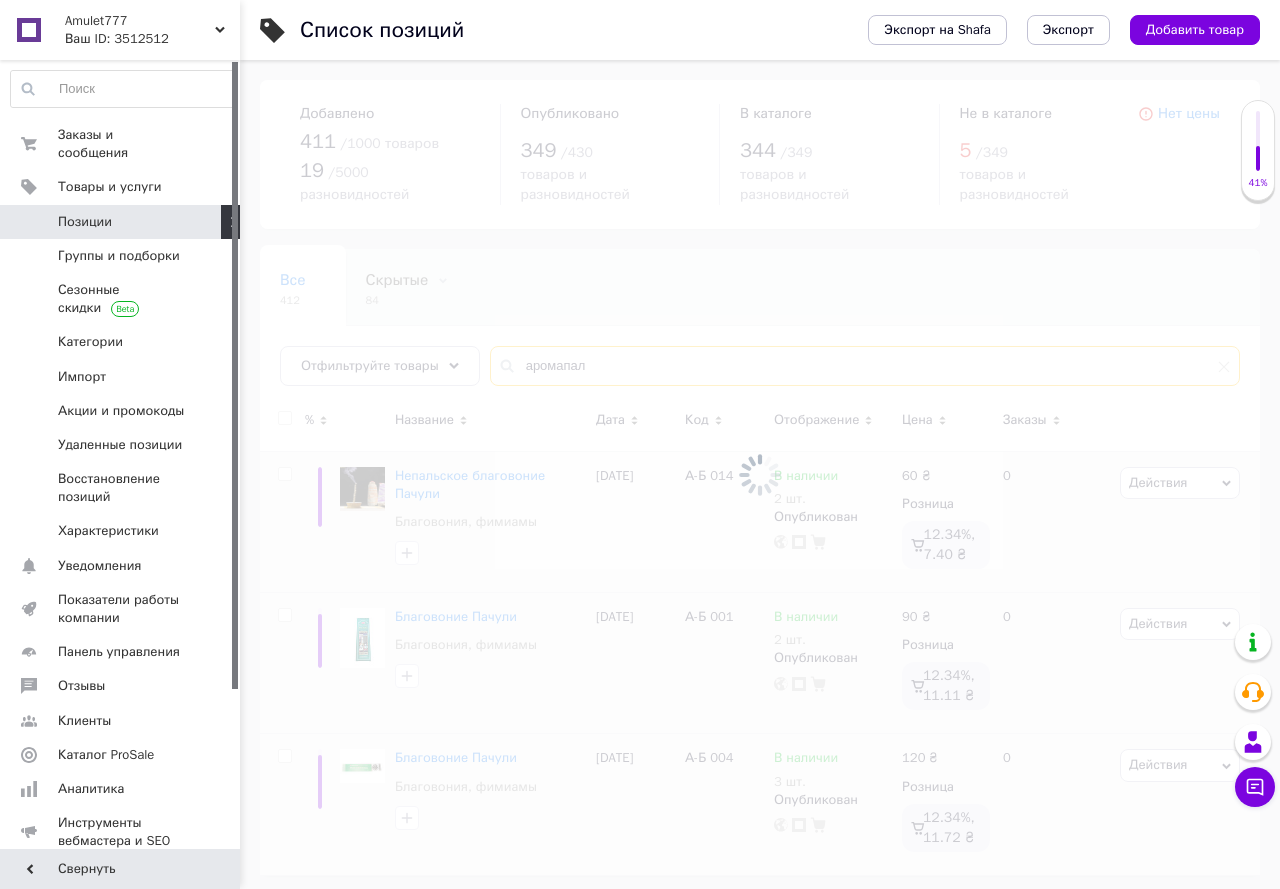 type on "аромапал" 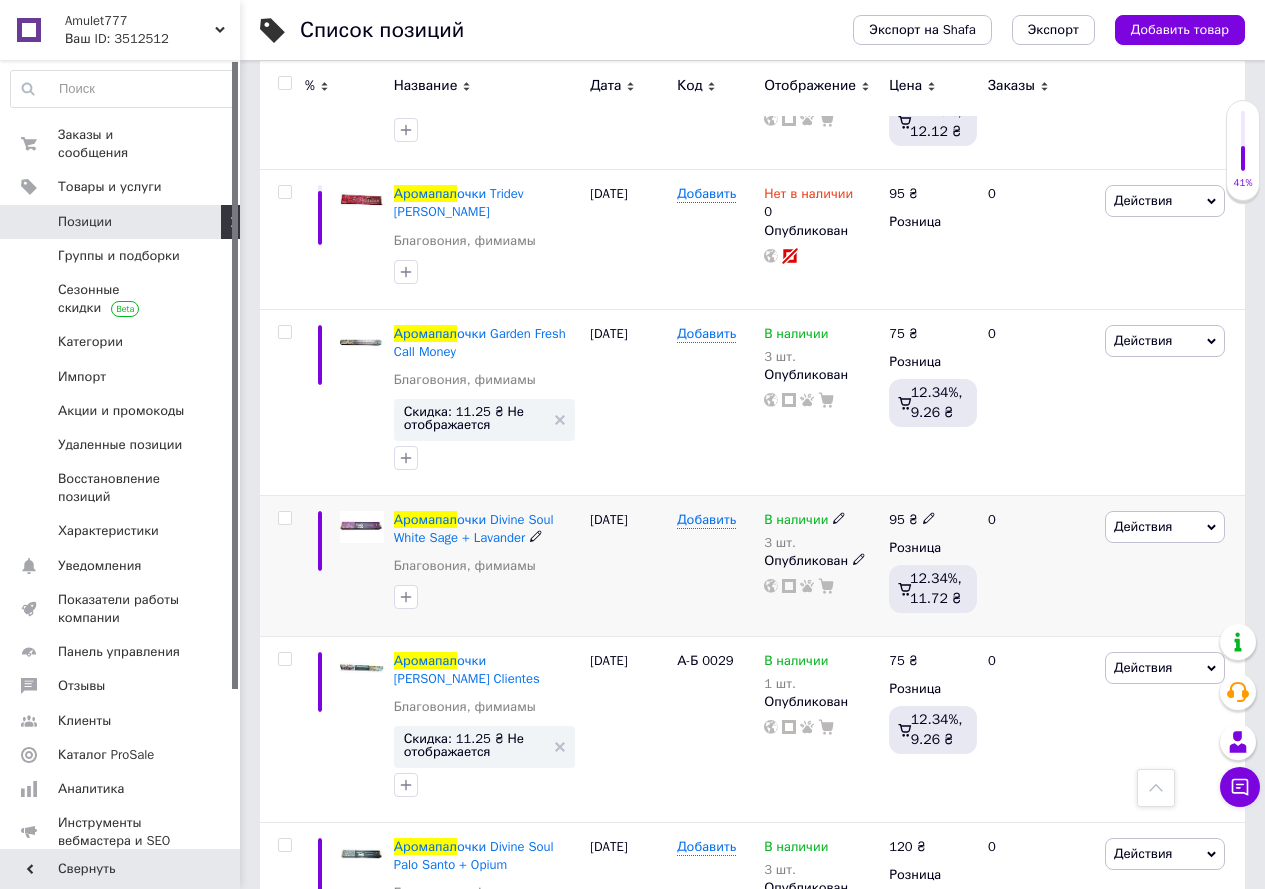 scroll, scrollTop: 3200, scrollLeft: 0, axis: vertical 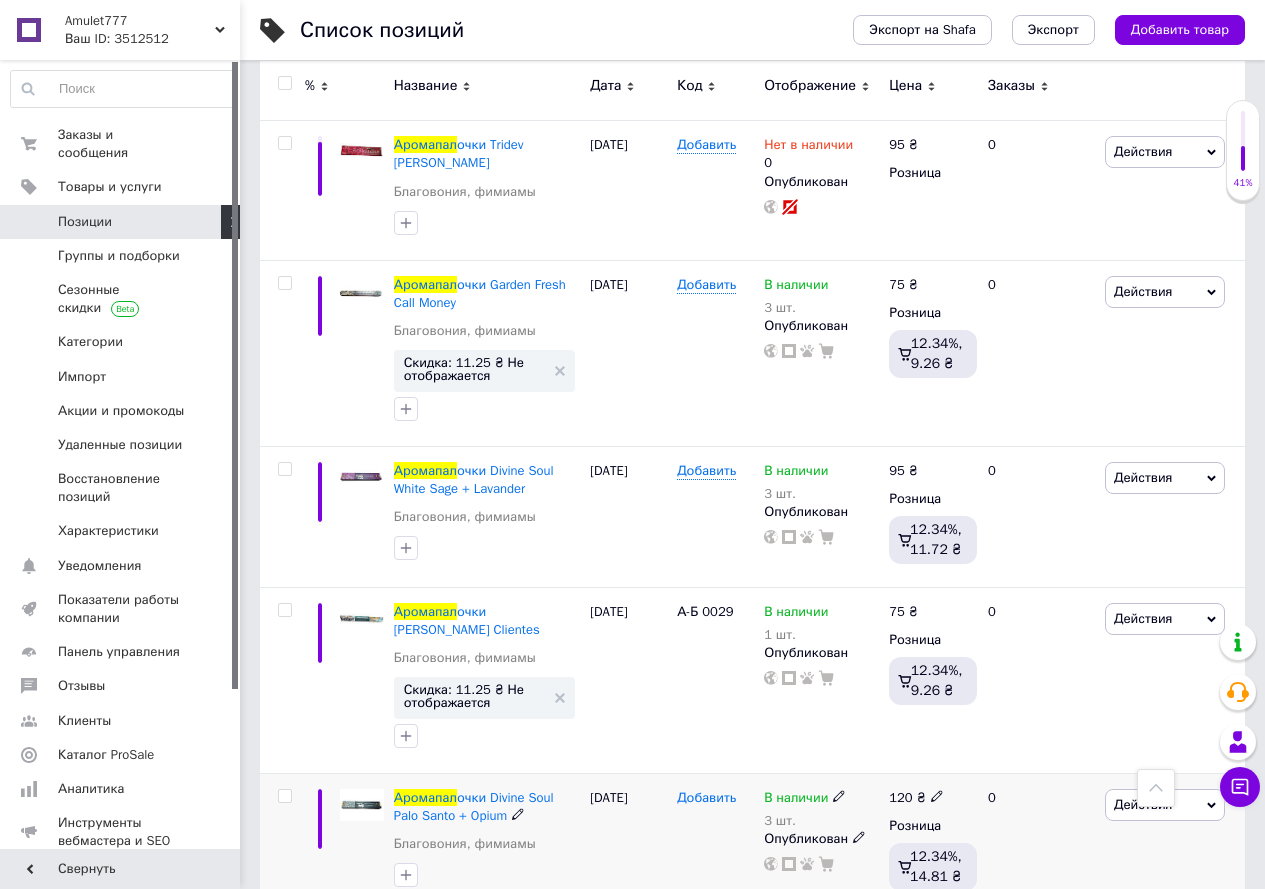 click on "Добавить" at bounding box center (706, 798) 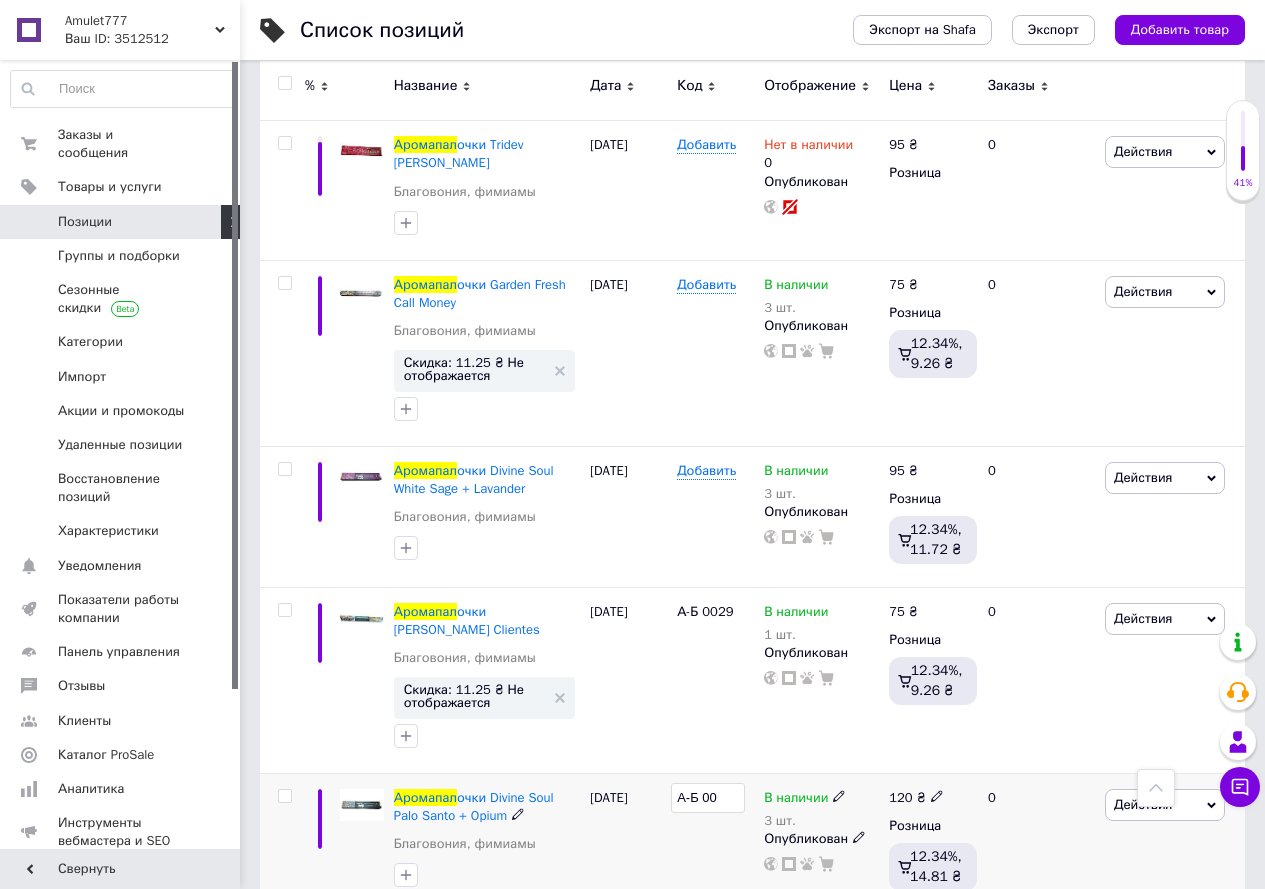 type on "А-Б 005" 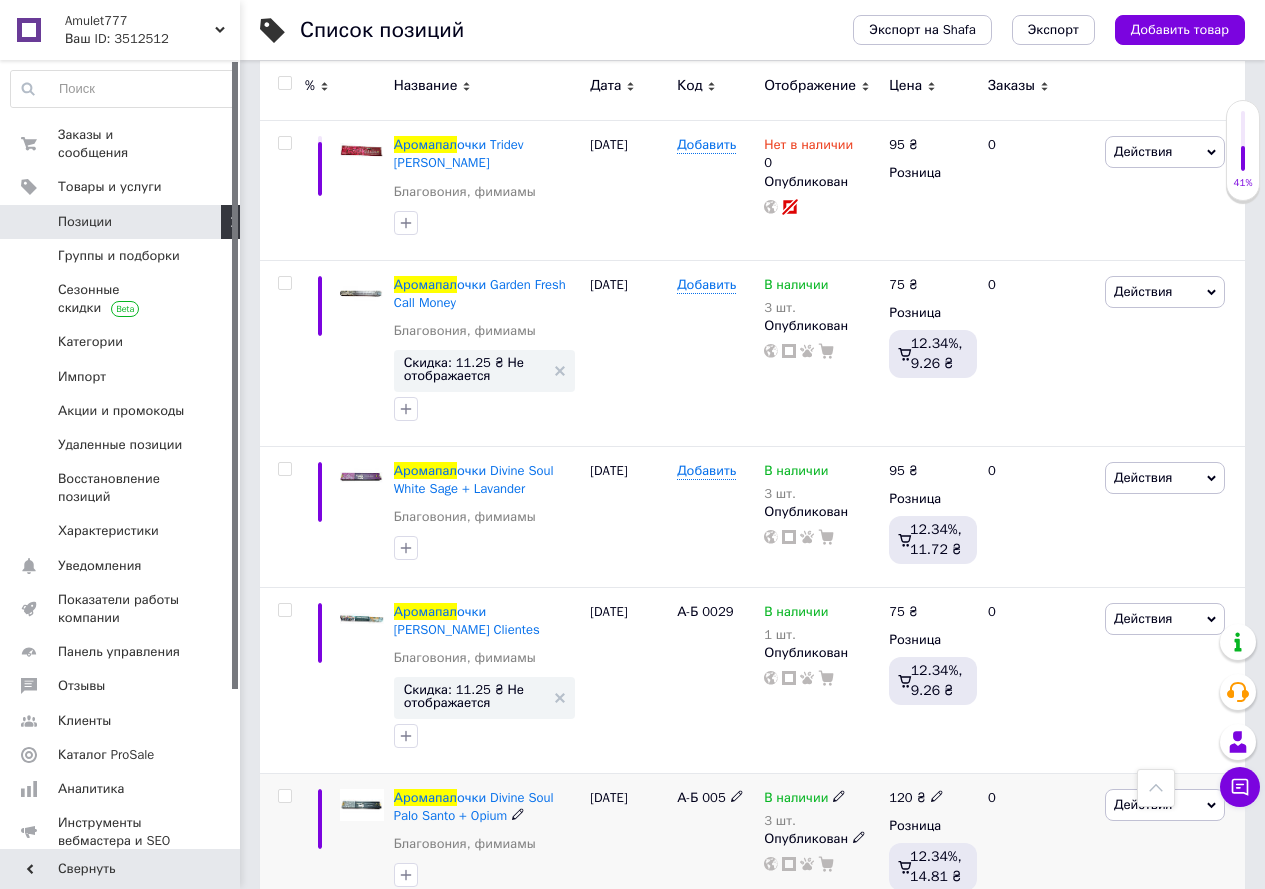 click 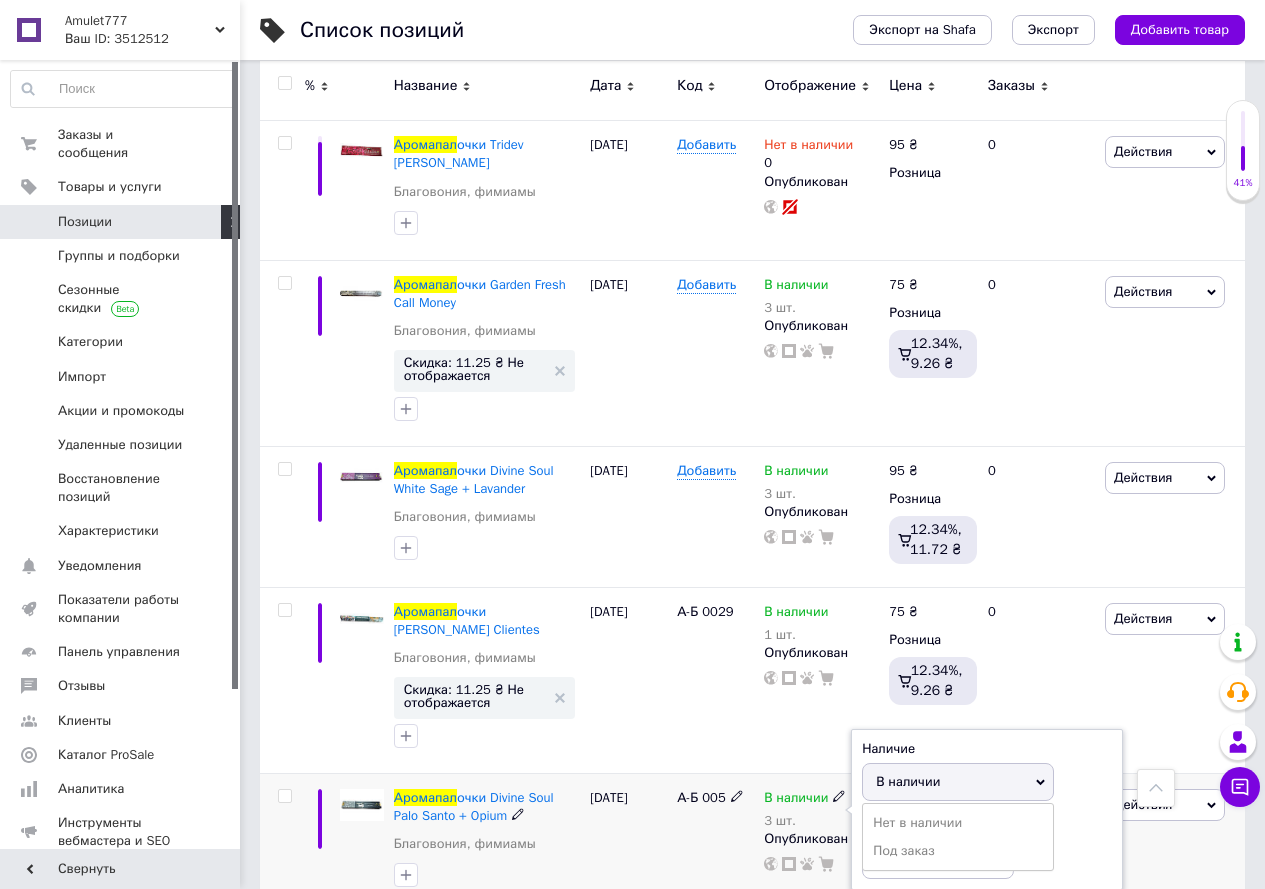 click on "В наличии" at bounding box center [958, 782] 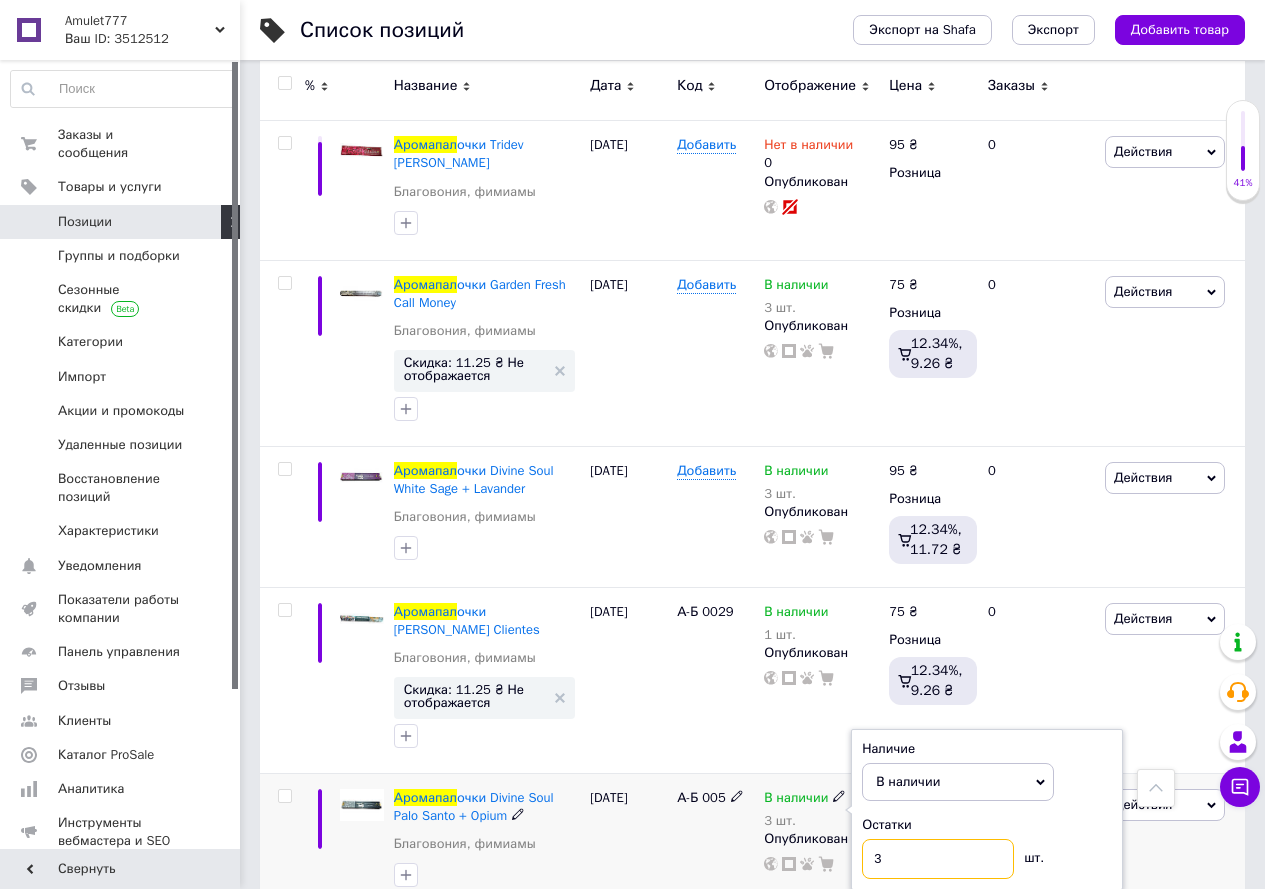 click on "3" at bounding box center (938, 859) 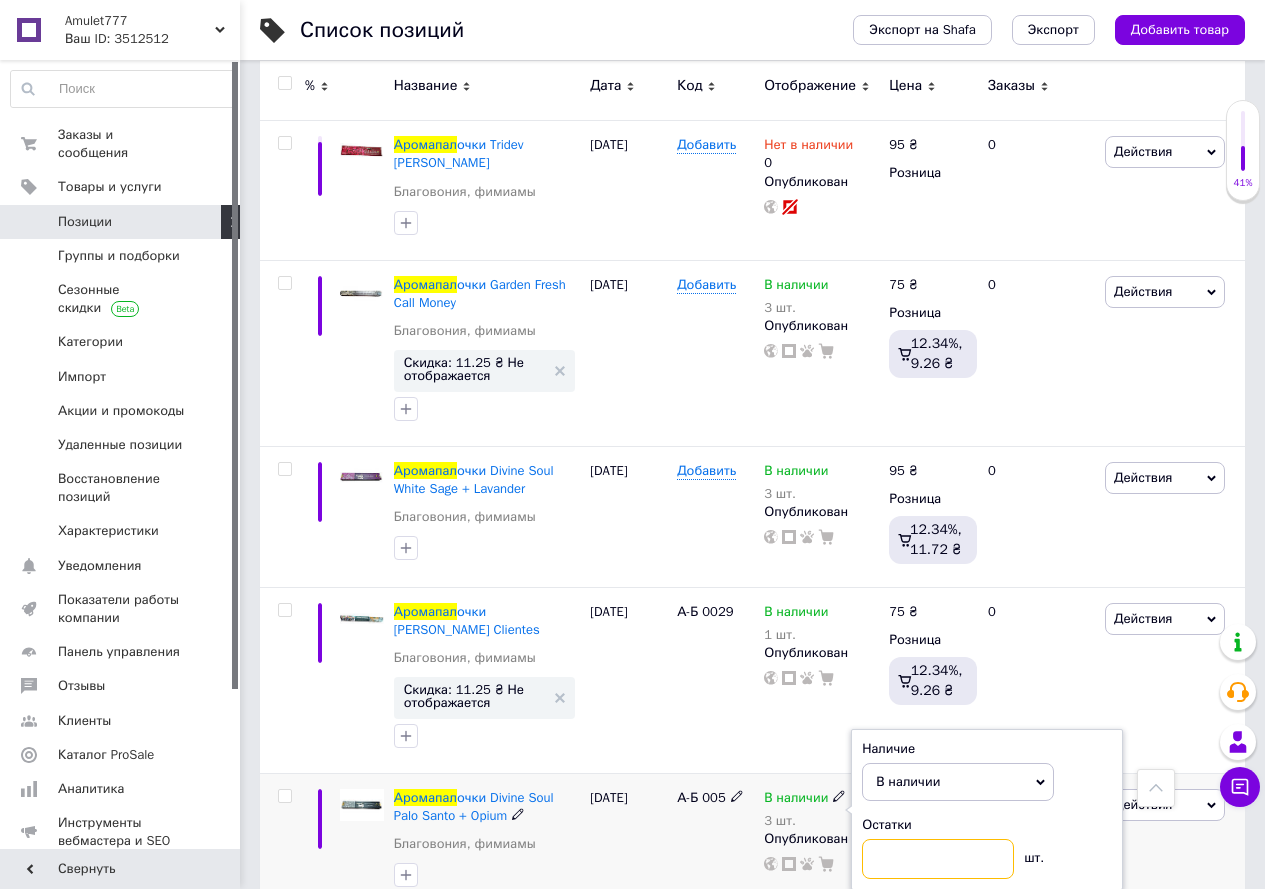 type on "2" 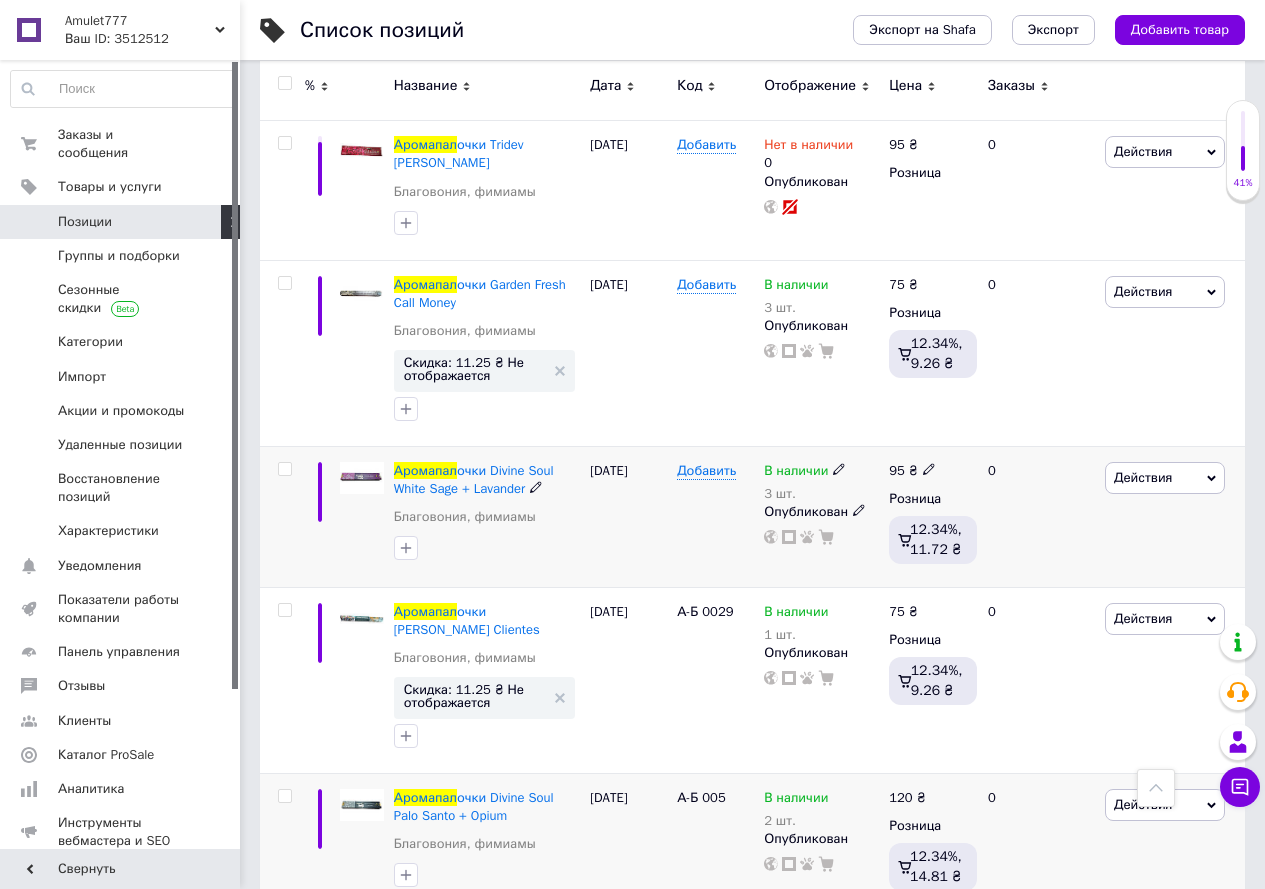 click 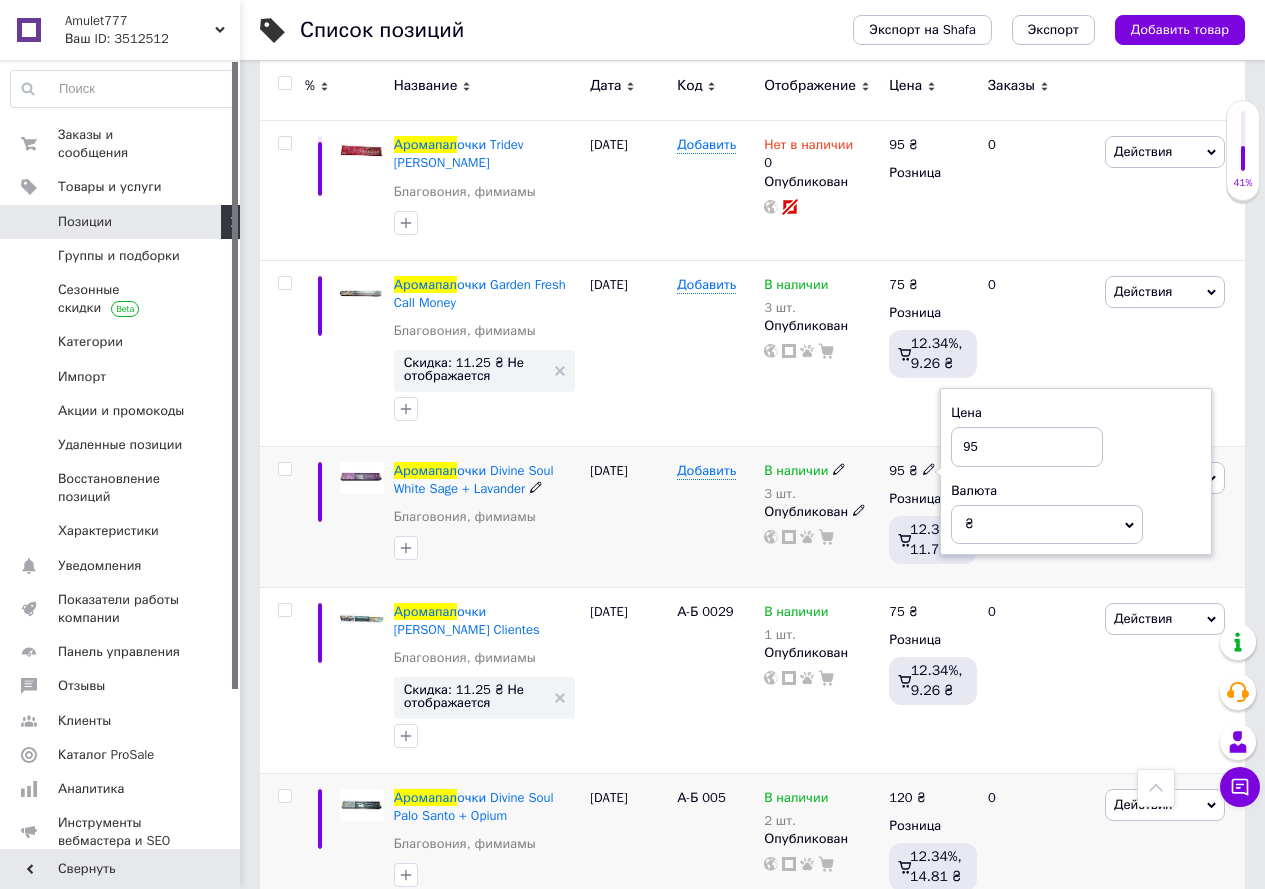 type on "9" 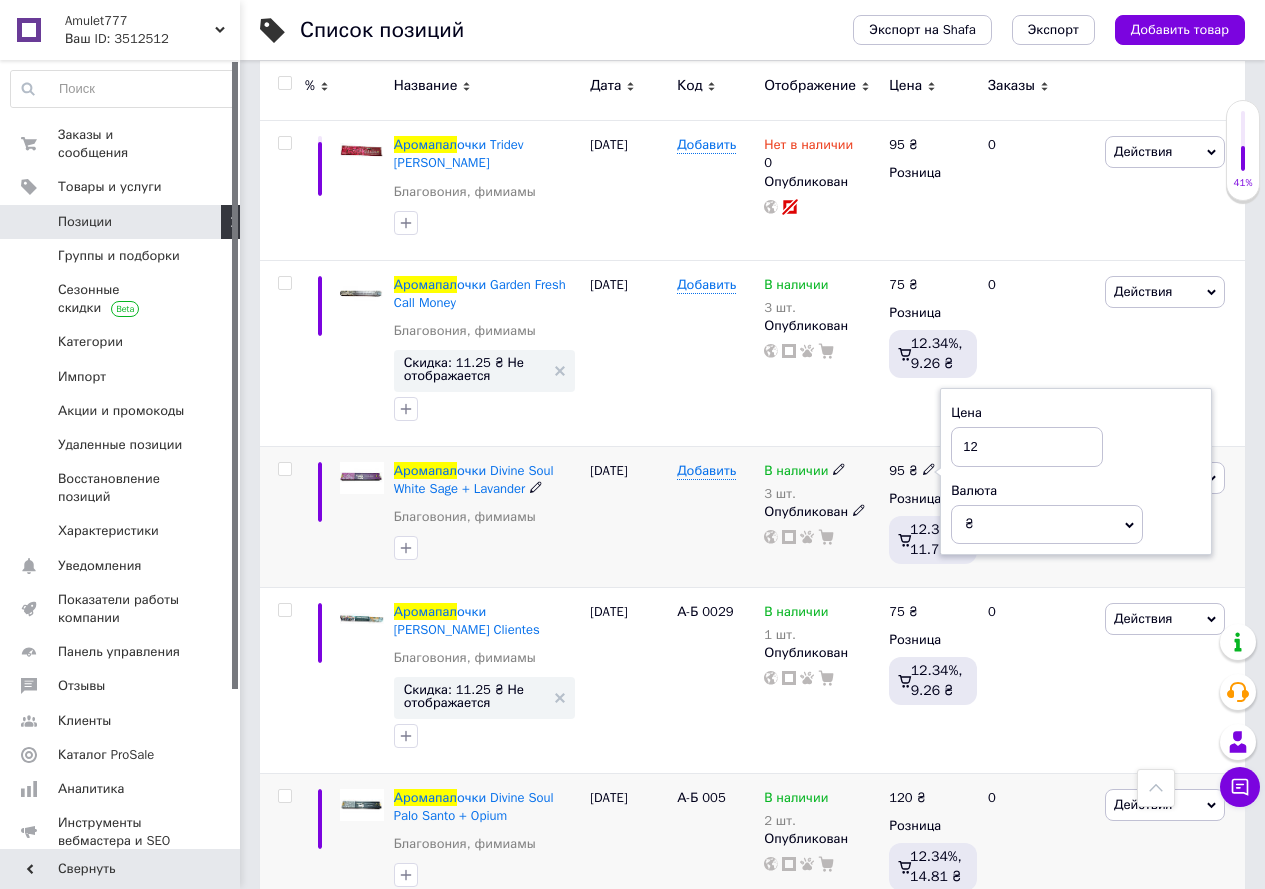 type on "120" 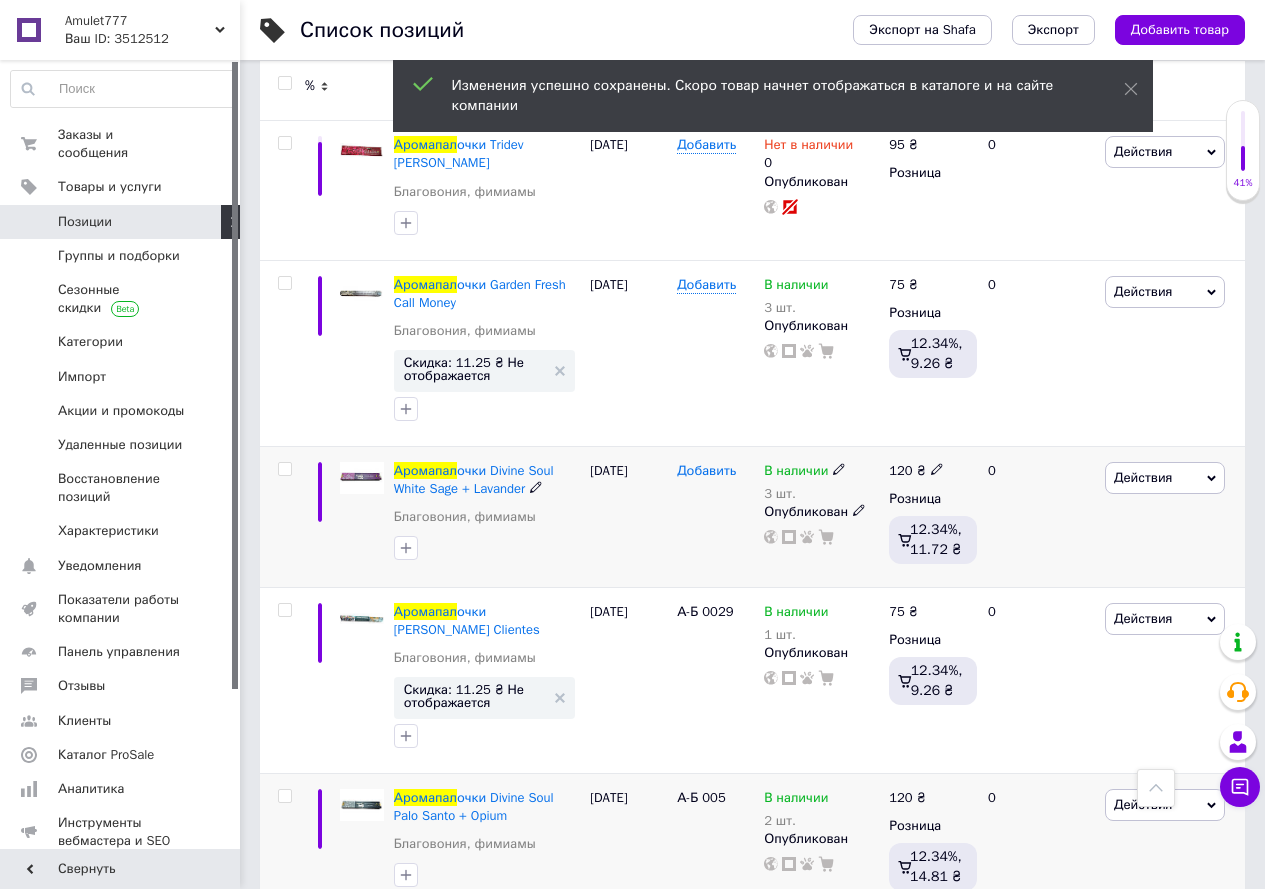 click on "Добавить" at bounding box center [706, 471] 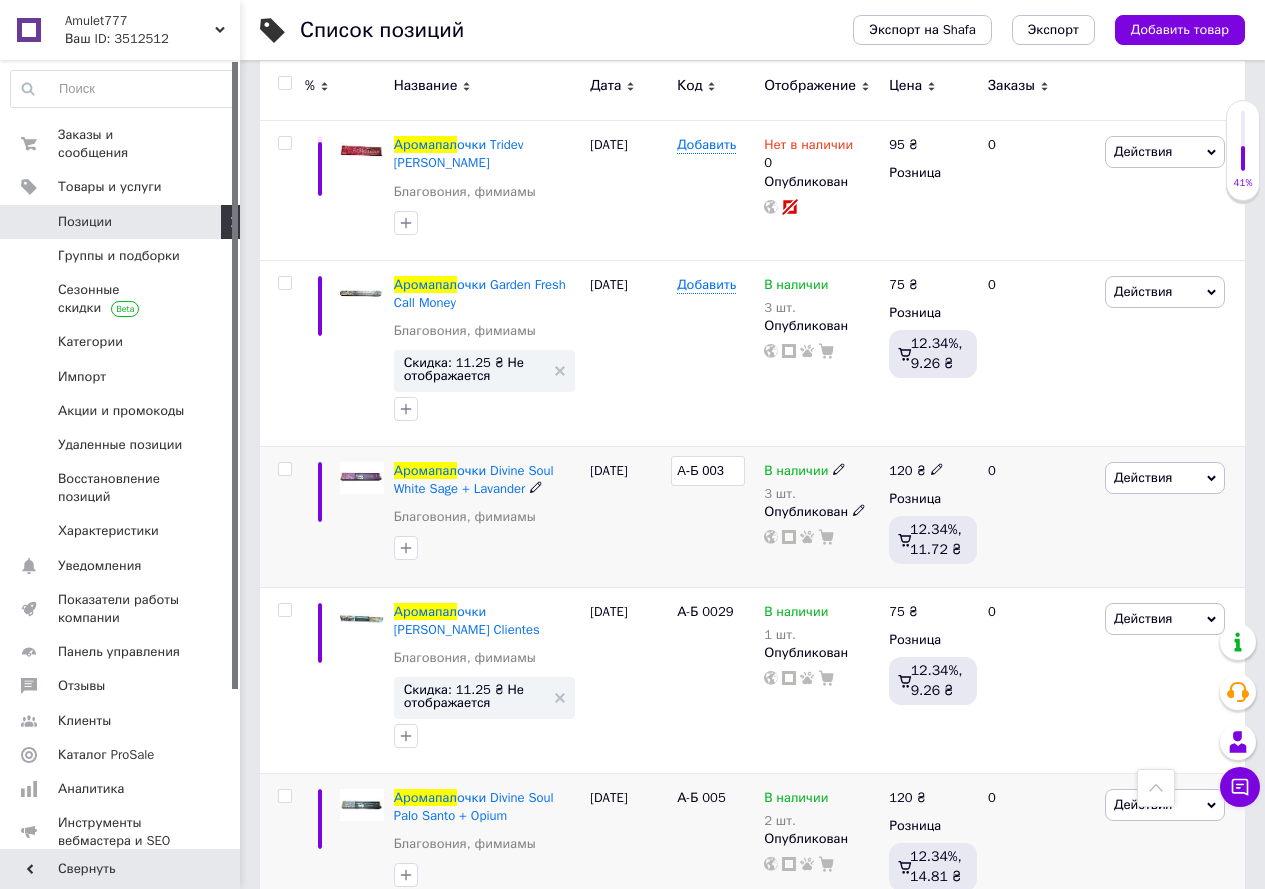type on "А-Б 0031" 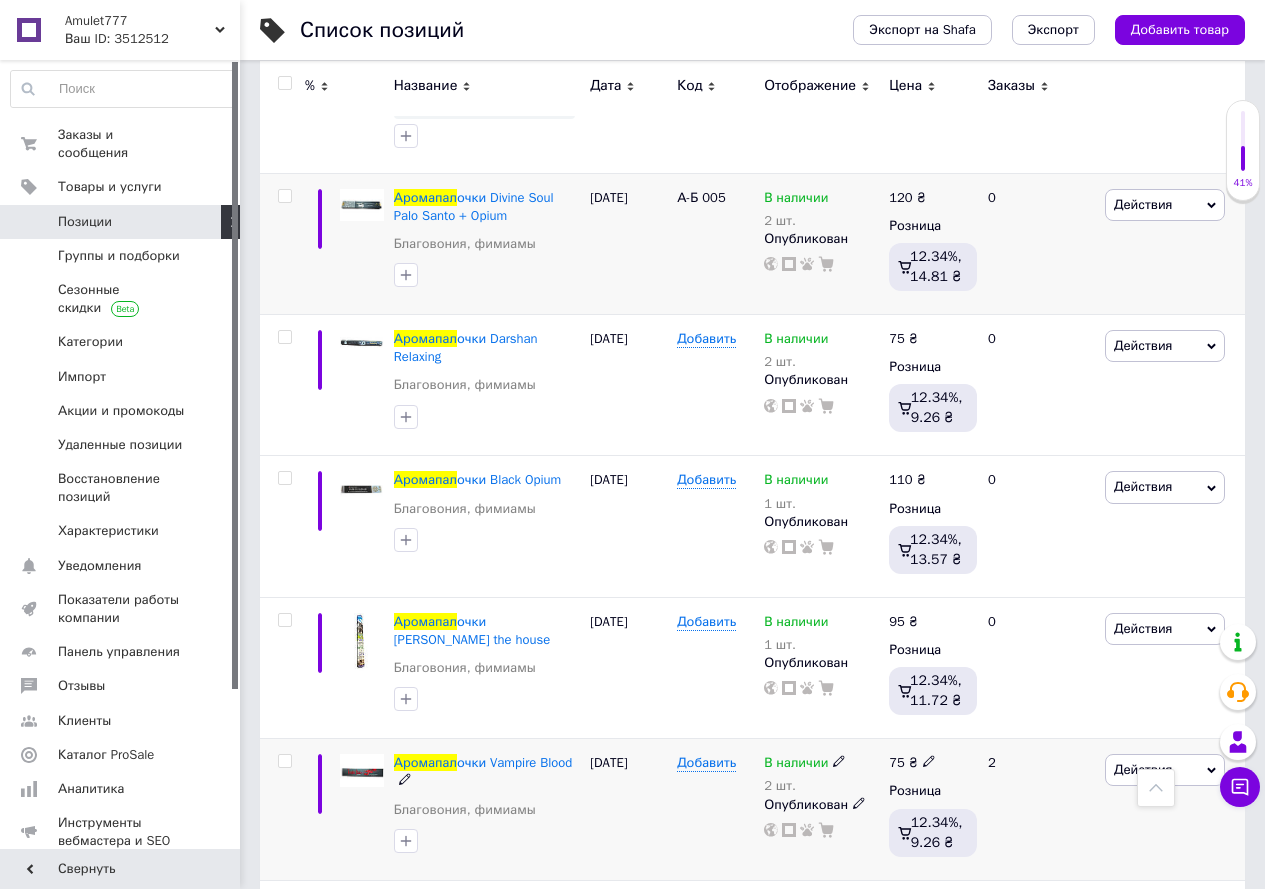scroll, scrollTop: 3900, scrollLeft: 0, axis: vertical 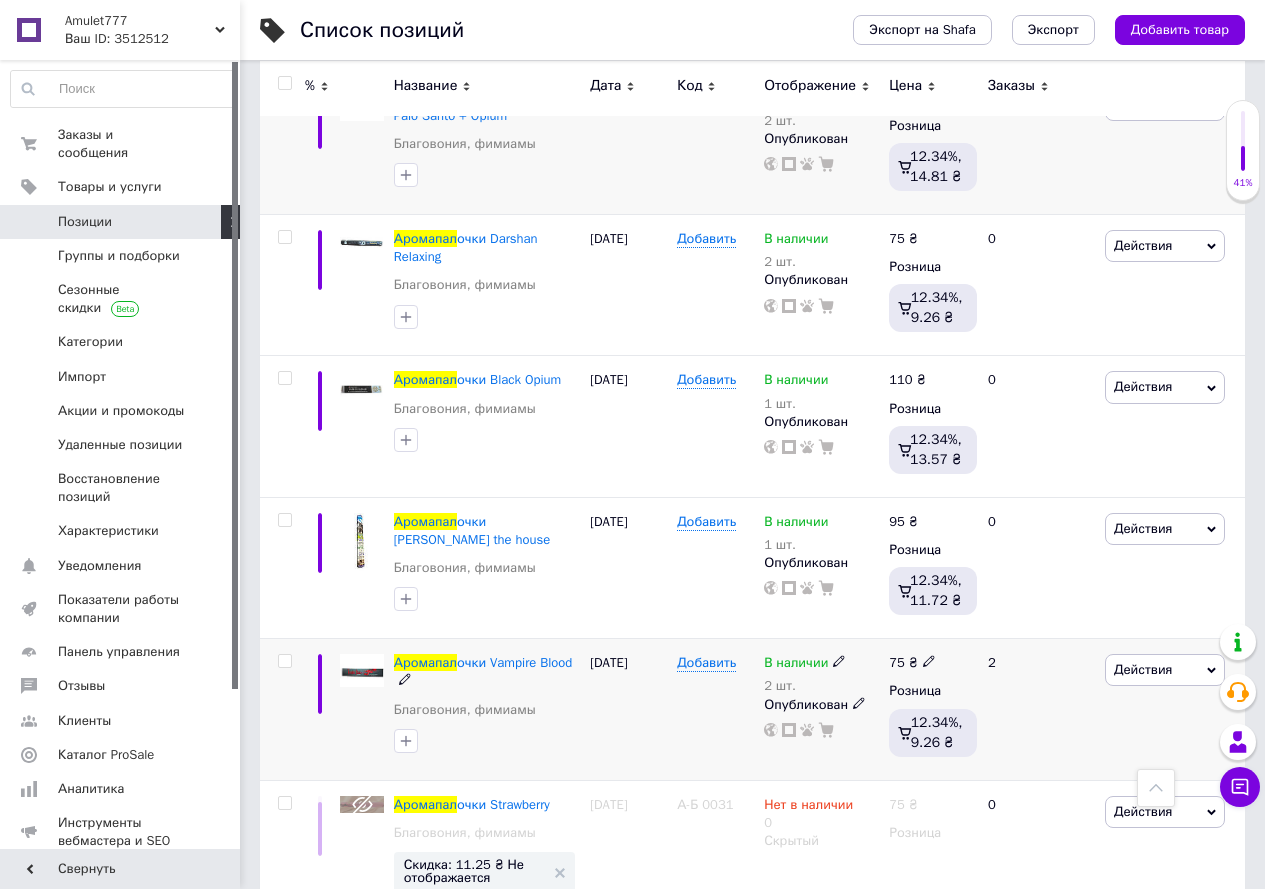 click 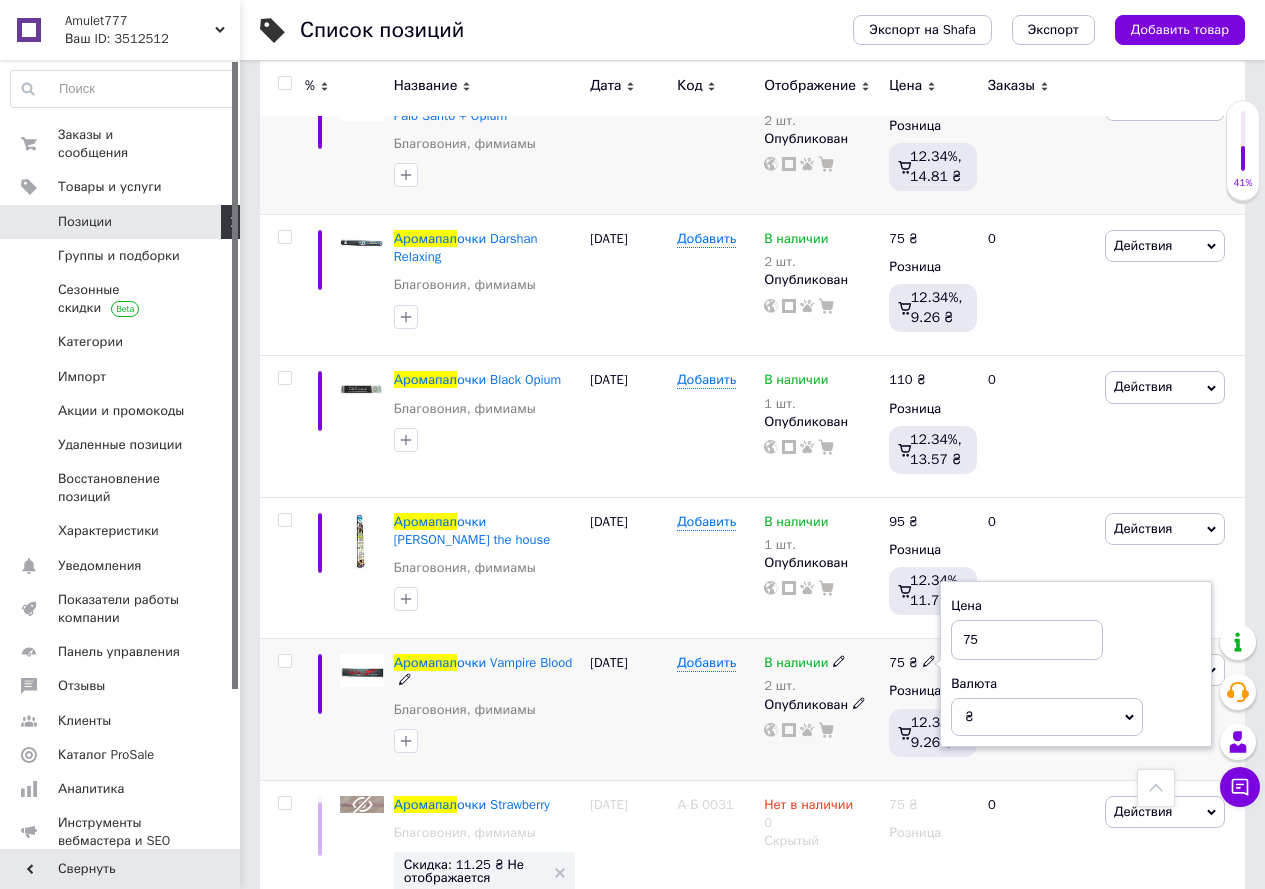 type on "7" 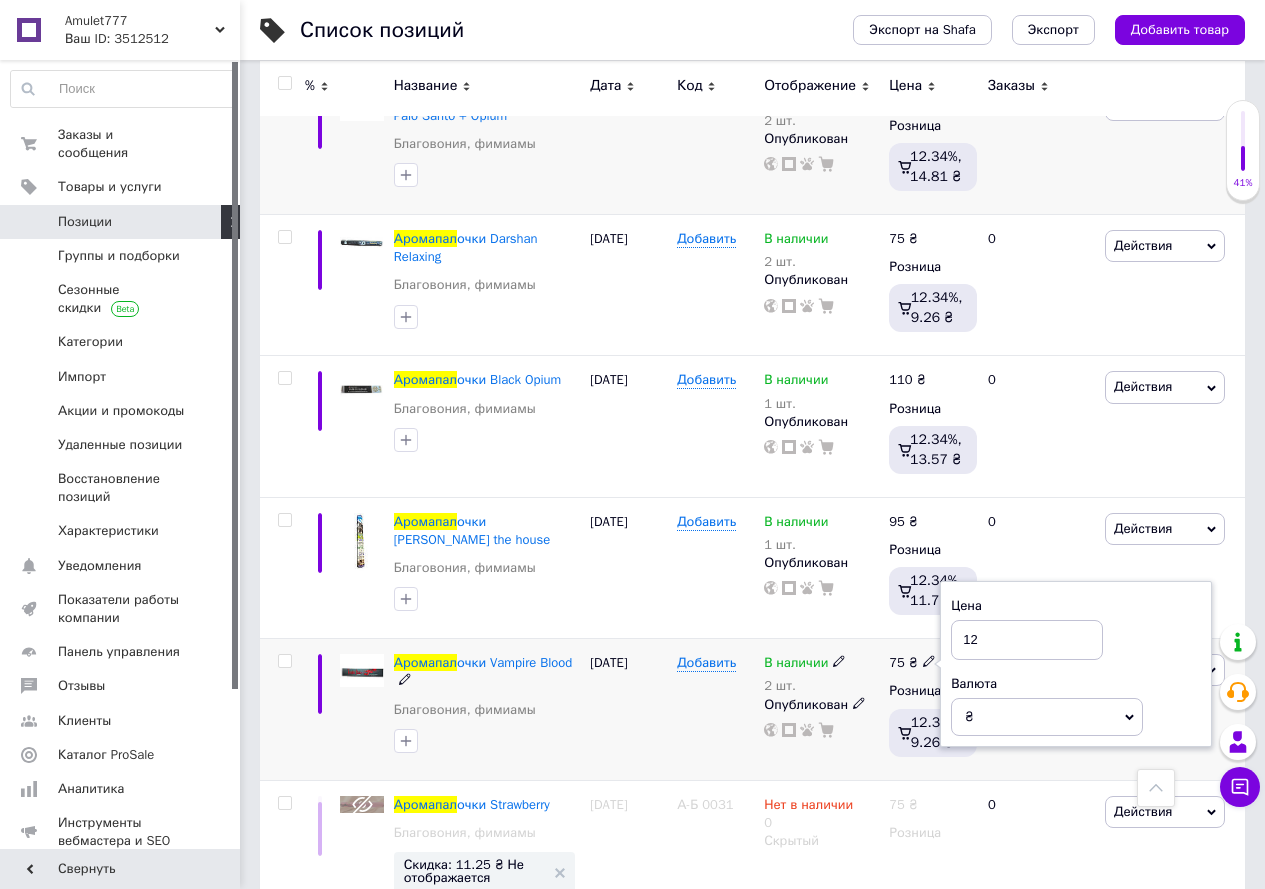 type on "120" 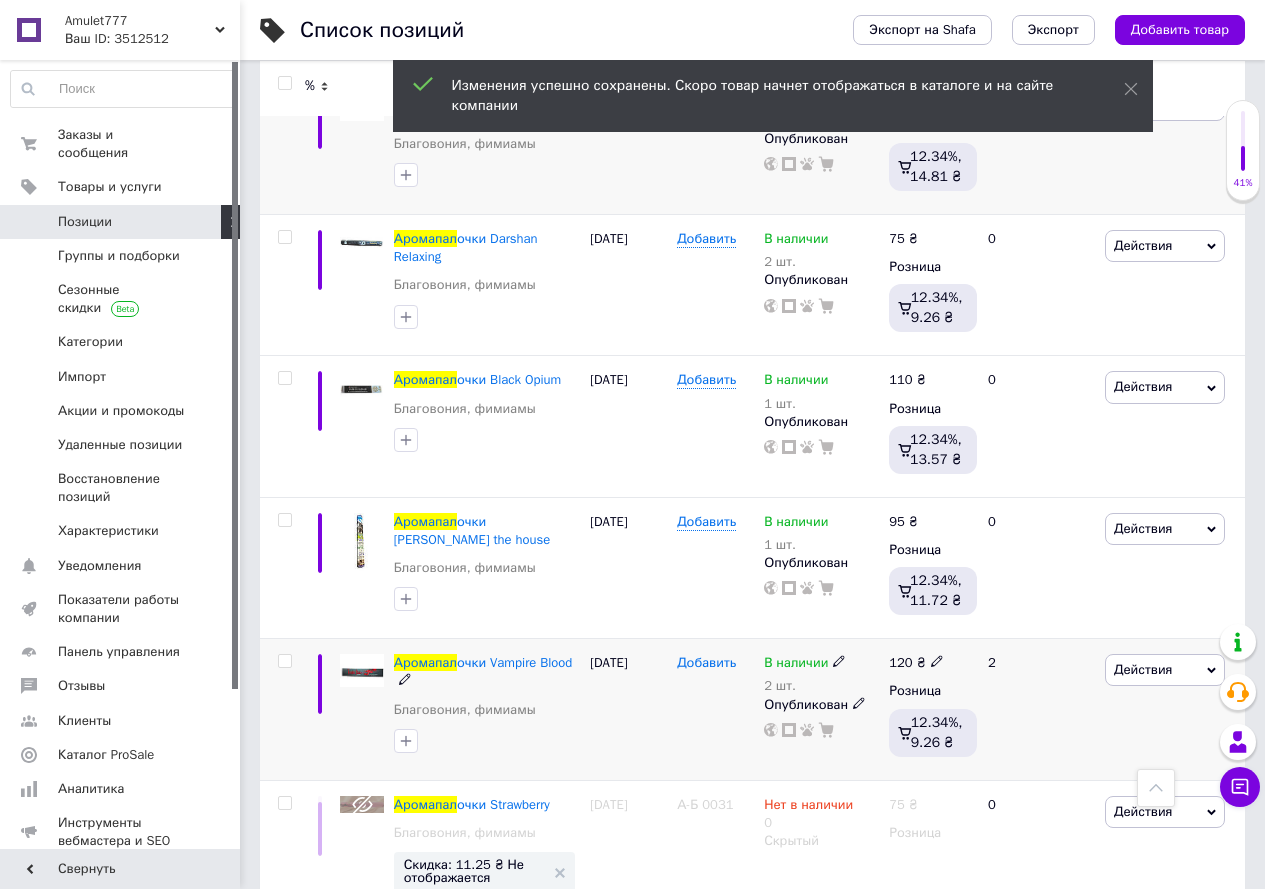 click on "Добавить" at bounding box center (706, 663) 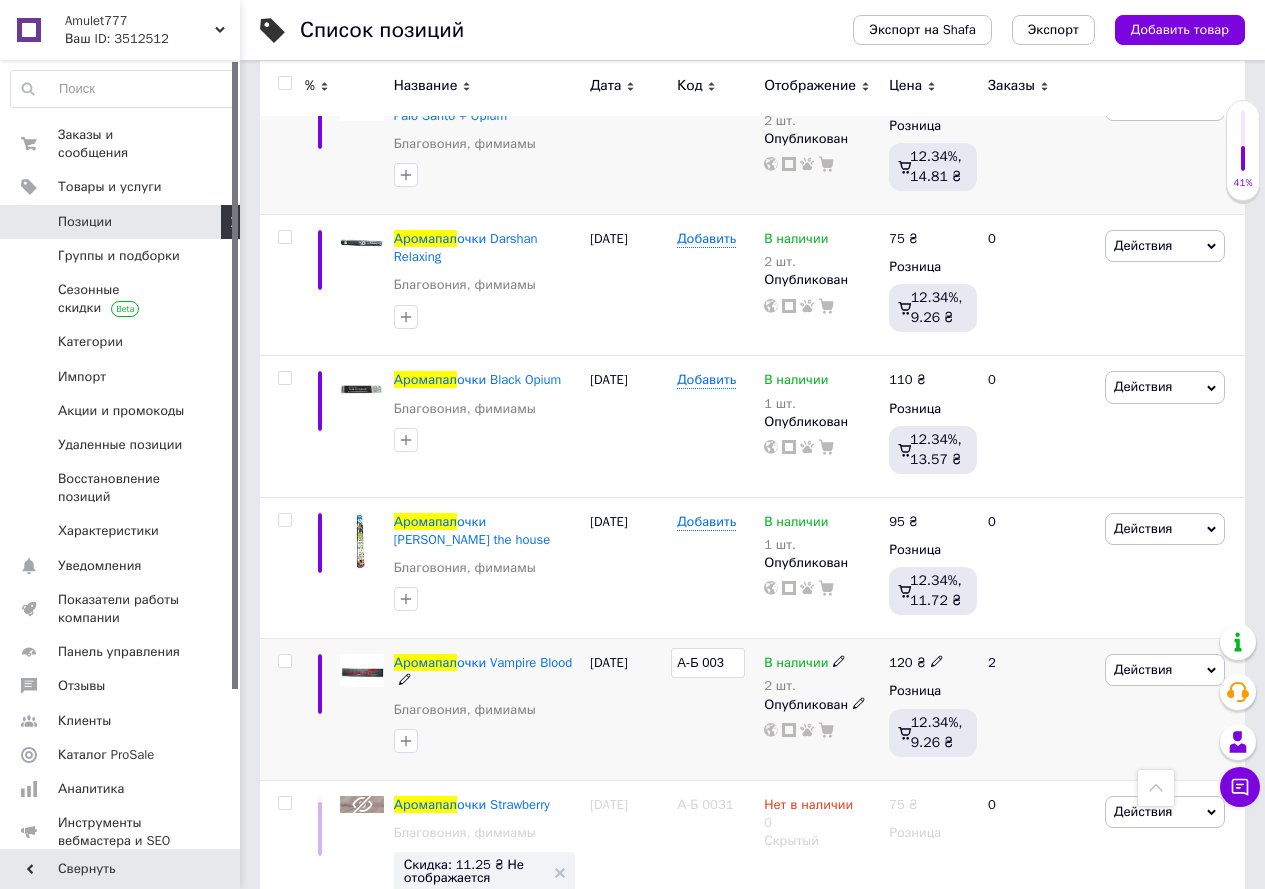 type on "А-Б 0036" 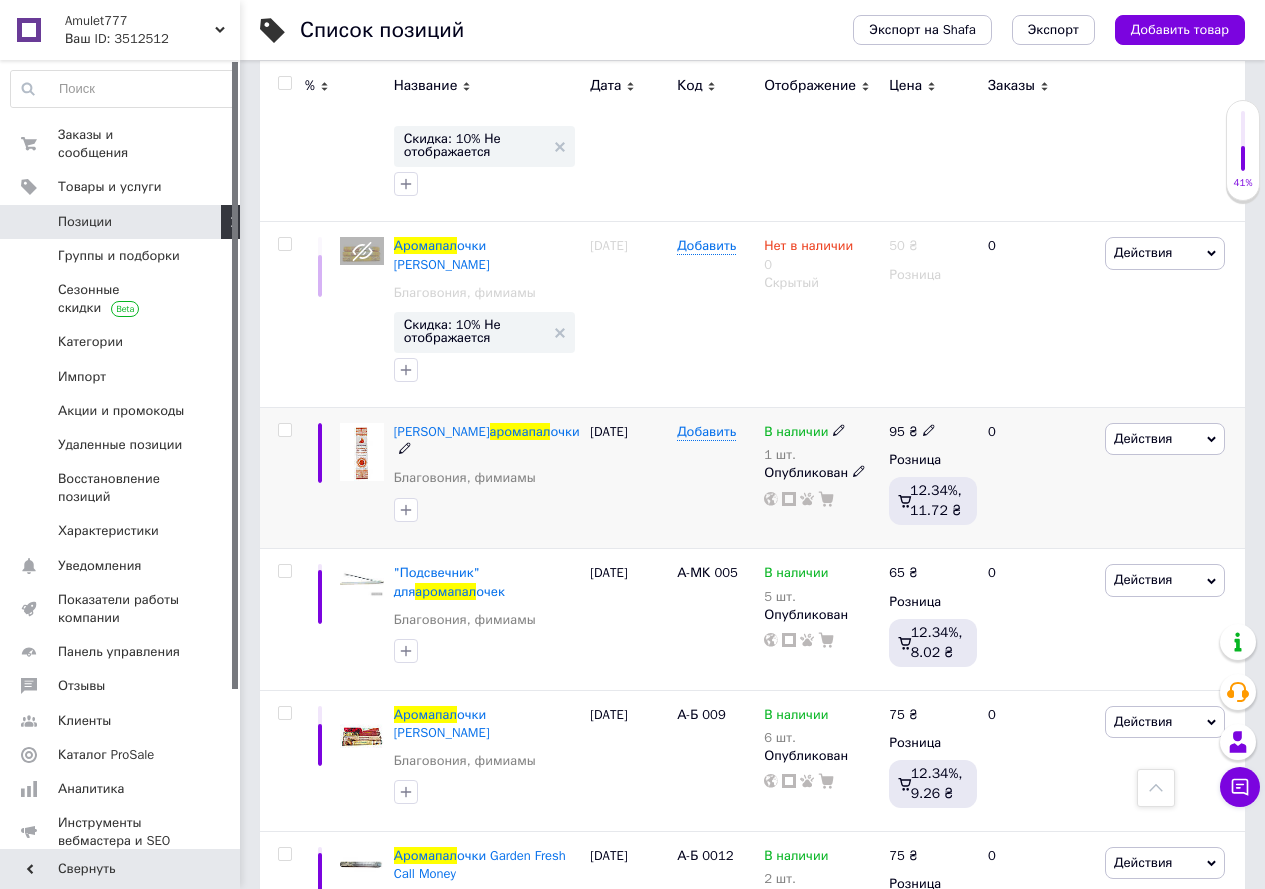 scroll, scrollTop: 606, scrollLeft: 0, axis: vertical 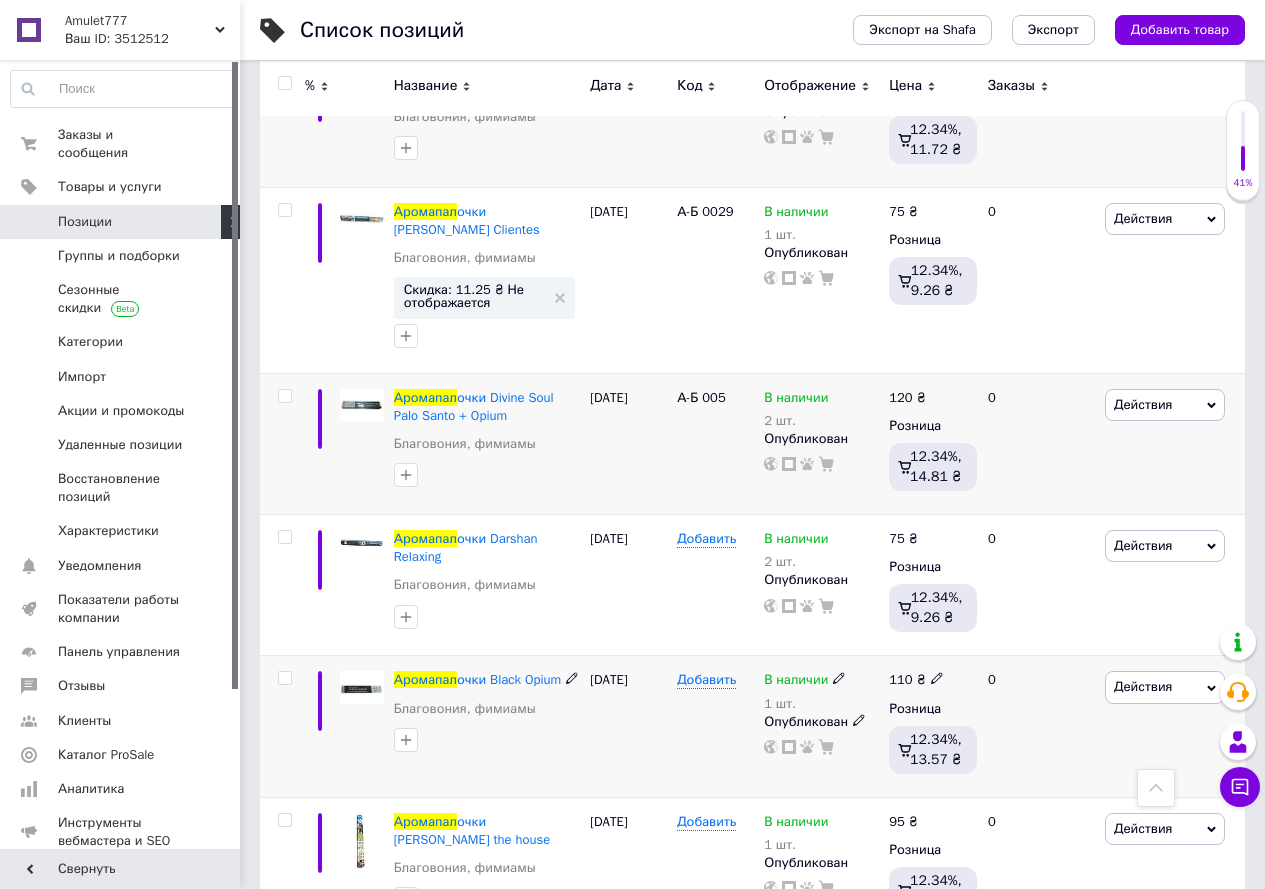 click 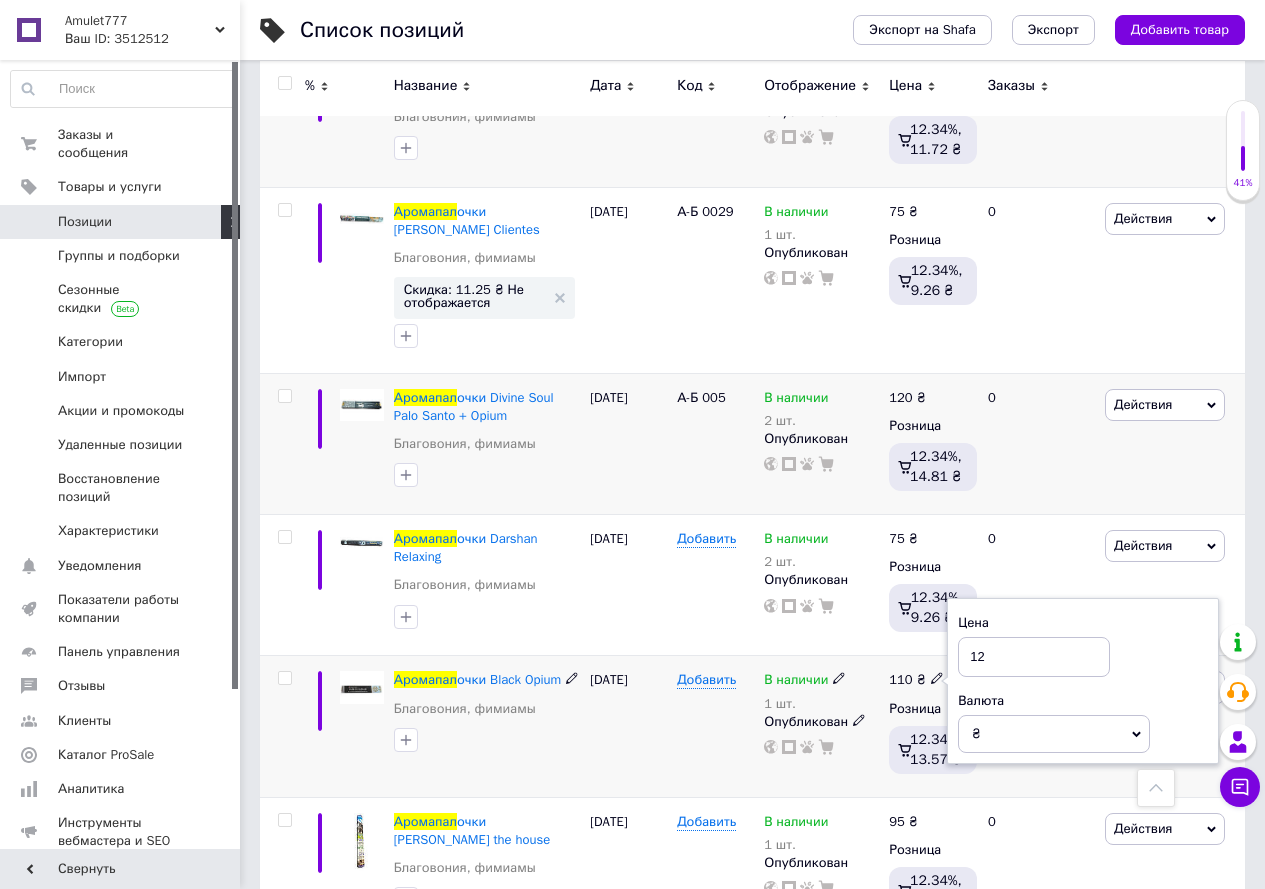 type on "120" 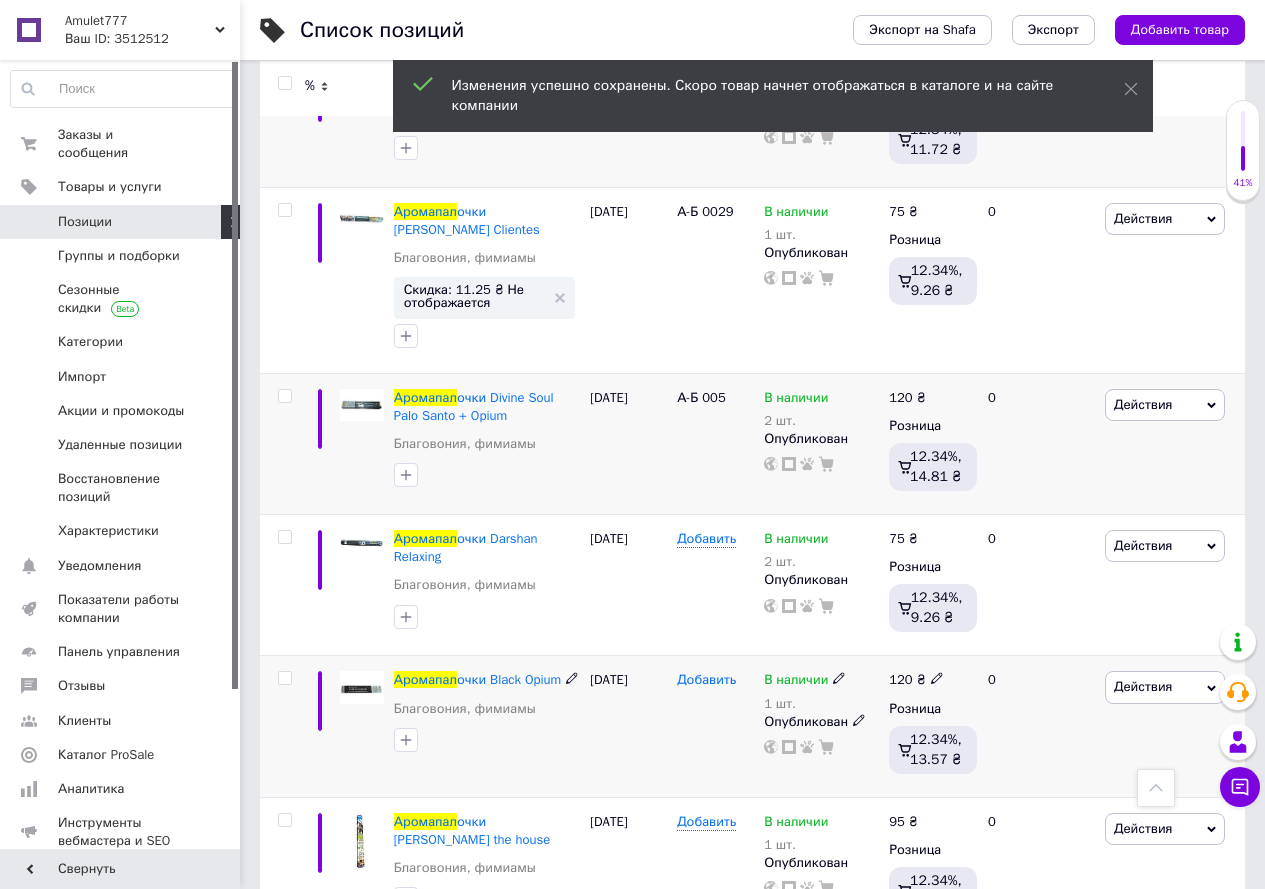 click on "Добавить" at bounding box center (706, 680) 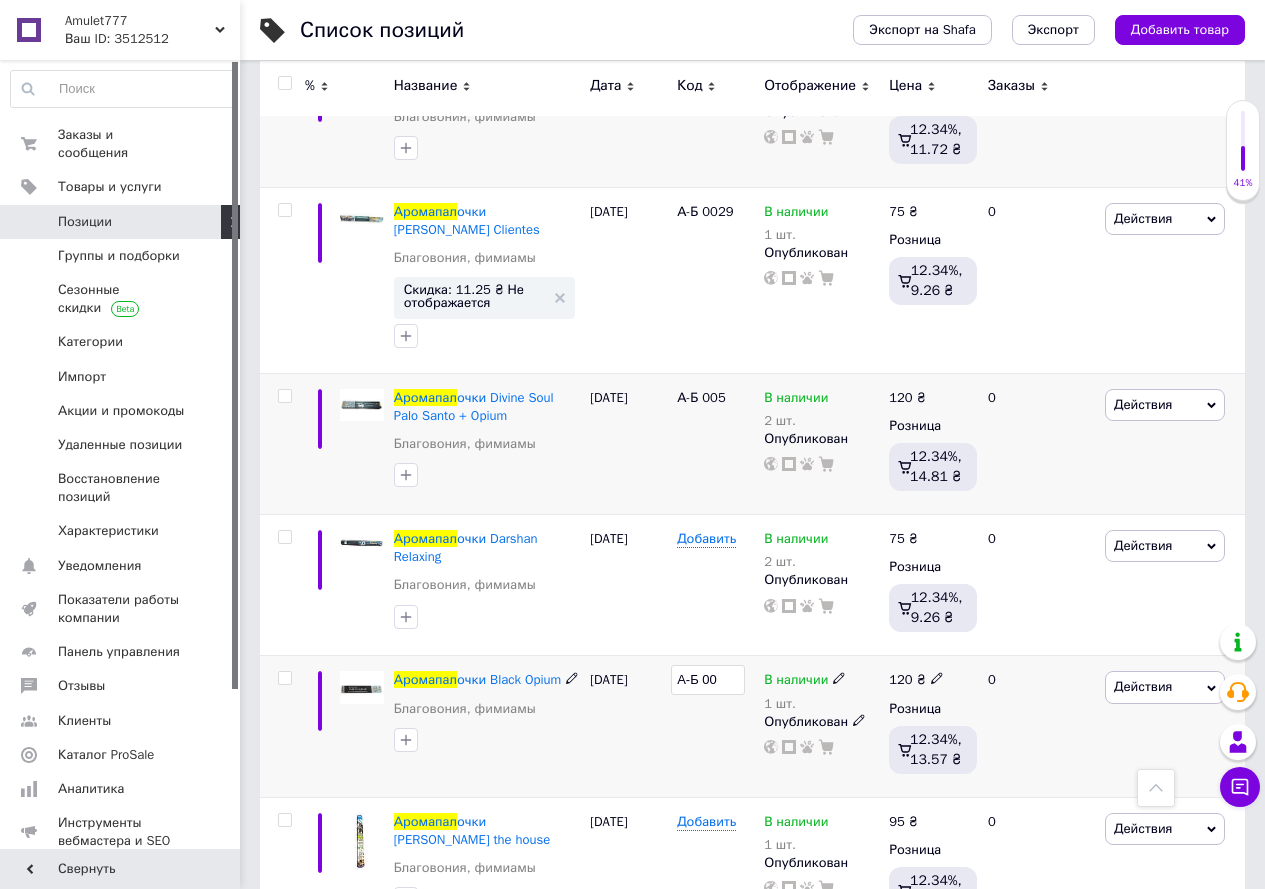 type on "А-Б 005" 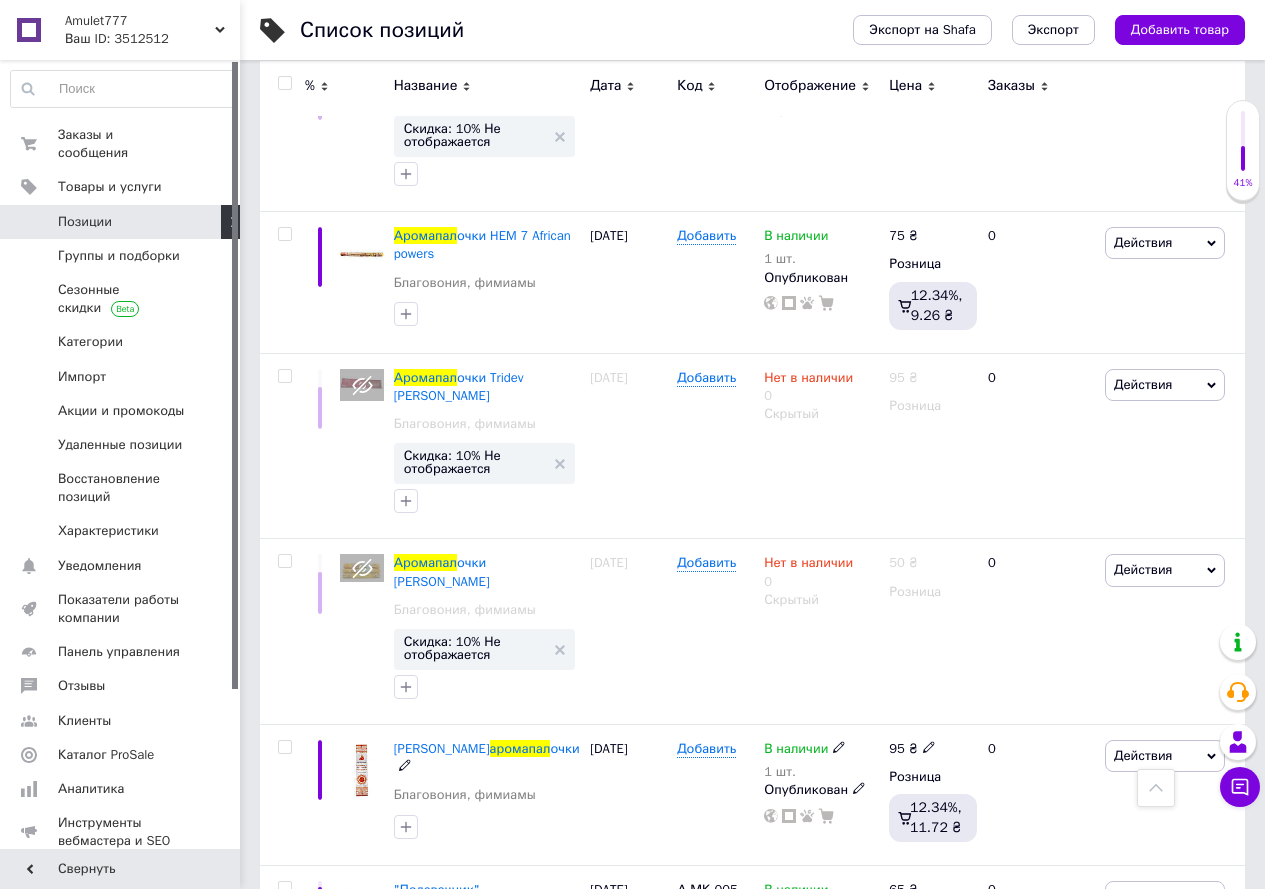 scroll, scrollTop: 400, scrollLeft: 0, axis: vertical 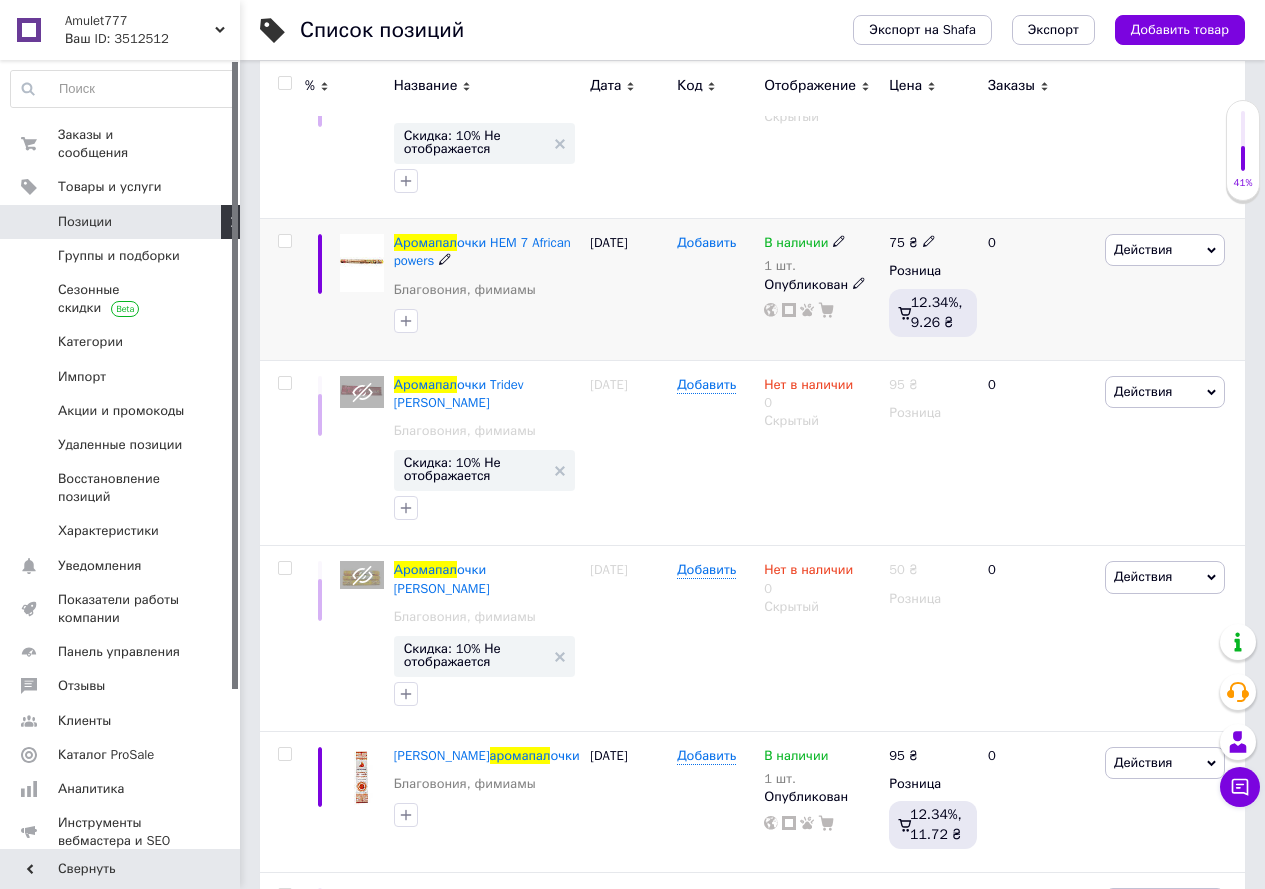 click on "Добавить" at bounding box center [706, 243] 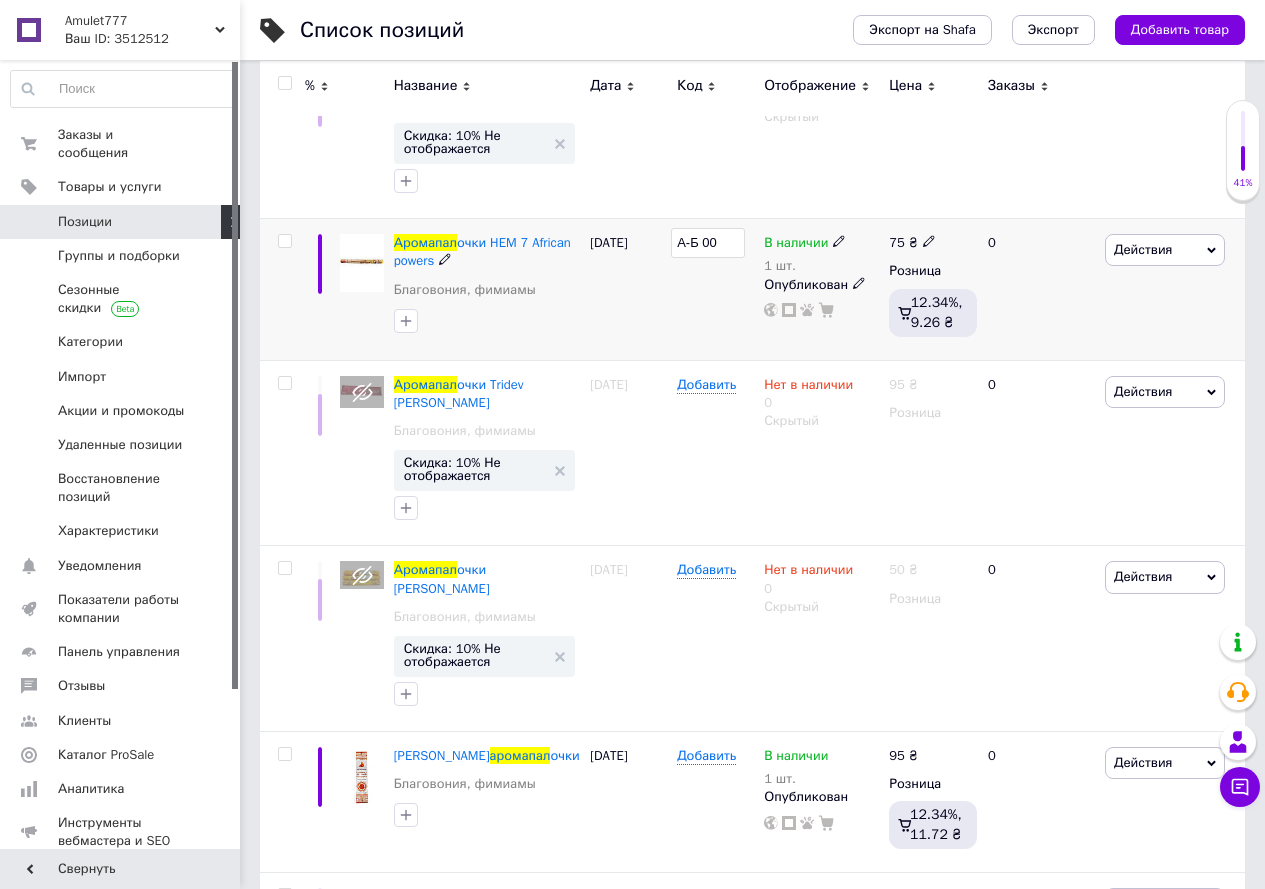 type on "А-Б 007" 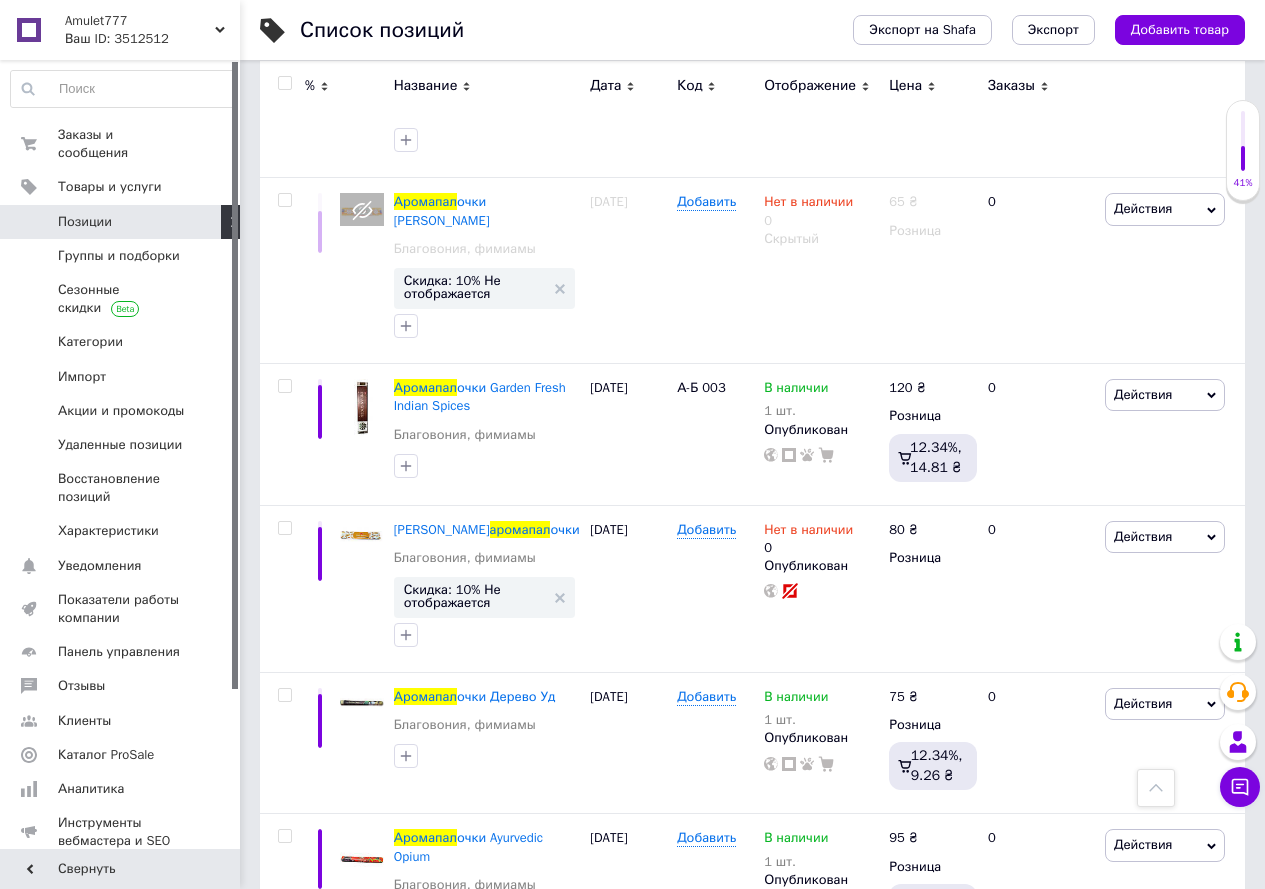 scroll, scrollTop: 2300, scrollLeft: 0, axis: vertical 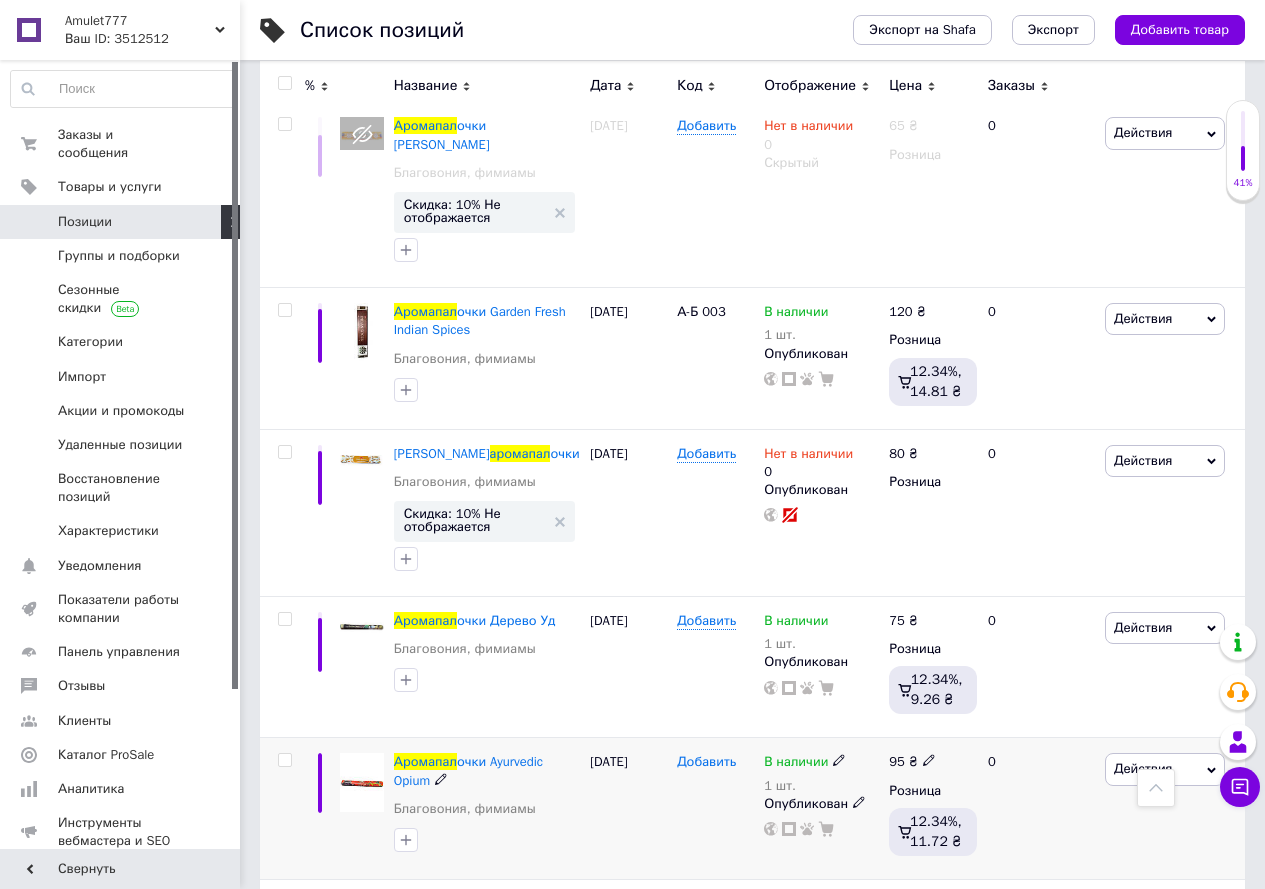 click on "Добавить" at bounding box center (706, 762) 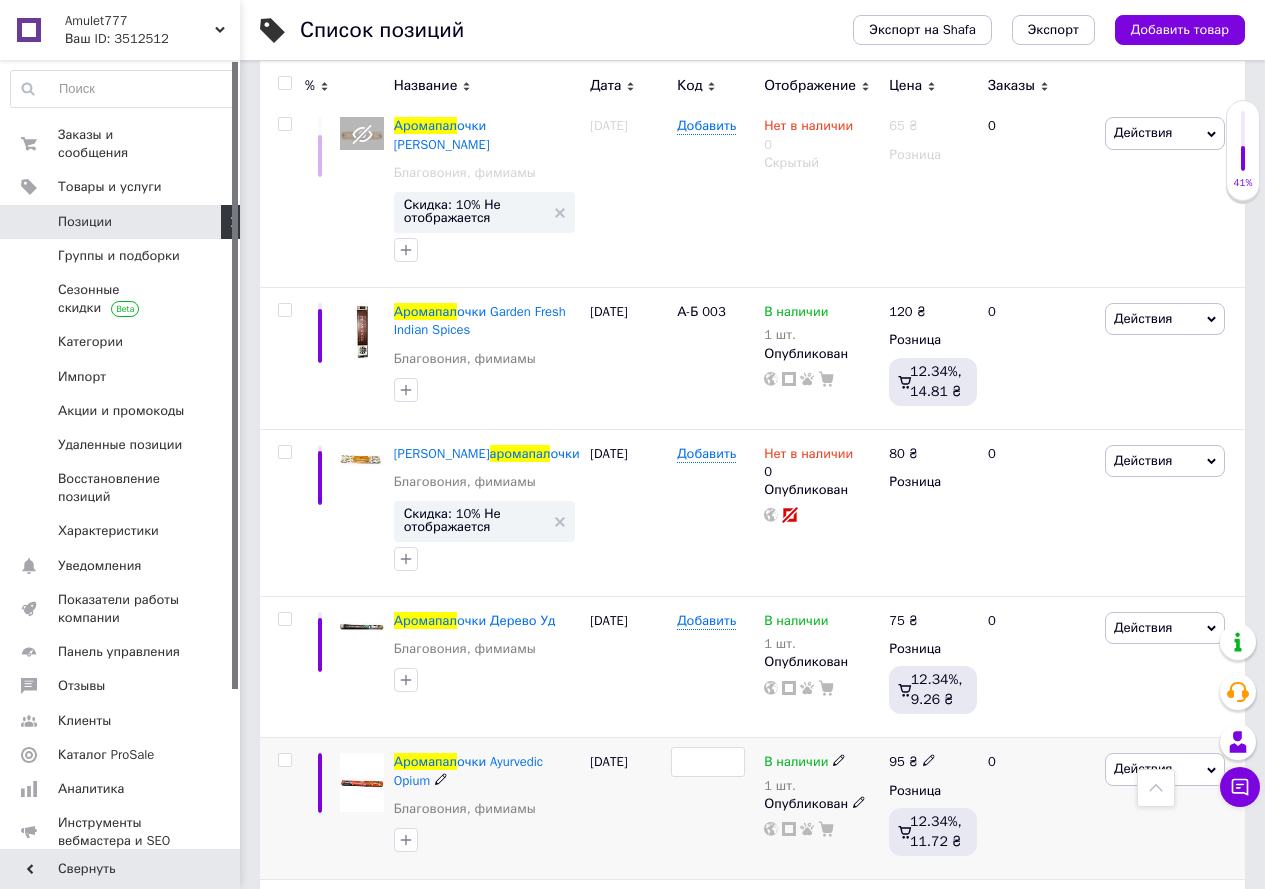 click at bounding box center [715, 808] 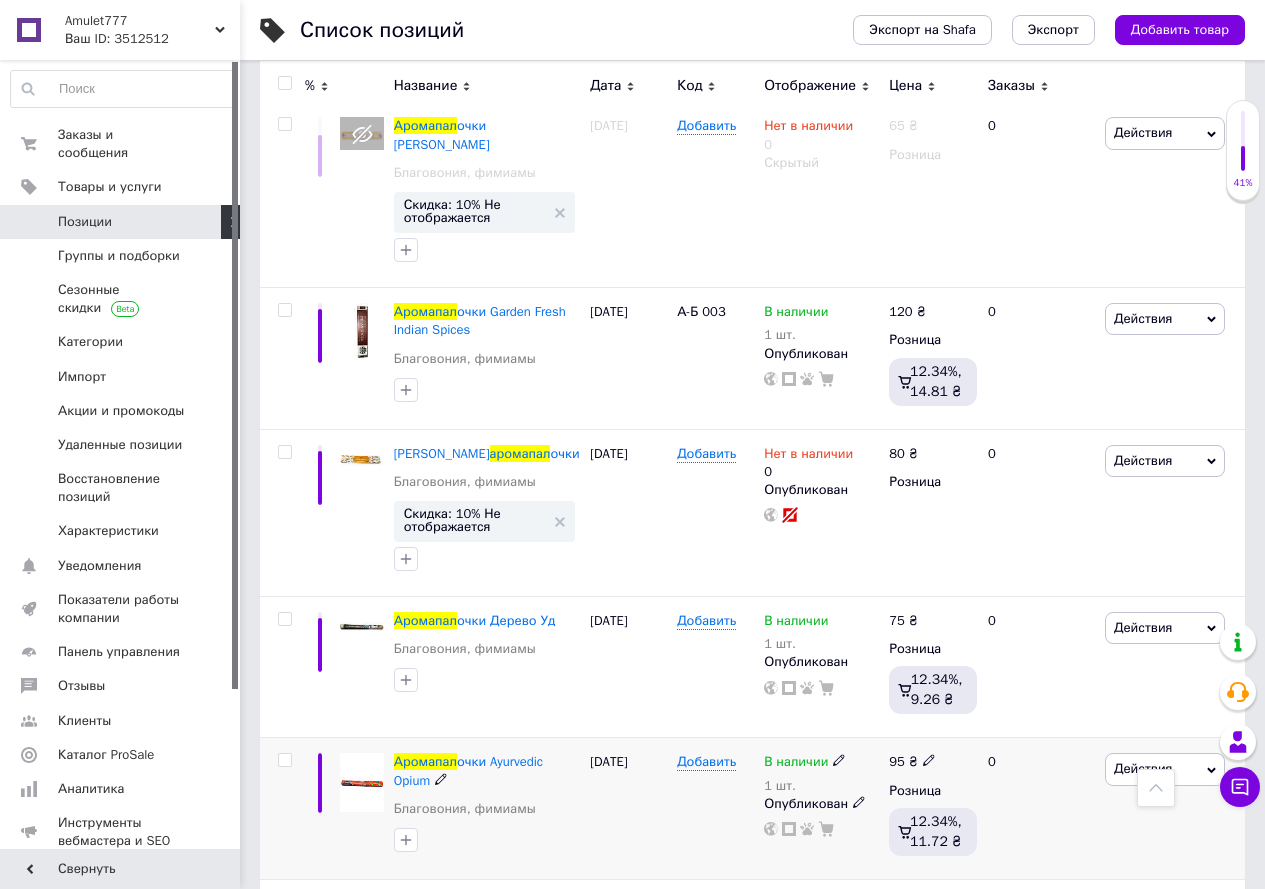 click 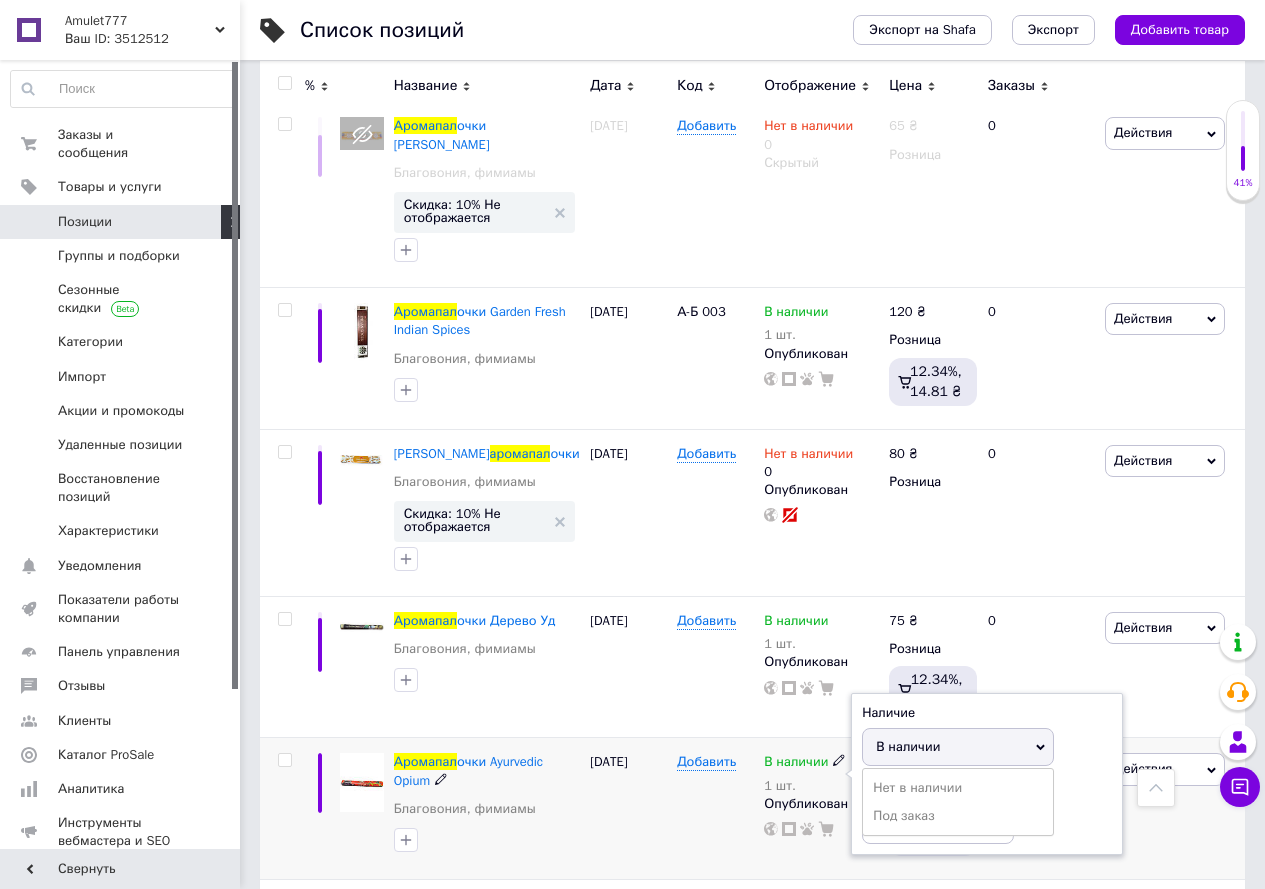 click on "В наличии" at bounding box center [908, 746] 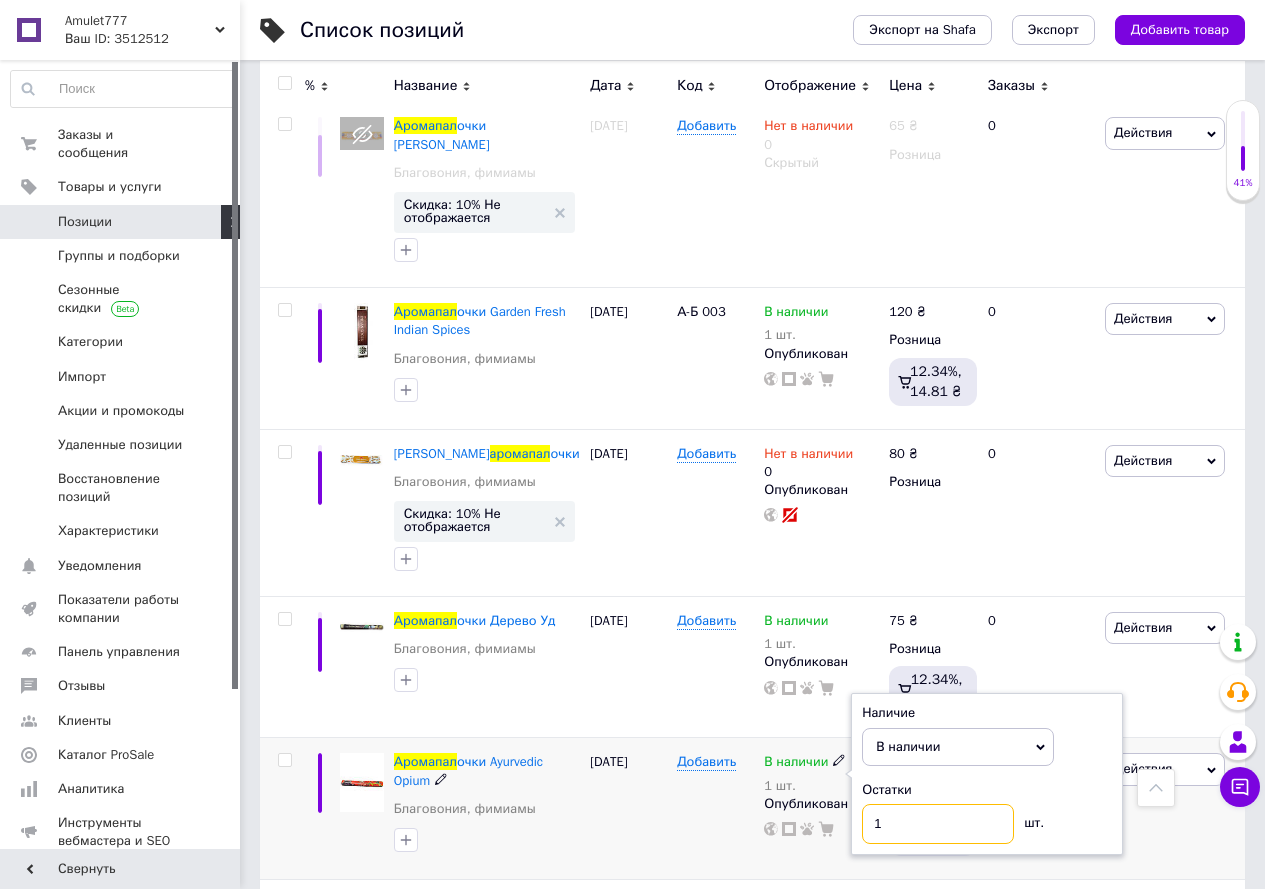 click on "1" at bounding box center (938, 824) 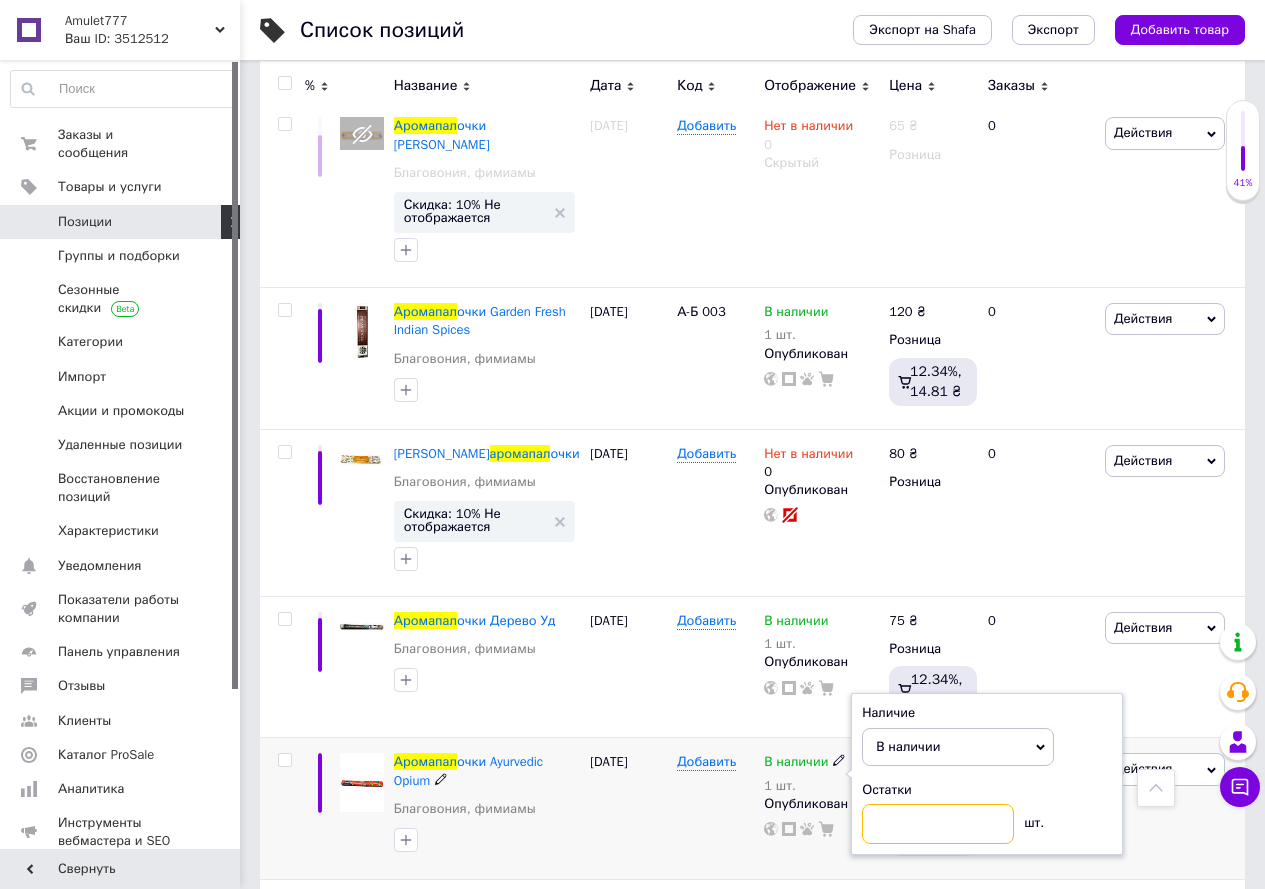 type on "2" 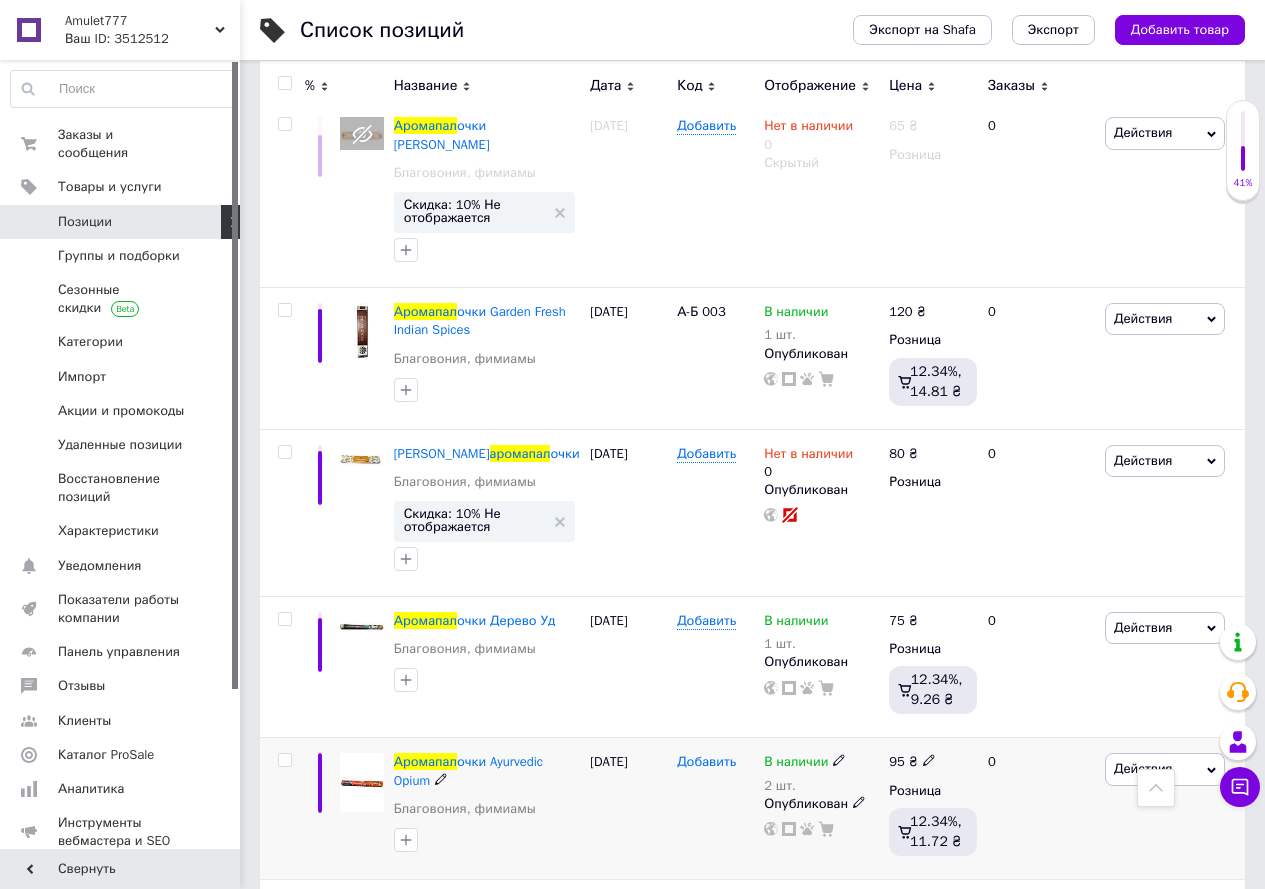 click on "Добавить" at bounding box center [706, 762] 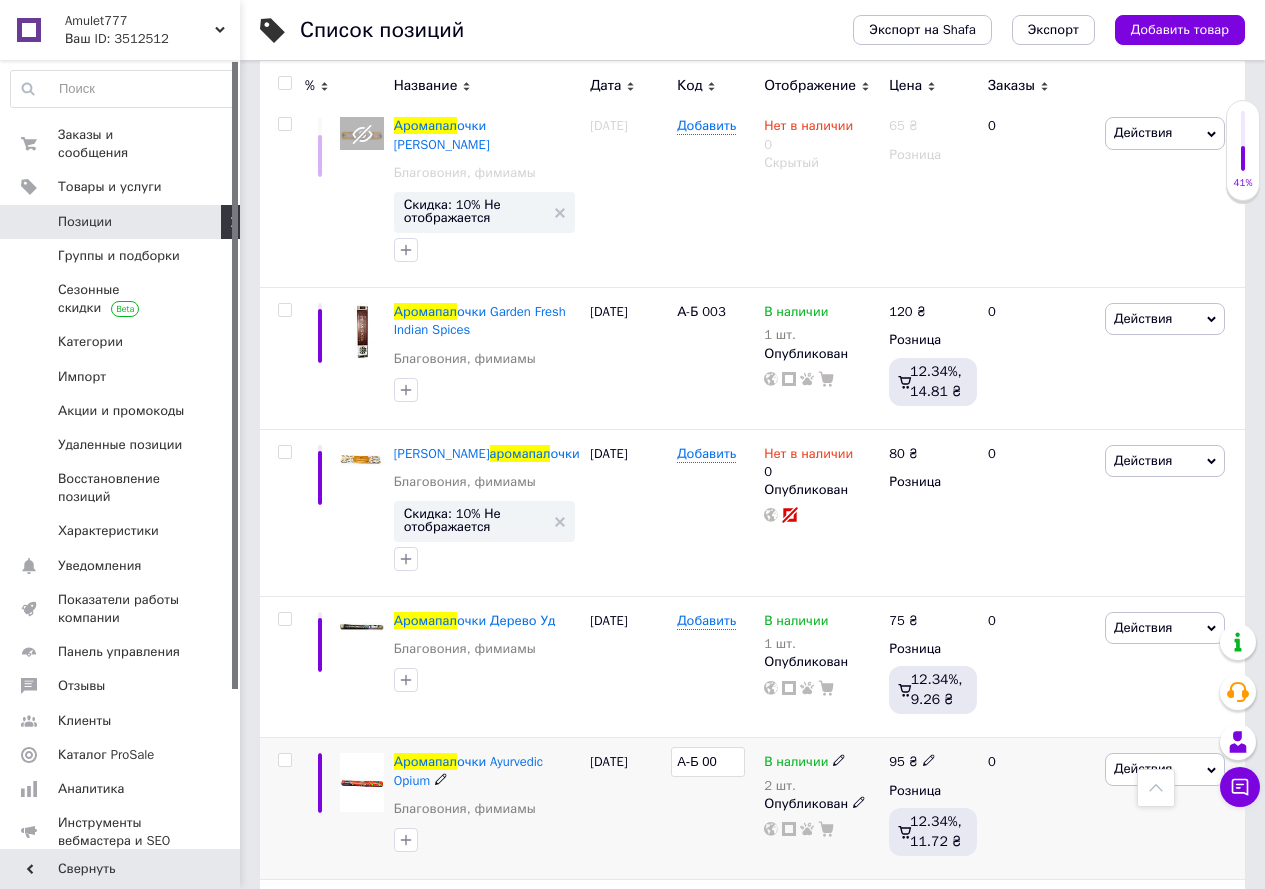 type on "А-Б 008" 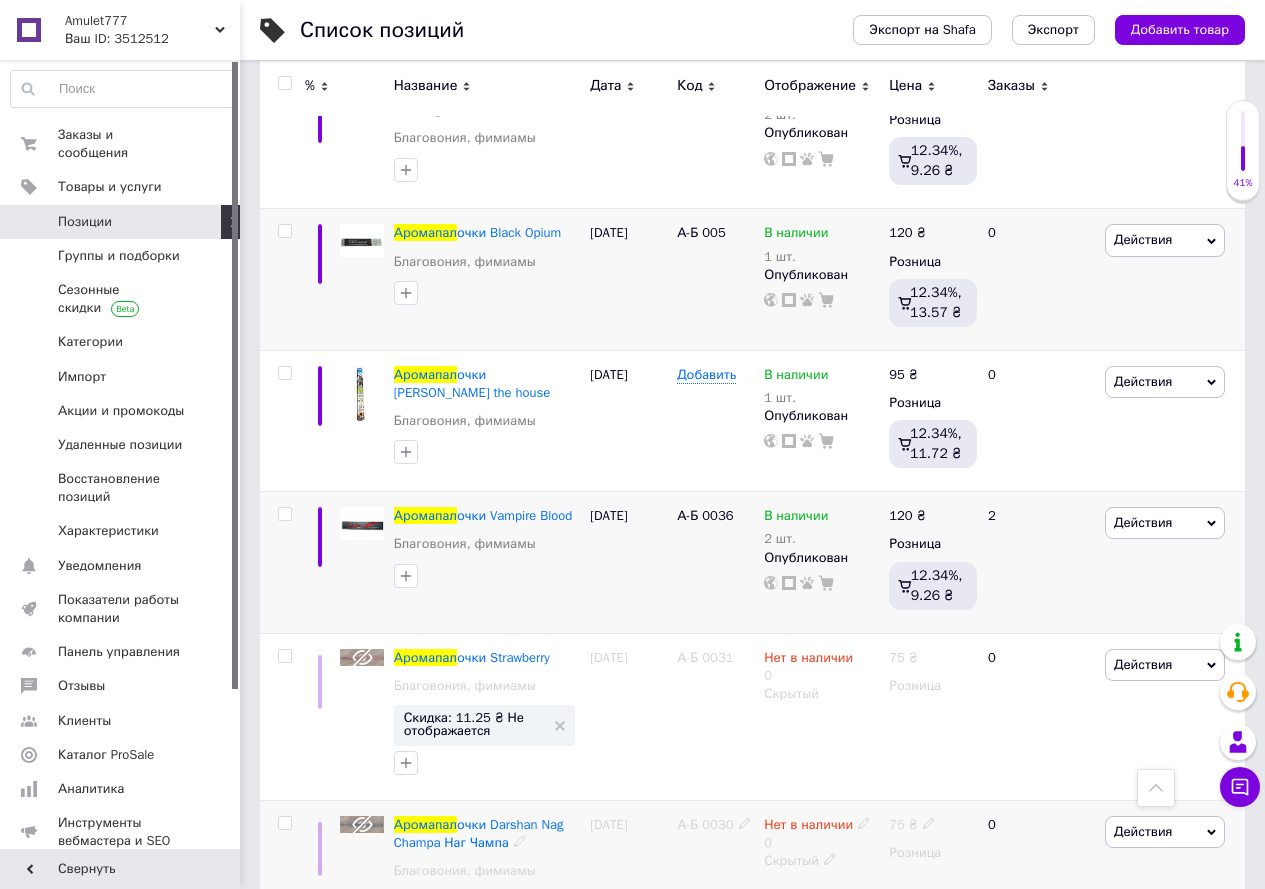 scroll, scrollTop: 4006, scrollLeft: 0, axis: vertical 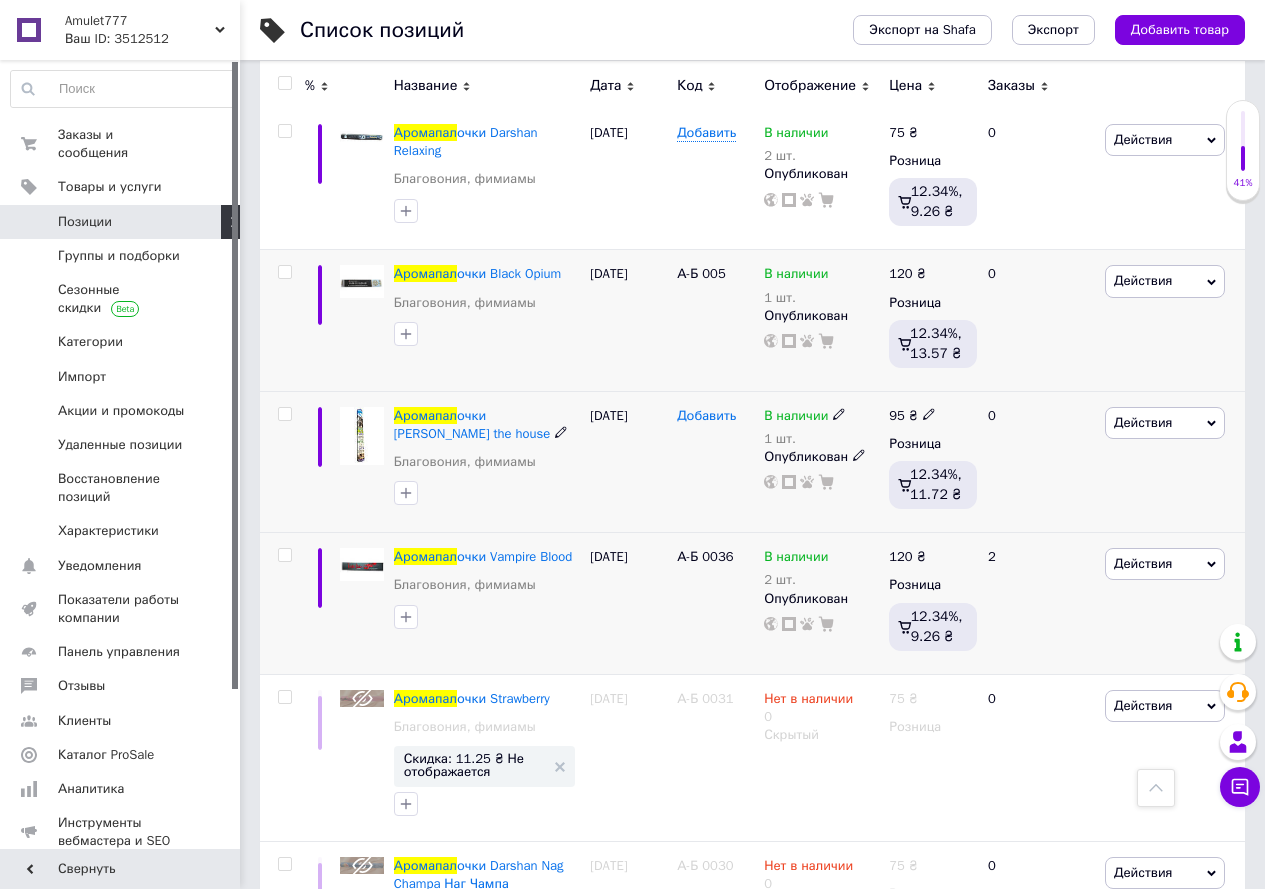 click on "Добавить" at bounding box center (706, 416) 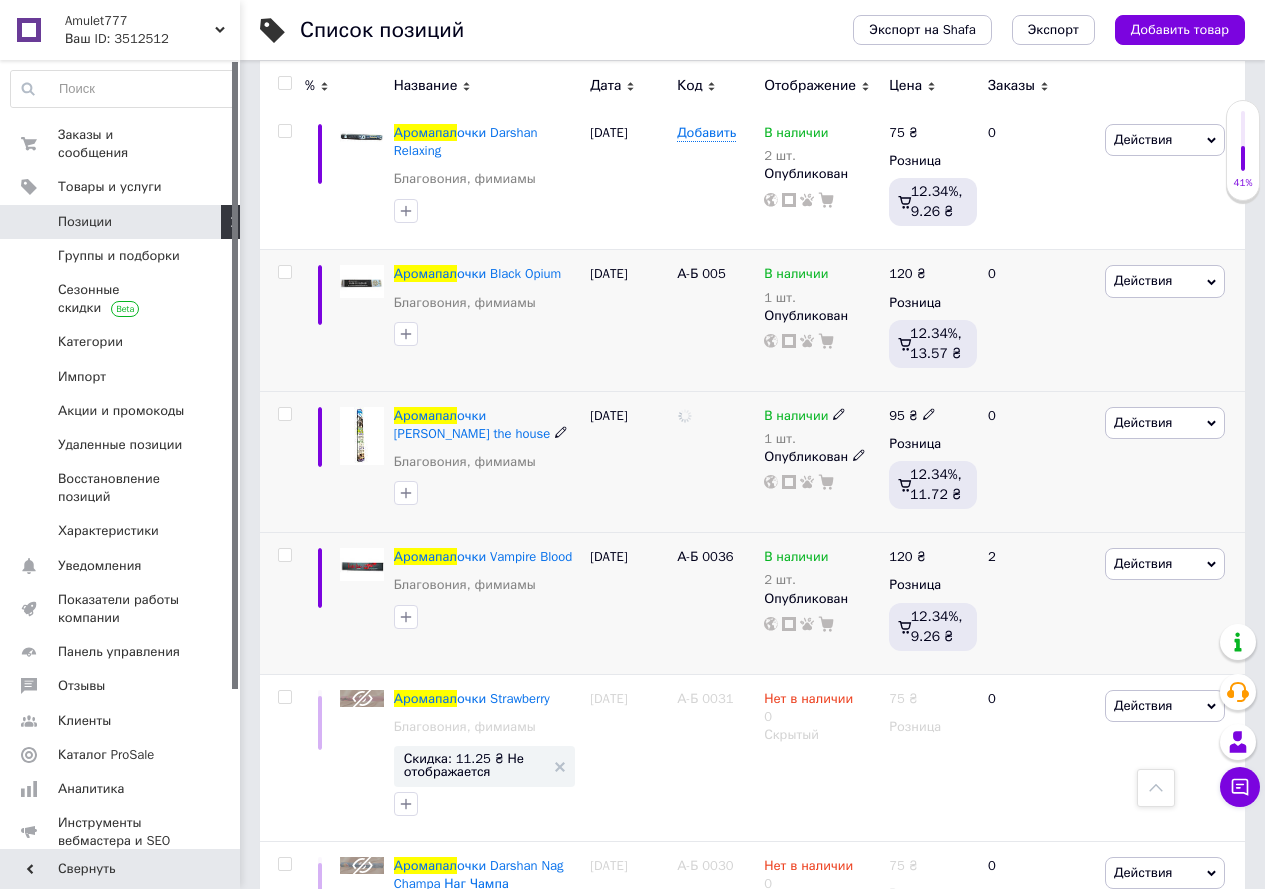 click 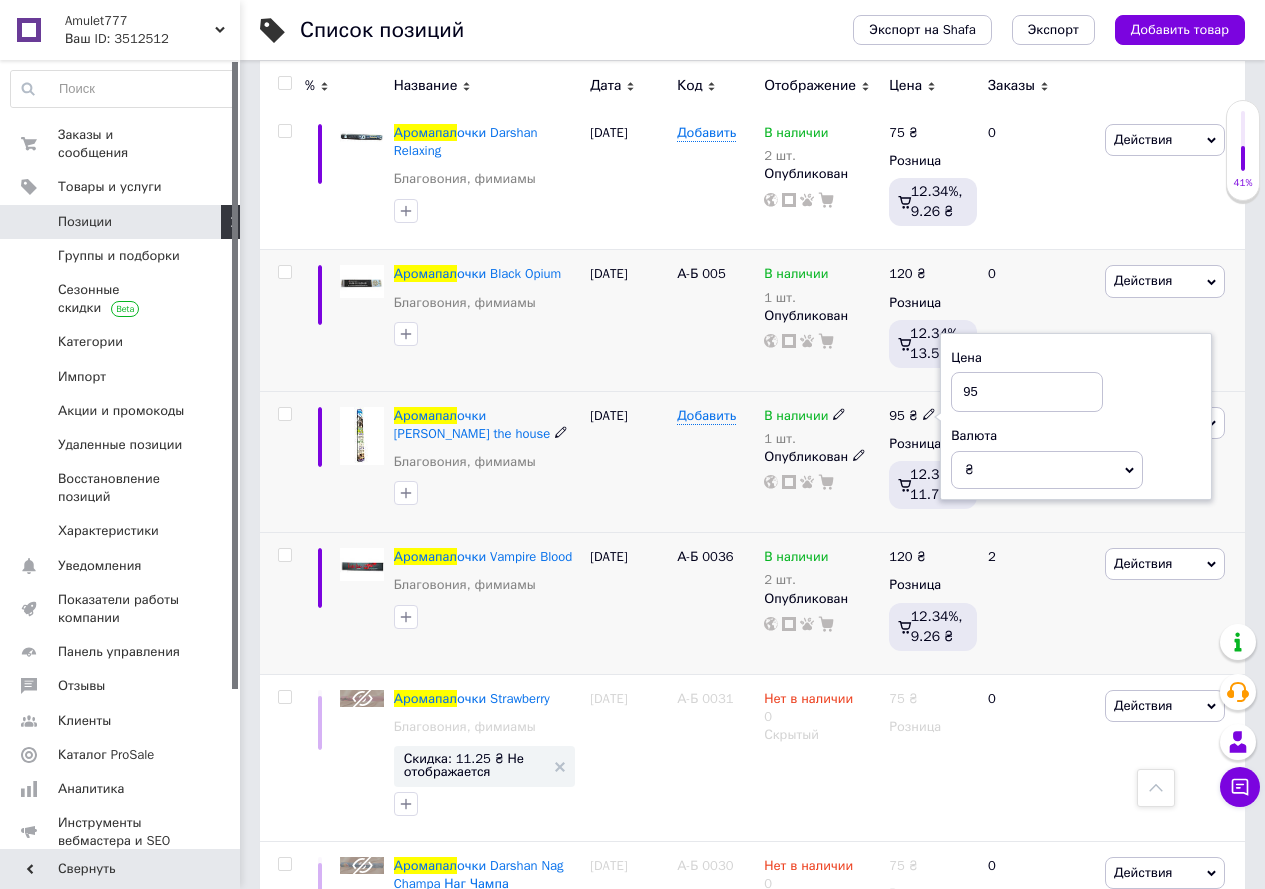 type on "9" 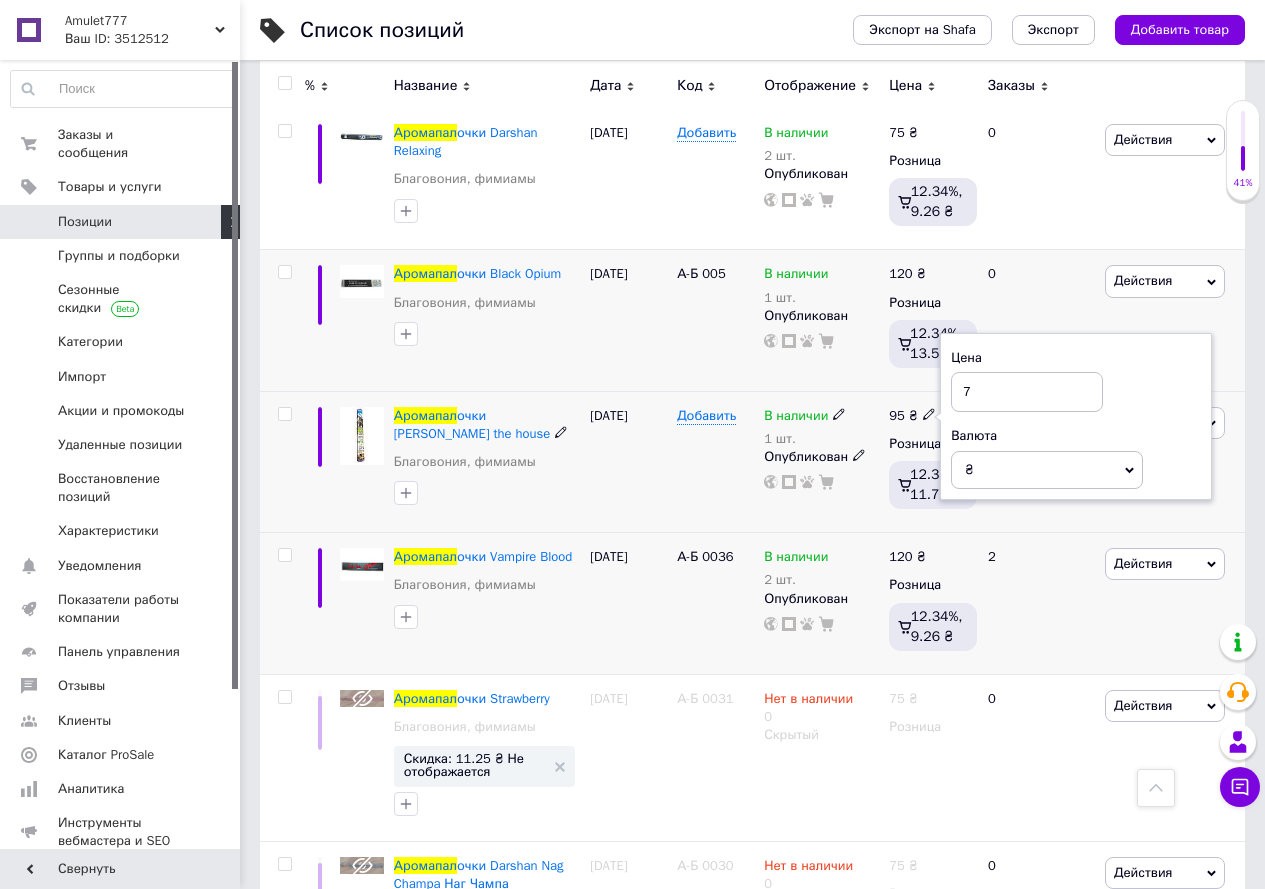 type on "75" 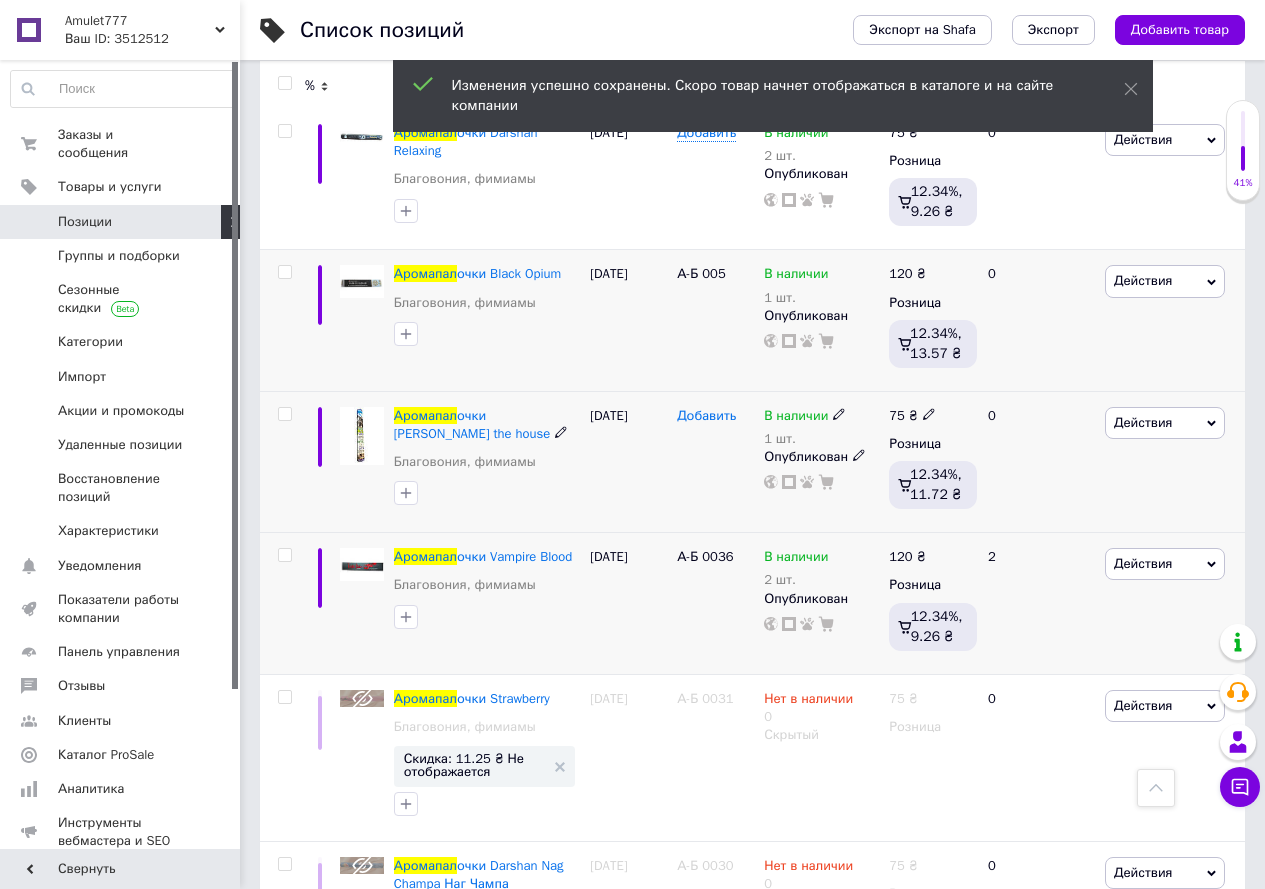 click on "Добавить" at bounding box center [706, 416] 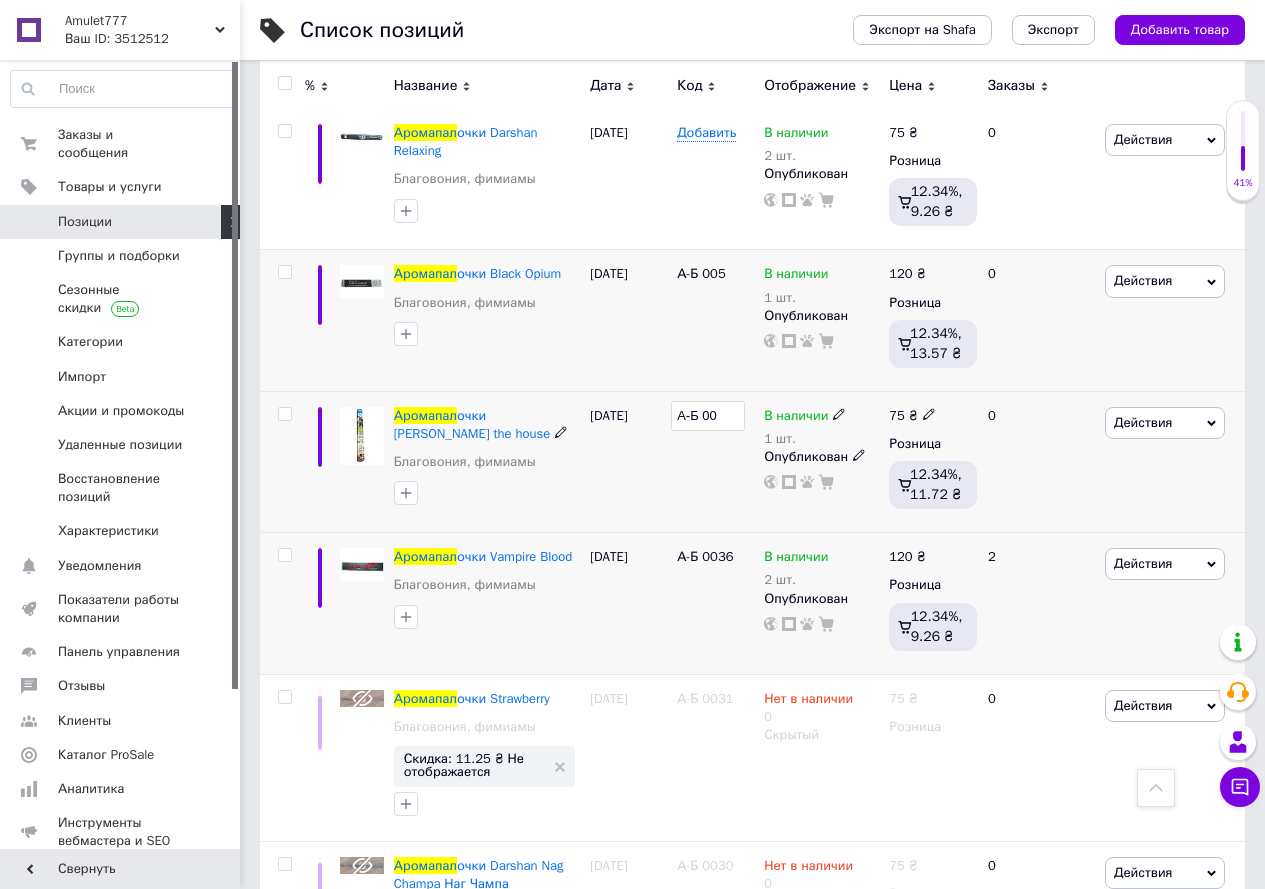 type on "А-Б 006" 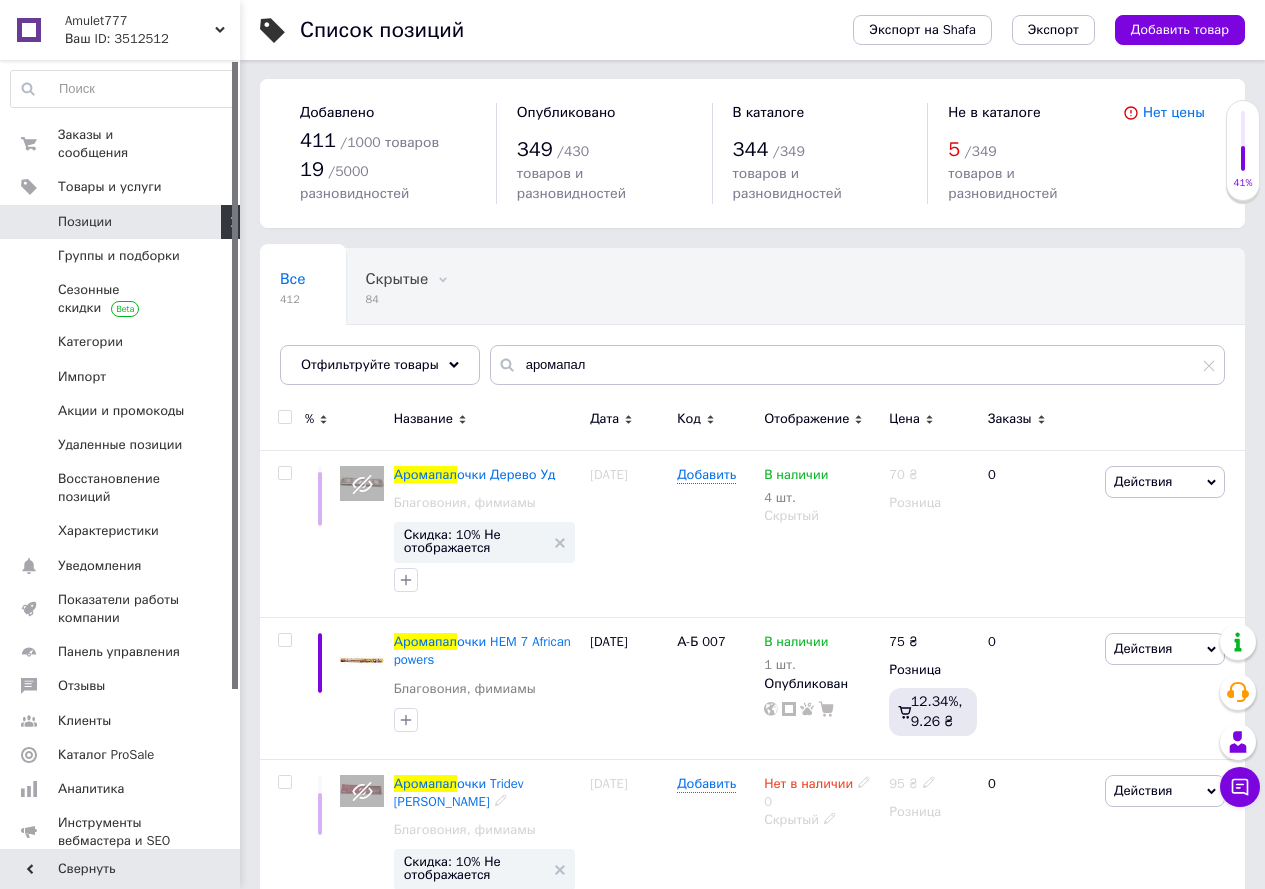 scroll, scrollTop: 0, scrollLeft: 0, axis: both 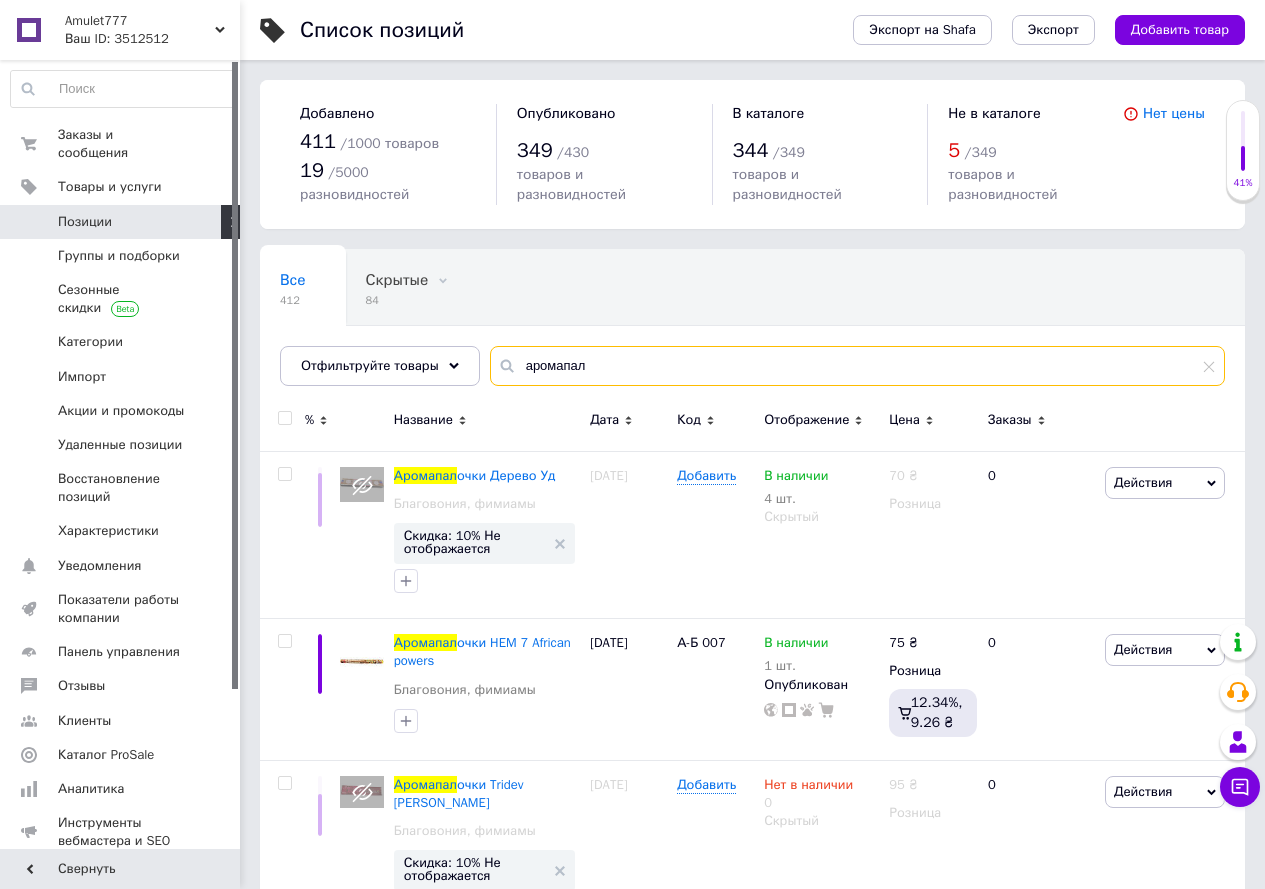 click on "аромапал" at bounding box center [857, 366] 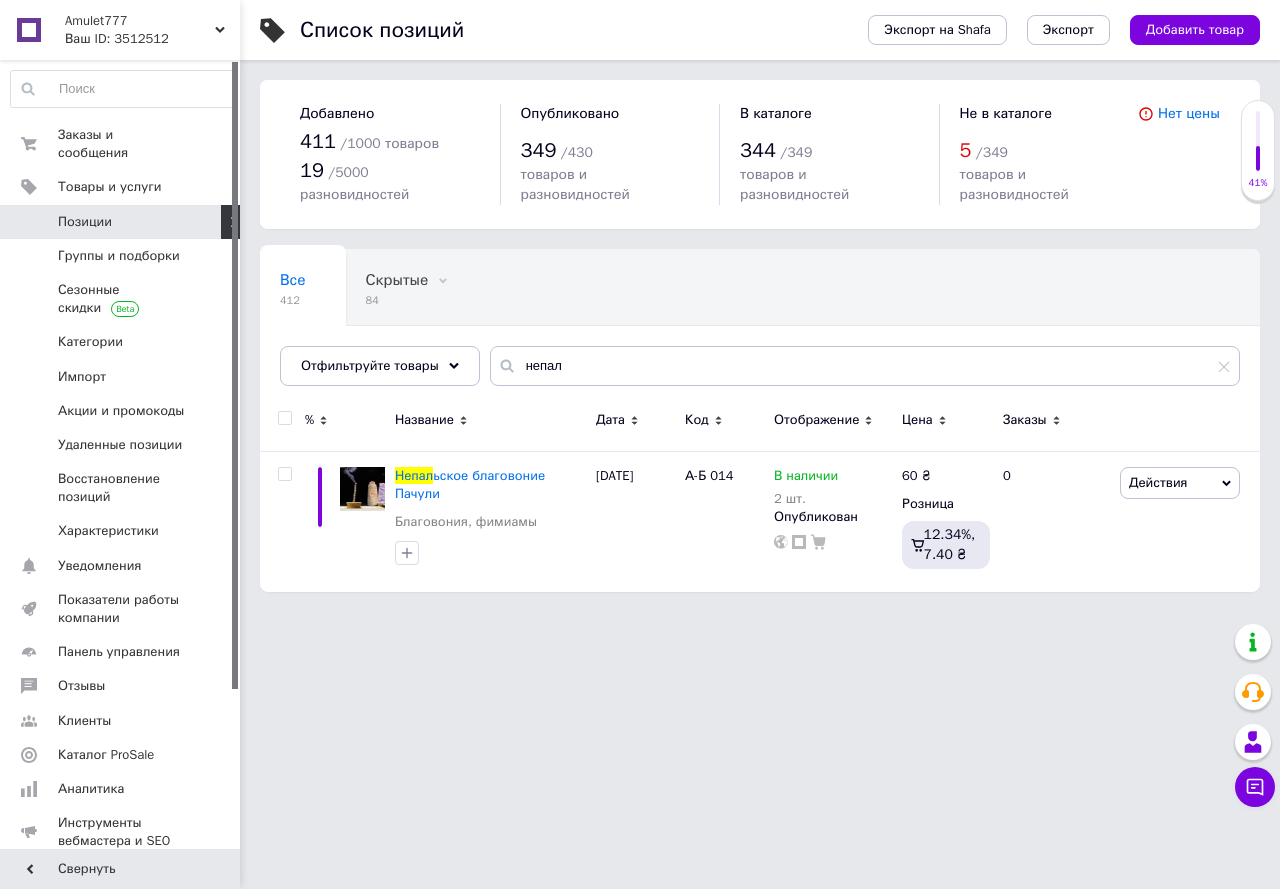 drag, startPoint x: 479, startPoint y: 843, endPoint x: 510, endPoint y: 831, distance: 33.24154 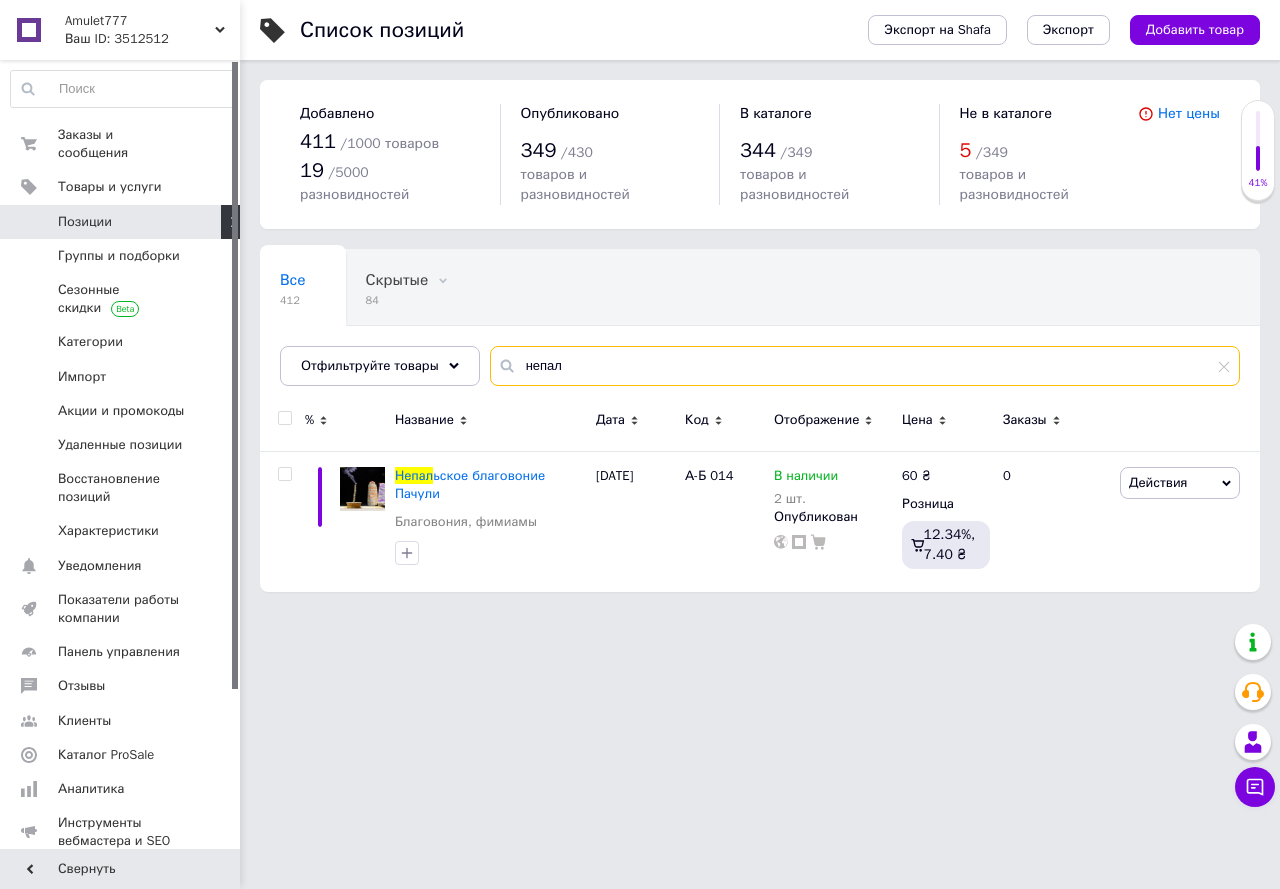 click on "непал" at bounding box center (865, 366) 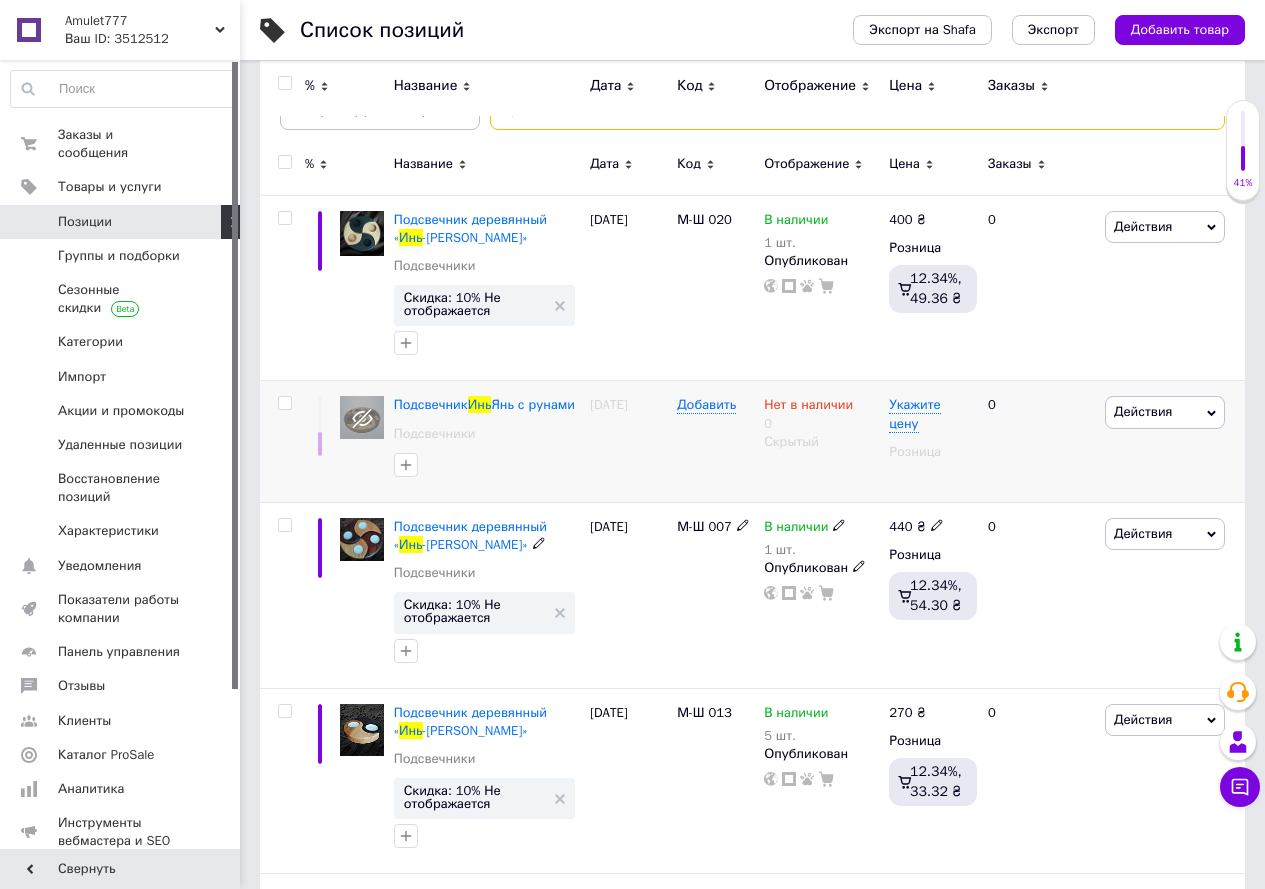 scroll, scrollTop: 300, scrollLeft: 0, axis: vertical 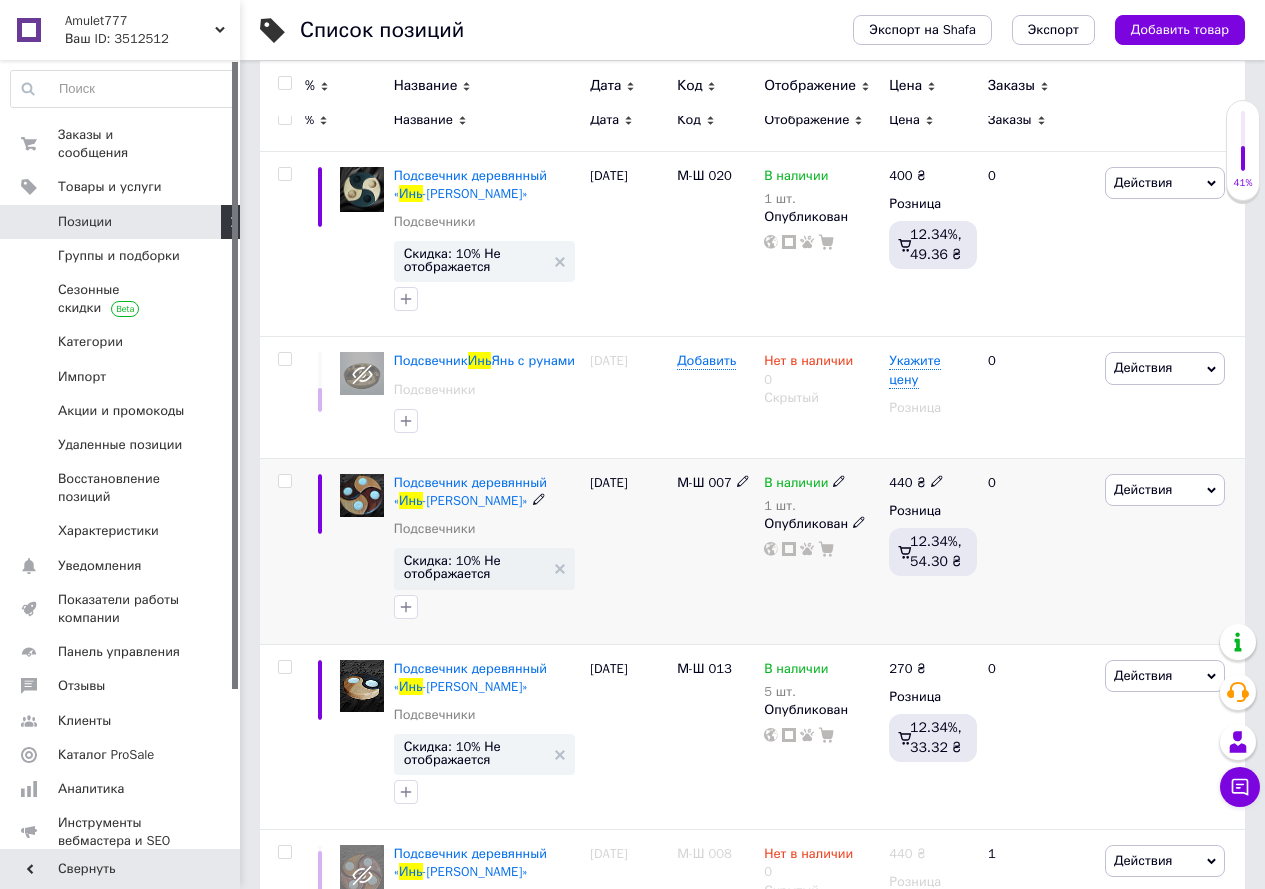 type on "инь" 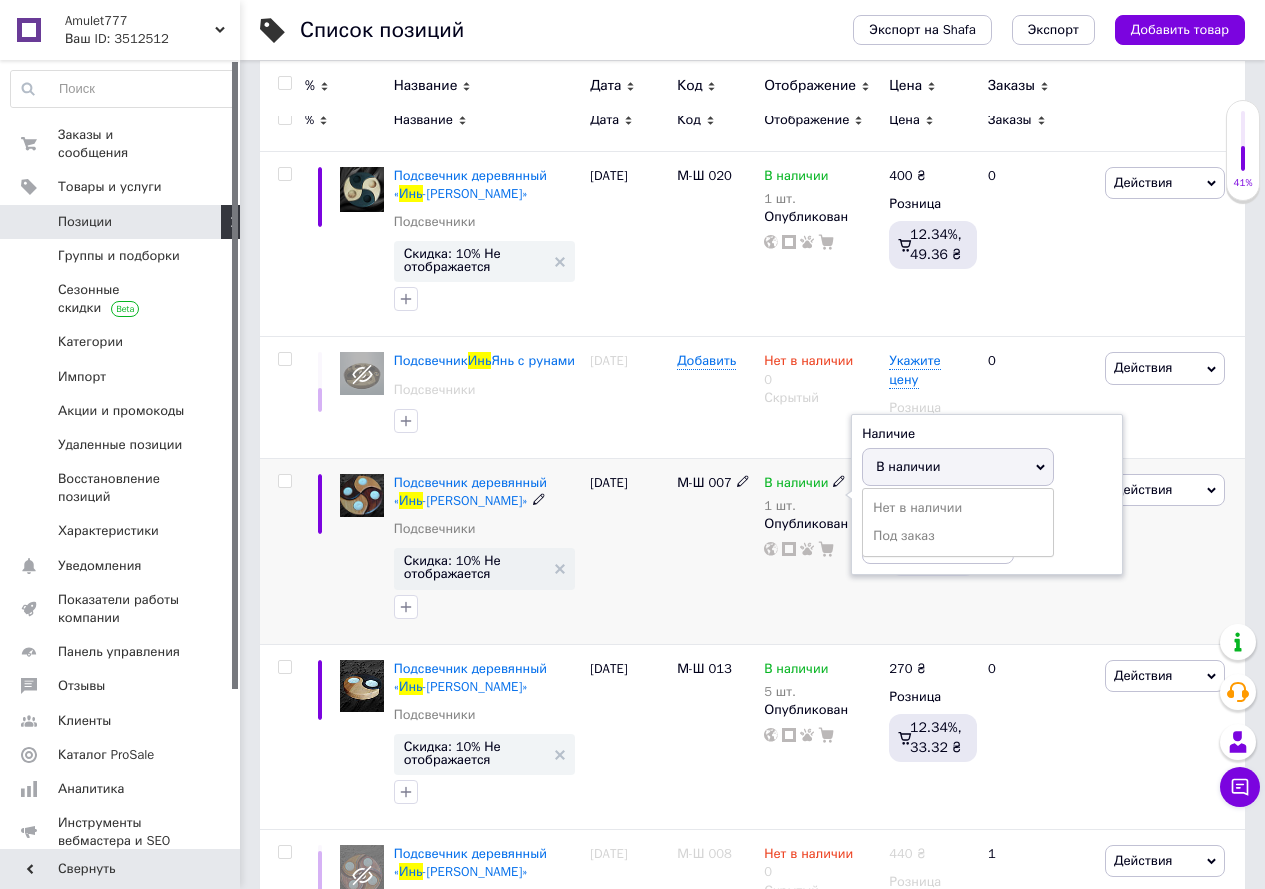 click on "В наличии" at bounding box center (958, 467) 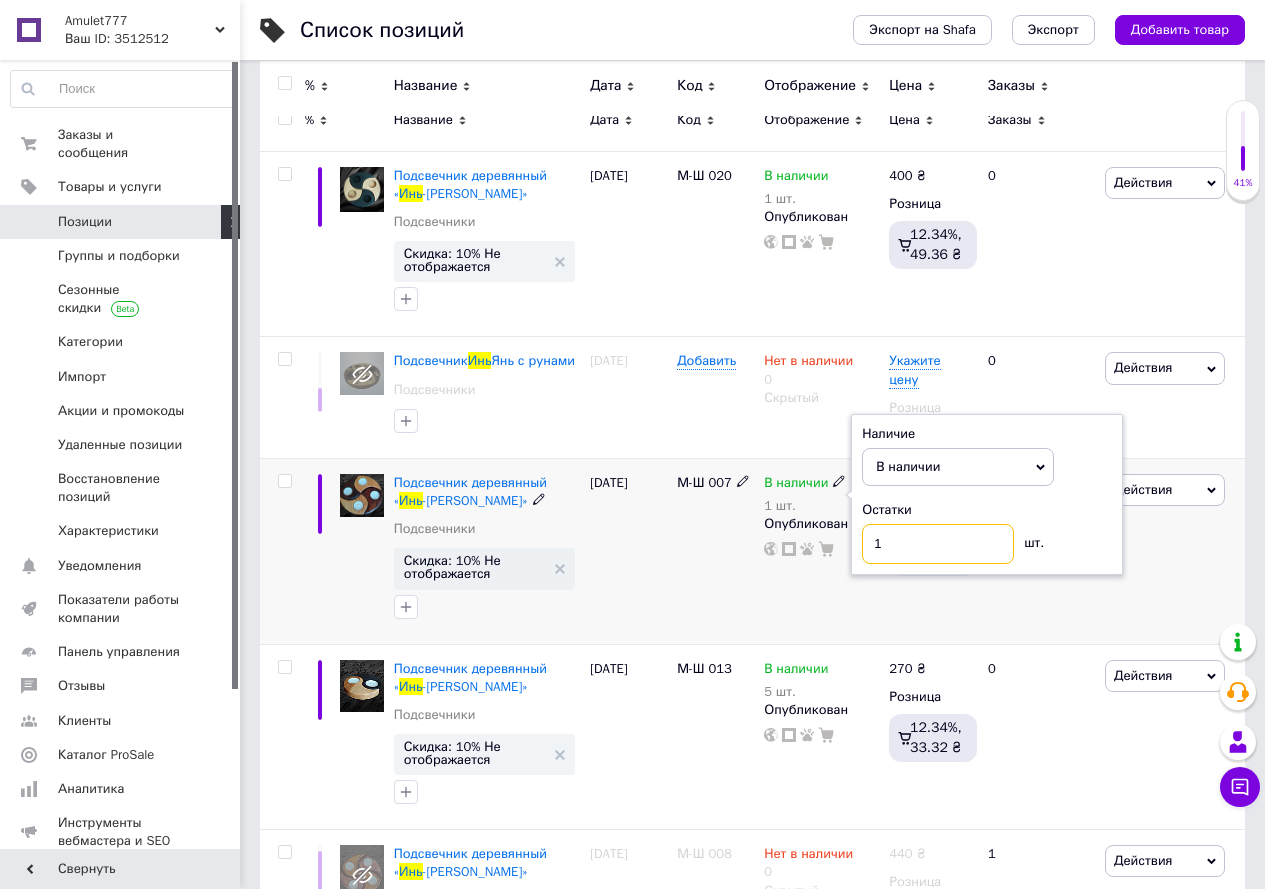 click on "1" at bounding box center [938, 544] 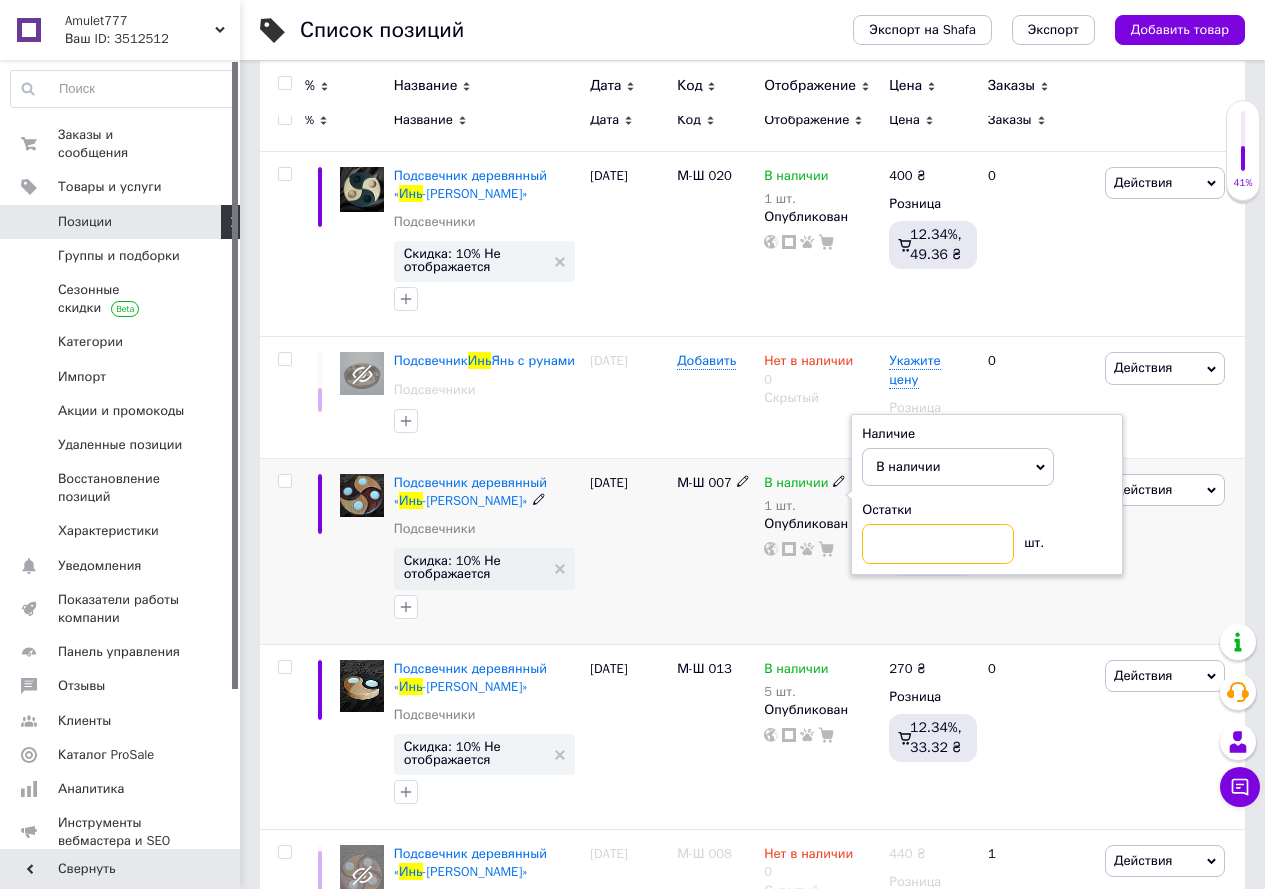 type on "2" 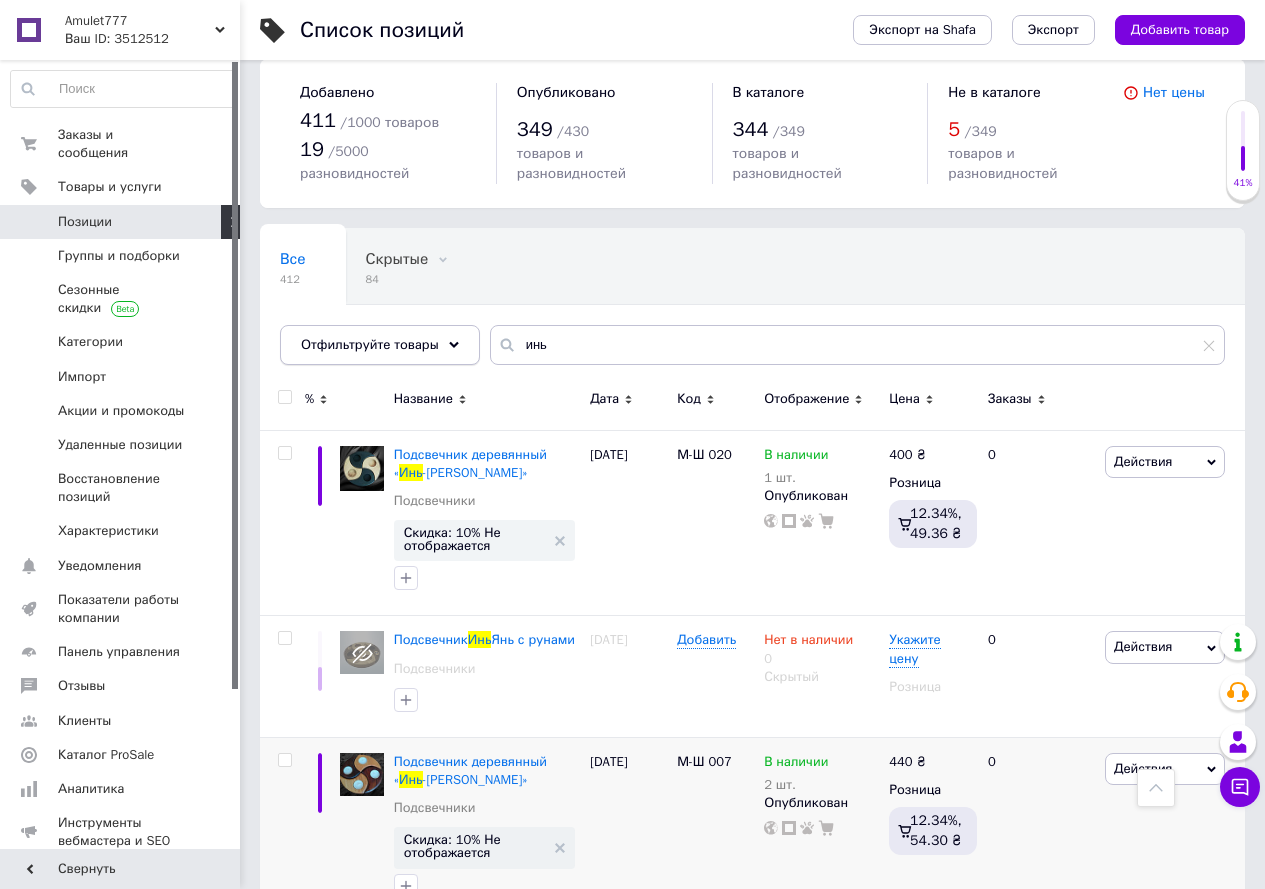 scroll, scrollTop: 0, scrollLeft: 0, axis: both 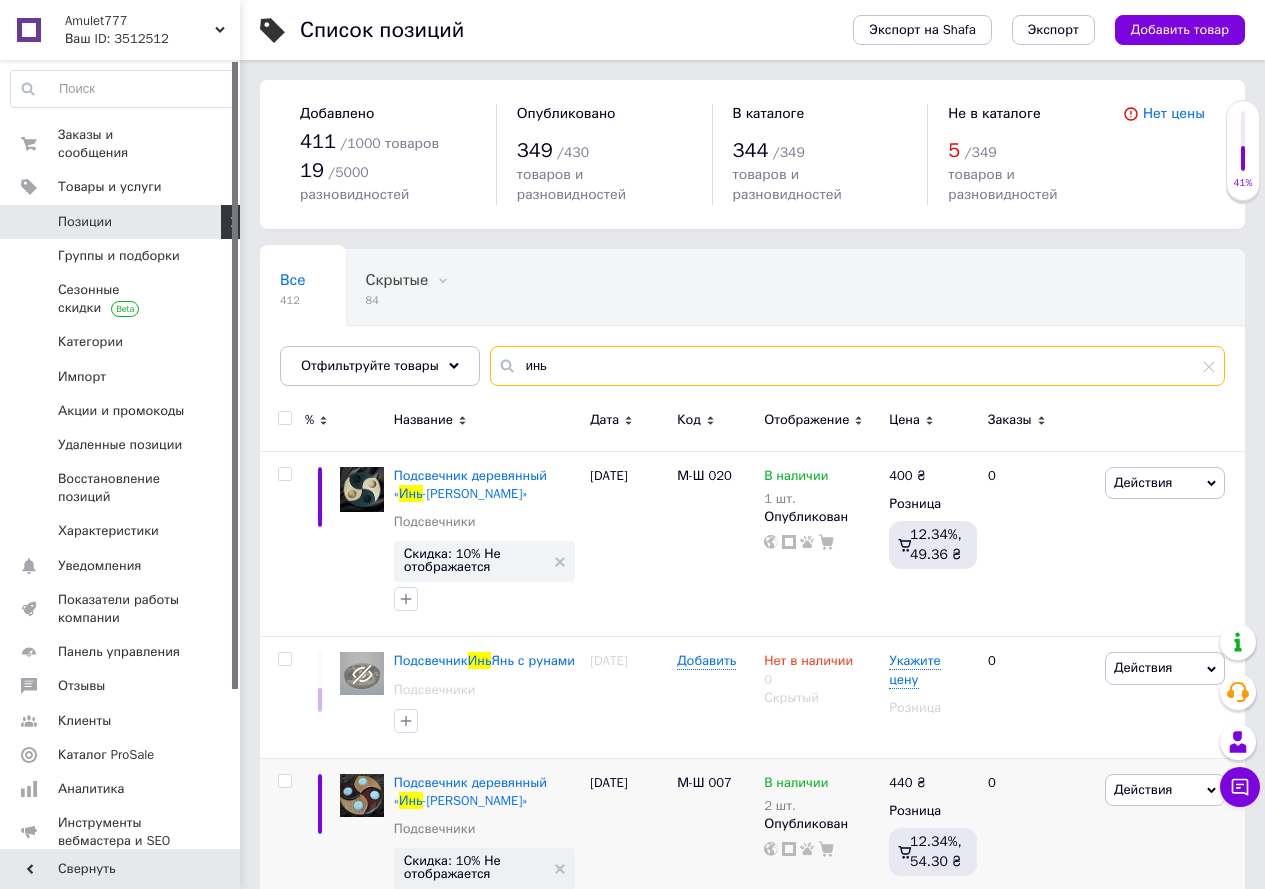 drag, startPoint x: 570, startPoint y: 334, endPoint x: 490, endPoint y: 336, distance: 80.024994 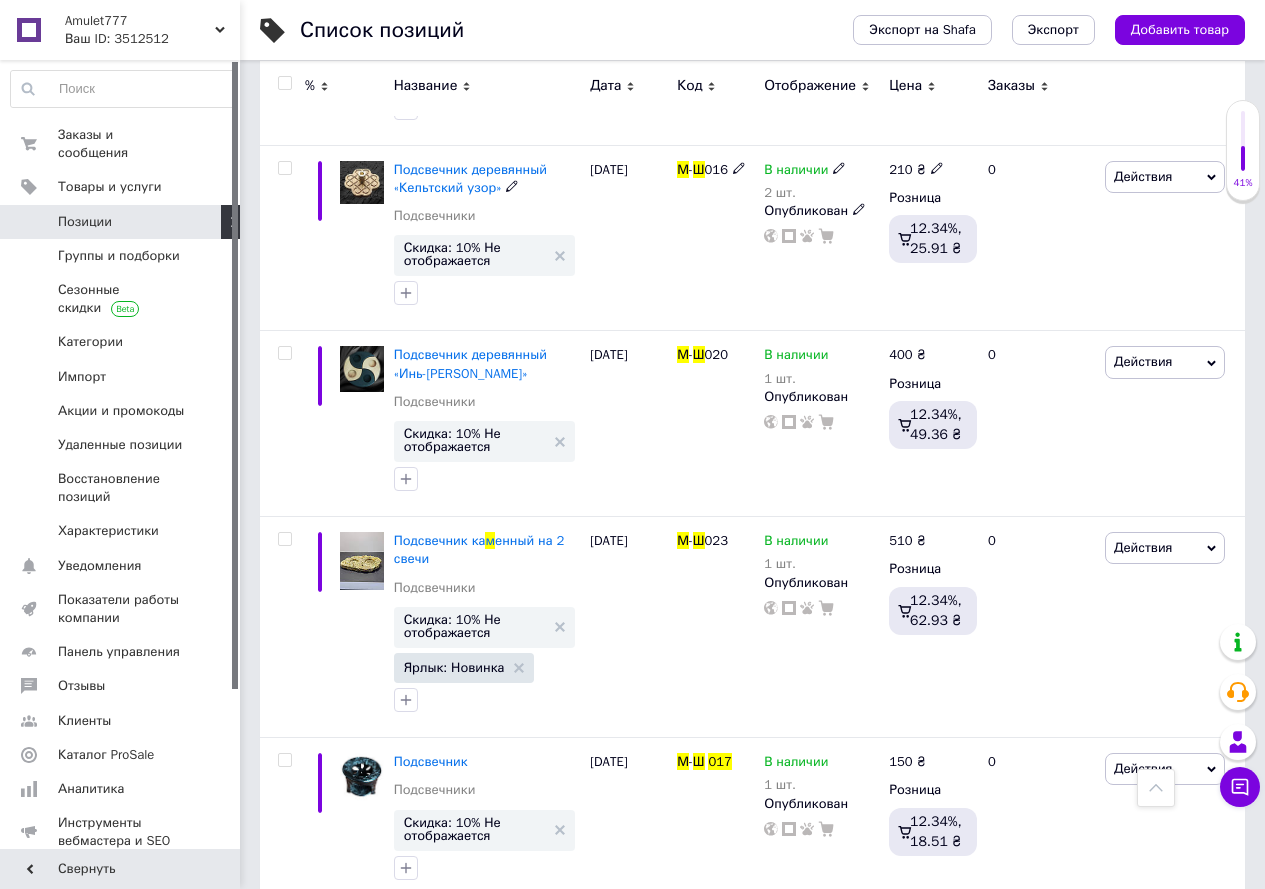 scroll, scrollTop: 1000, scrollLeft: 0, axis: vertical 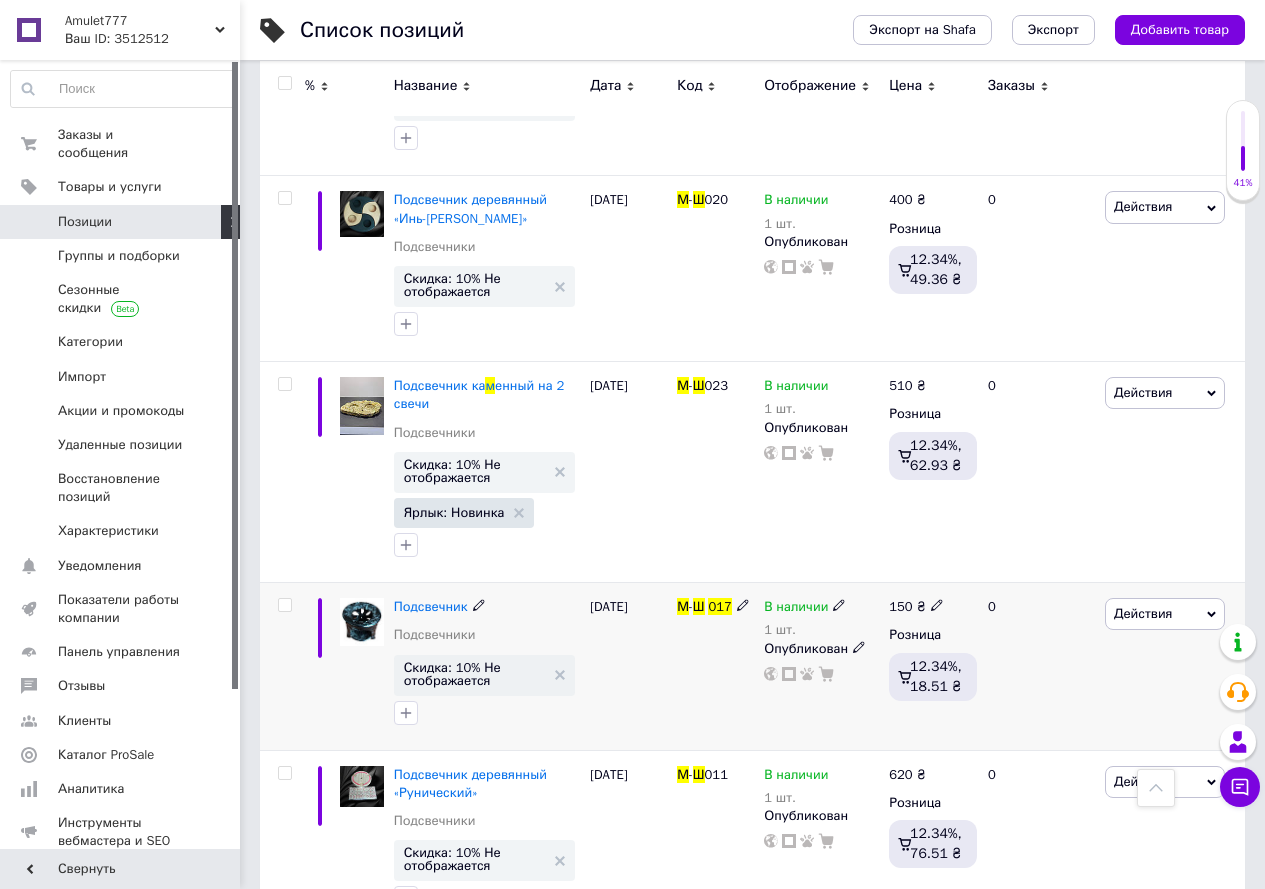 click on "Действия" at bounding box center (1143, 613) 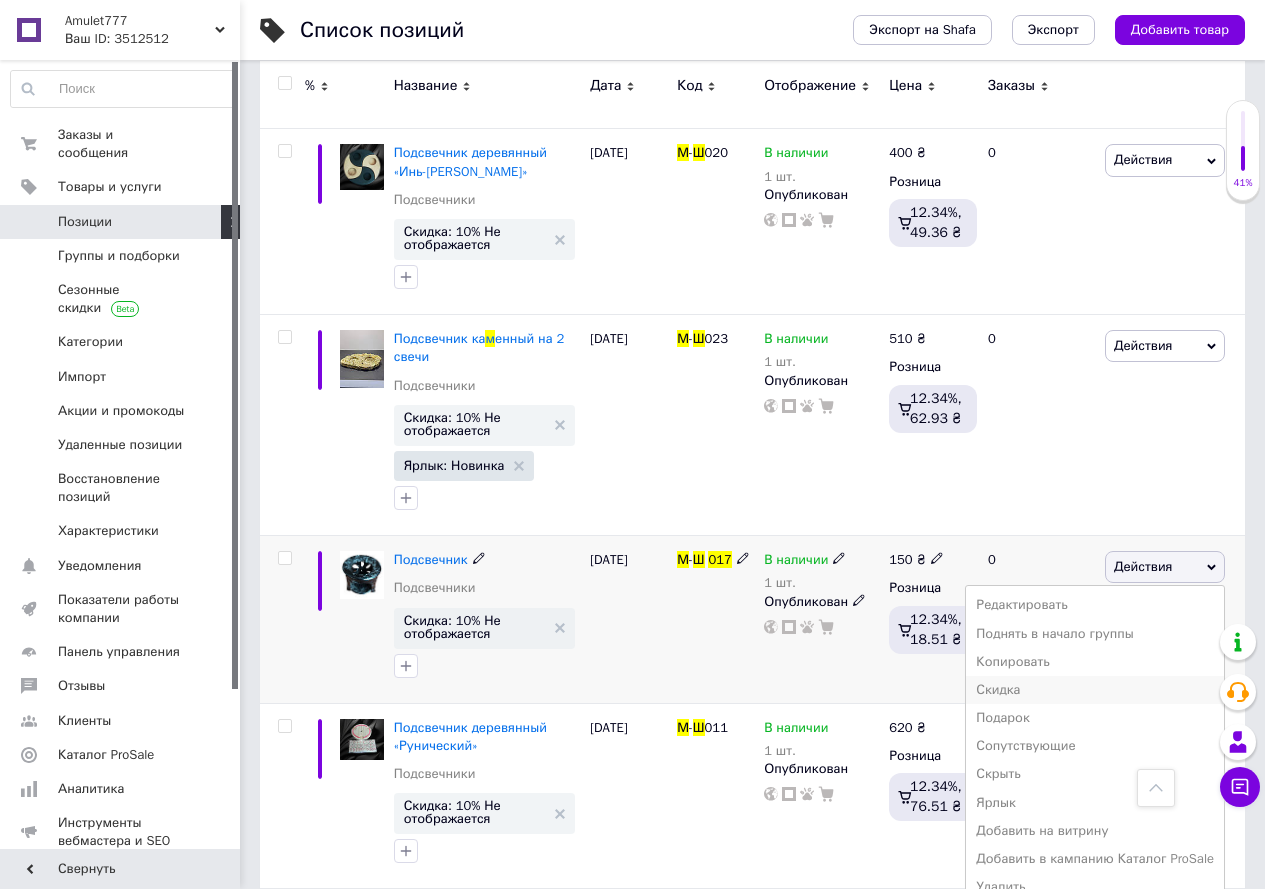scroll, scrollTop: 1100, scrollLeft: 0, axis: vertical 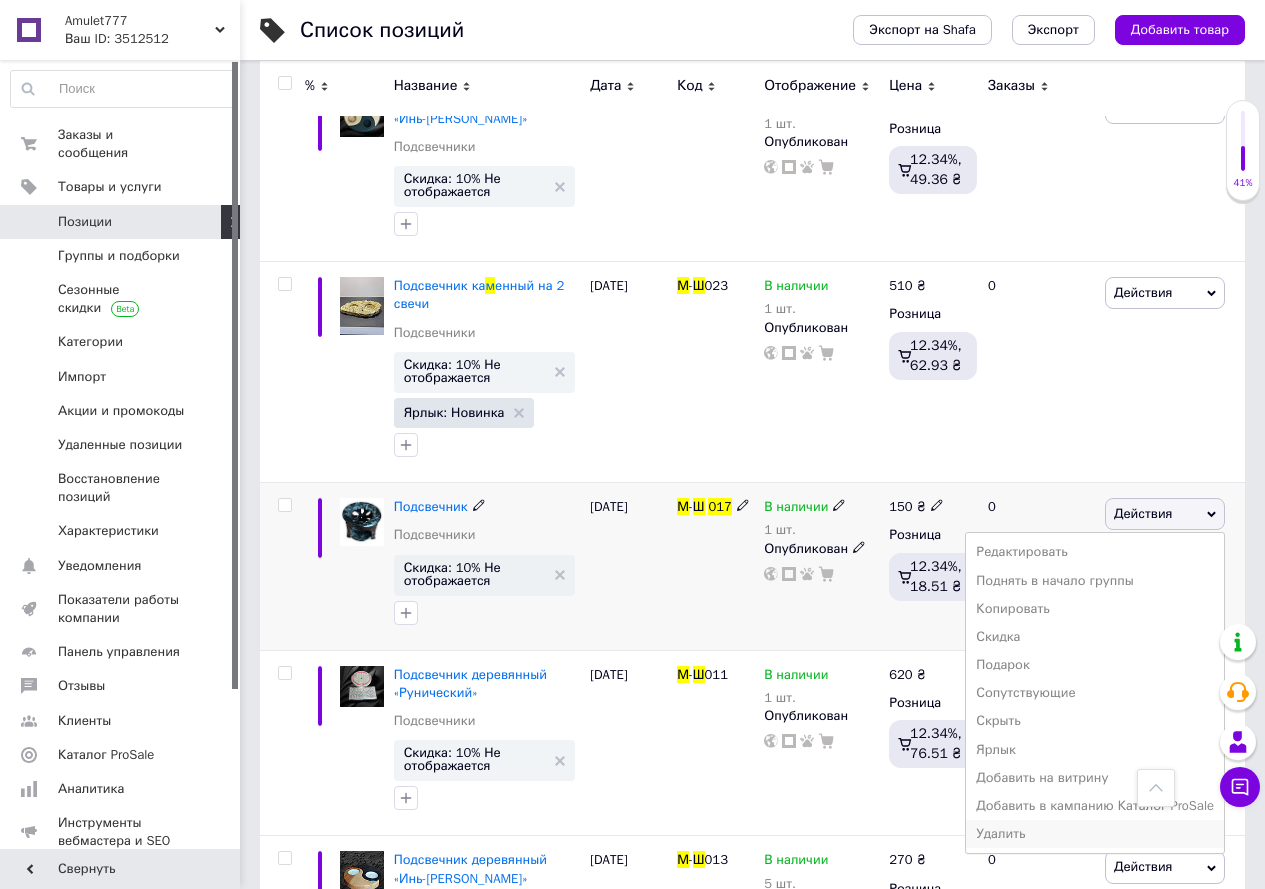 click on "Удалить" at bounding box center [1095, 834] 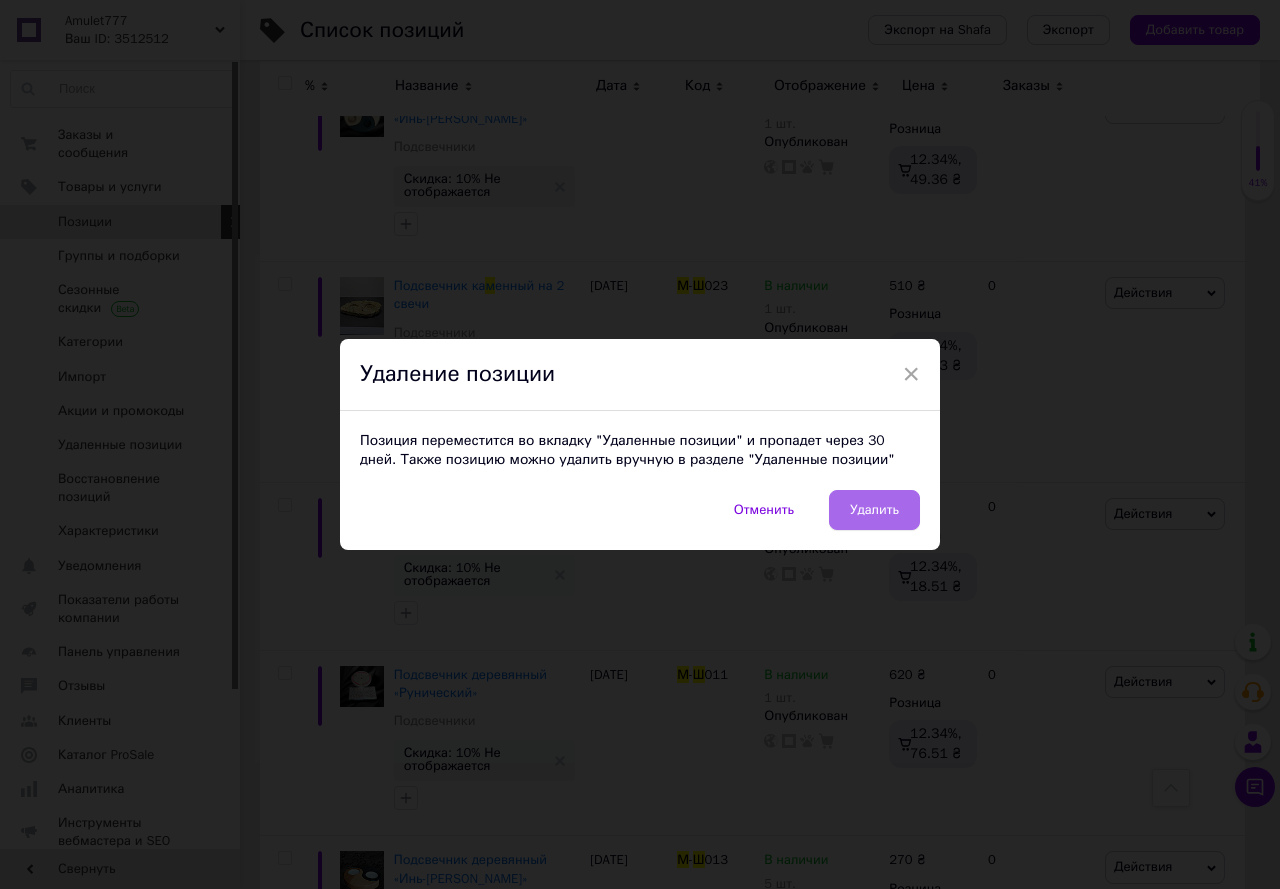 click on "Удалить" at bounding box center (874, 510) 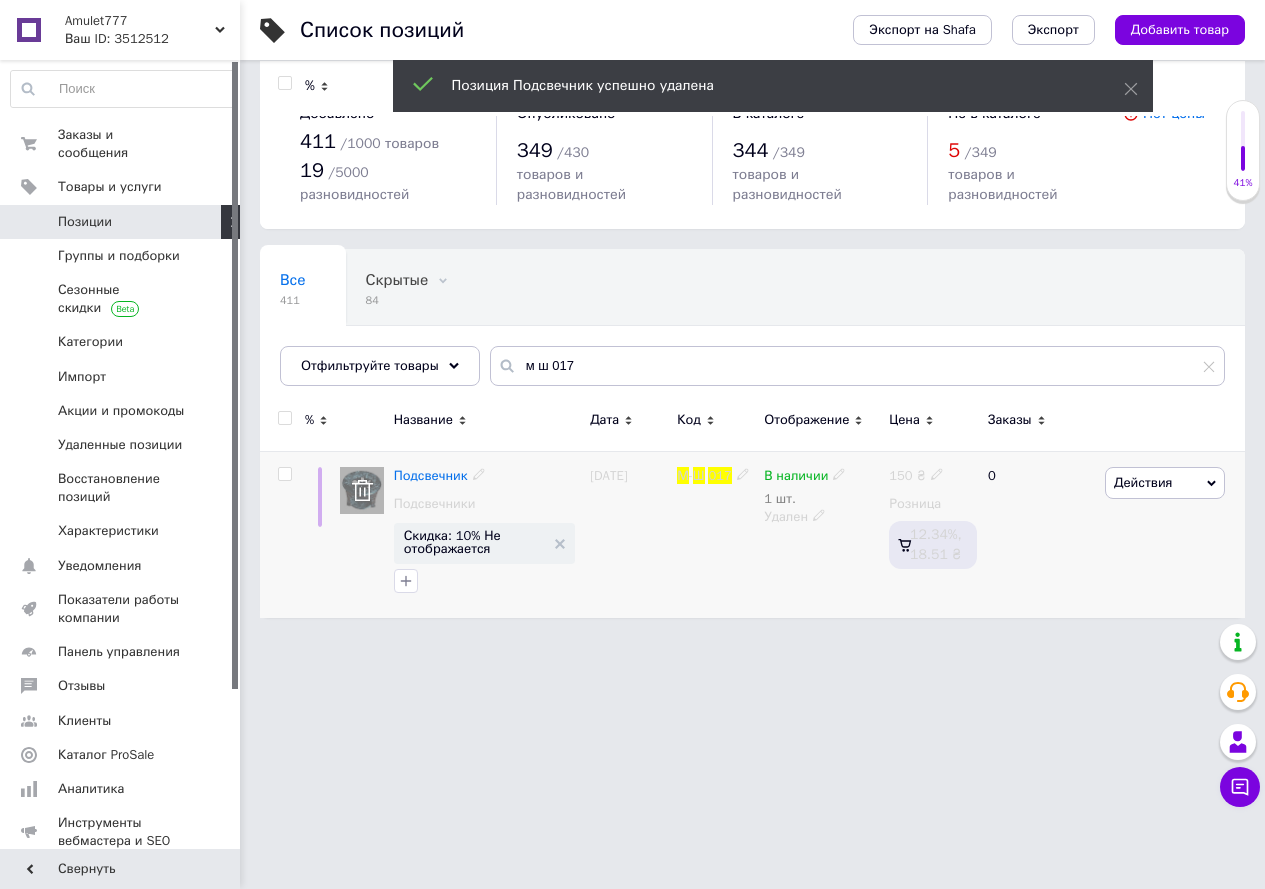 scroll, scrollTop: 0, scrollLeft: 0, axis: both 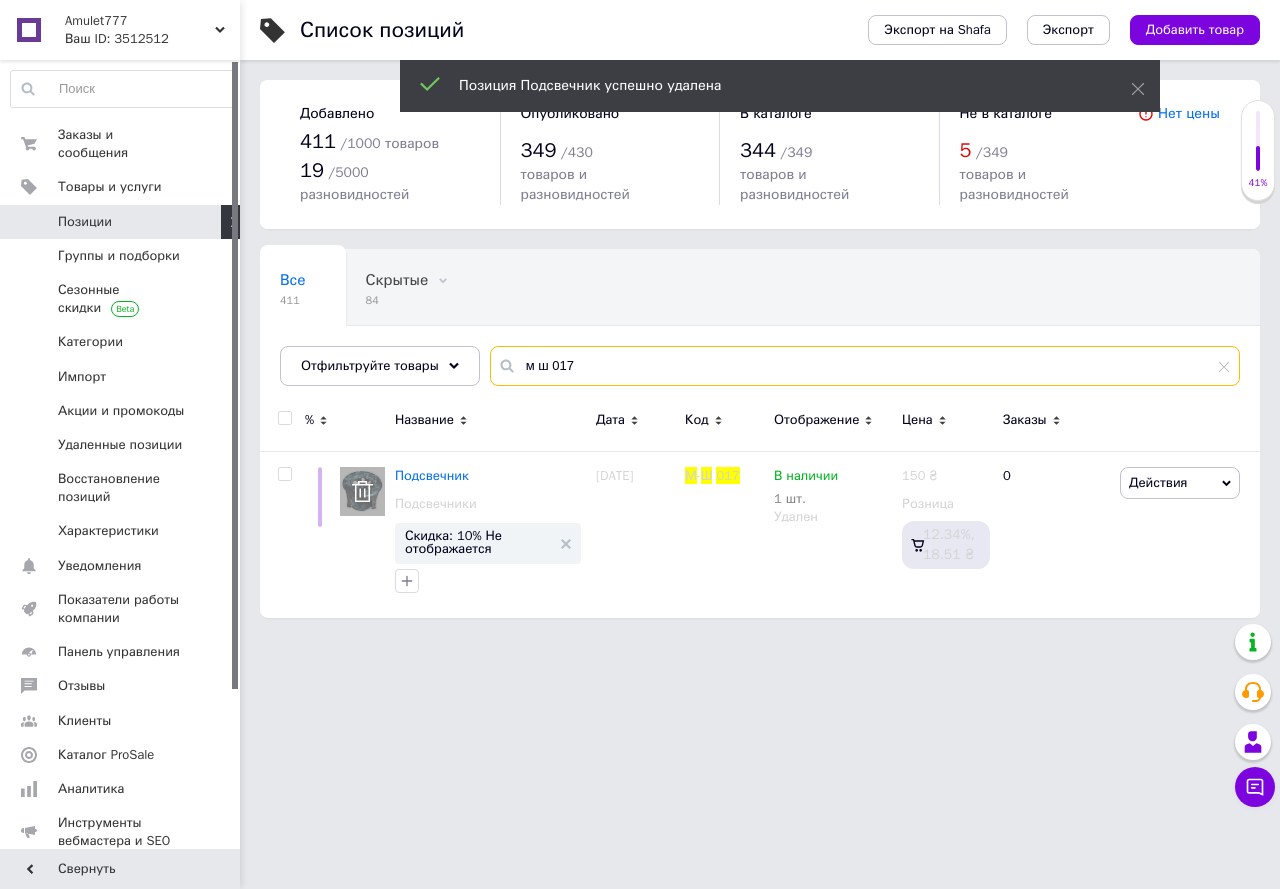 click on "м ш 017" at bounding box center [865, 366] 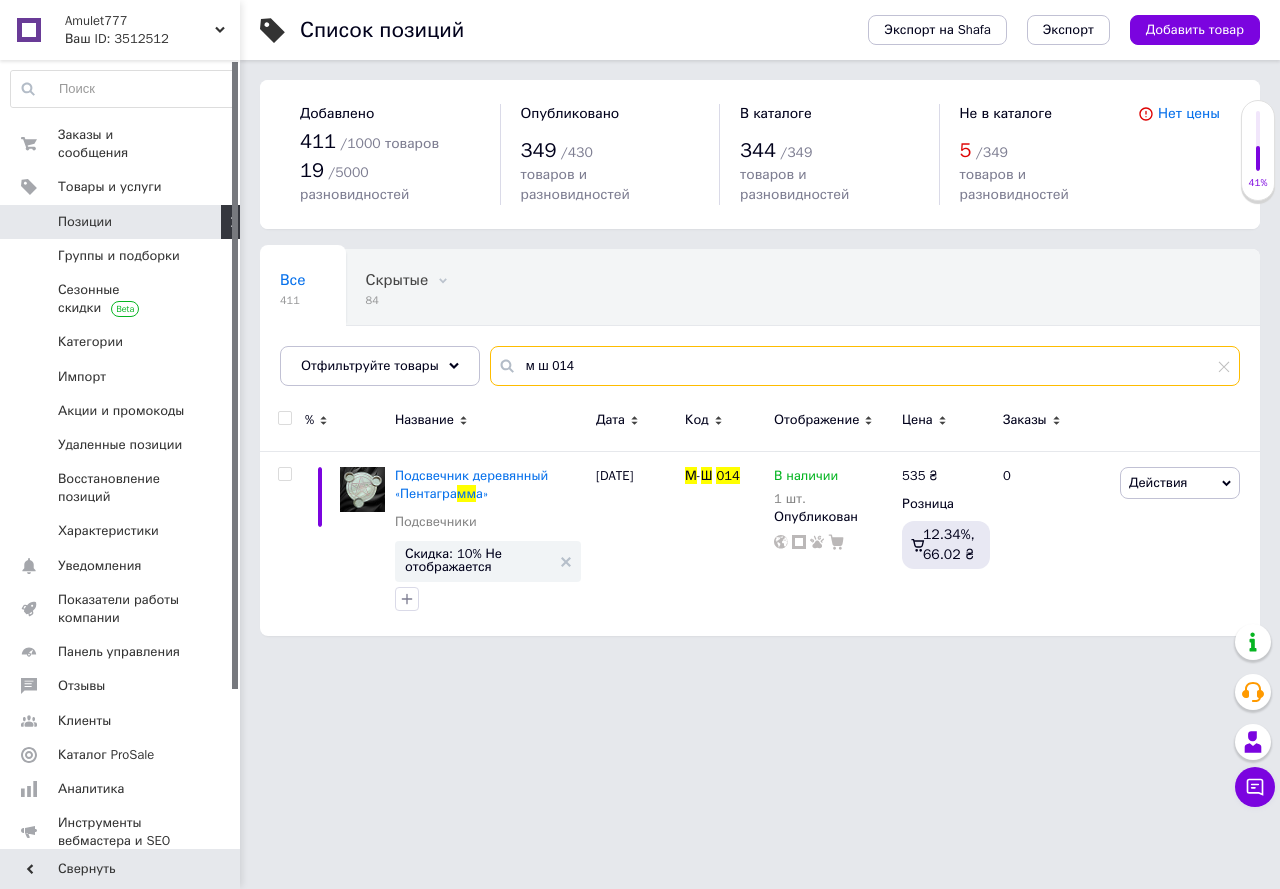 drag, startPoint x: 572, startPoint y: 344, endPoint x: 486, endPoint y: 336, distance: 86.37129 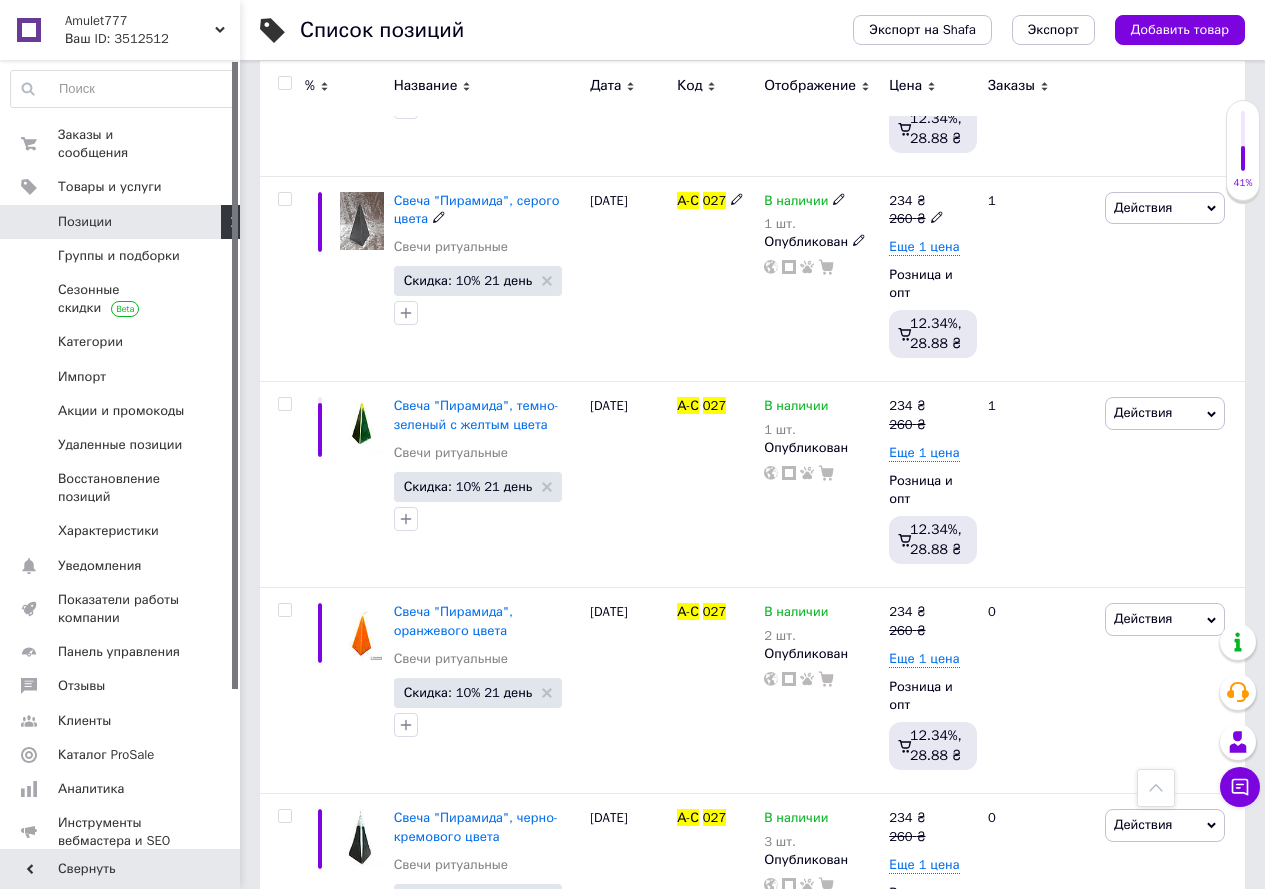 scroll, scrollTop: 800, scrollLeft: 0, axis: vertical 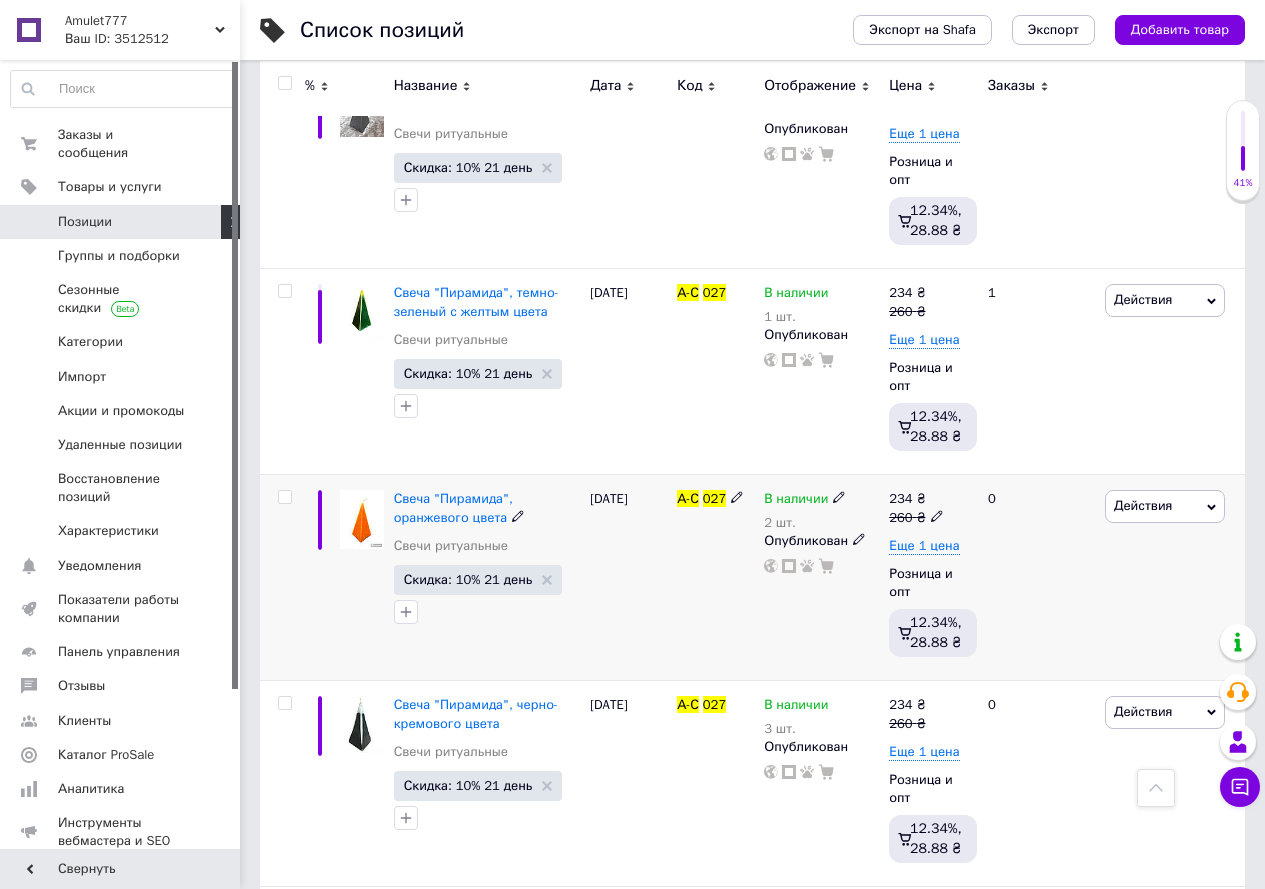 type on "а-с 027" 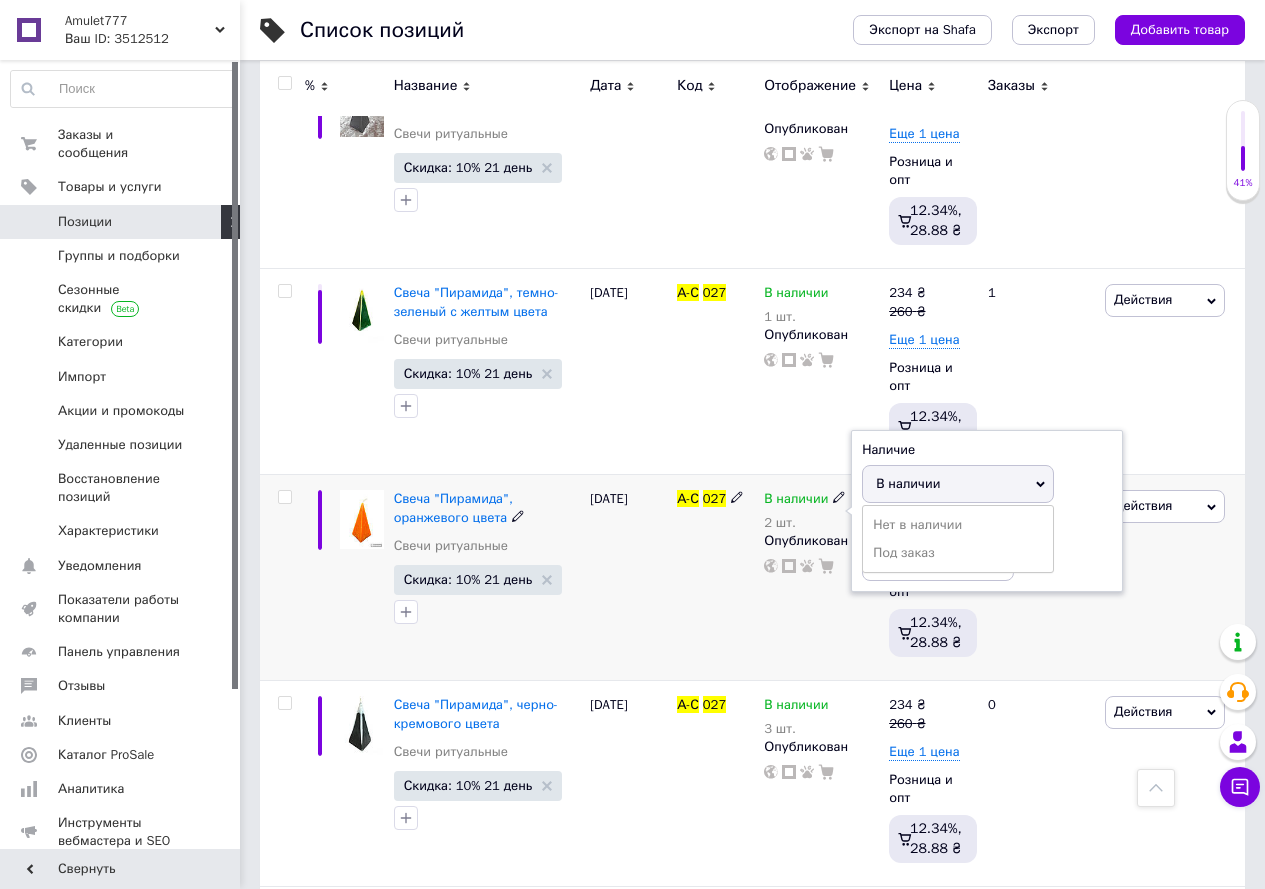 click on "В наличии" at bounding box center [908, 483] 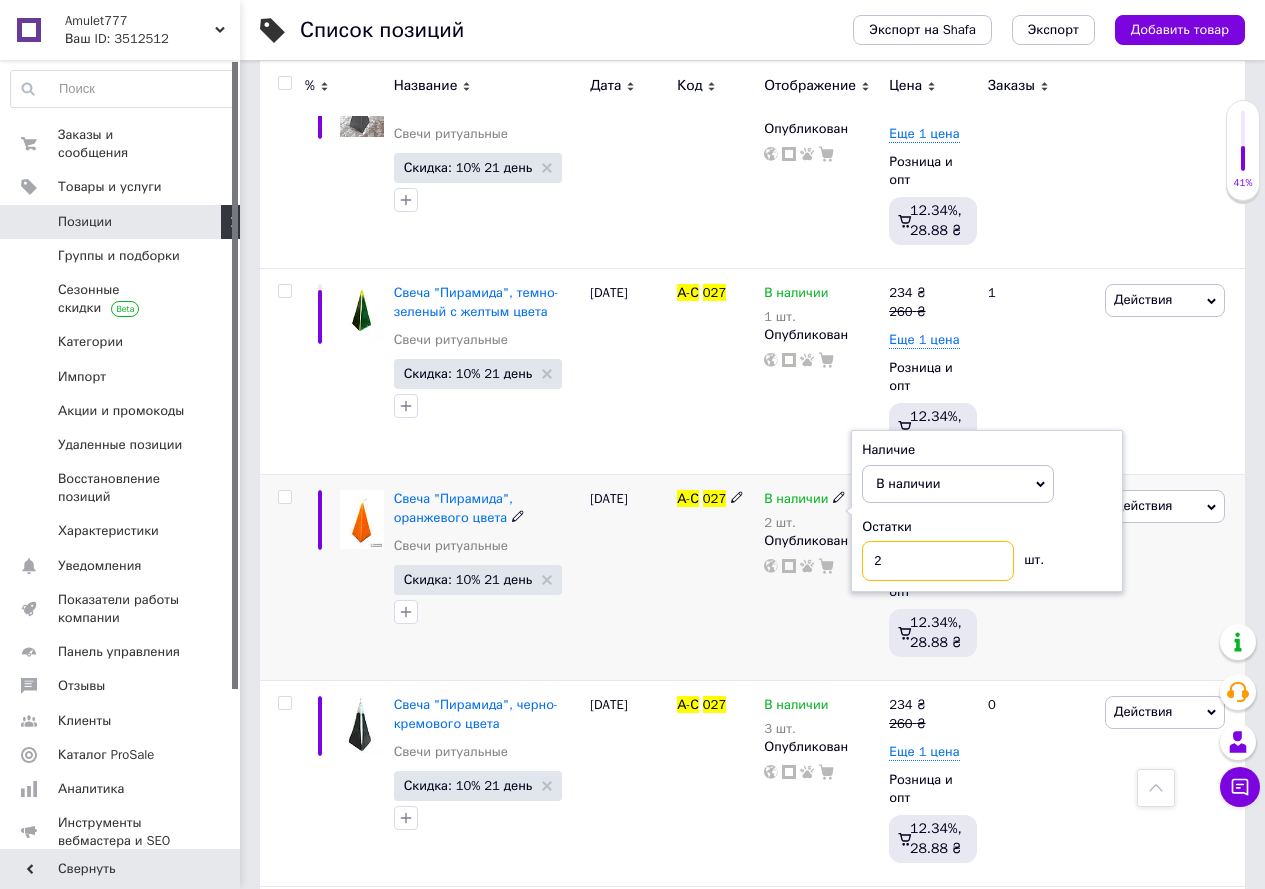 click on "2" at bounding box center [938, 561] 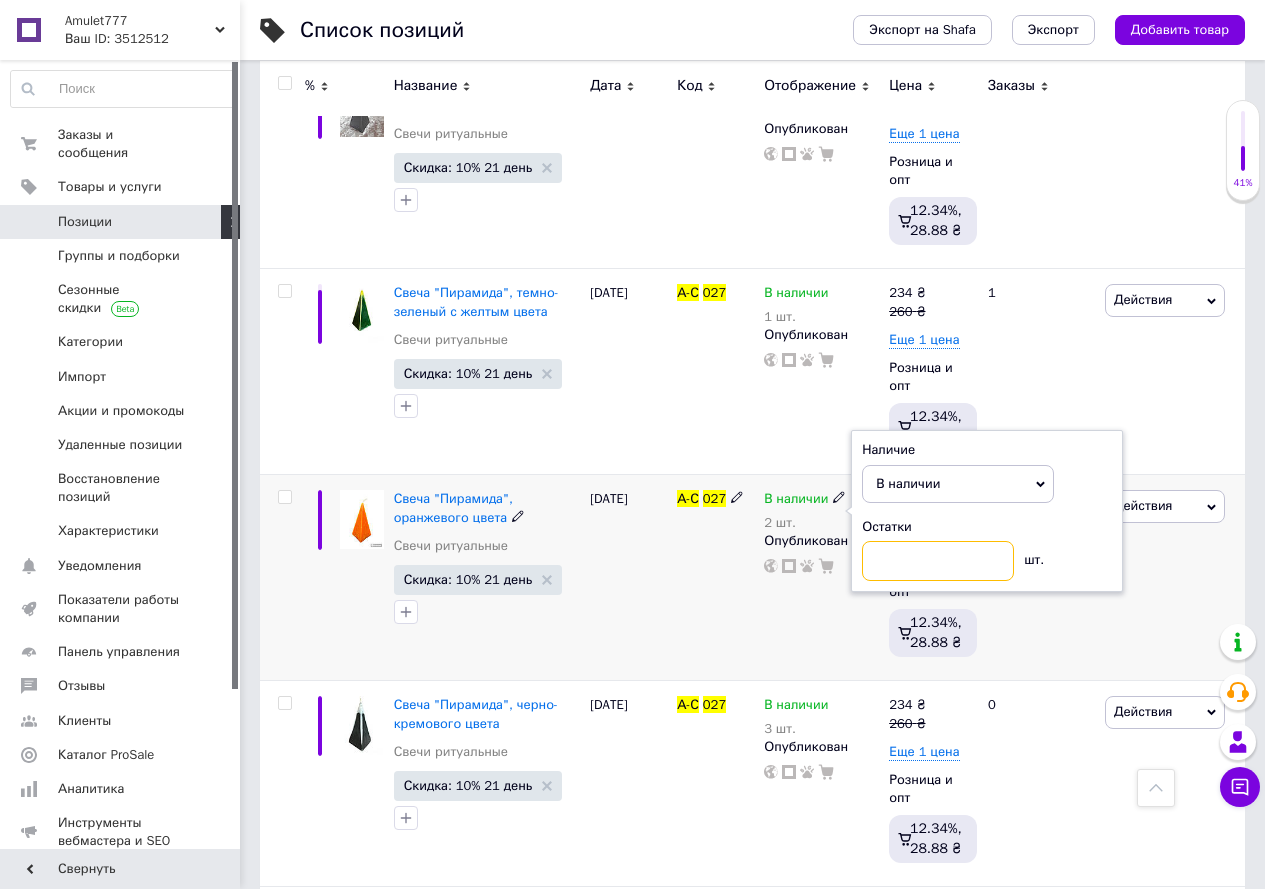 type on "1" 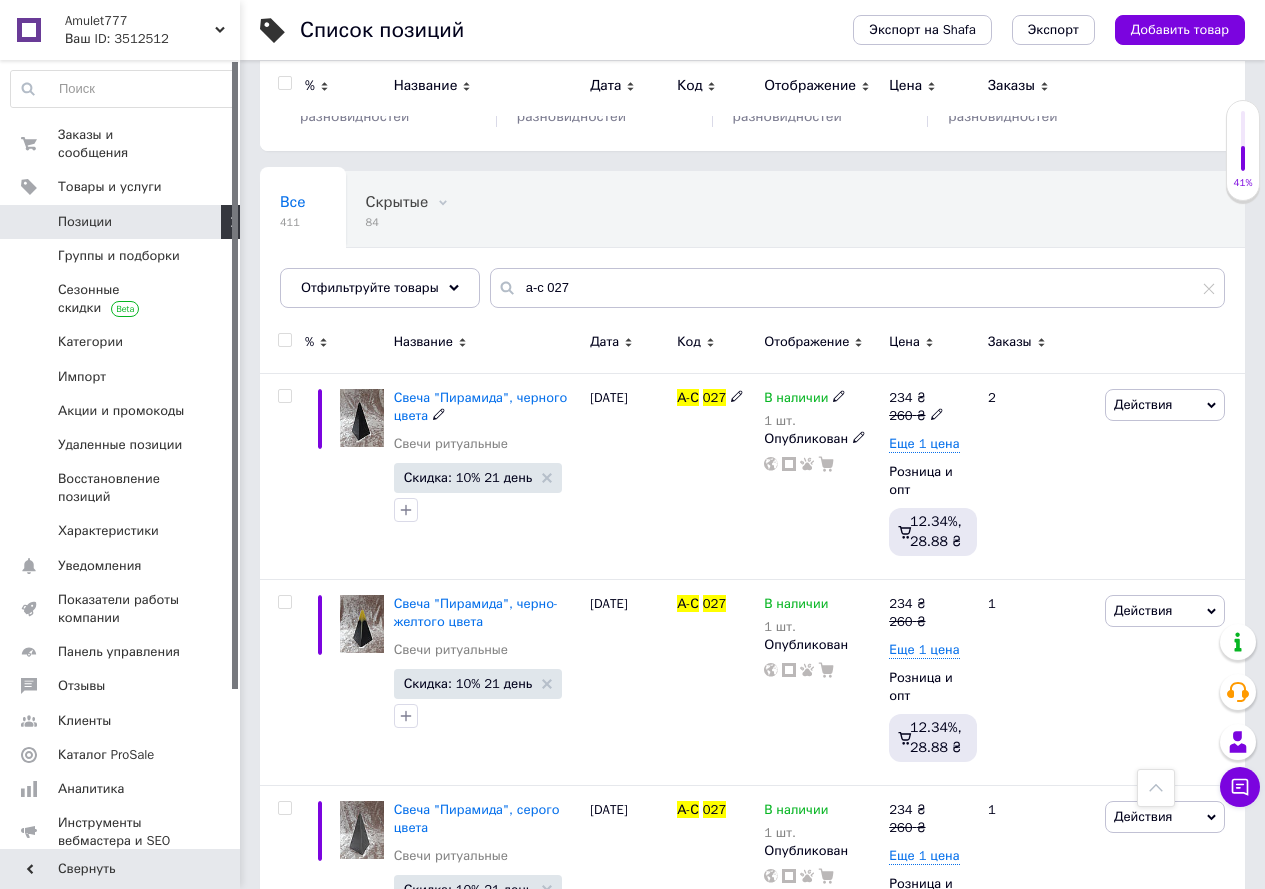 scroll, scrollTop: 0, scrollLeft: 0, axis: both 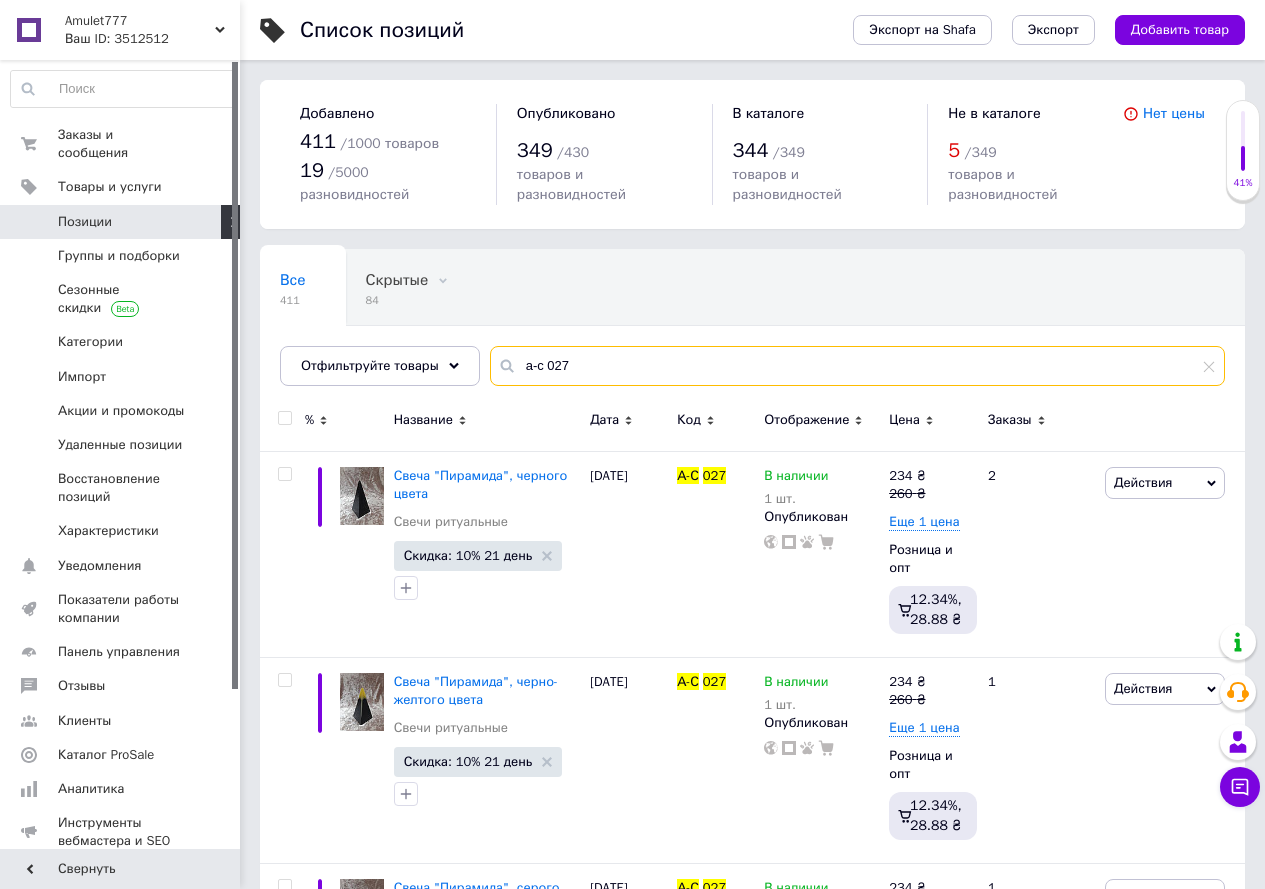 click on "а-с 027" at bounding box center [857, 366] 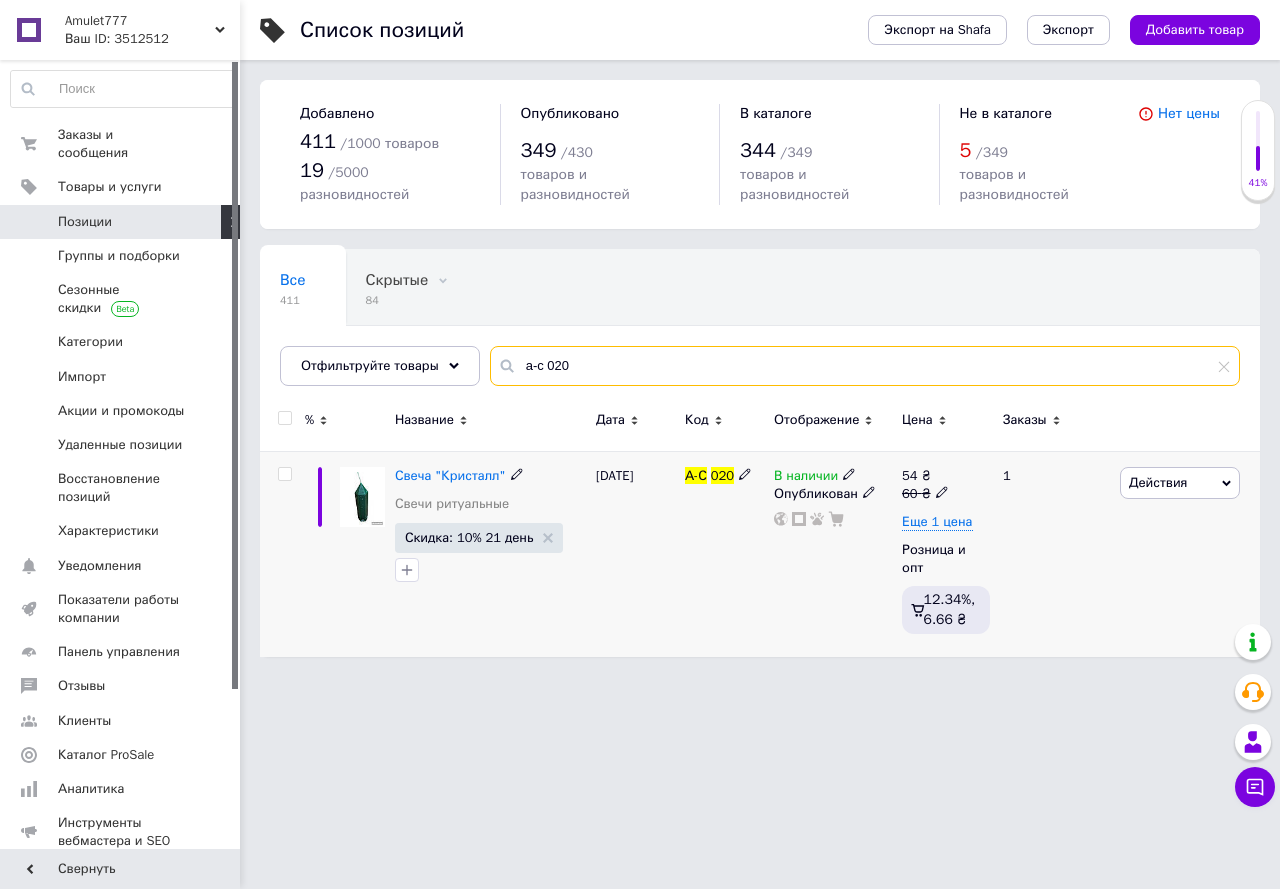 type on "а-с 020" 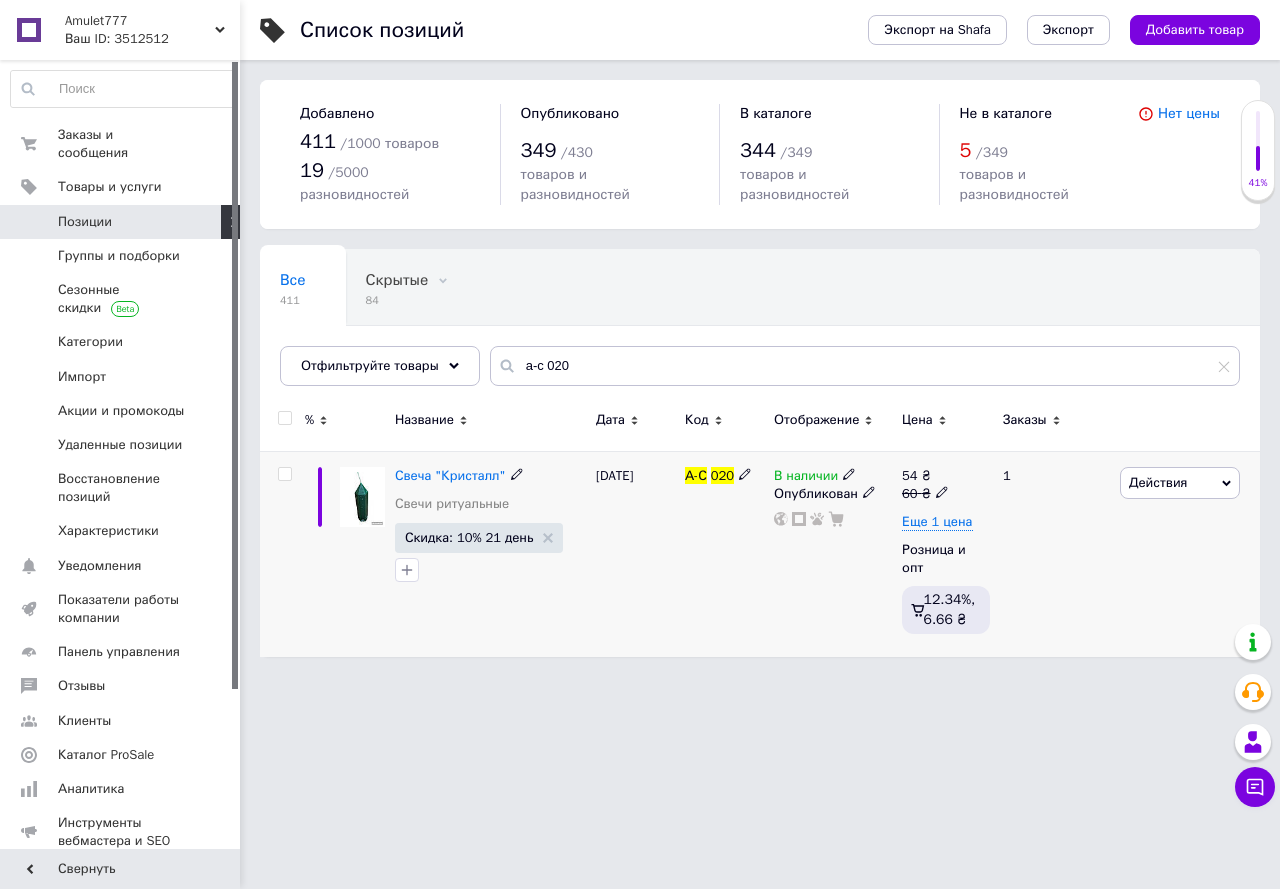 click 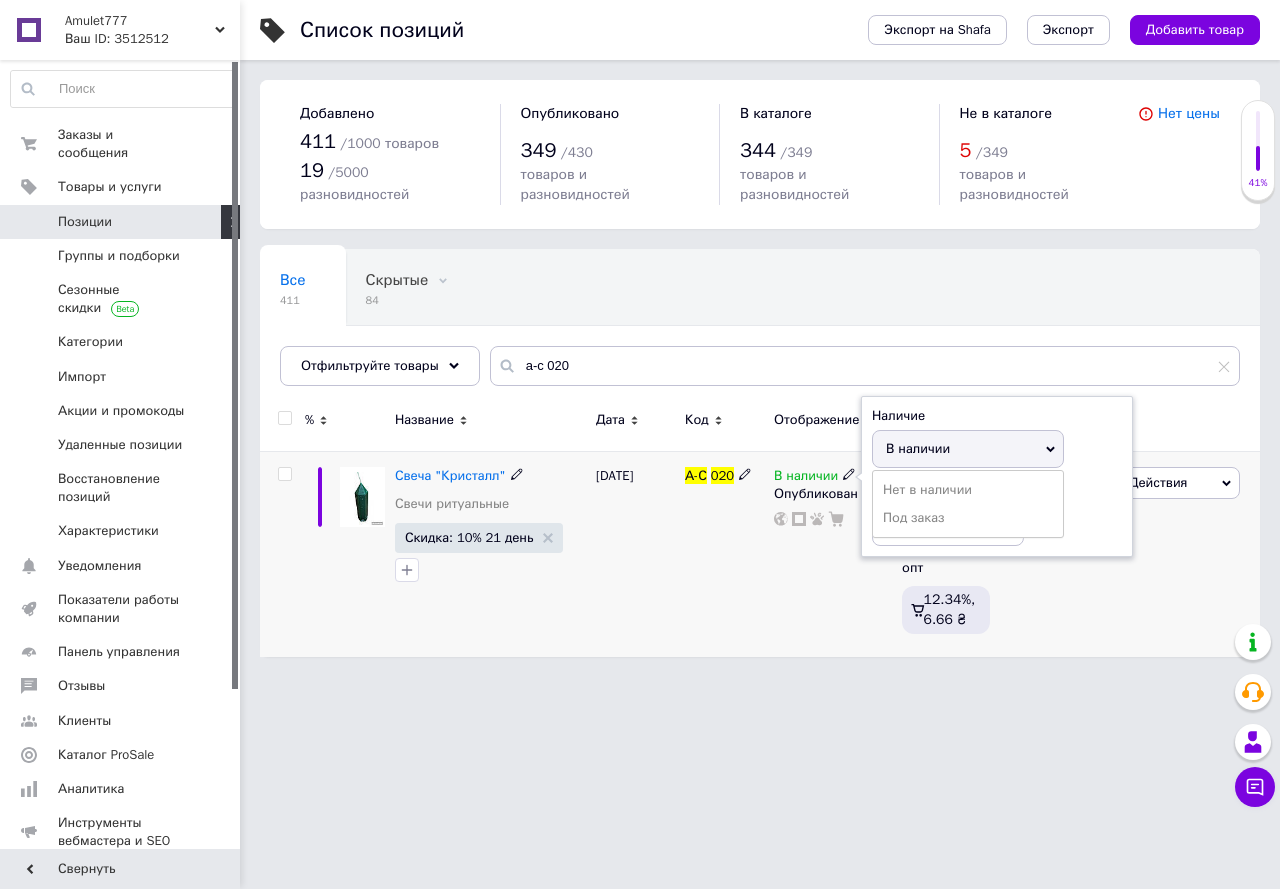 click on "В наличии" at bounding box center (968, 449) 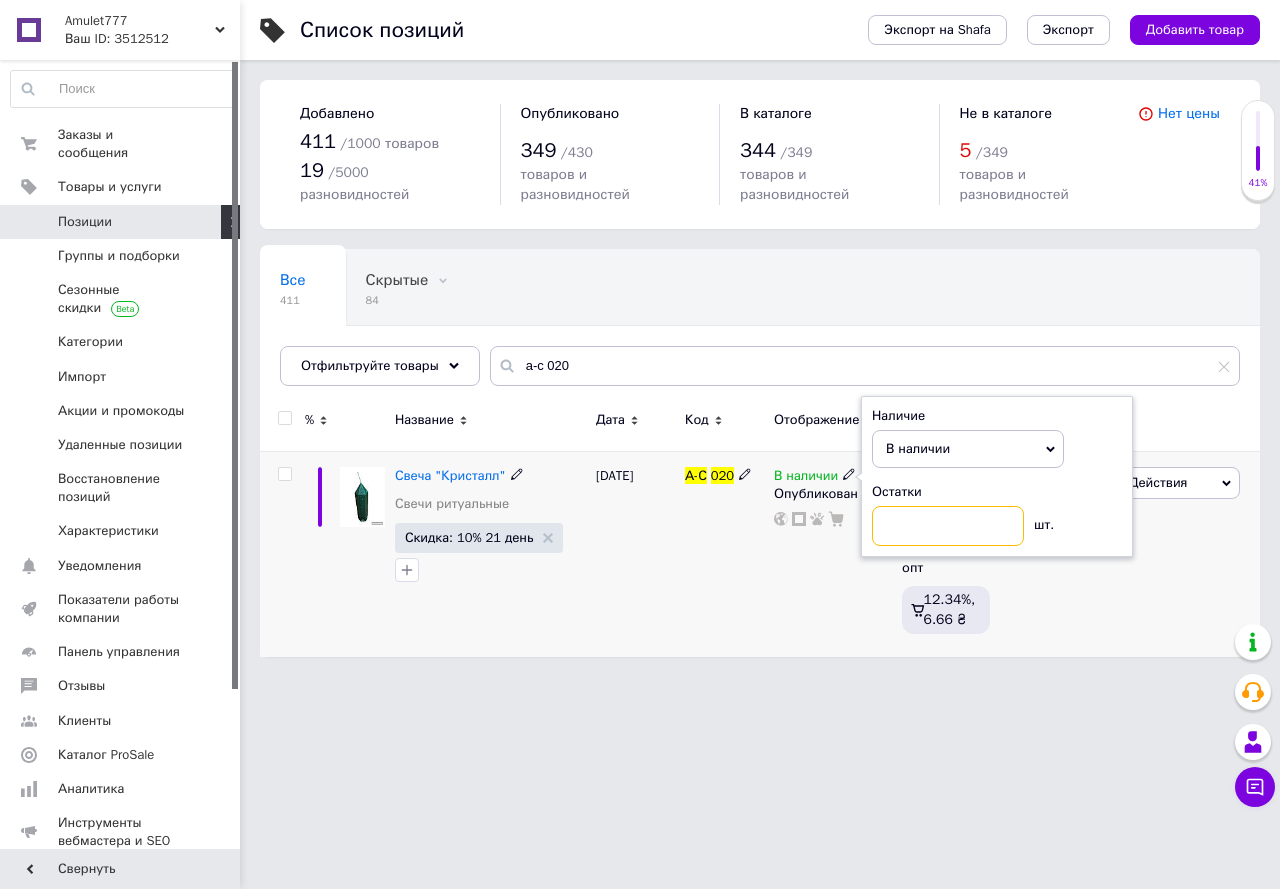 click at bounding box center [948, 526] 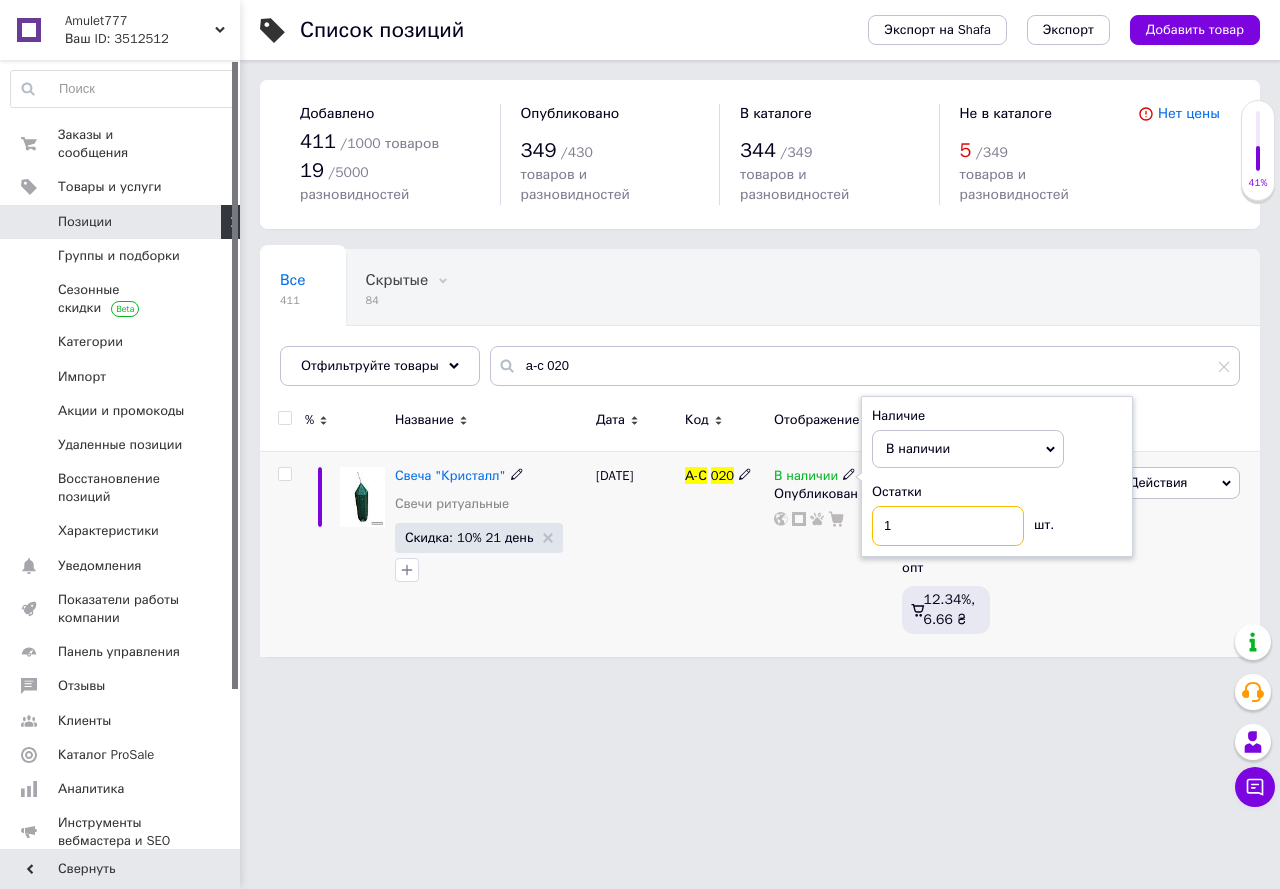 type on "16" 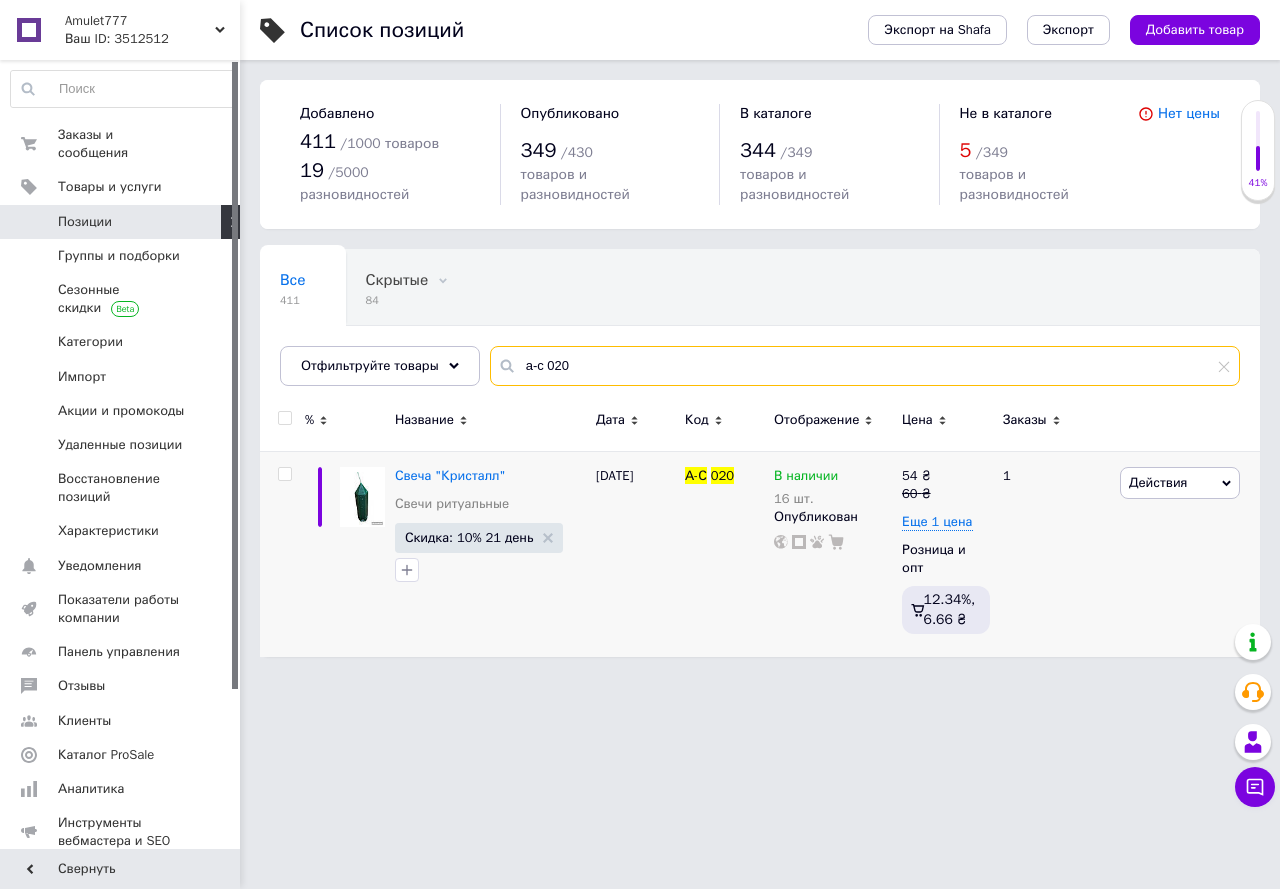 click on "а-с 020" at bounding box center (865, 366) 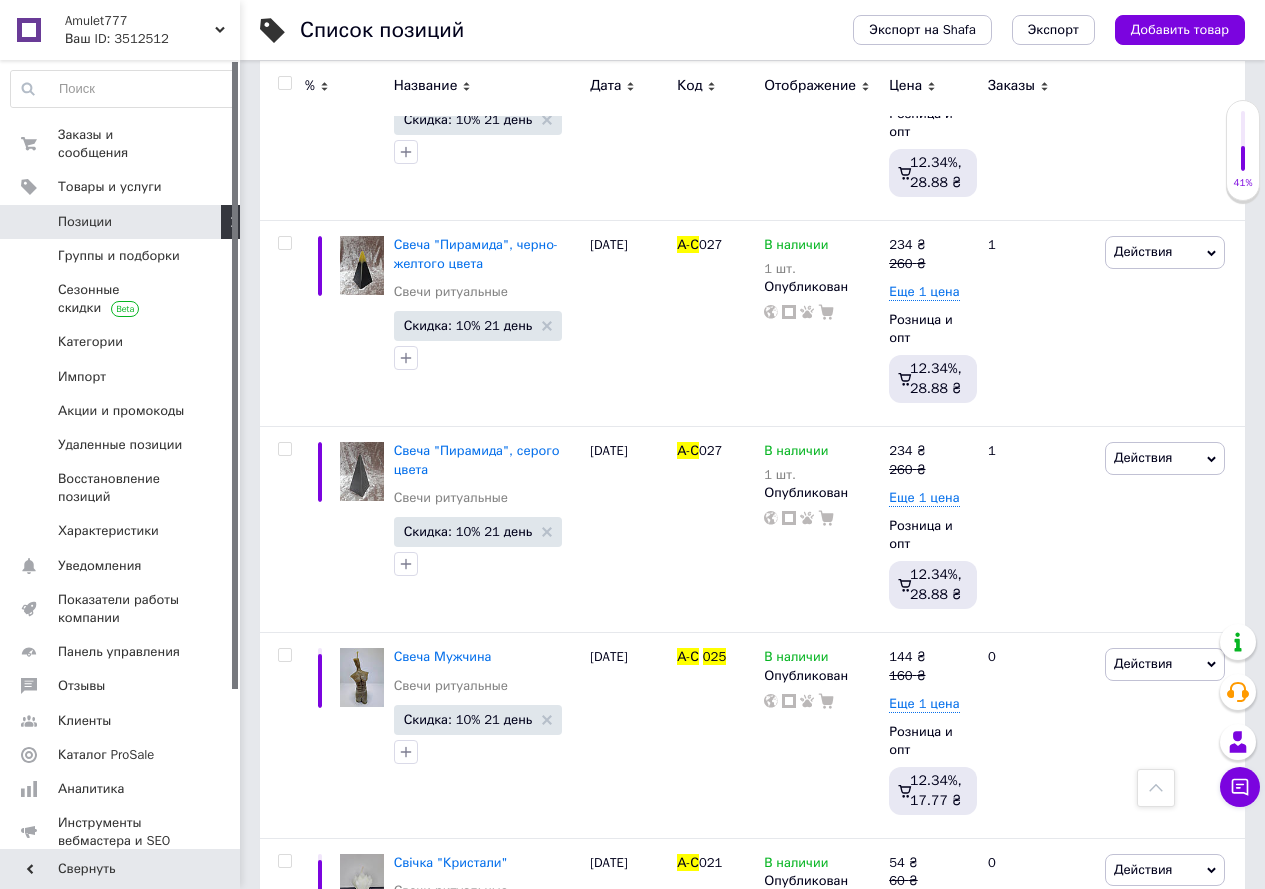 scroll, scrollTop: 900, scrollLeft: 0, axis: vertical 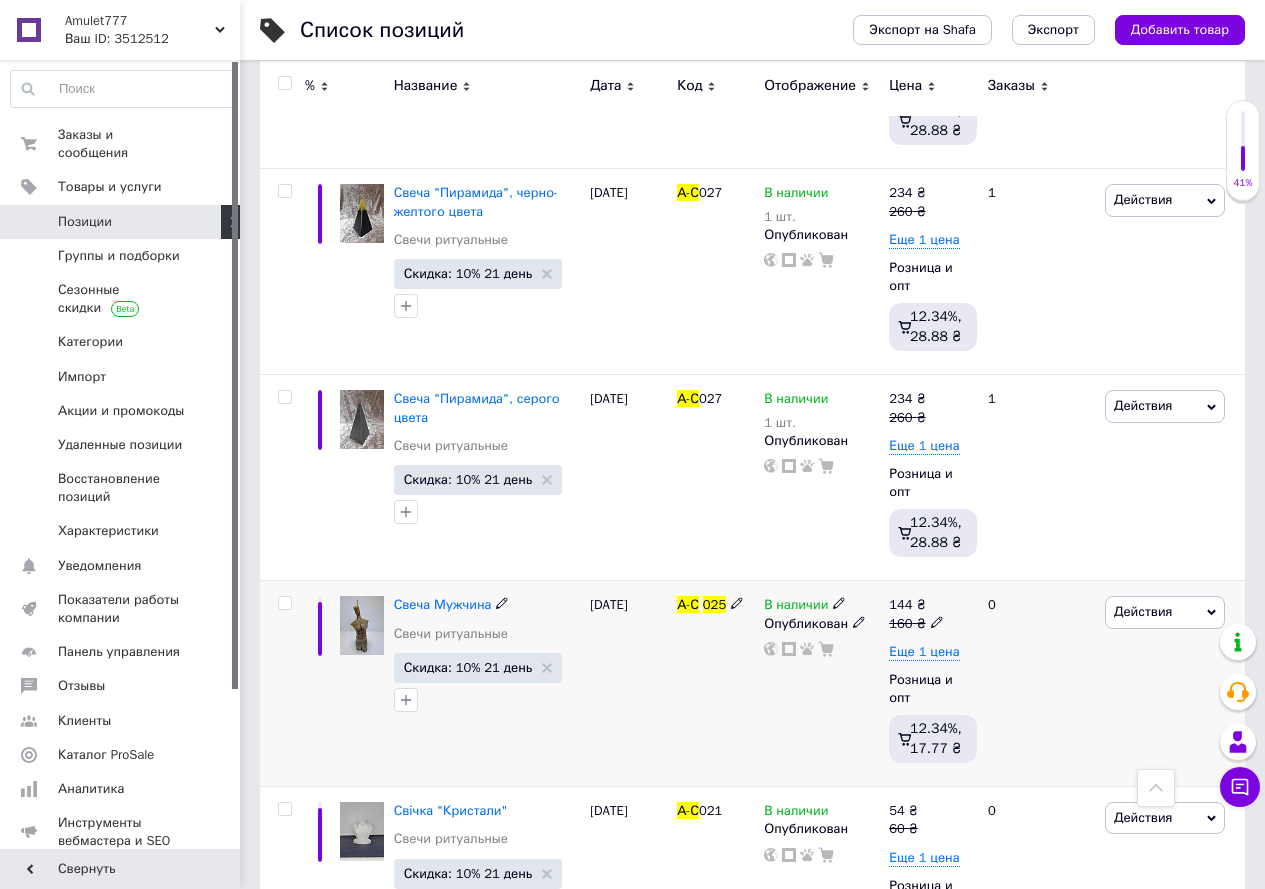 type on "а-с 025" 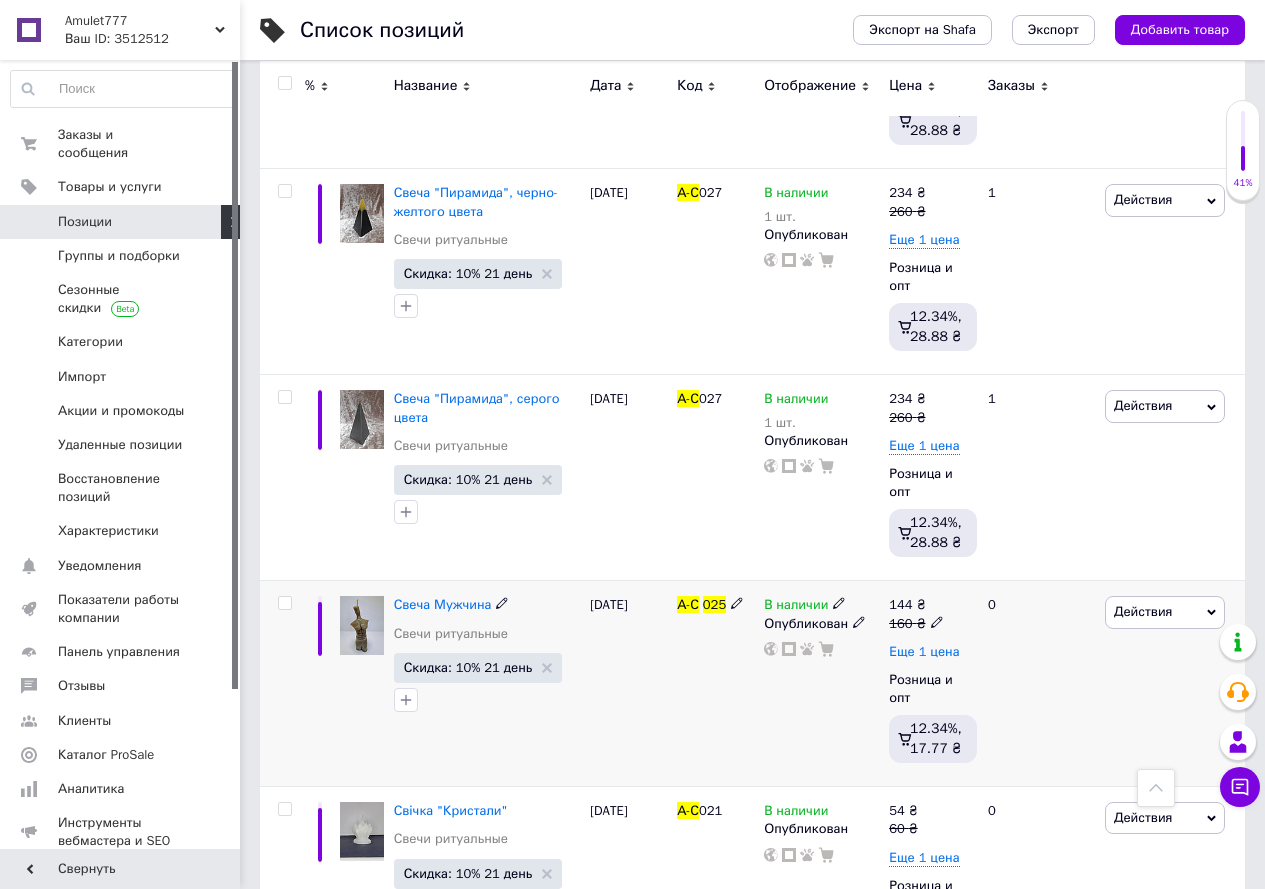 click on "Еще 1 цена" at bounding box center (924, 652) 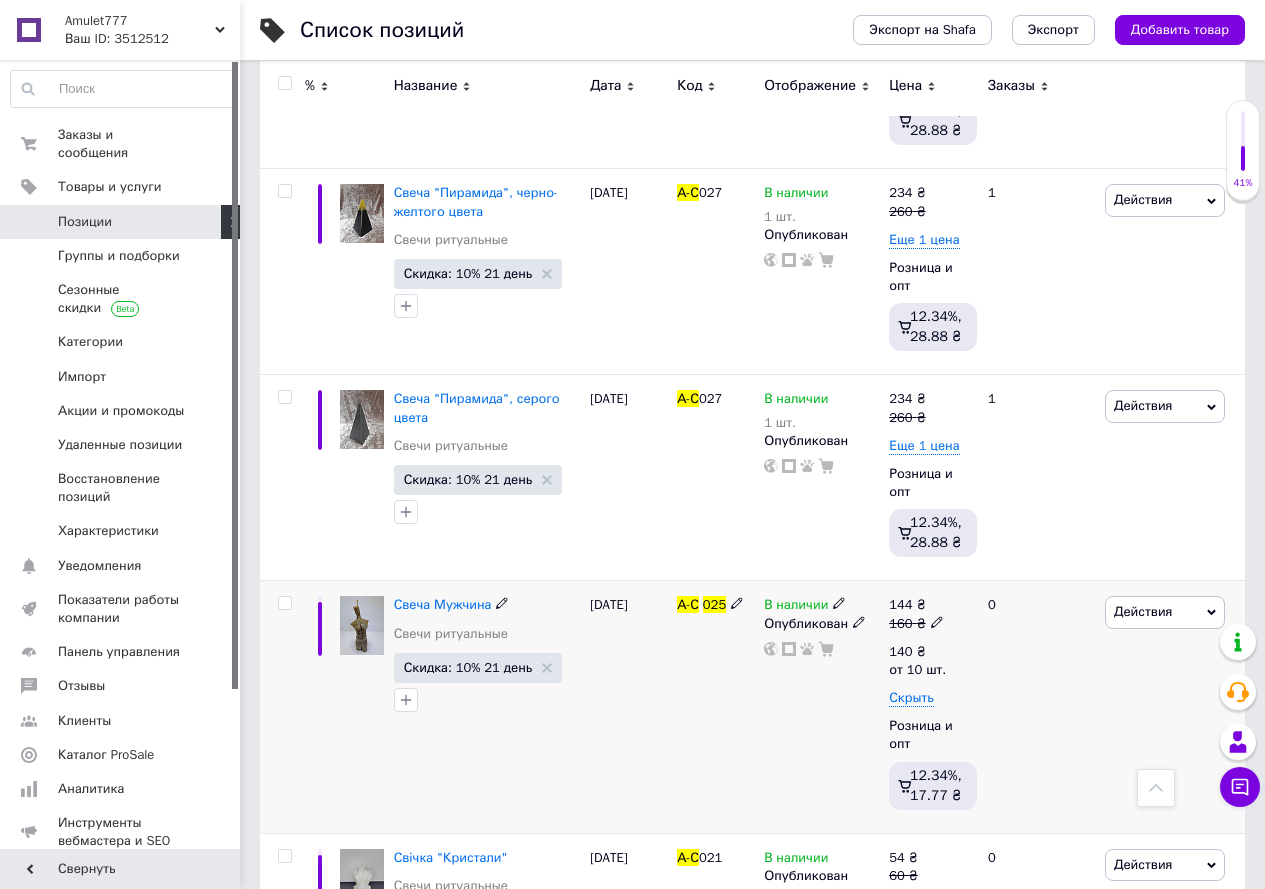 click 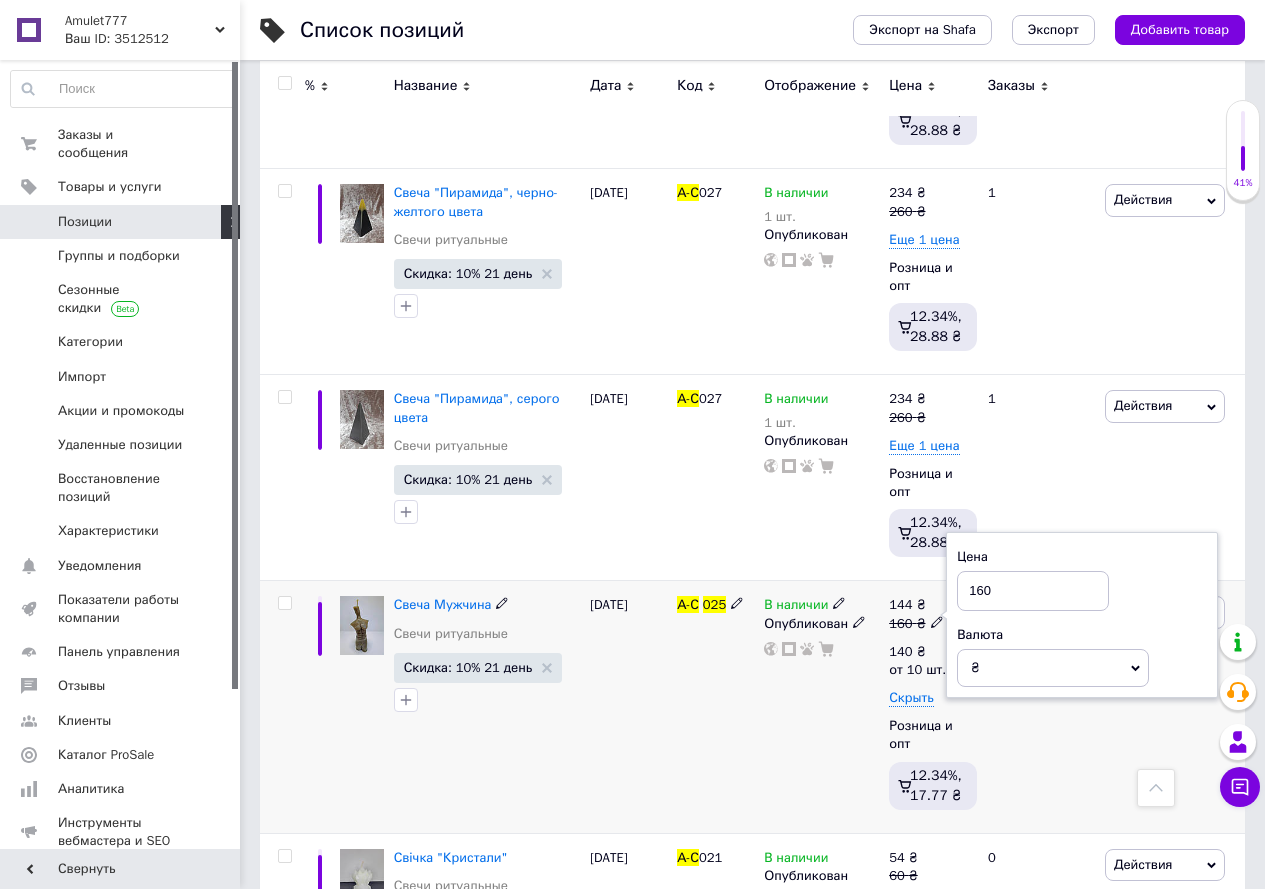 click on "В наличии Опубликован" at bounding box center (821, 707) 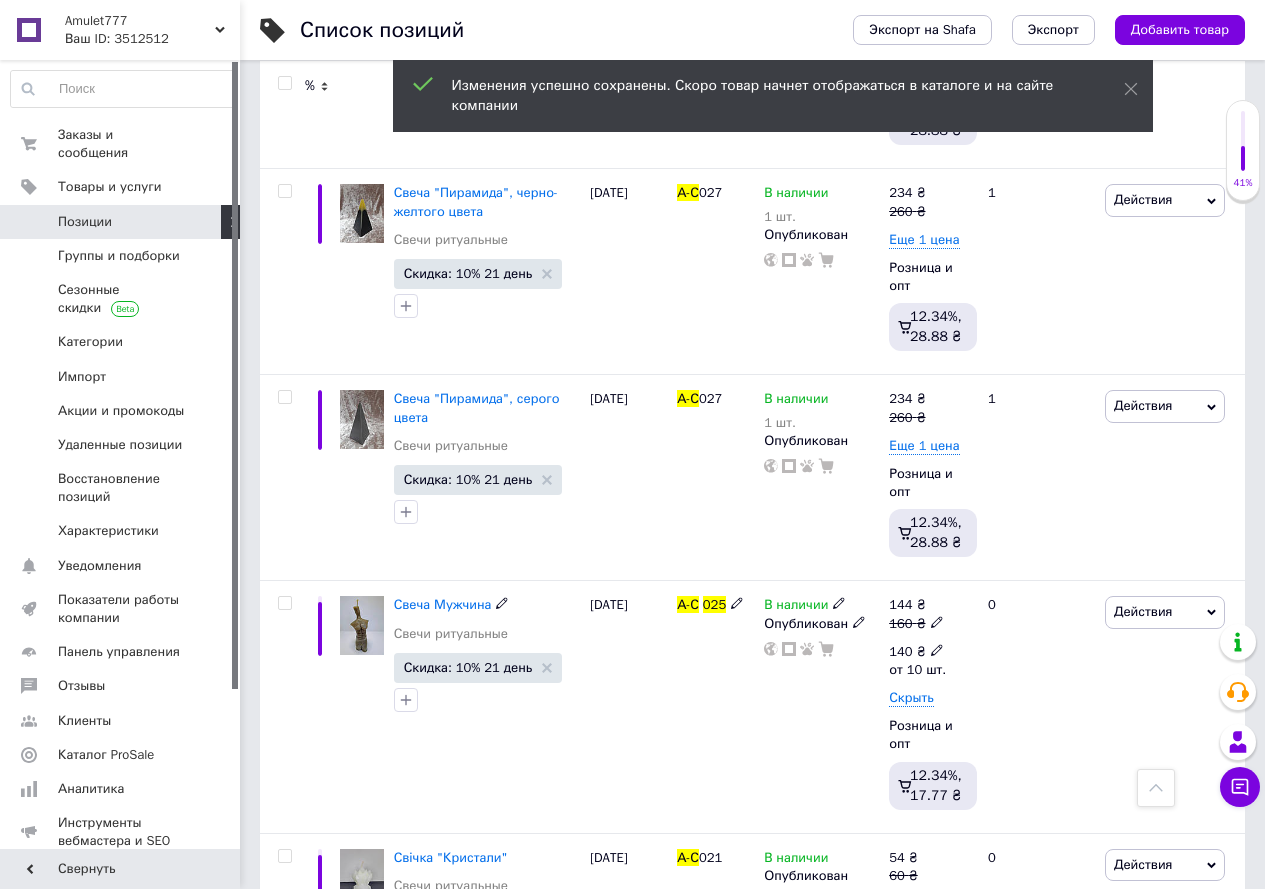 click 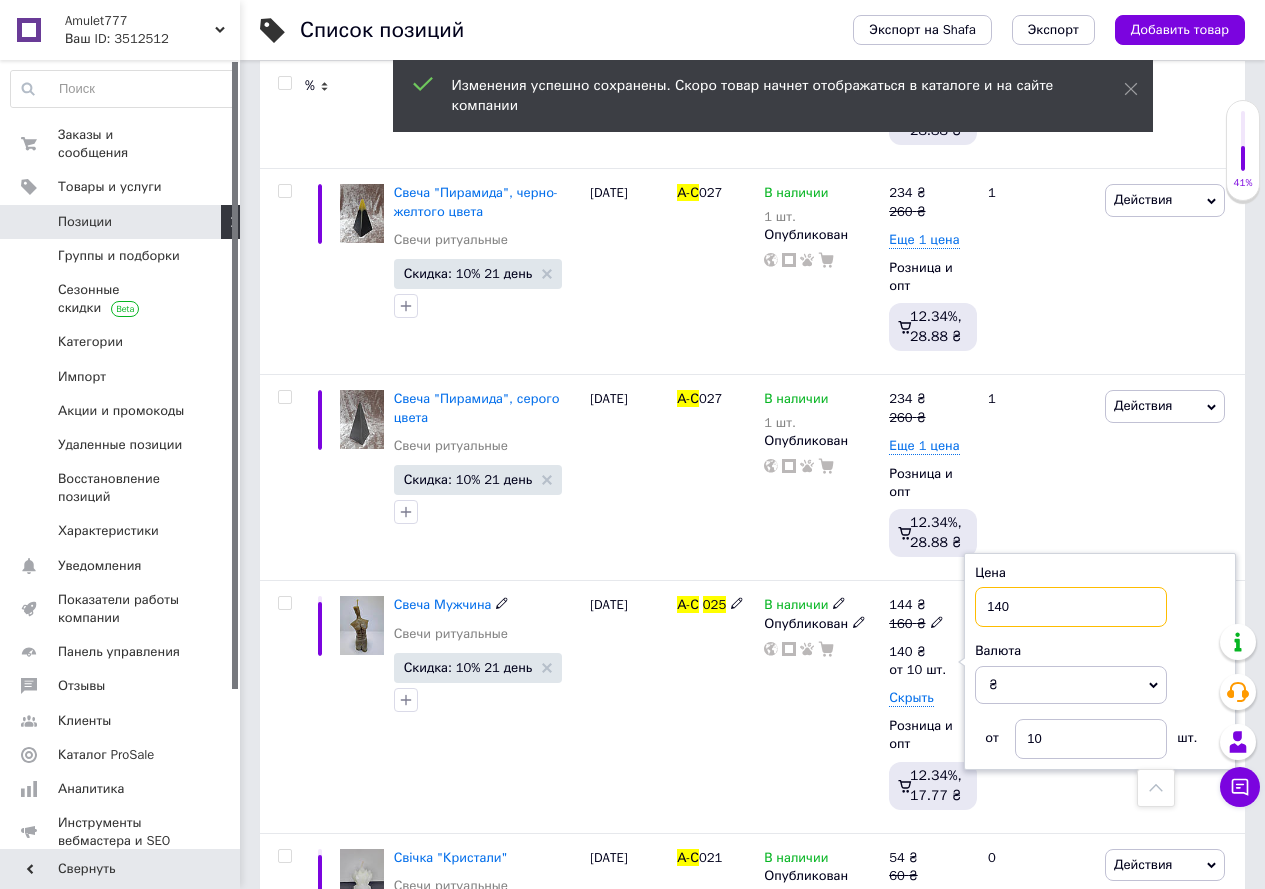 click on "140" at bounding box center (1071, 607) 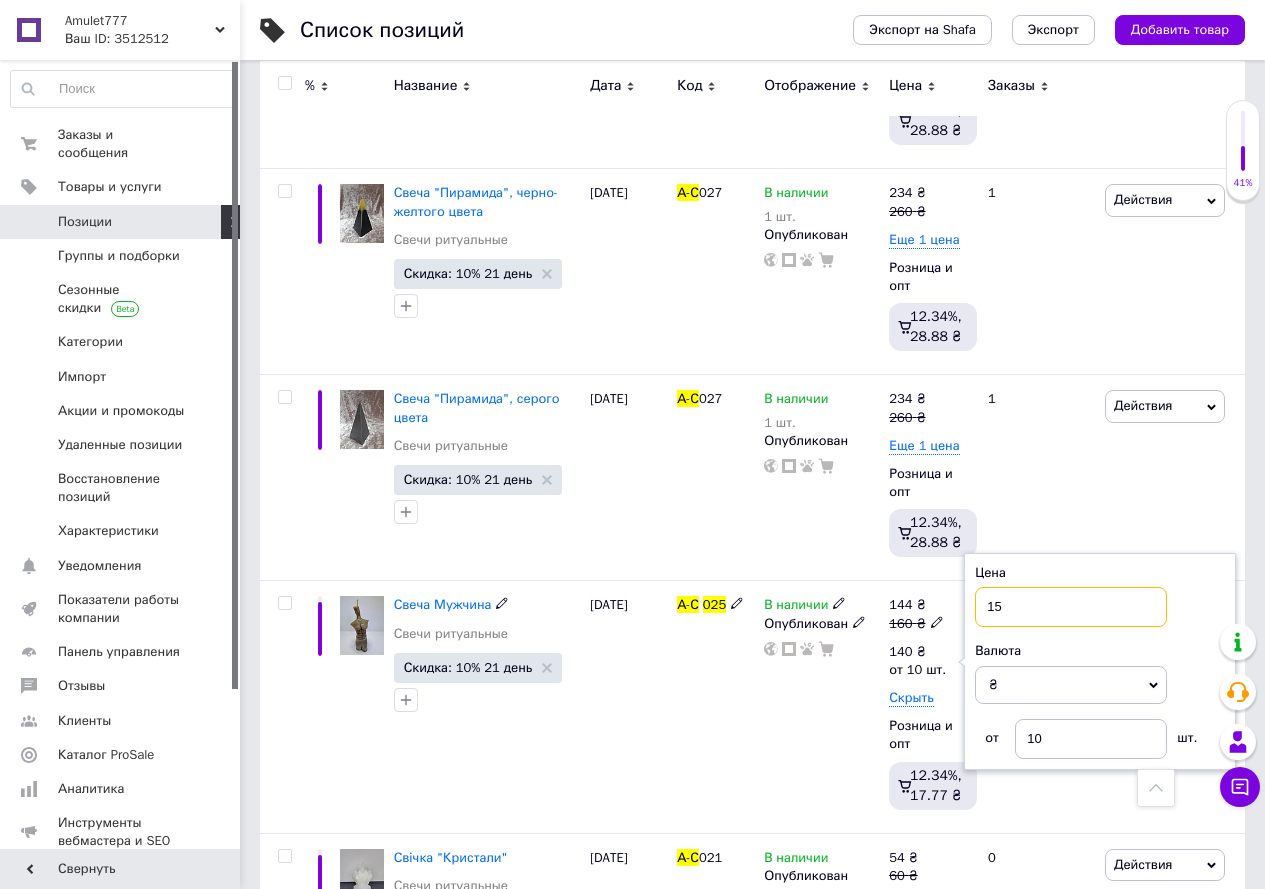 type on "150" 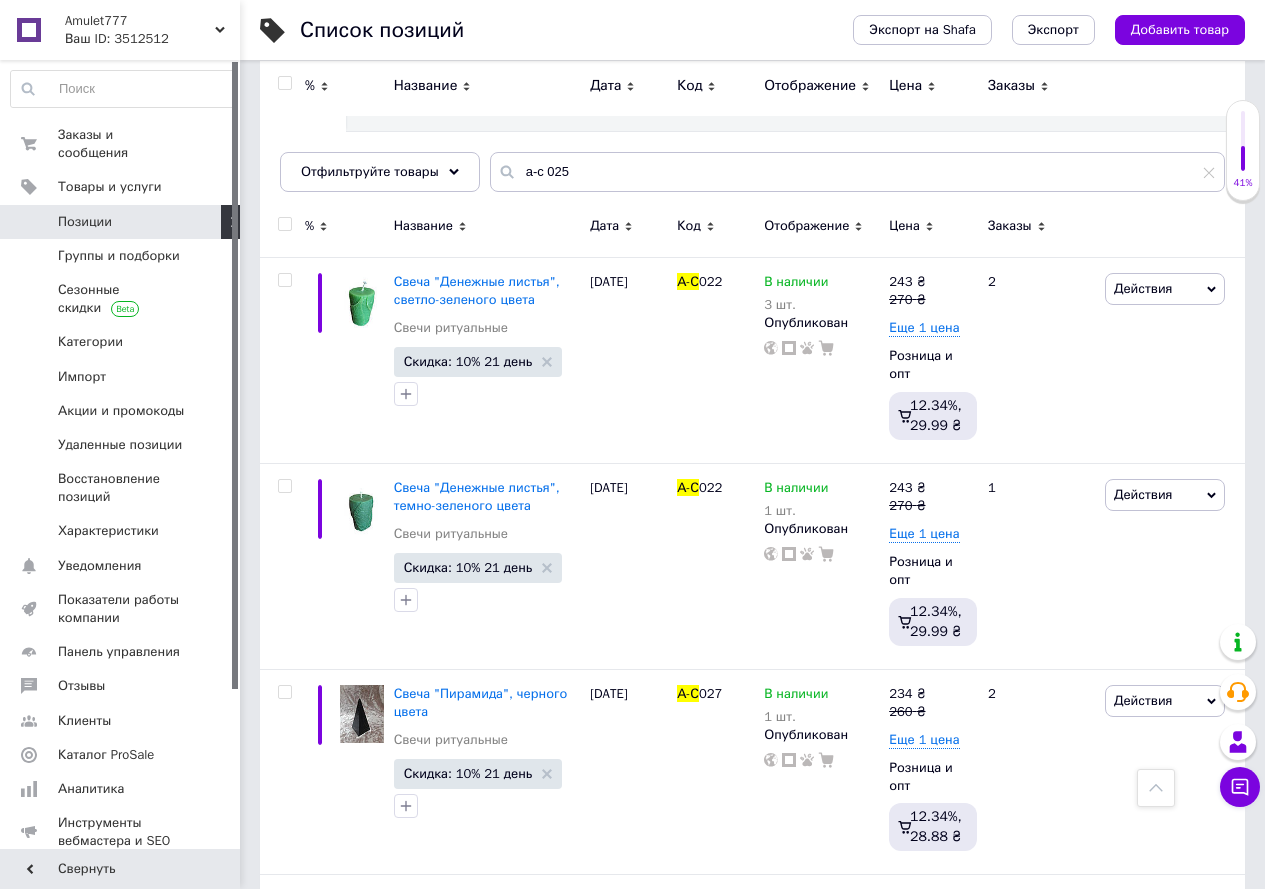 scroll, scrollTop: 0, scrollLeft: 0, axis: both 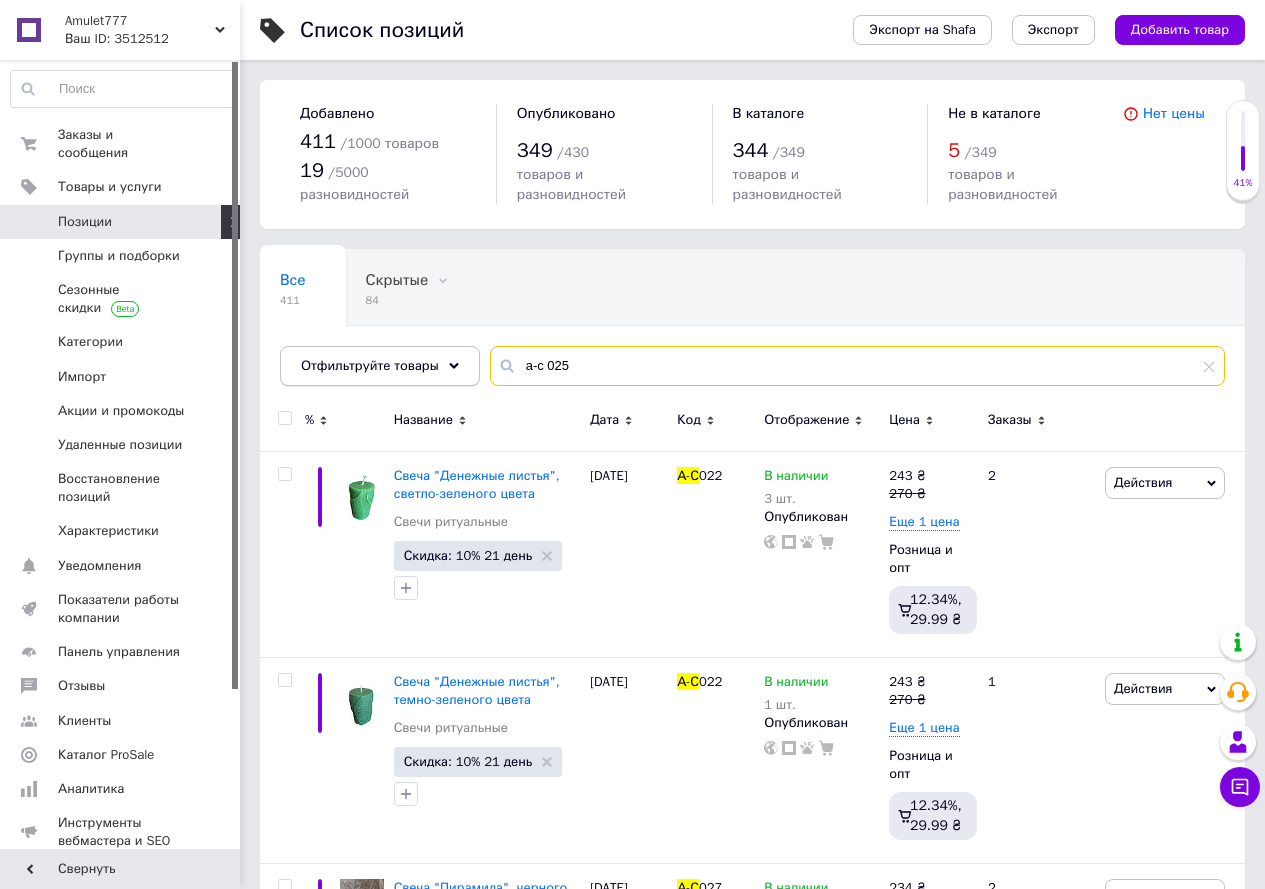 drag, startPoint x: 580, startPoint y: 332, endPoint x: 468, endPoint y: 333, distance: 112.00446 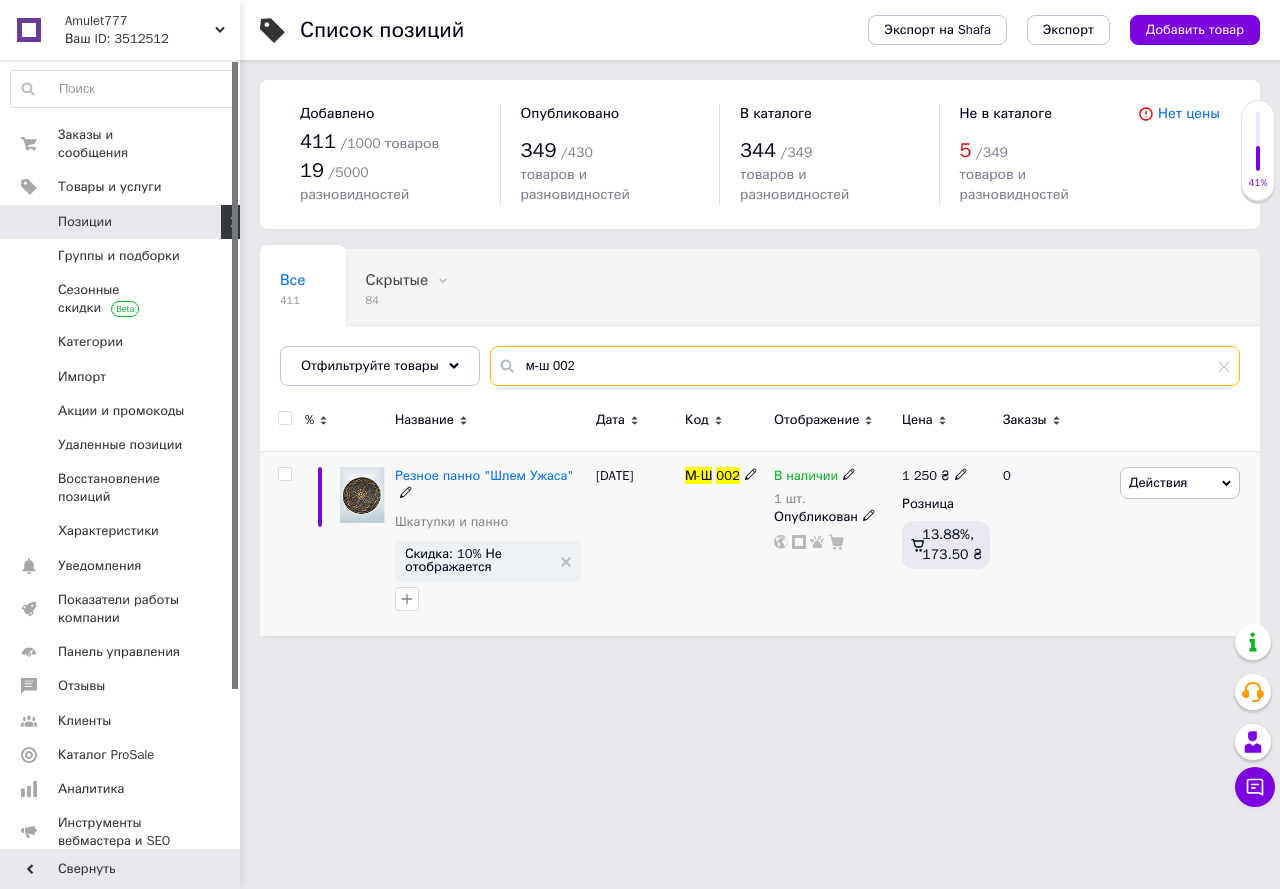 type on "м-ш 002" 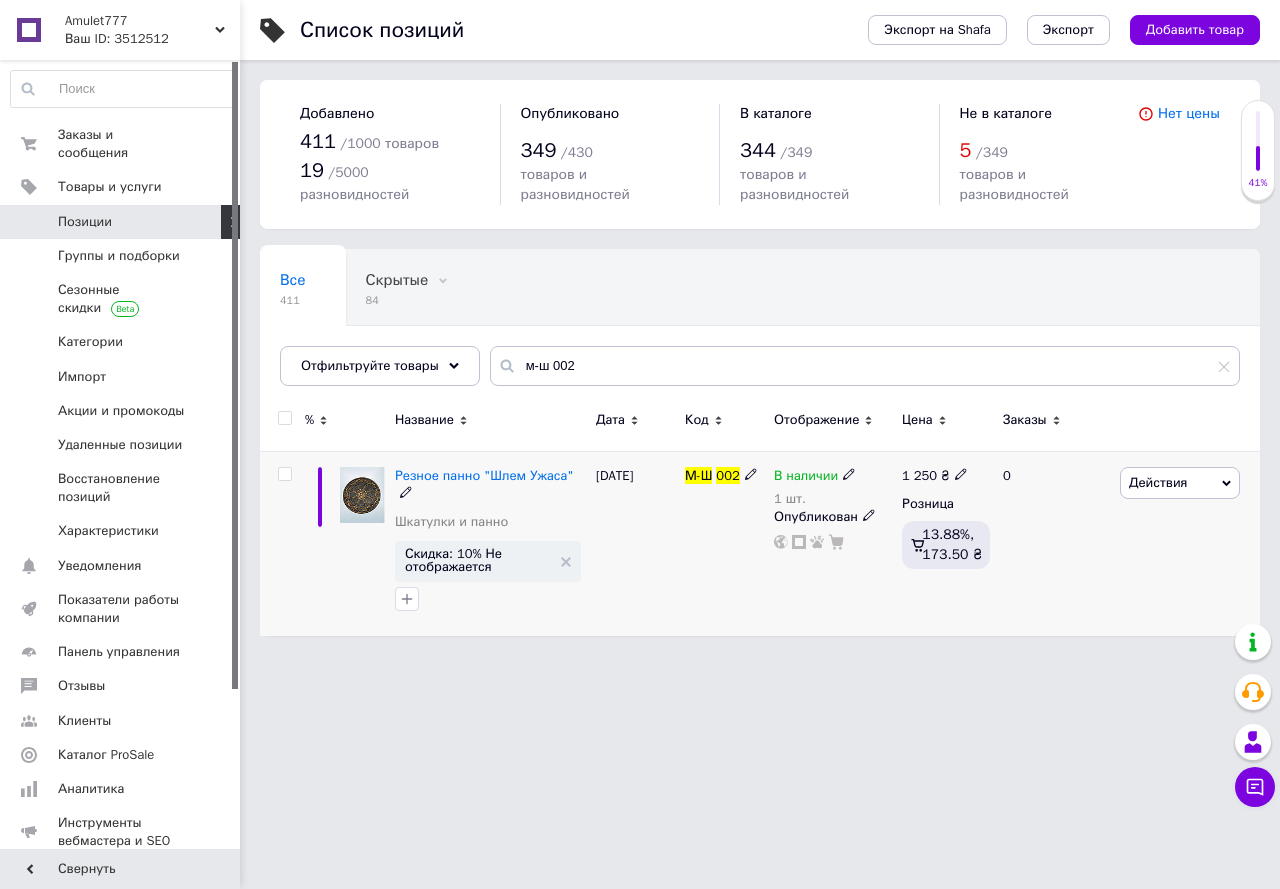 click 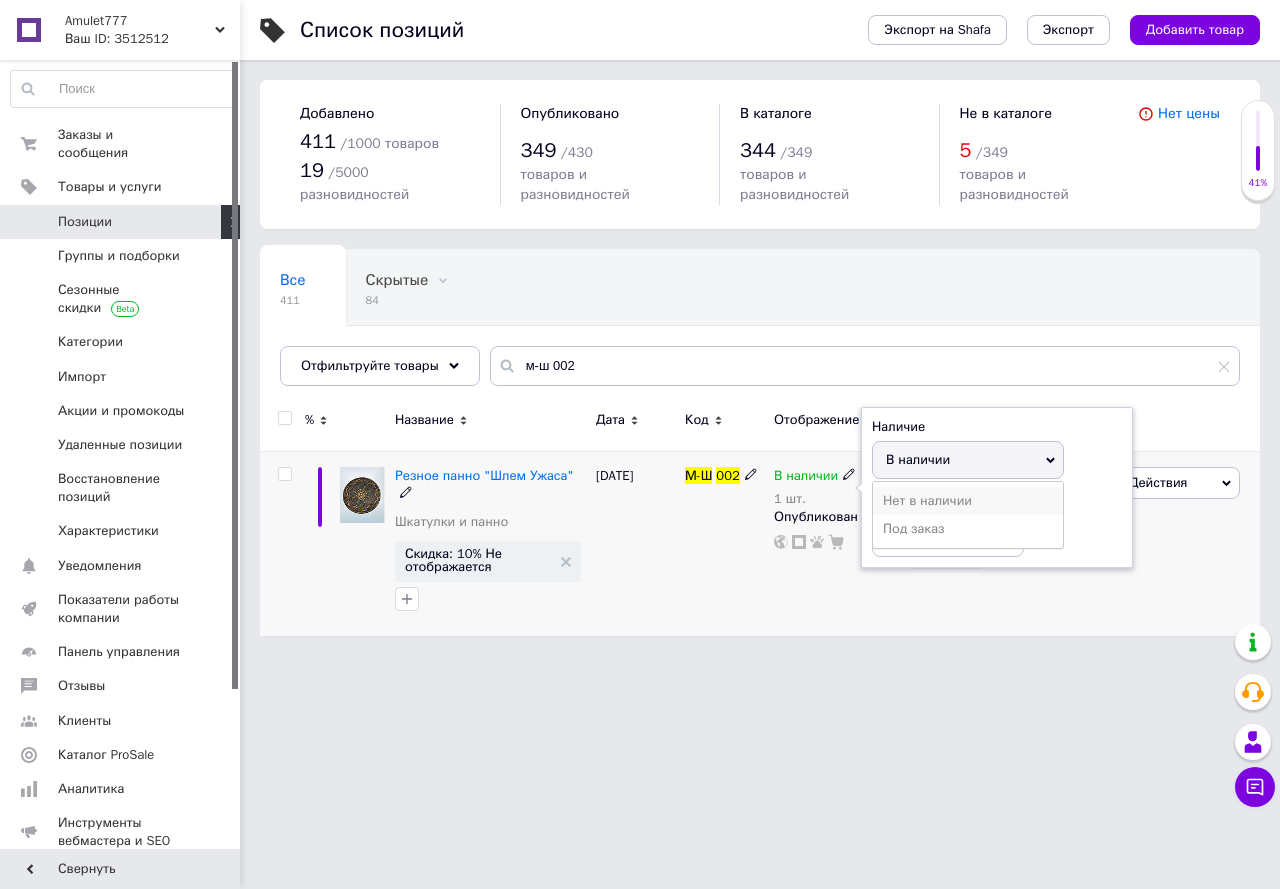 click on "Нет в наличии" at bounding box center [968, 501] 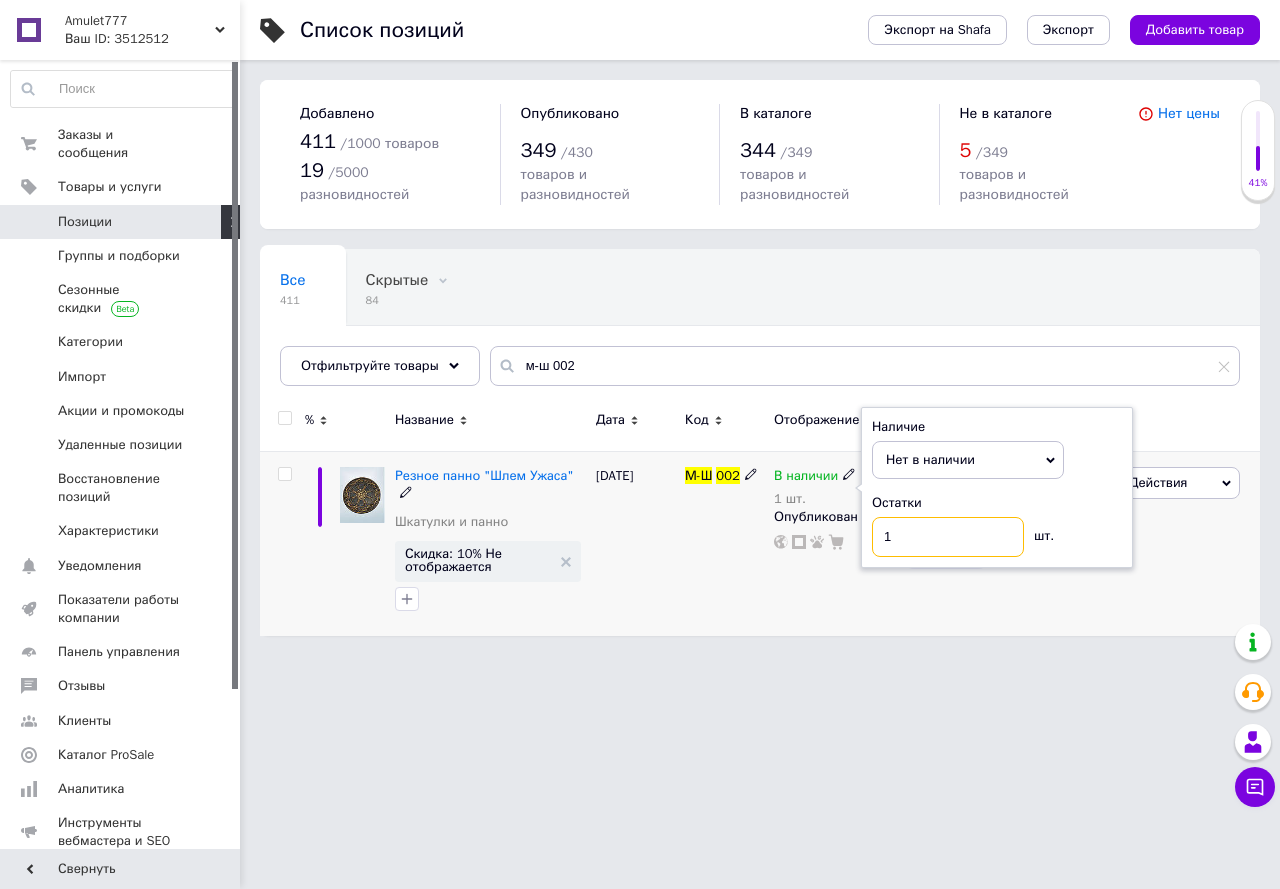 click on "1" at bounding box center (948, 537) 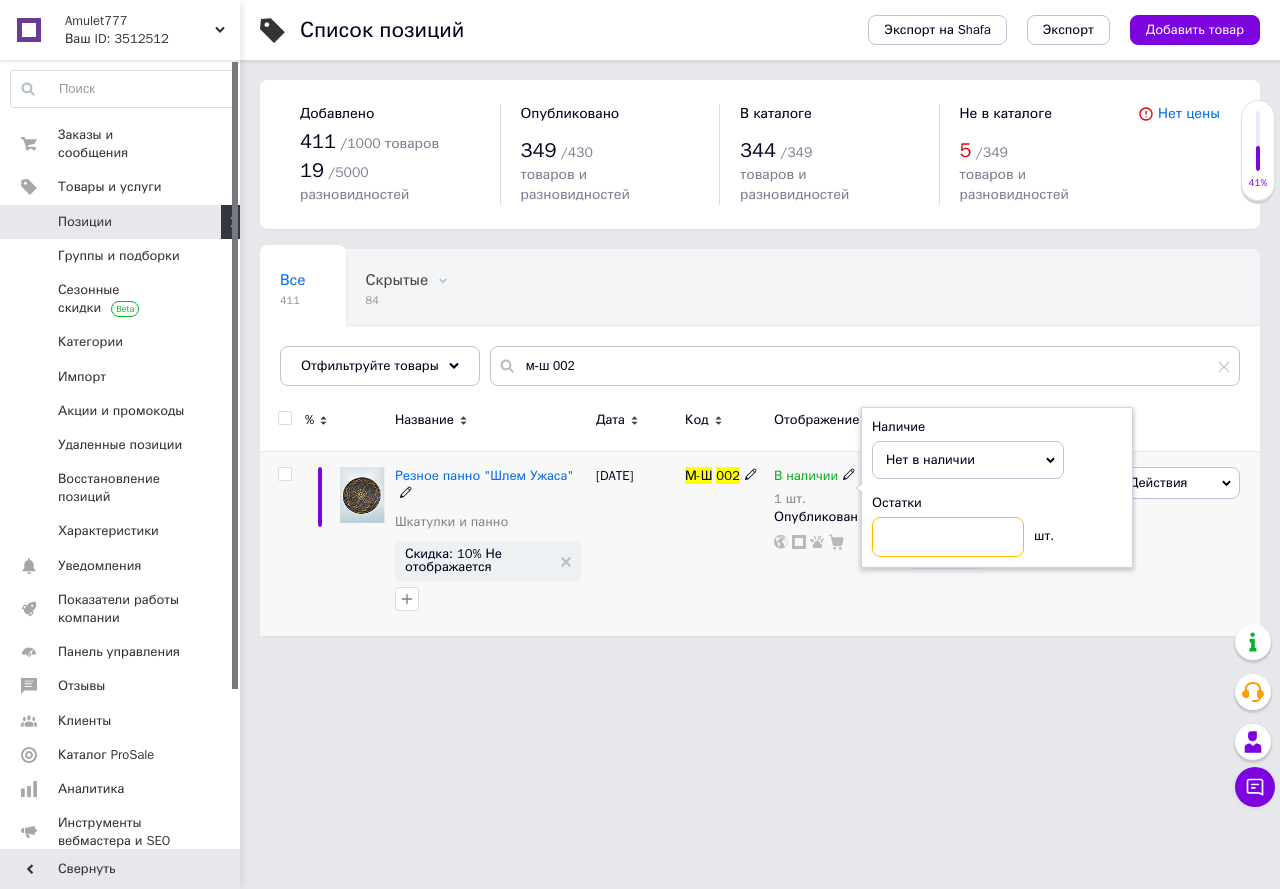 type on "0" 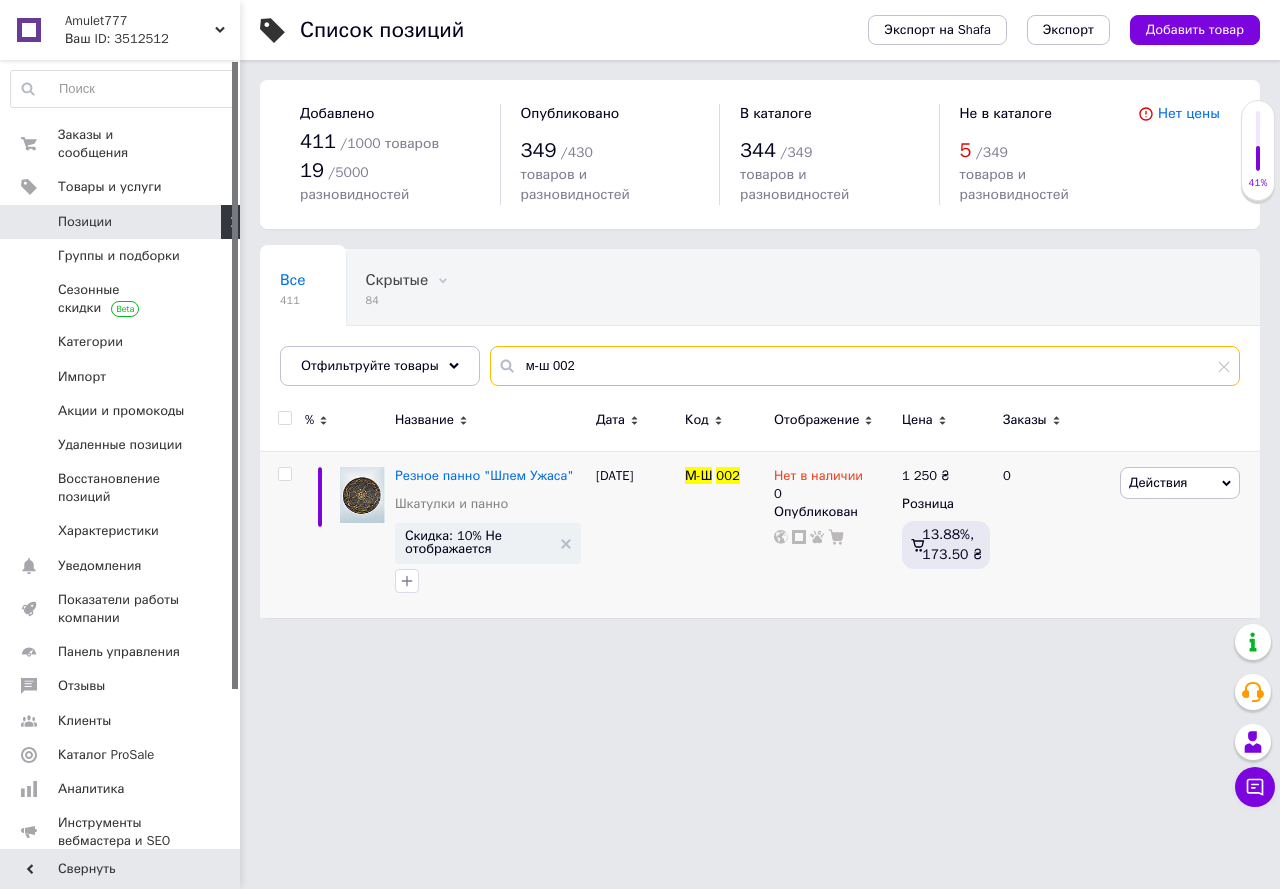drag, startPoint x: 579, startPoint y: 348, endPoint x: 488, endPoint y: 343, distance: 91.13726 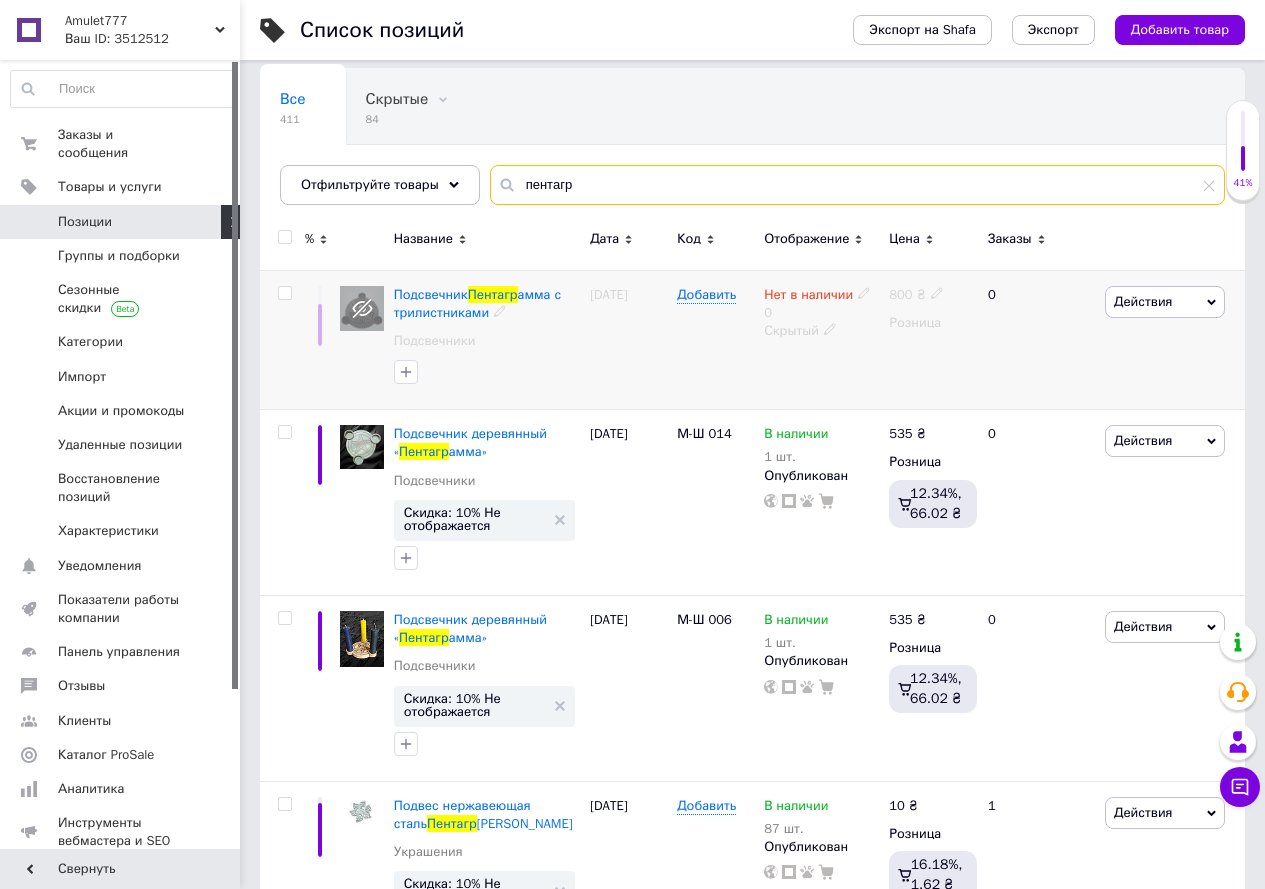 scroll, scrollTop: 200, scrollLeft: 0, axis: vertical 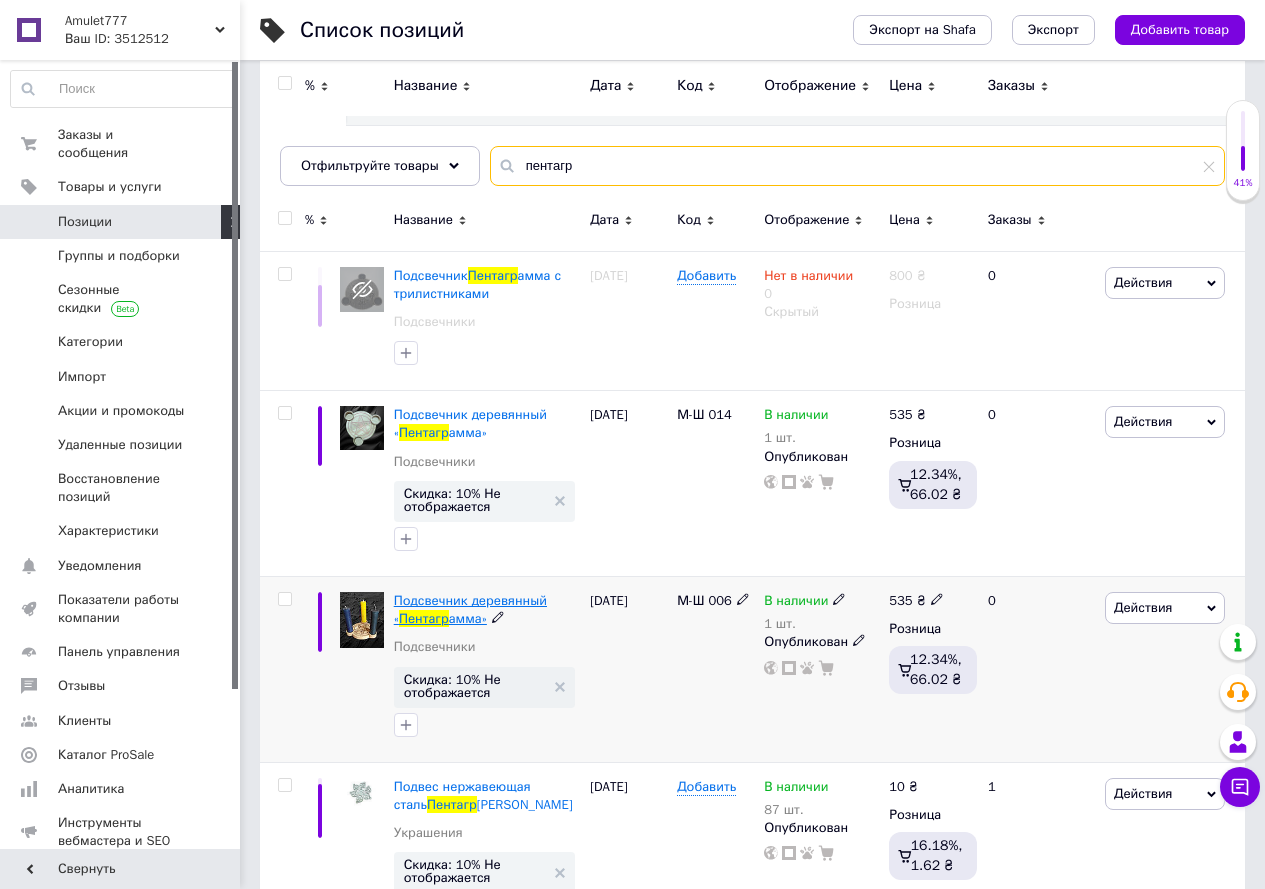 type on "пентагр" 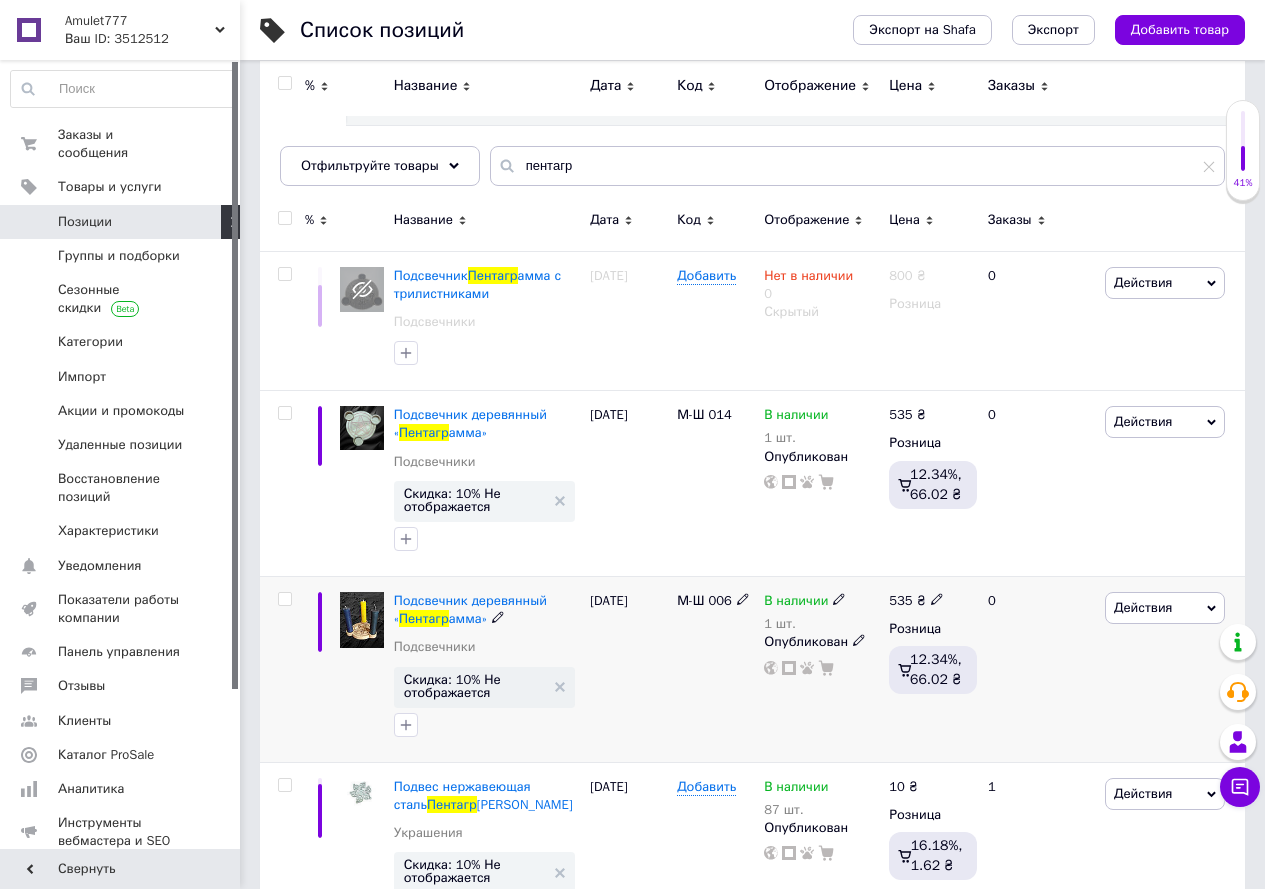 click 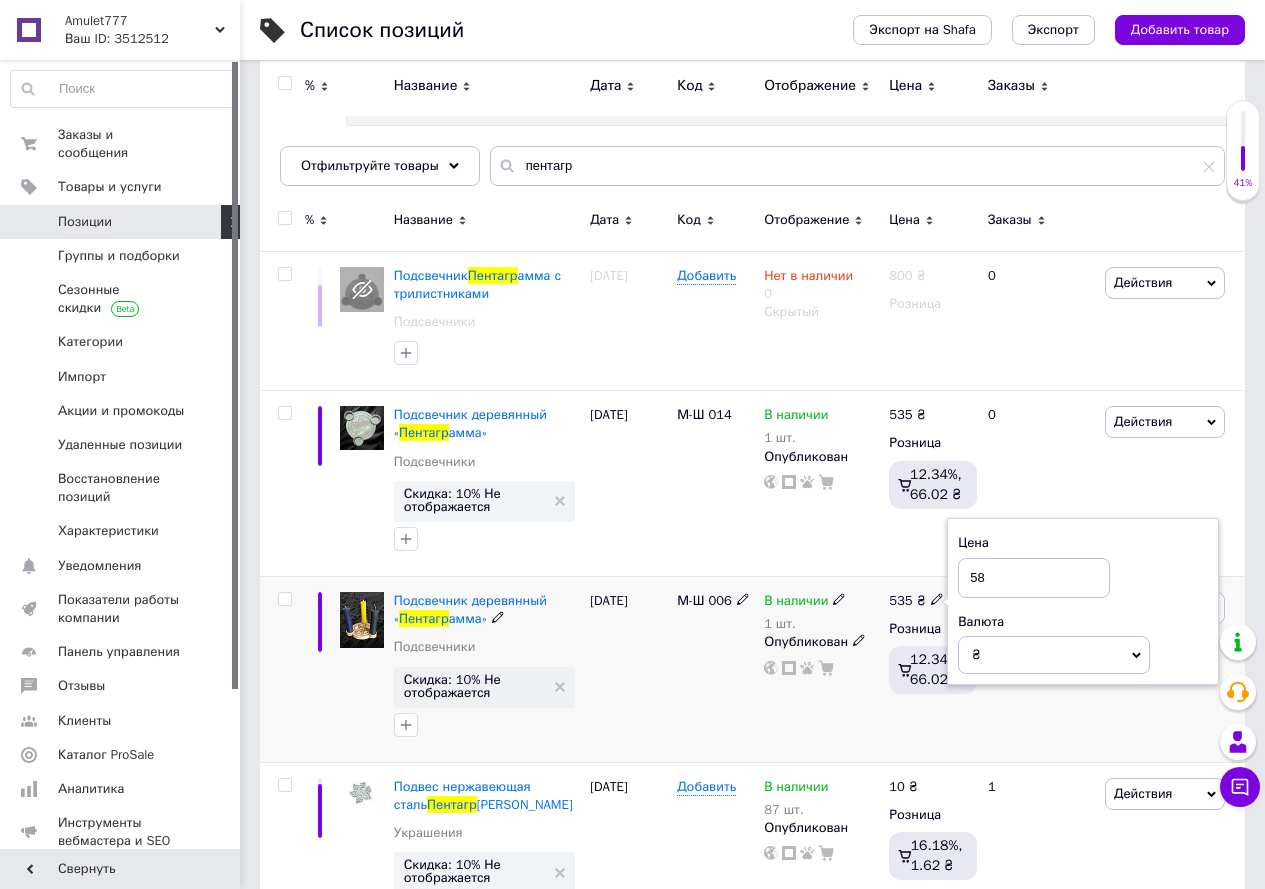type on "580" 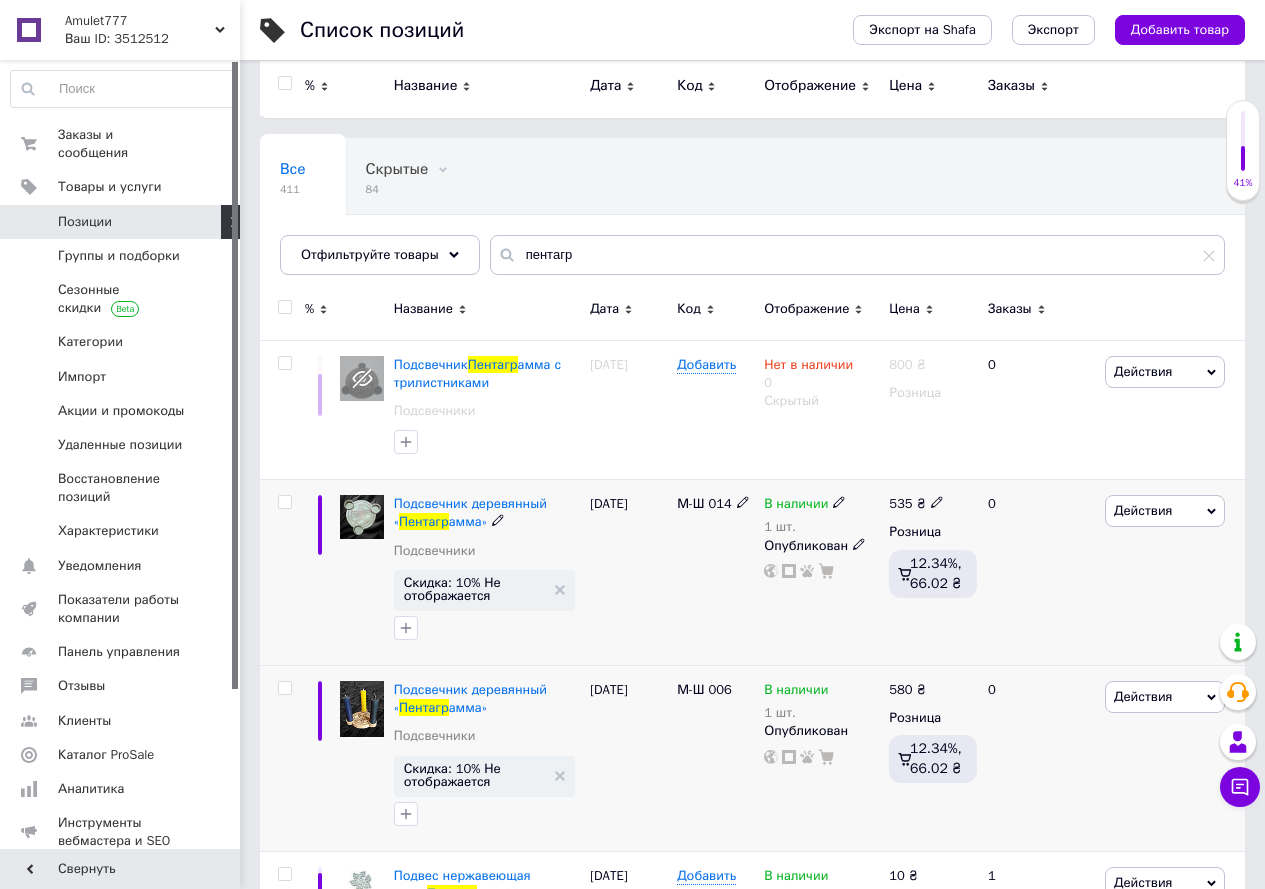 scroll, scrollTop: 0, scrollLeft: 0, axis: both 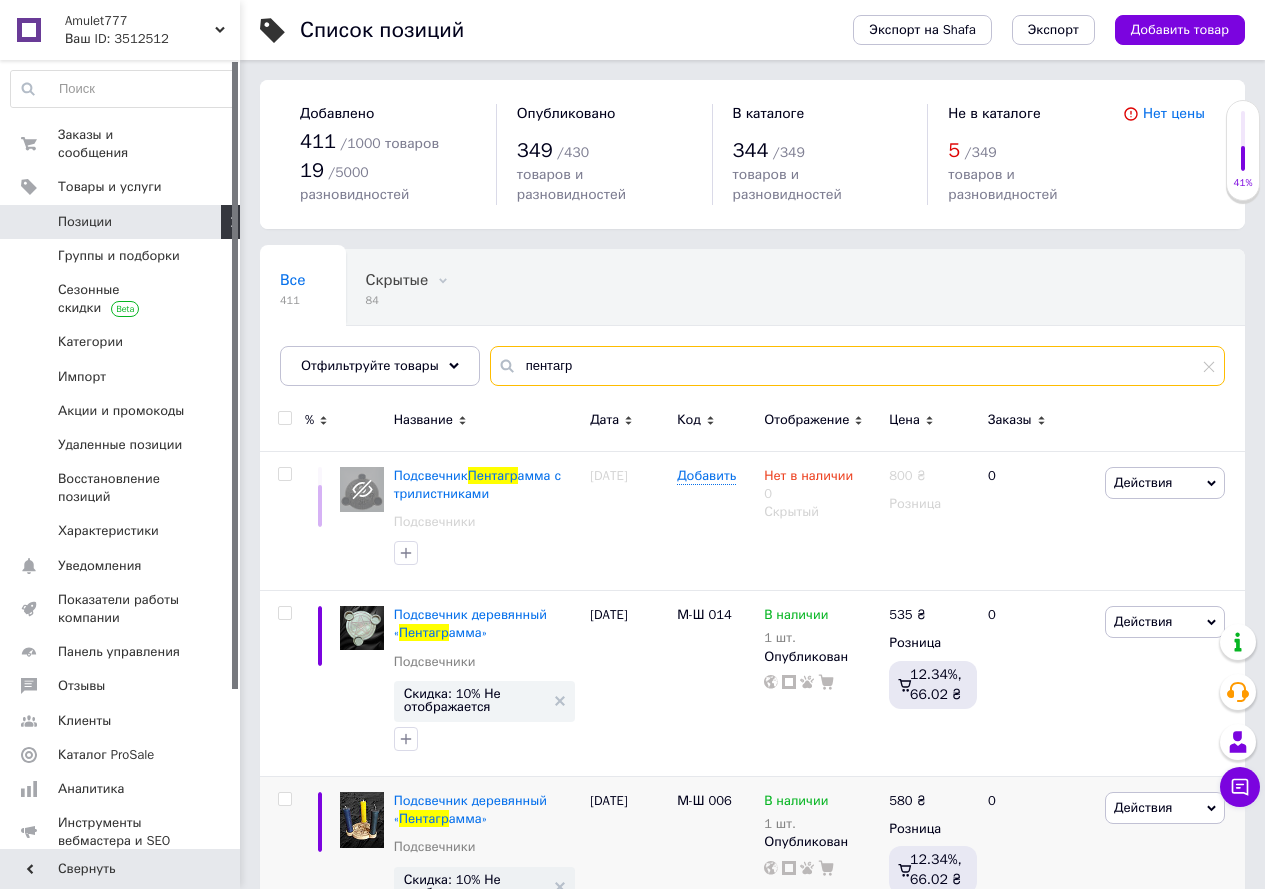 click on "пентагр" at bounding box center (857, 366) 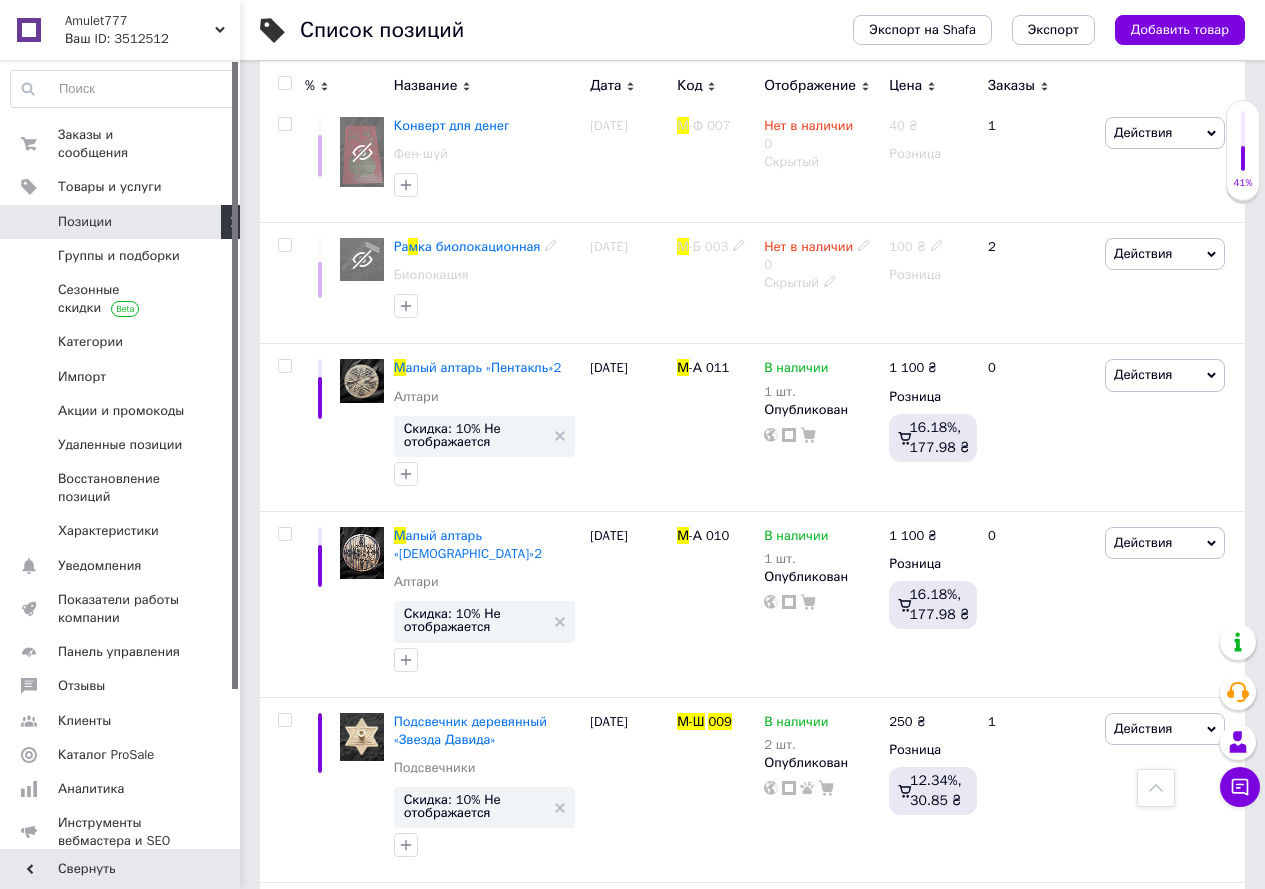 scroll, scrollTop: 600, scrollLeft: 0, axis: vertical 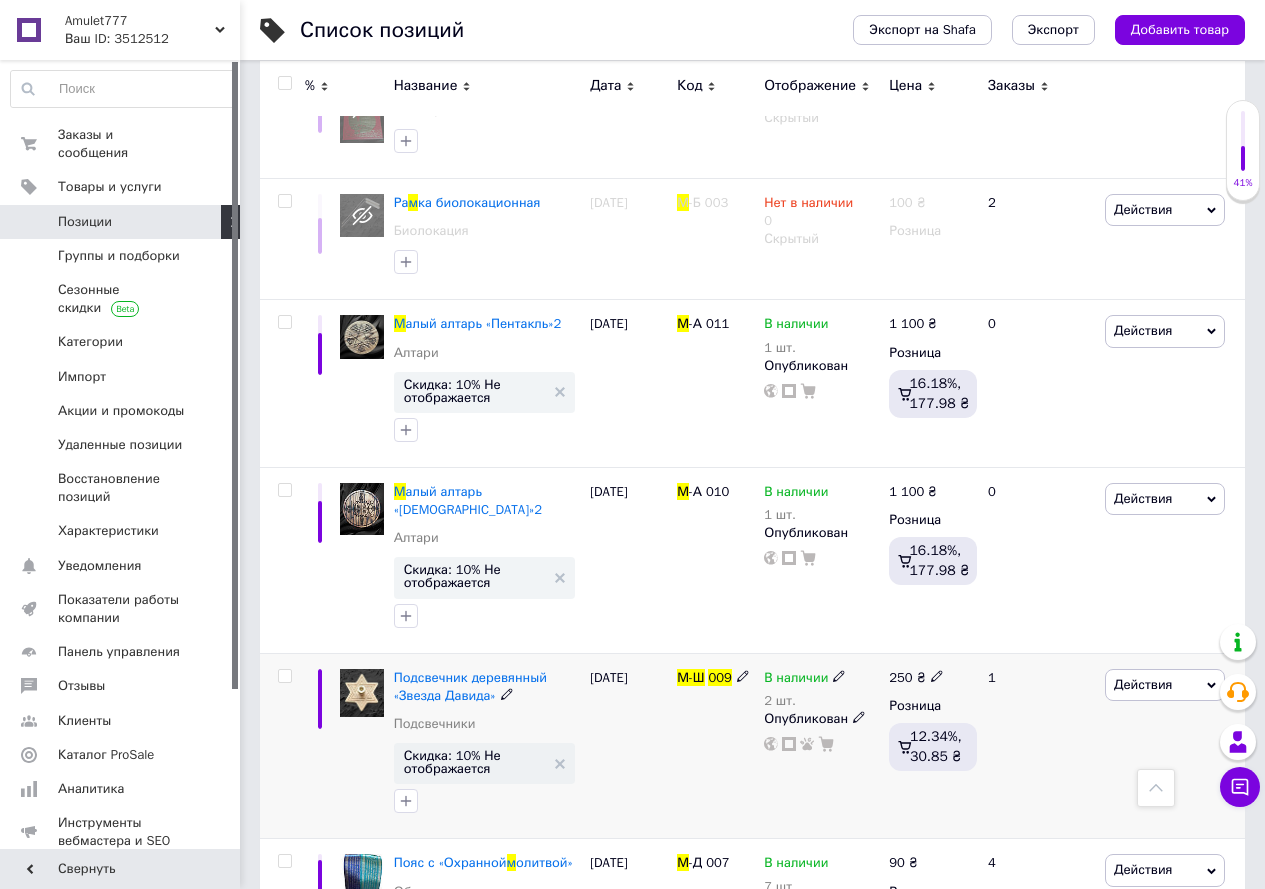 type on "м -ш 009" 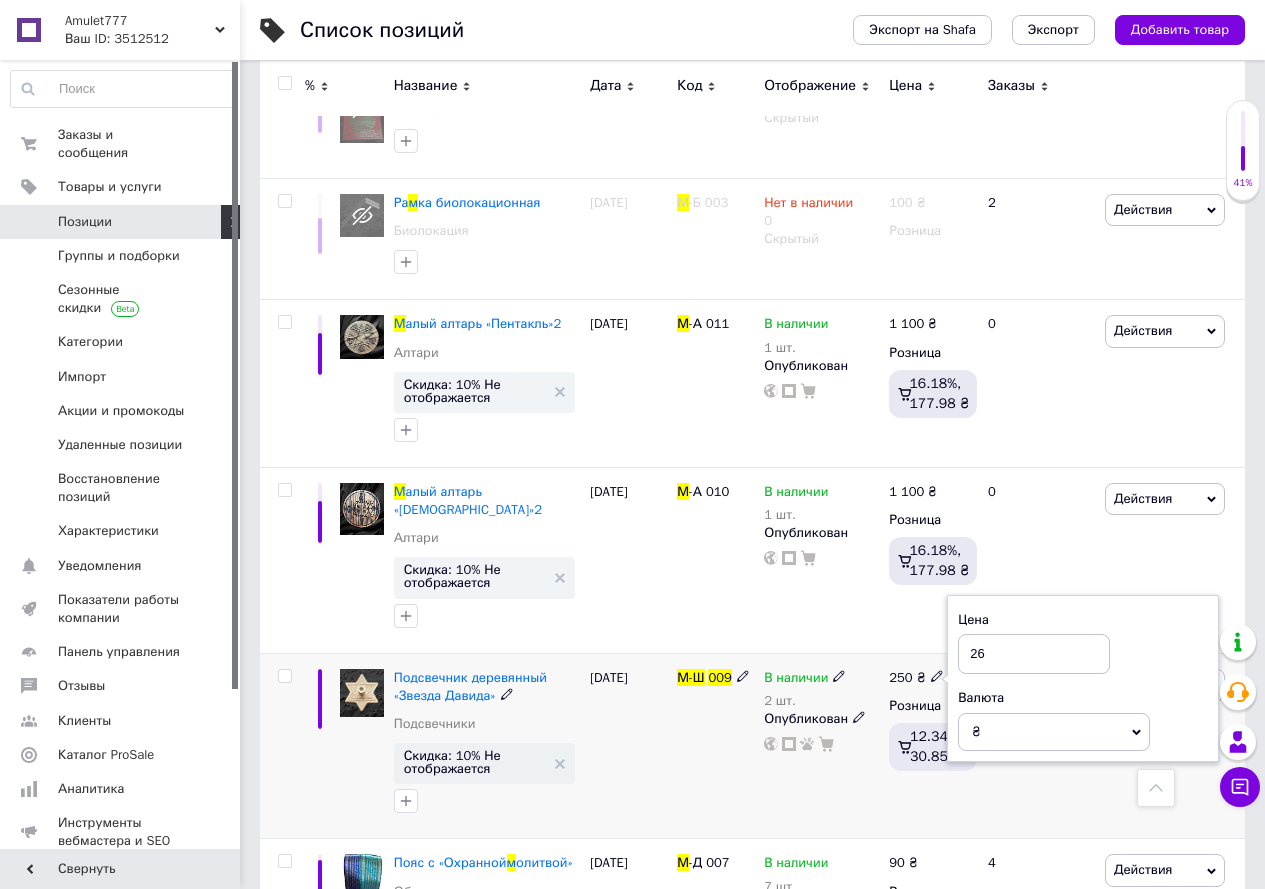 type on "260" 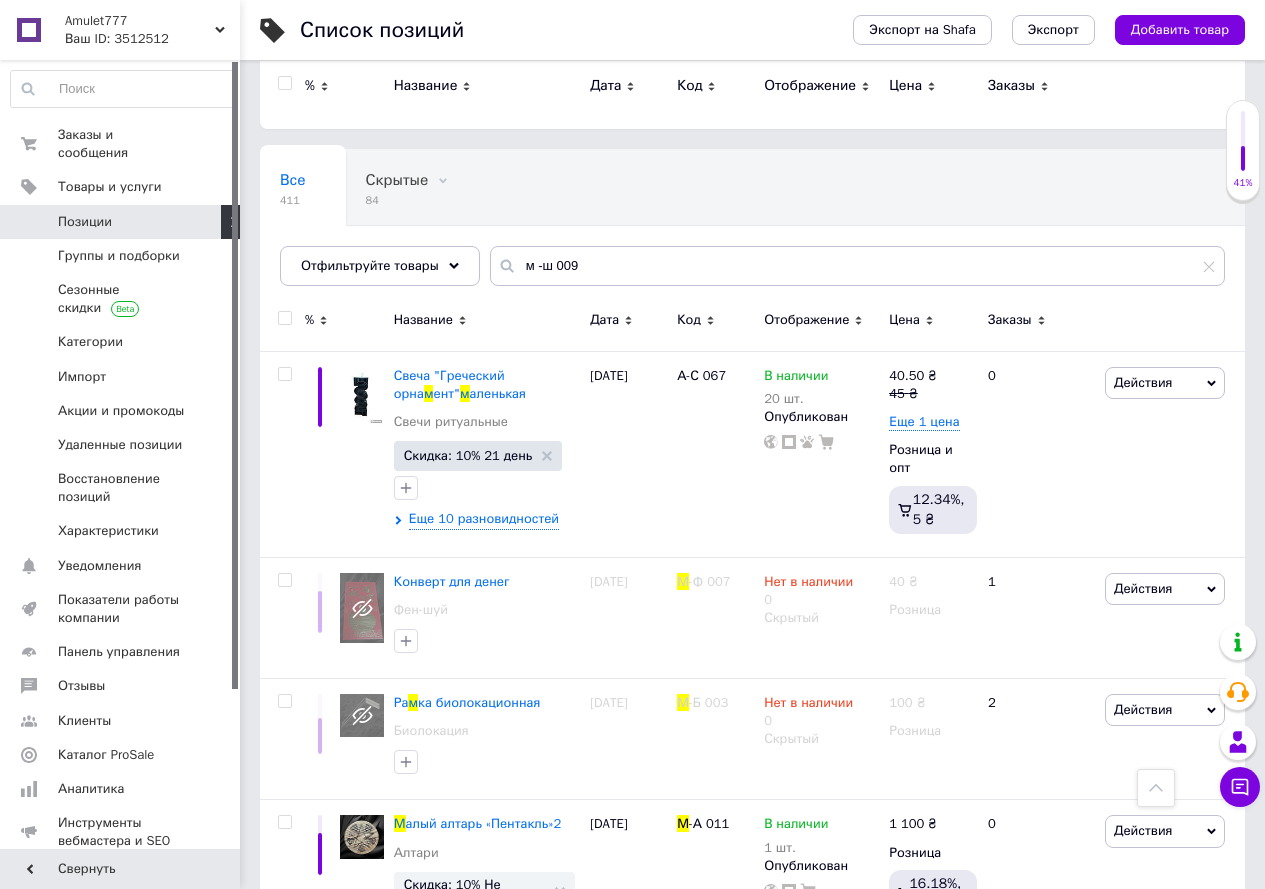 scroll, scrollTop: 0, scrollLeft: 0, axis: both 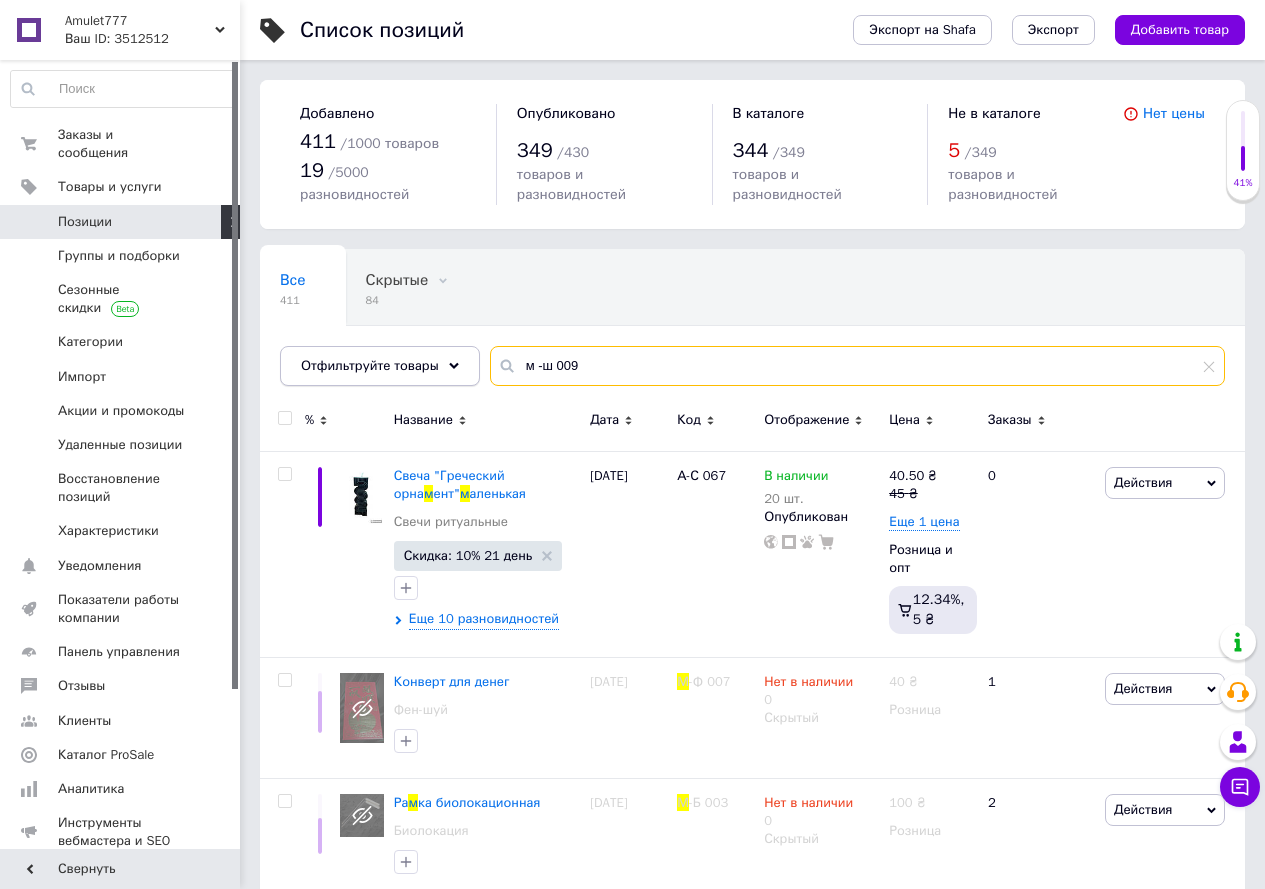 drag, startPoint x: 583, startPoint y: 344, endPoint x: 471, endPoint y: 337, distance: 112.21854 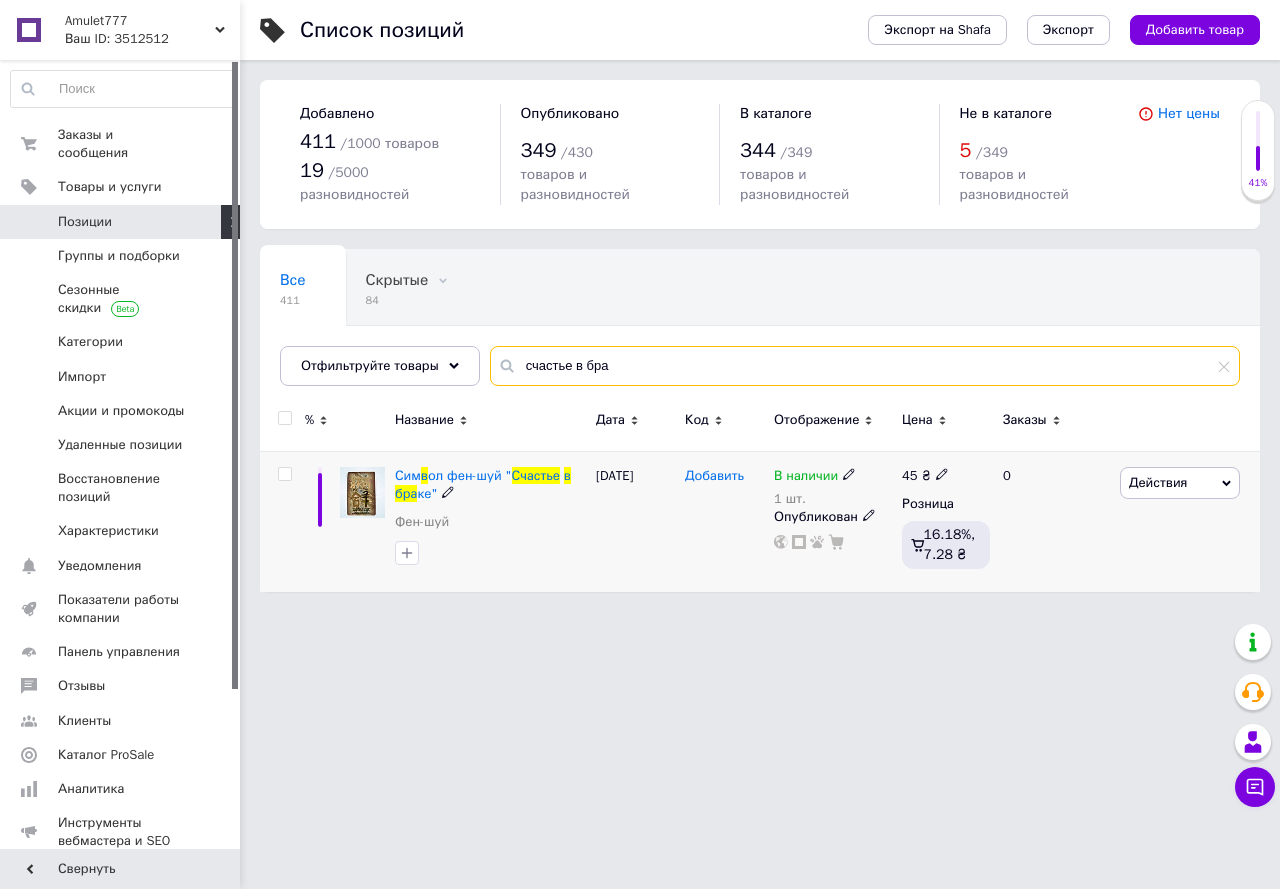type on "счастье в бра" 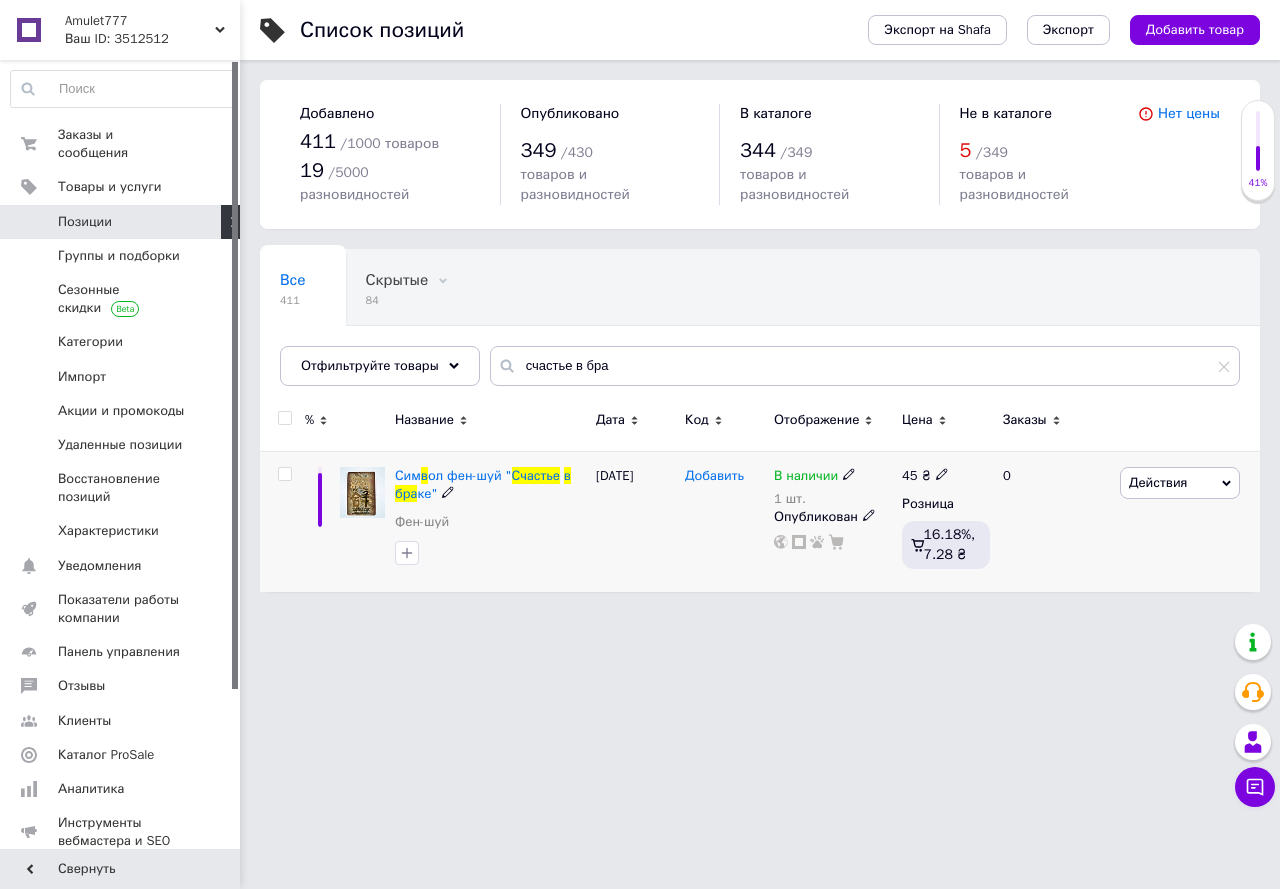 click on "Добавить" at bounding box center [714, 476] 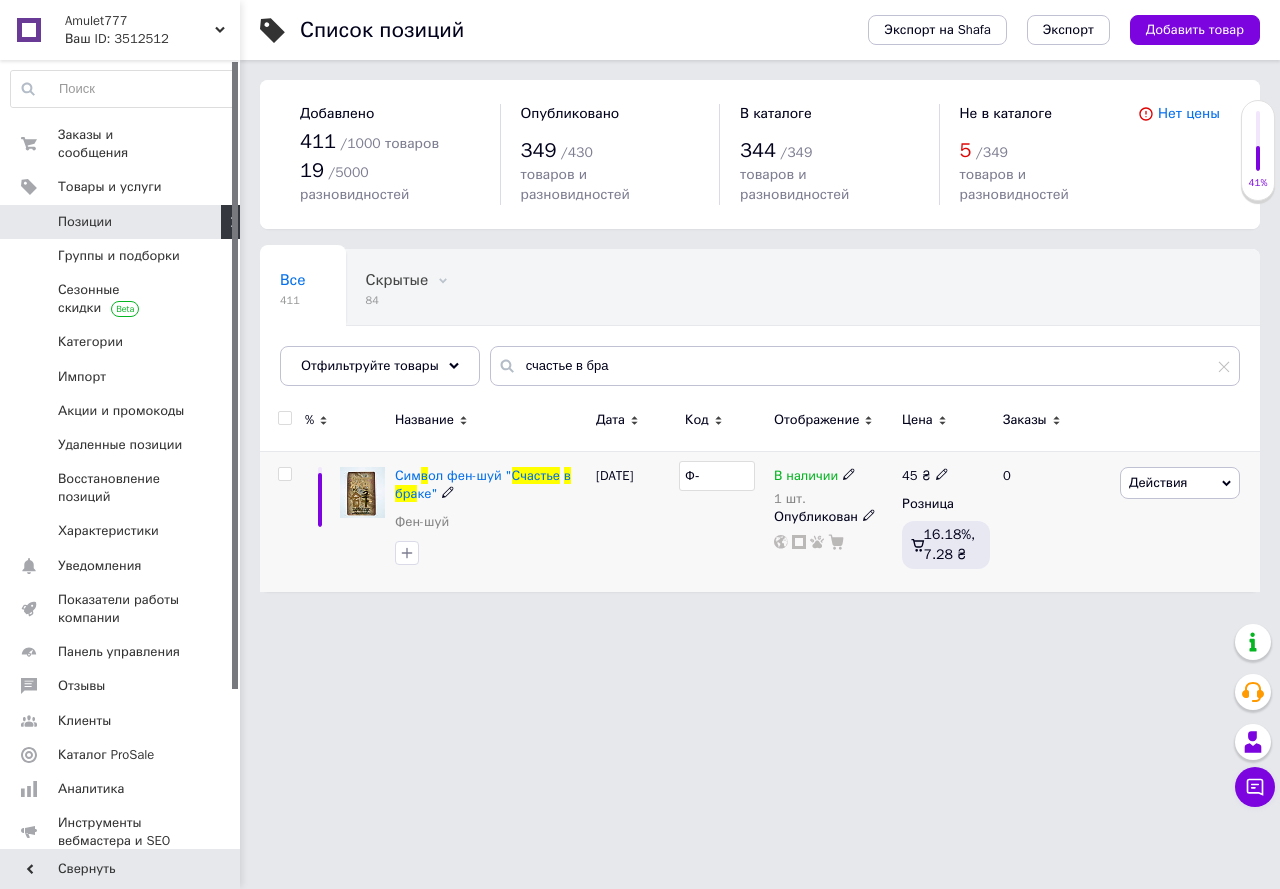 type on "Ф" 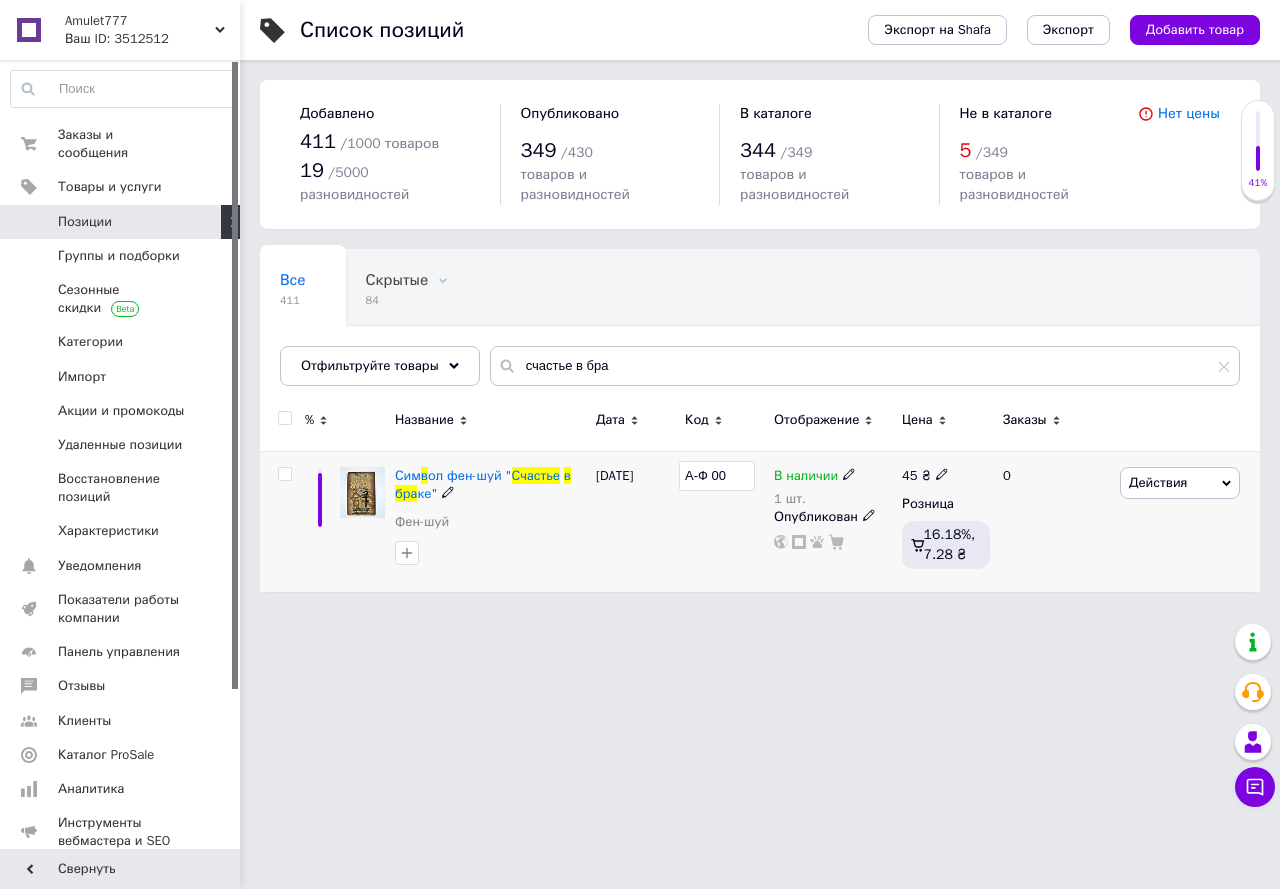 type on "А-Ф 001" 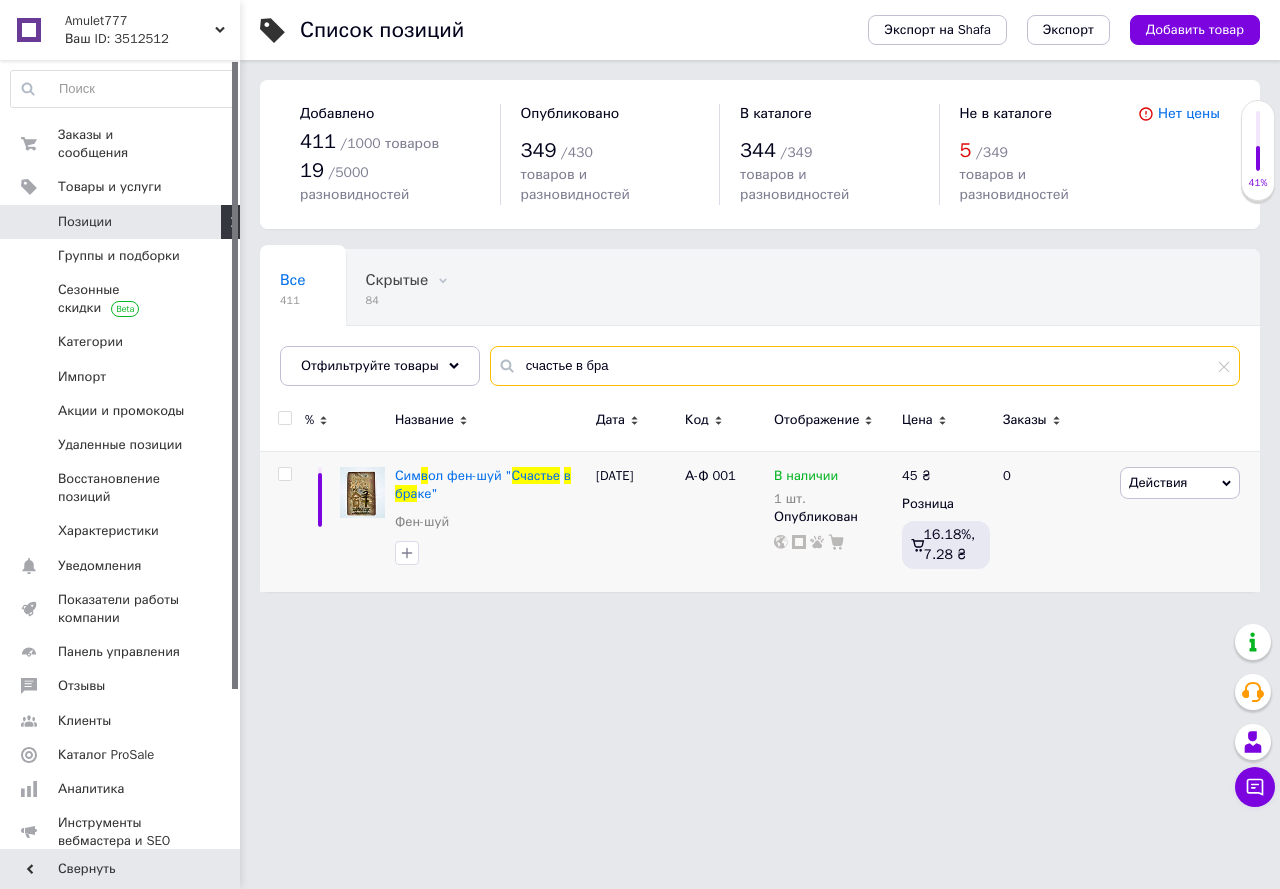 drag, startPoint x: 594, startPoint y: 347, endPoint x: 459, endPoint y: 324, distance: 136.94525 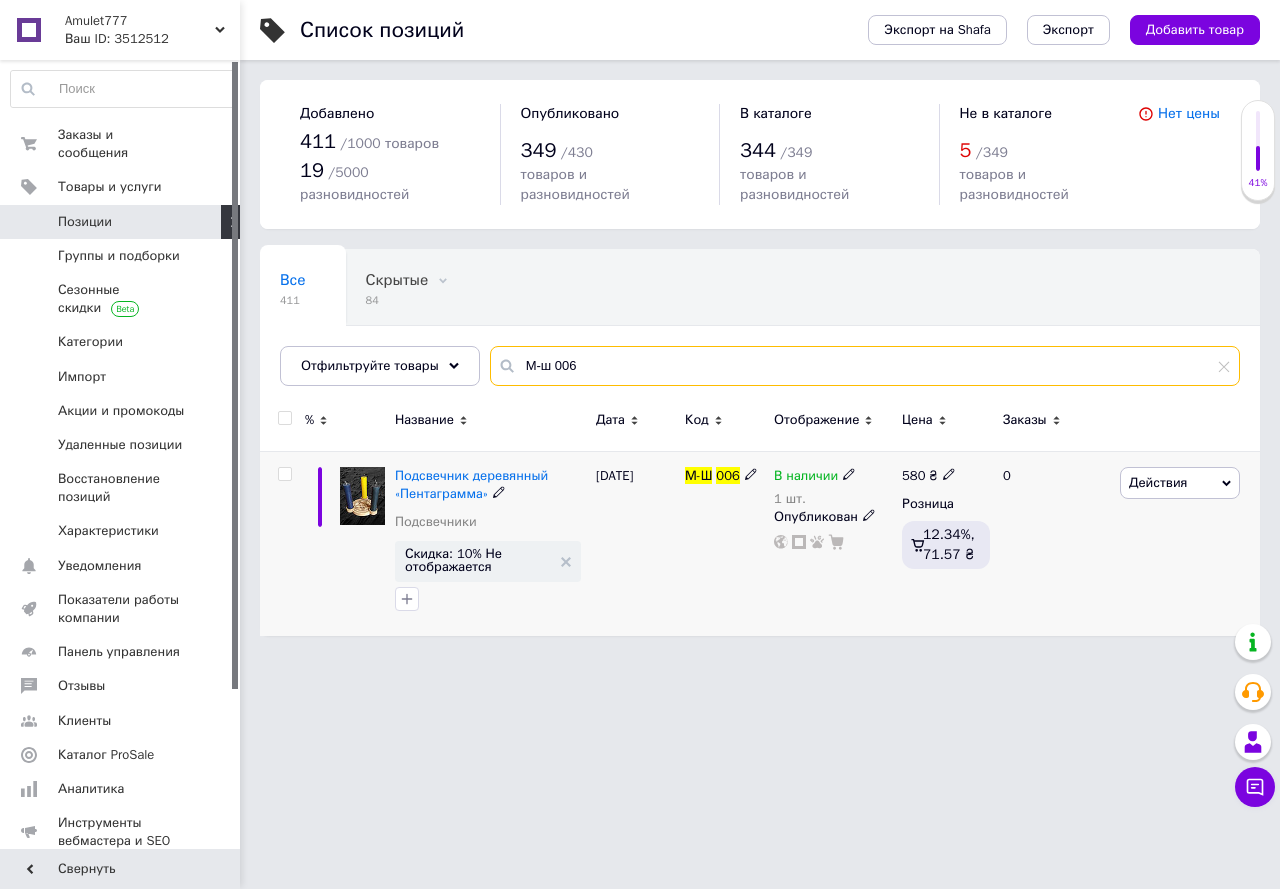 type on "М-ш 006" 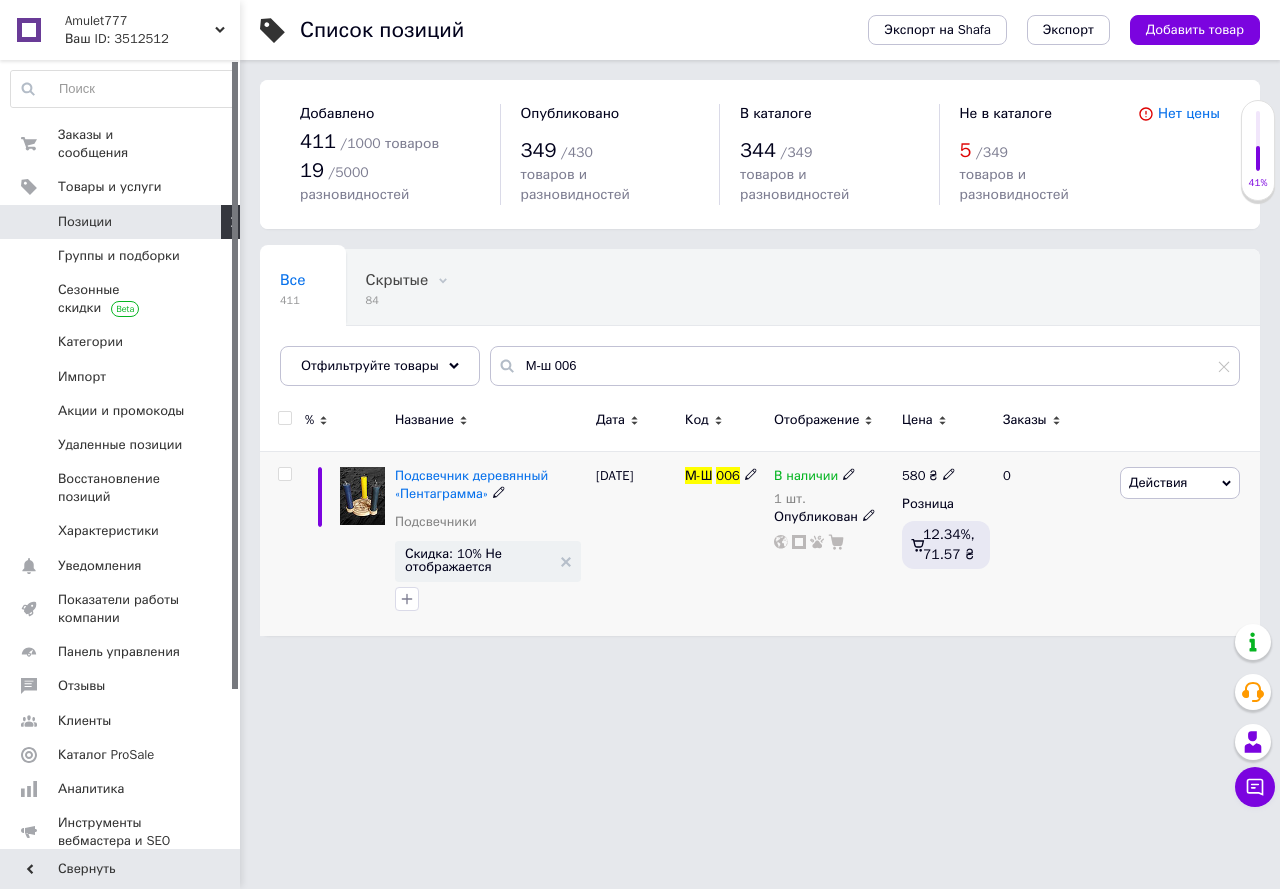 click 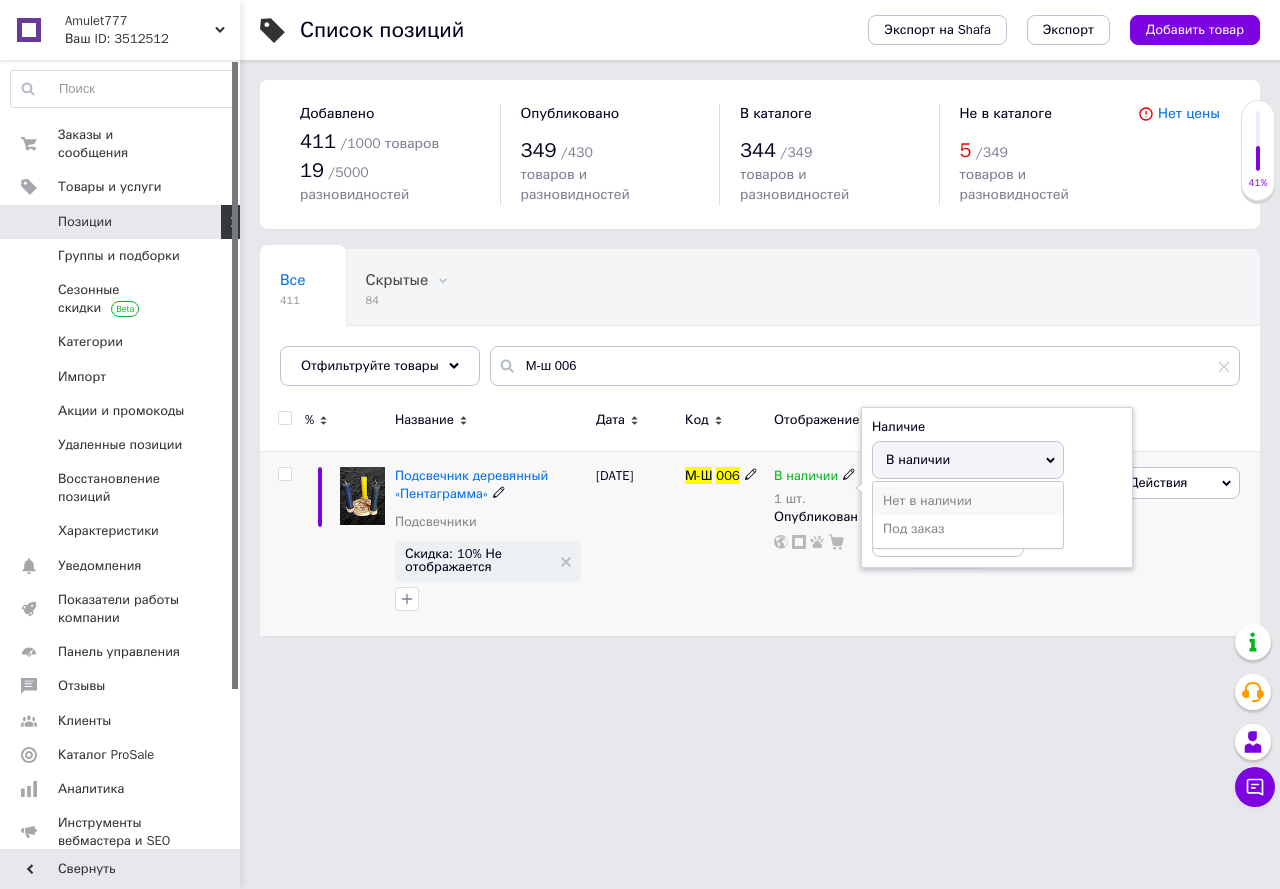 click on "Нет в наличии" at bounding box center [968, 501] 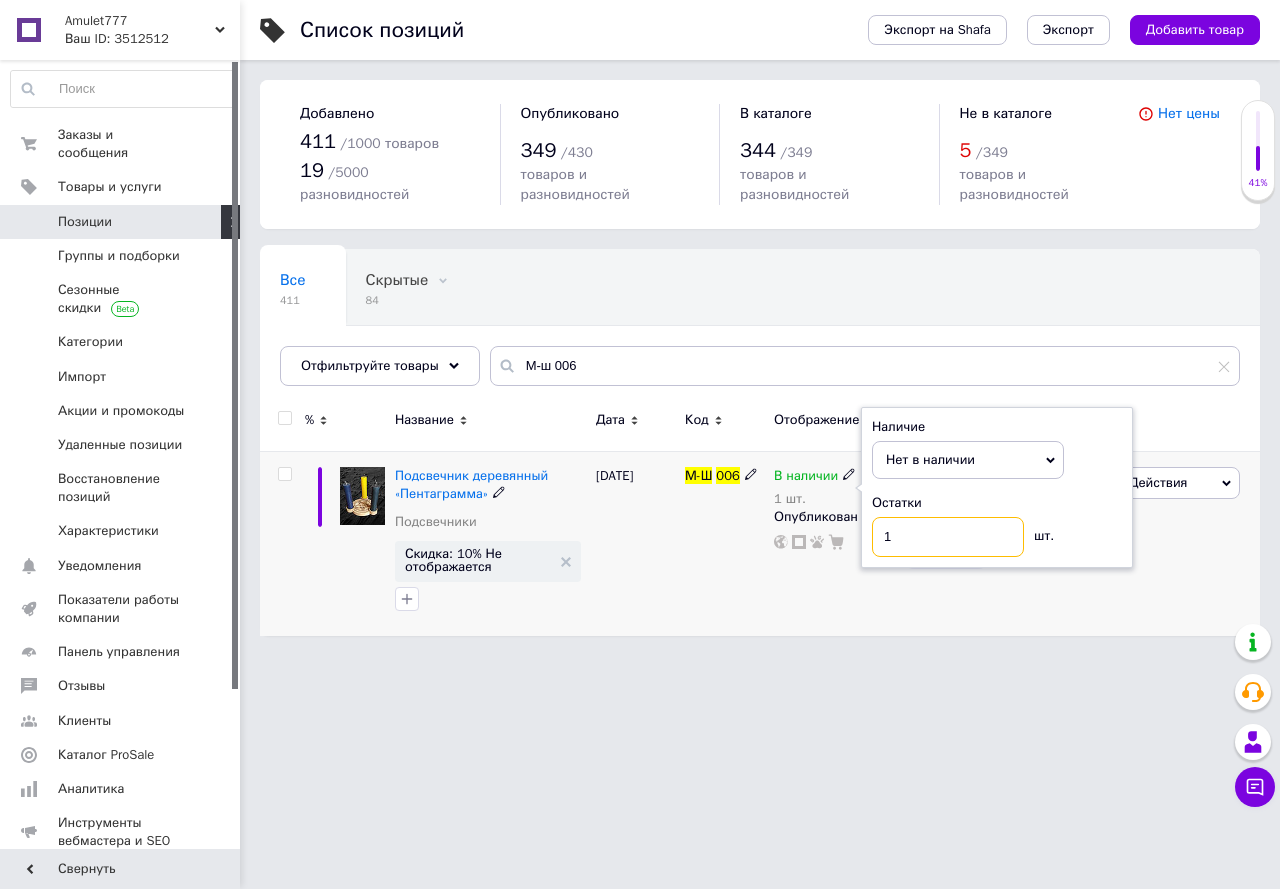 click on "1" at bounding box center [948, 537] 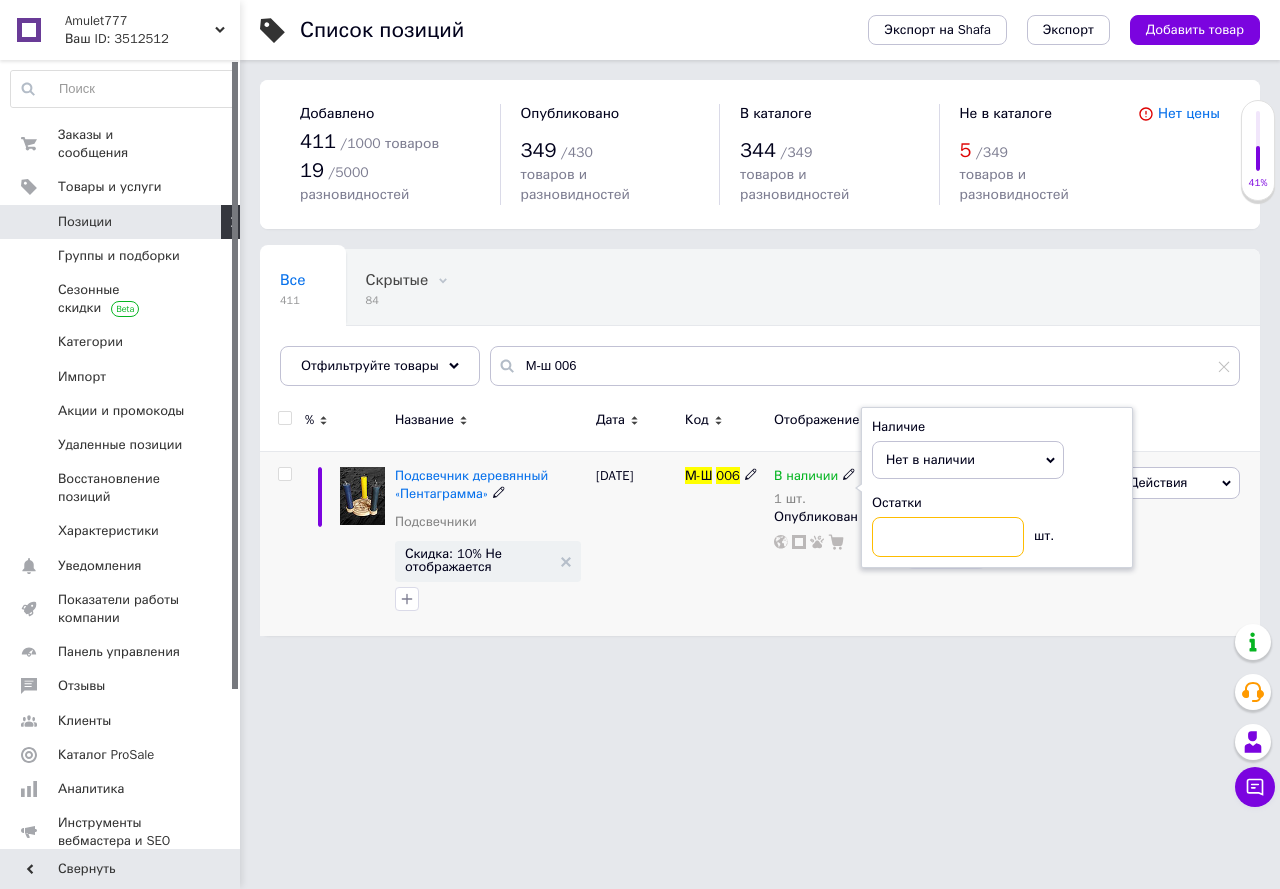 type on "0" 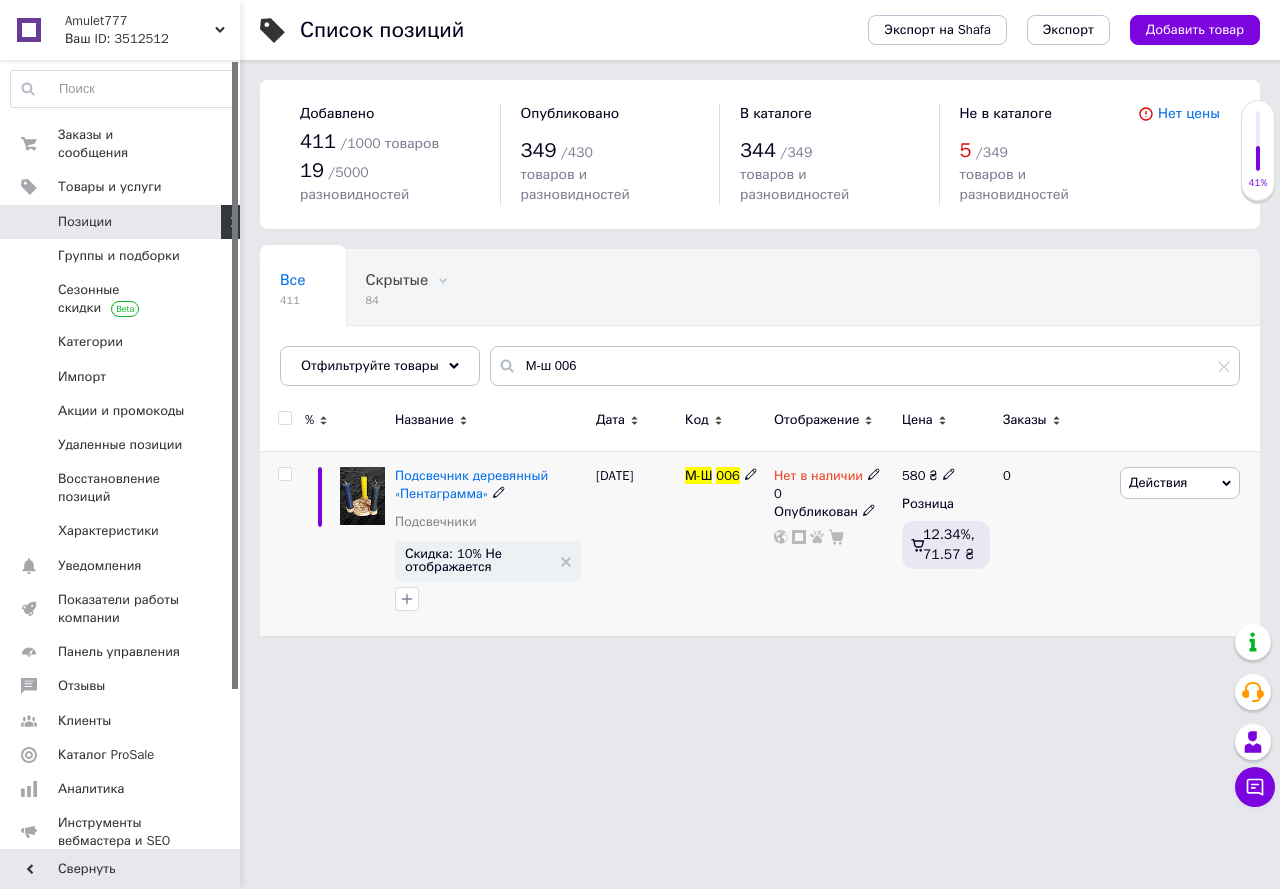click on "Действия" at bounding box center (1180, 483) 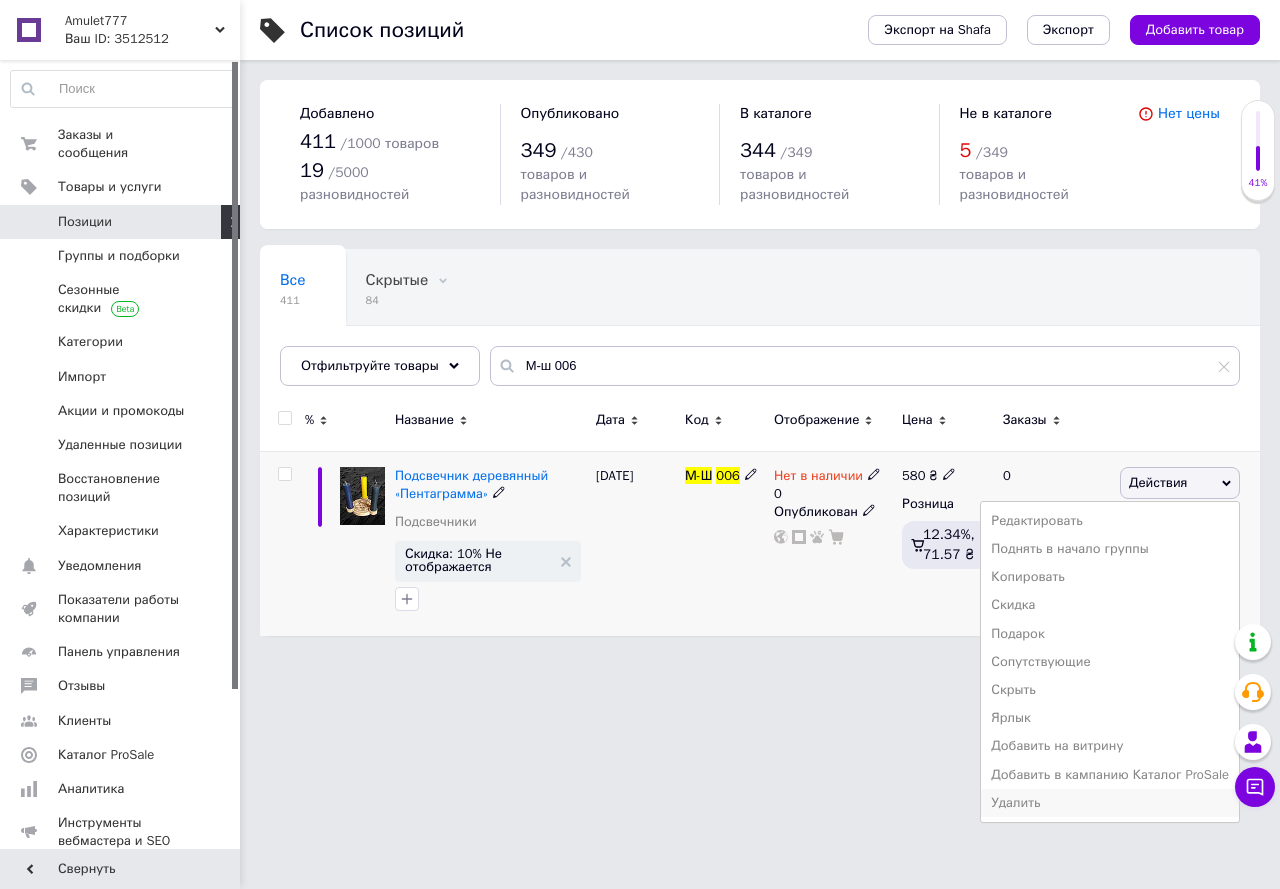 click on "Удалить" at bounding box center [1110, 803] 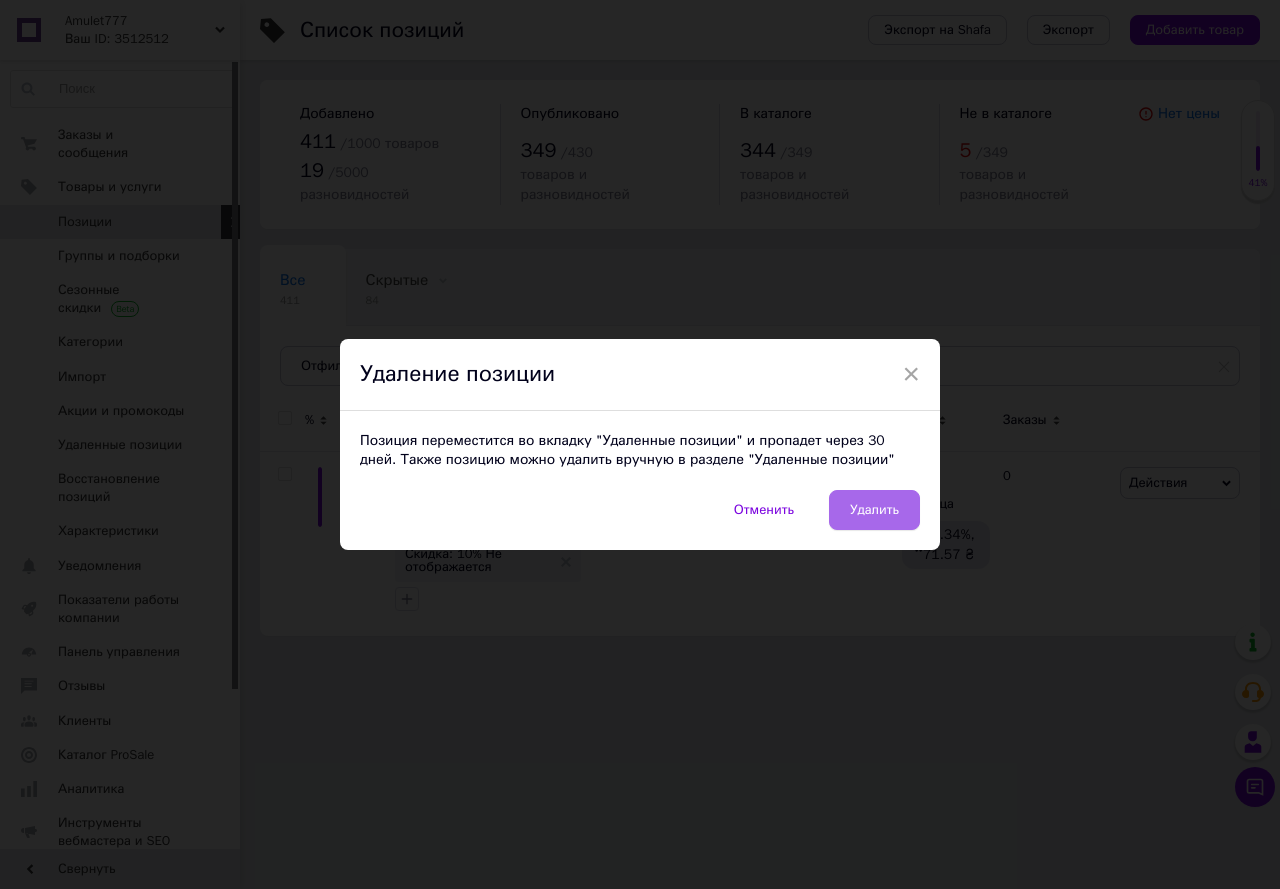 click on "Удалить" at bounding box center [874, 510] 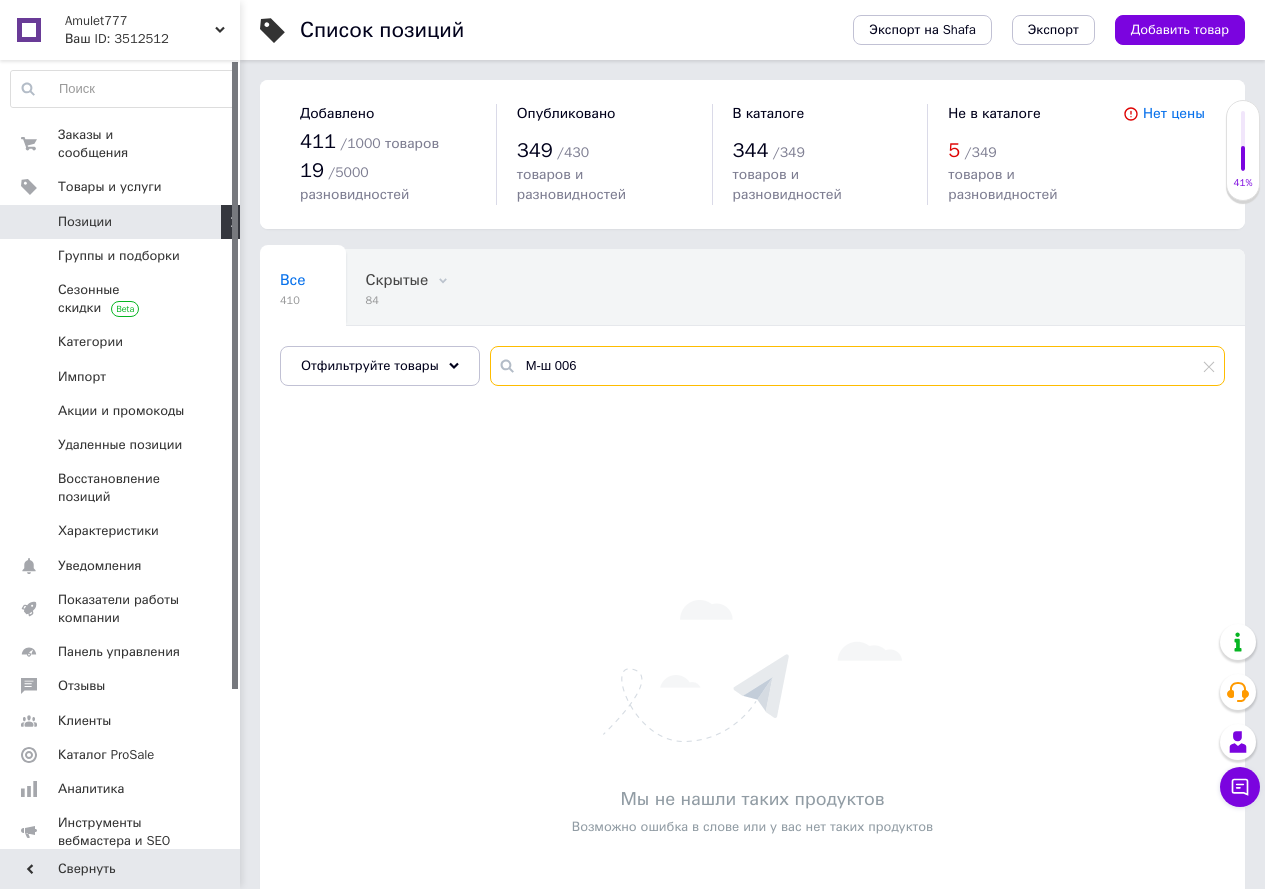 click on "М-ш 006" at bounding box center (857, 366) 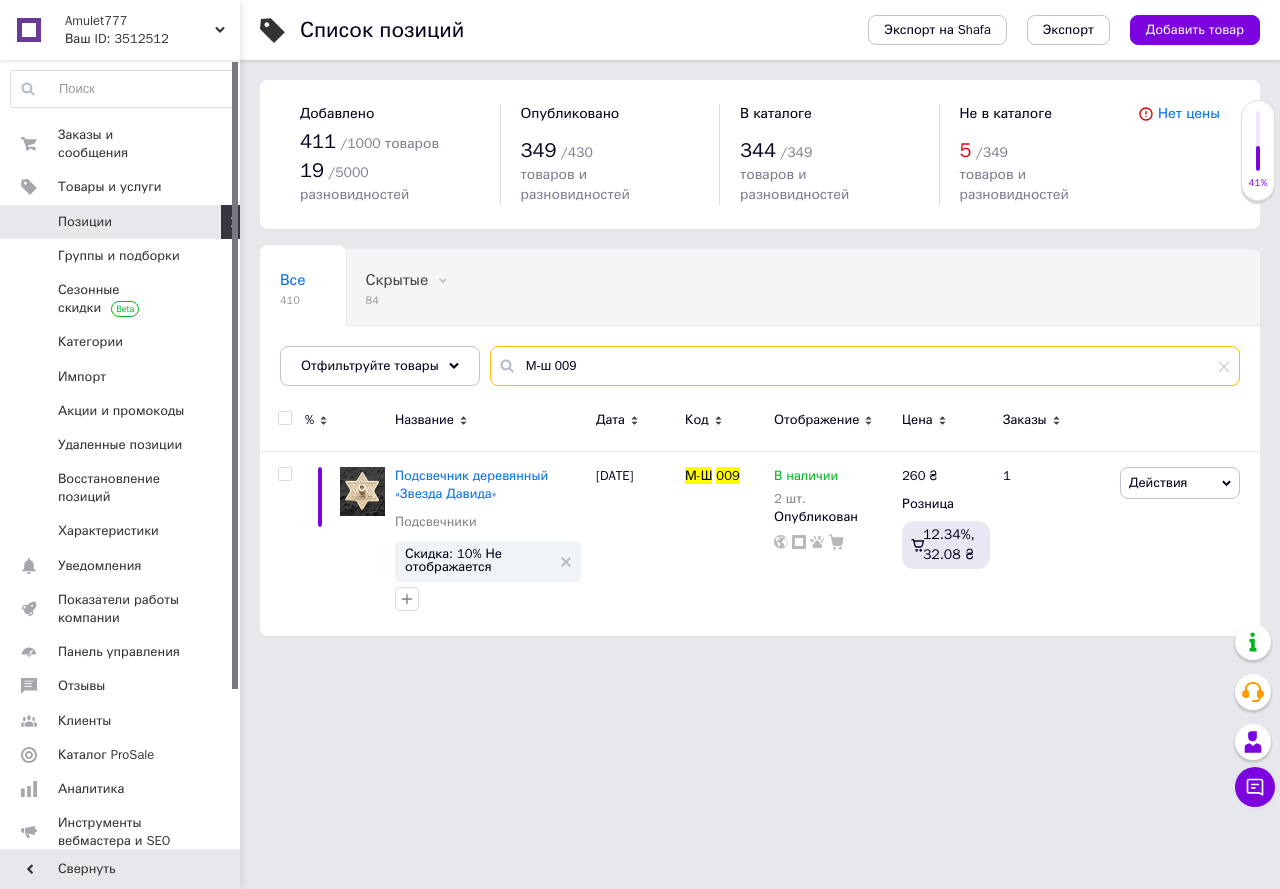 click on "М-ш 009" at bounding box center [865, 366] 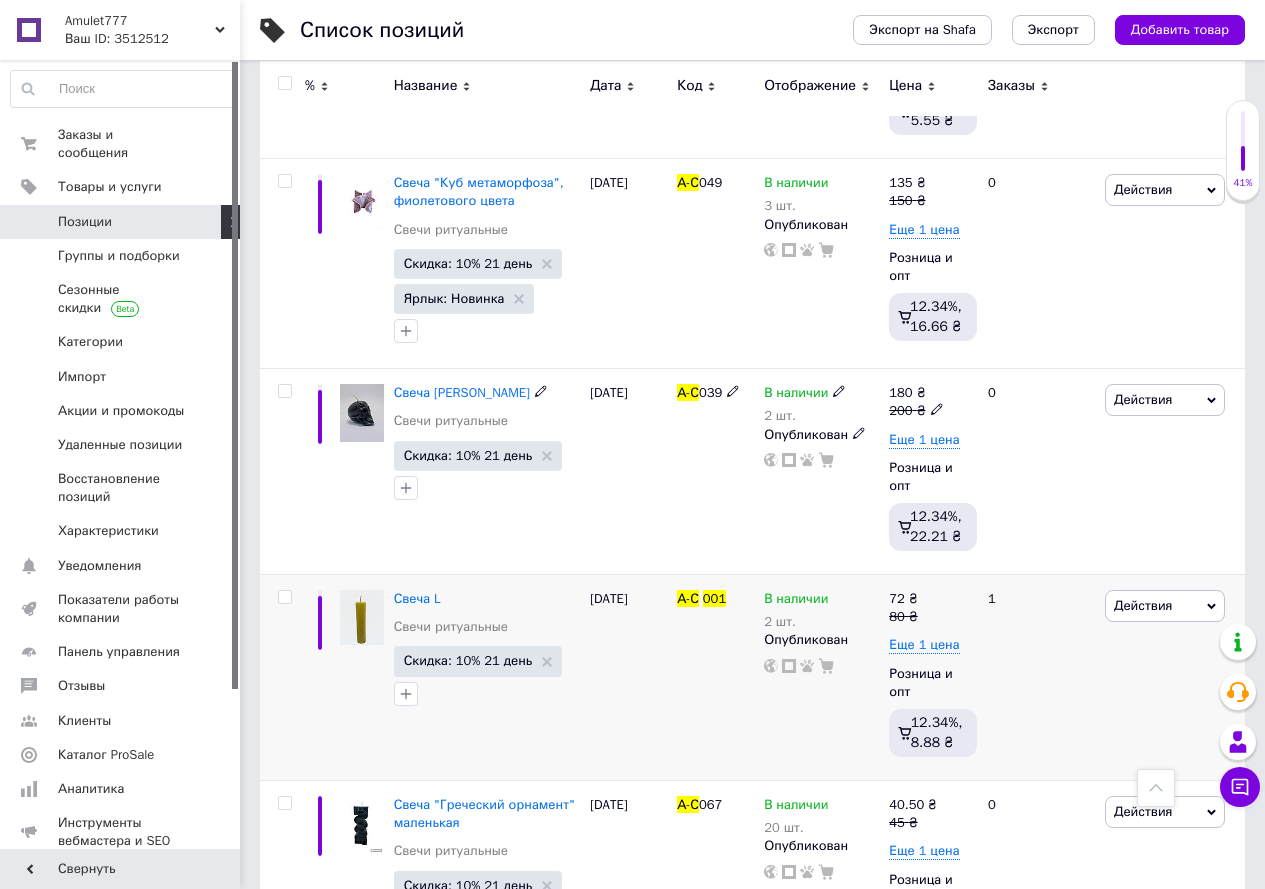scroll, scrollTop: 3900, scrollLeft: 0, axis: vertical 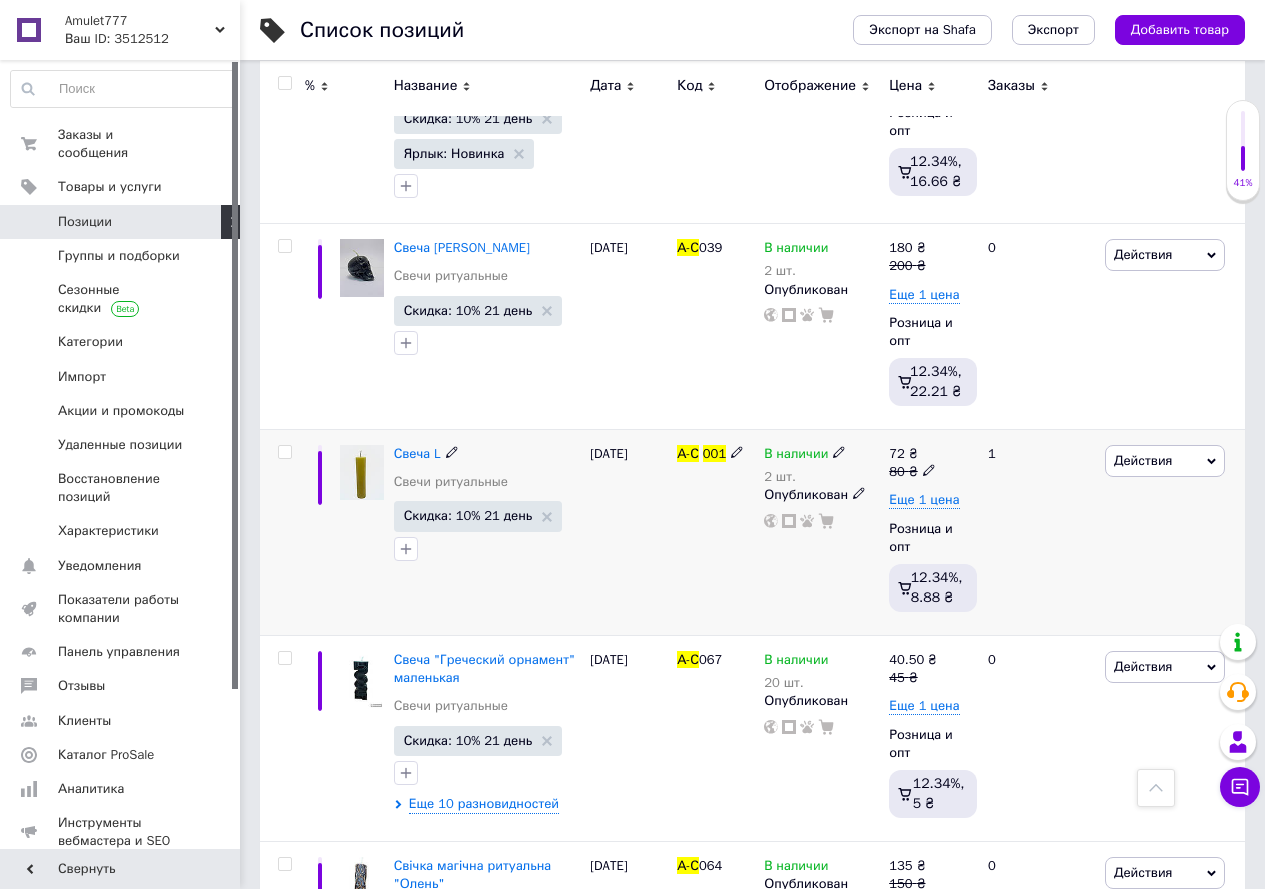 type on "А-С 001" 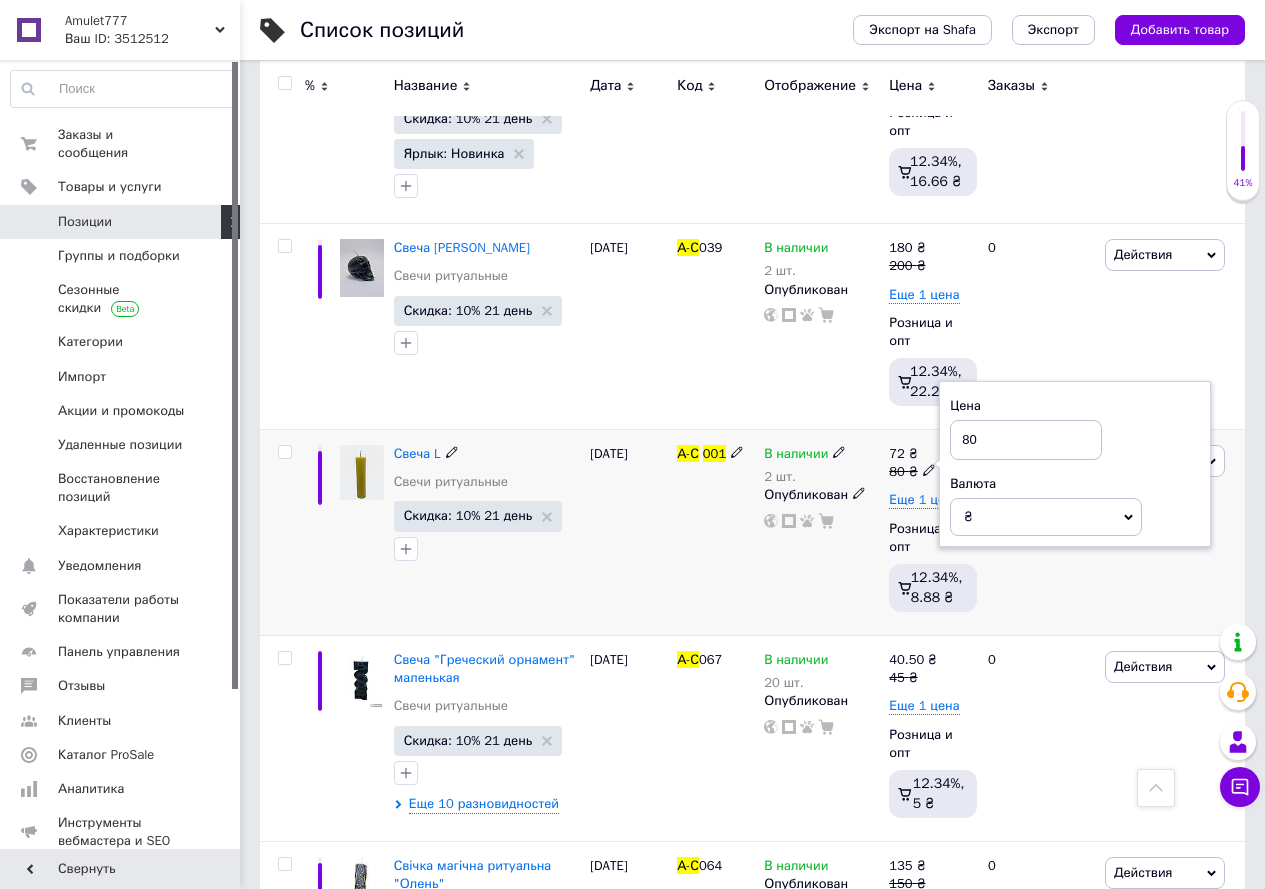 type on "8" 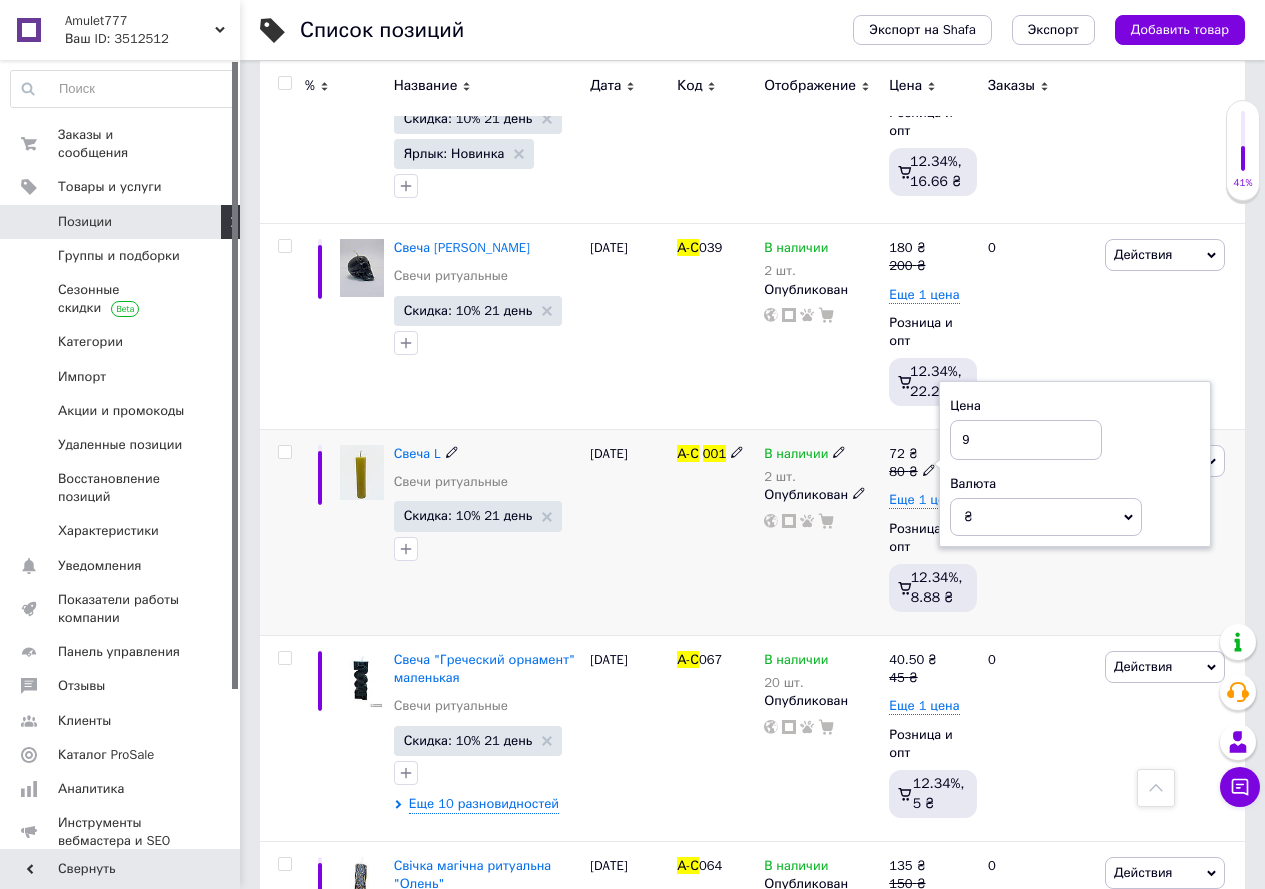 type on "90" 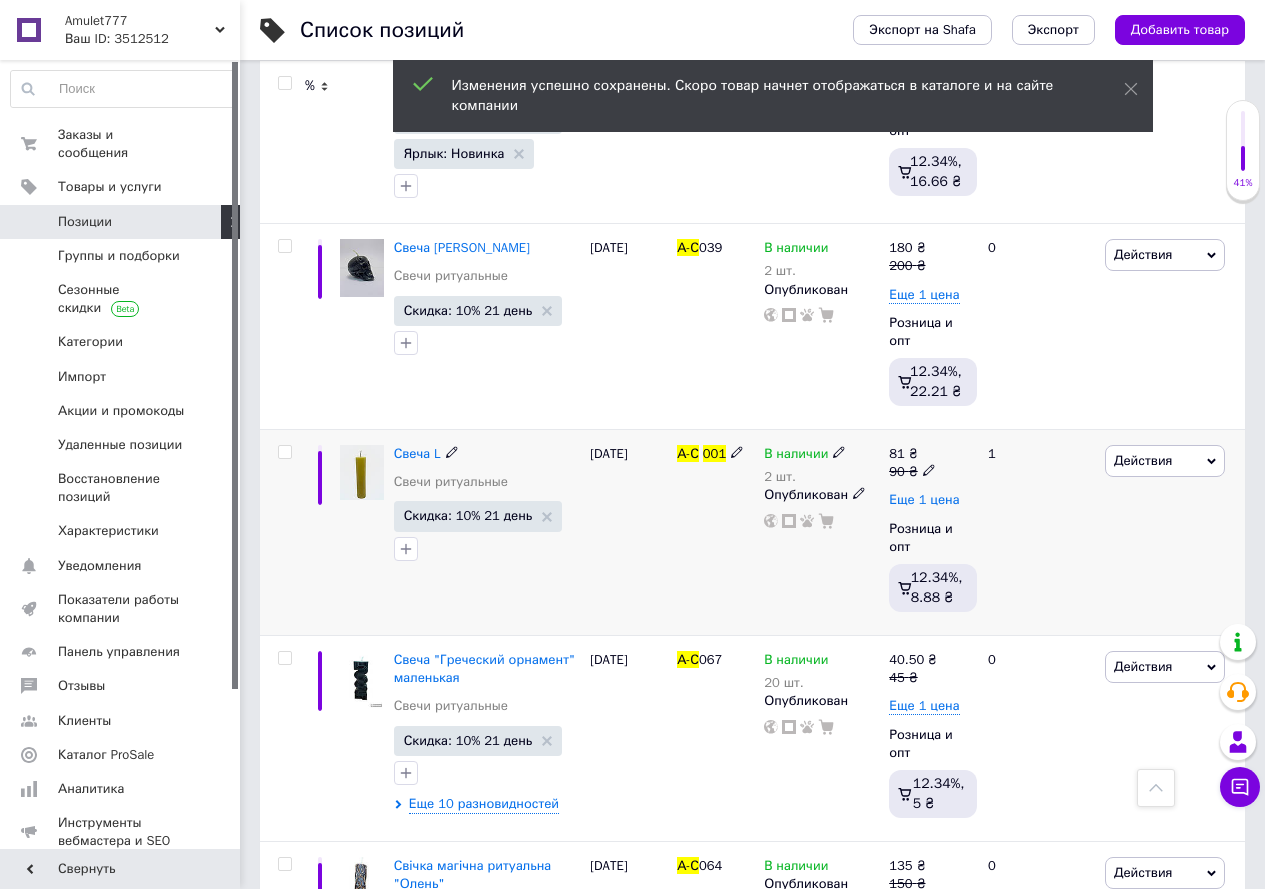 click on "Еще 1 цена" at bounding box center (924, 500) 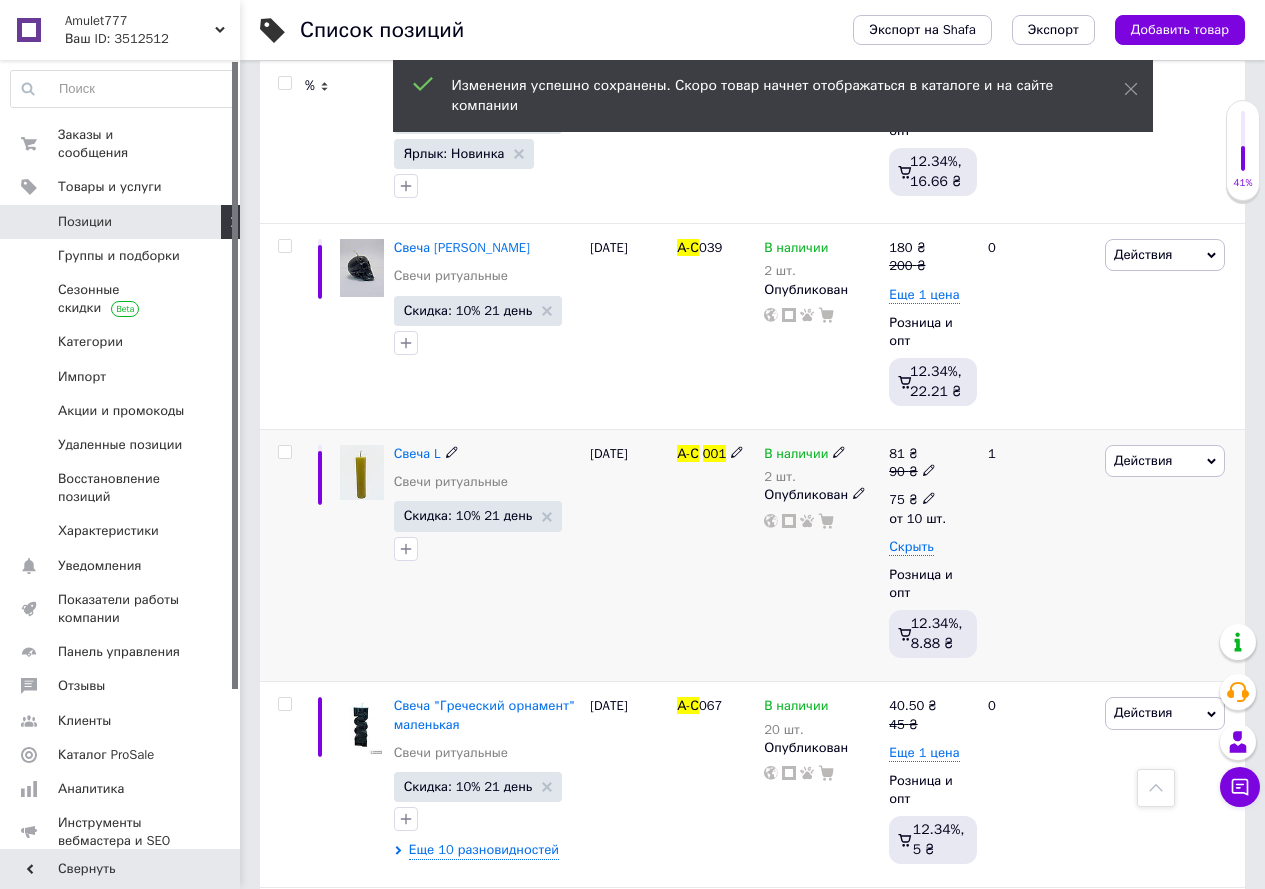 click 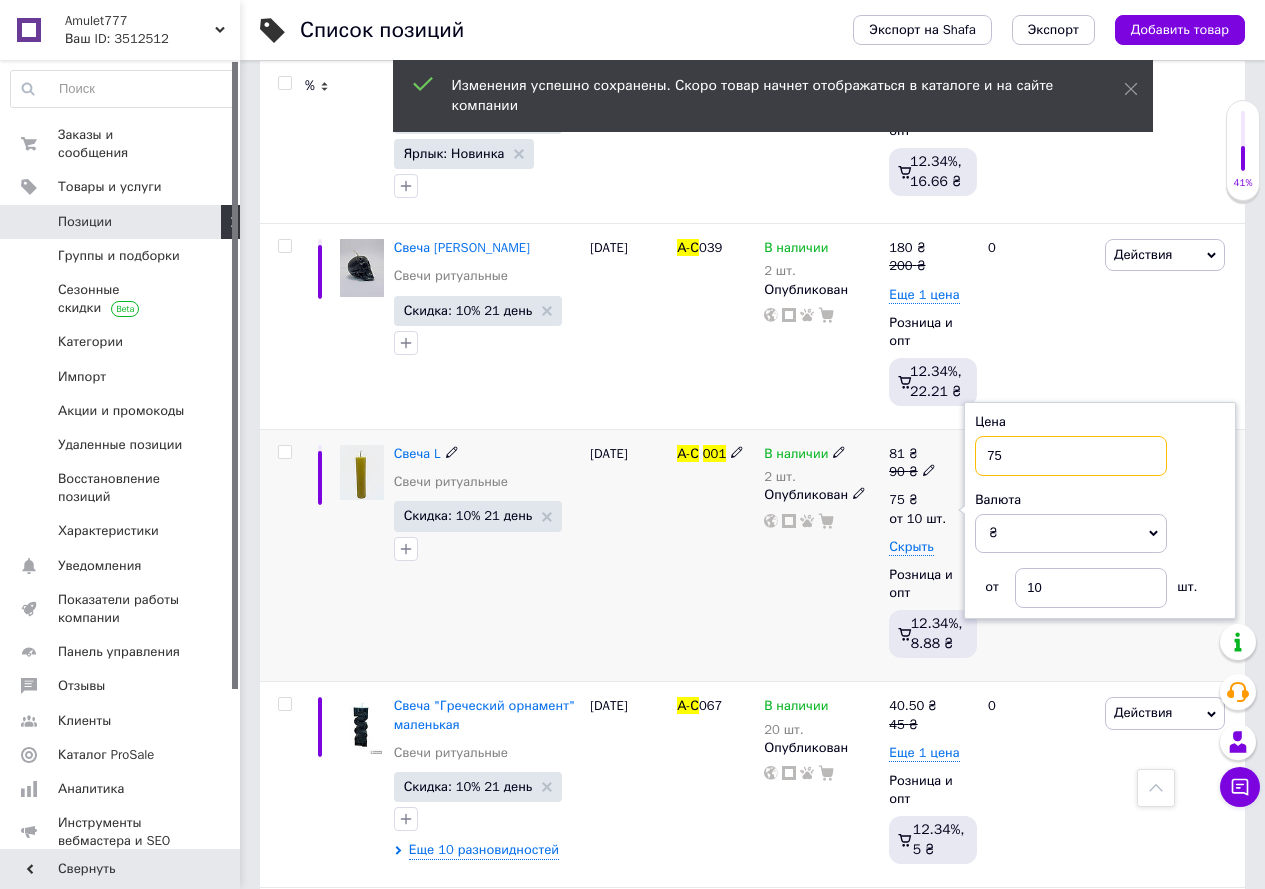 click on "75" at bounding box center [1071, 456] 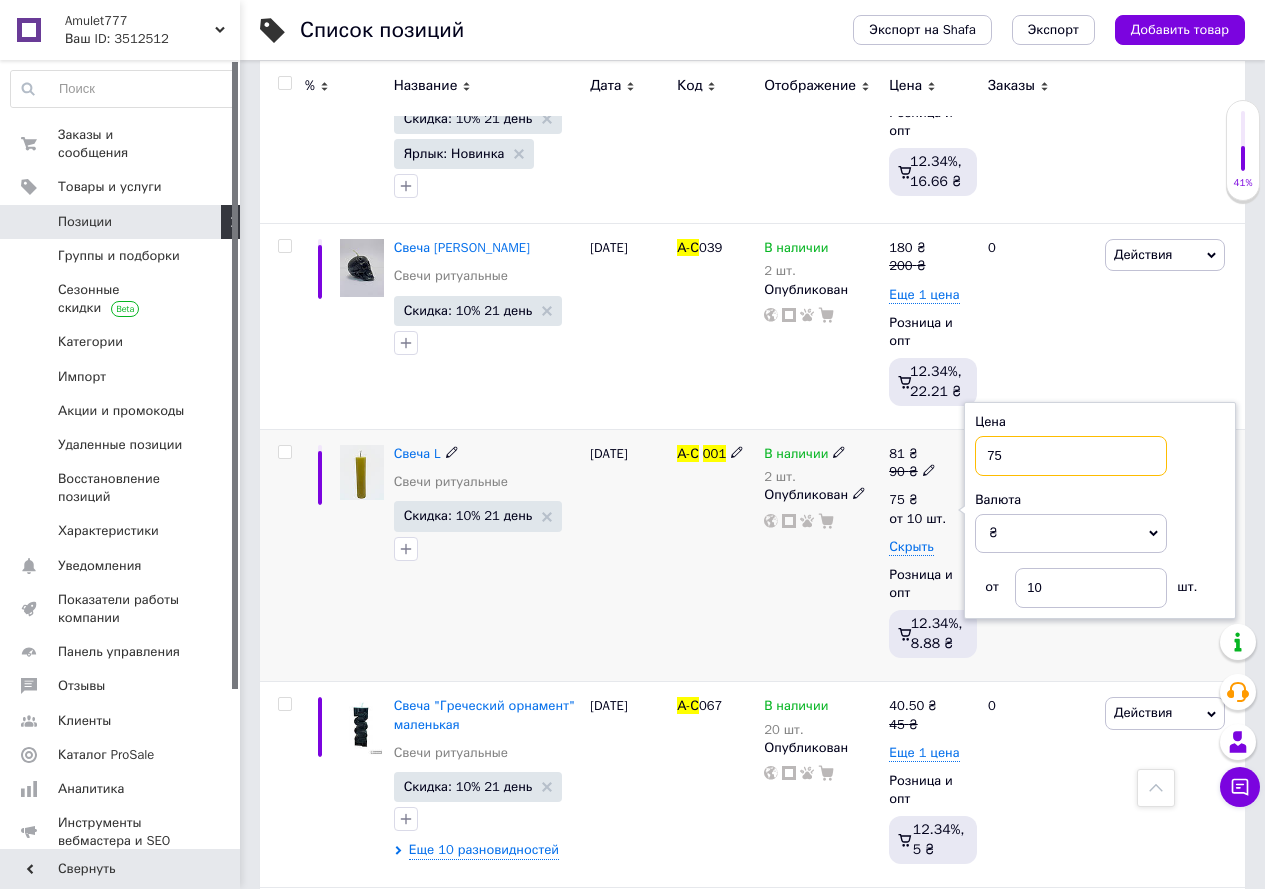 type on "7" 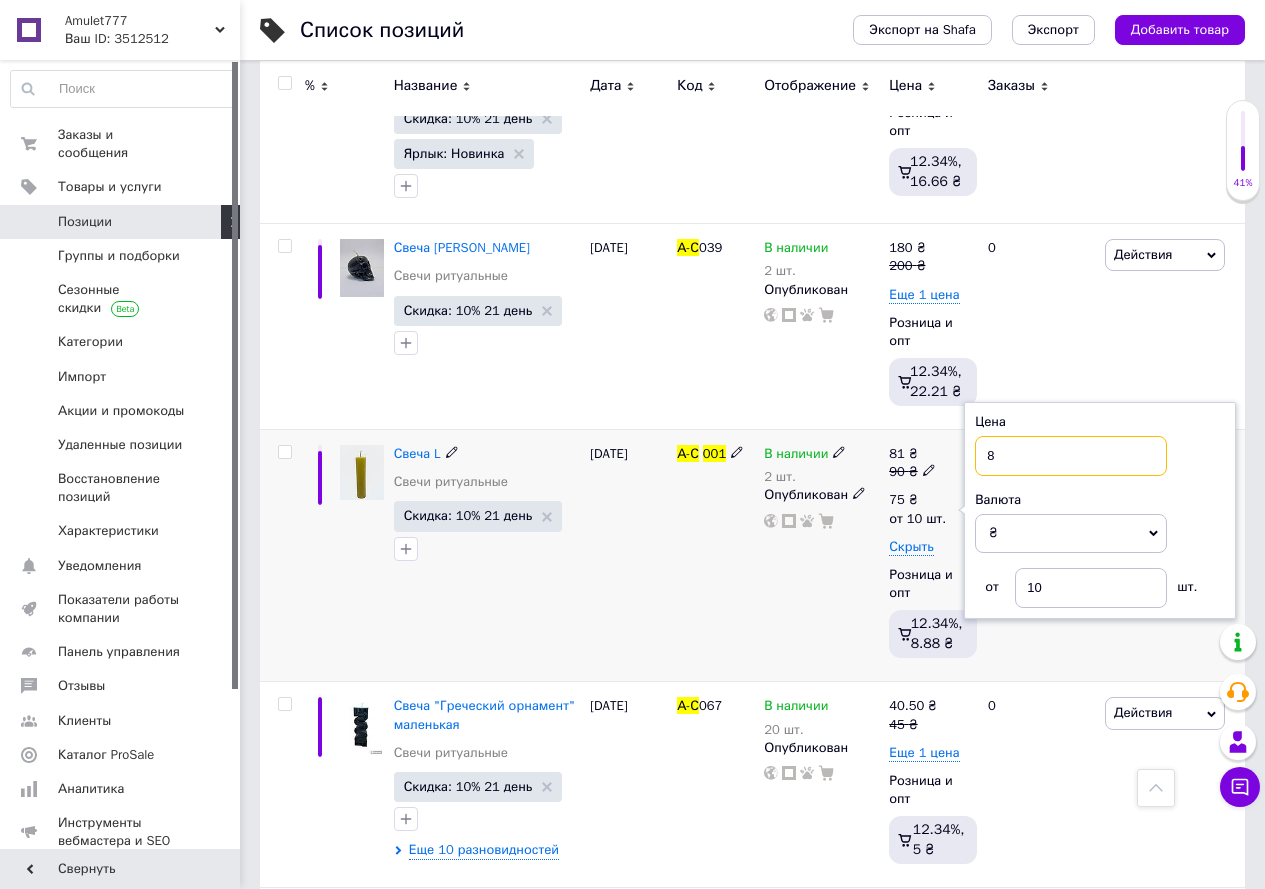 type on "80" 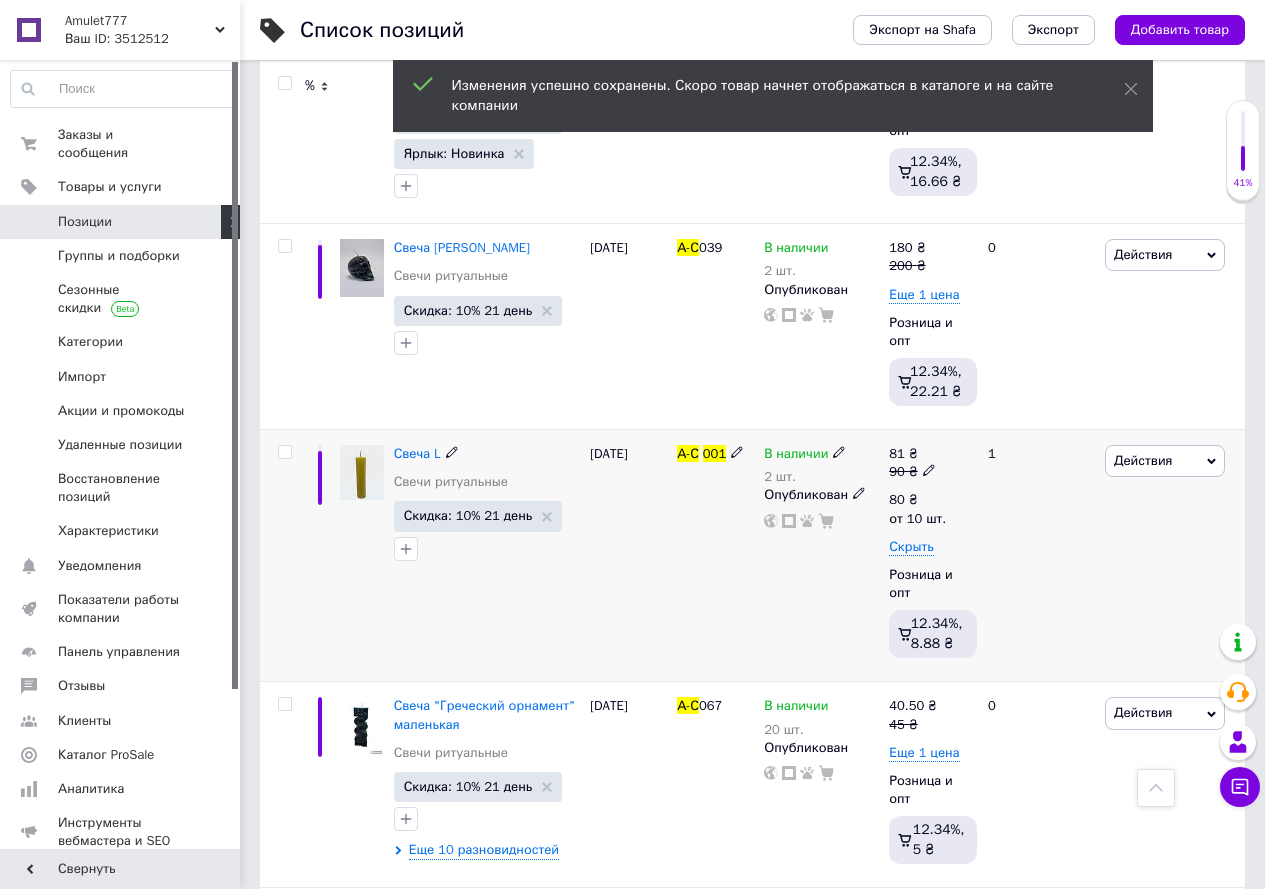 click 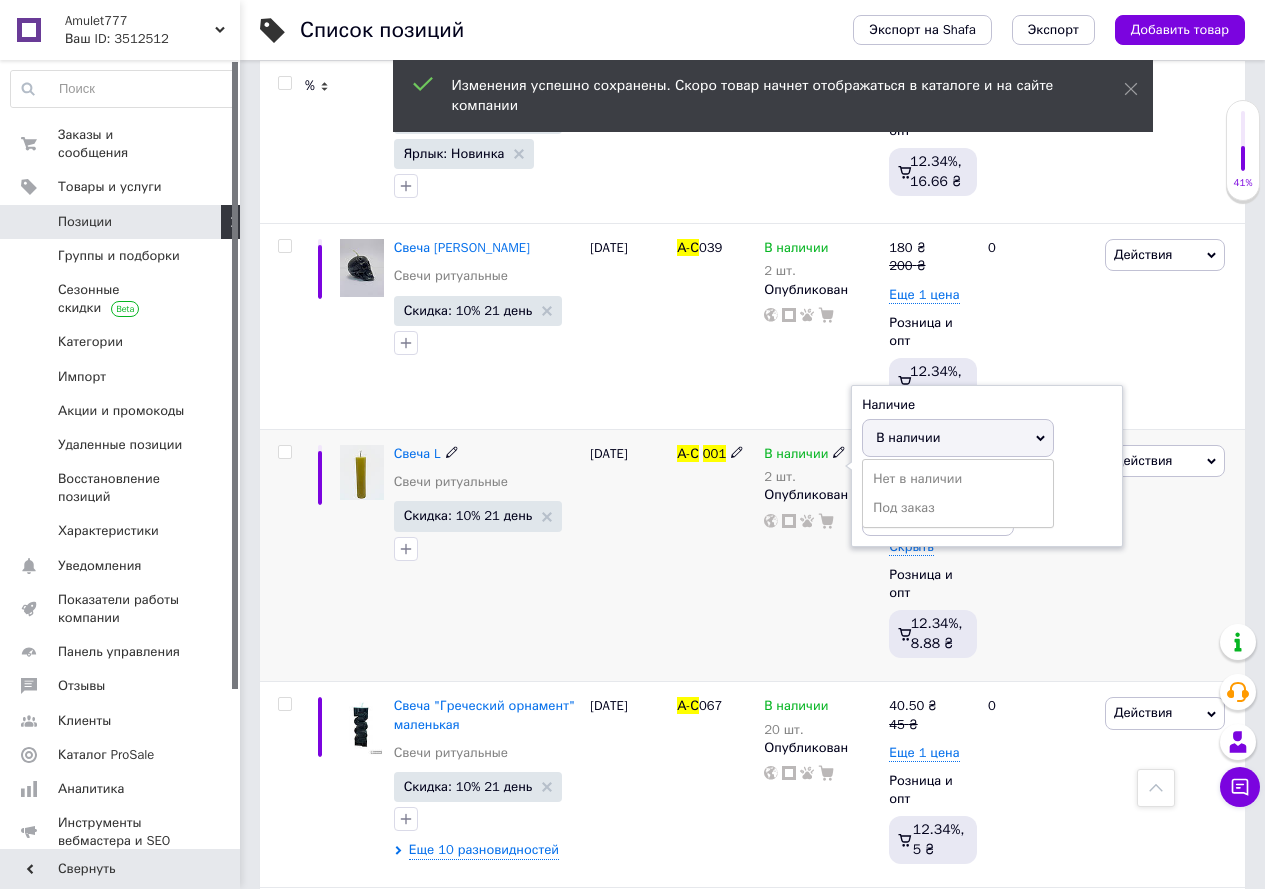 click 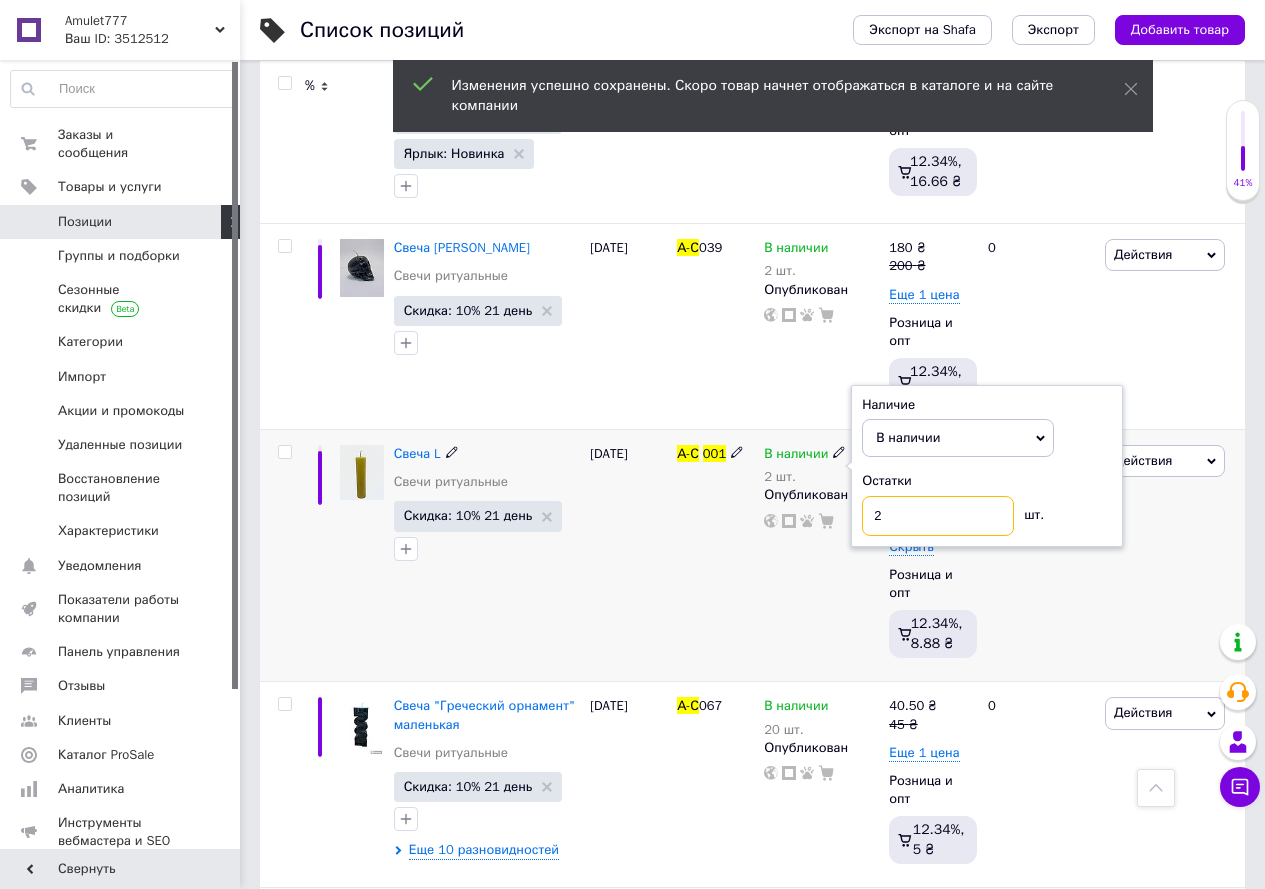 click on "2" at bounding box center [938, 516] 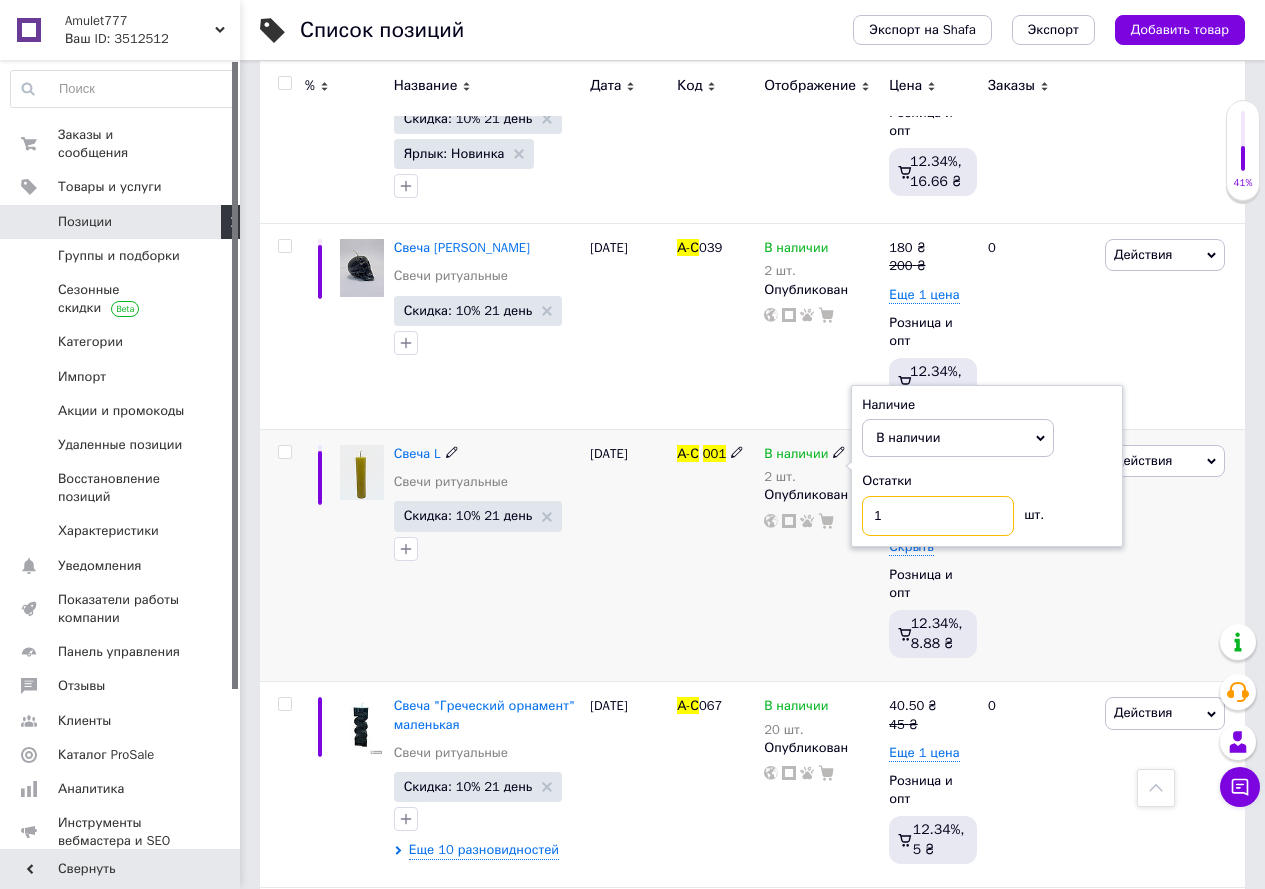 type on "10" 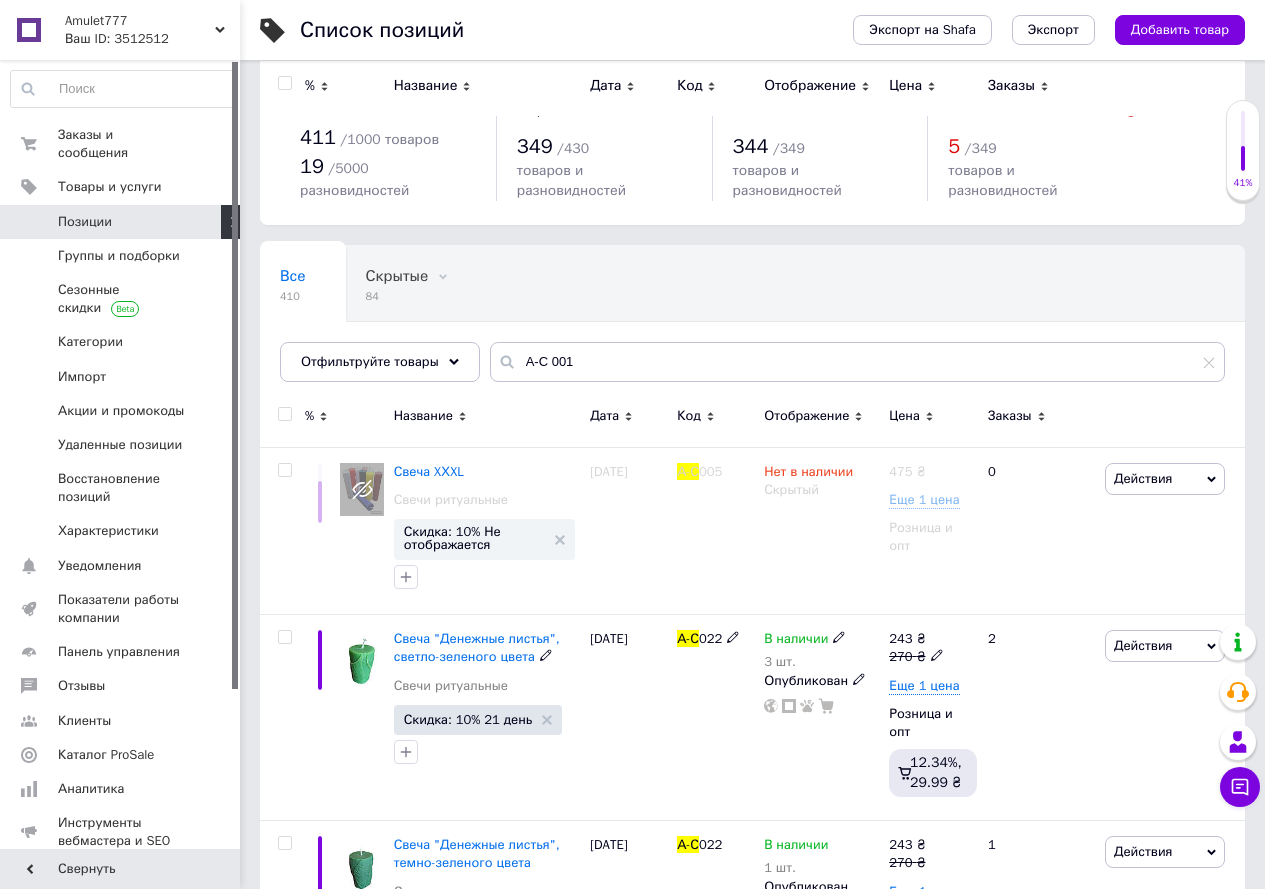 scroll, scrollTop: 0, scrollLeft: 0, axis: both 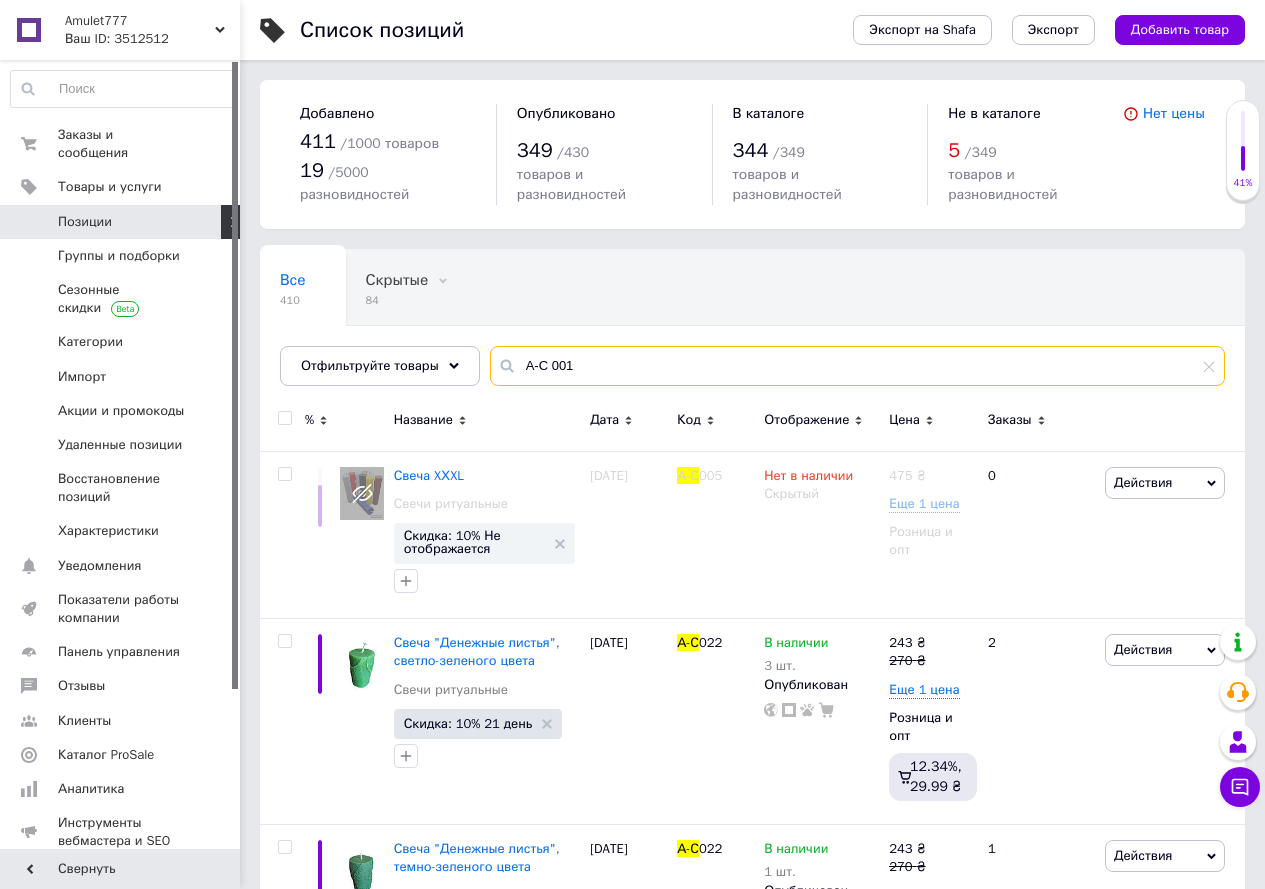 click on "А-С 001" at bounding box center [857, 366] 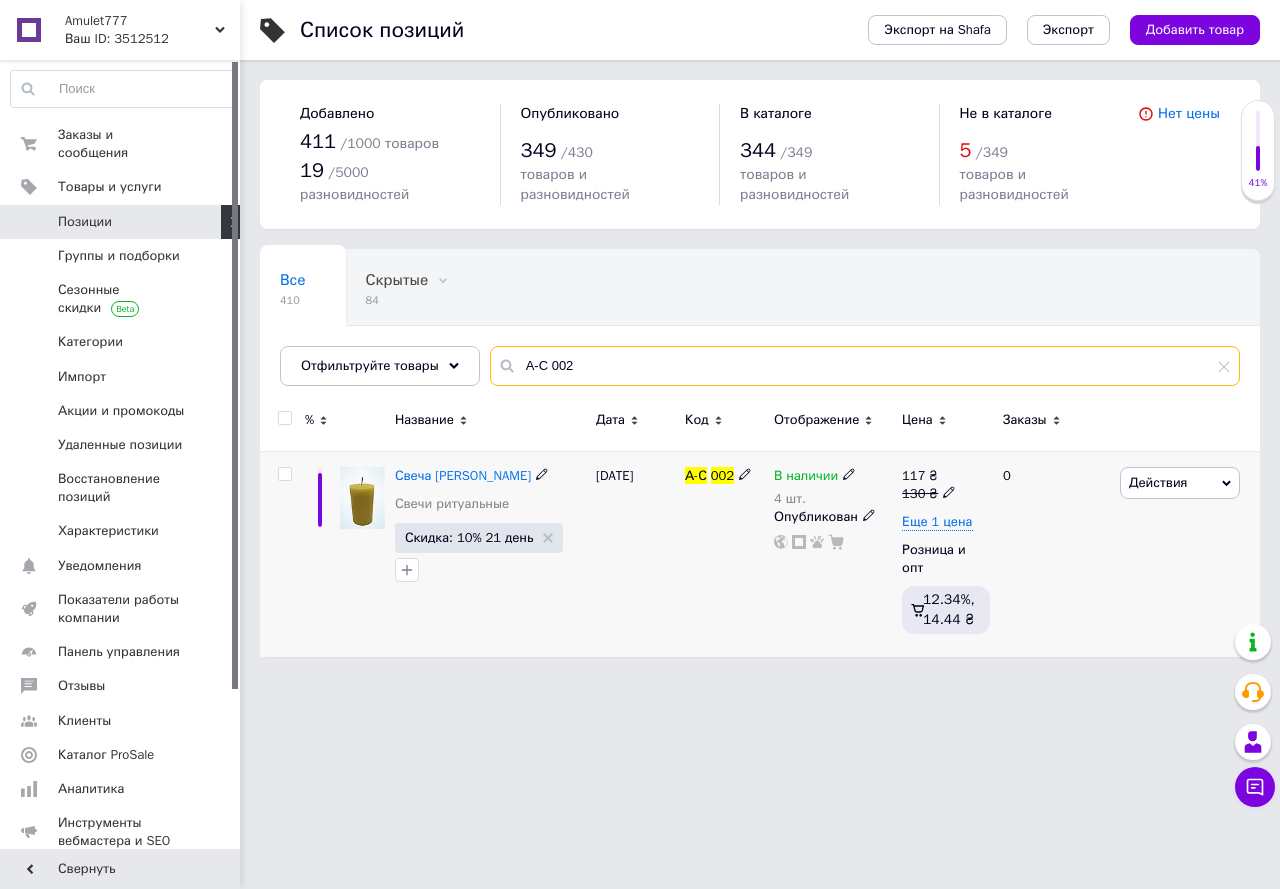 type on "А-С 002" 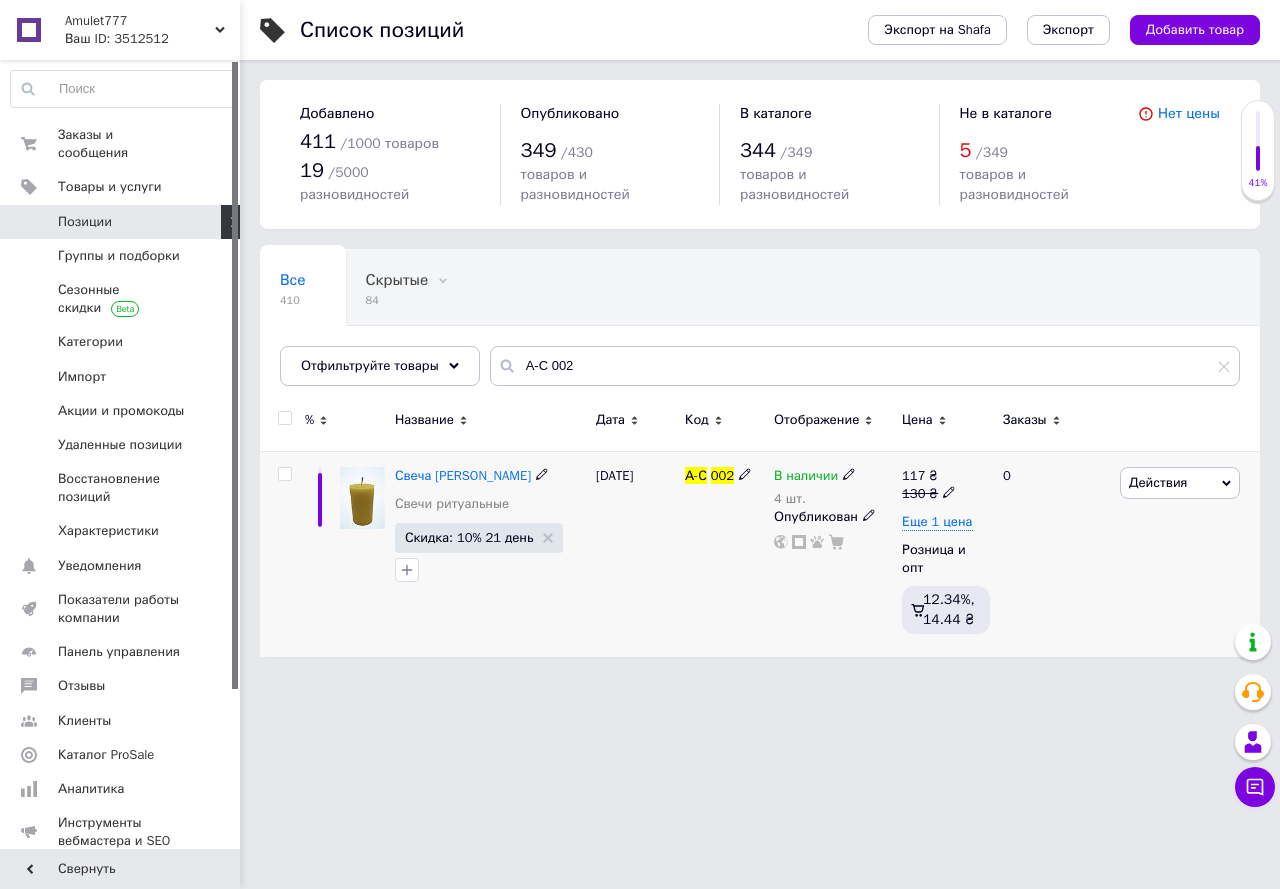 click 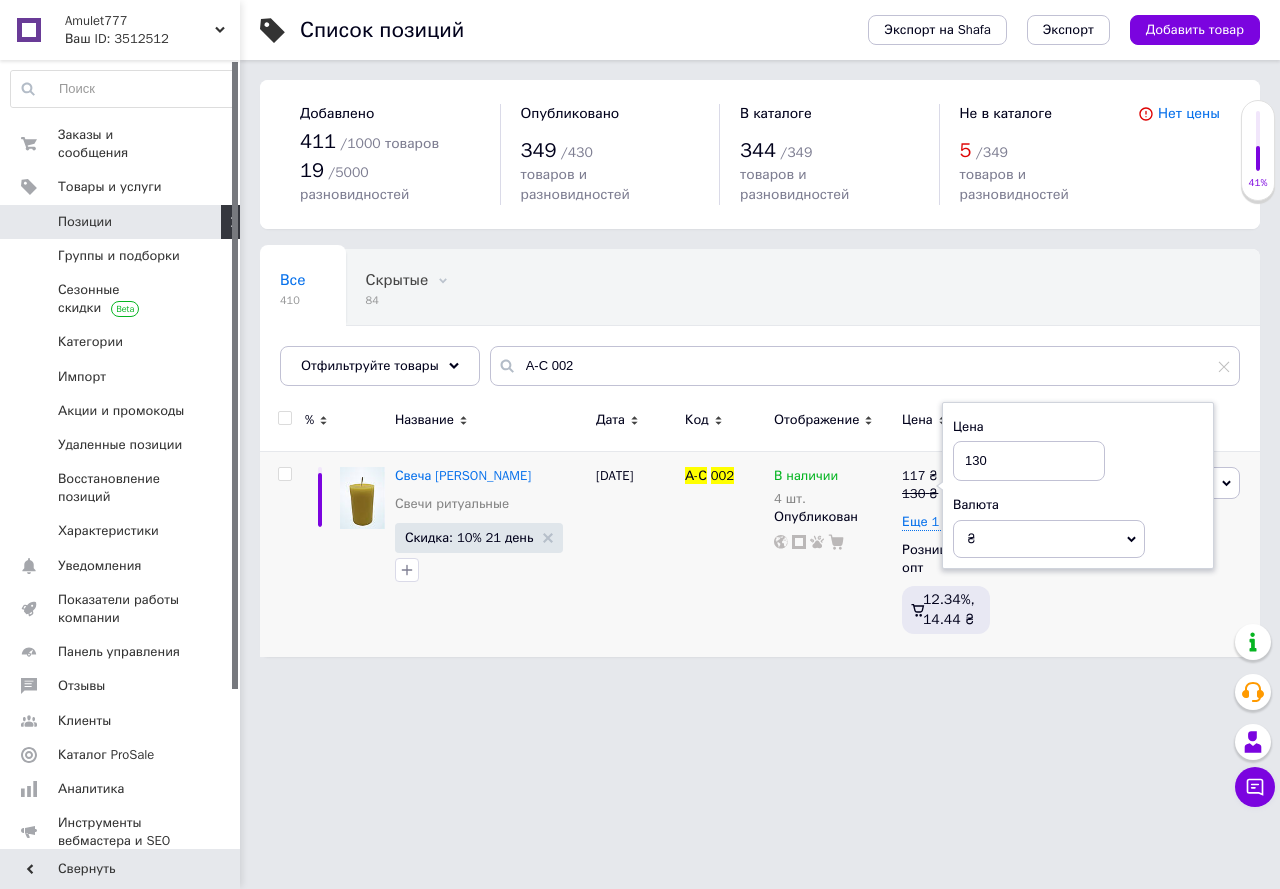 click on "Все 410 Скрытые 84 Удалить Редактировать Ok Отфильтровано...  Сохранить" at bounding box center (760, 327) 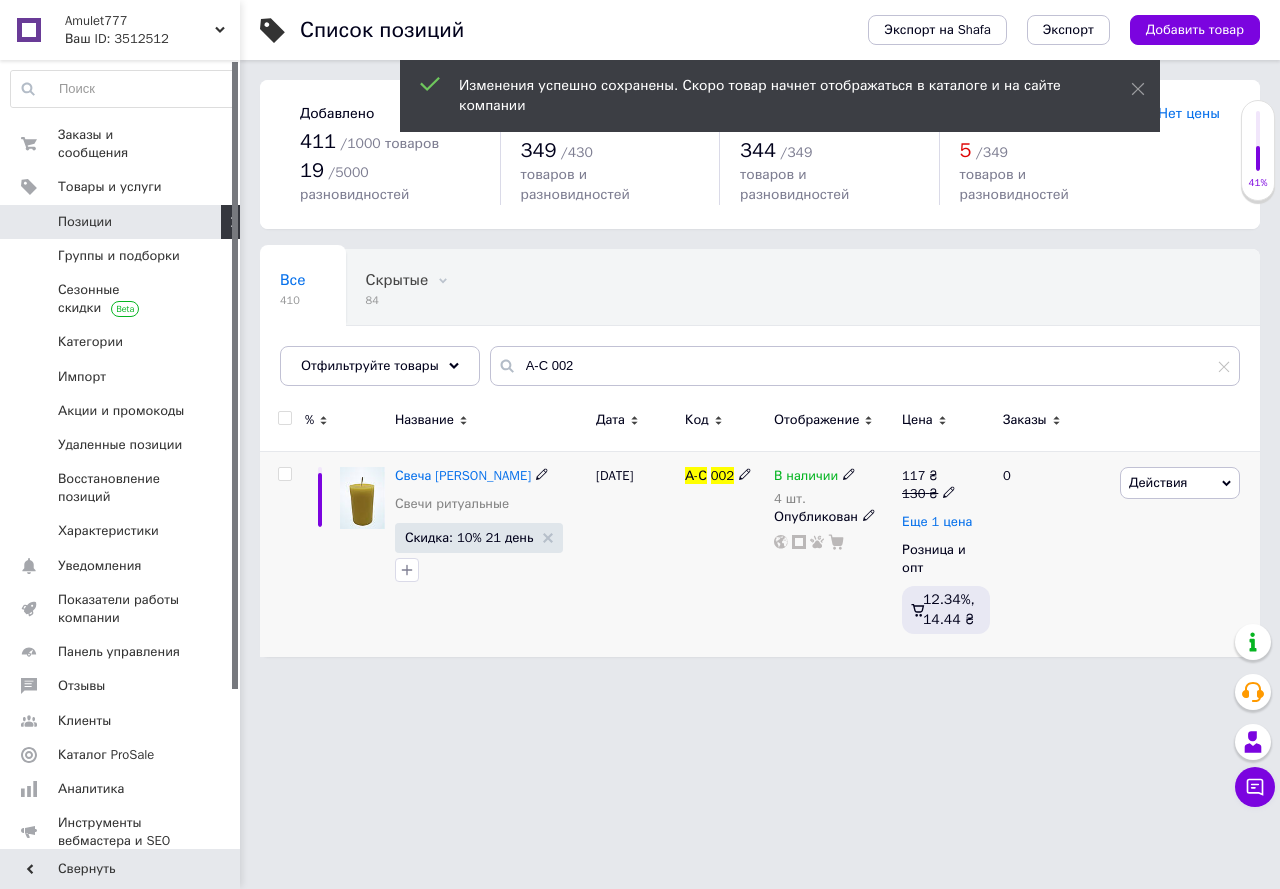 click on "Еще 1 цена" at bounding box center (937, 522) 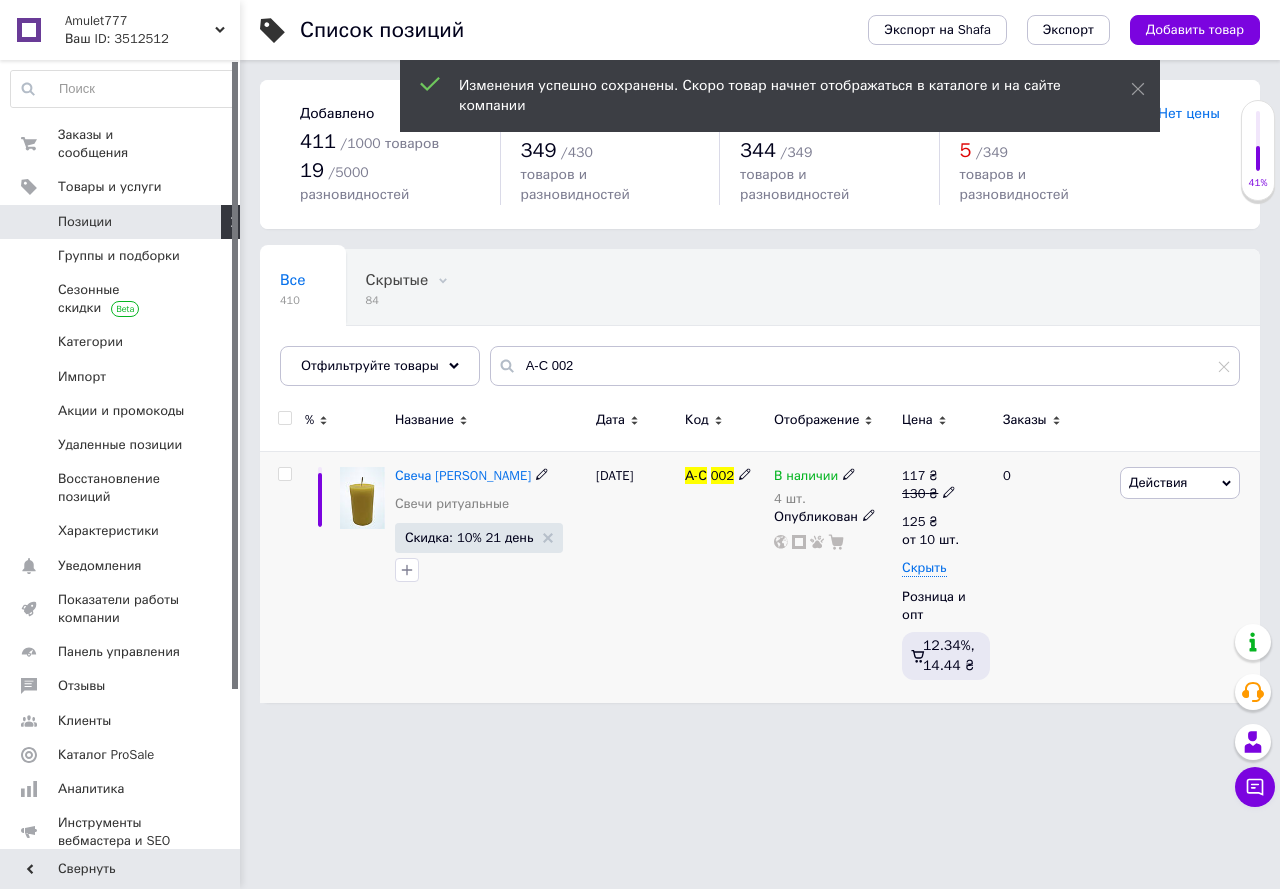 drag, startPoint x: 1038, startPoint y: 588, endPoint x: 842, endPoint y: 472, distance: 227.75426 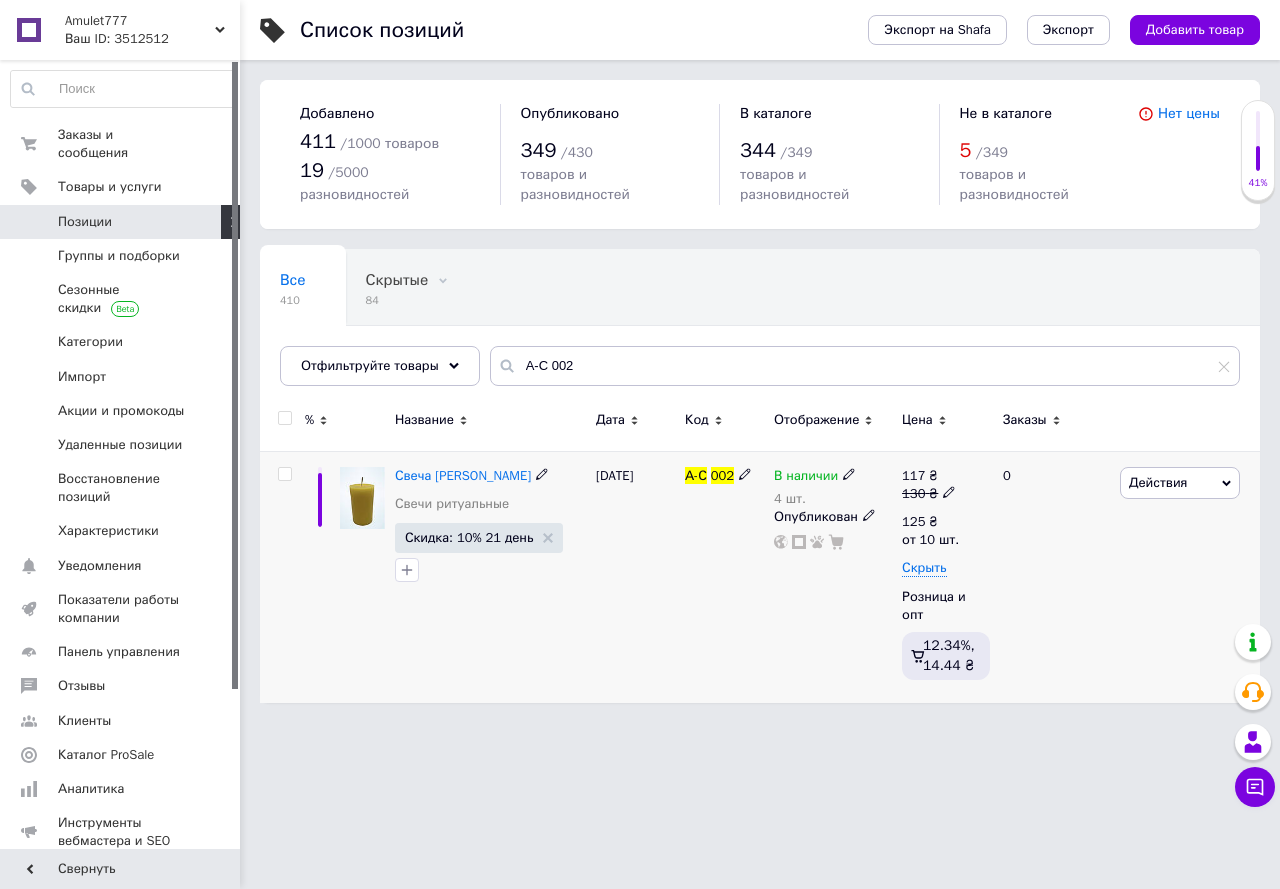 click 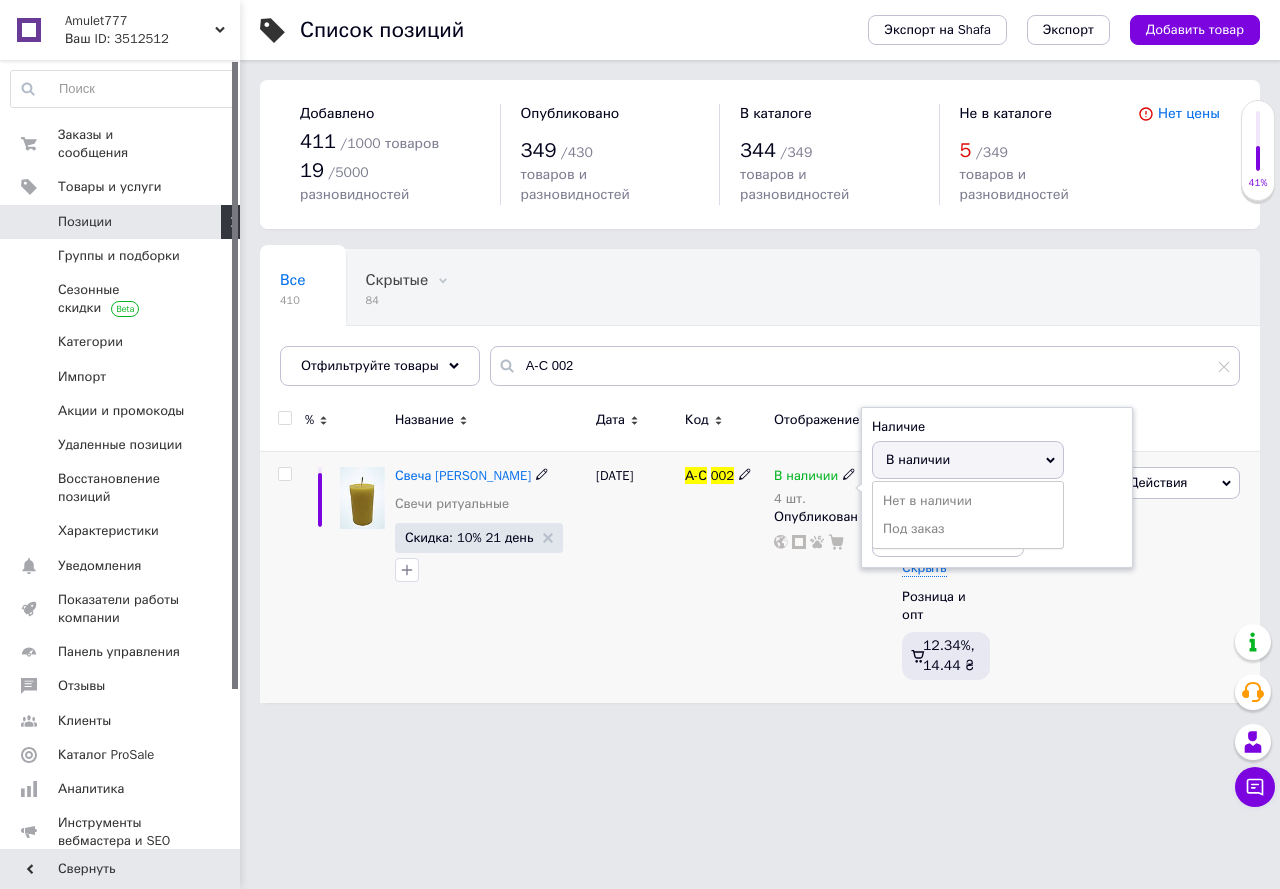 click on "Нет в наличии Под заказ" at bounding box center (968, 515) 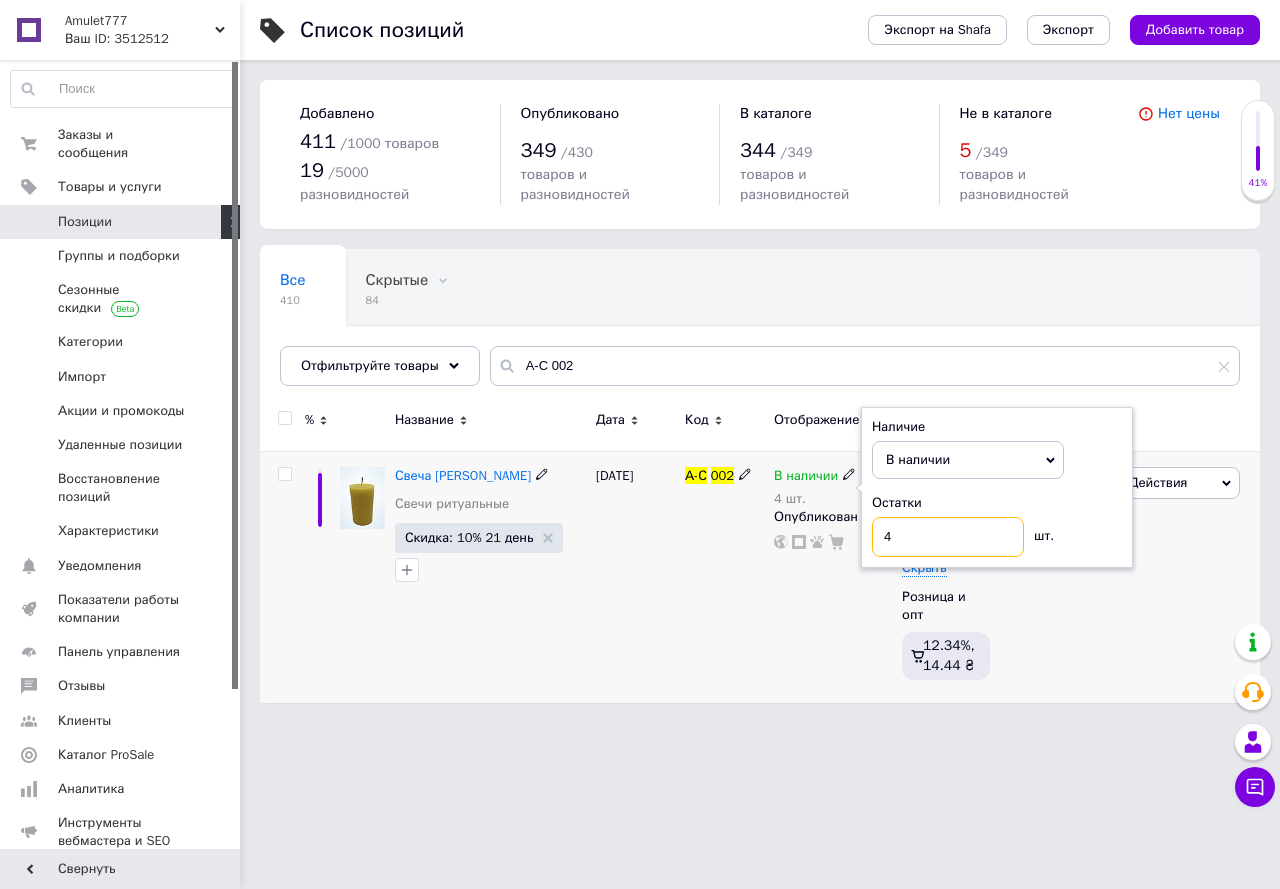 click on "4" at bounding box center [948, 537] 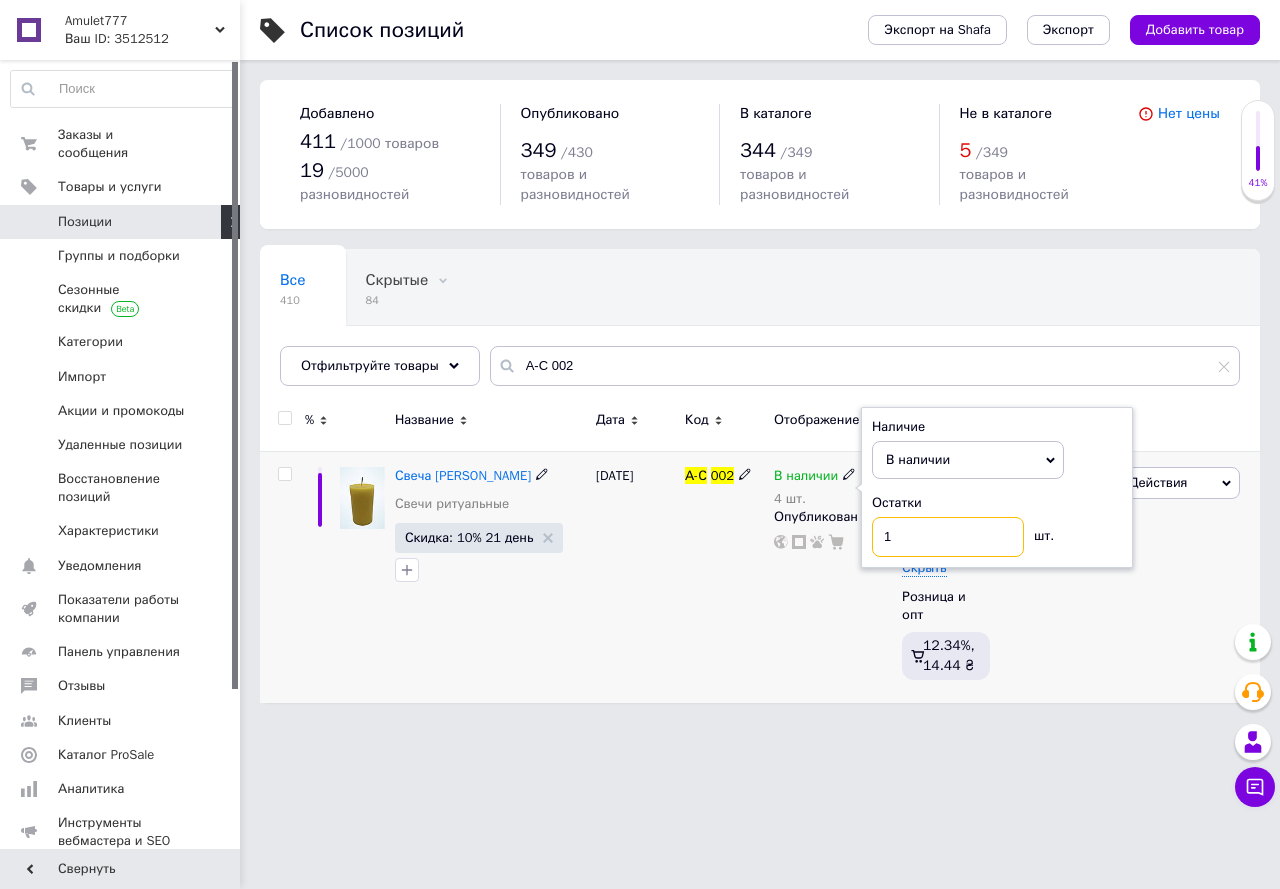 type on "10" 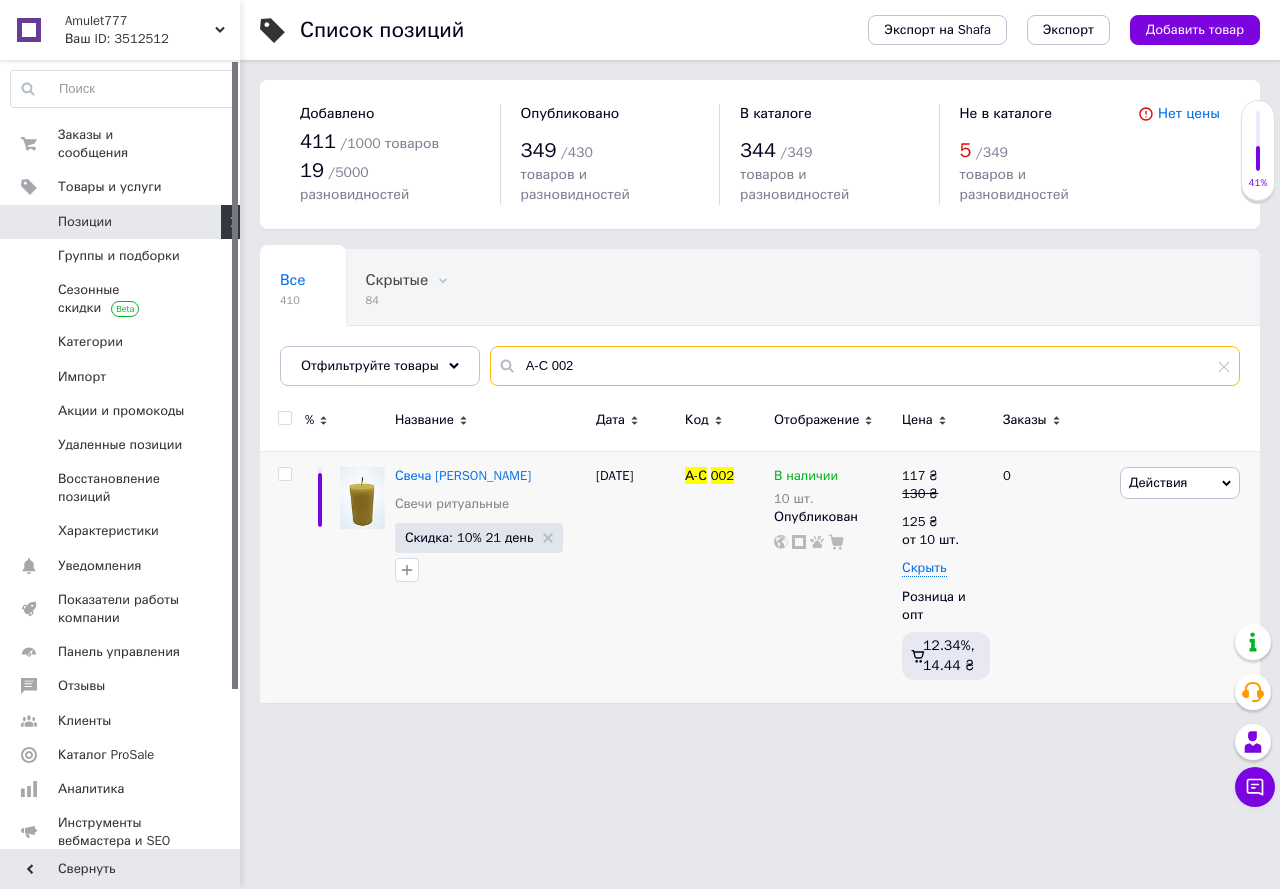 click on "А-С 002" at bounding box center (865, 366) 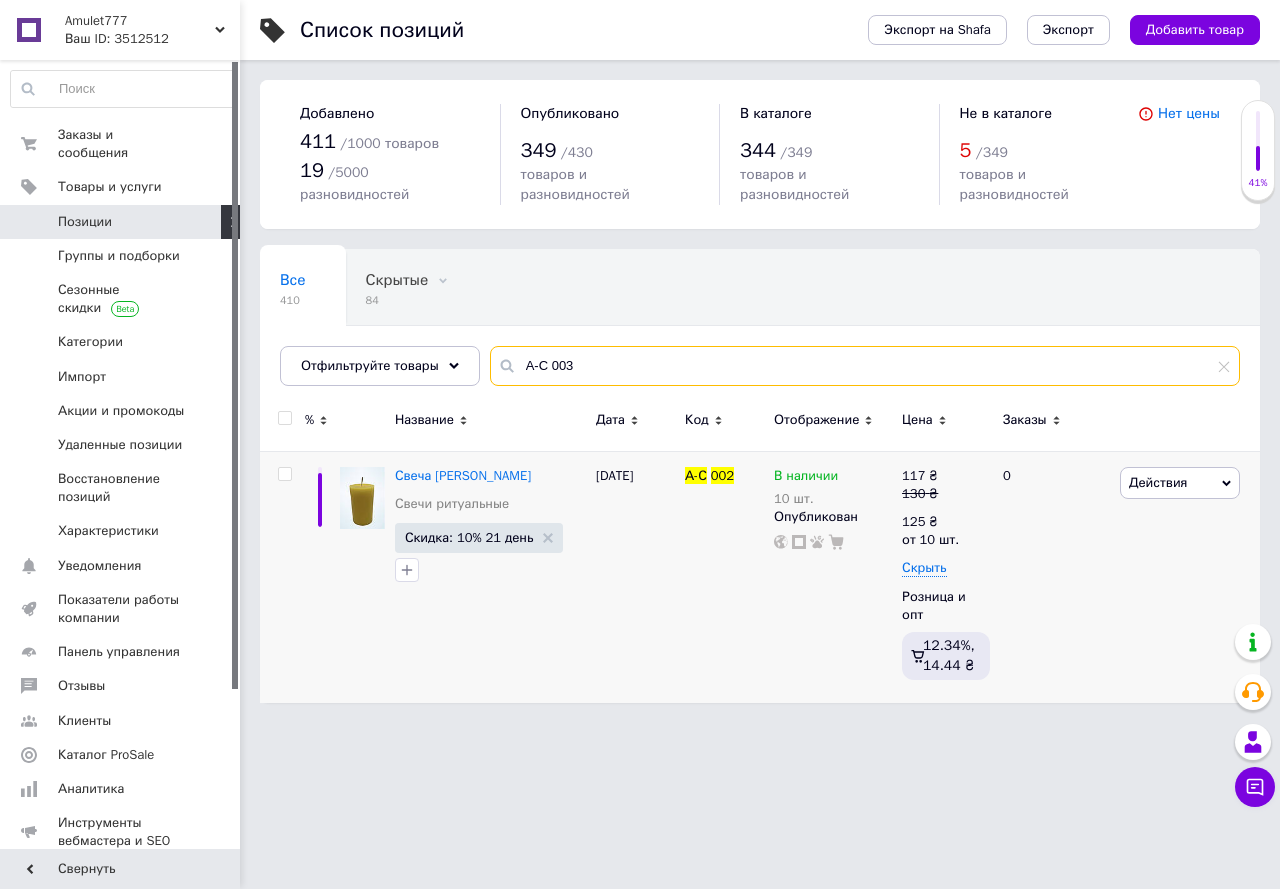 type on "А-С 003" 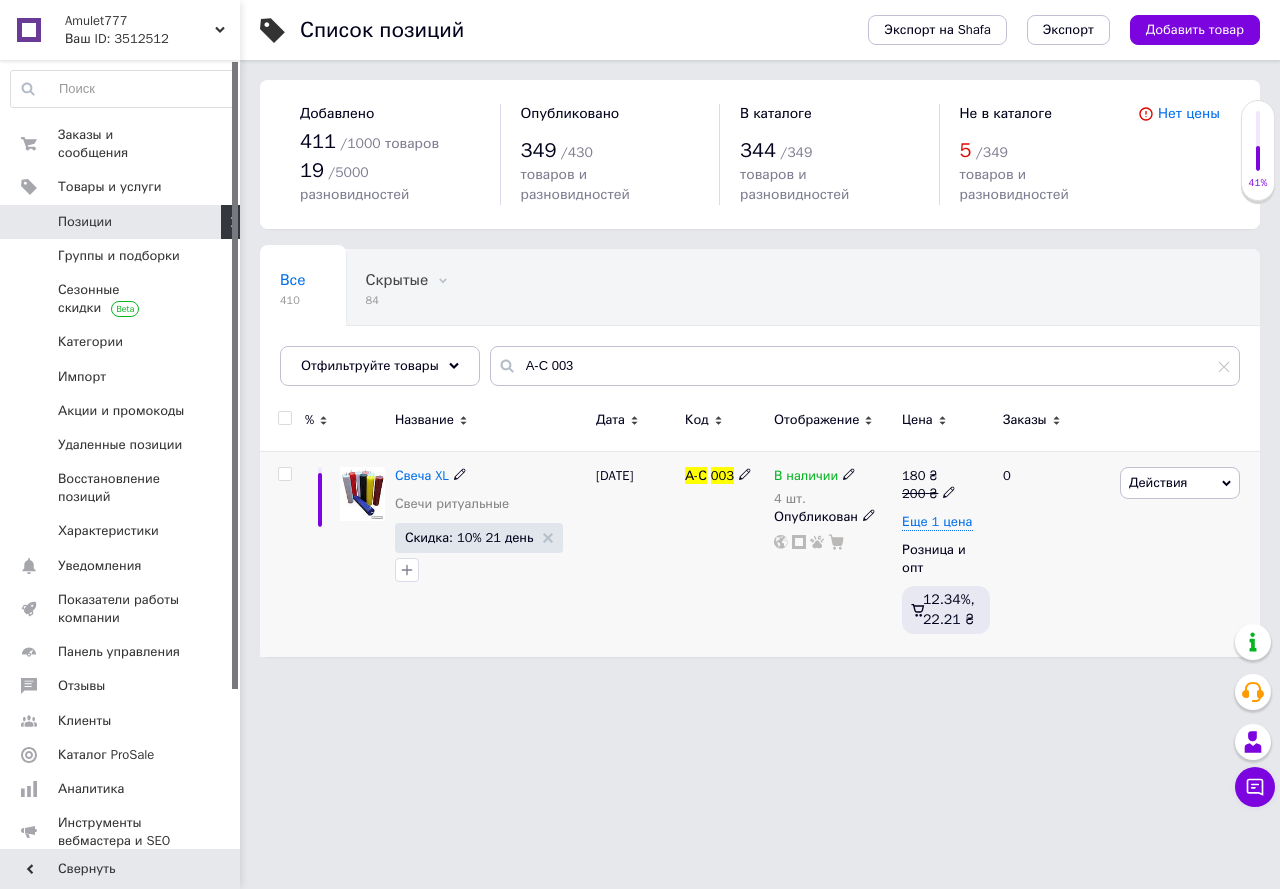 click on "180   ₴" at bounding box center [929, 476] 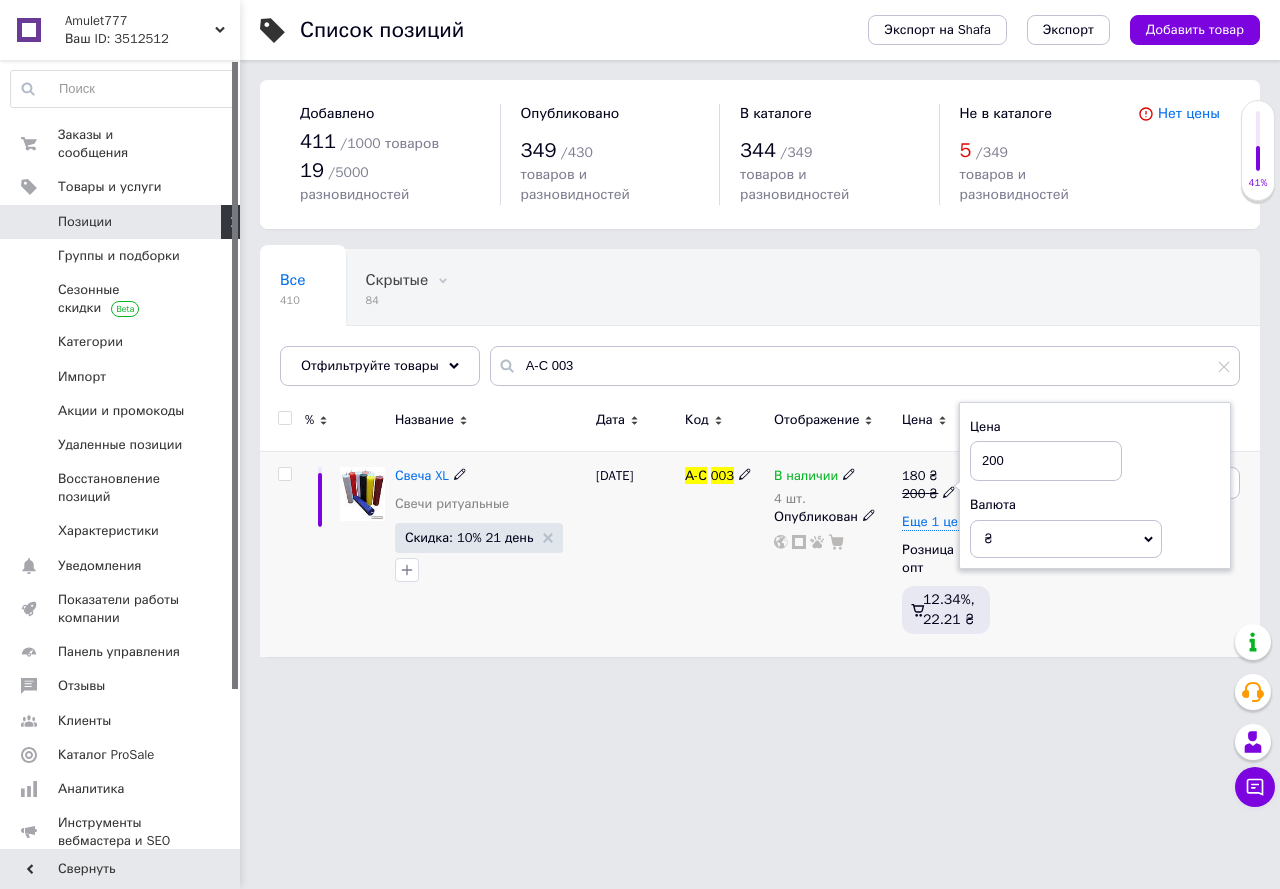 click on "В наличии 4 шт. Опубликован" at bounding box center (833, 553) 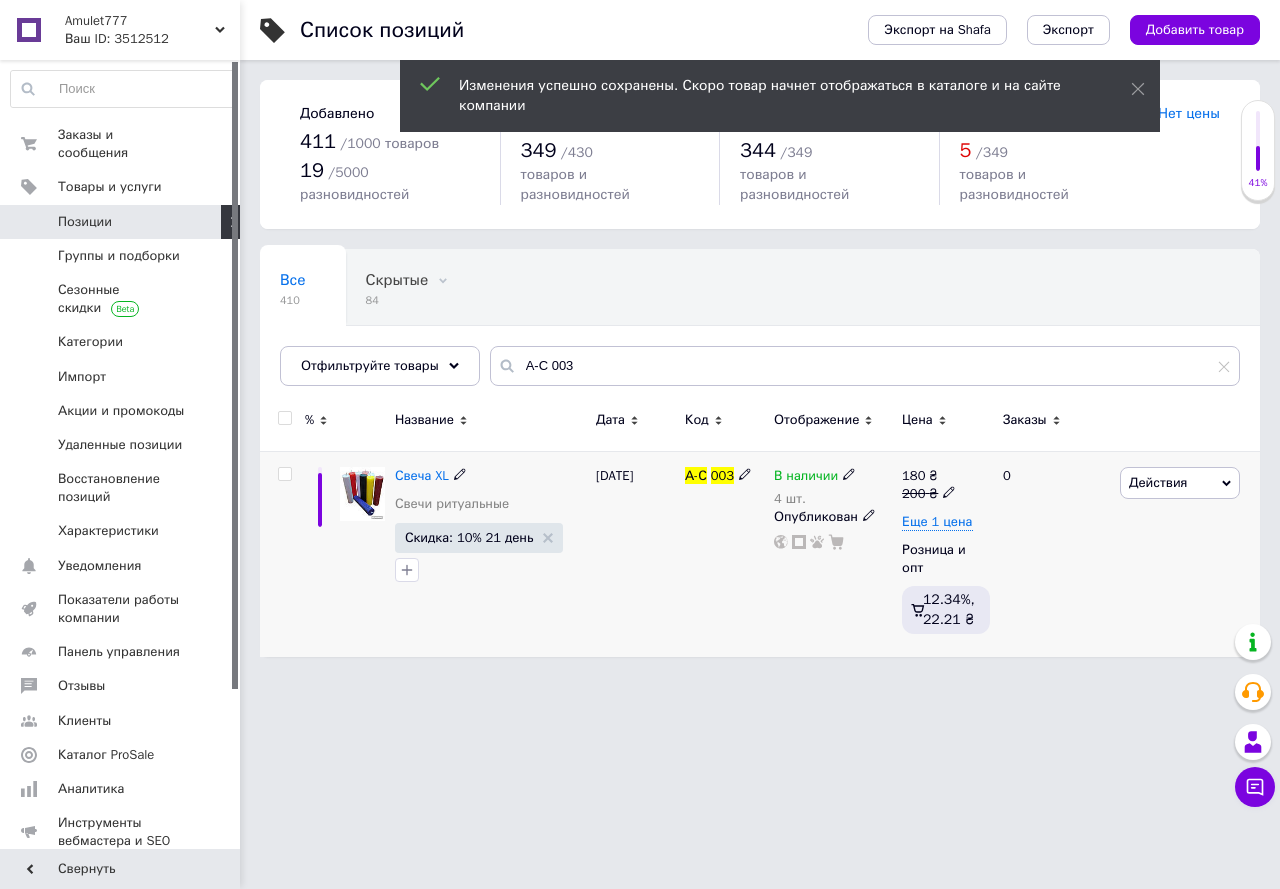 click on "180   ₴ 200   ₴ Еще 1 цена Розница и опт 12.34%, 22.21 ₴" at bounding box center (944, 554) 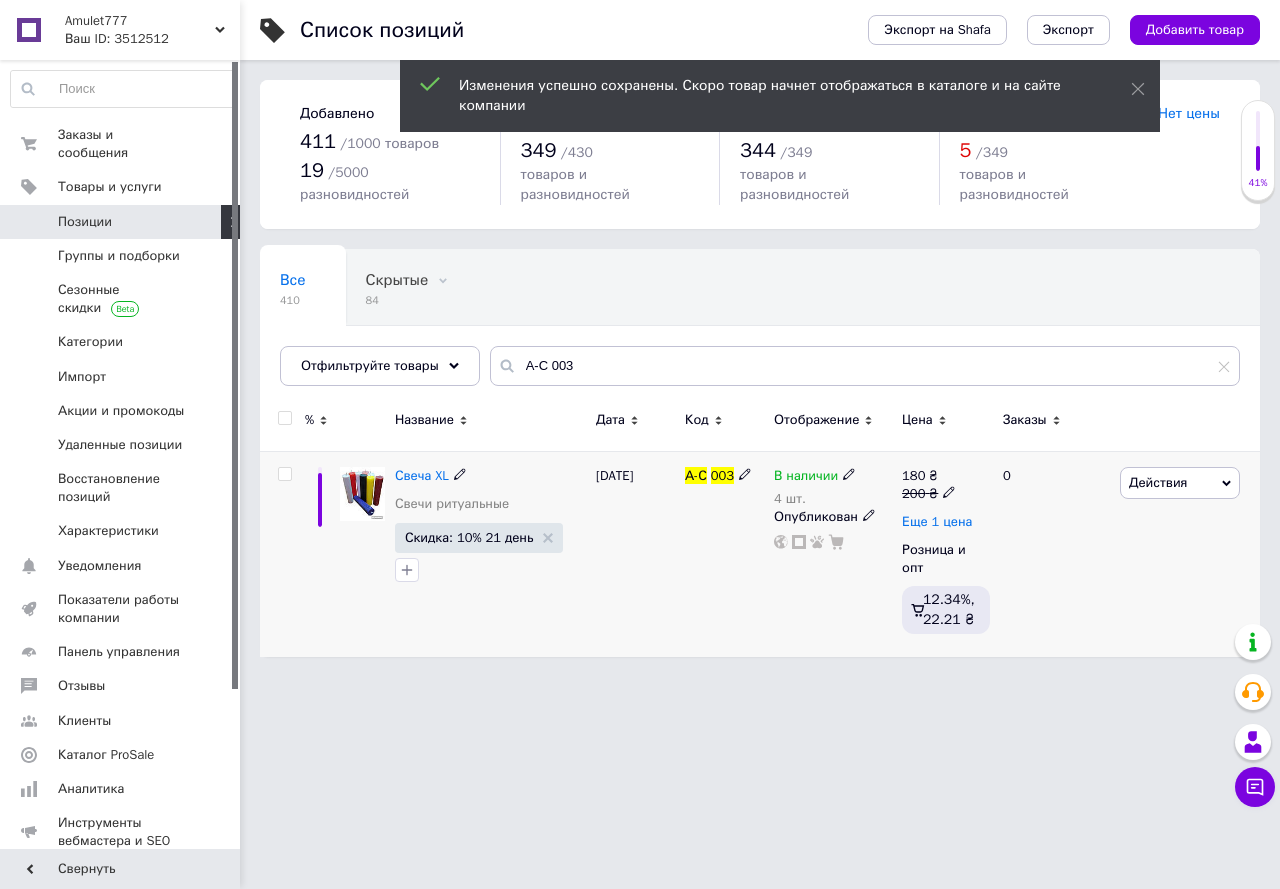 click on "Еще 1 цена" at bounding box center (937, 522) 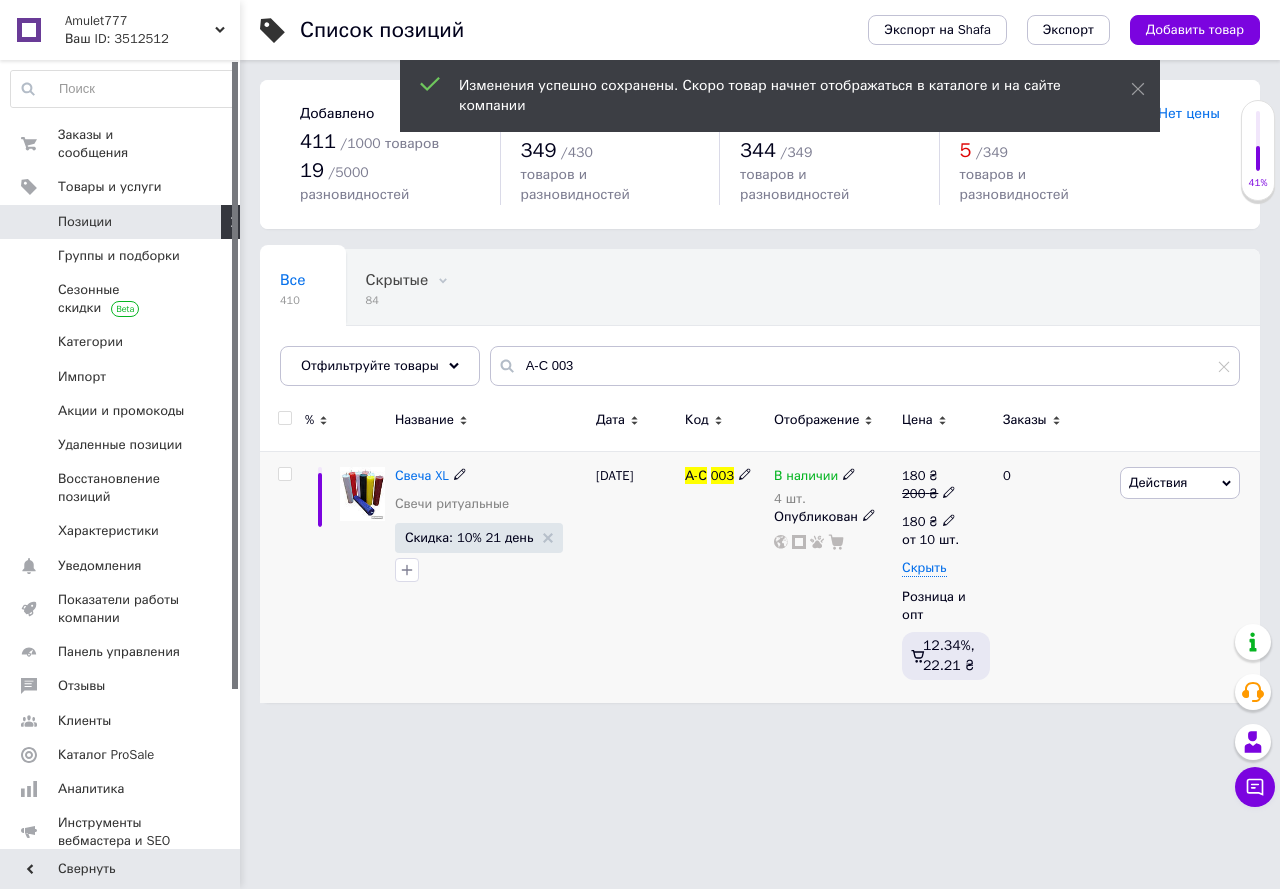 click 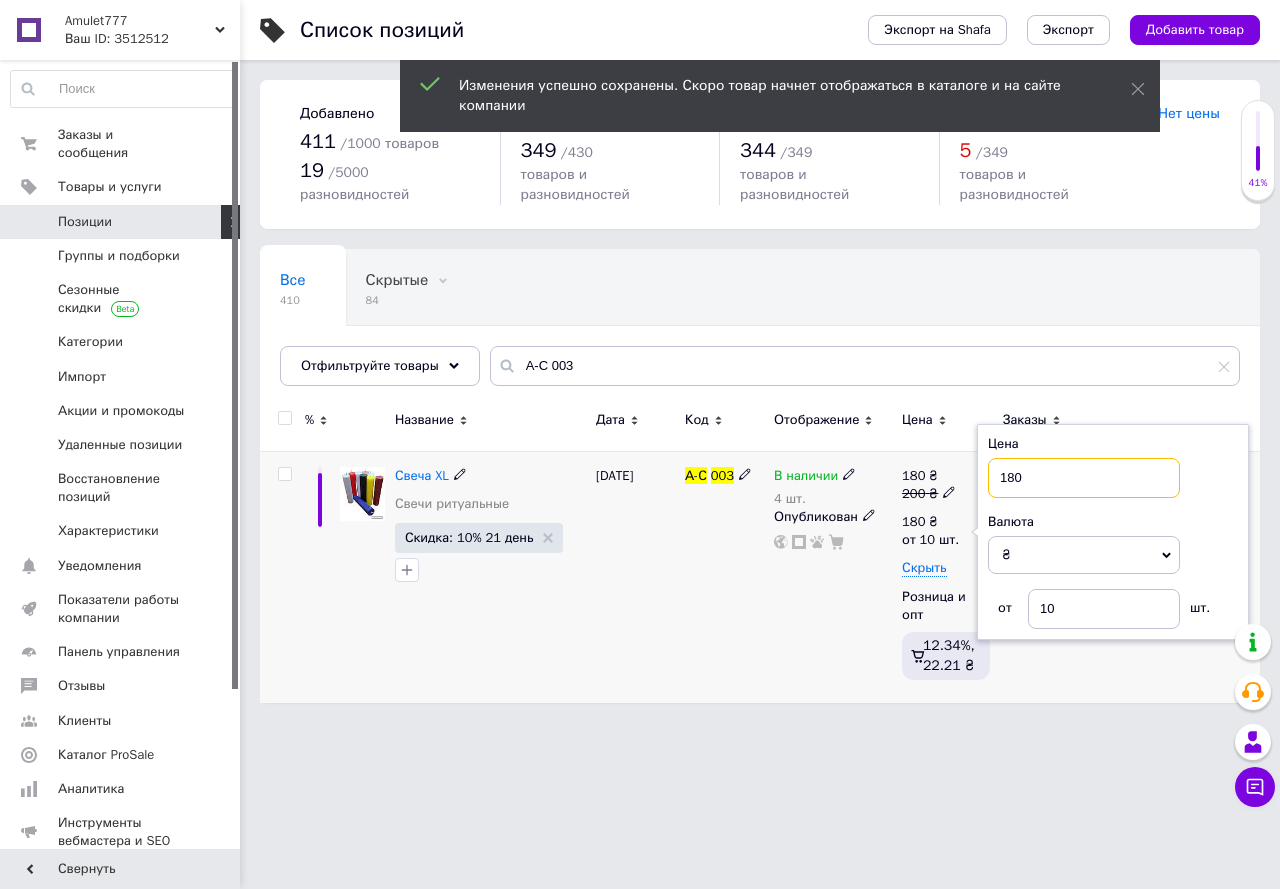 click on "180" at bounding box center (1084, 478) 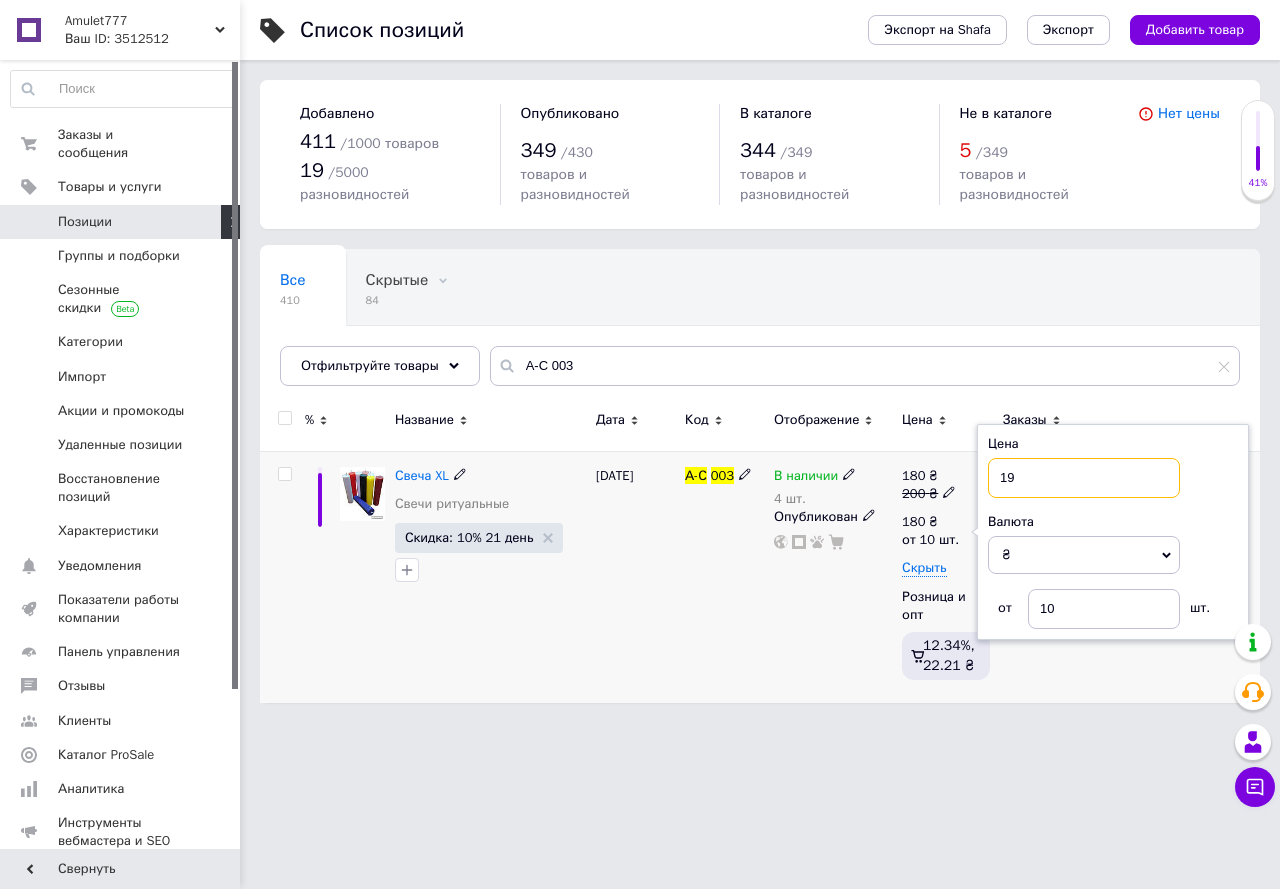 type on "190" 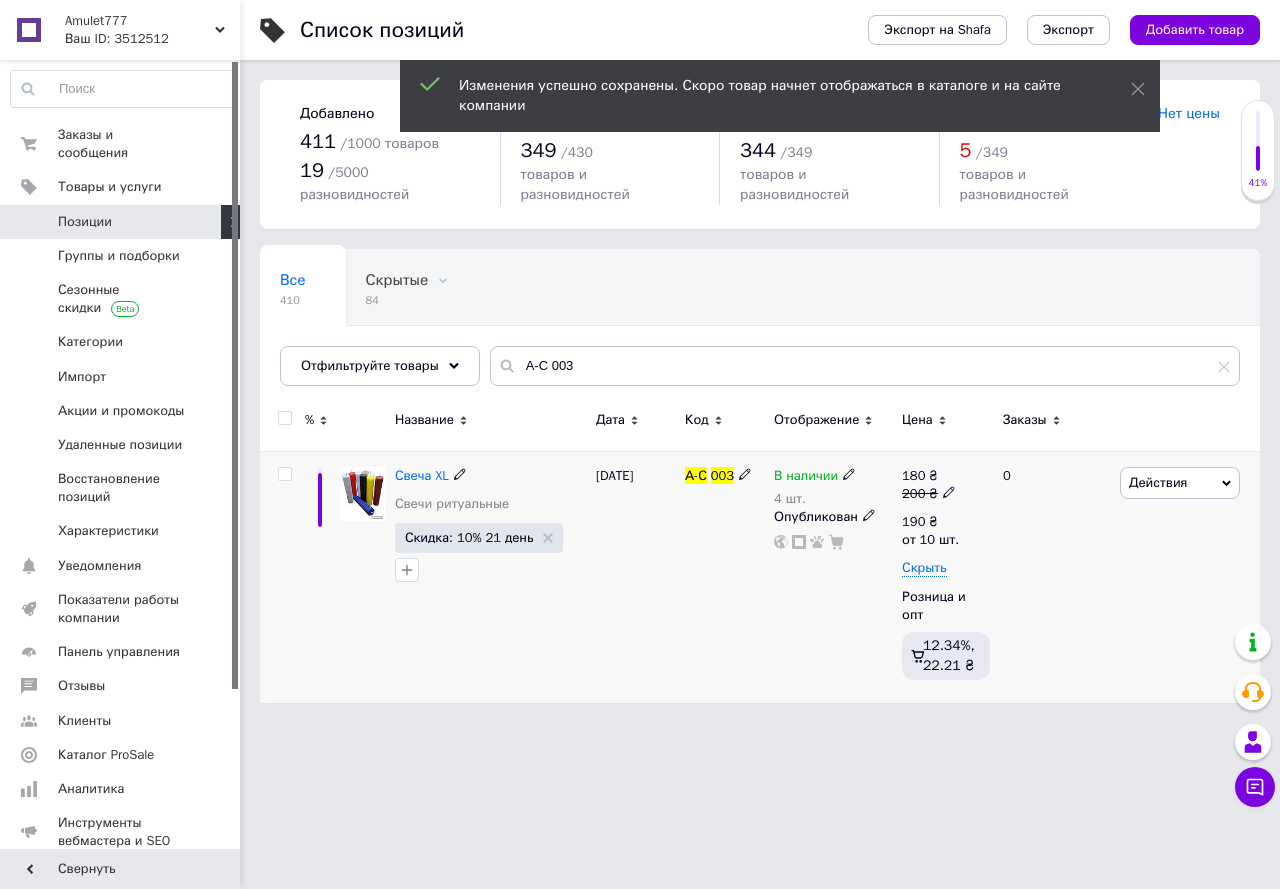 click 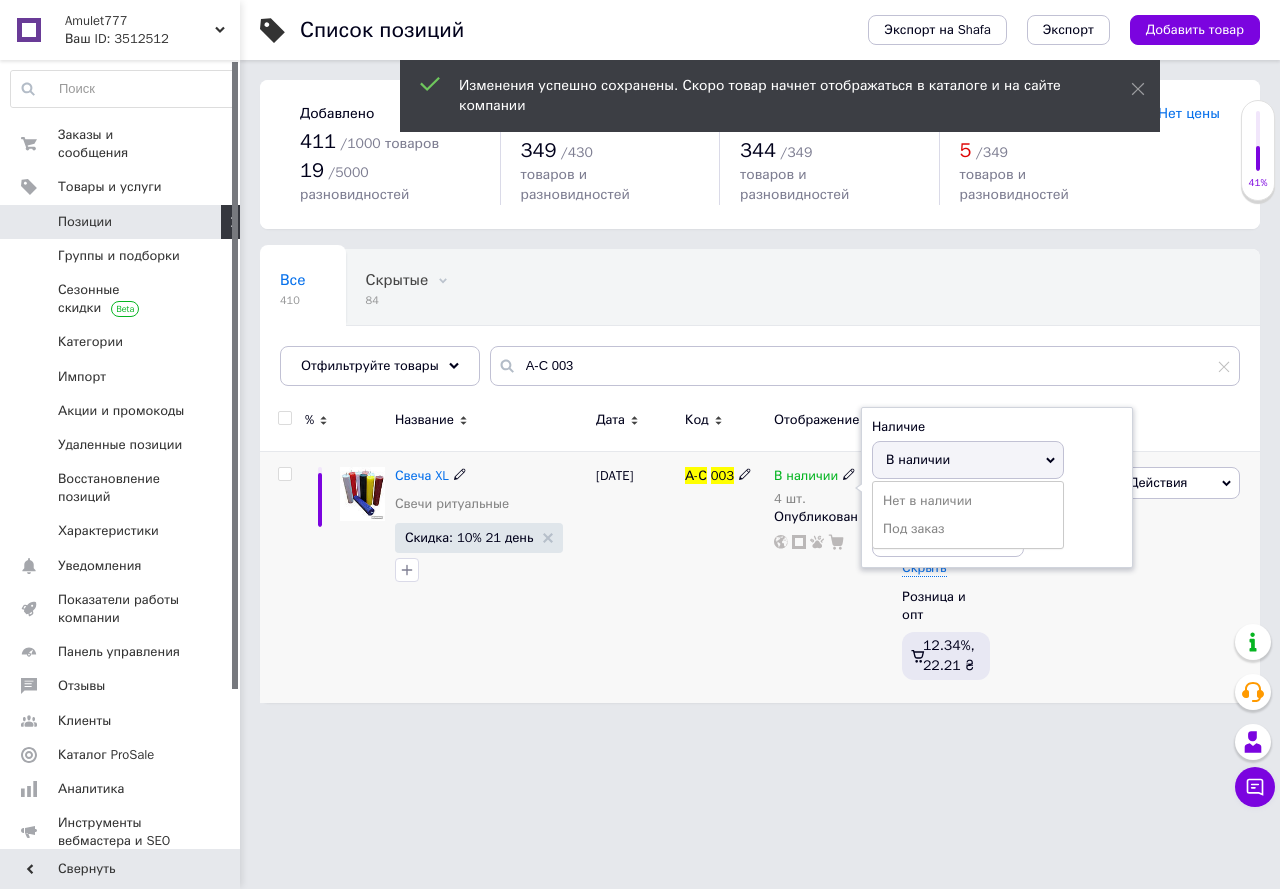 click on "В наличии" at bounding box center (918, 459) 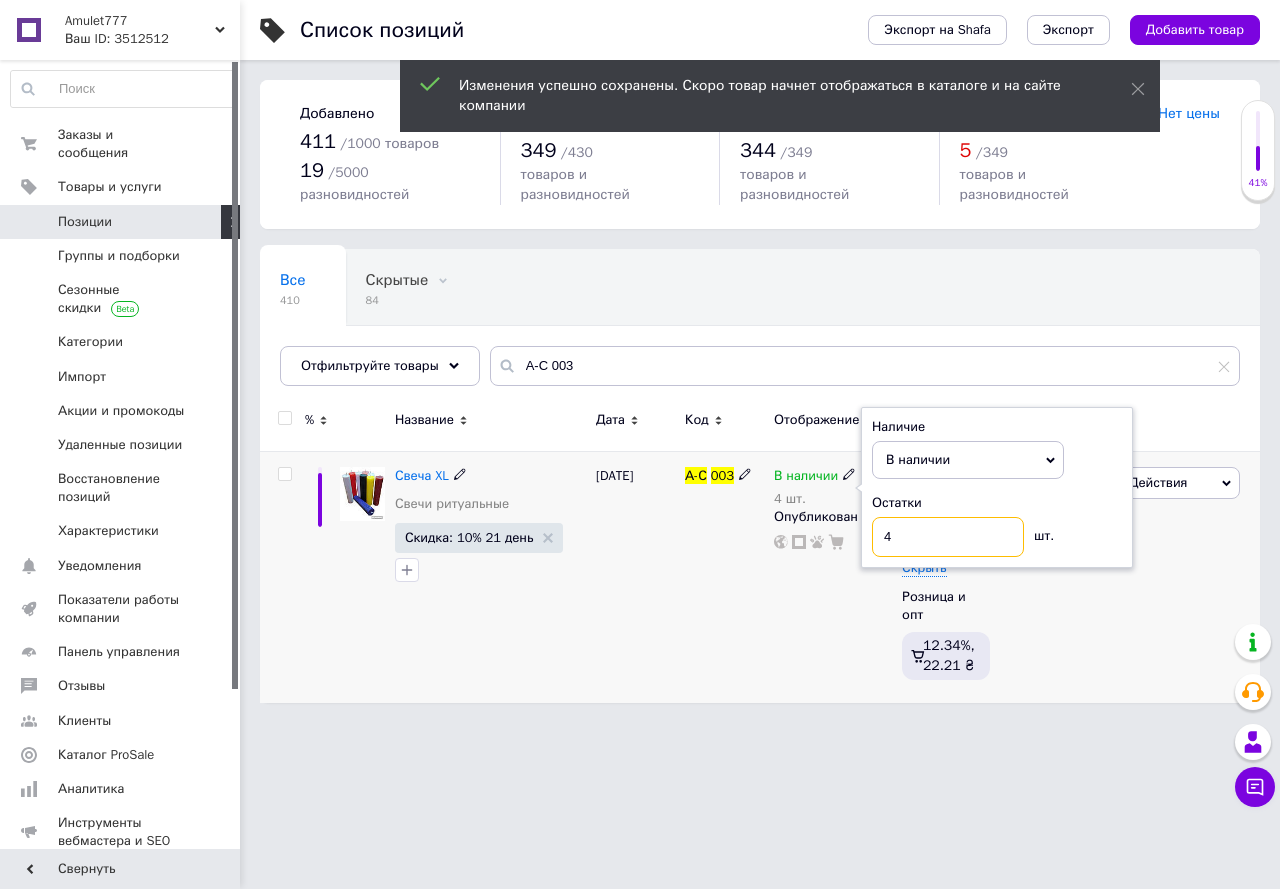 drag, startPoint x: 905, startPoint y: 511, endPoint x: 839, endPoint y: 504, distance: 66.37017 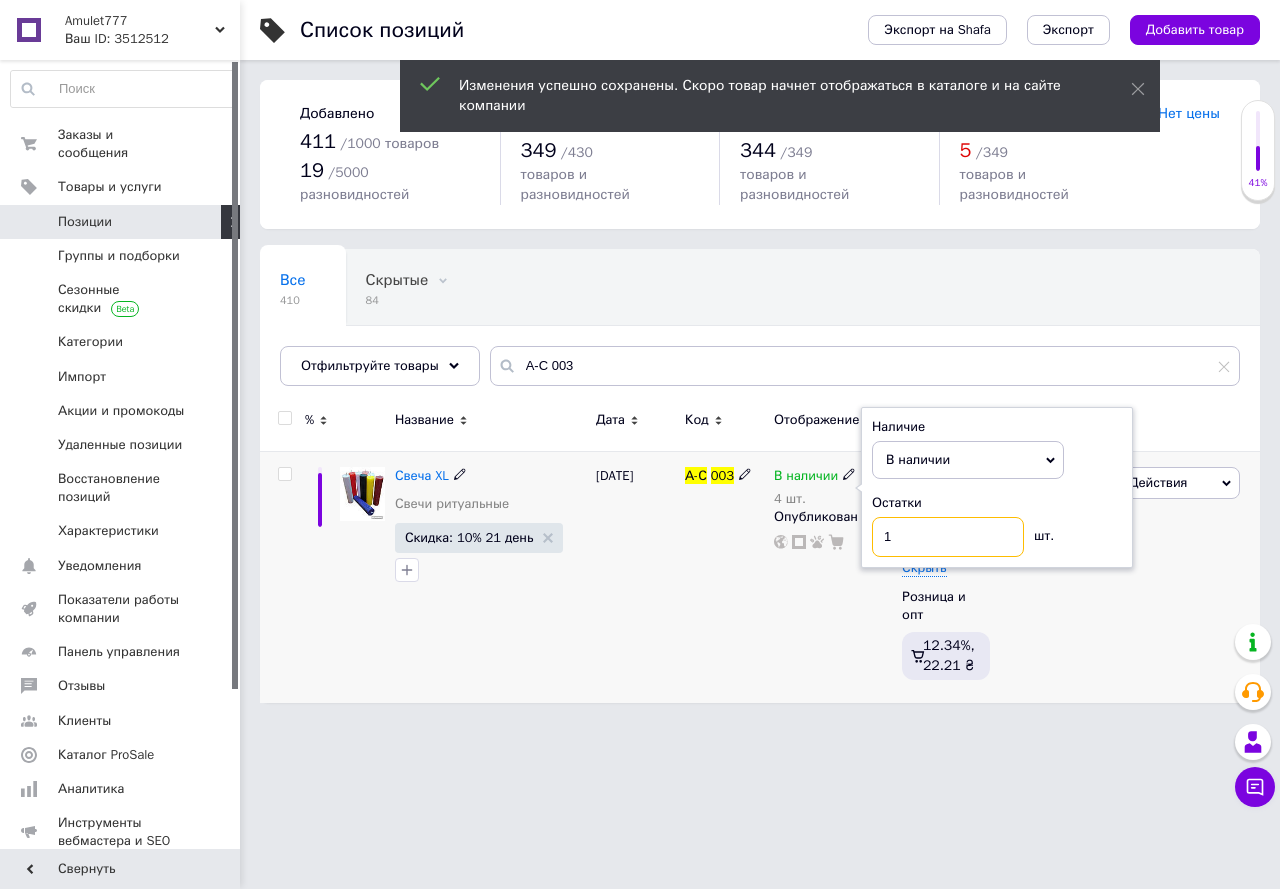 type on "10" 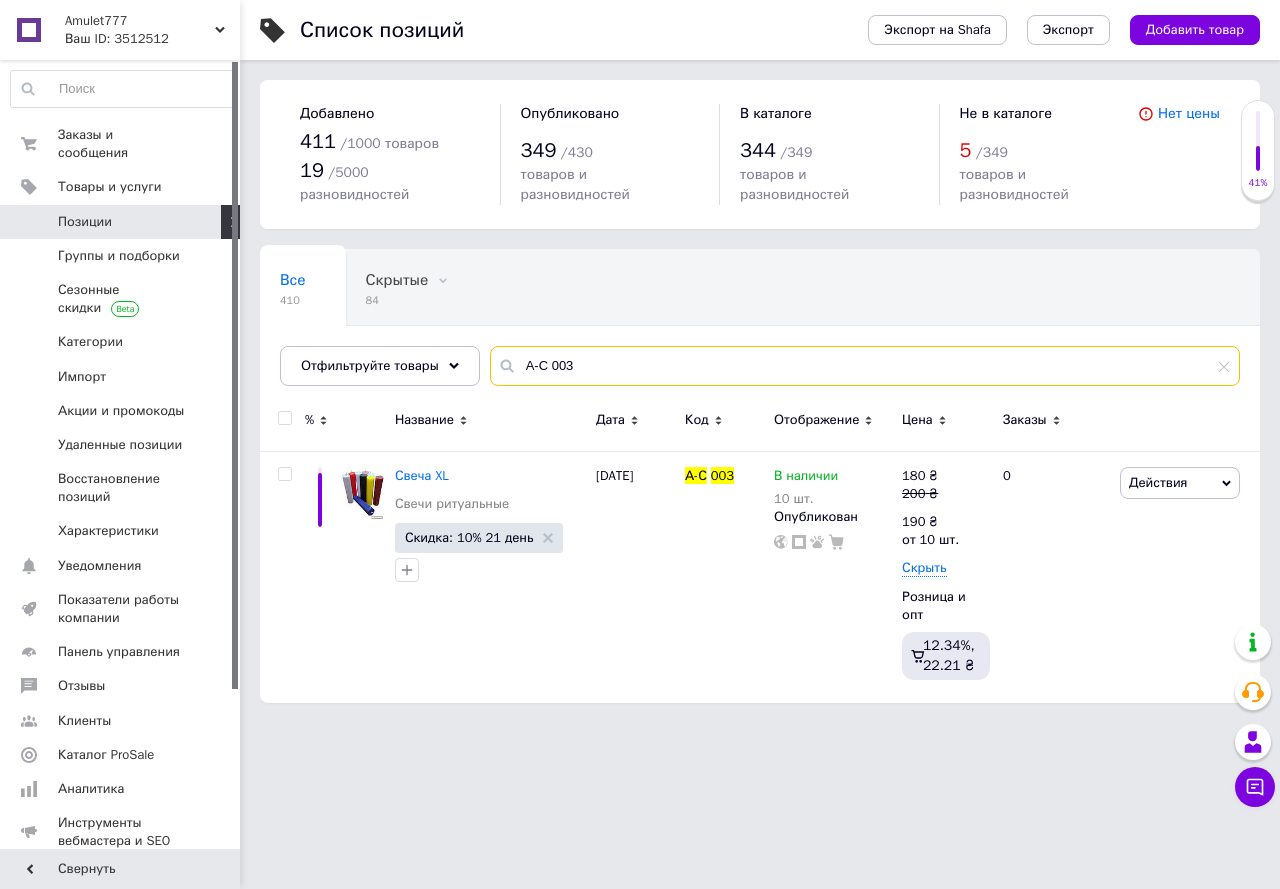 drag, startPoint x: 630, startPoint y: 340, endPoint x: 494, endPoint y: 324, distance: 136.93794 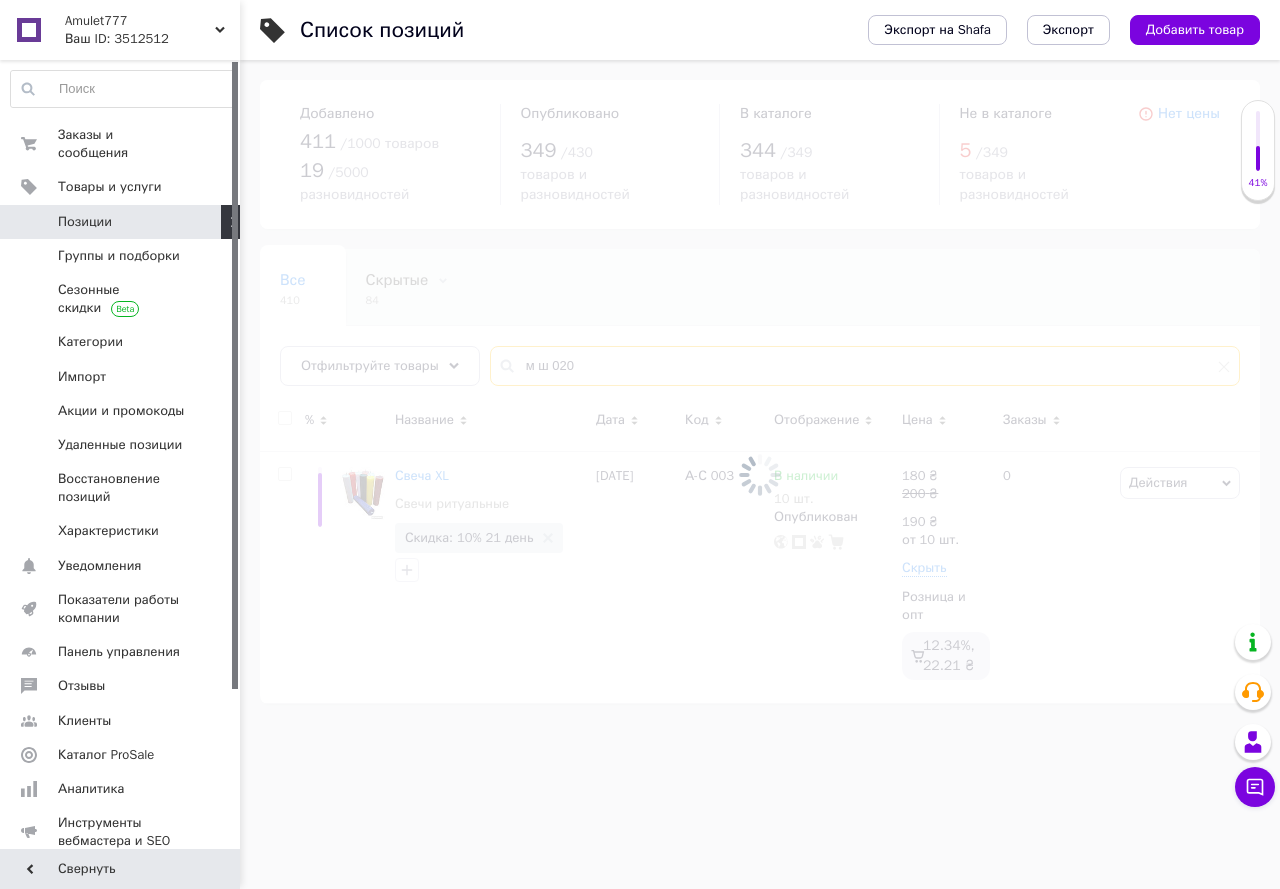 type on "м ш 020" 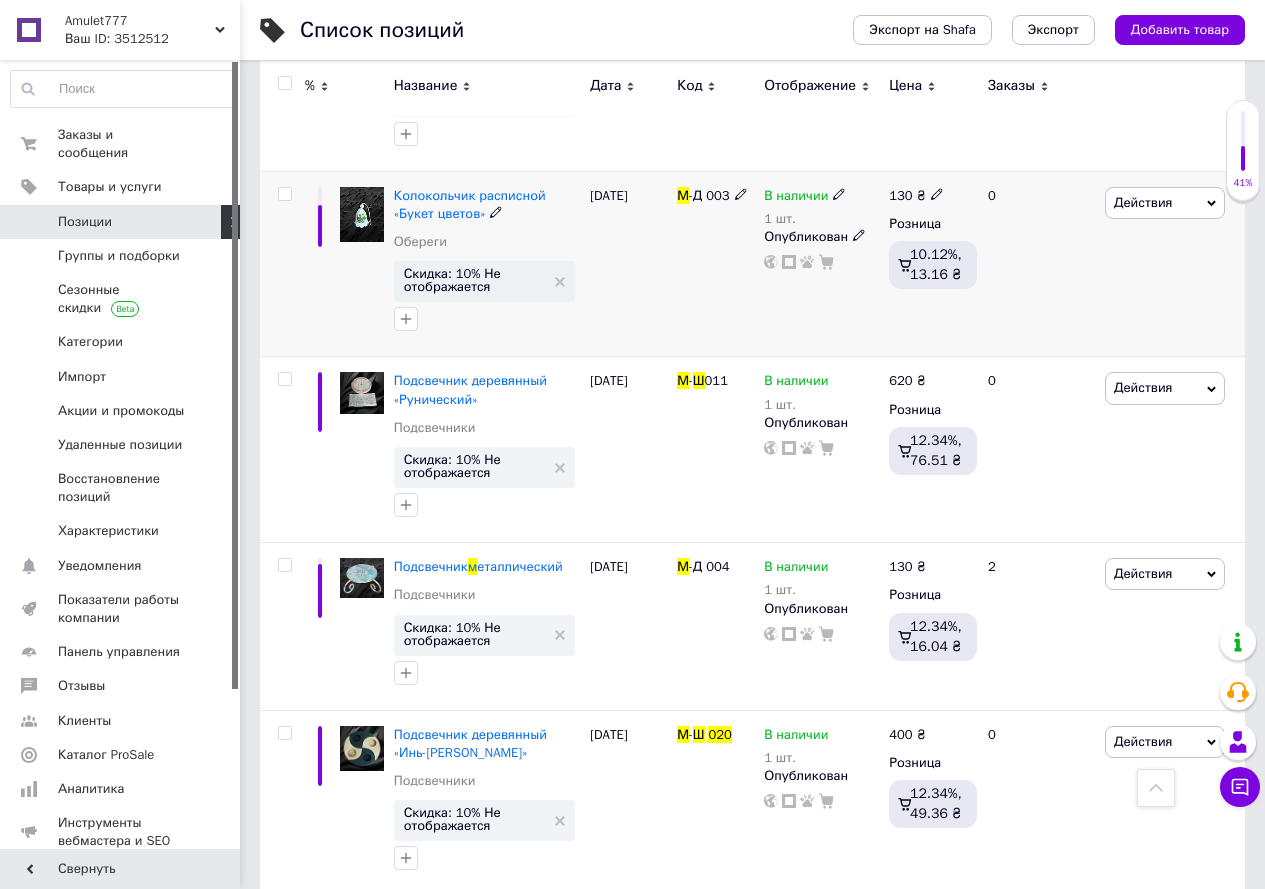 scroll, scrollTop: 2600, scrollLeft: 0, axis: vertical 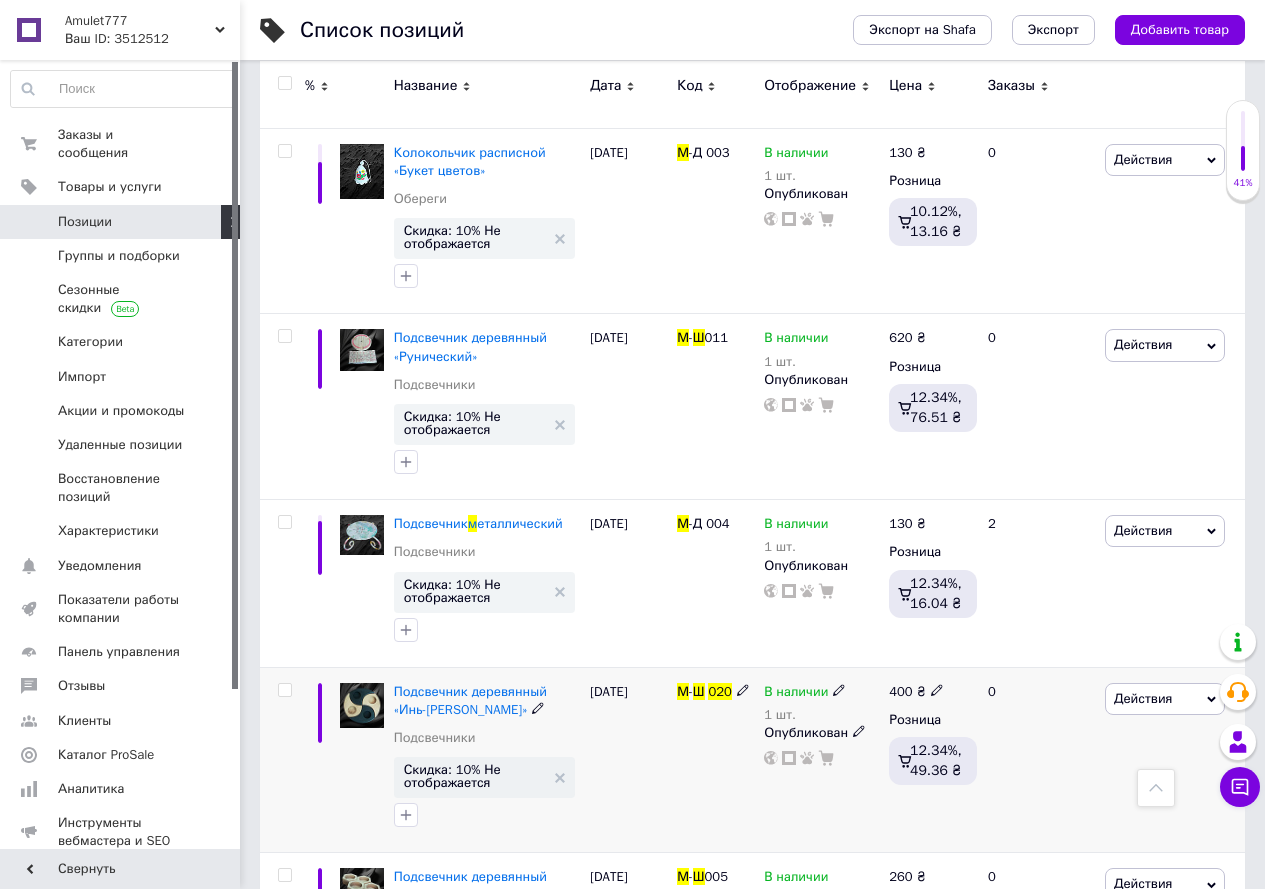 click 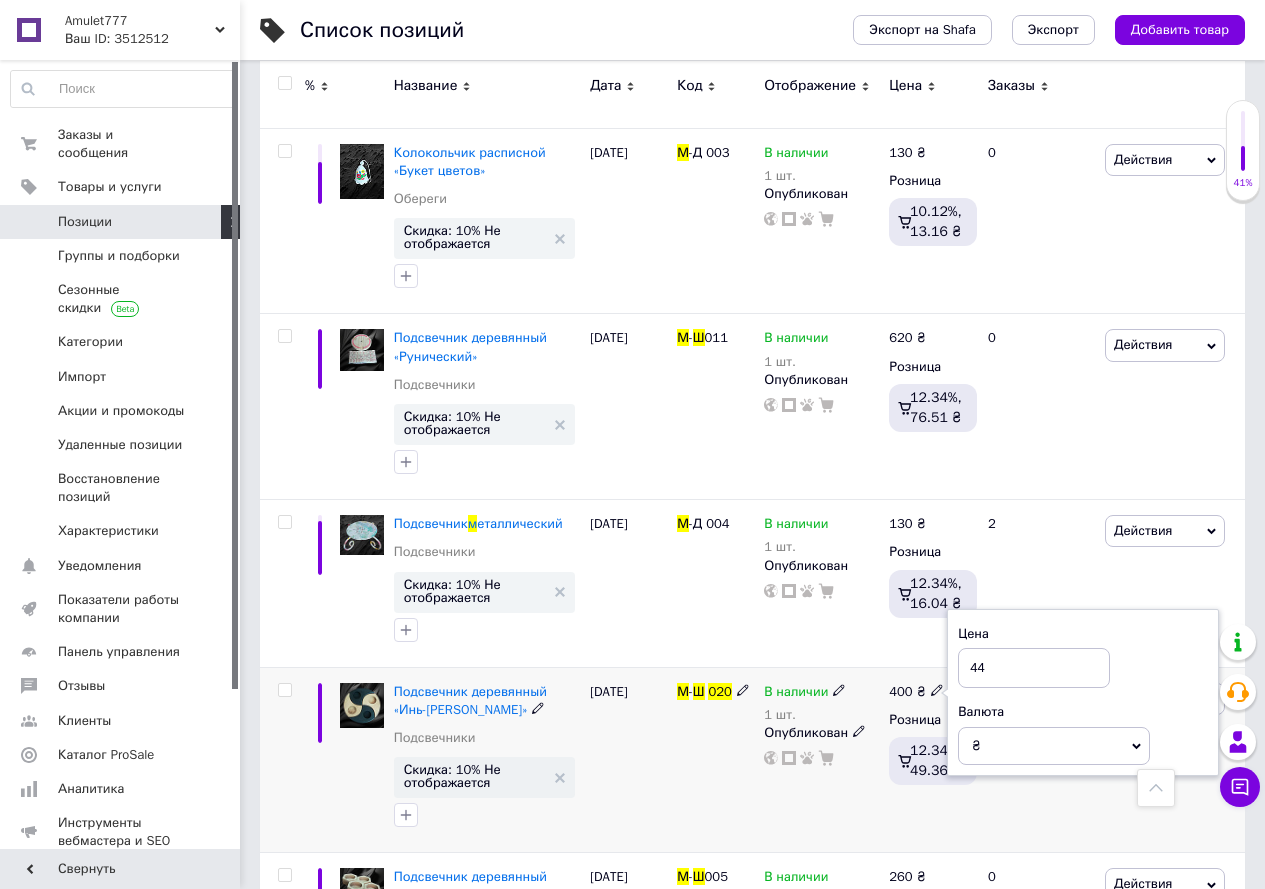 type on "440" 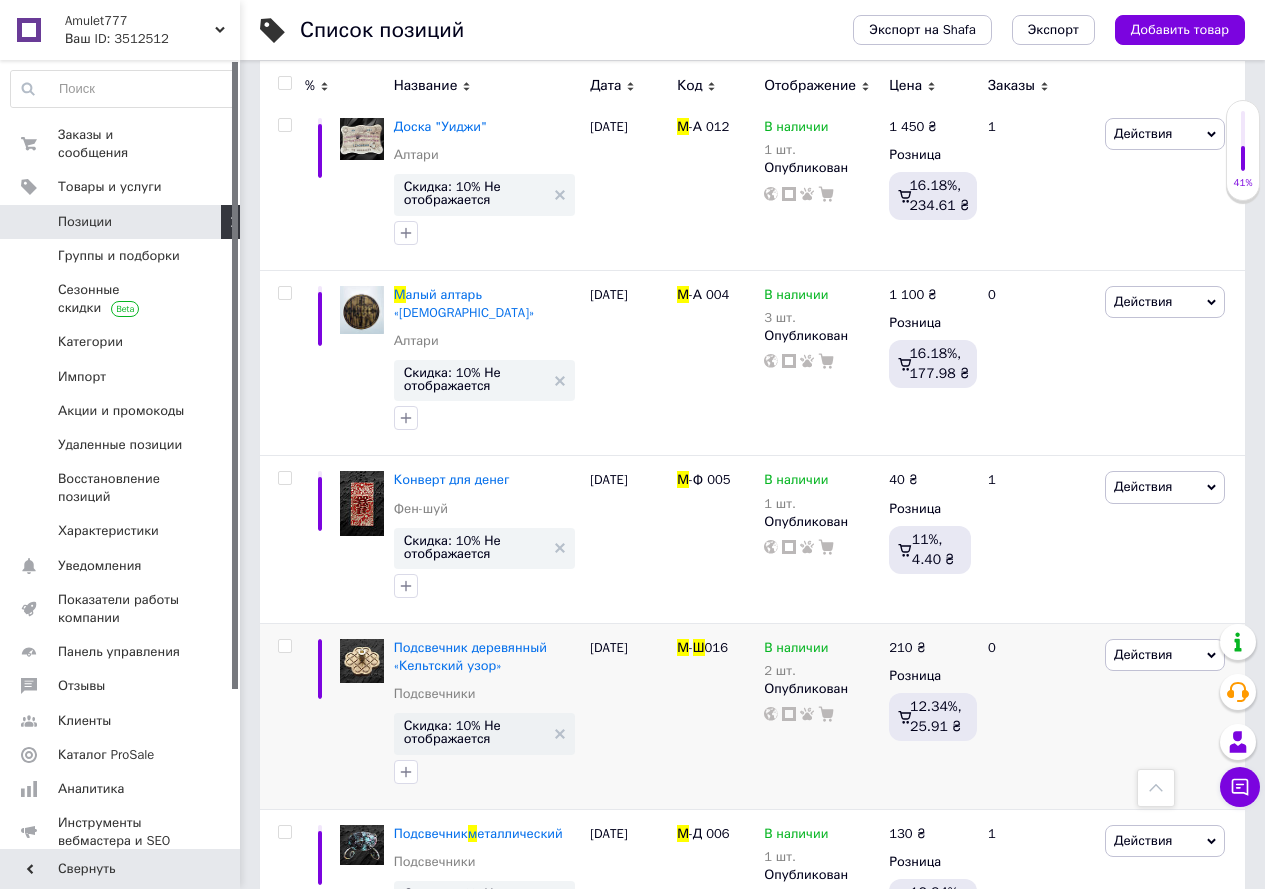 scroll, scrollTop: 0, scrollLeft: 0, axis: both 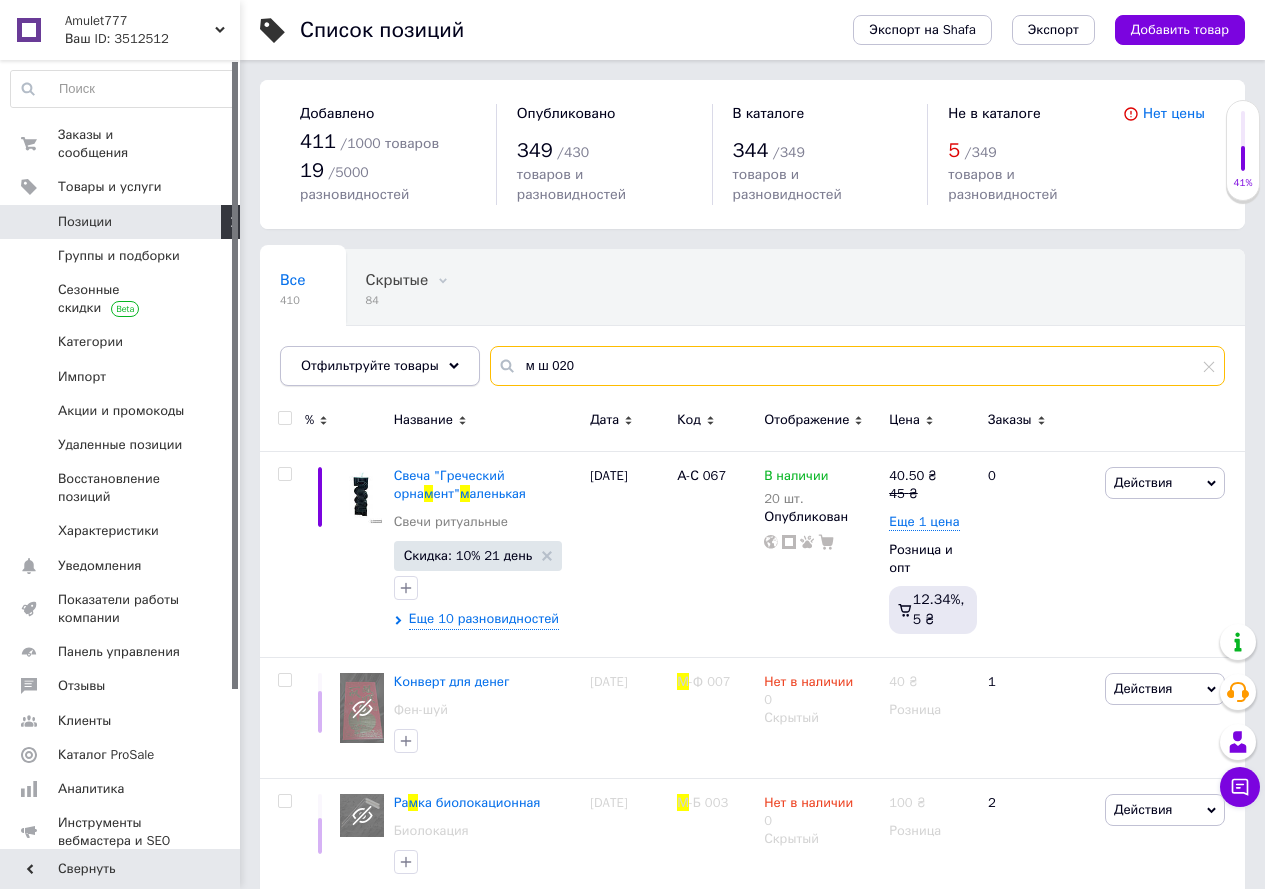 drag, startPoint x: 477, startPoint y: 342, endPoint x: 446, endPoint y: 346, distance: 31.257 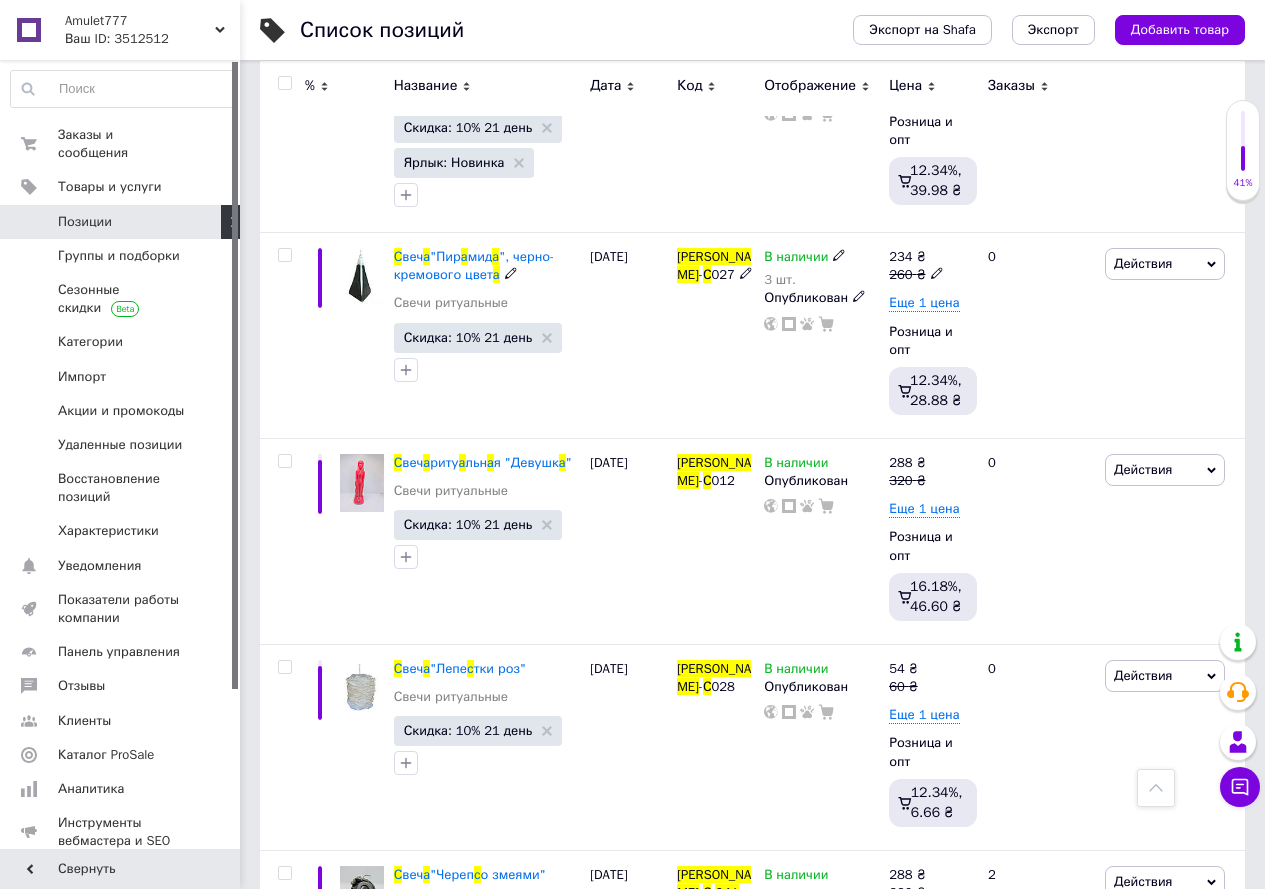 scroll, scrollTop: 8100, scrollLeft: 0, axis: vertical 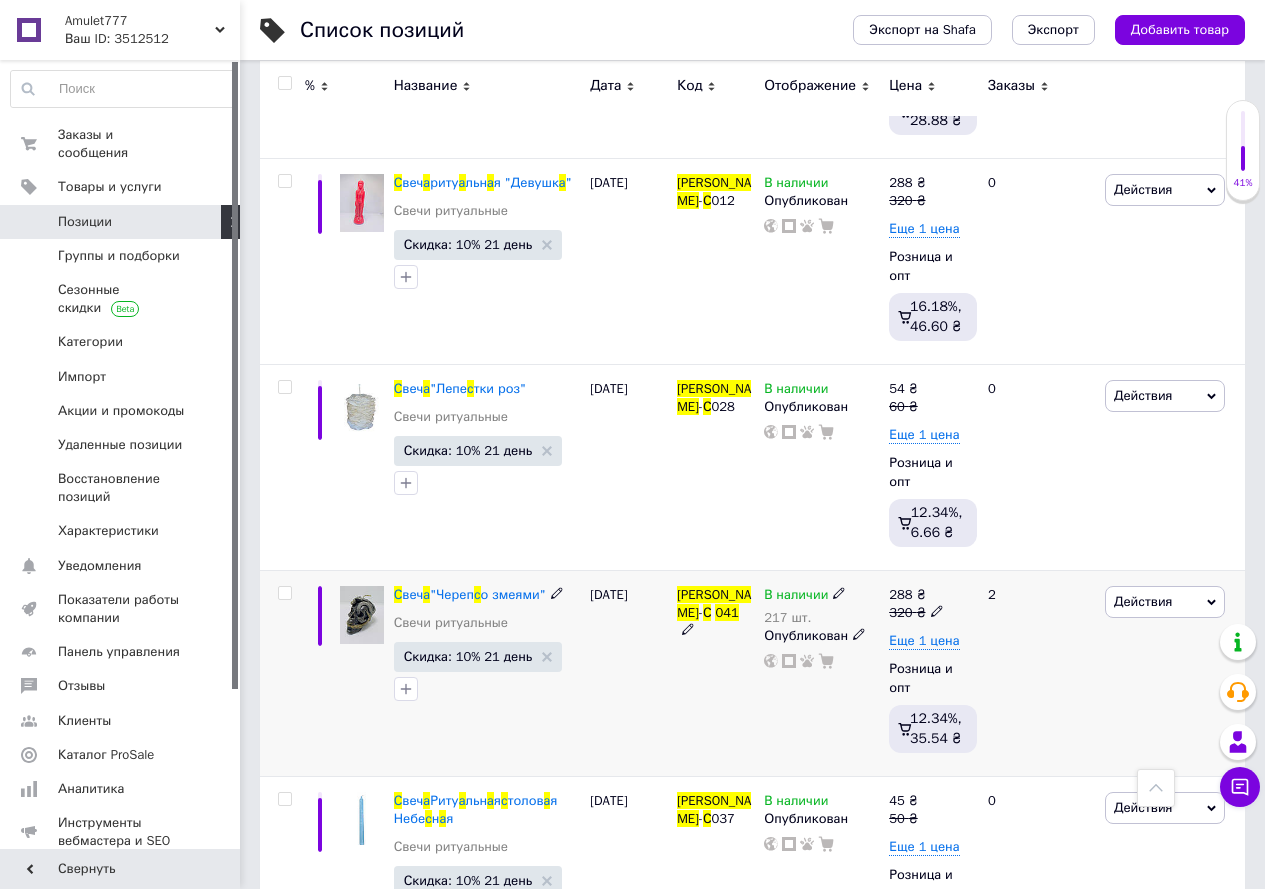 type on "а с 041" 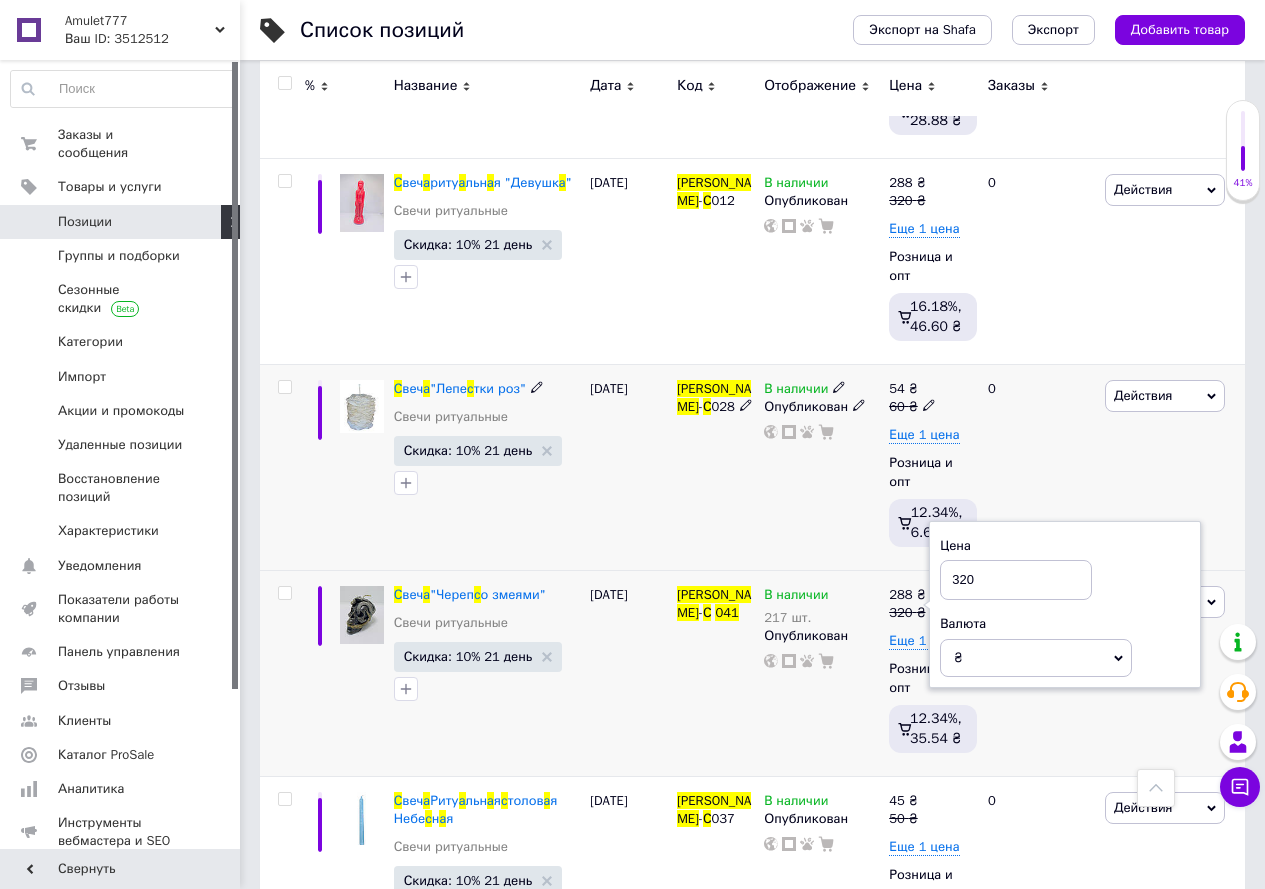 click on "0" at bounding box center [1038, 467] 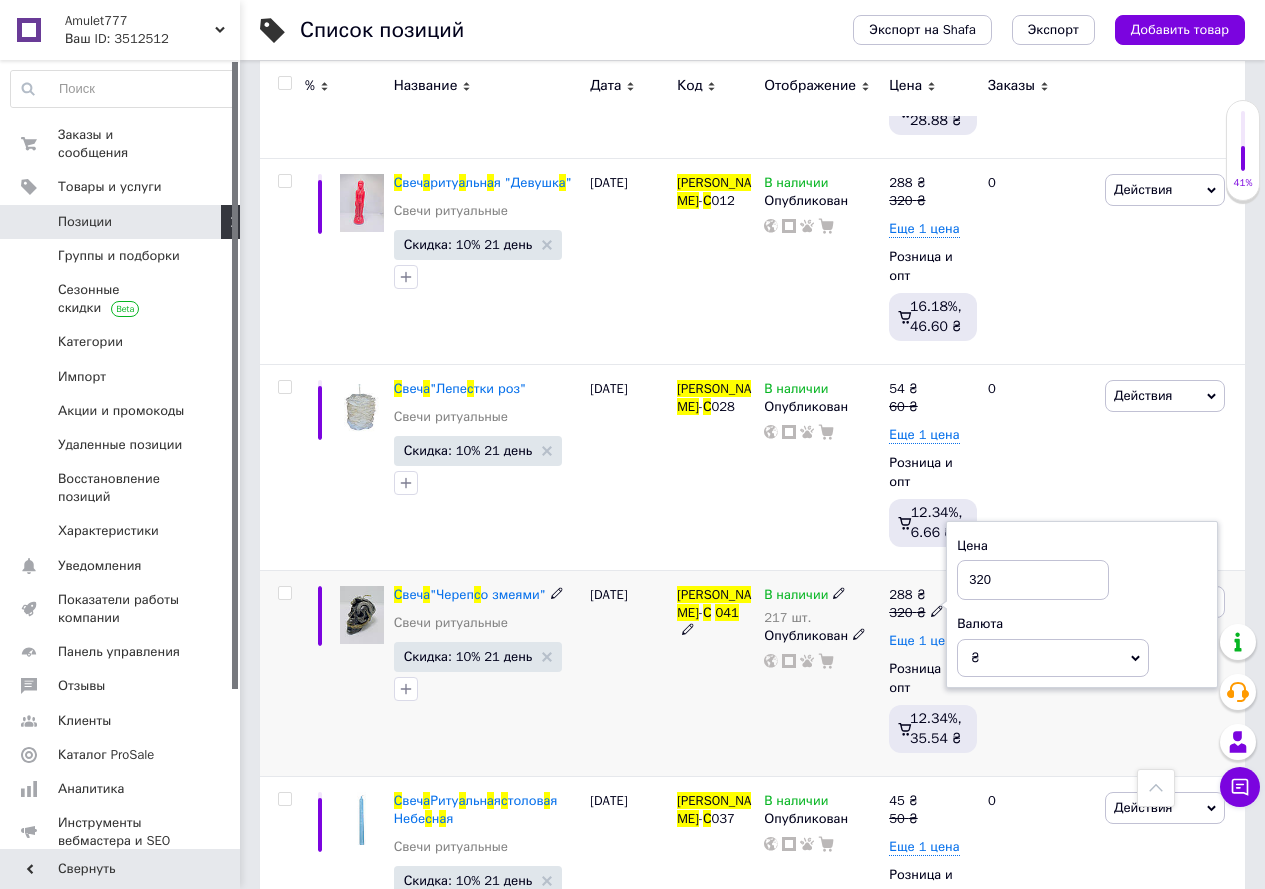 click on "Еще 1 цена" at bounding box center (924, 641) 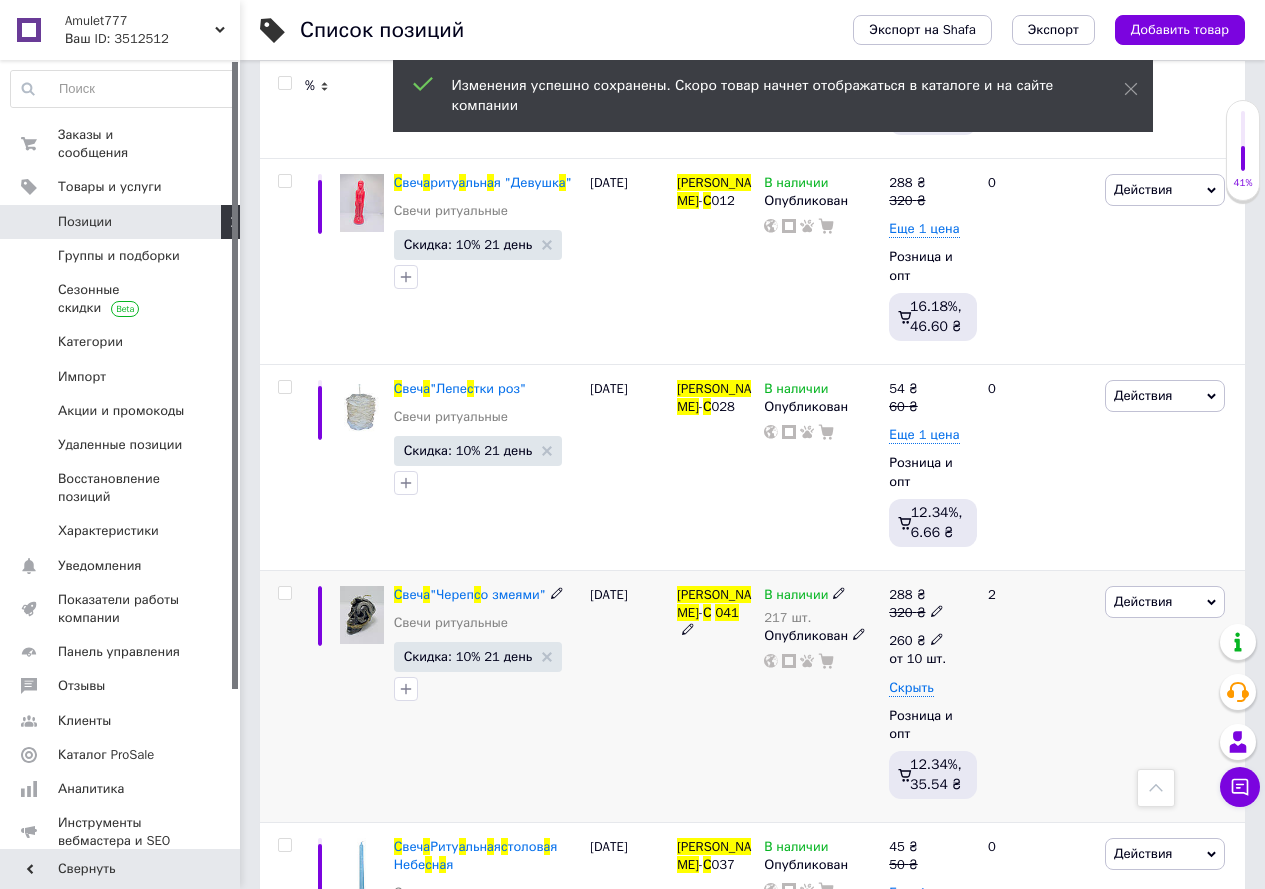 click 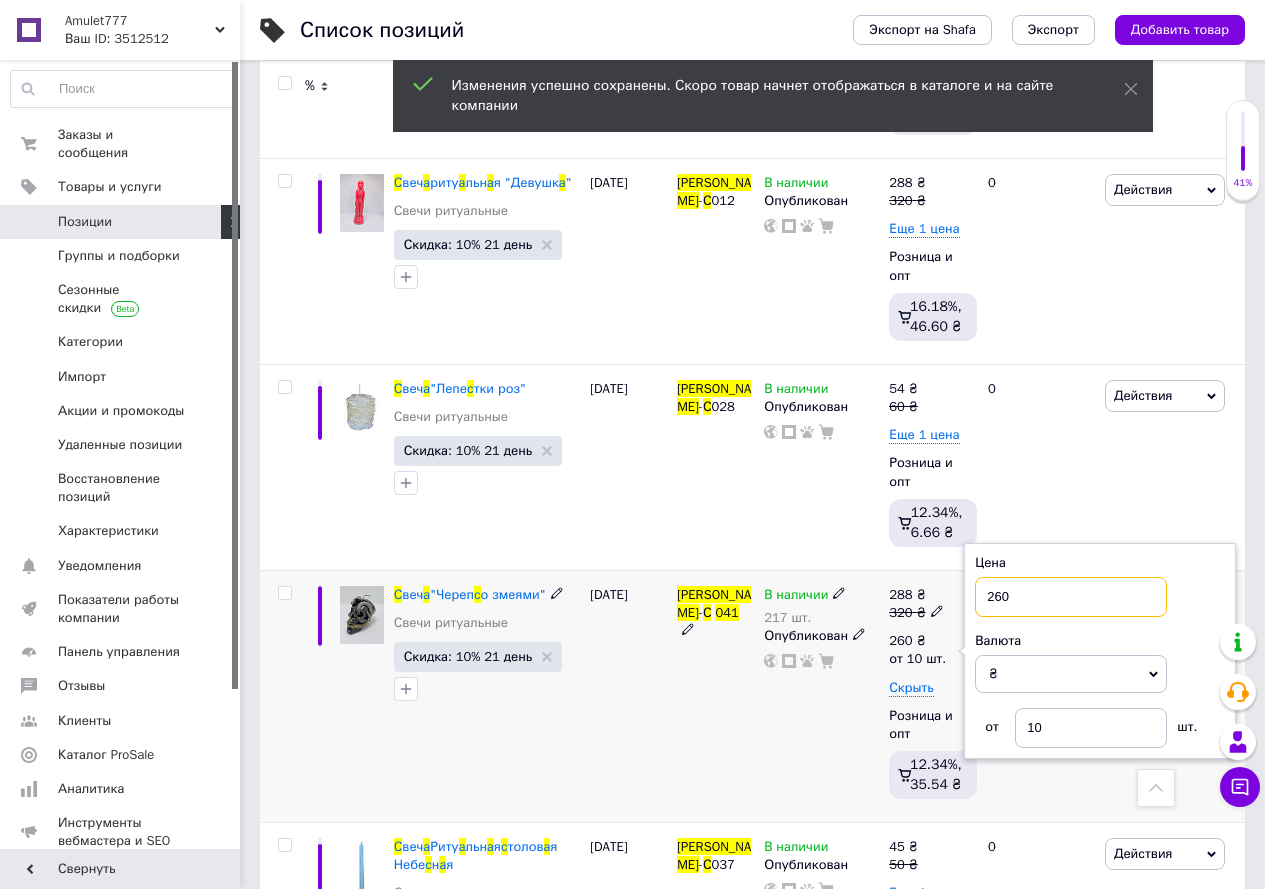 click on "288   ₴ 320   ₴ 260   ₴ от 10 шт. Цена 260 Валюта ₴ $ € CHF £ ¥ PLN ₸ MDL HUF KGS CN¥ TRY ₩ lei от 10 шт. Скрыть Розница и опт 12.34%, 35.54 ₴" at bounding box center [930, 696] 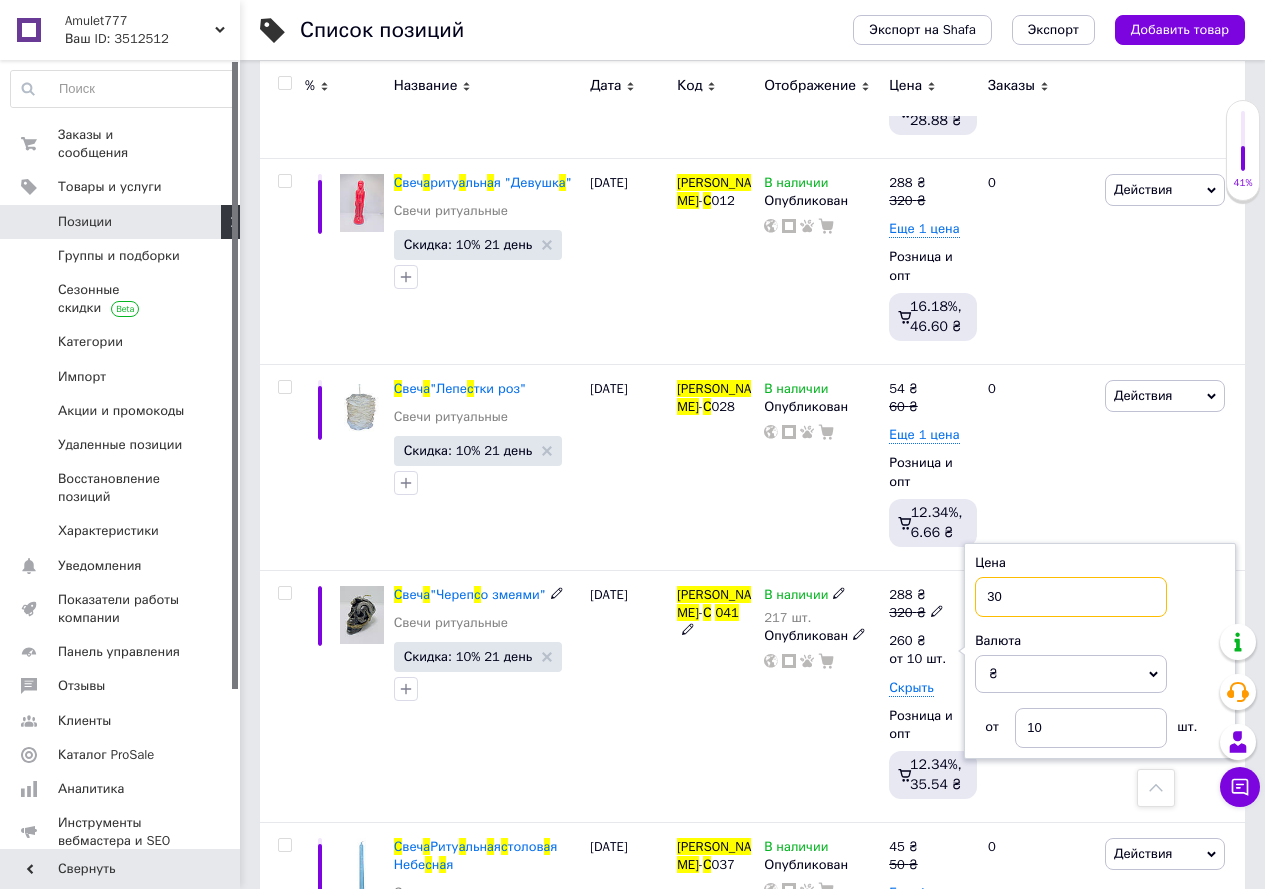 type on "300" 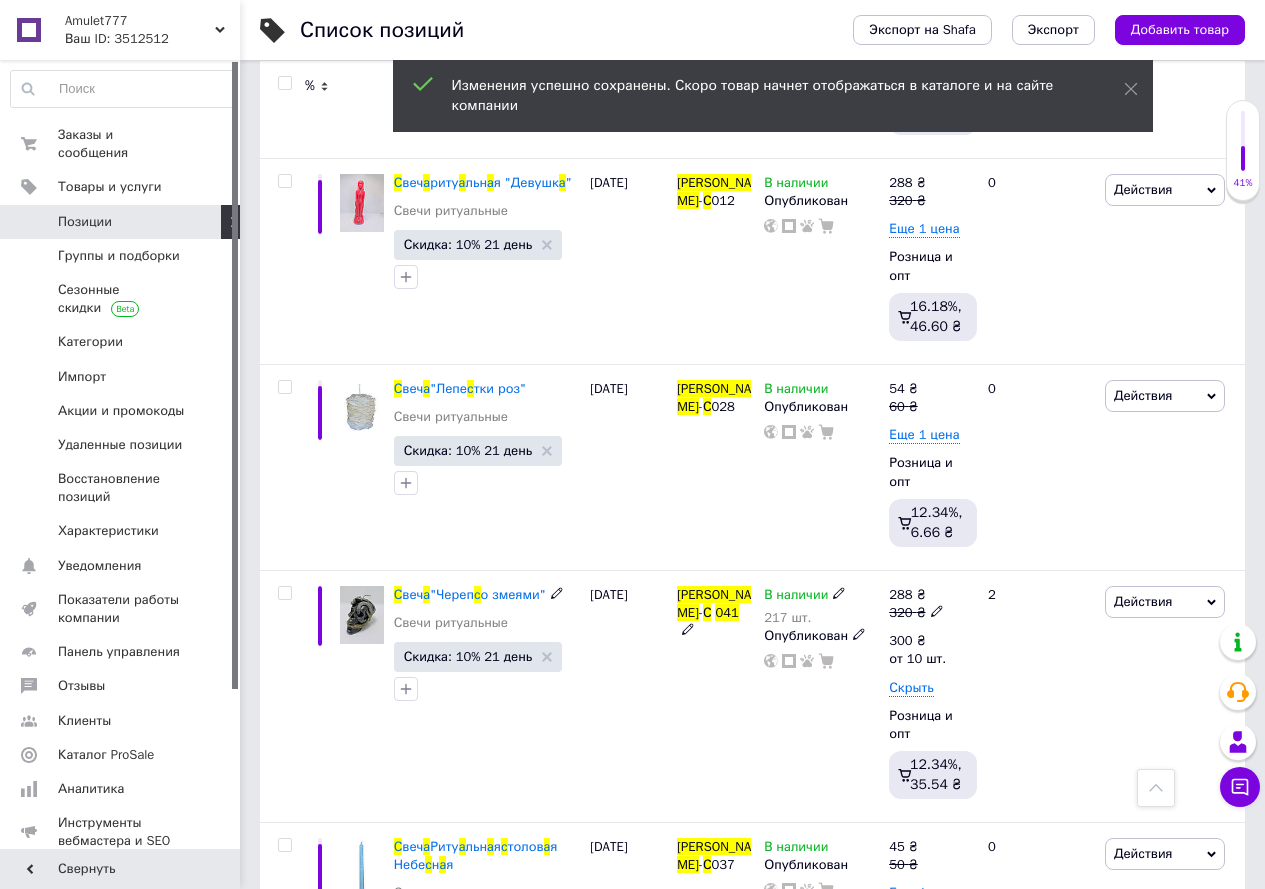 click 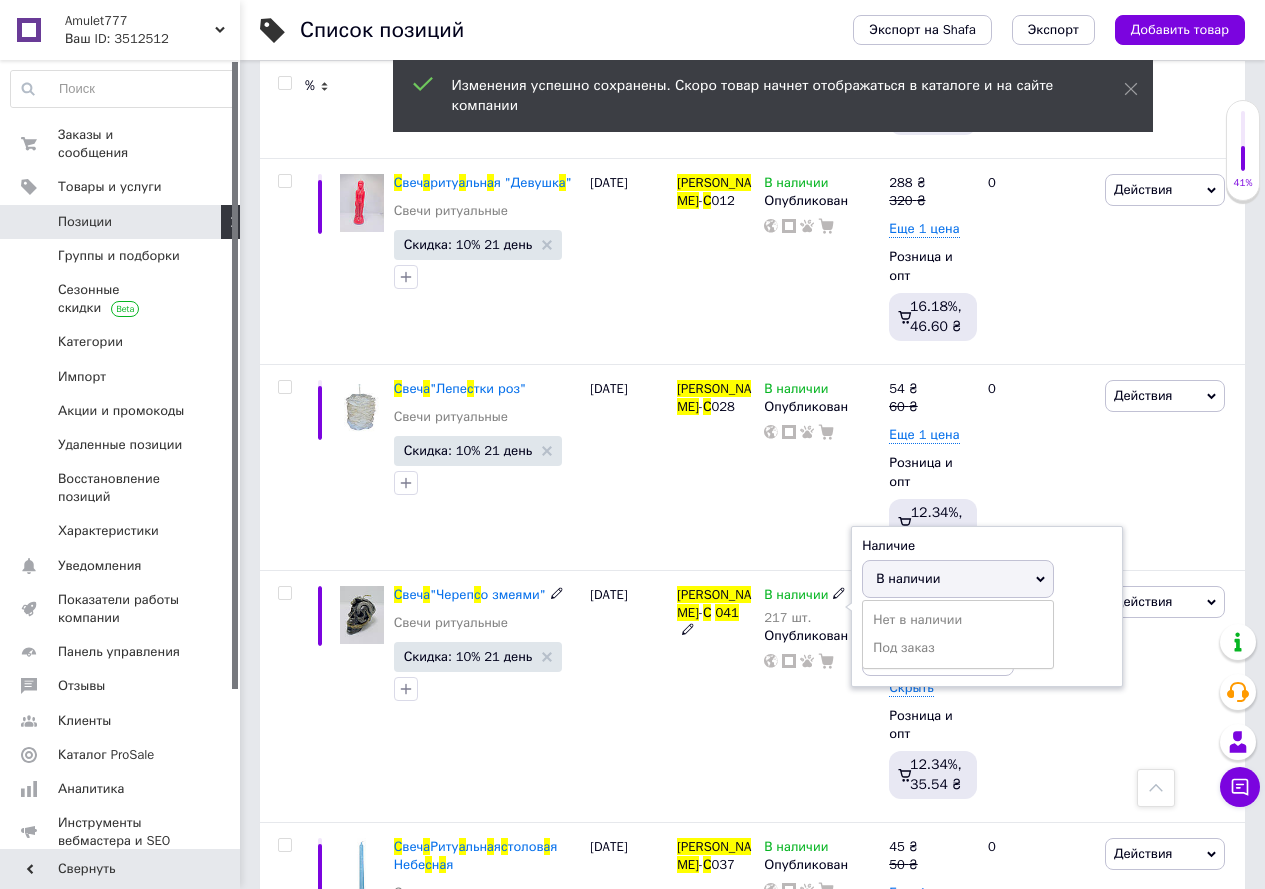 click on "В наличии" at bounding box center [958, 579] 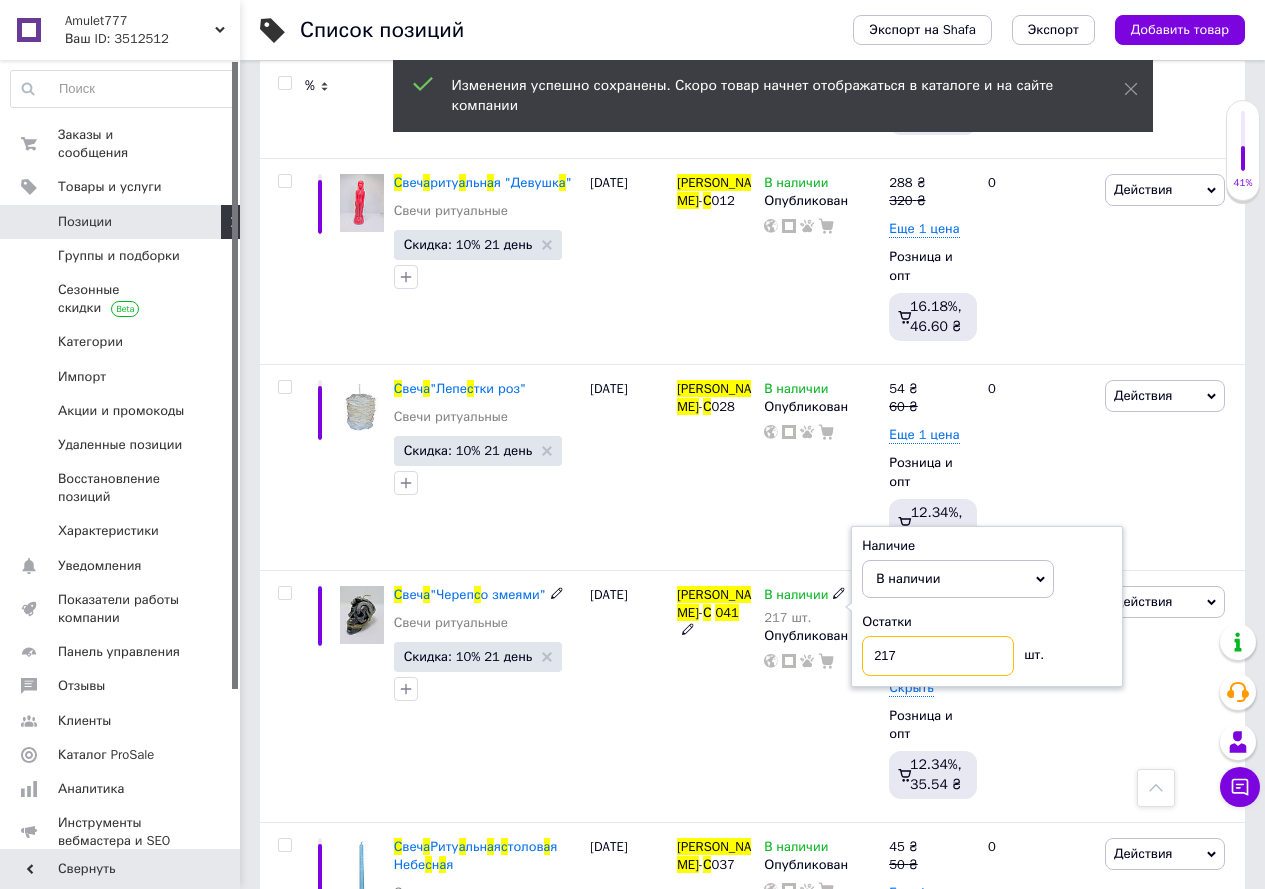 click on "В наличии 217 шт. Наличие В наличии Нет в наличии Под заказ Остатки 217 шт. Опубликован" at bounding box center (821, 628) 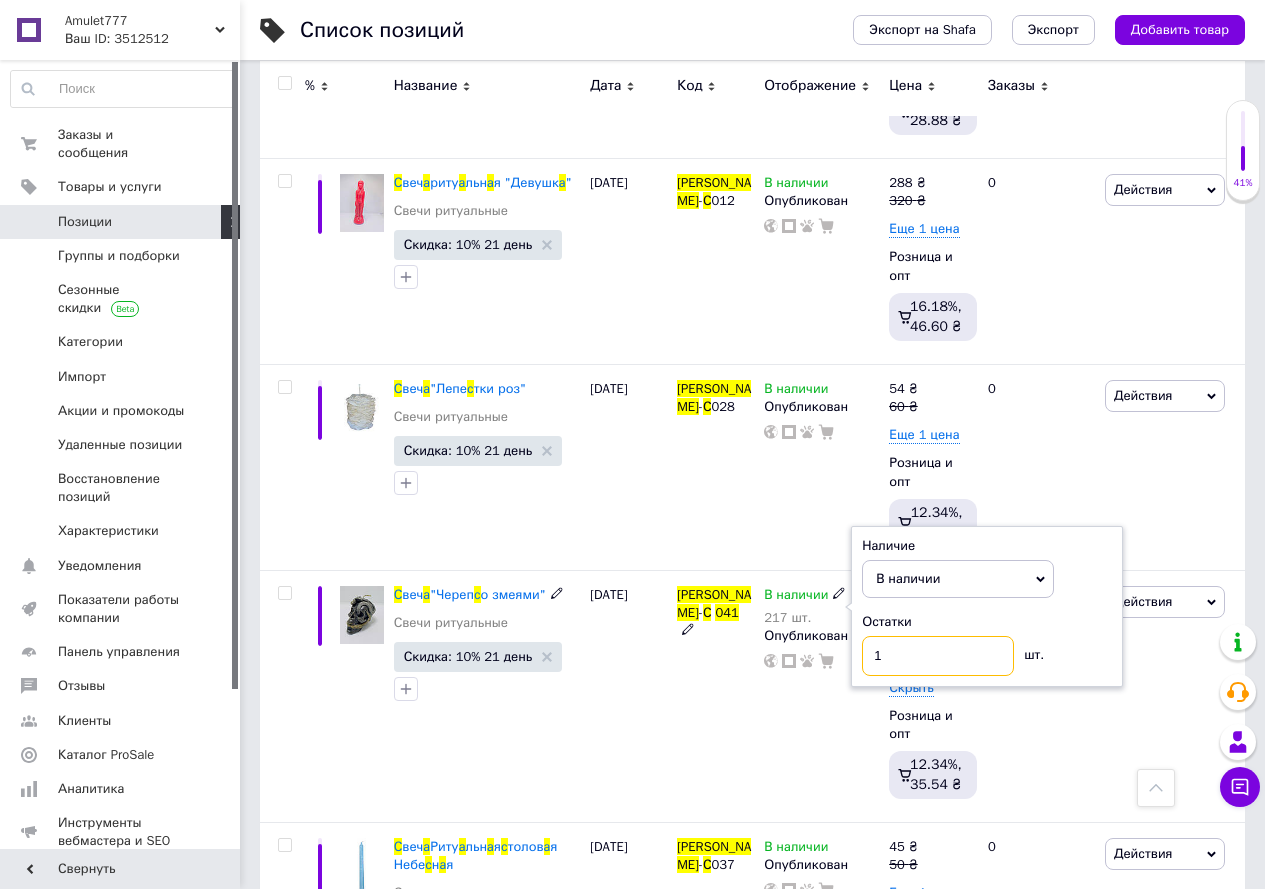 type on "10" 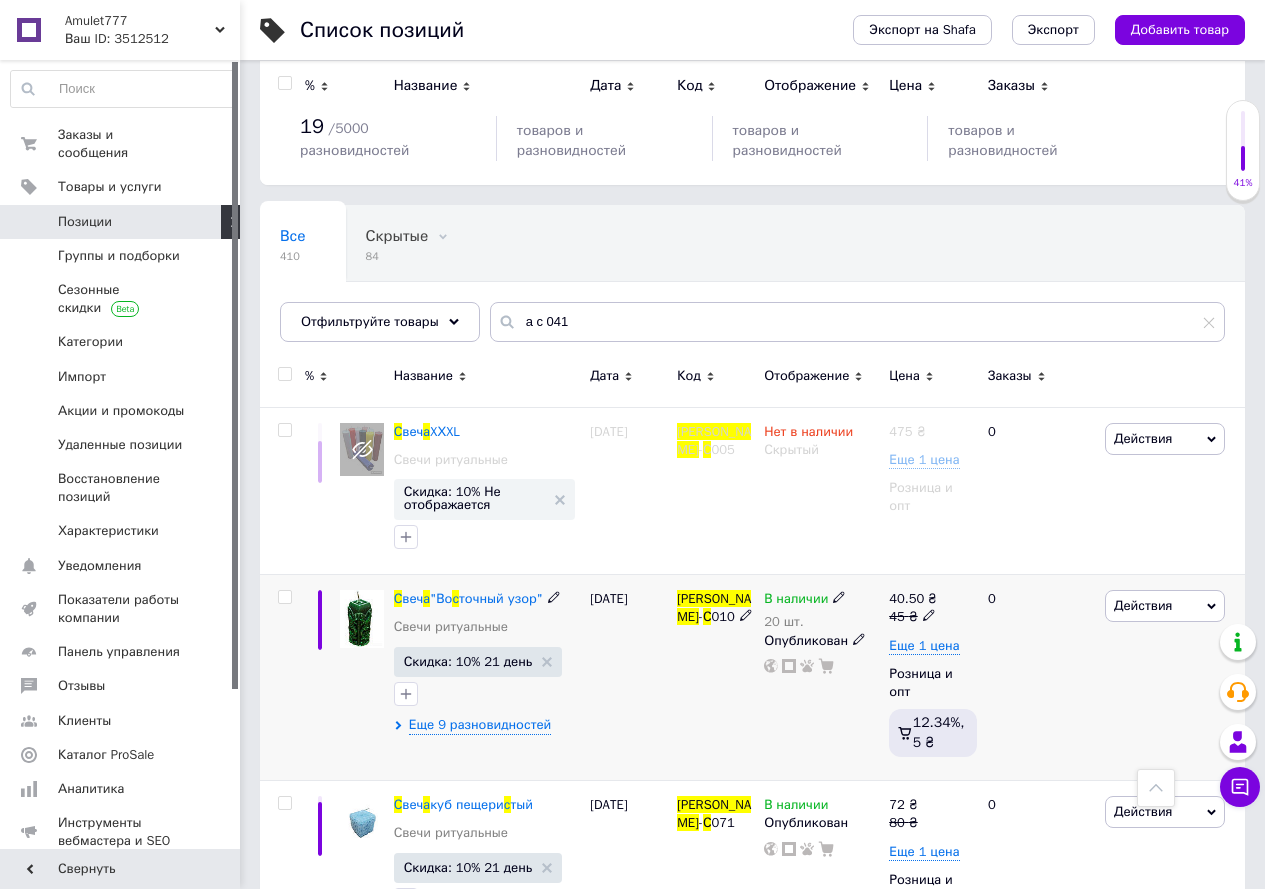 scroll, scrollTop: 0, scrollLeft: 0, axis: both 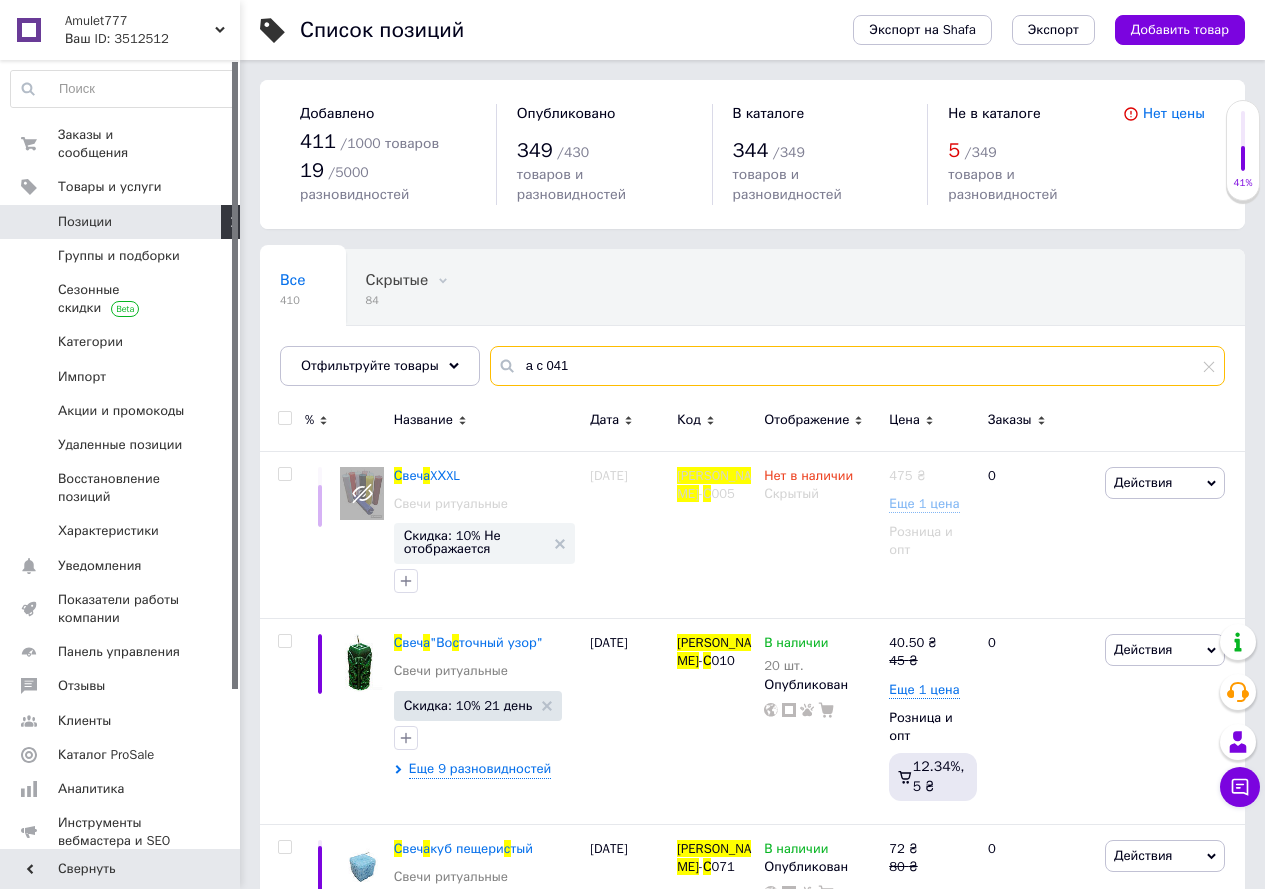 click on "а с 041" at bounding box center (857, 366) 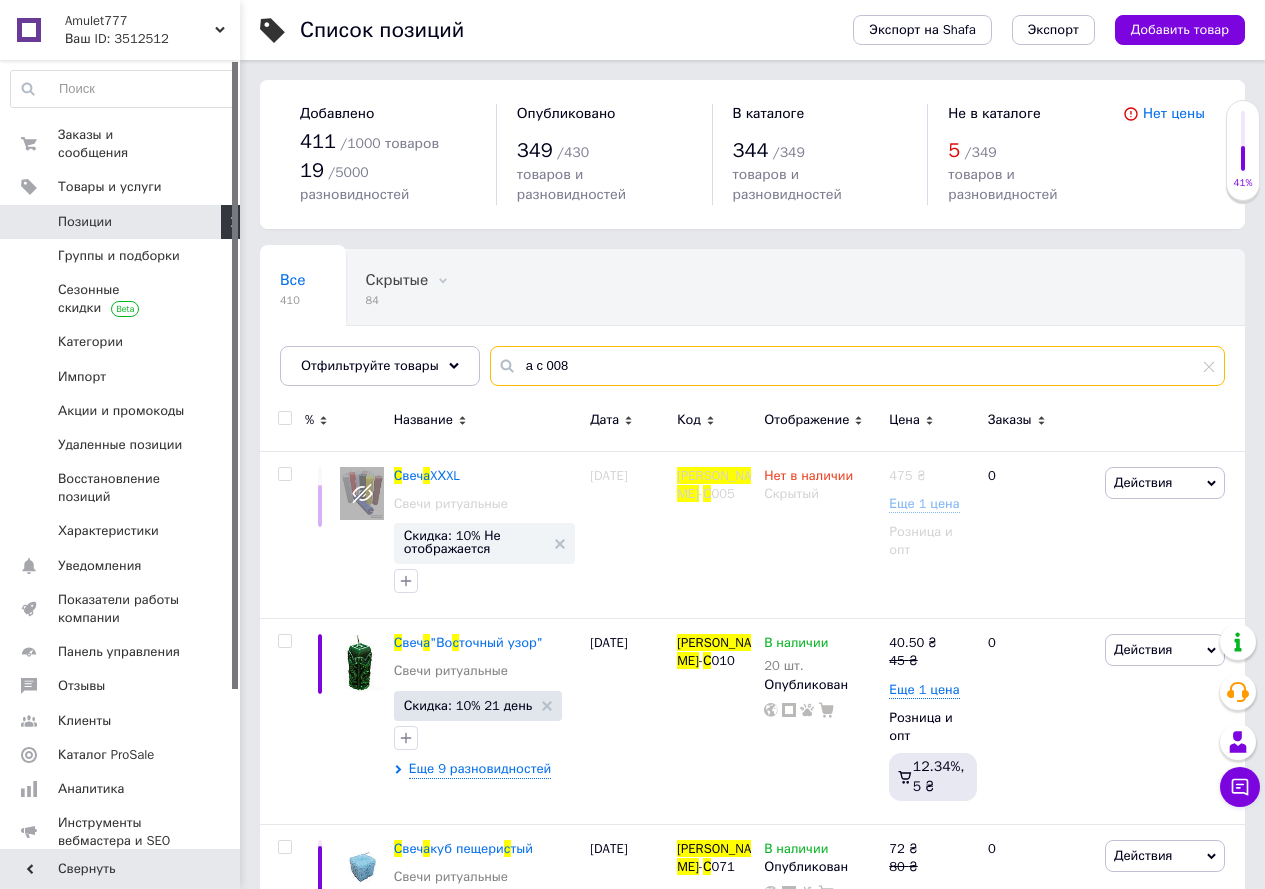 type on "а с 008" 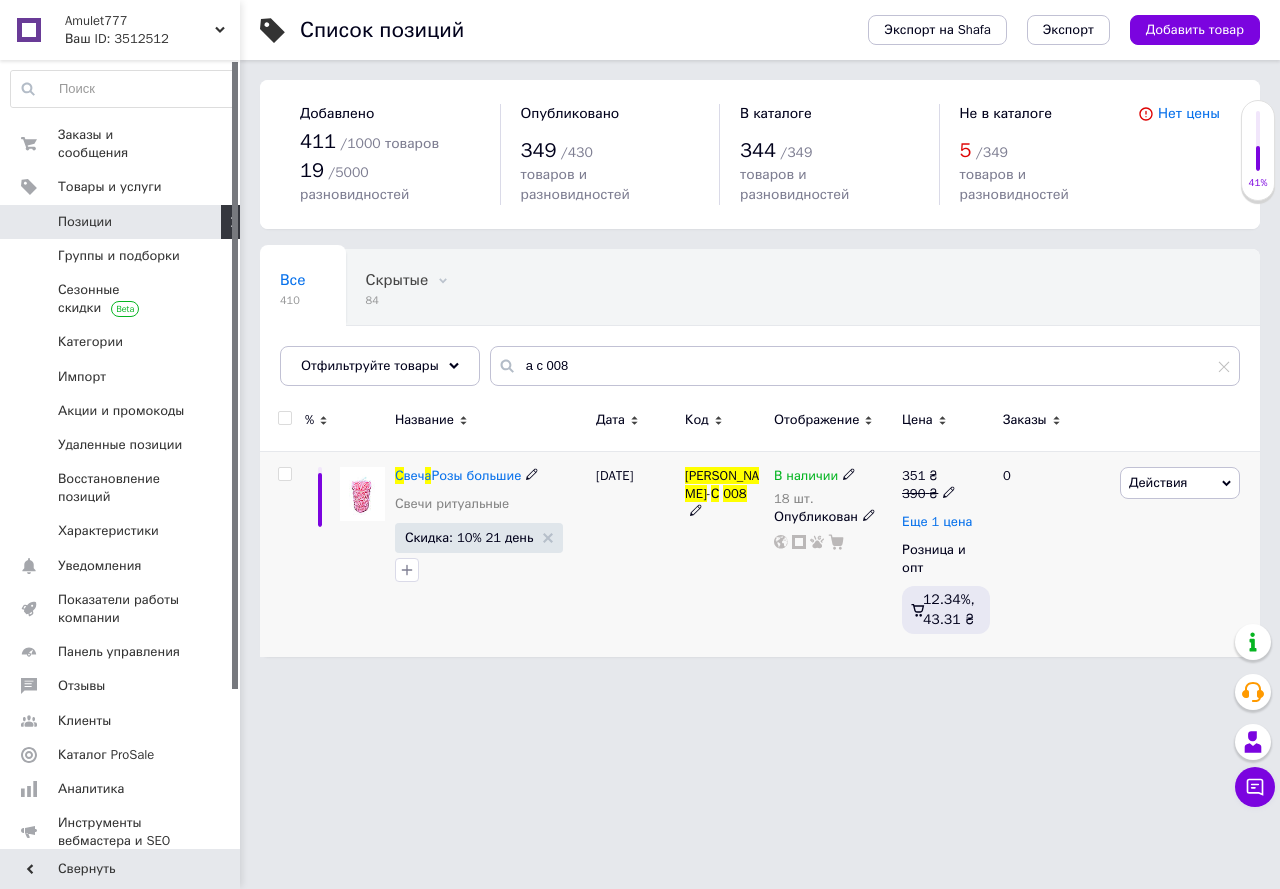 click on "Еще 1 цена" at bounding box center (937, 522) 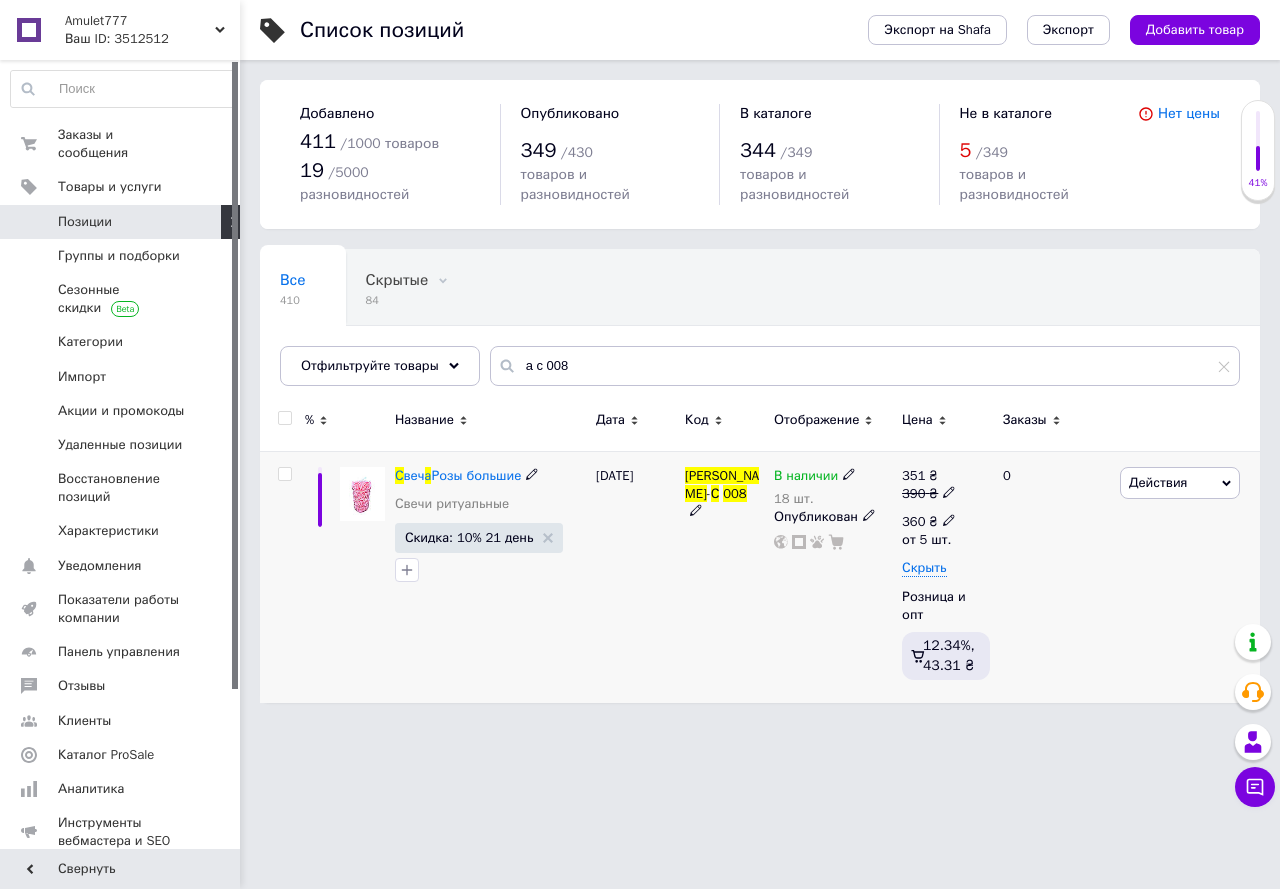 click 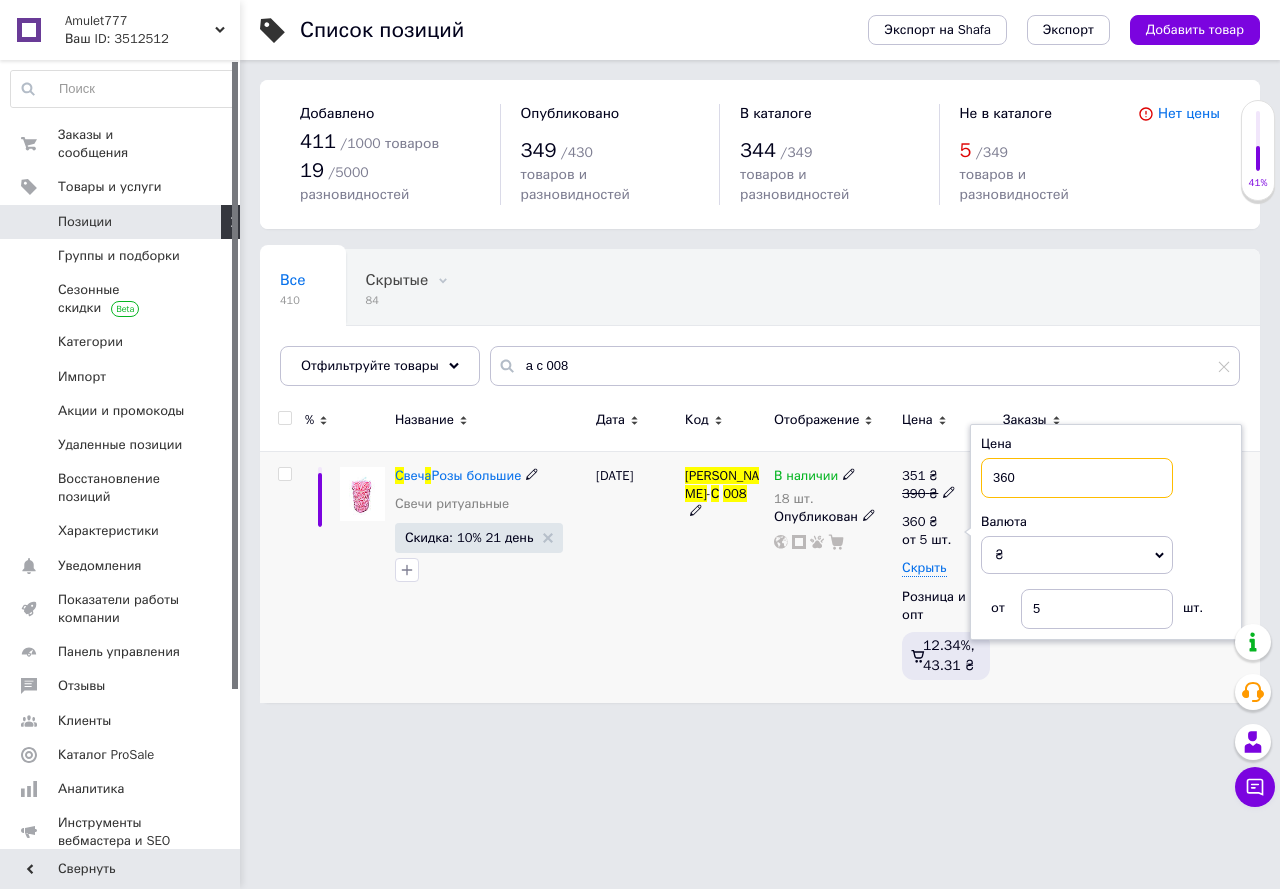 drag, startPoint x: 1034, startPoint y: 462, endPoint x: 938, endPoint y: 475, distance: 96.87621 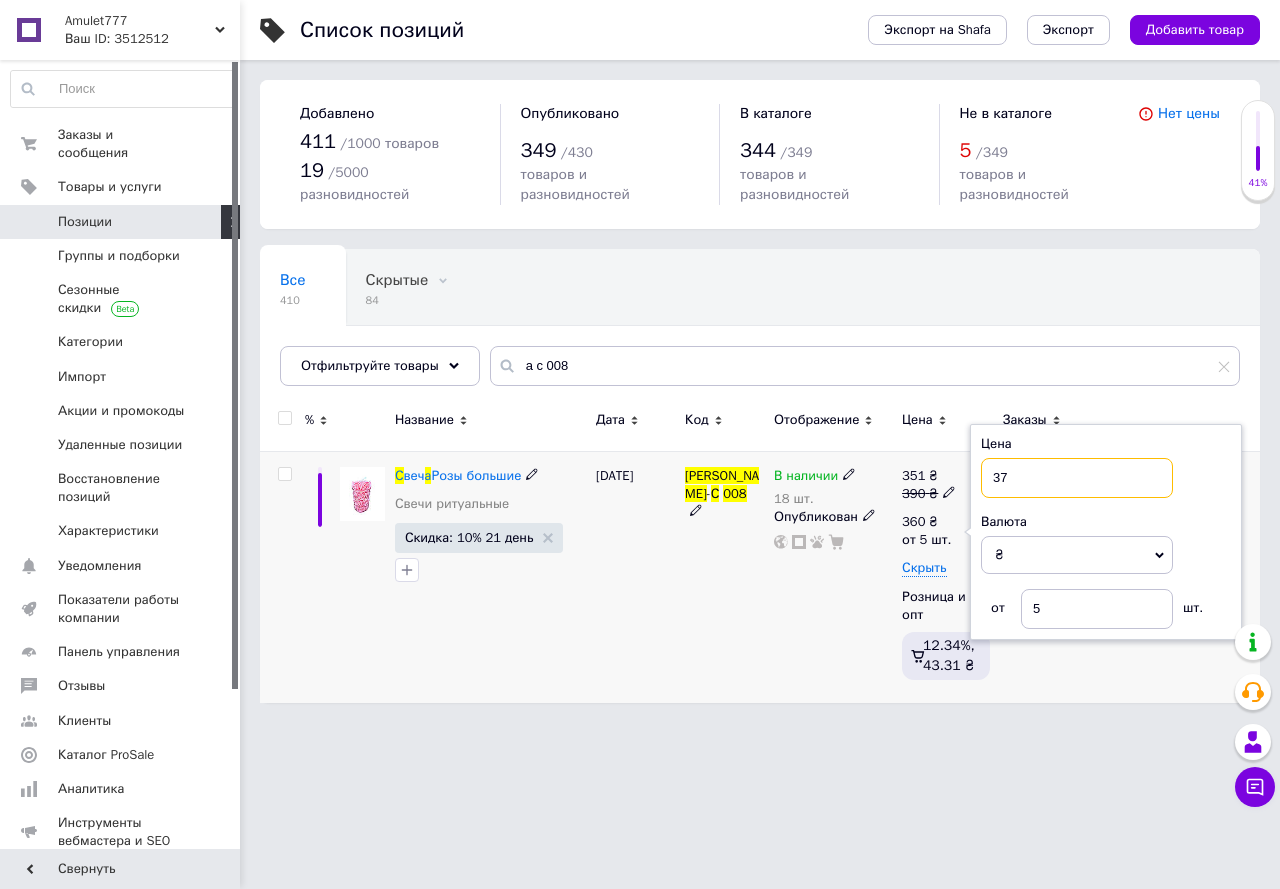 type on "375" 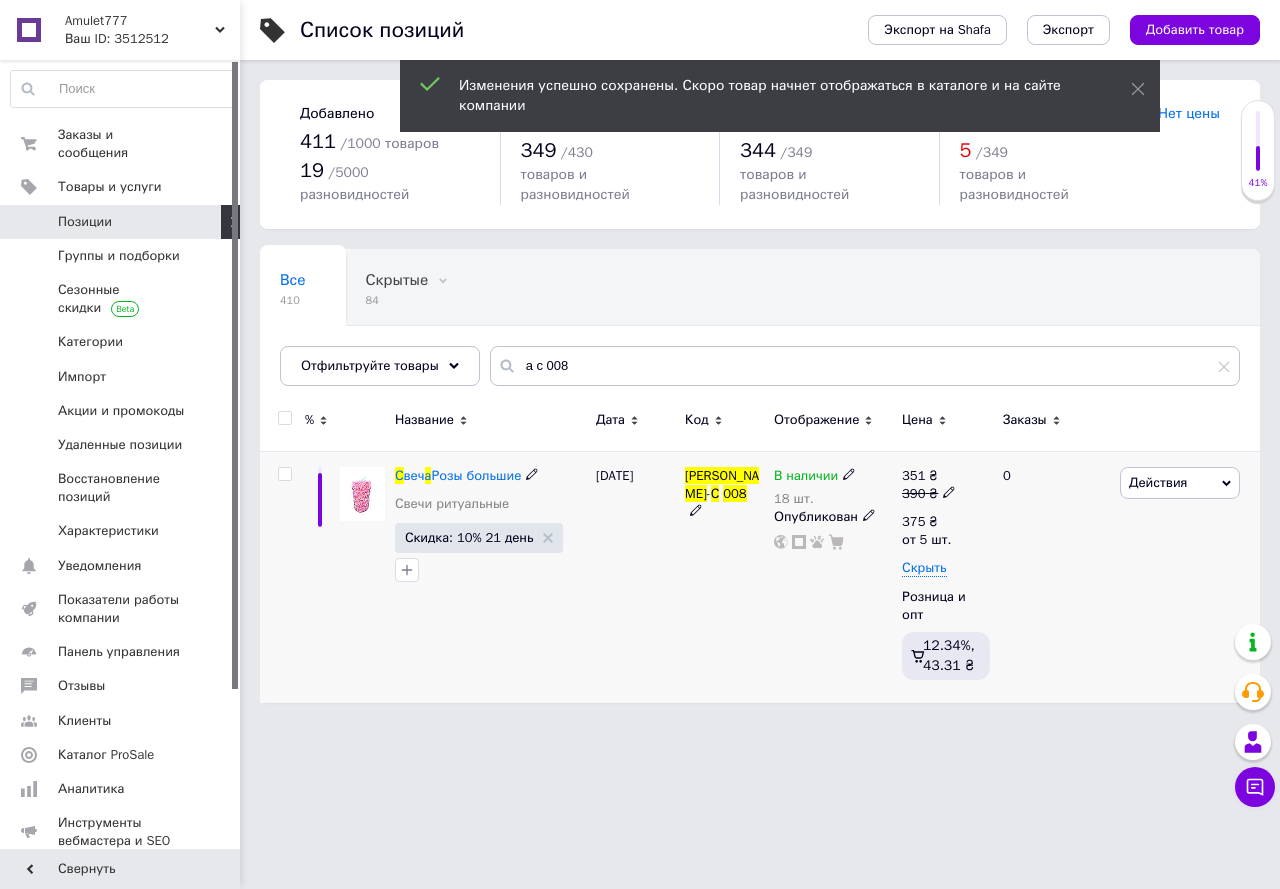 click 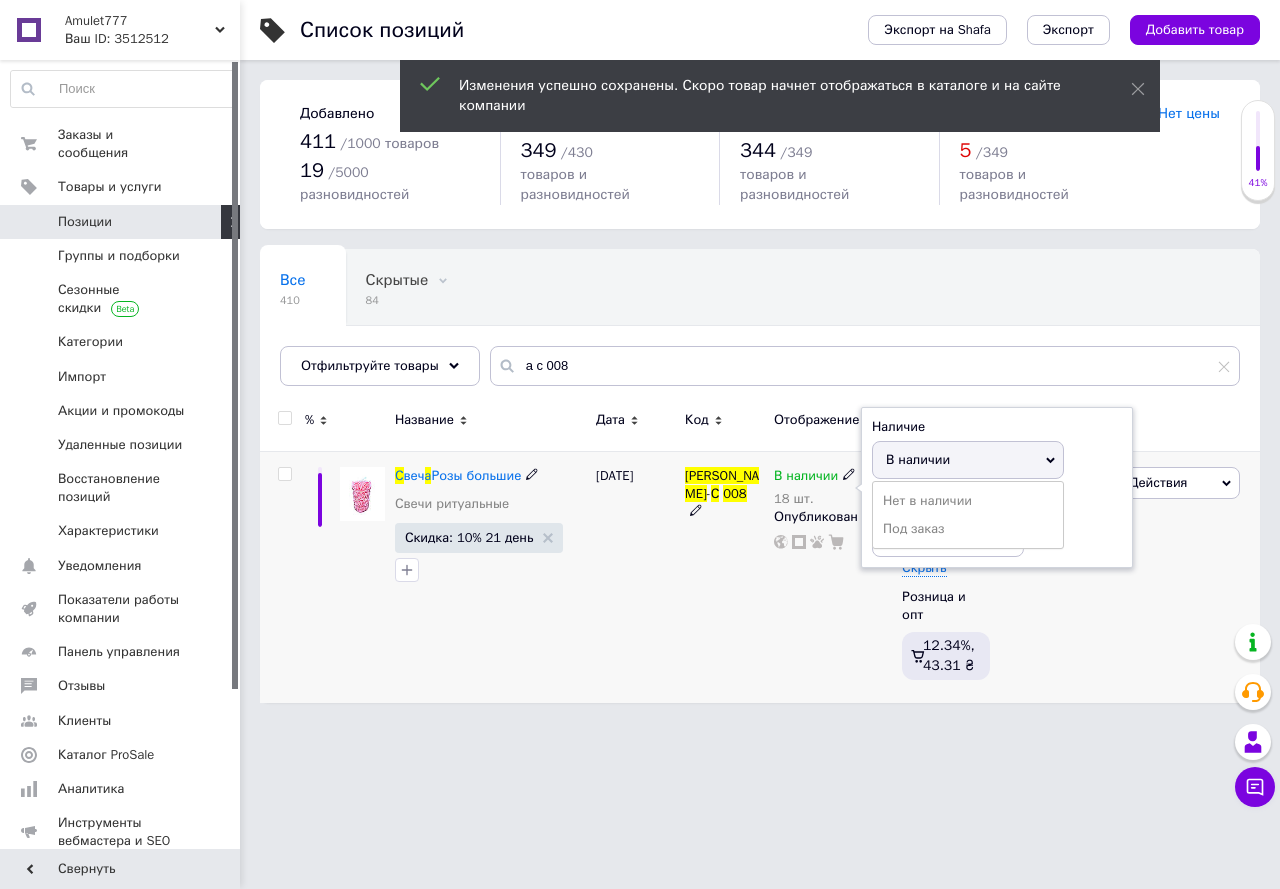 click on "Остатки" at bounding box center [997, 503] 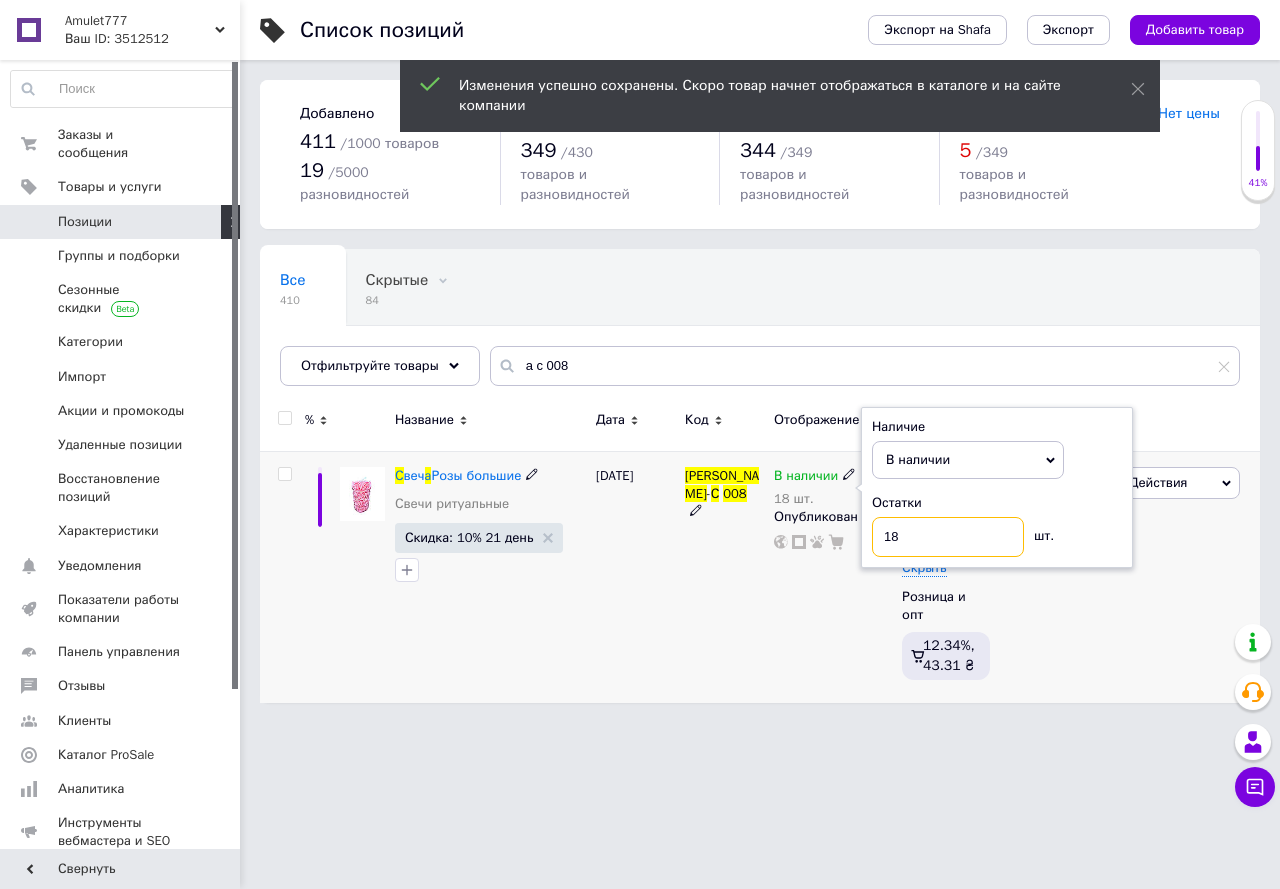 drag, startPoint x: 985, startPoint y: 513, endPoint x: 826, endPoint y: 529, distance: 159.80301 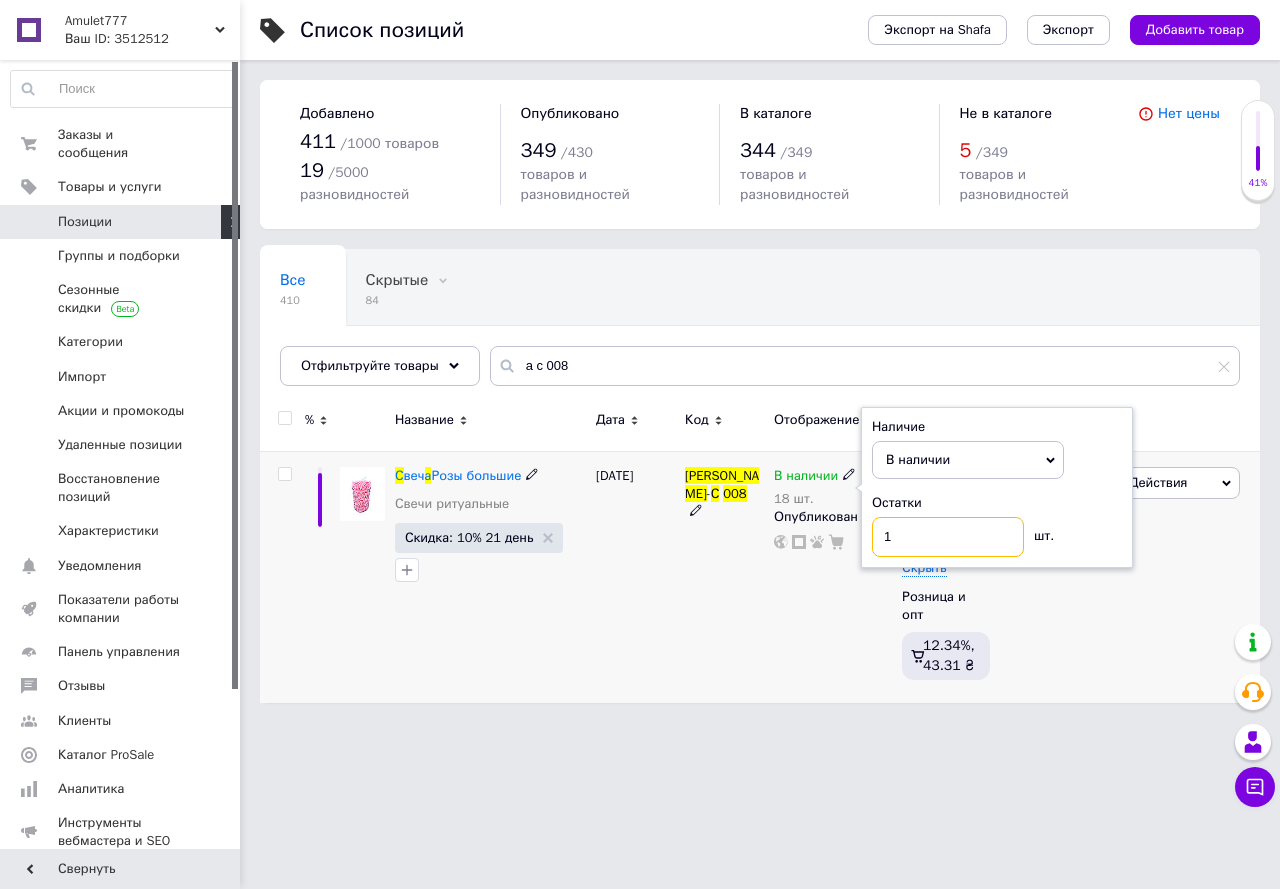 type on "10" 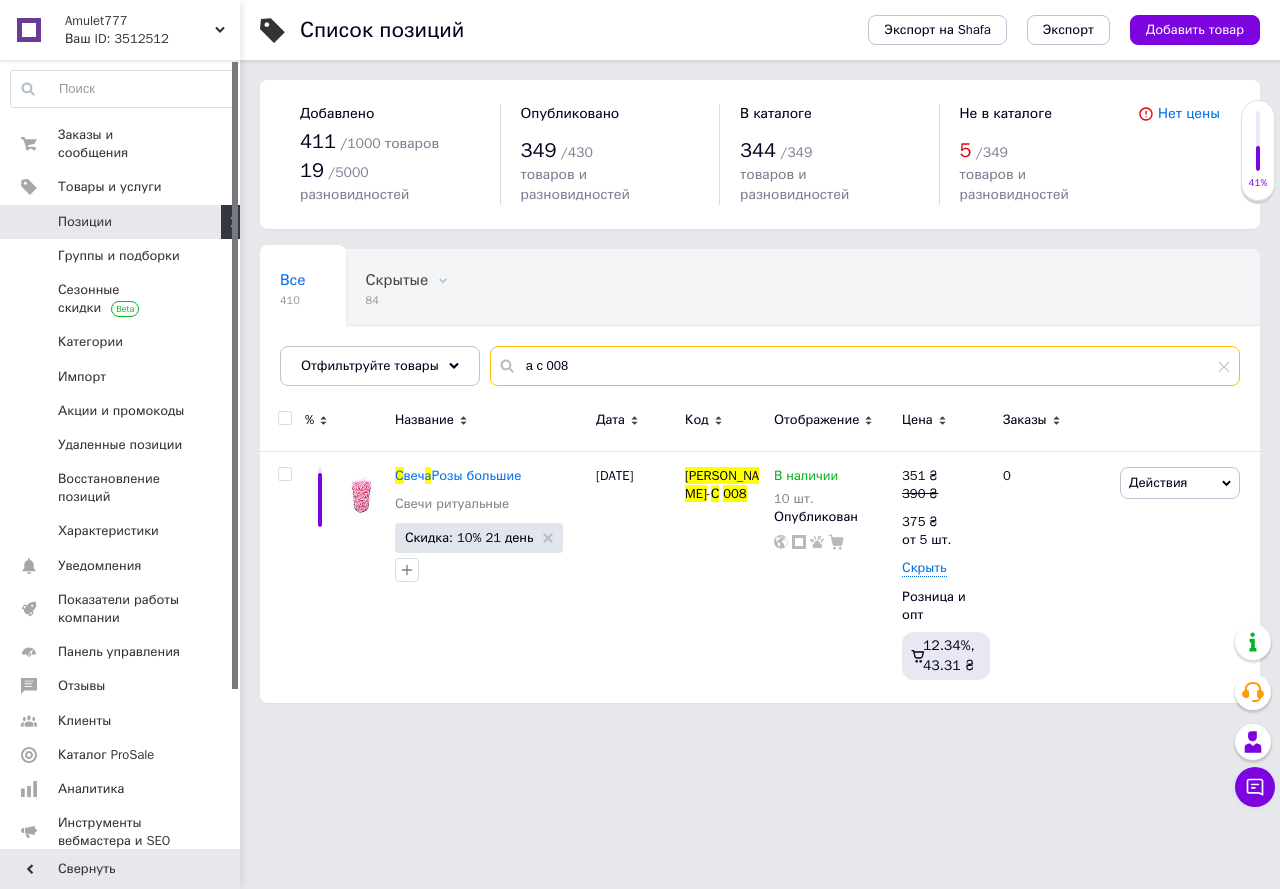 drag, startPoint x: 578, startPoint y: 344, endPoint x: 500, endPoint y: 337, distance: 78.31347 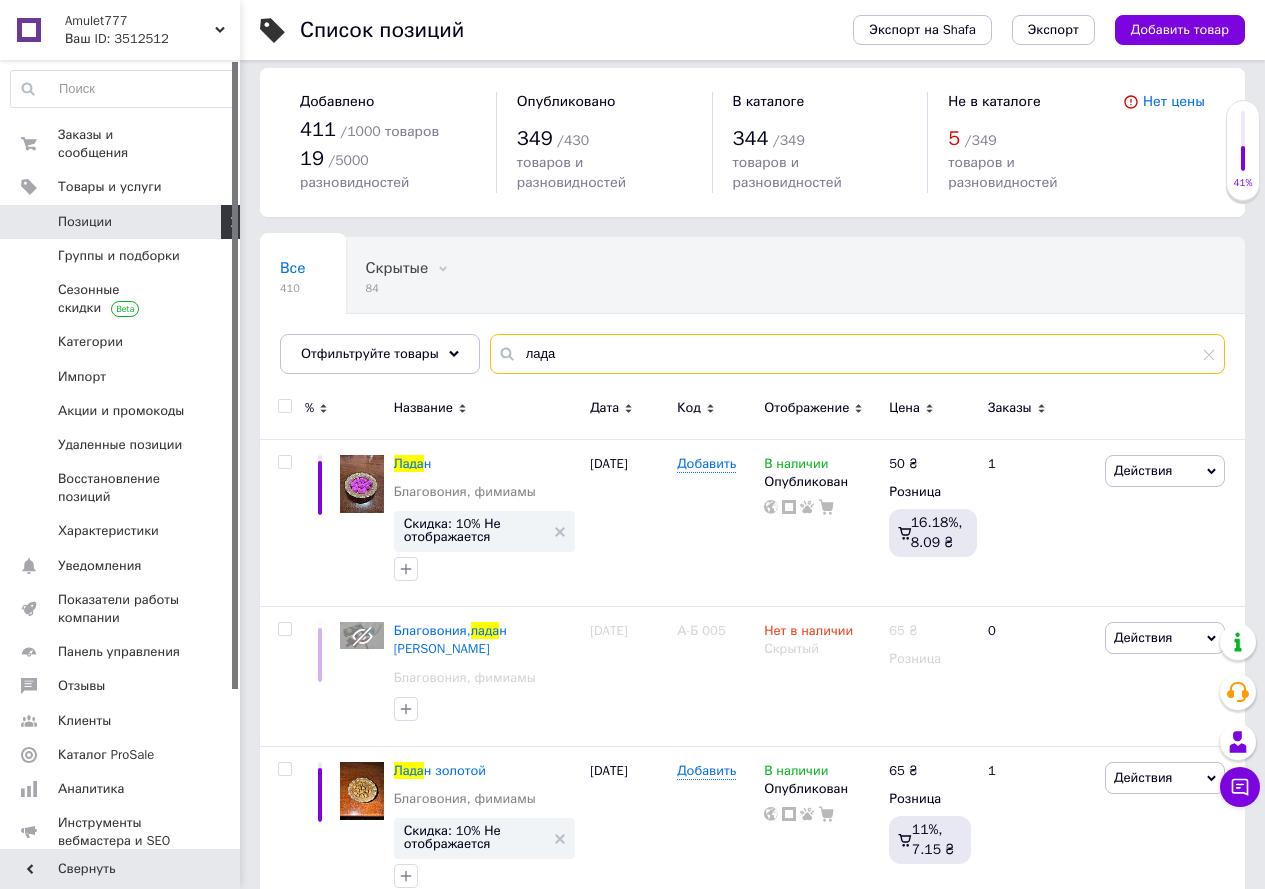 scroll, scrollTop: 18, scrollLeft: 0, axis: vertical 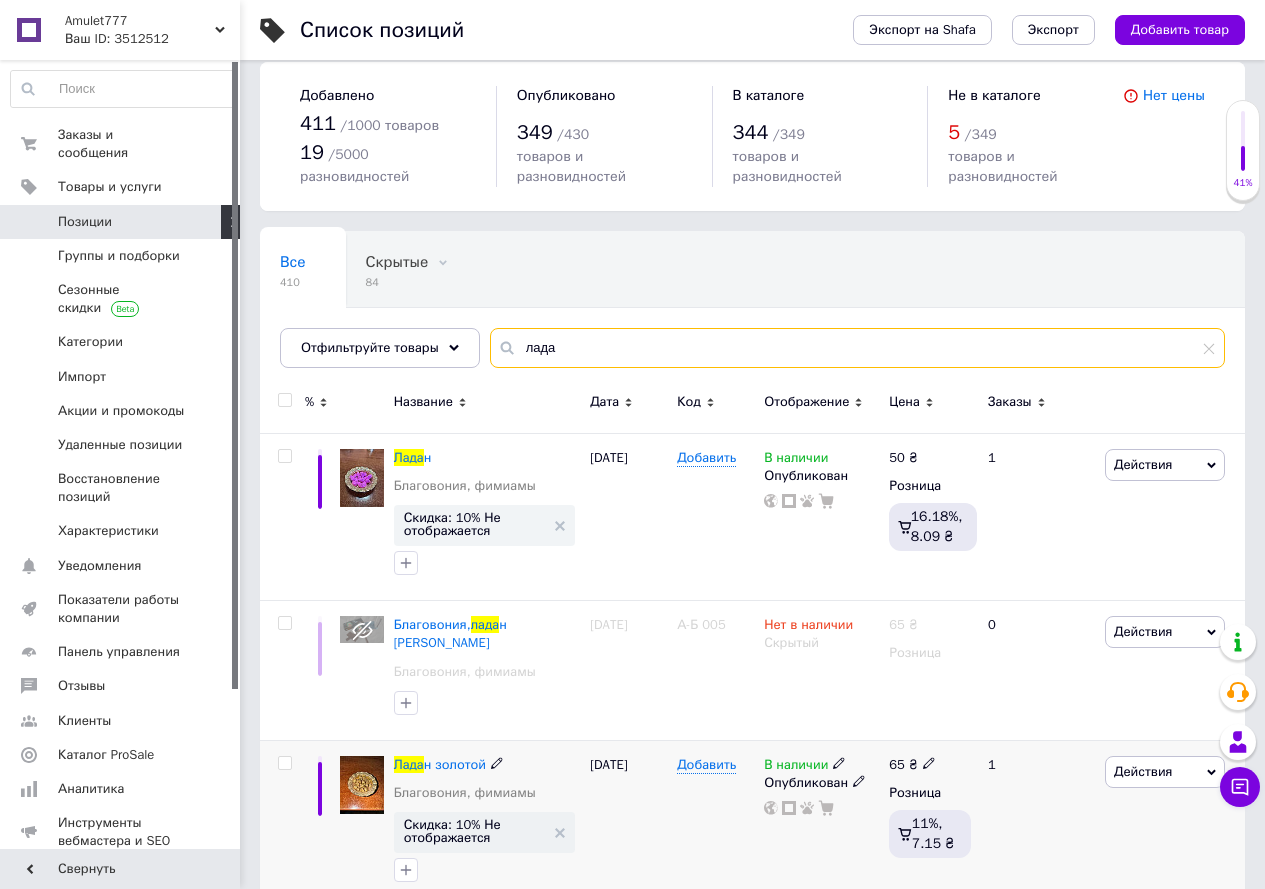 type on "лада" 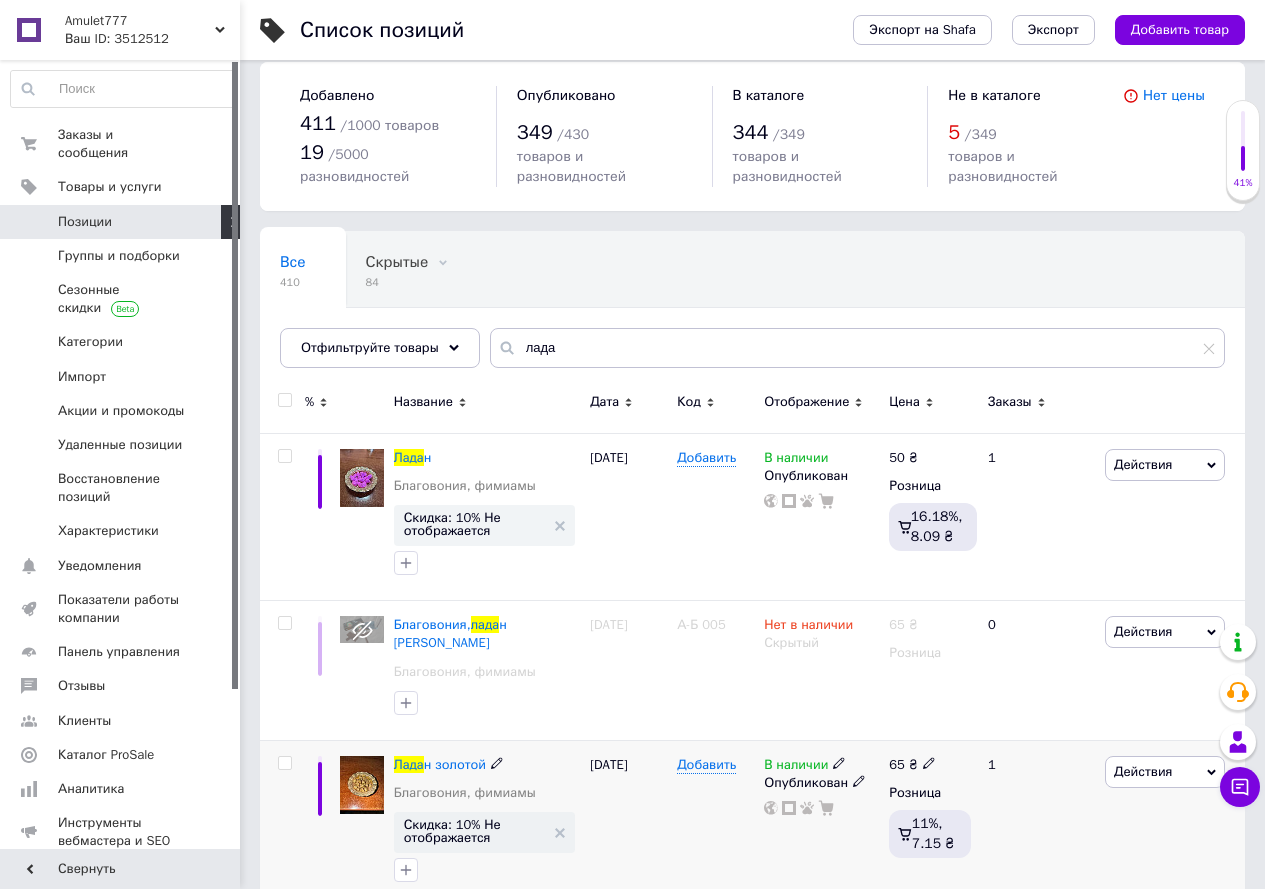 click on "В наличии Опубликован" at bounding box center (821, 823) 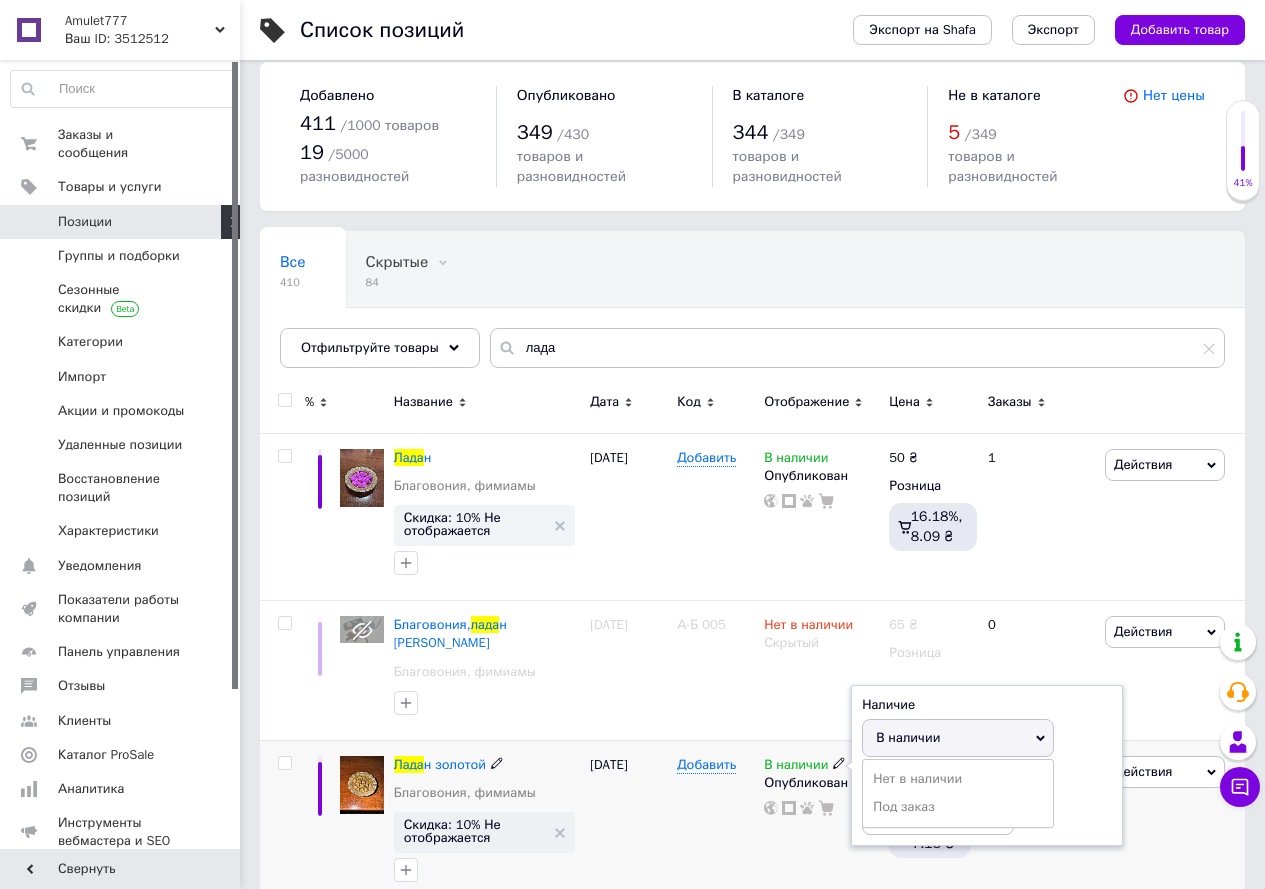 click on "Наличие В наличии Нет в наличии Под заказ Остатки 10 г." at bounding box center (987, 766) 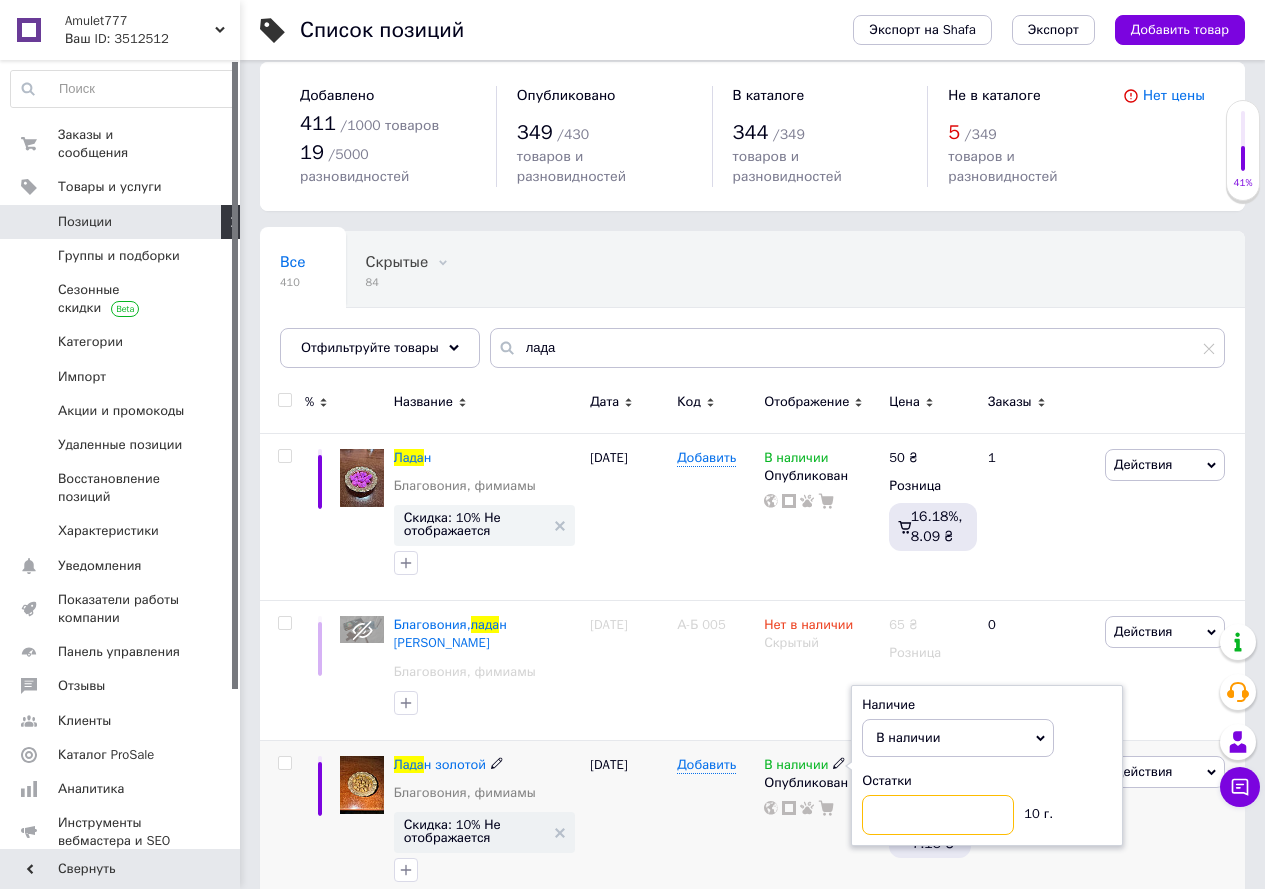 click at bounding box center [938, 815] 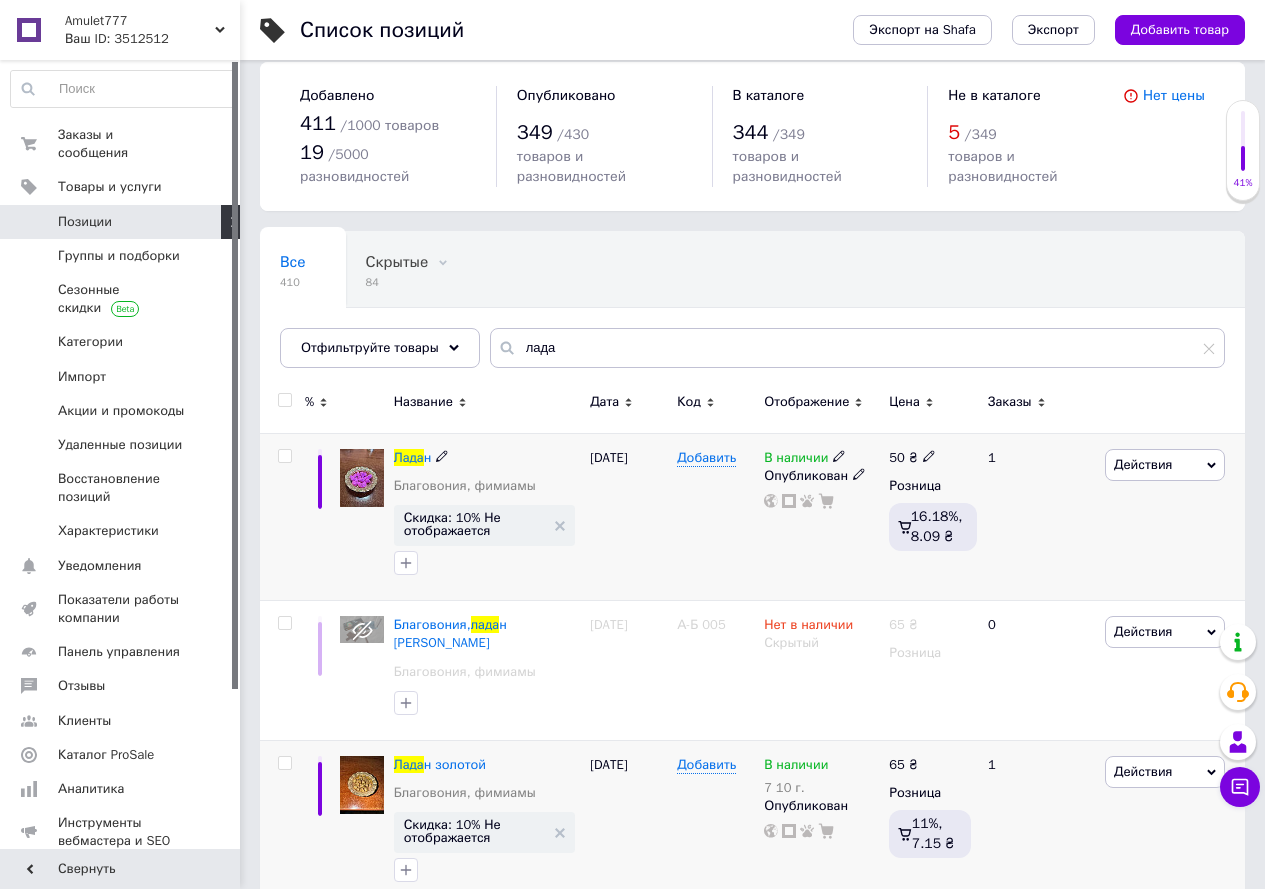 click 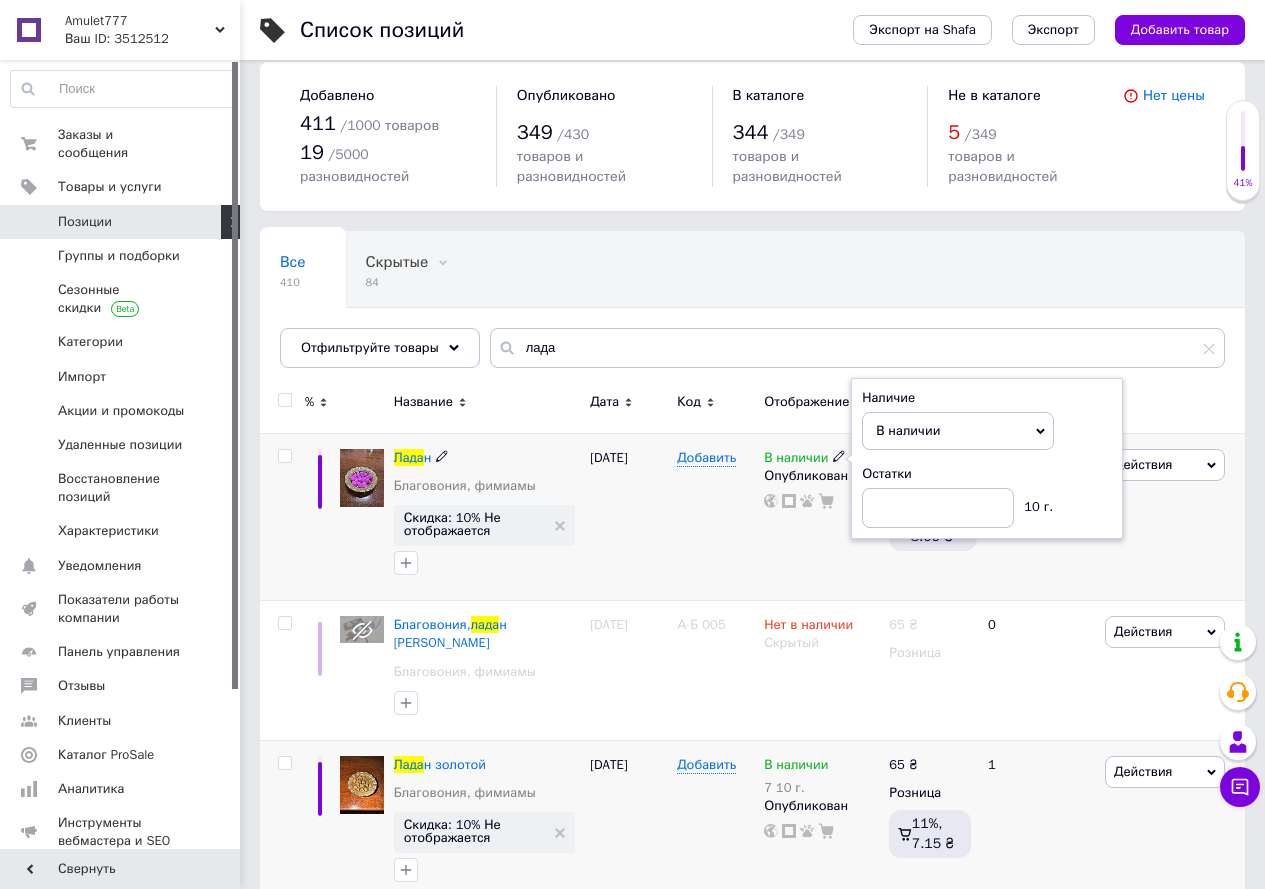 click on "Наличие В наличии Нет в наличии Под заказ Остатки 10 г." at bounding box center (987, 459) 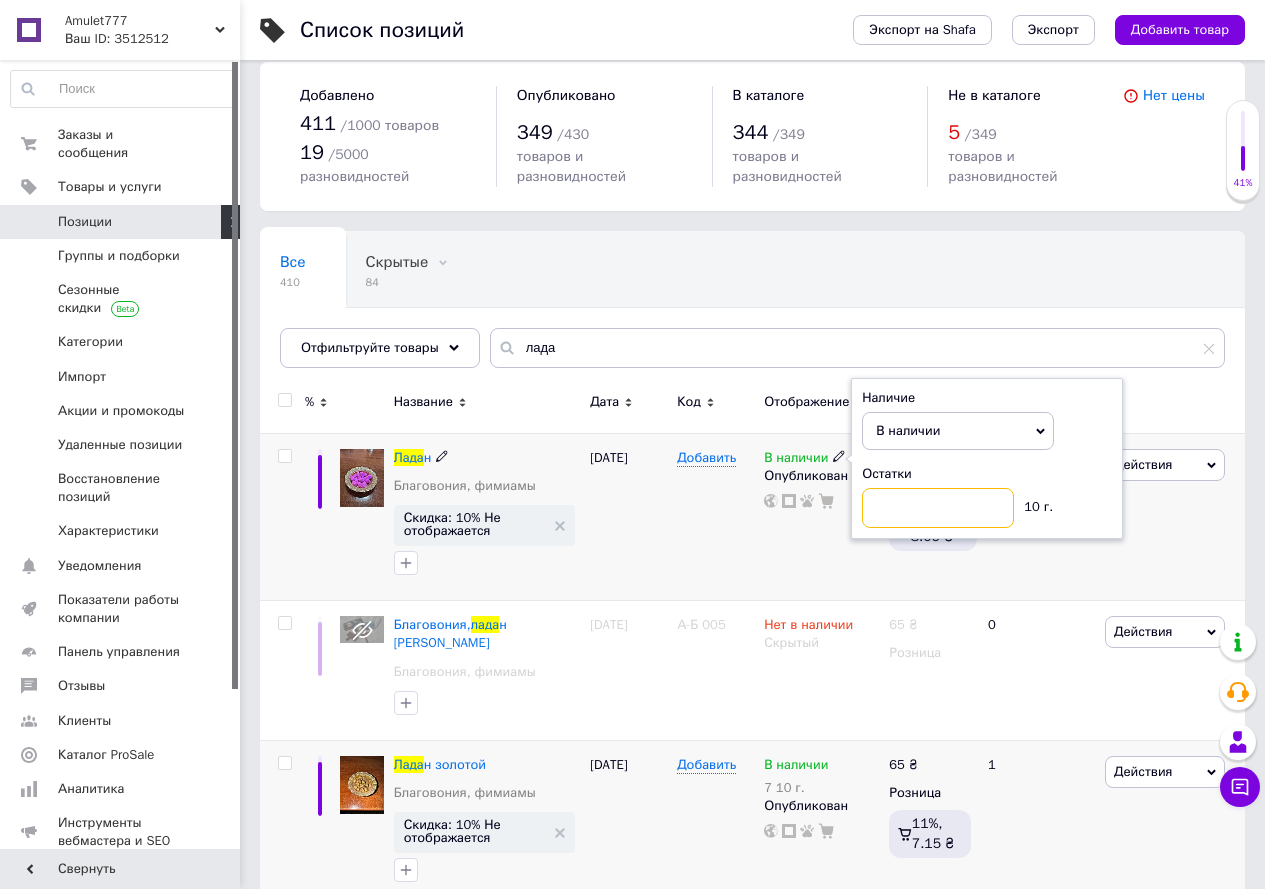 click at bounding box center (938, 508) 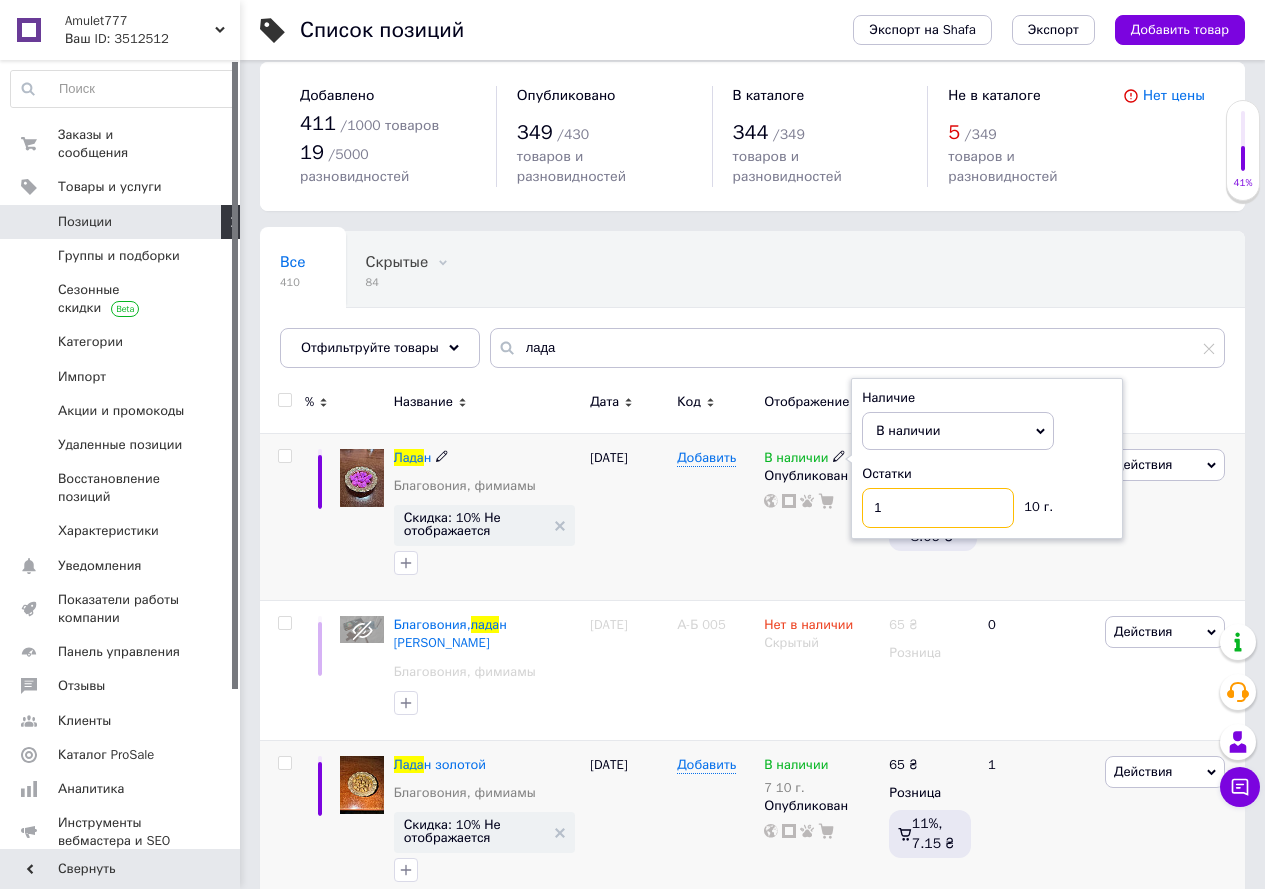 type on "10" 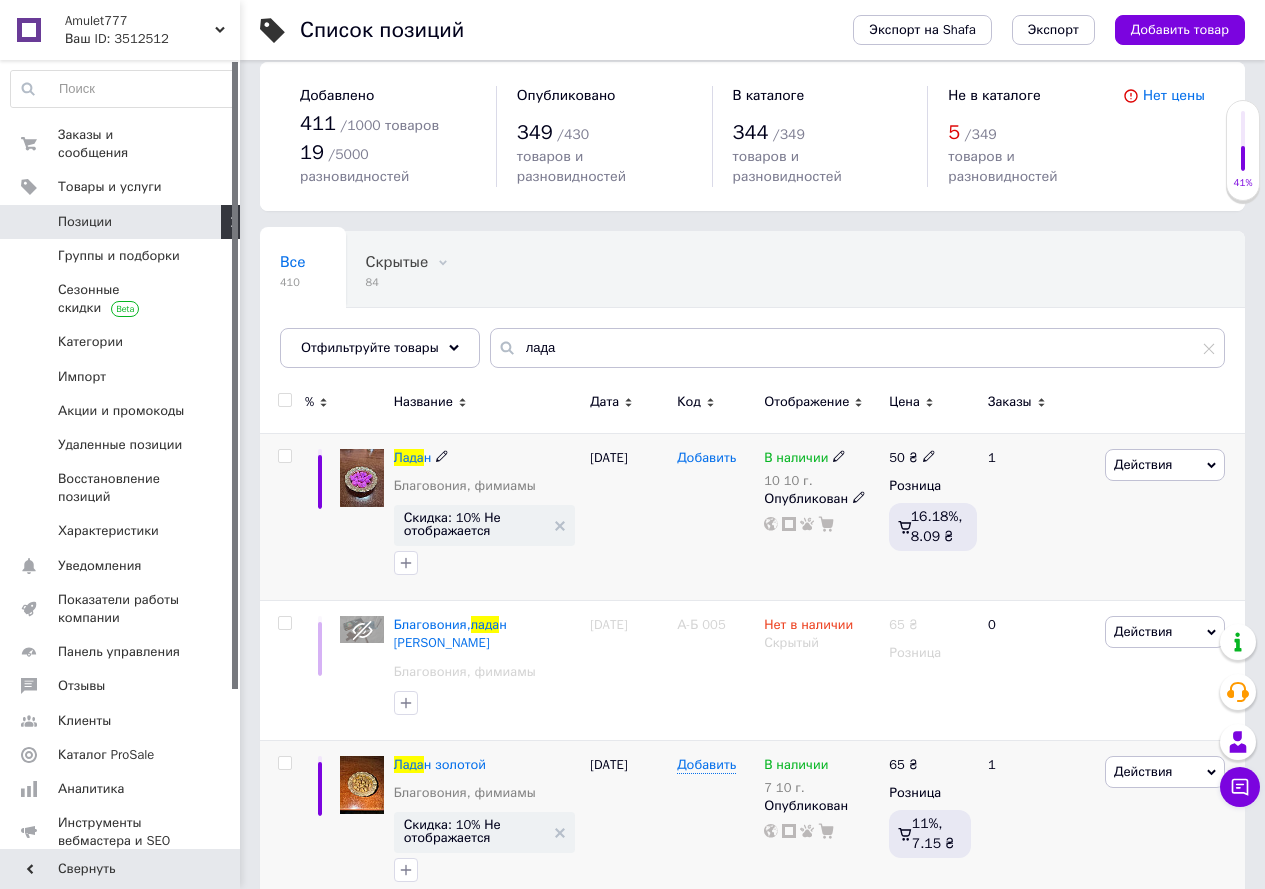 click on "Добавить" at bounding box center [706, 458] 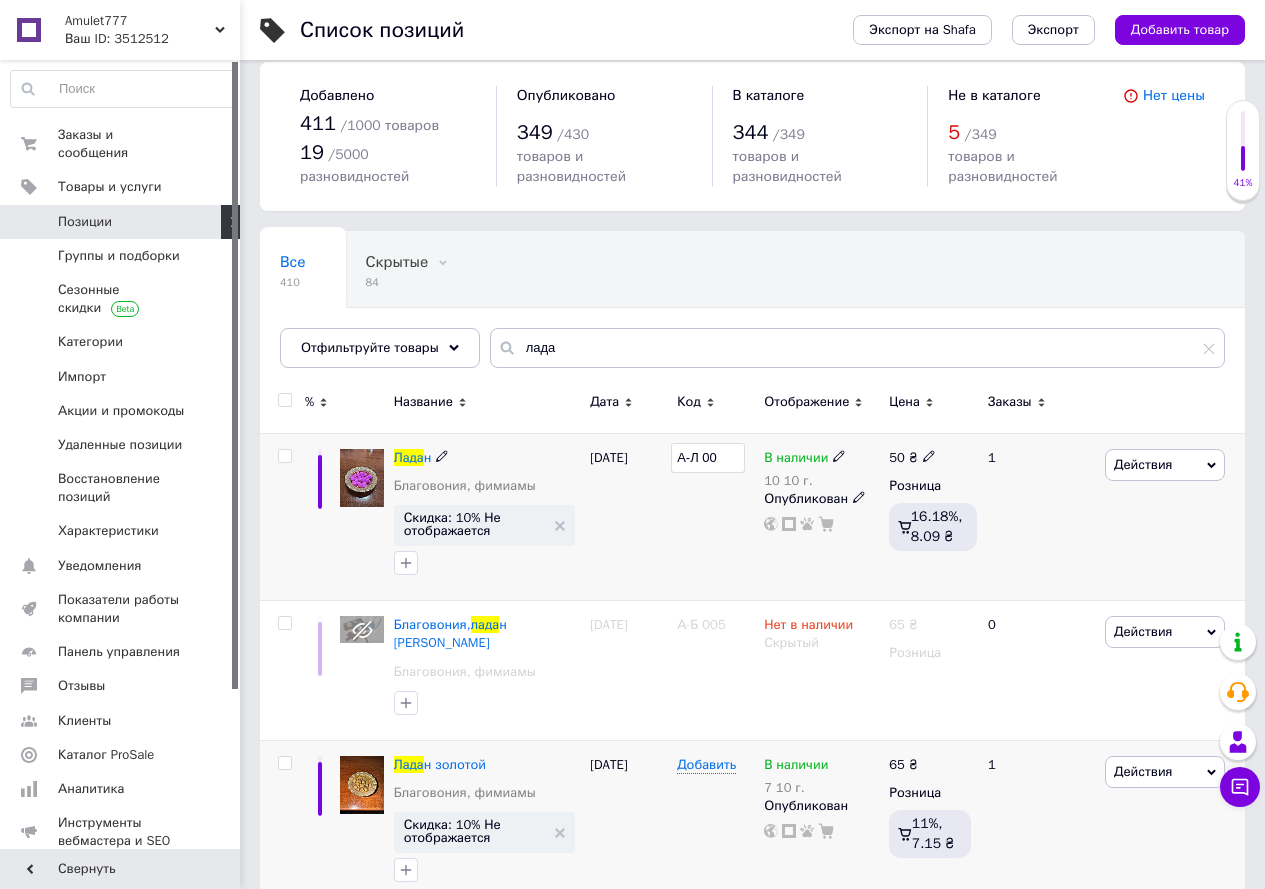 type on "А-Л 001" 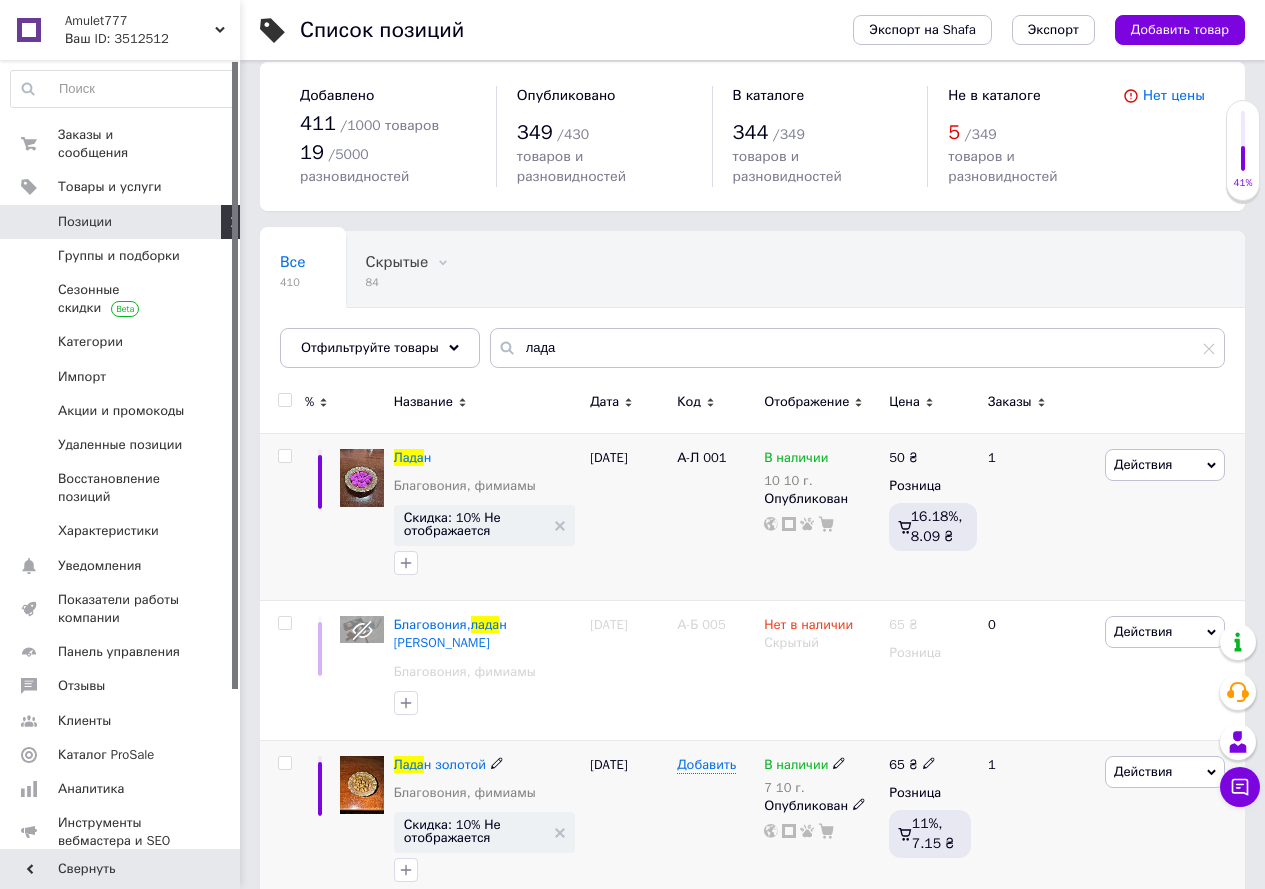 click on "Добавить" at bounding box center (715, 823) 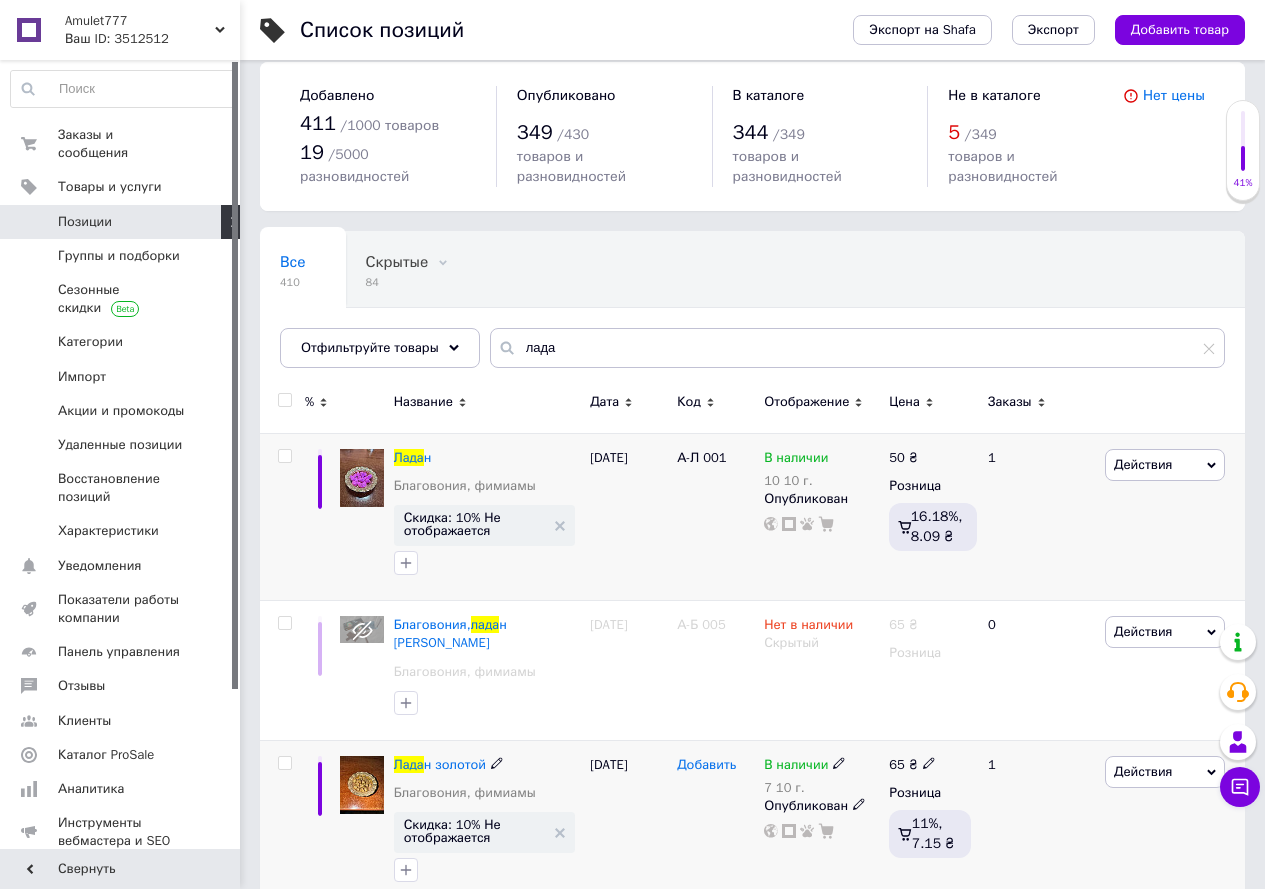click on "Добавить" at bounding box center [706, 765] 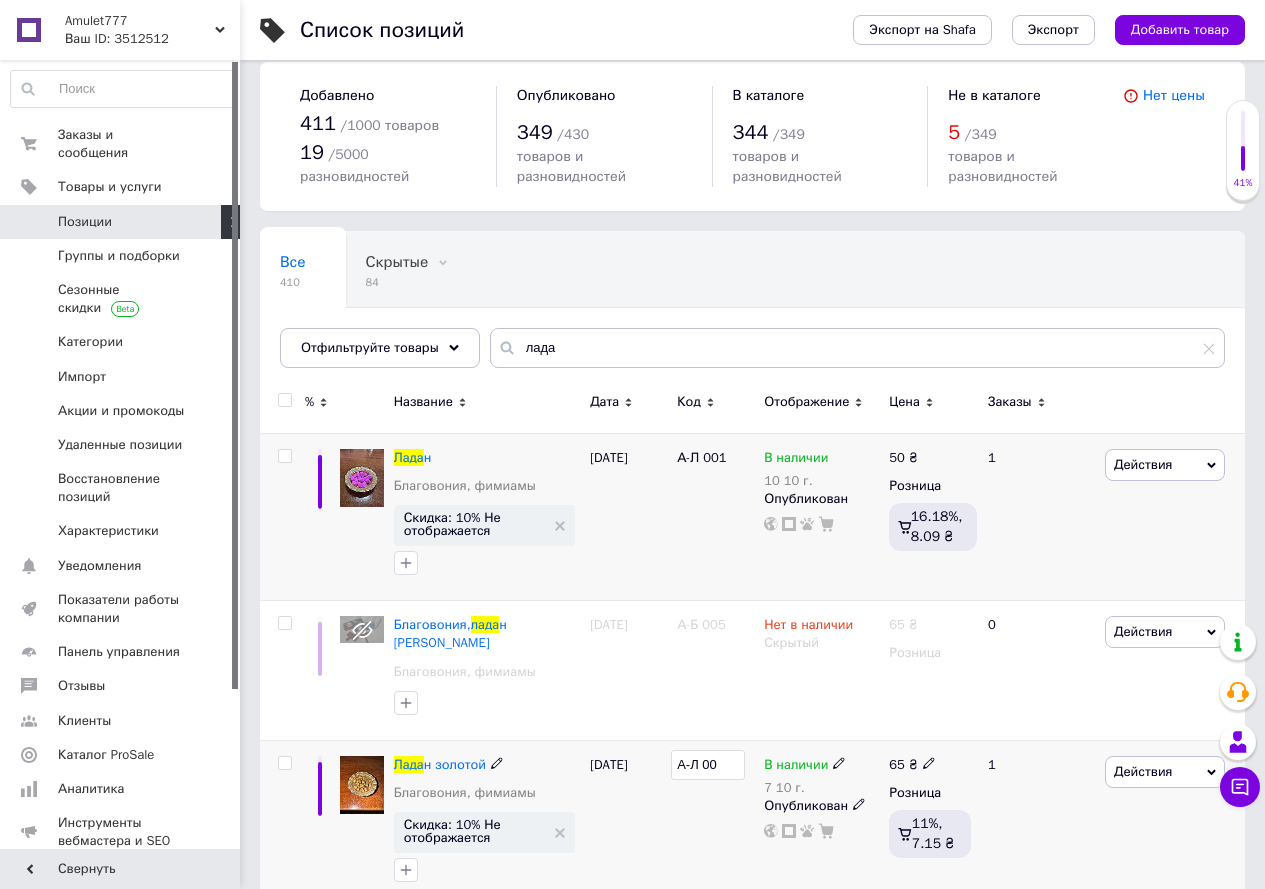 type on "А-Л 002" 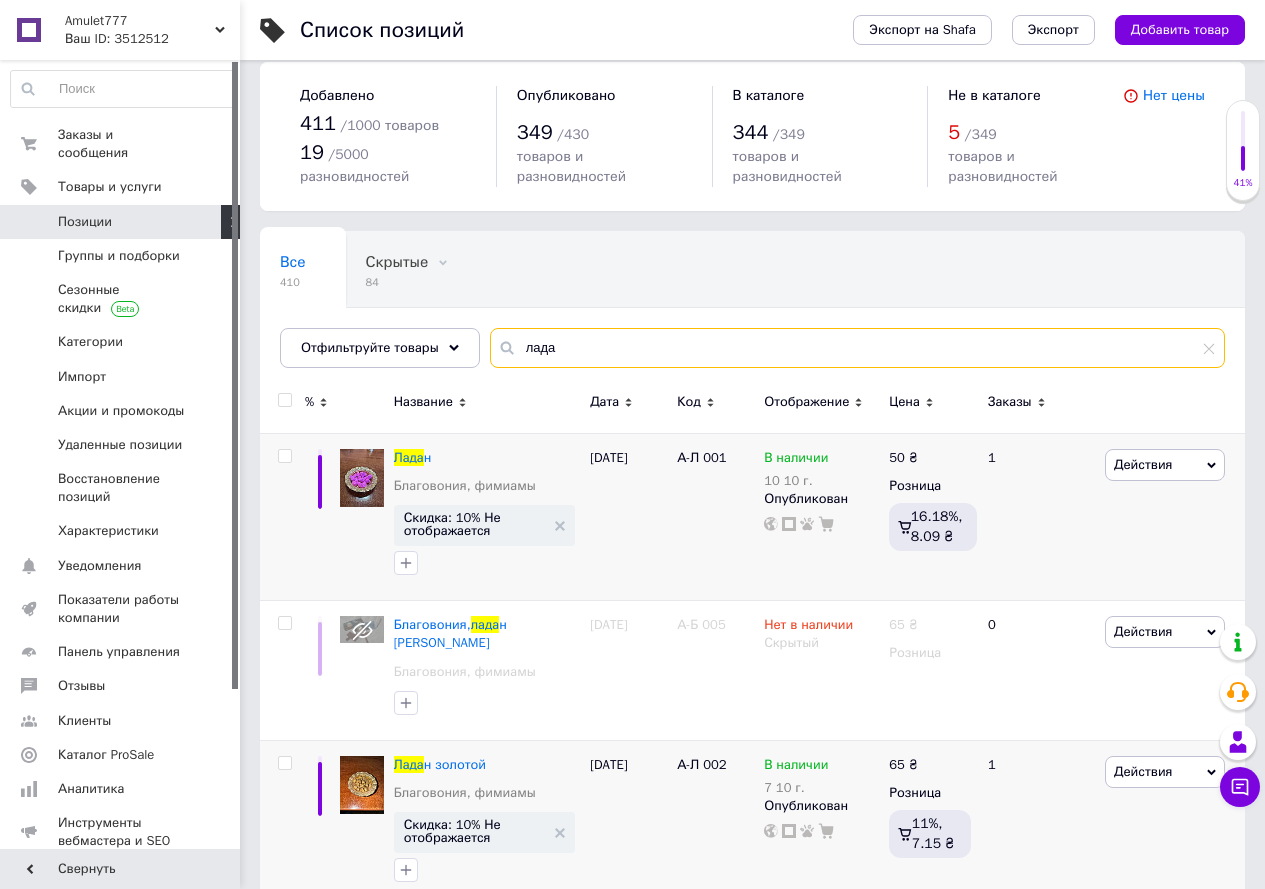 click on "лада" at bounding box center [857, 348] 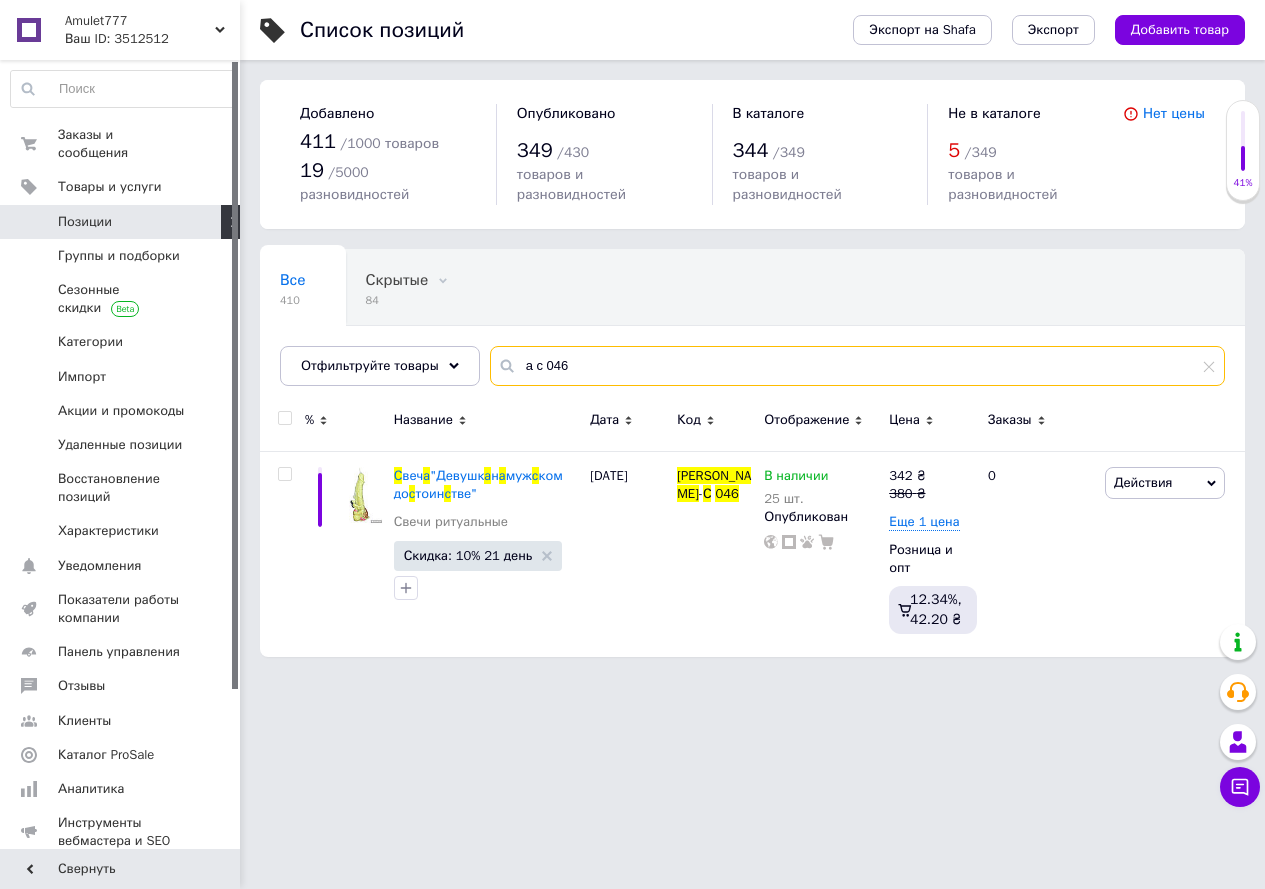 scroll, scrollTop: 0, scrollLeft: 0, axis: both 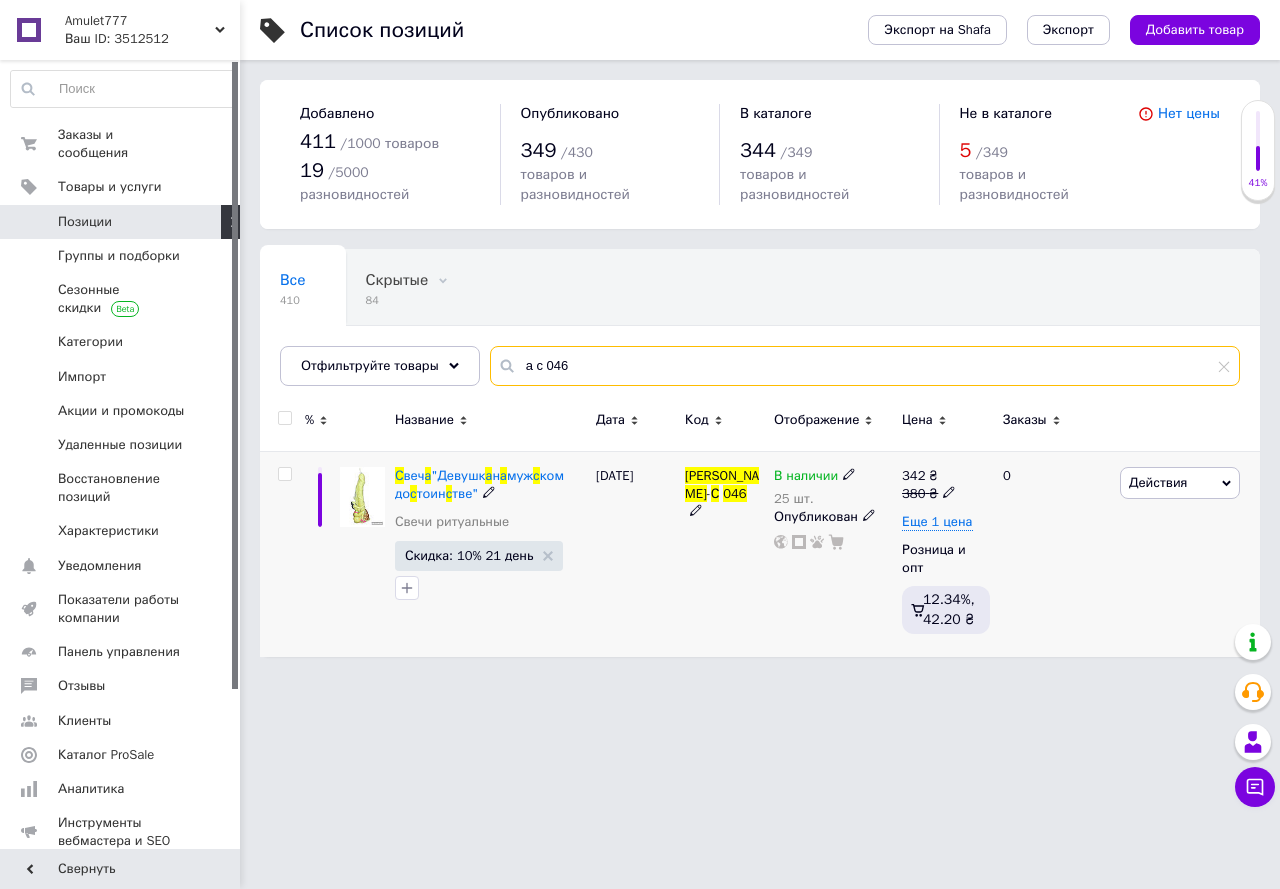 type on "а с 046" 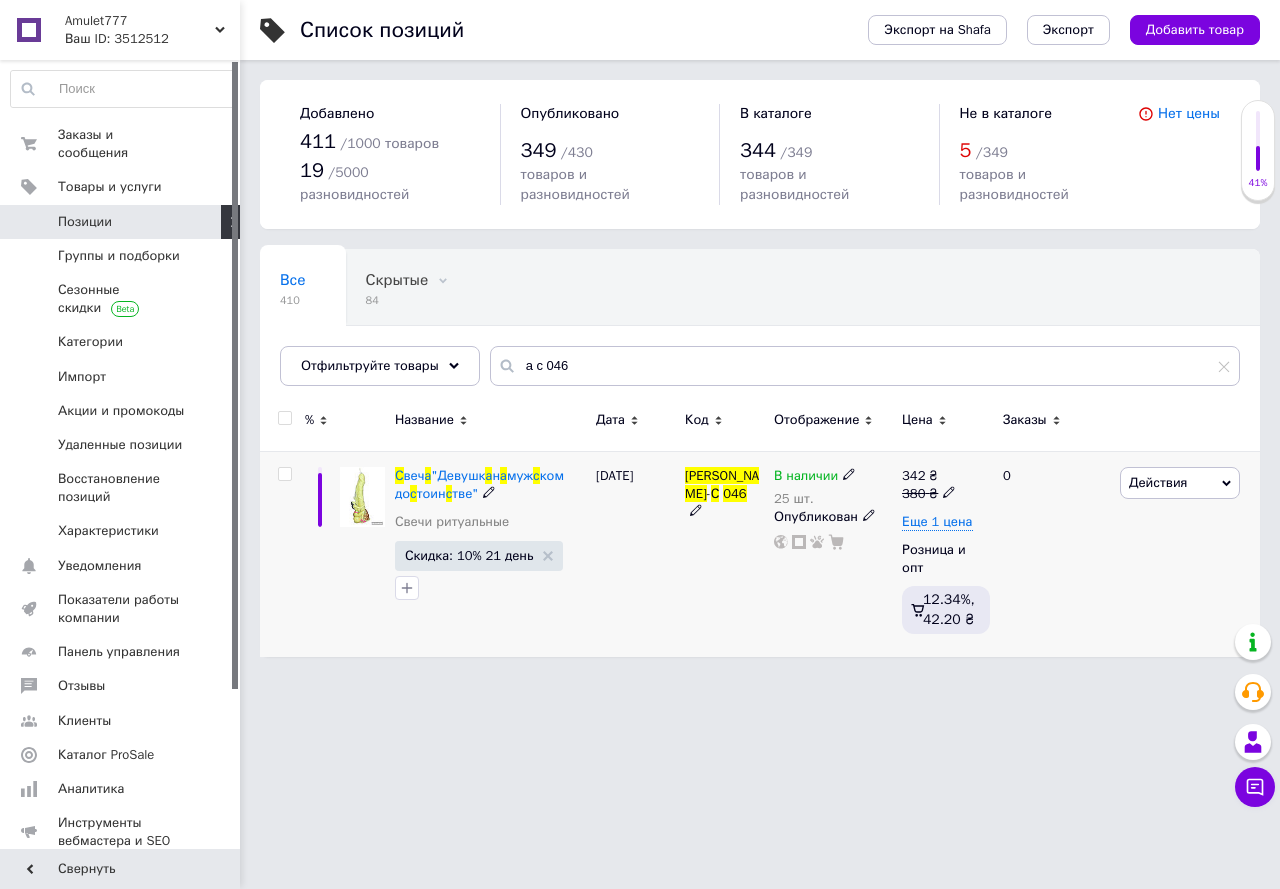 click 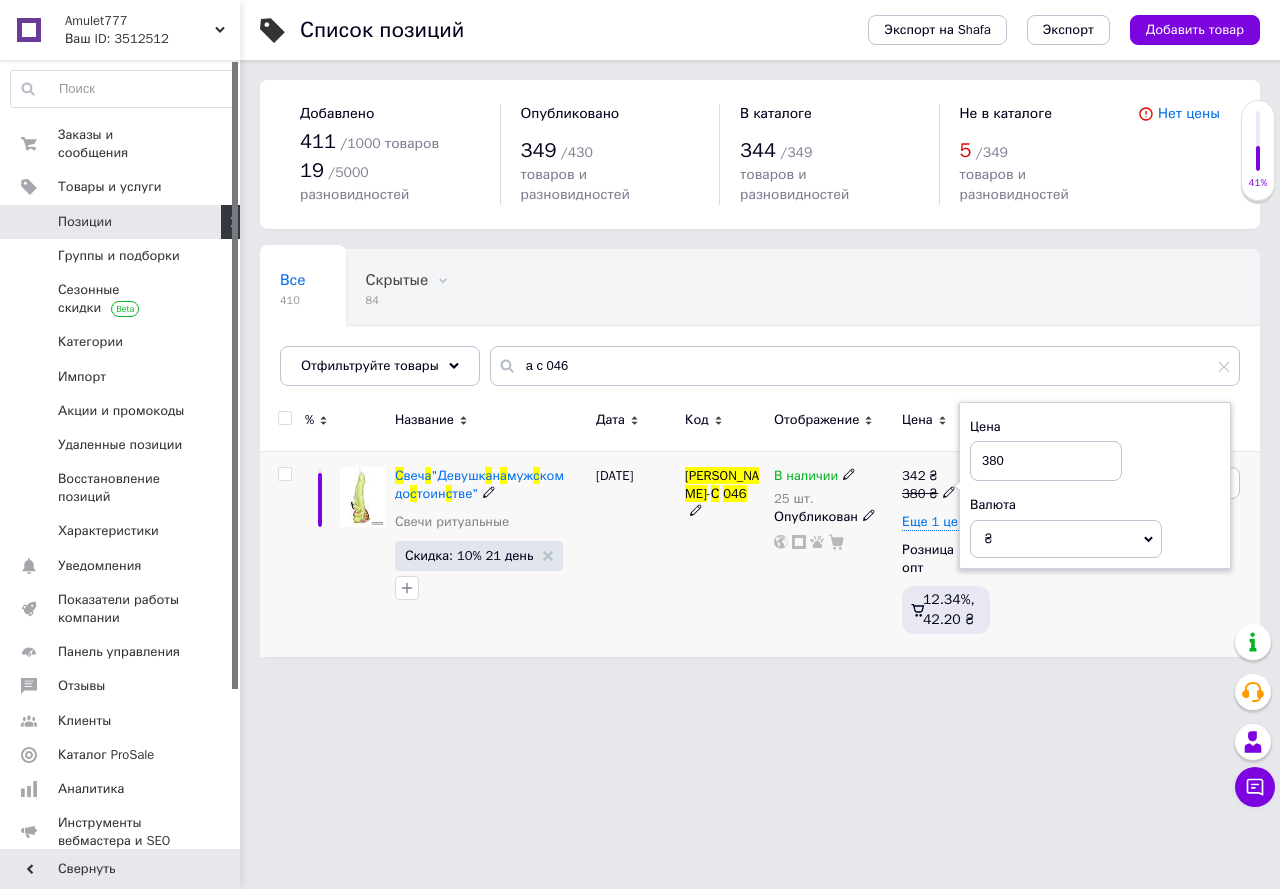 drag, startPoint x: 1008, startPoint y: 434, endPoint x: 962, endPoint y: 437, distance: 46.09772 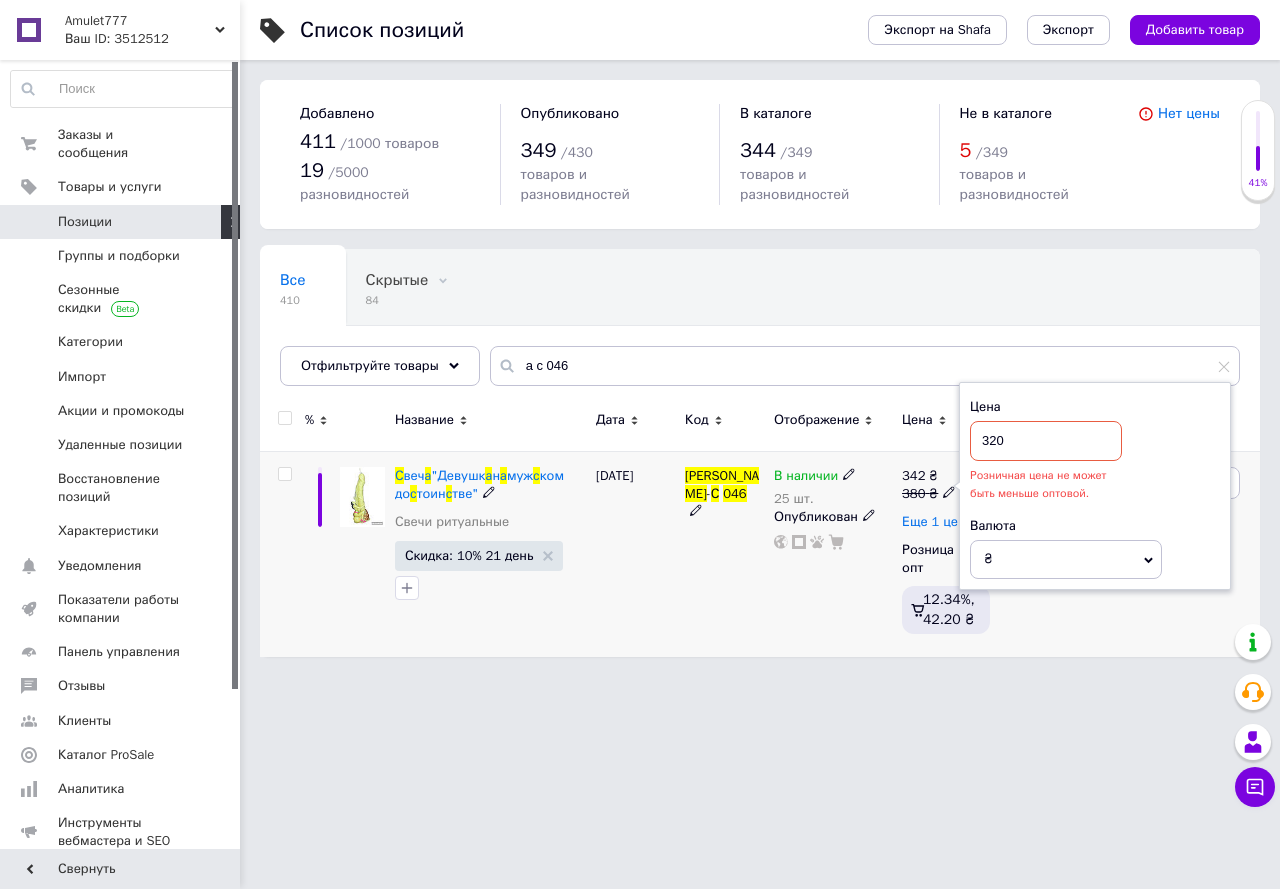 type on "320" 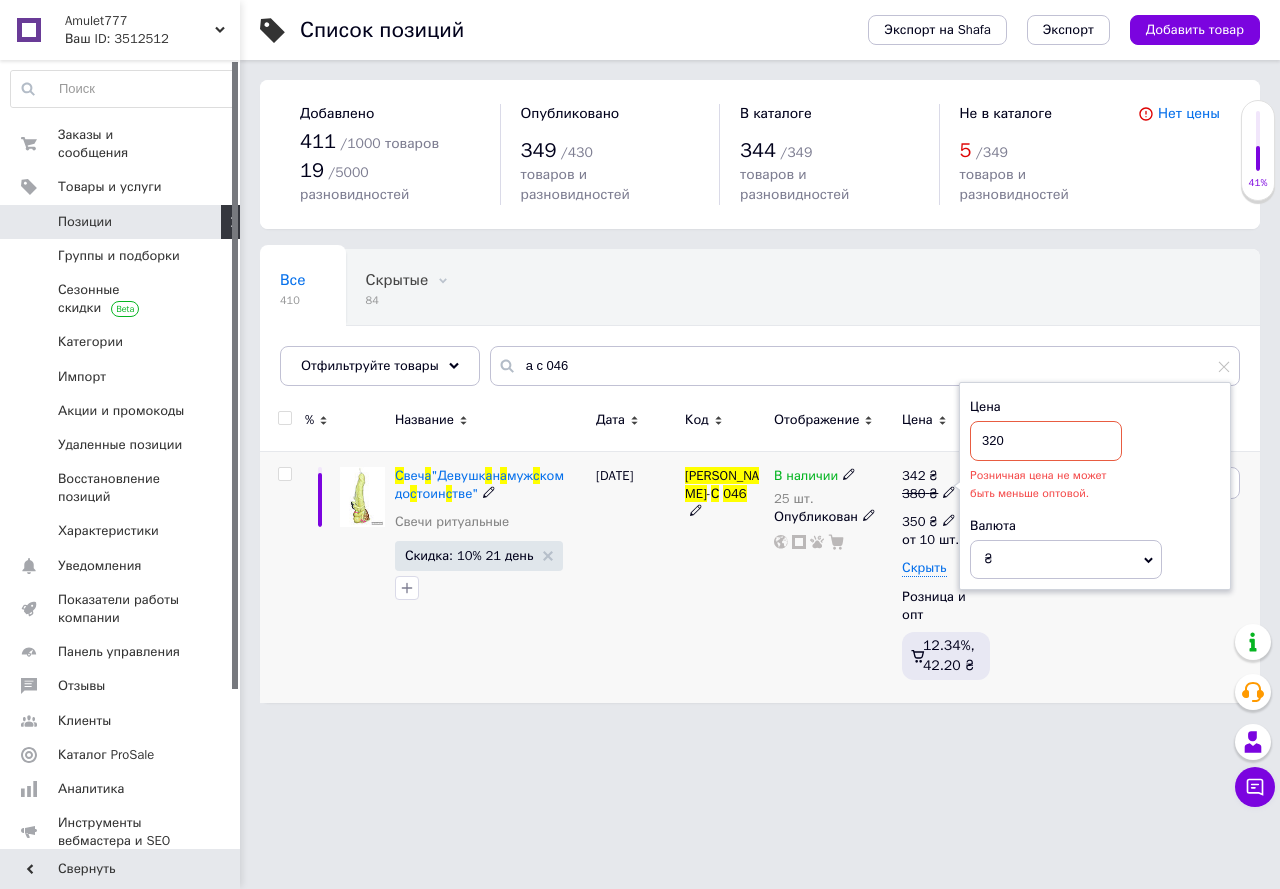 click 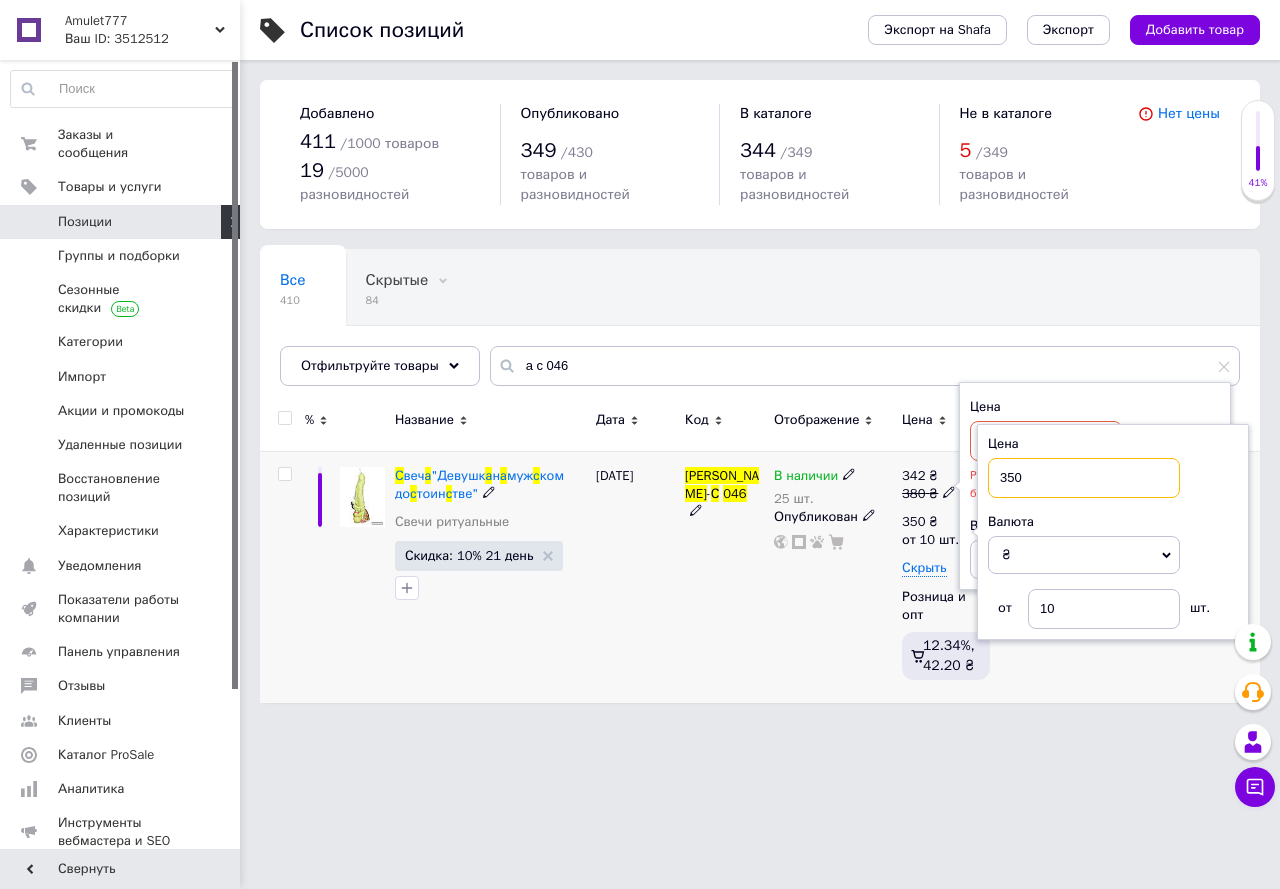drag, startPoint x: 1032, startPoint y: 460, endPoint x: 983, endPoint y: 462, distance: 49.0408 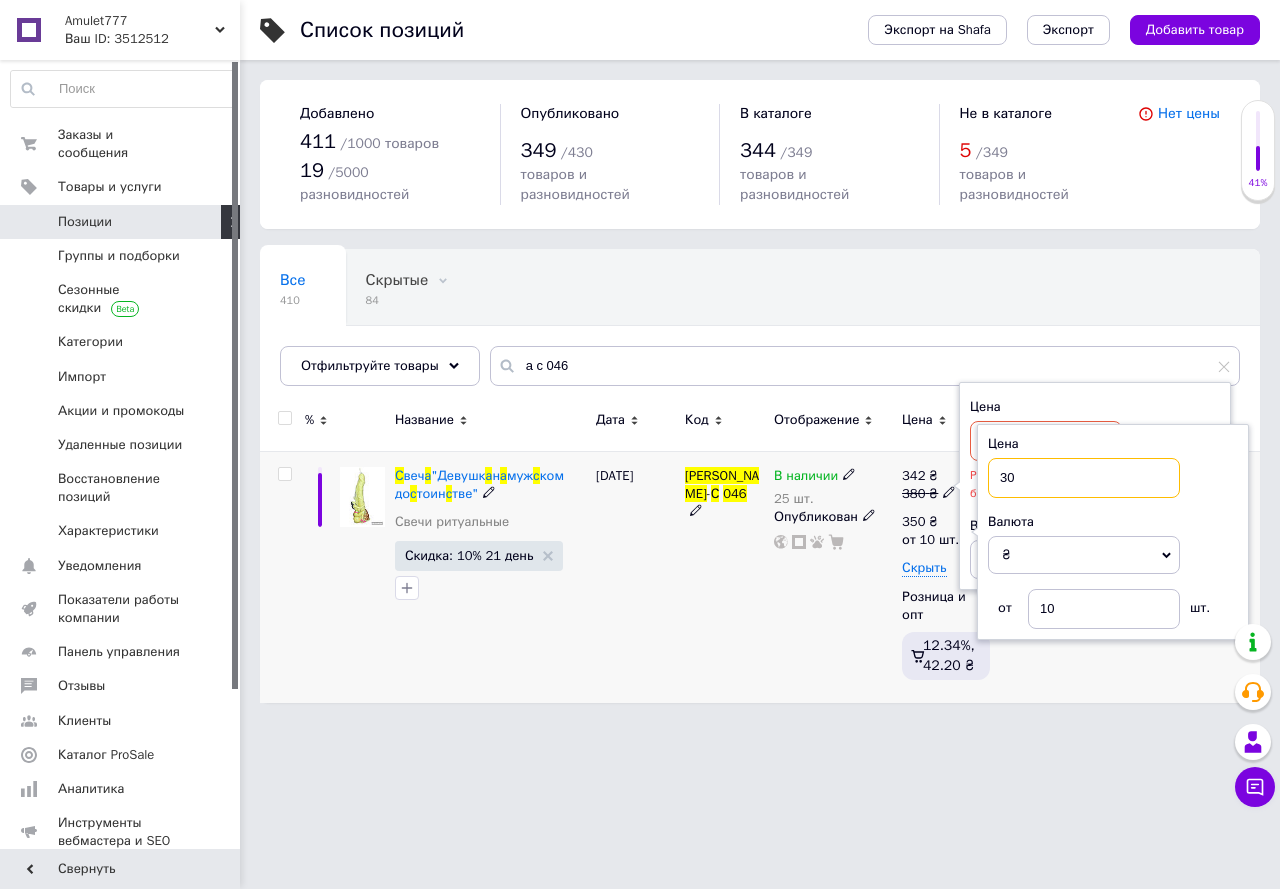 type on "300" 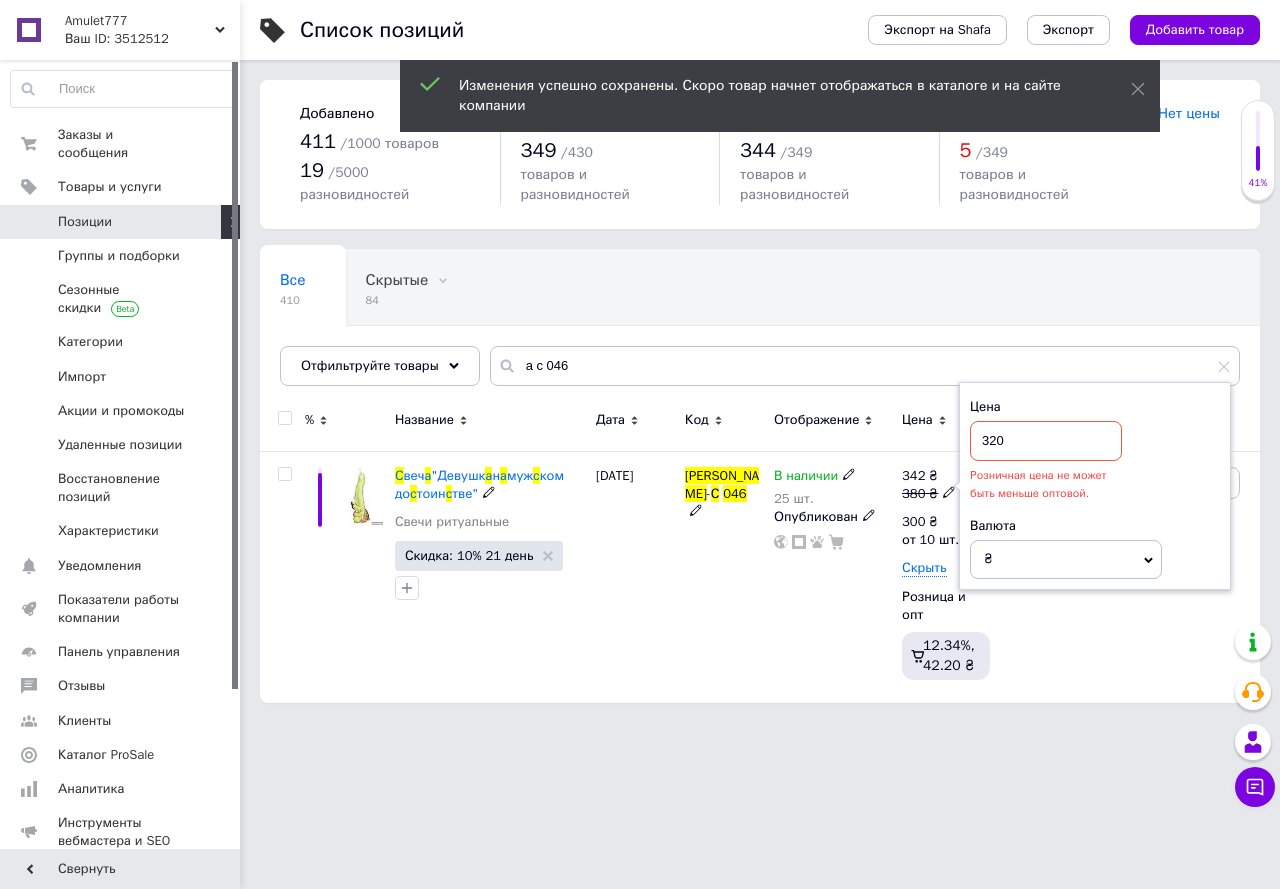 drag, startPoint x: 1016, startPoint y: 424, endPoint x: 958, endPoint y: 416, distance: 58.549126 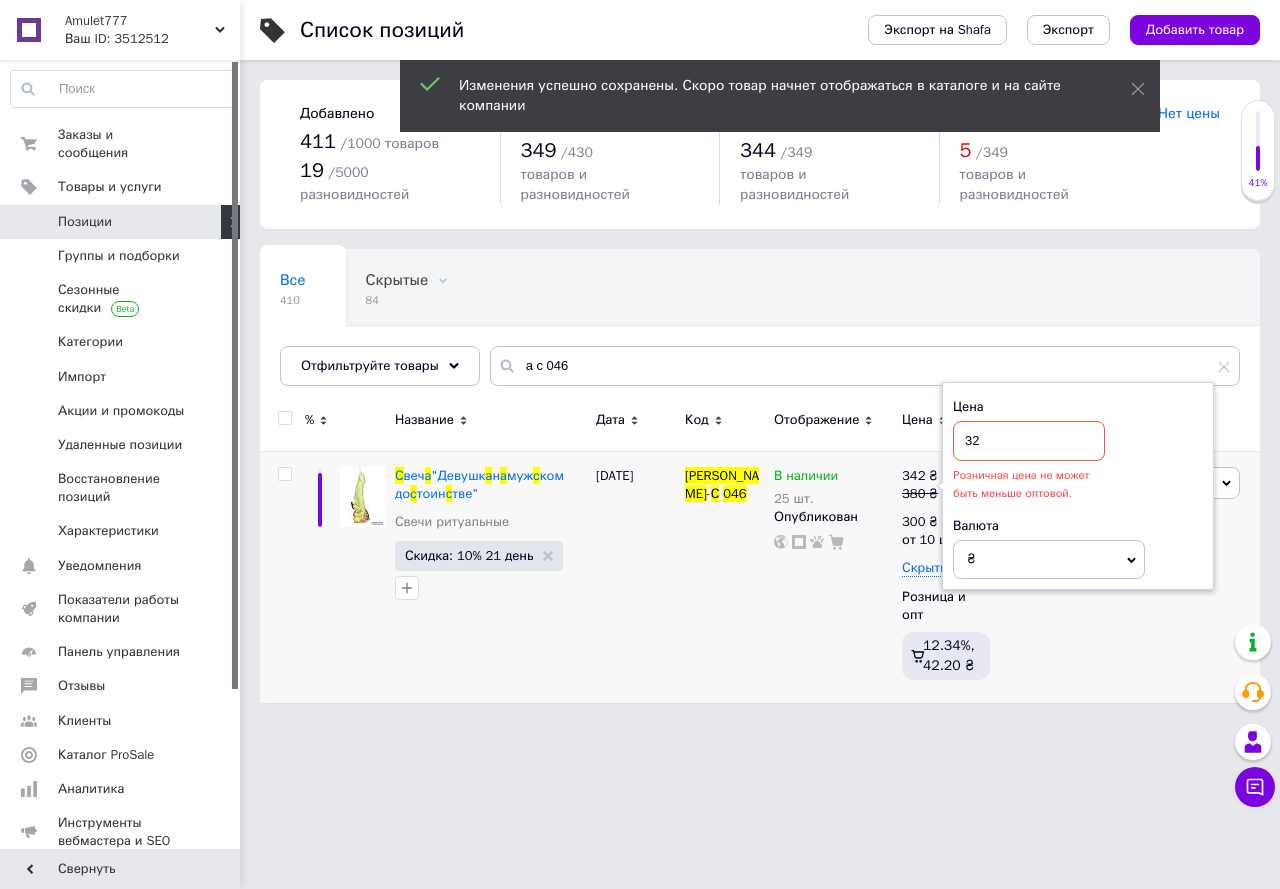 type on "320" 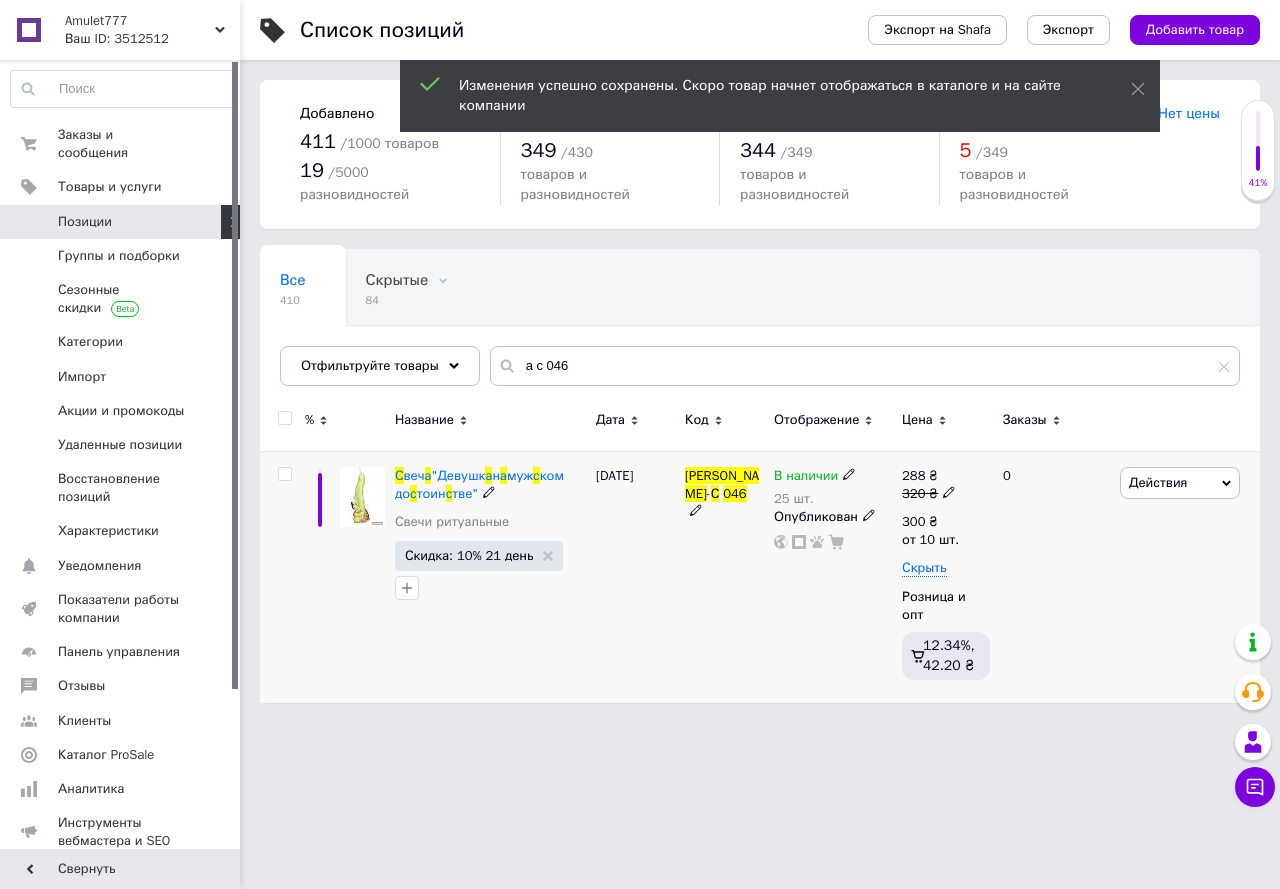 click 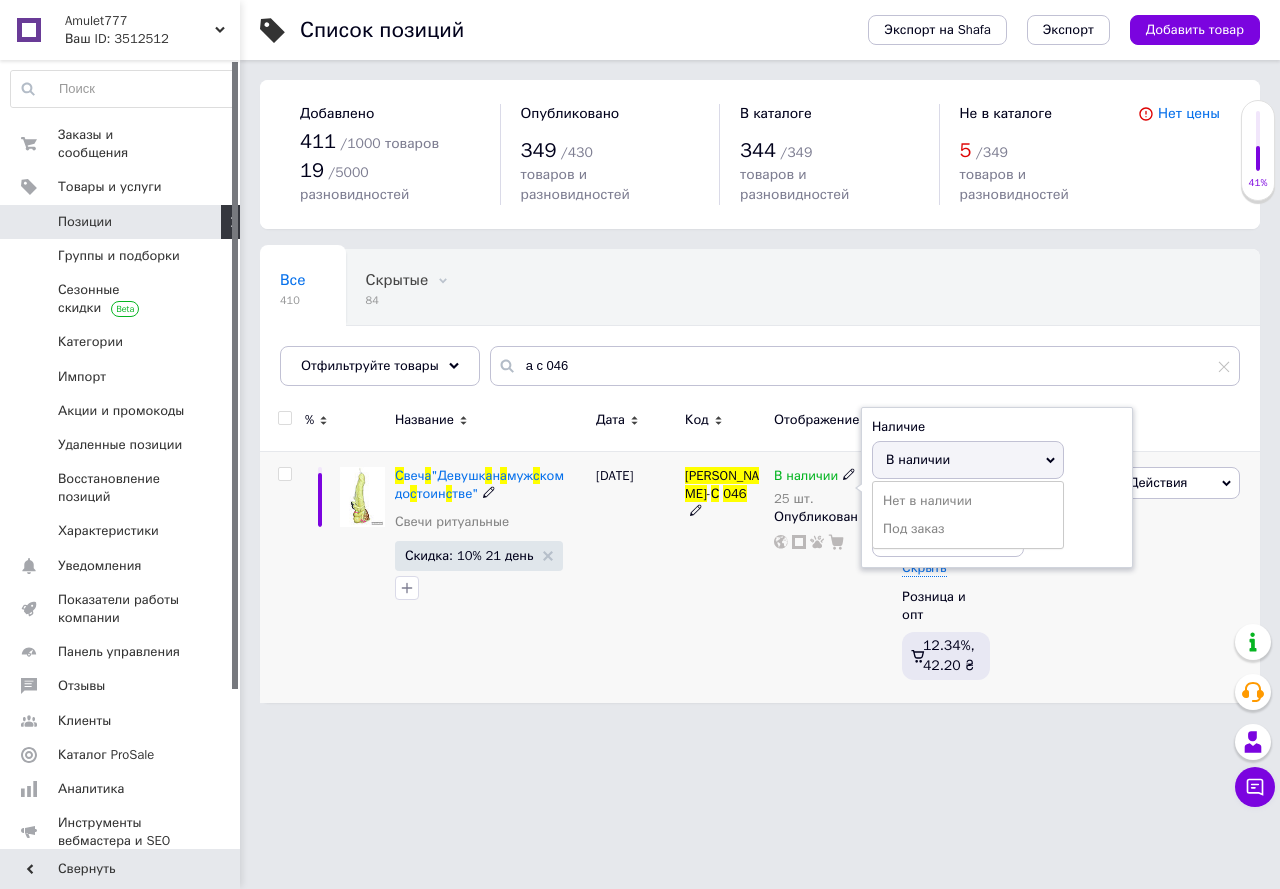 click on "Наличие В наличии Нет в наличии Под заказ Остатки 25 шт." at bounding box center (997, 488) 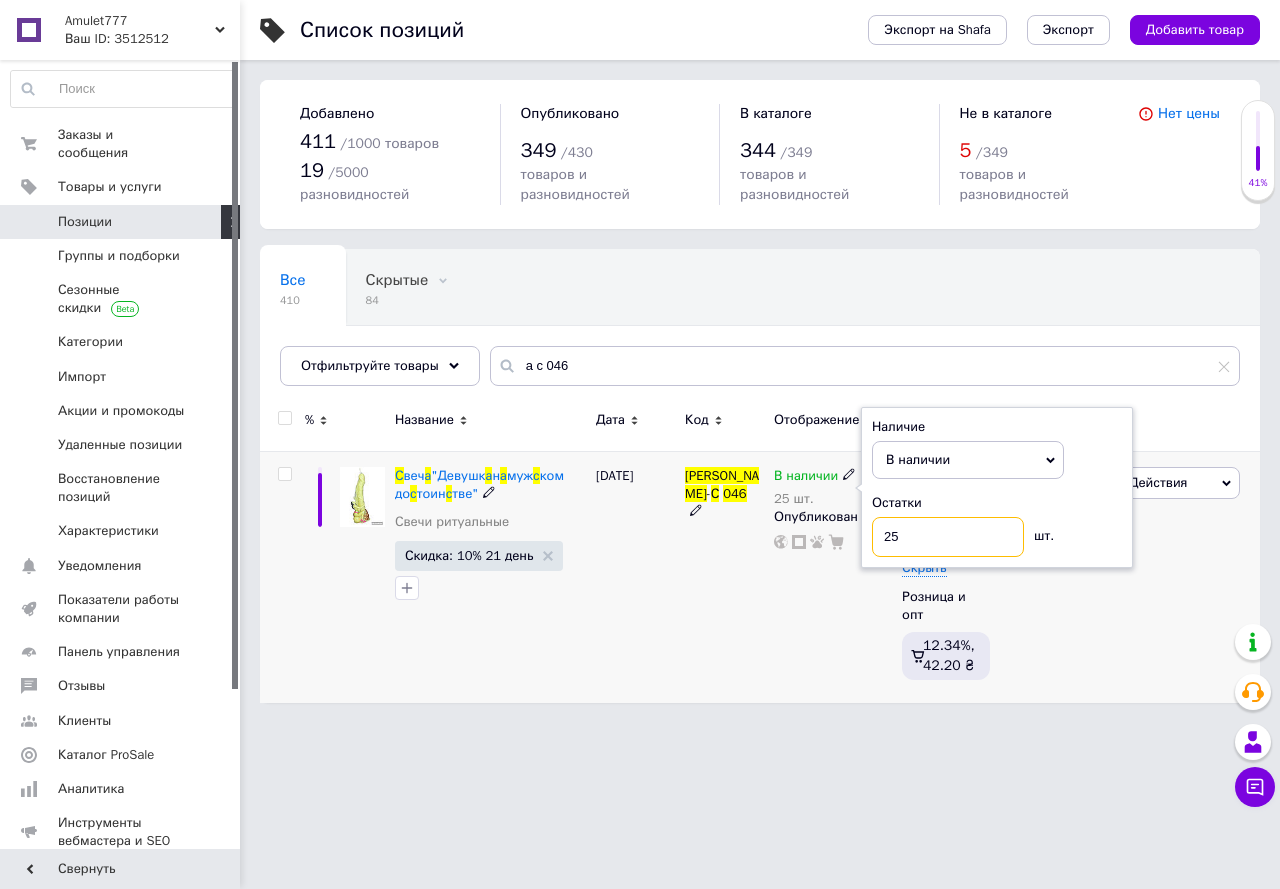 drag, startPoint x: 888, startPoint y: 512, endPoint x: 848, endPoint y: 513, distance: 40.012497 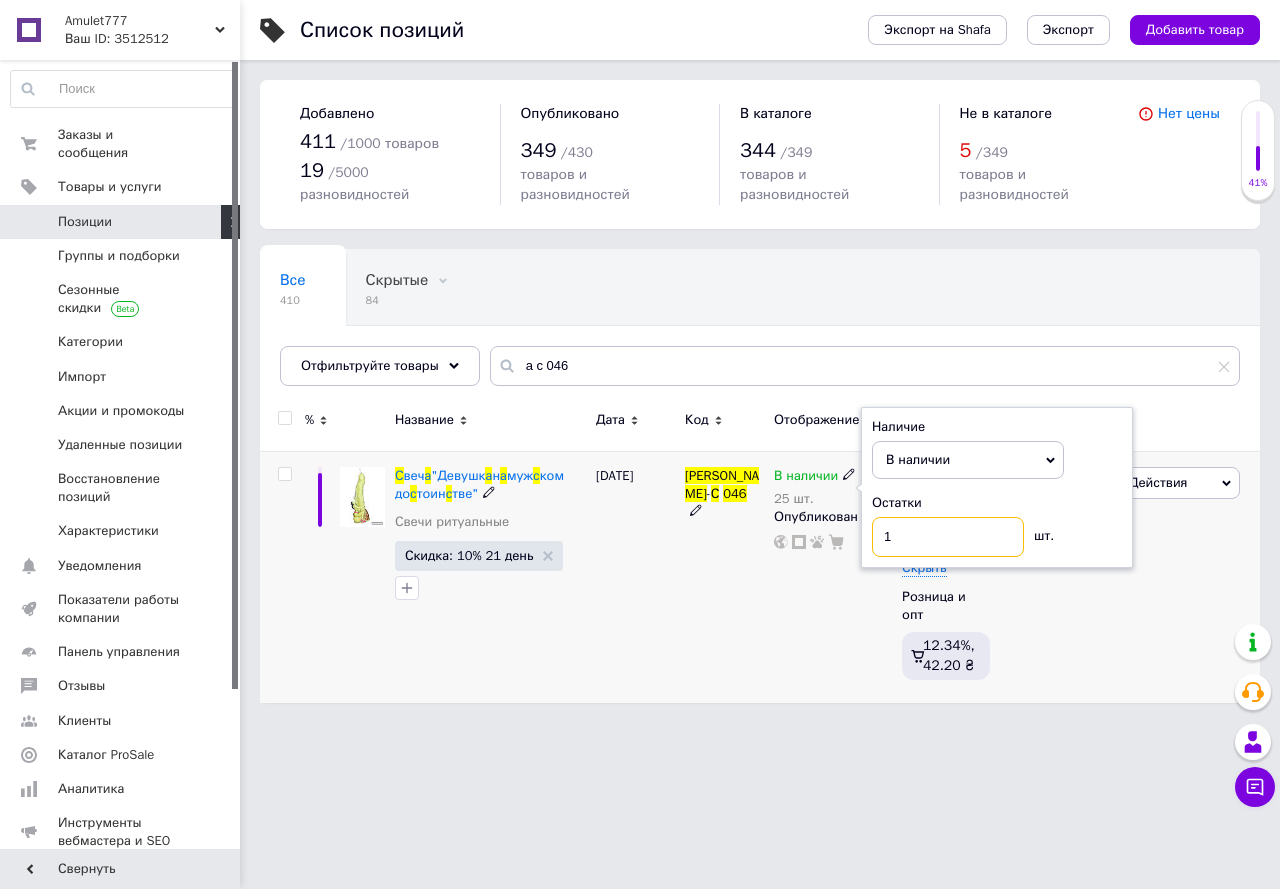 type on "10" 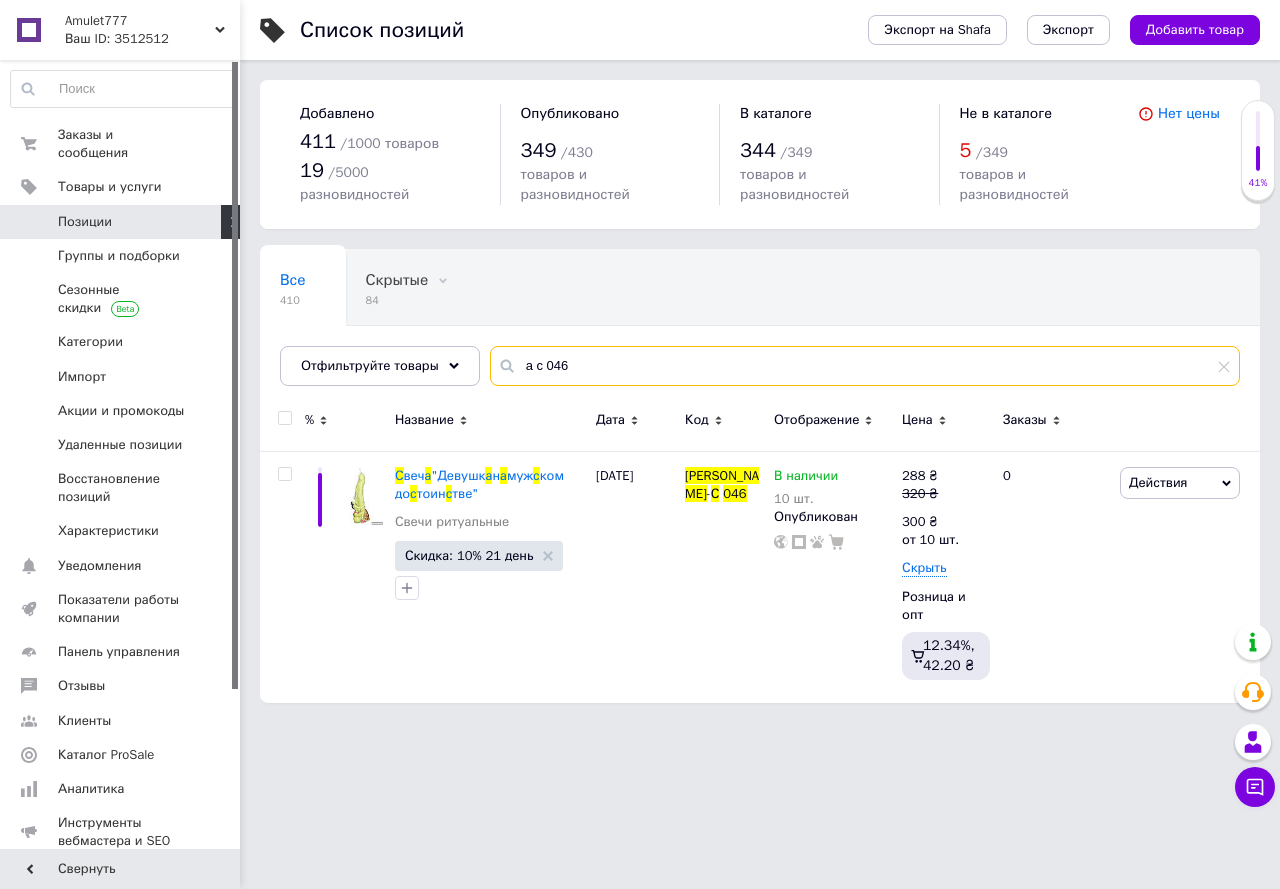 click on "а с 046" at bounding box center [865, 366] 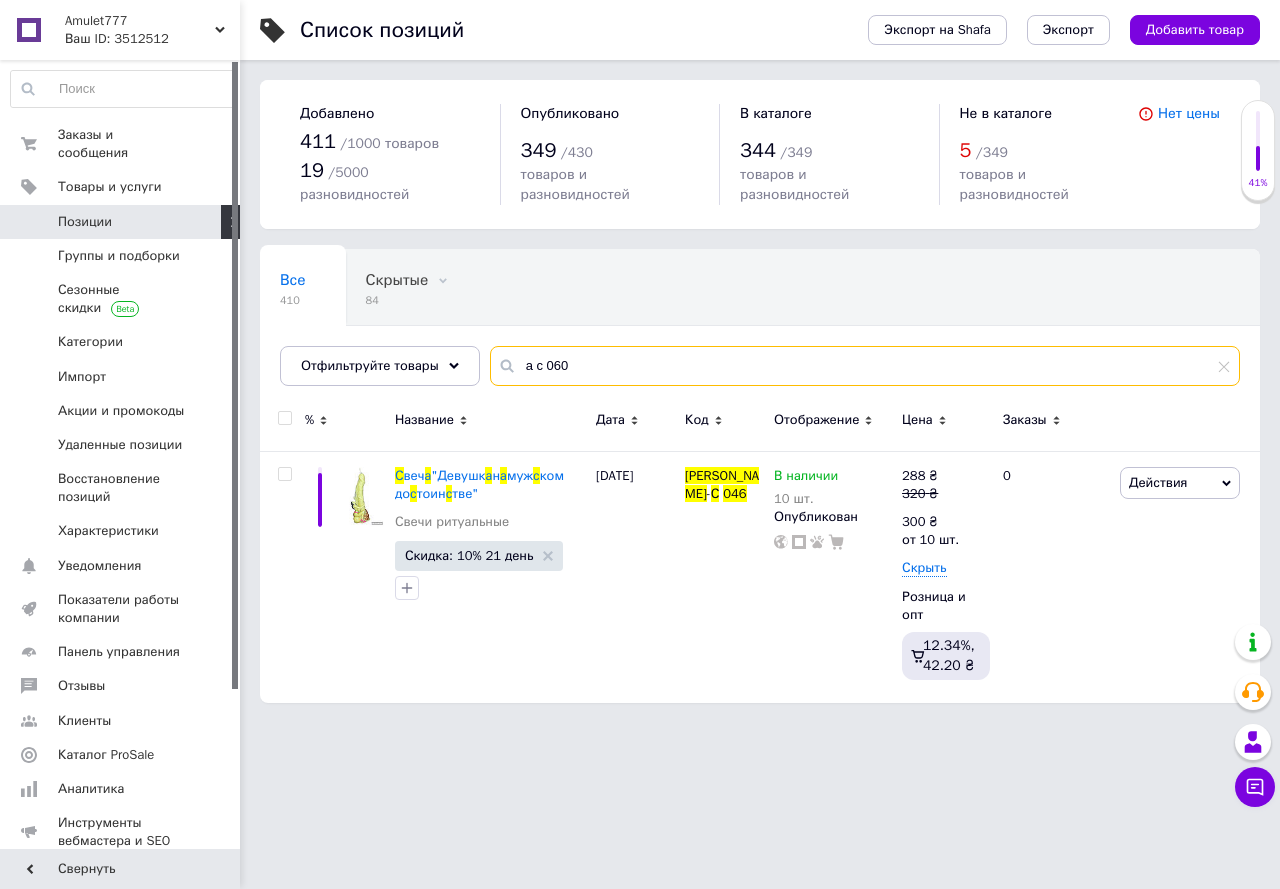 type on "а с 060" 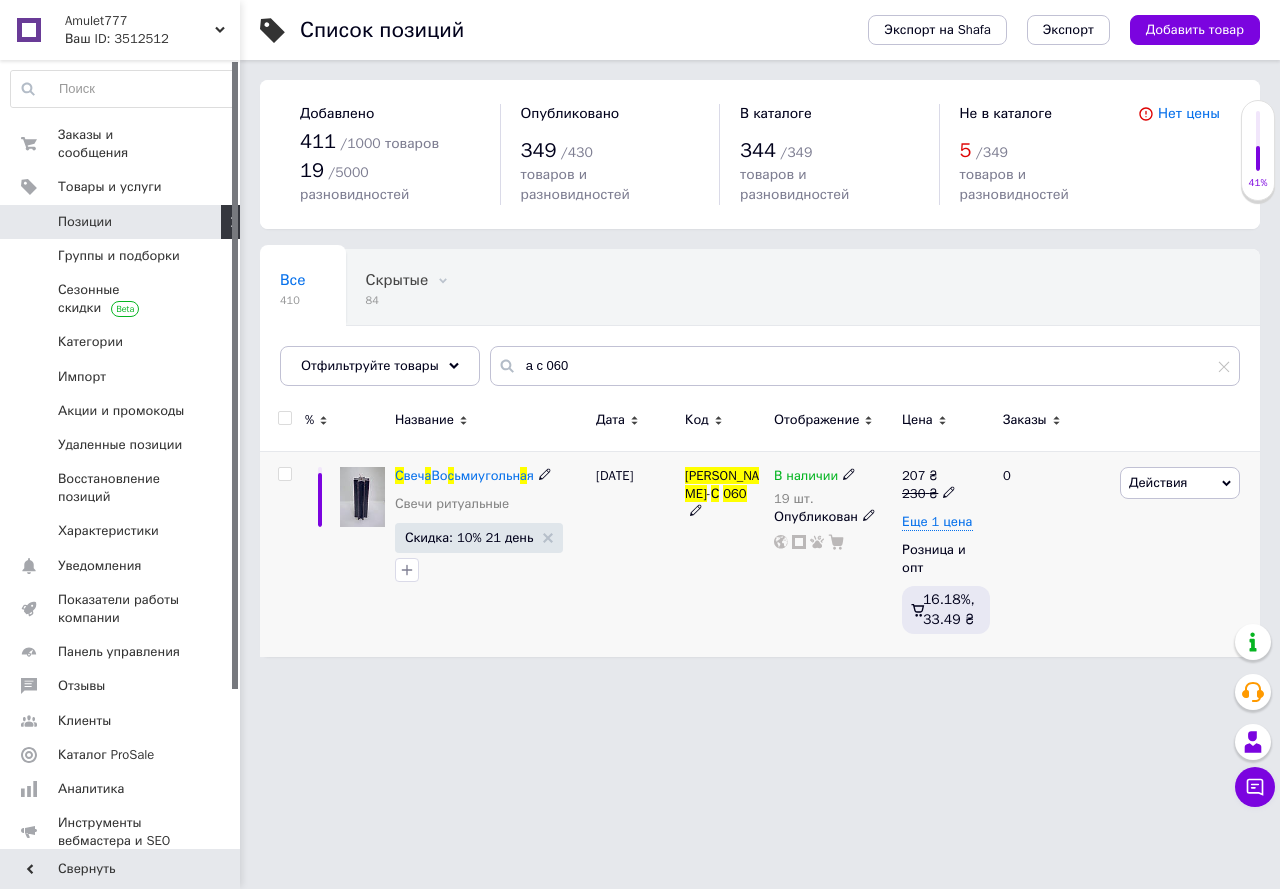 click 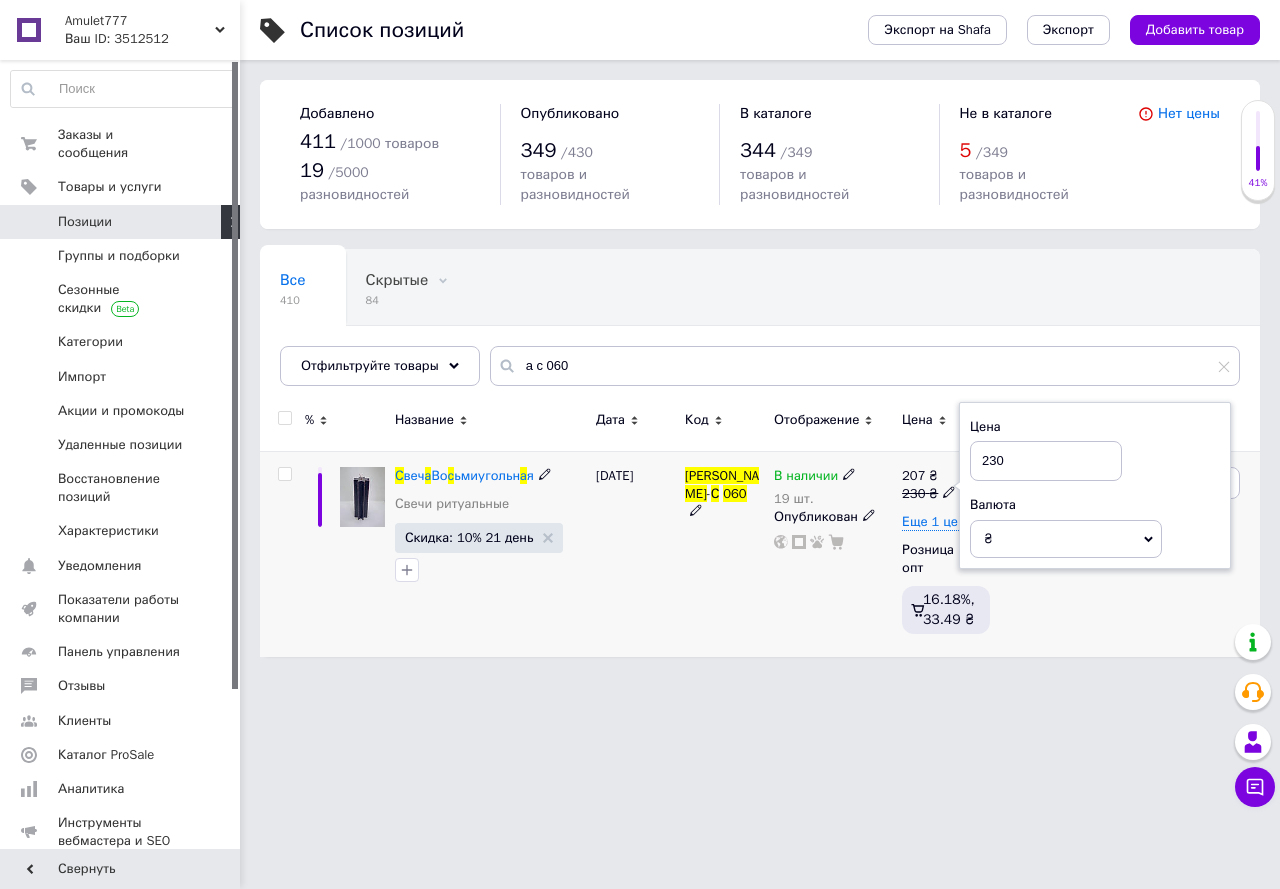 click 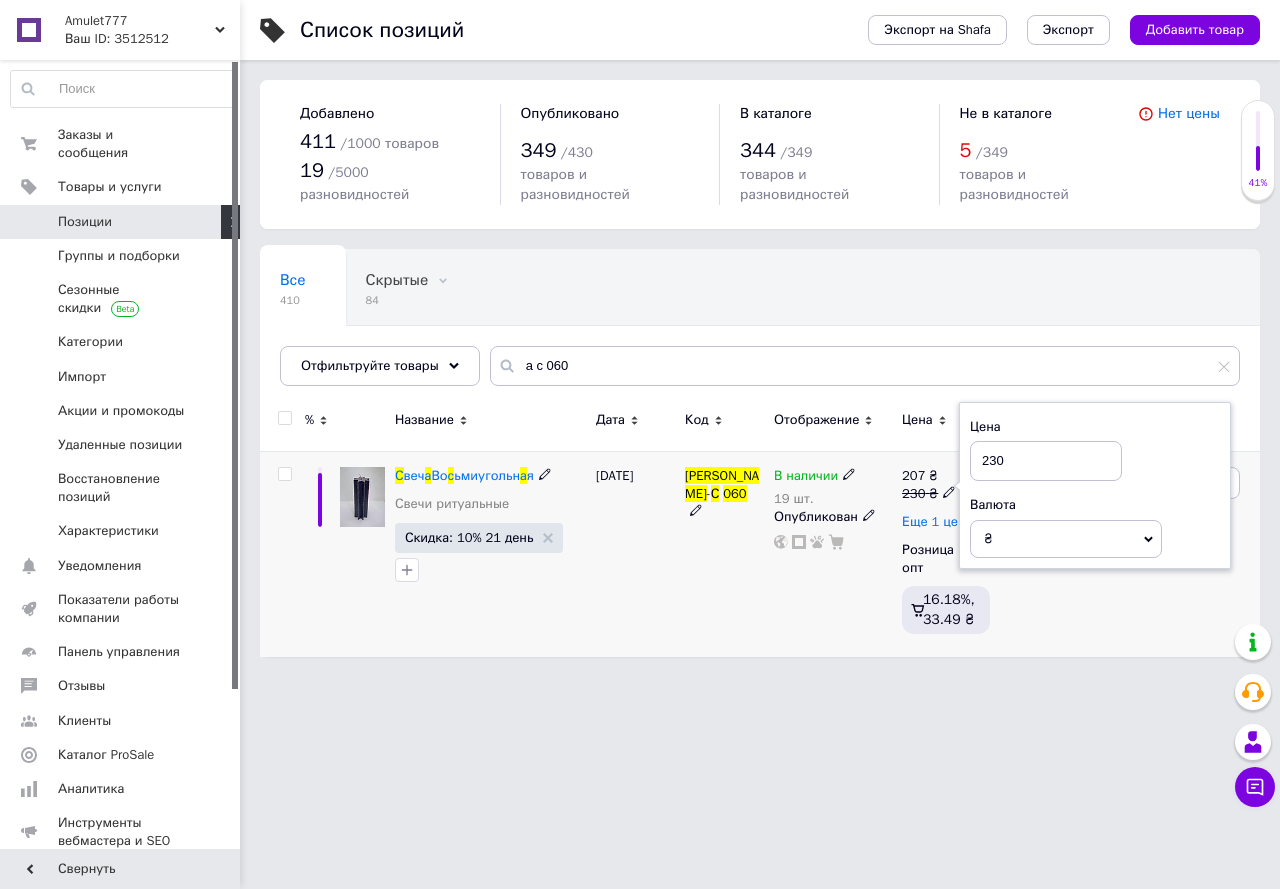 click on "Еще 1 цена" at bounding box center (937, 522) 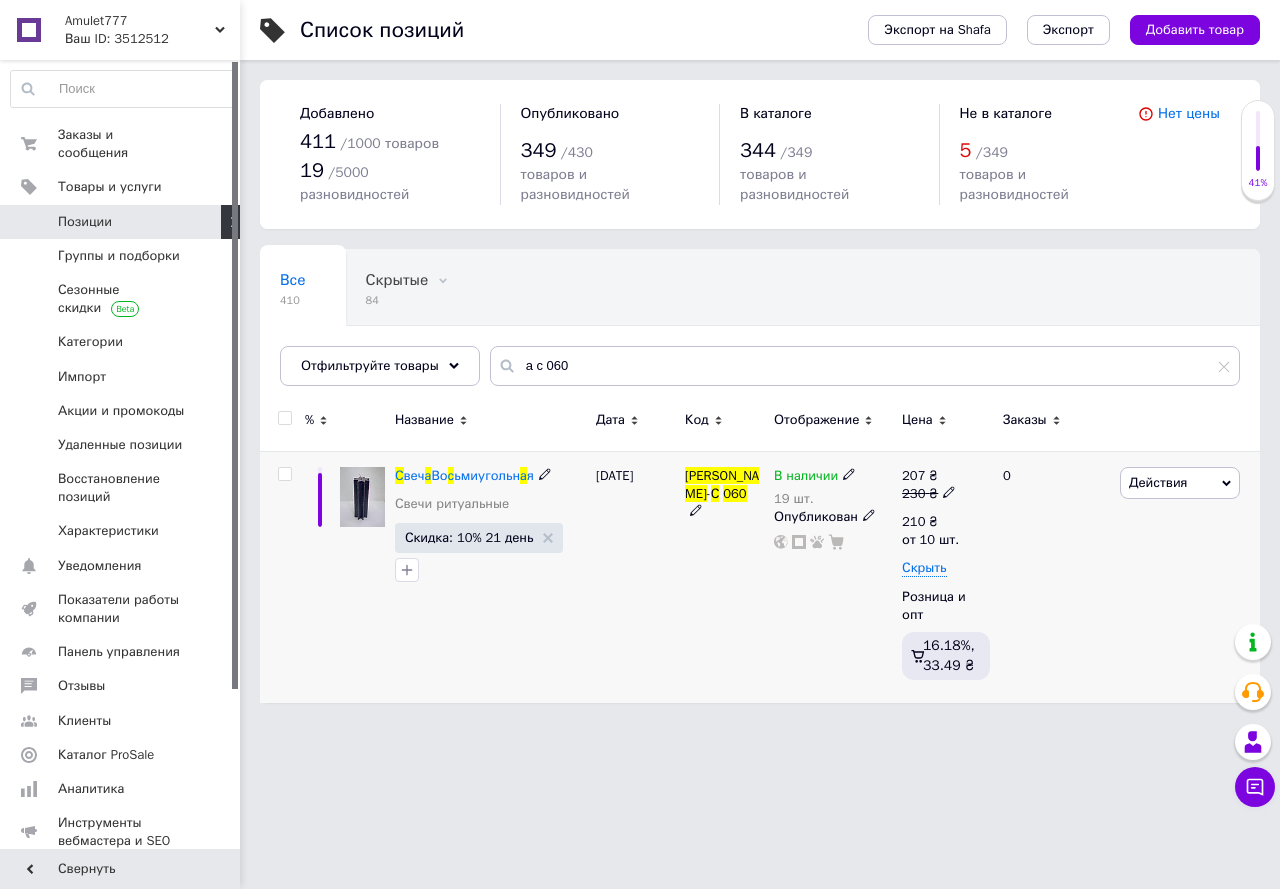click 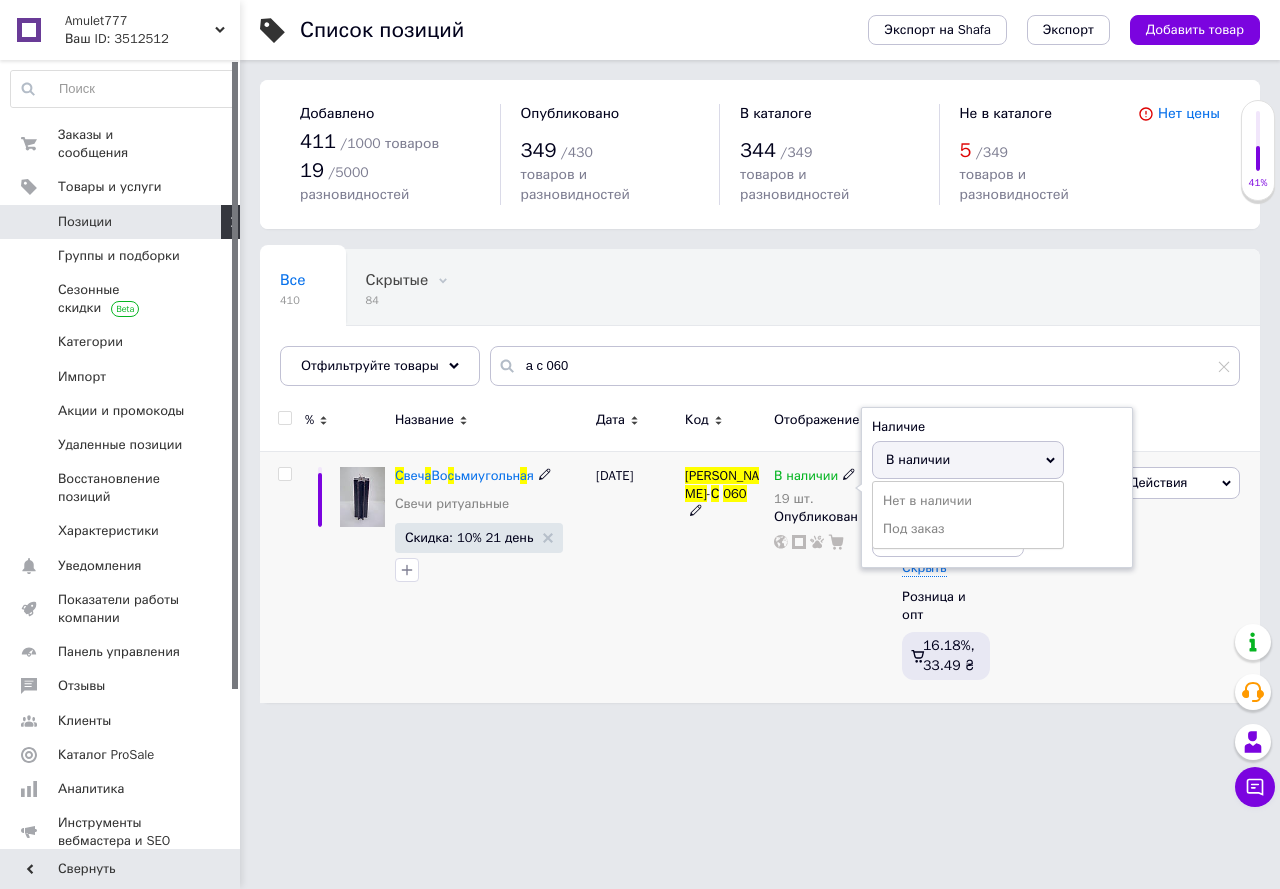 click on "Наличие В наличии Нет в наличии Под заказ Остатки 19 шт." at bounding box center (997, 488) 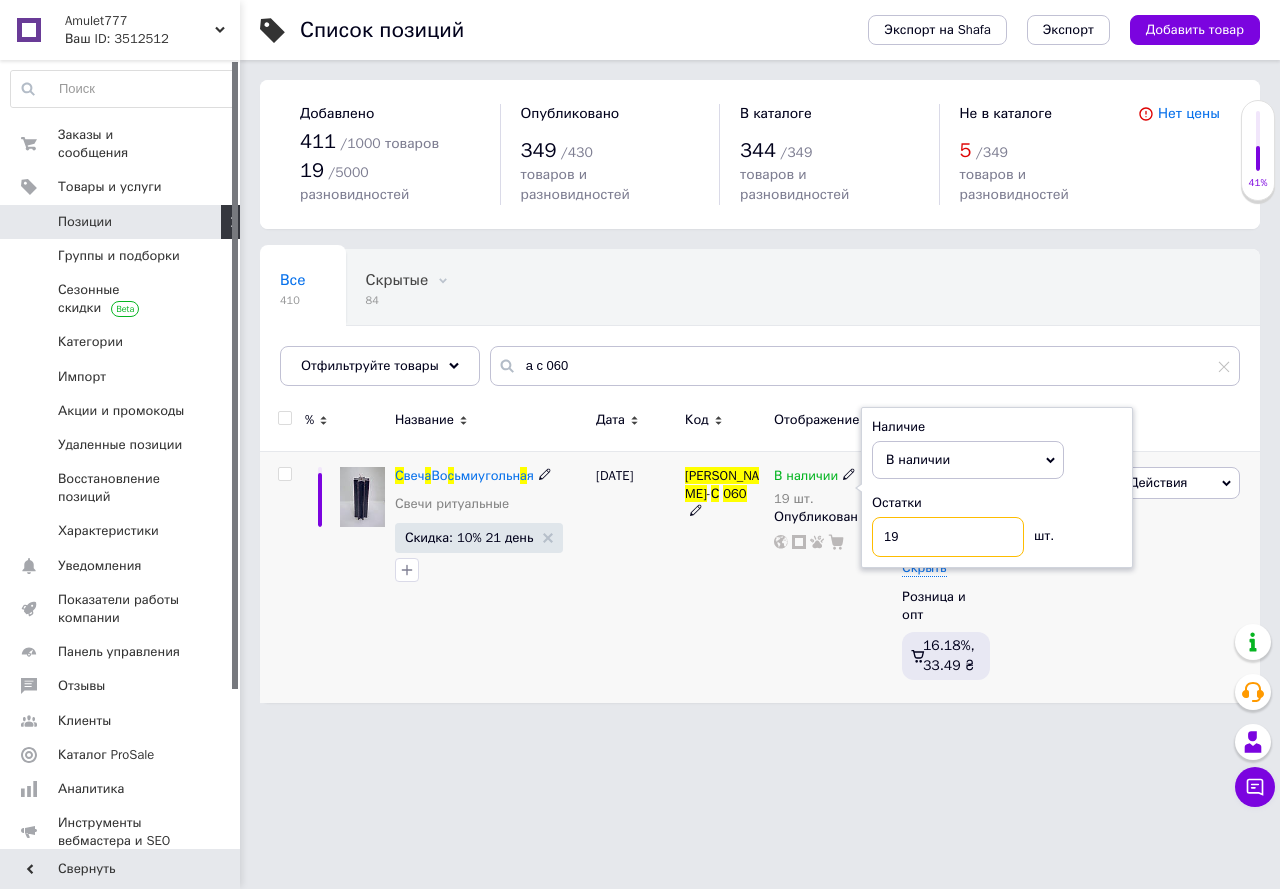 drag, startPoint x: 900, startPoint y: 508, endPoint x: 835, endPoint y: 499, distance: 65.62012 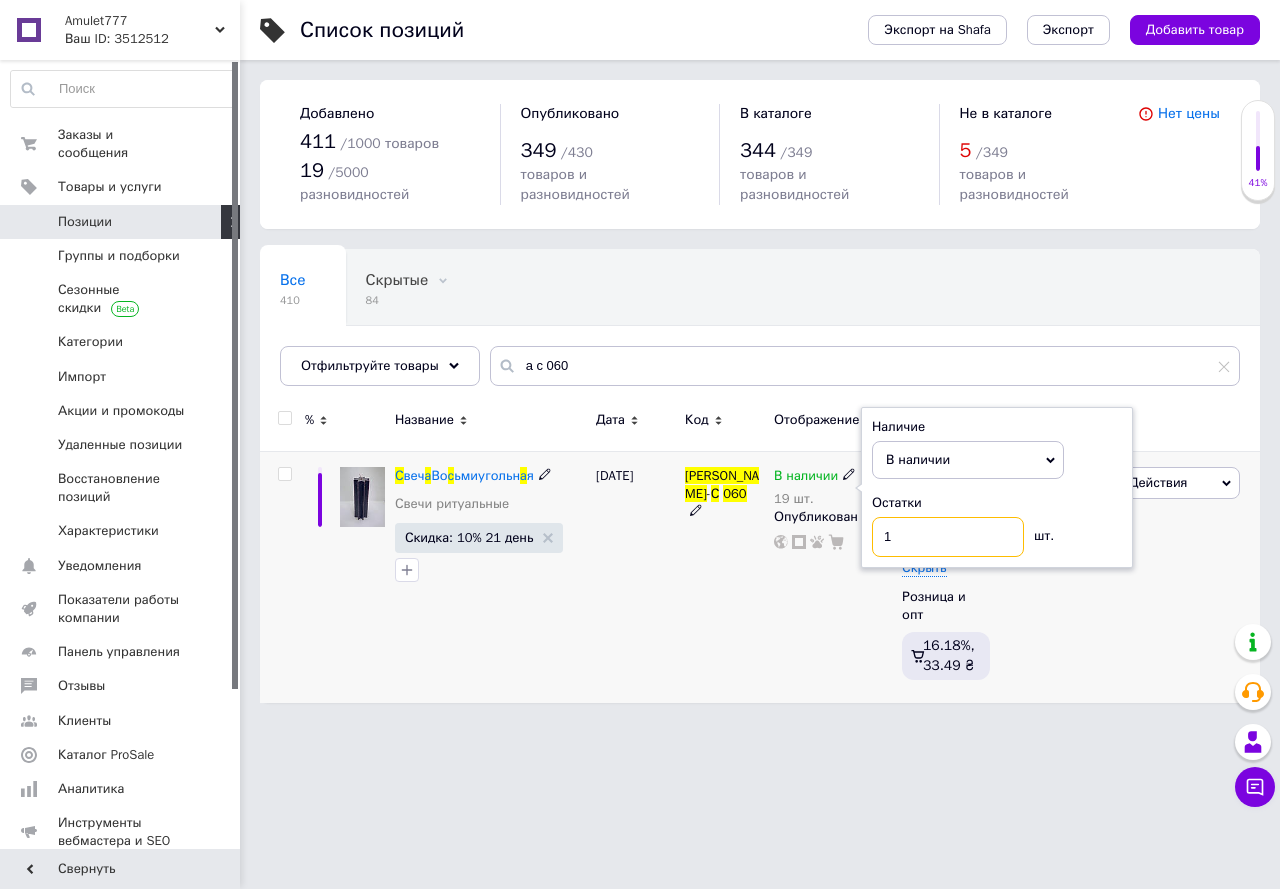 type on "10" 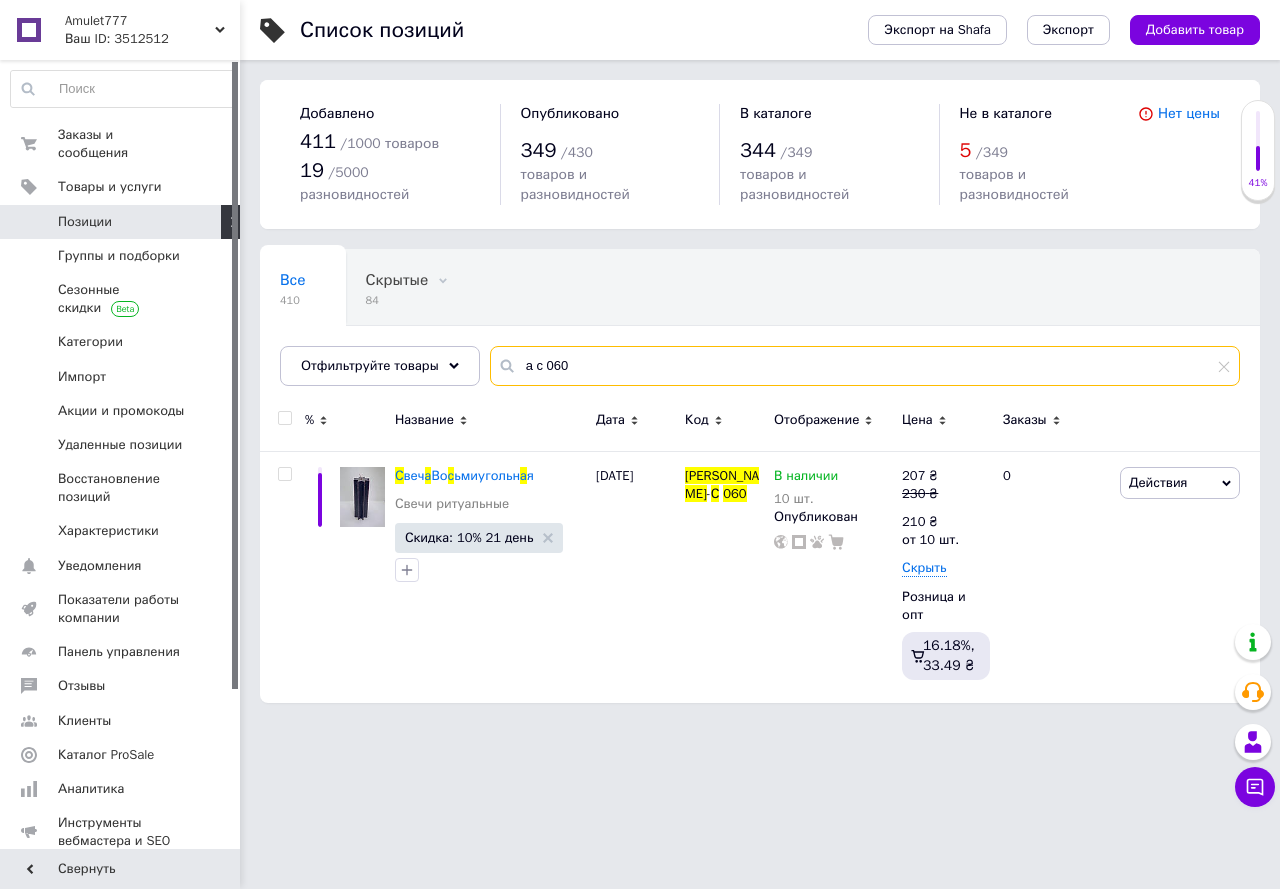 click on "а с 060" at bounding box center (865, 366) 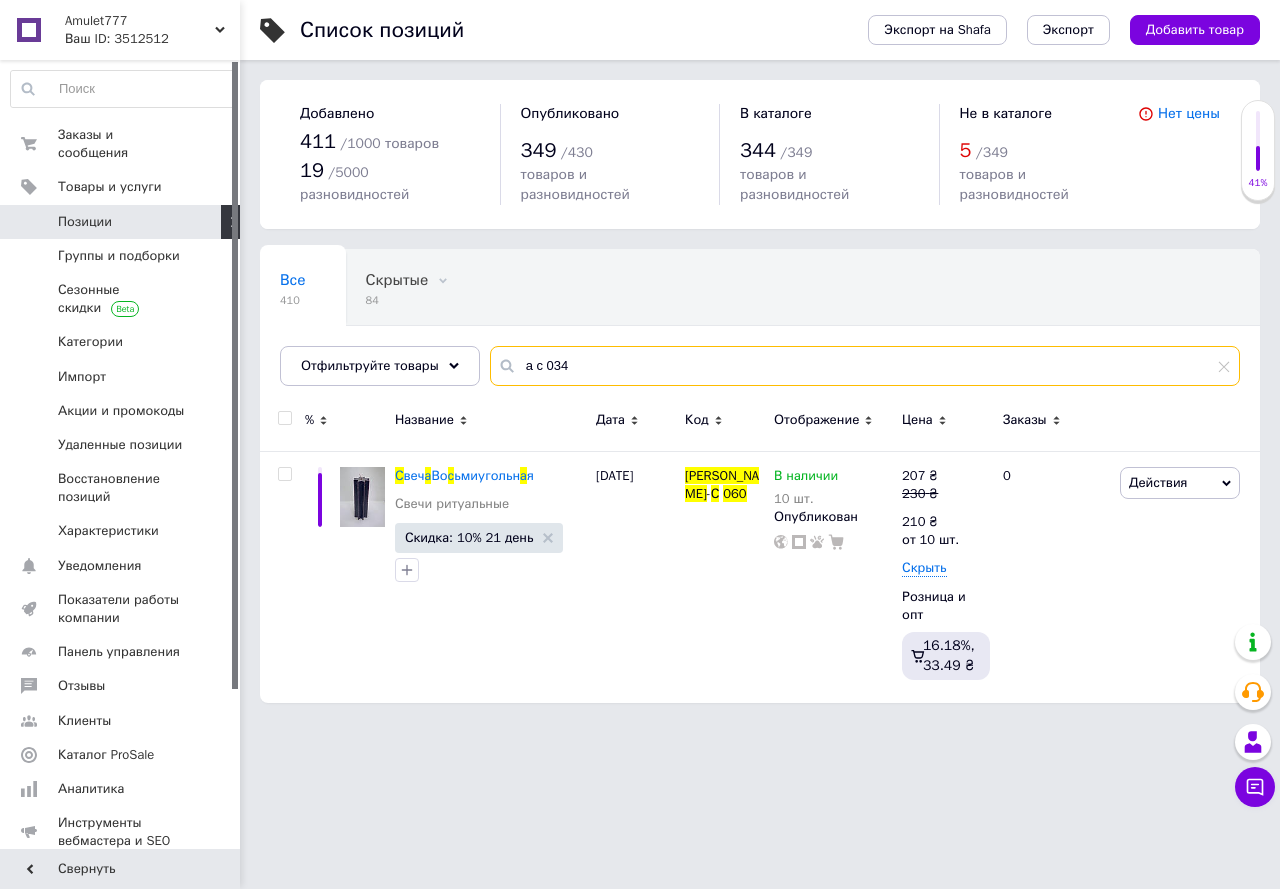 type on "а с 034" 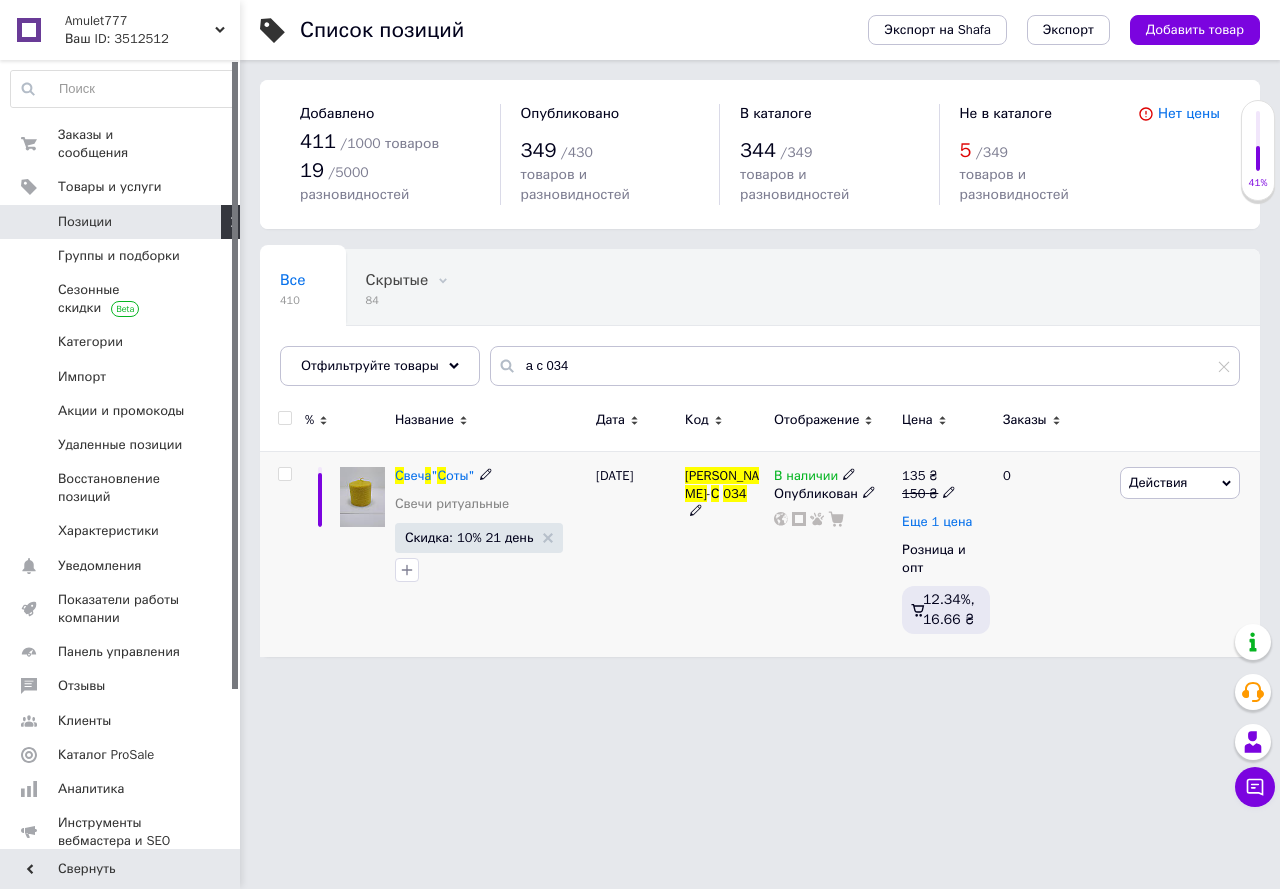 click on "Еще 1 цена" at bounding box center [937, 522] 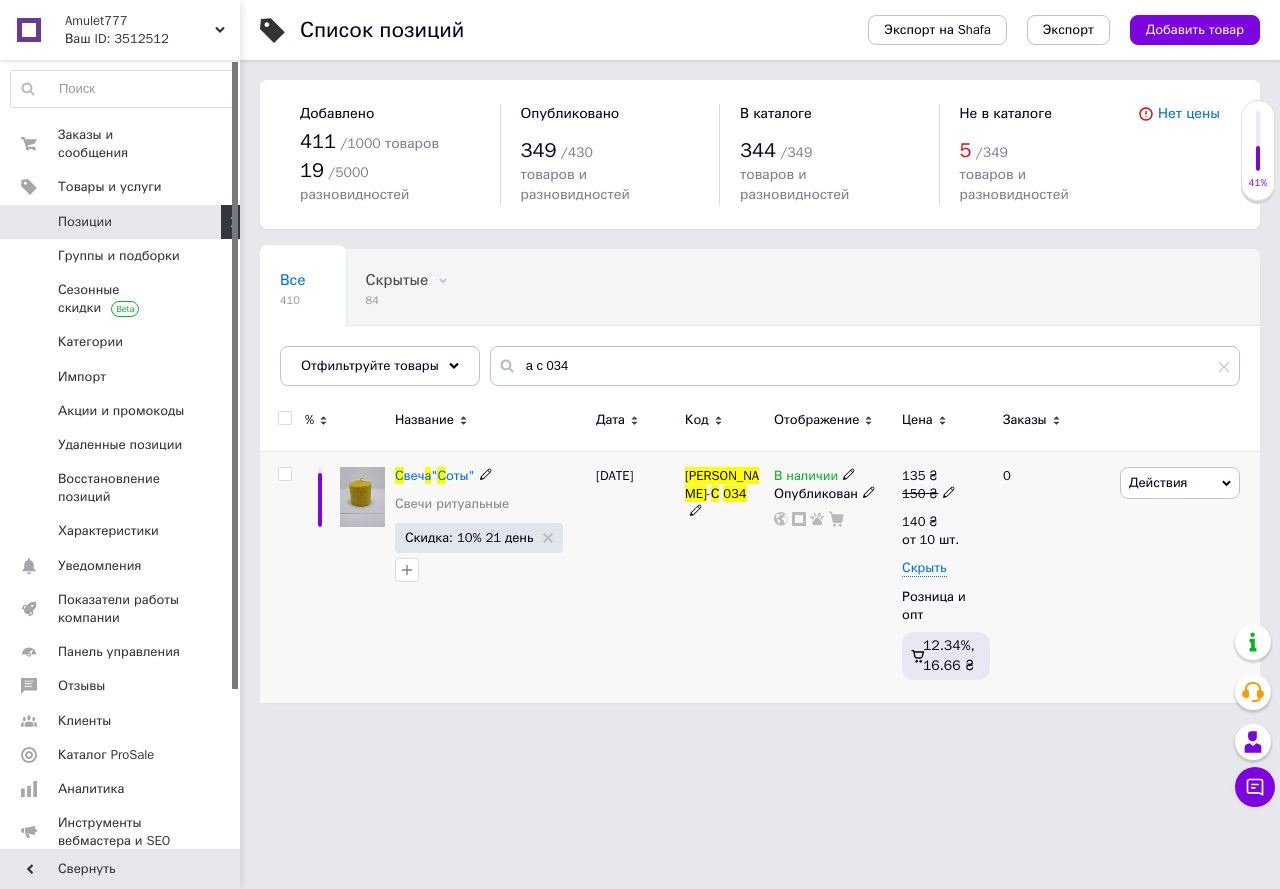 click 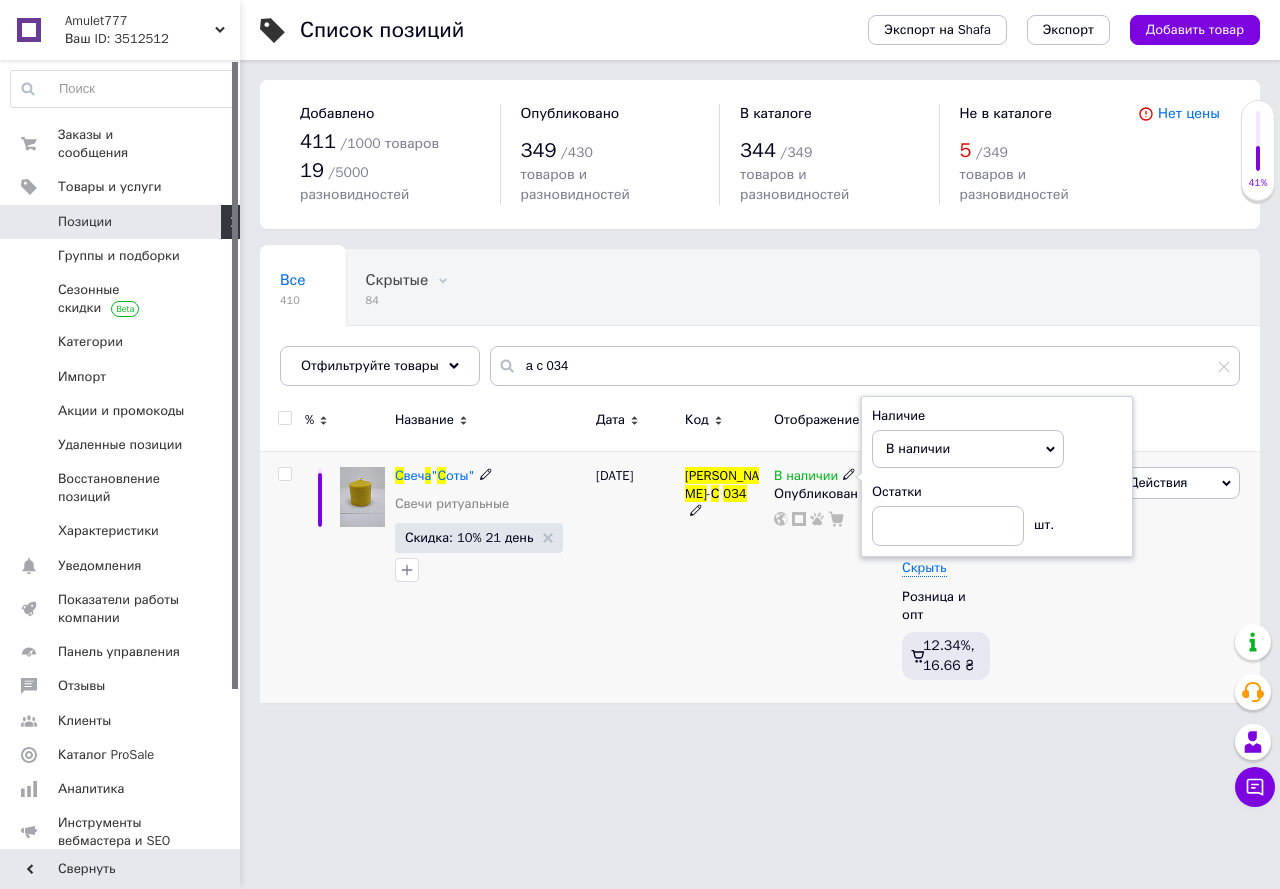 click on "Наличие В наличии Нет в наличии Под заказ Остатки шт." at bounding box center [997, 477] 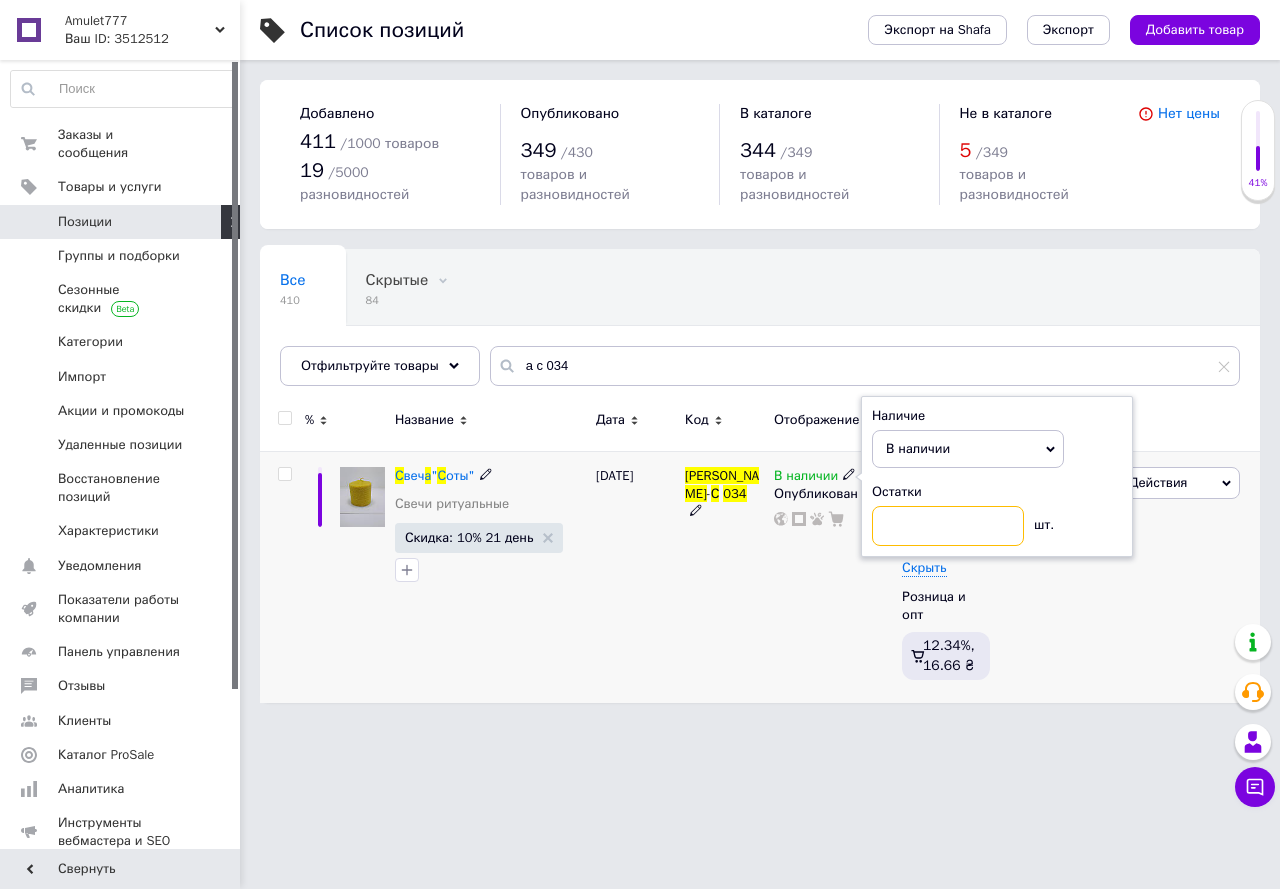 click at bounding box center [948, 526] 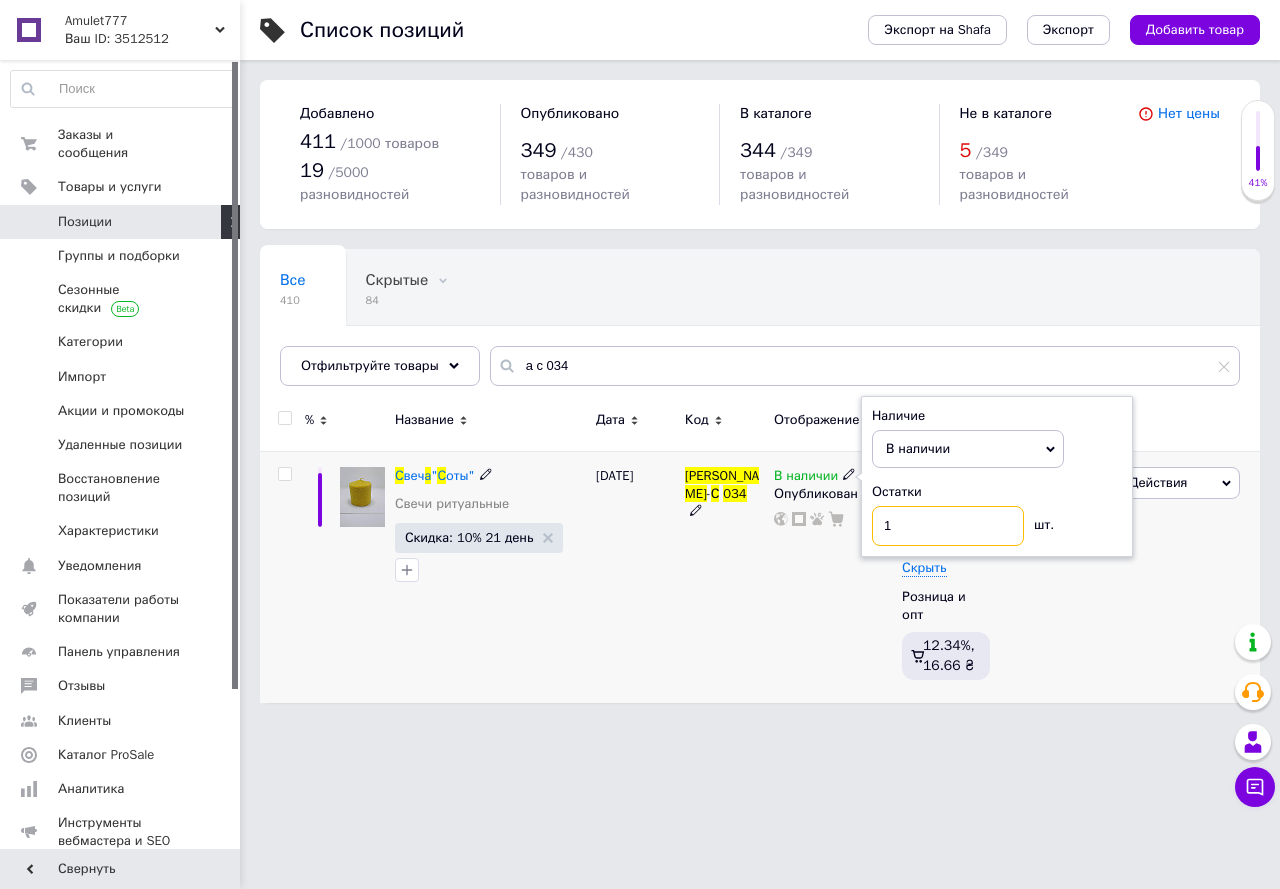 type on "10" 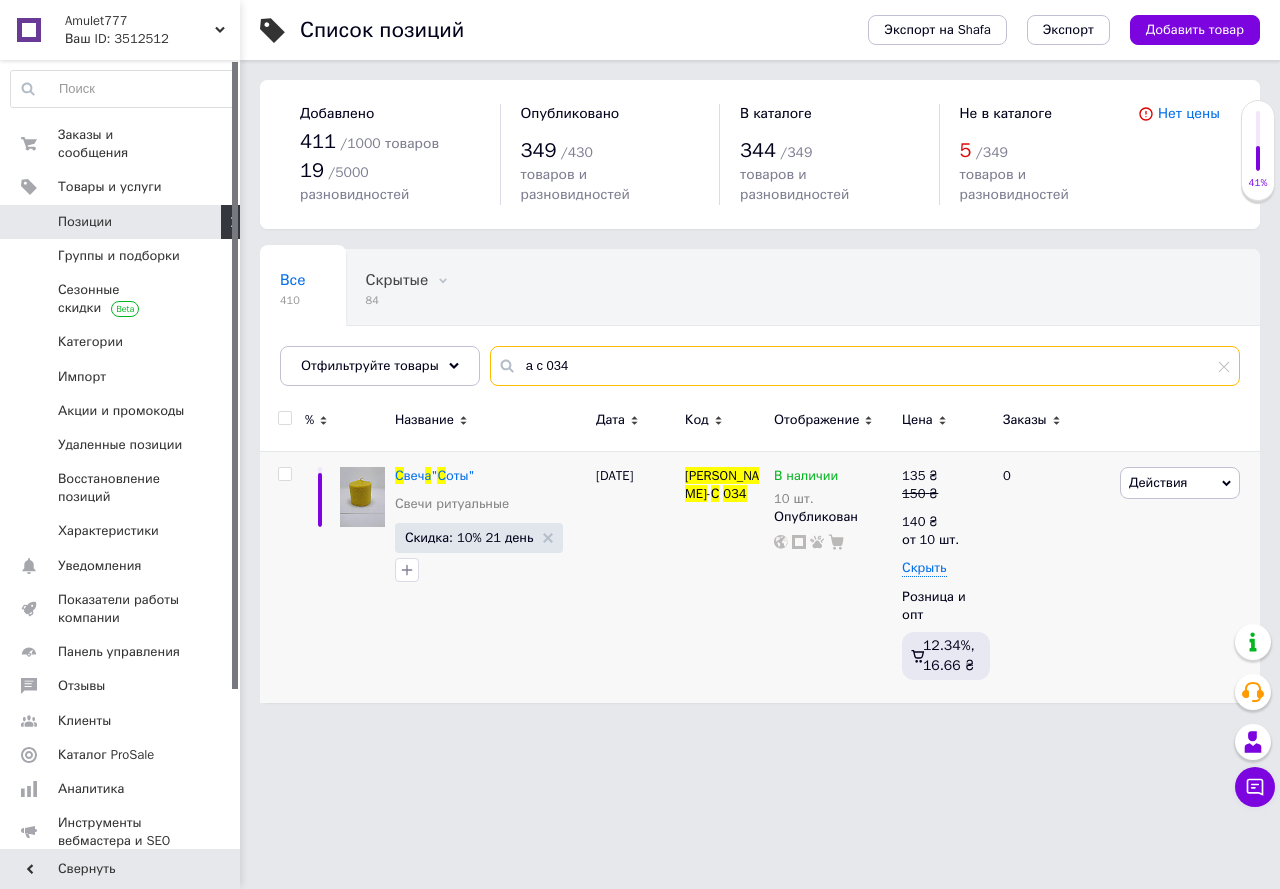 click on "а с 034" at bounding box center (865, 366) 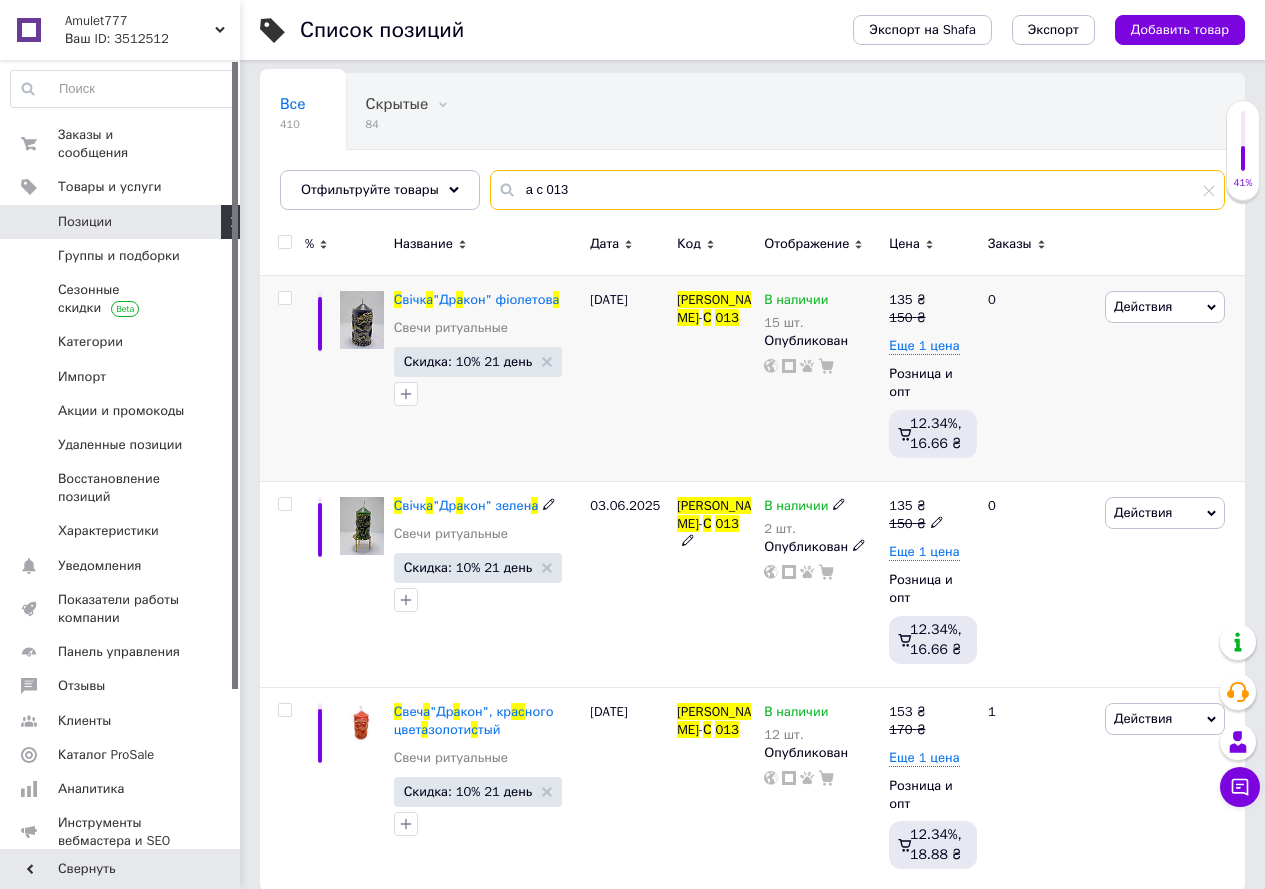 scroll, scrollTop: 179, scrollLeft: 0, axis: vertical 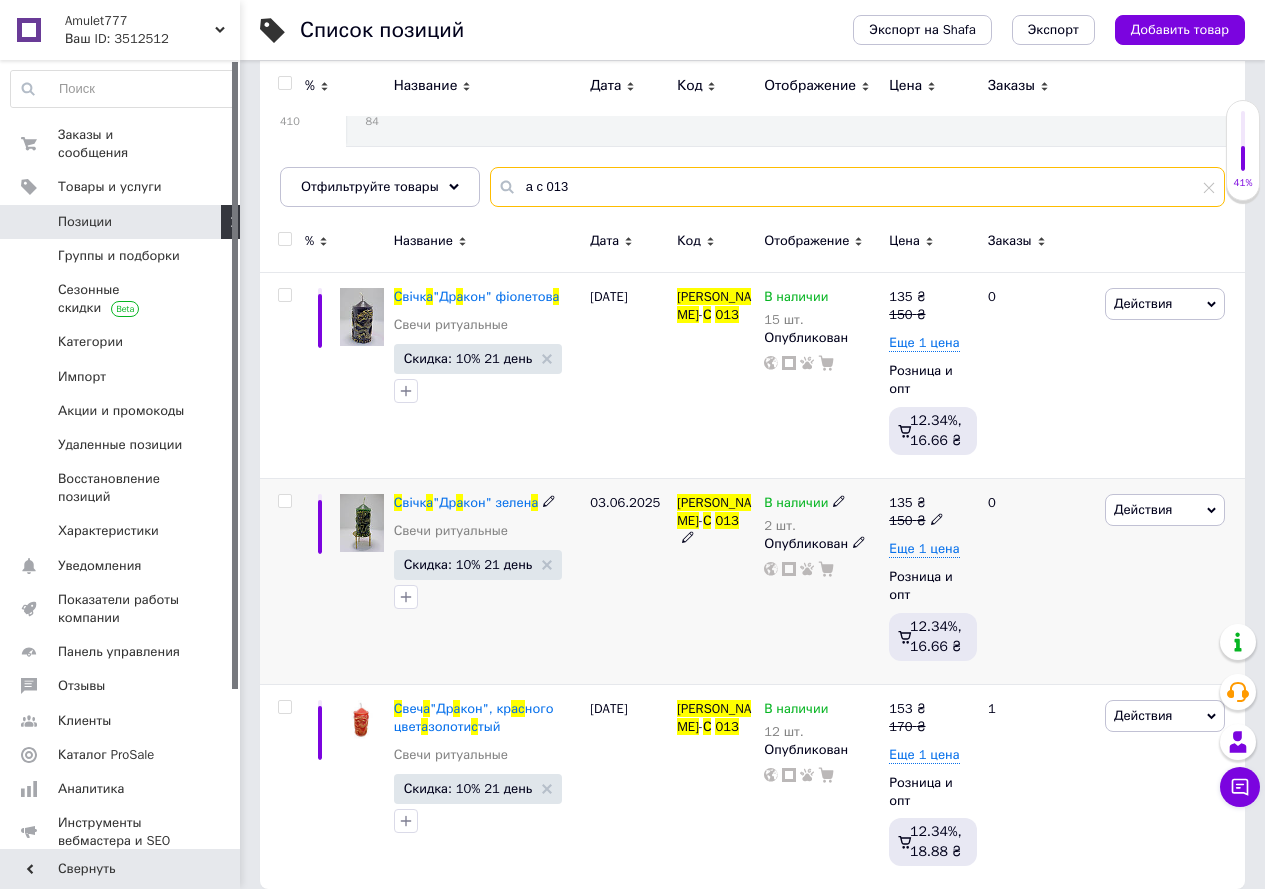 type on "а с 013" 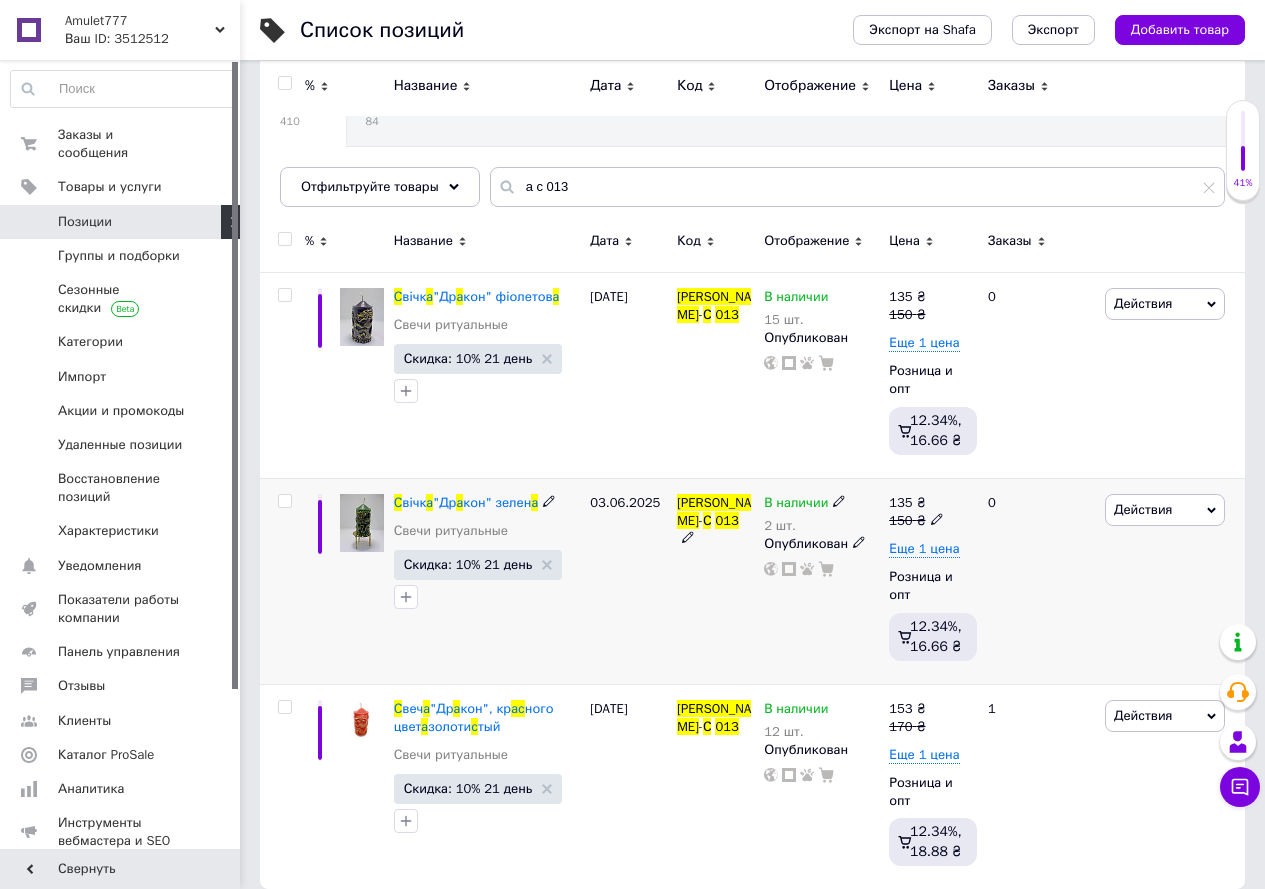 click 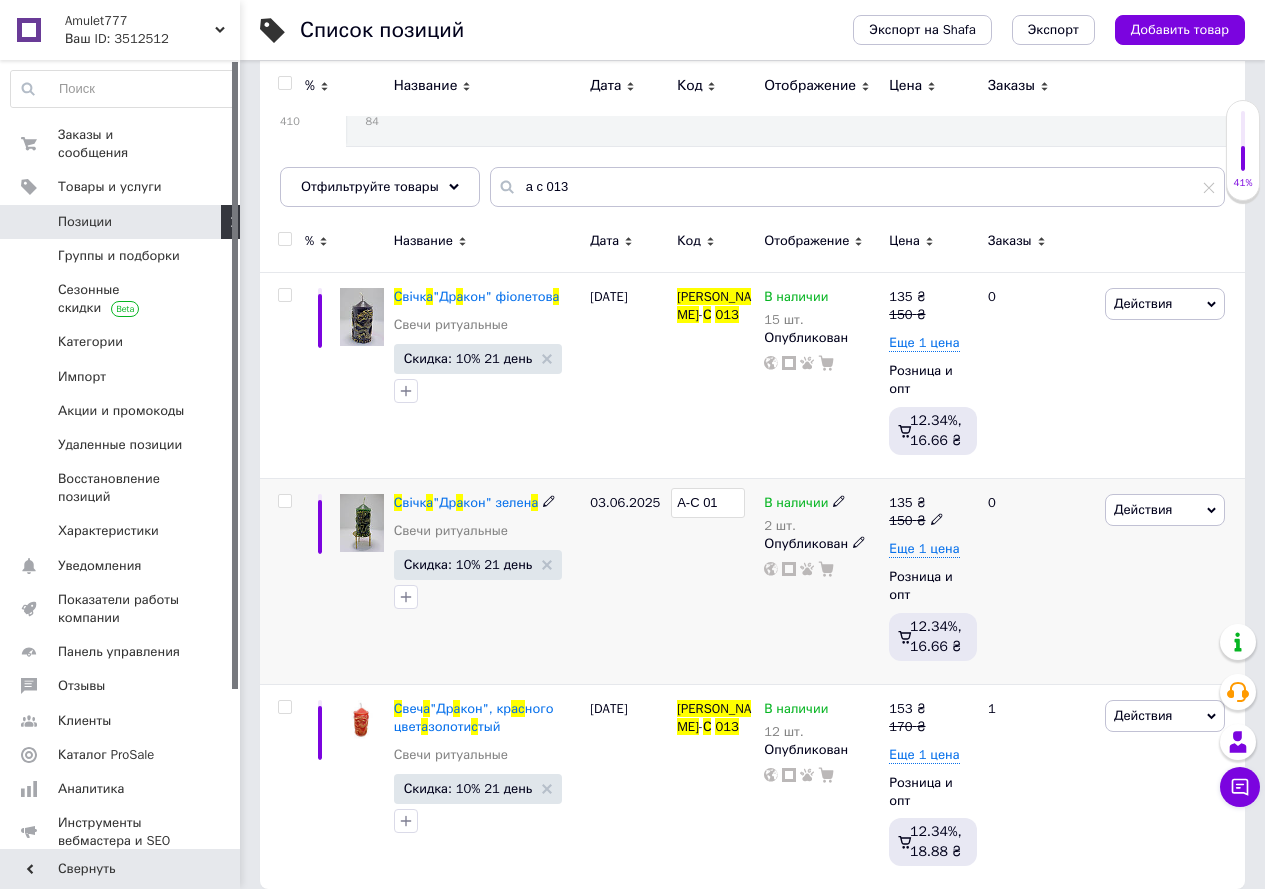 type on "А-С 014" 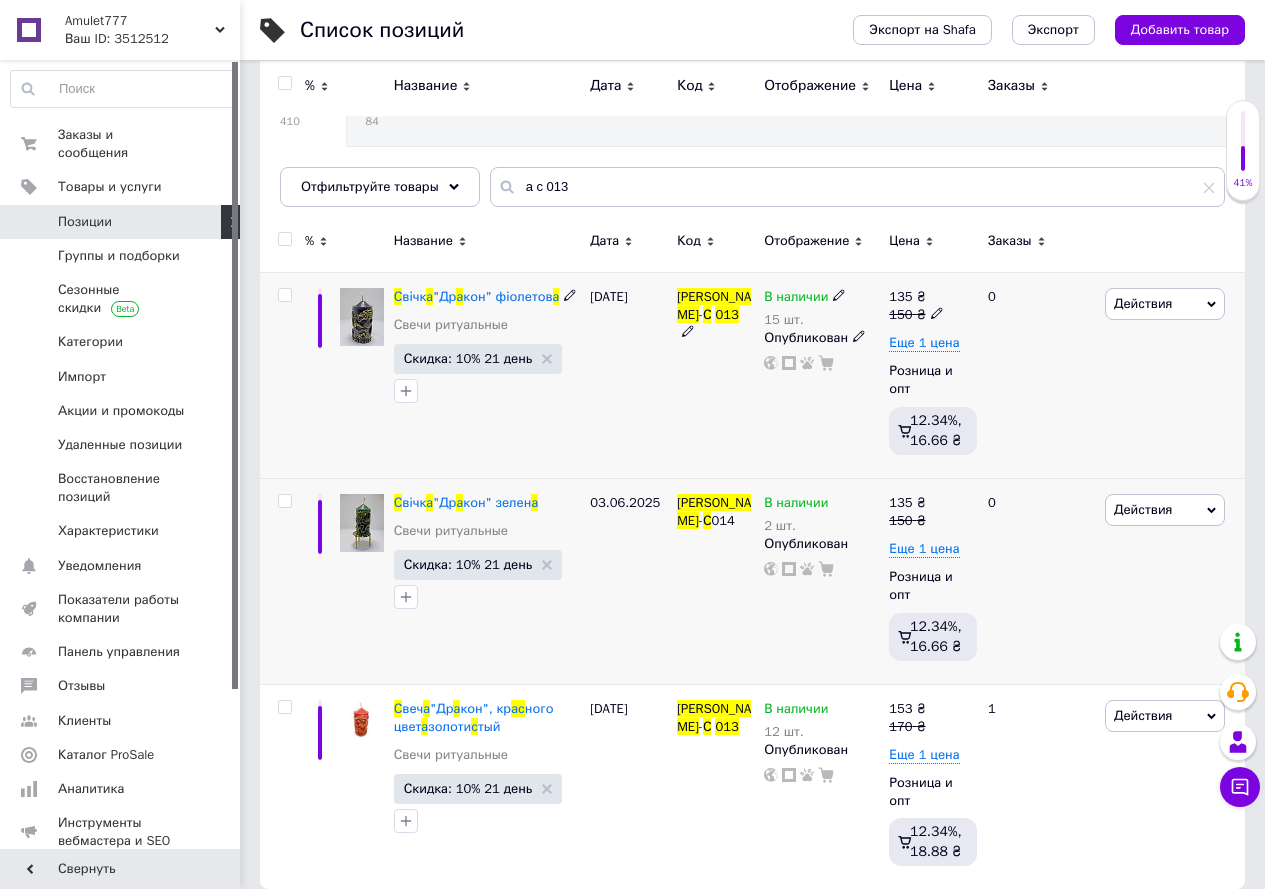 click 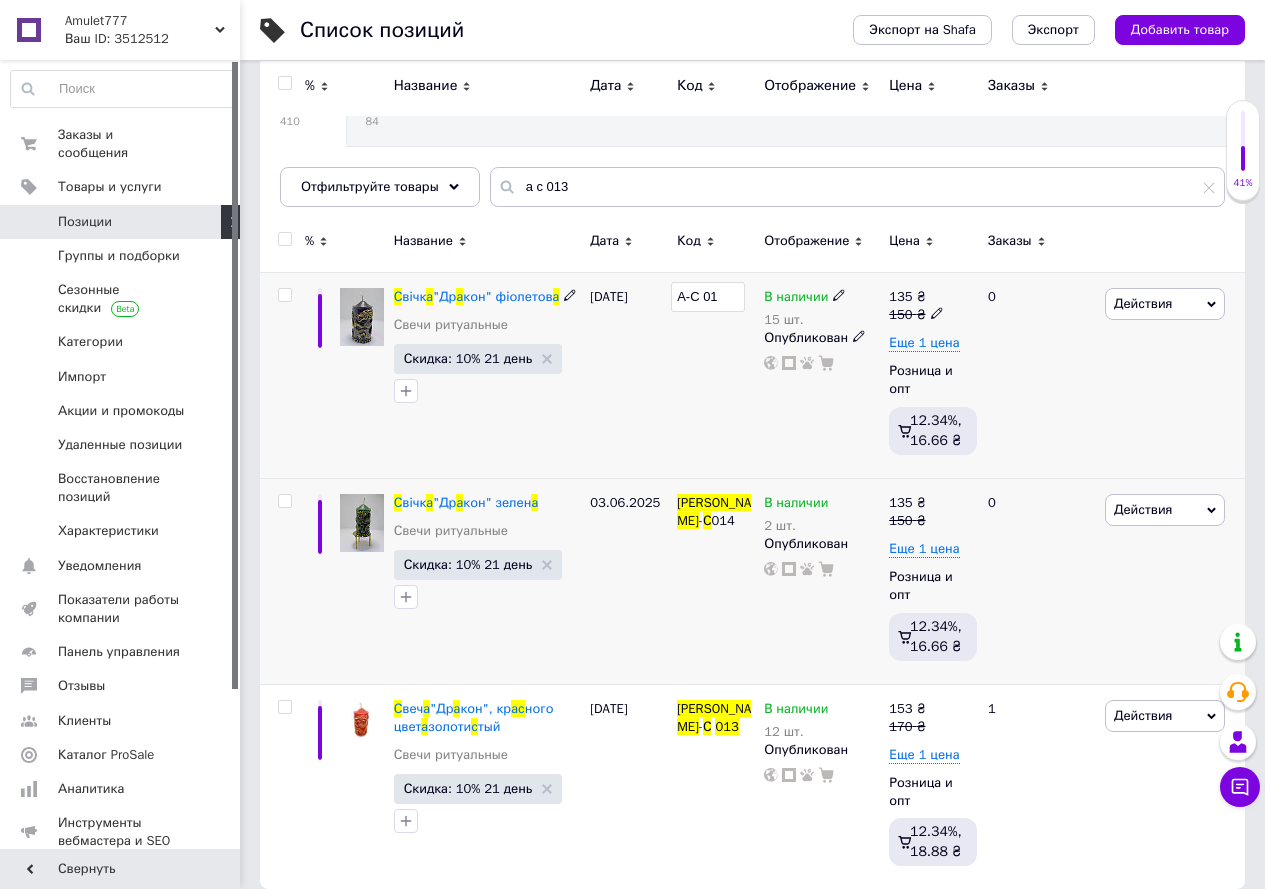 type on "А-С 014" 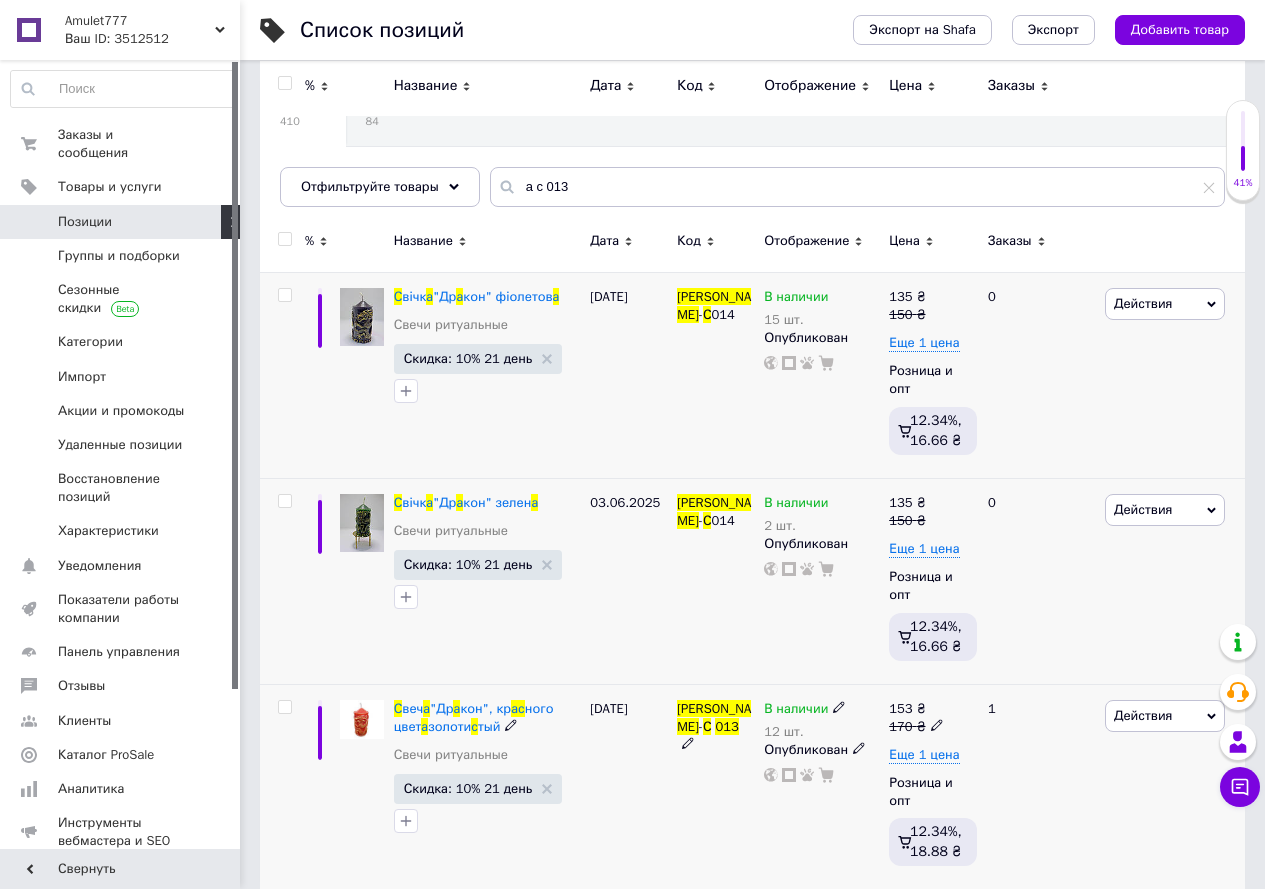 click 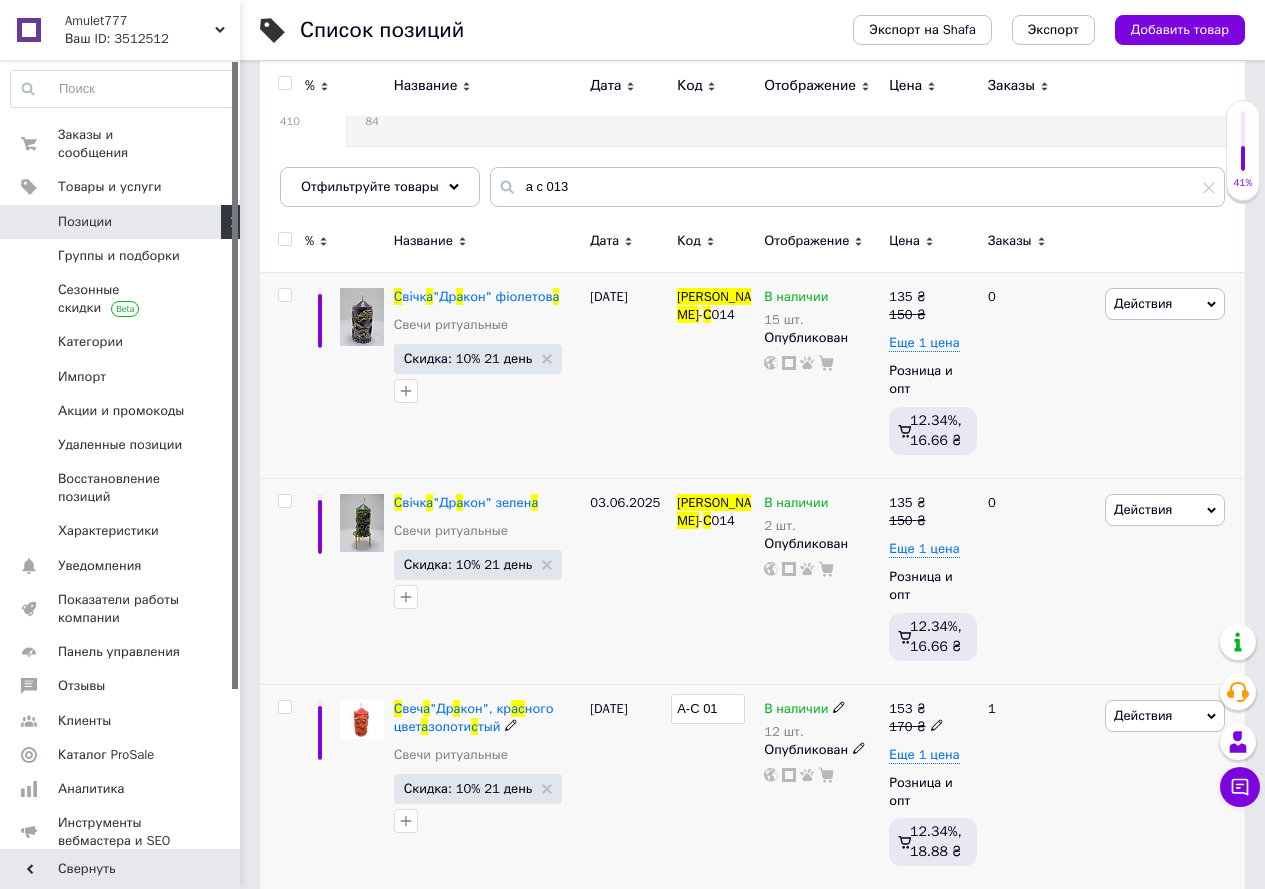 type on "А-С 014" 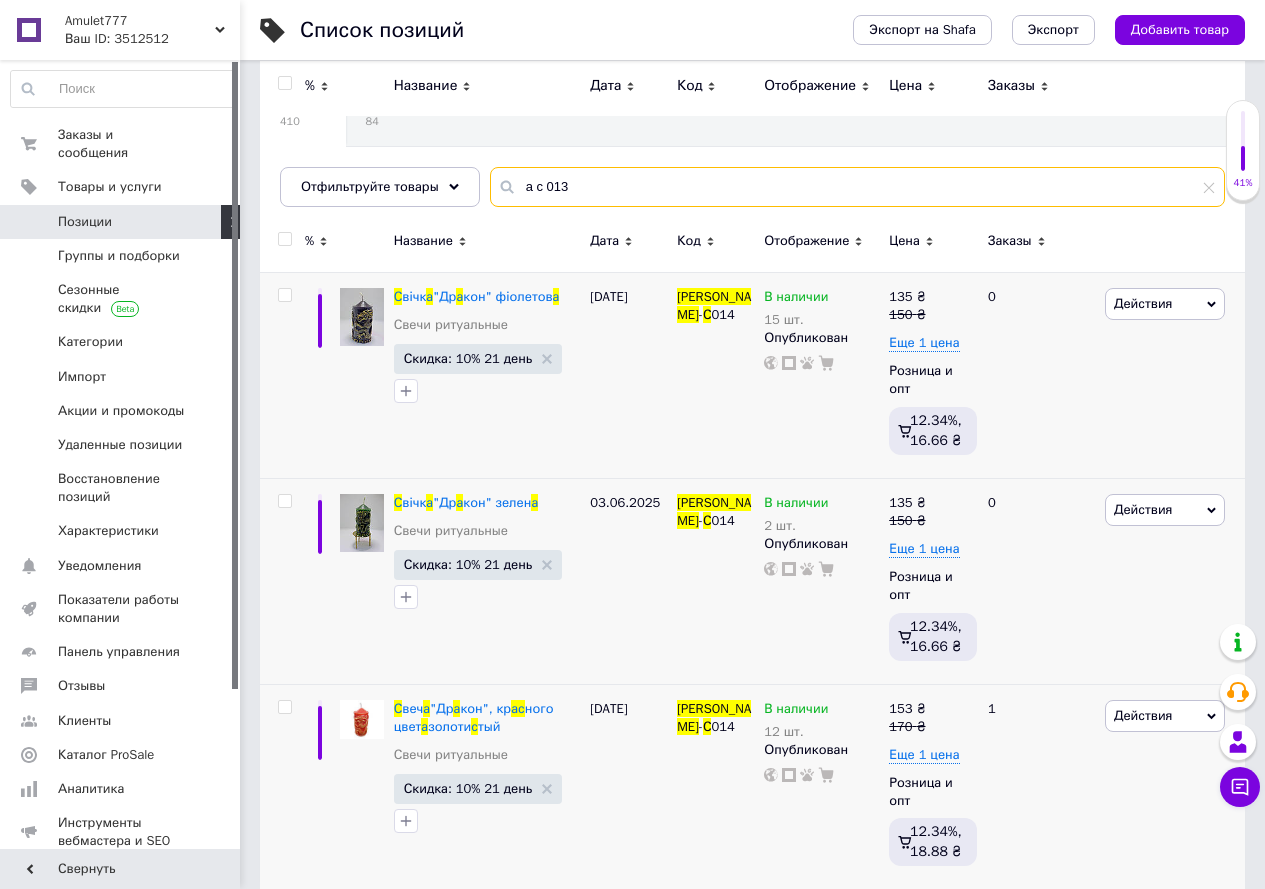 click on "а с 013" at bounding box center [857, 187] 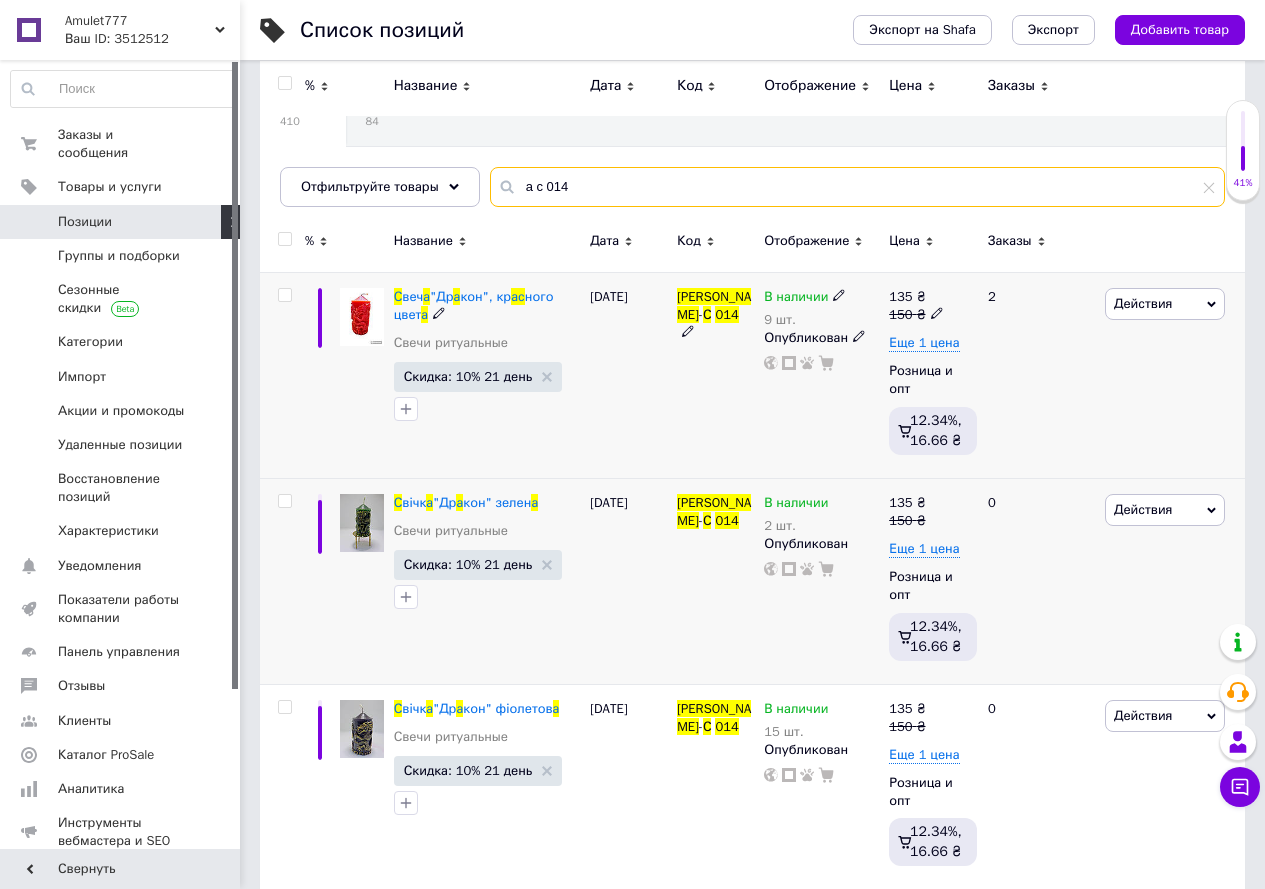type on "а с 014" 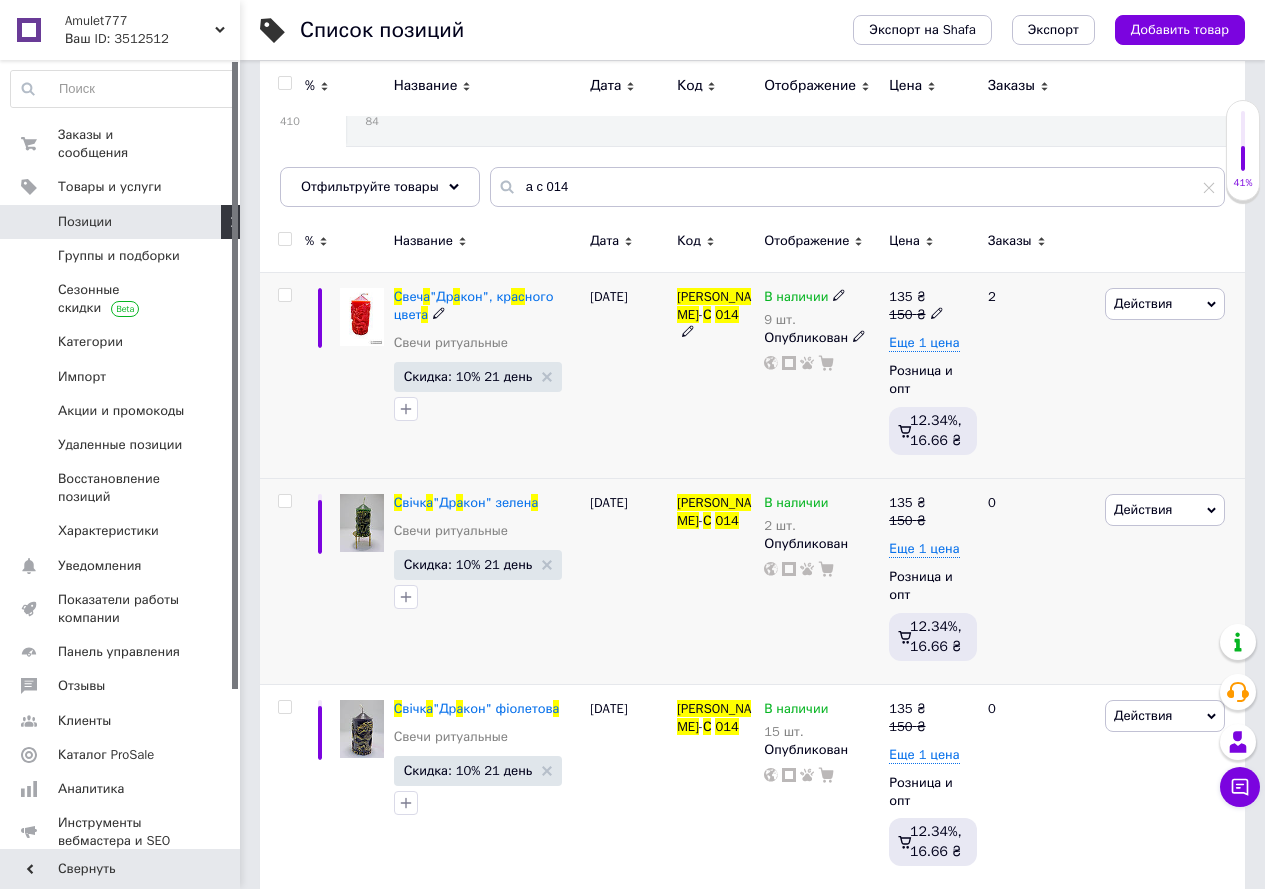 click 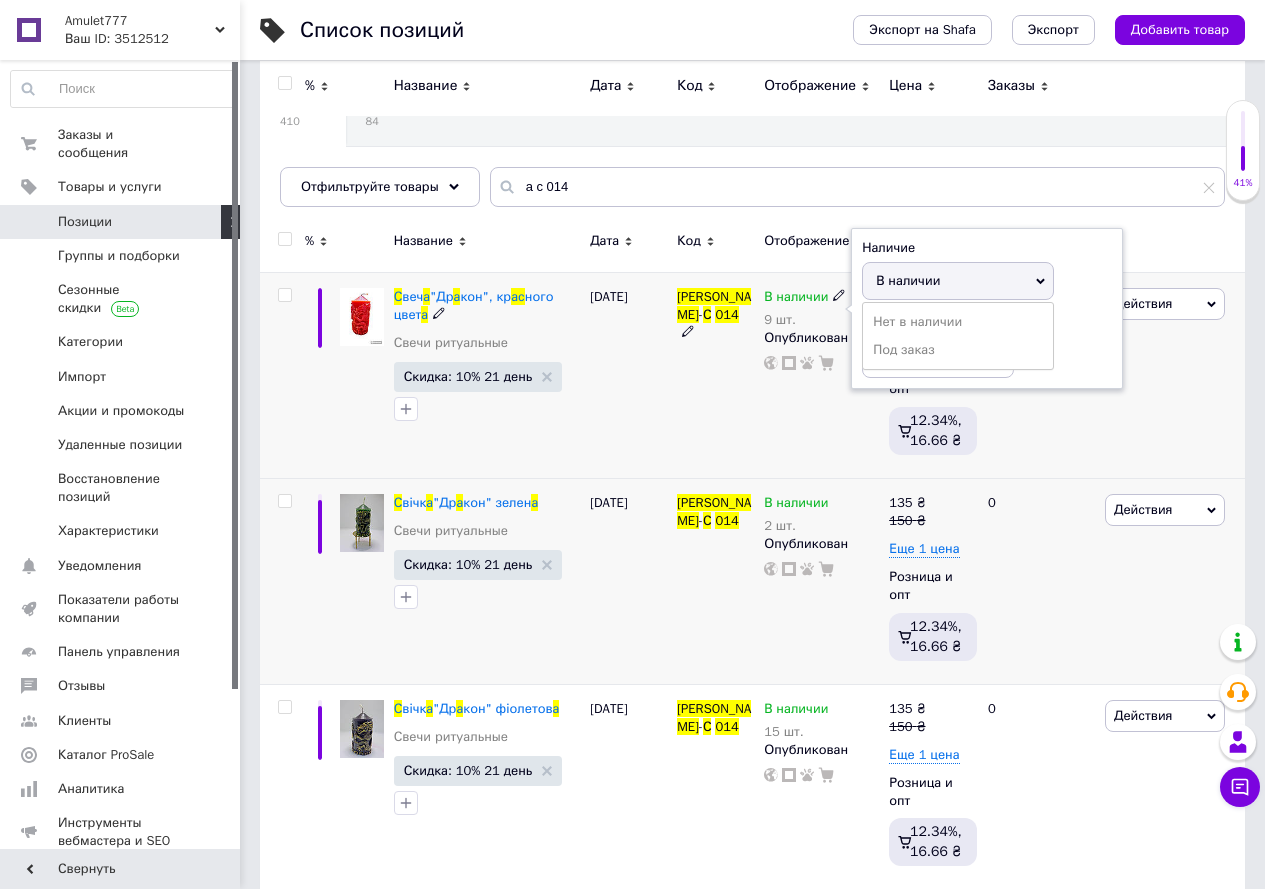 click on "Остатки 9 шт." at bounding box center [987, 346] 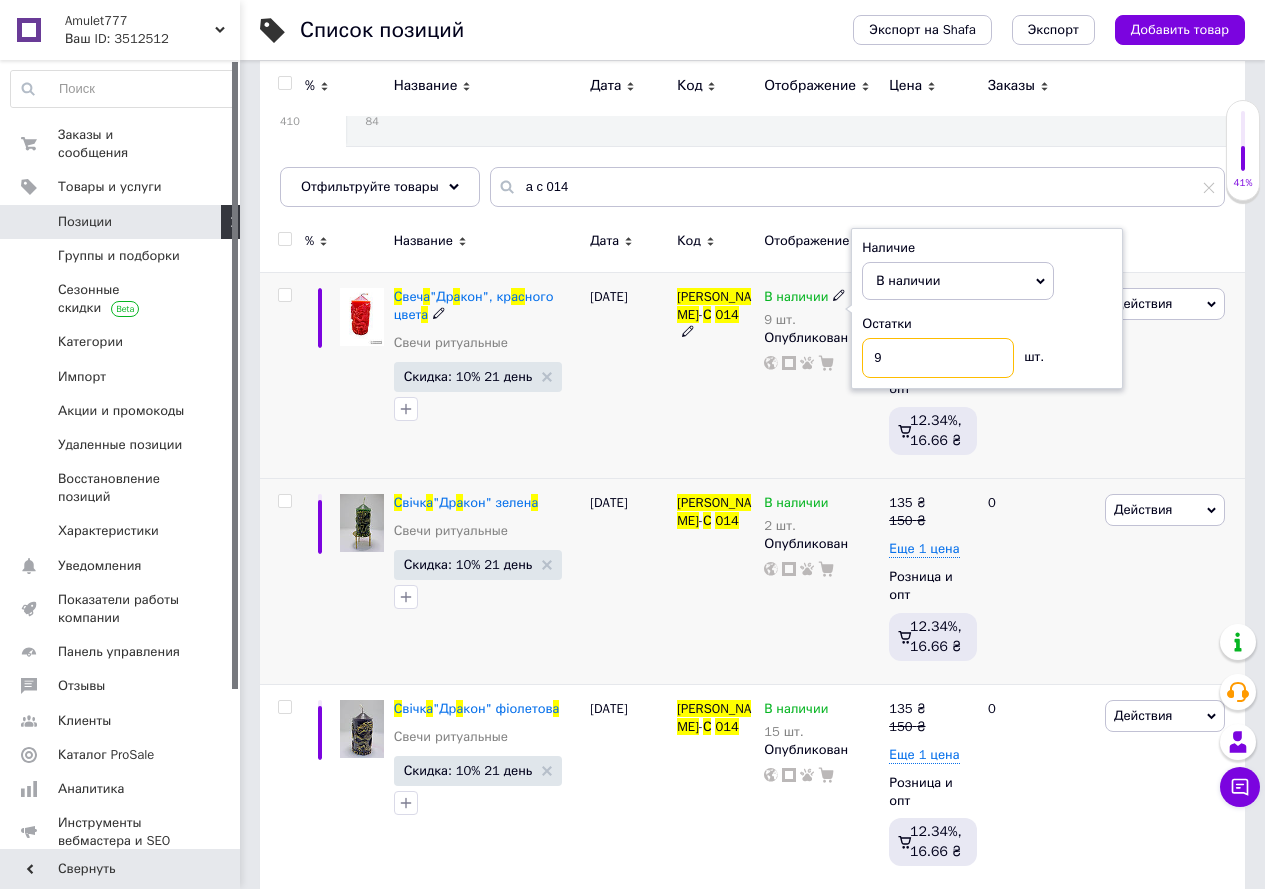 click on "9" at bounding box center (938, 358) 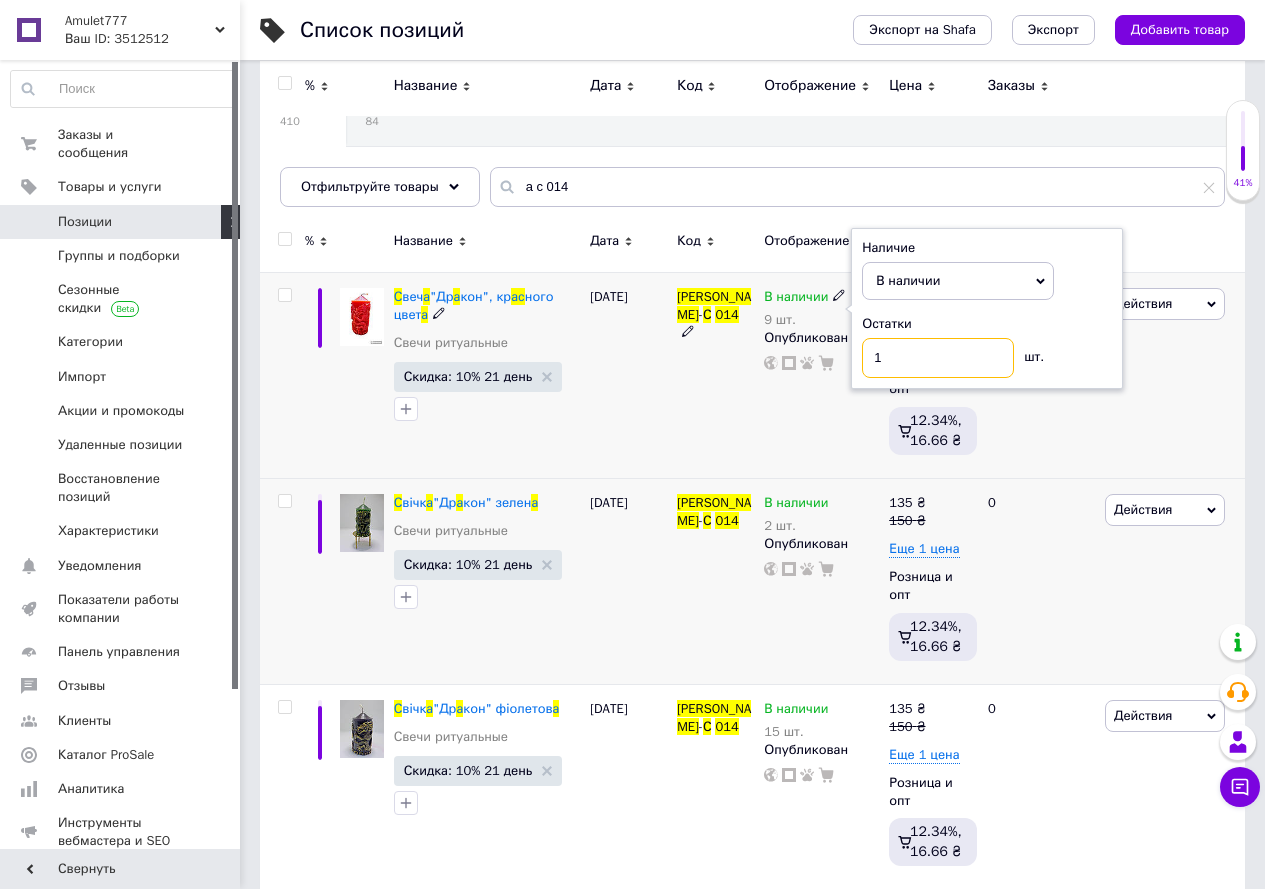 type on "10" 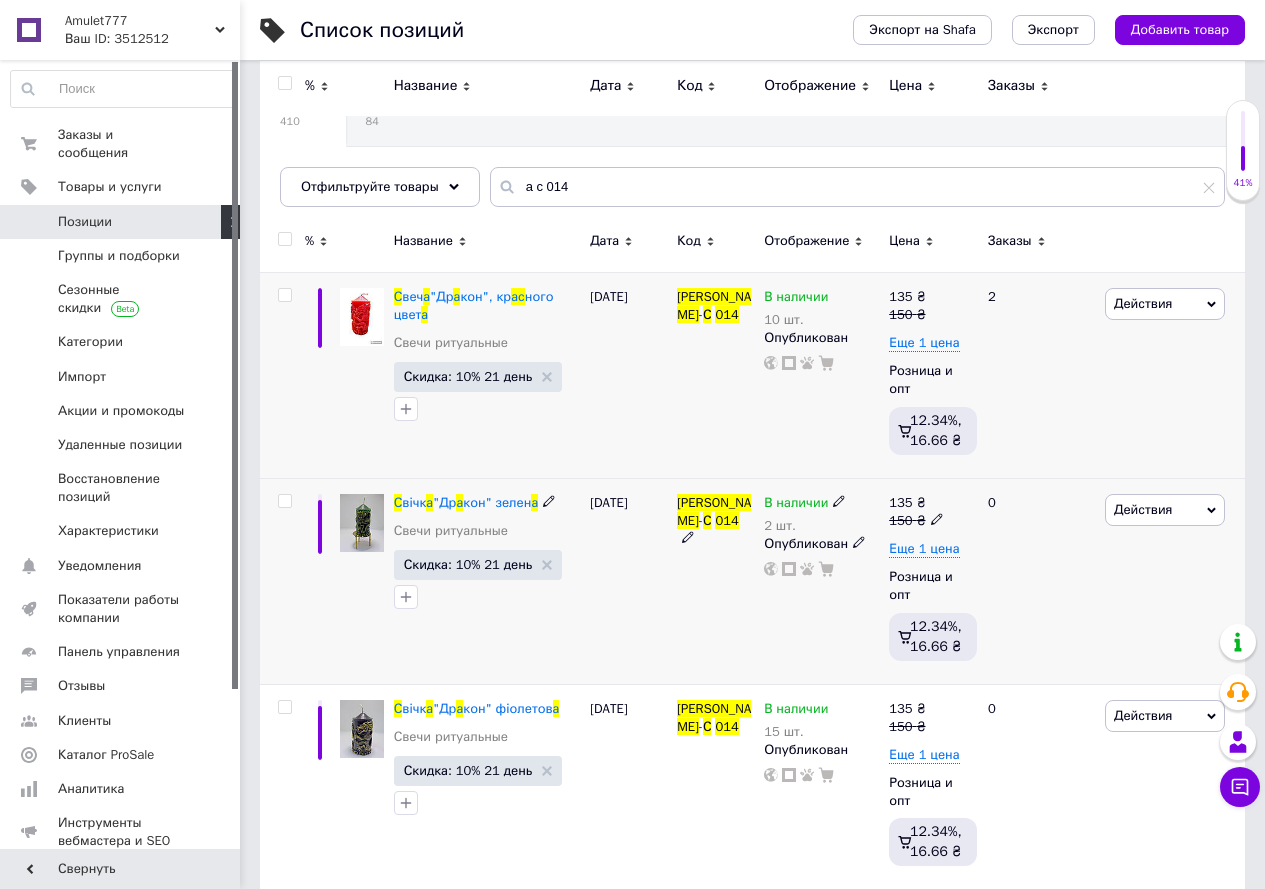 click 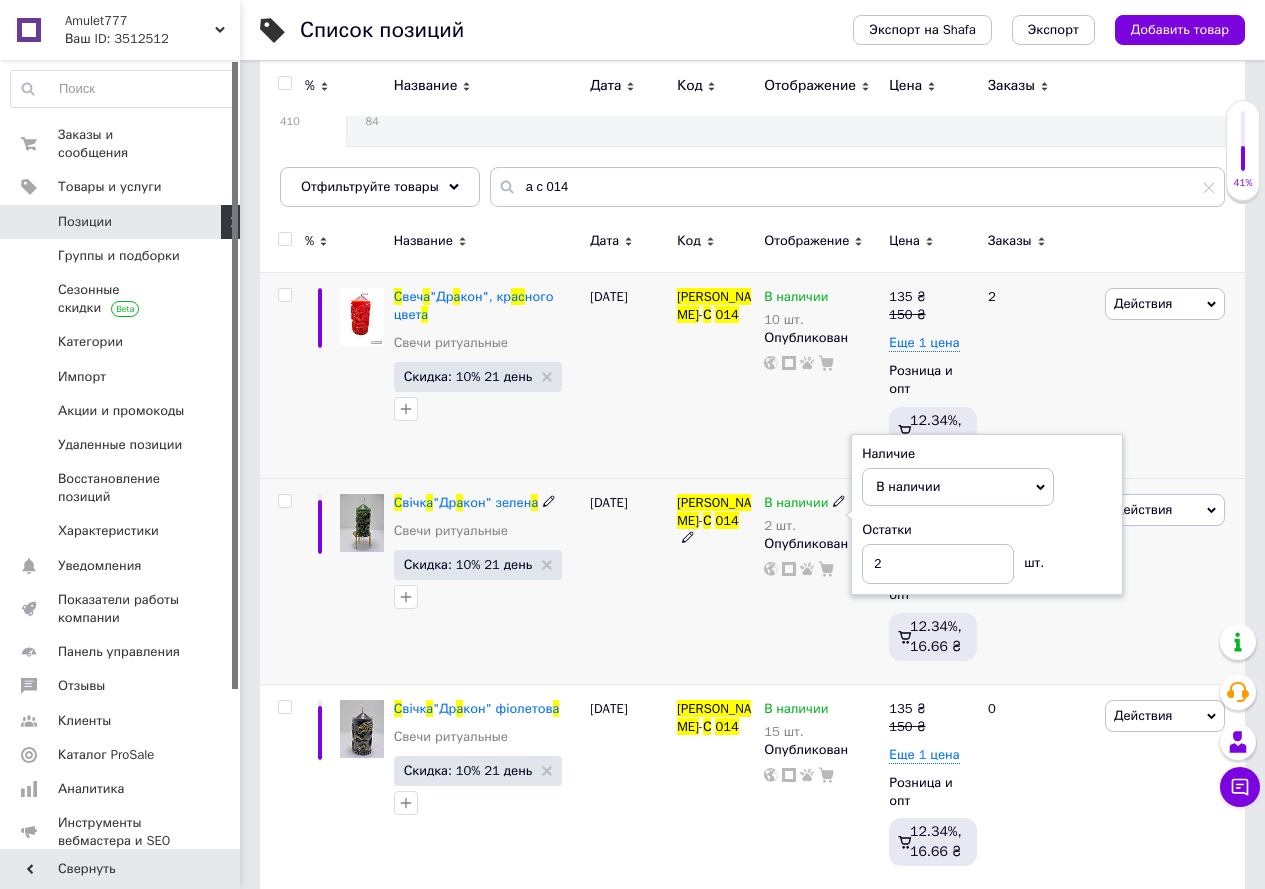 click on "Наличие В наличии Нет в наличии Под заказ Остатки 2 шт." at bounding box center [987, 515] 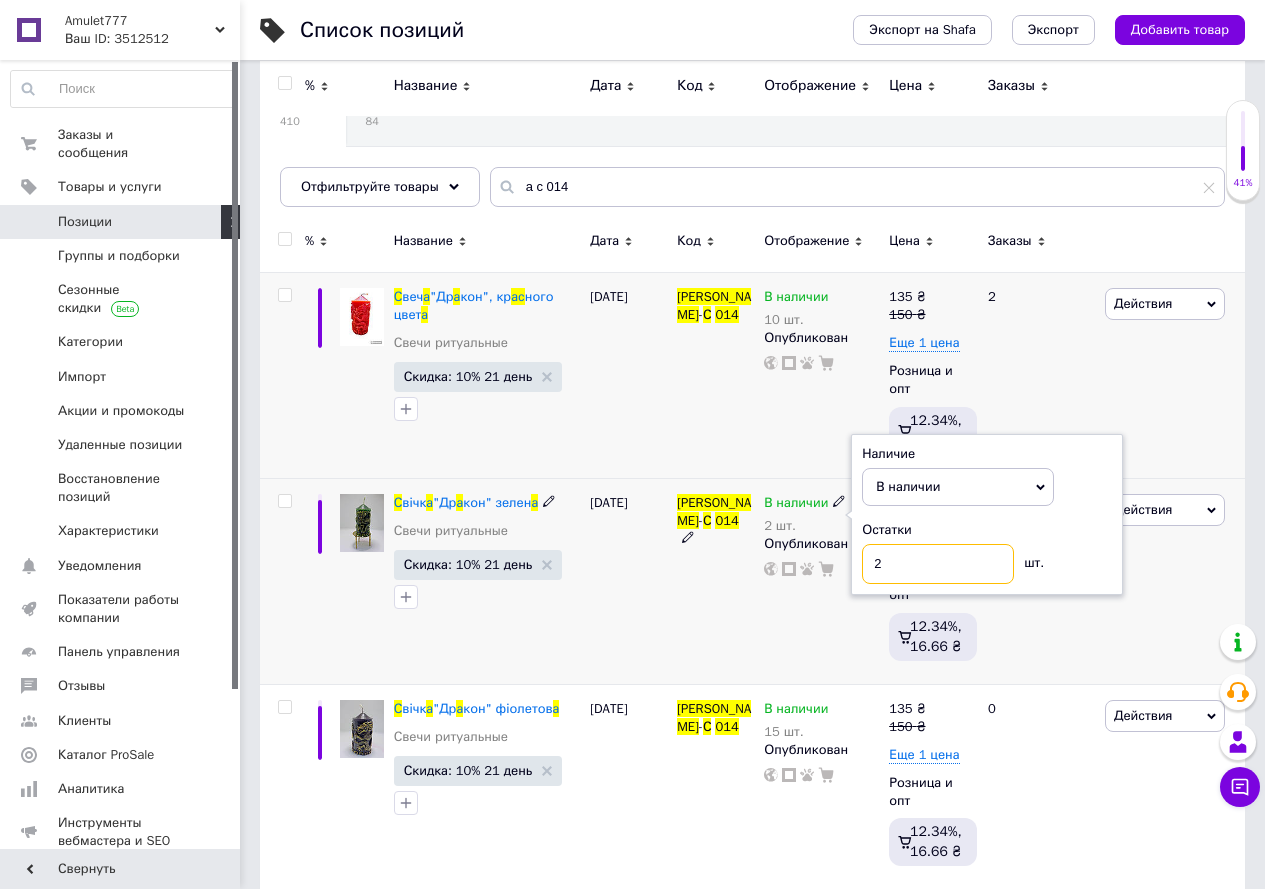 click on "2" at bounding box center [938, 564] 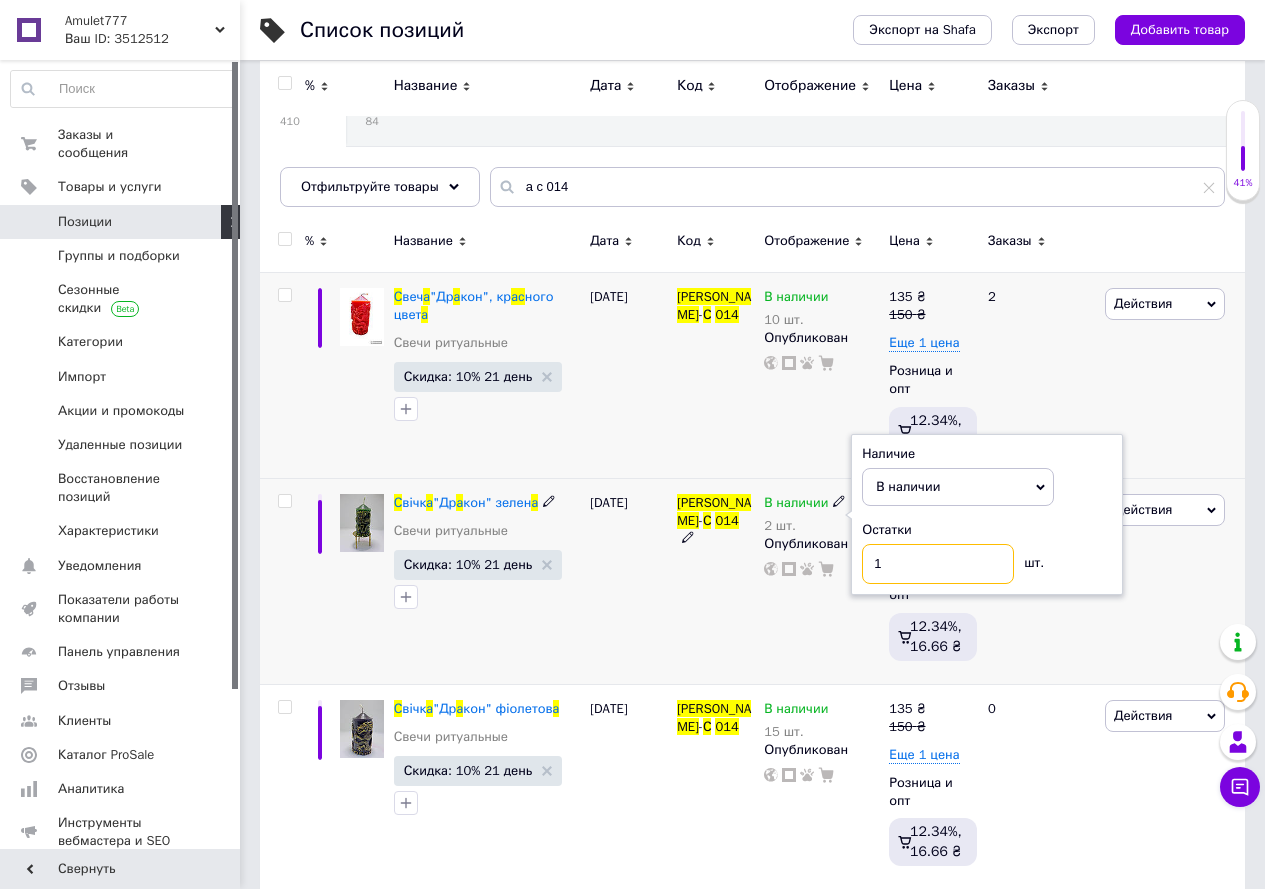 type on "10" 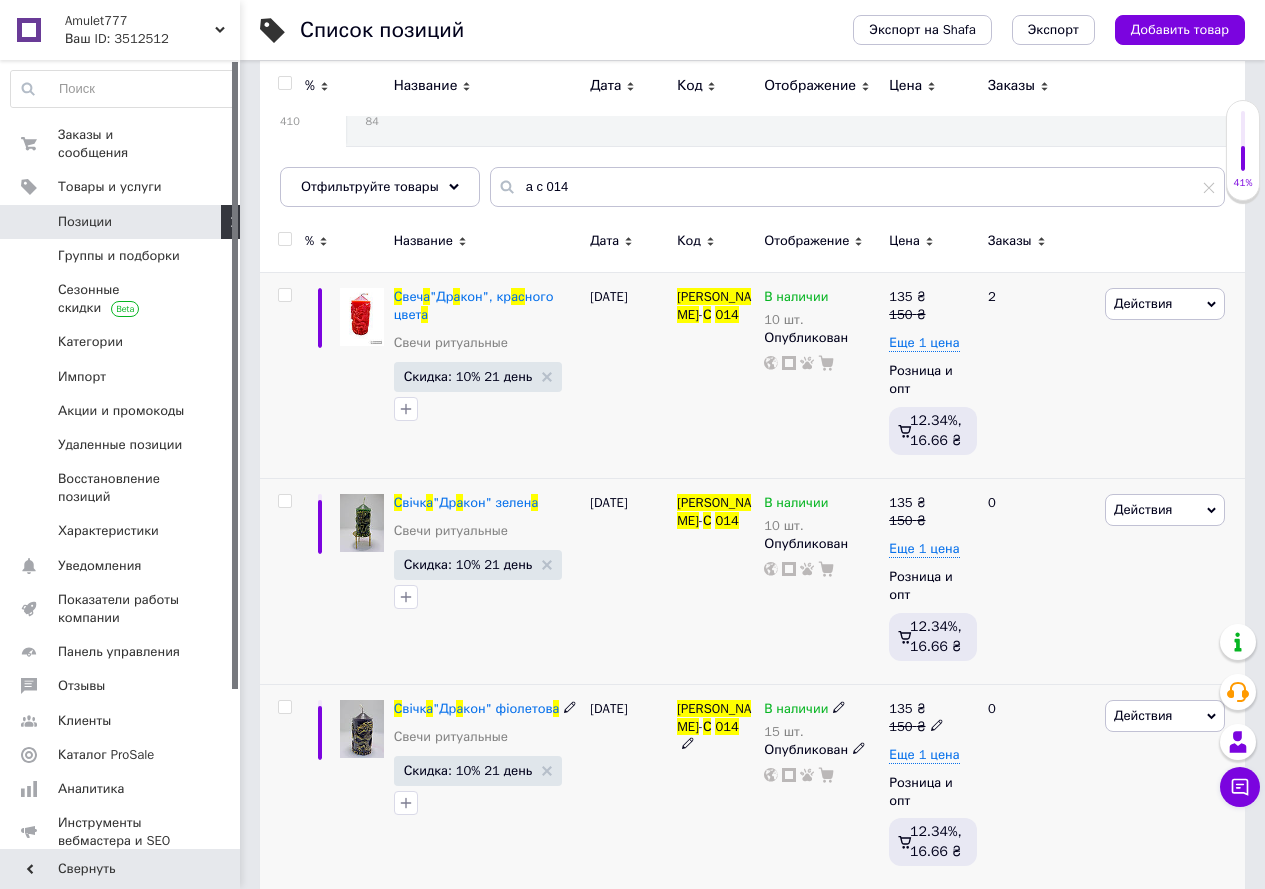 click 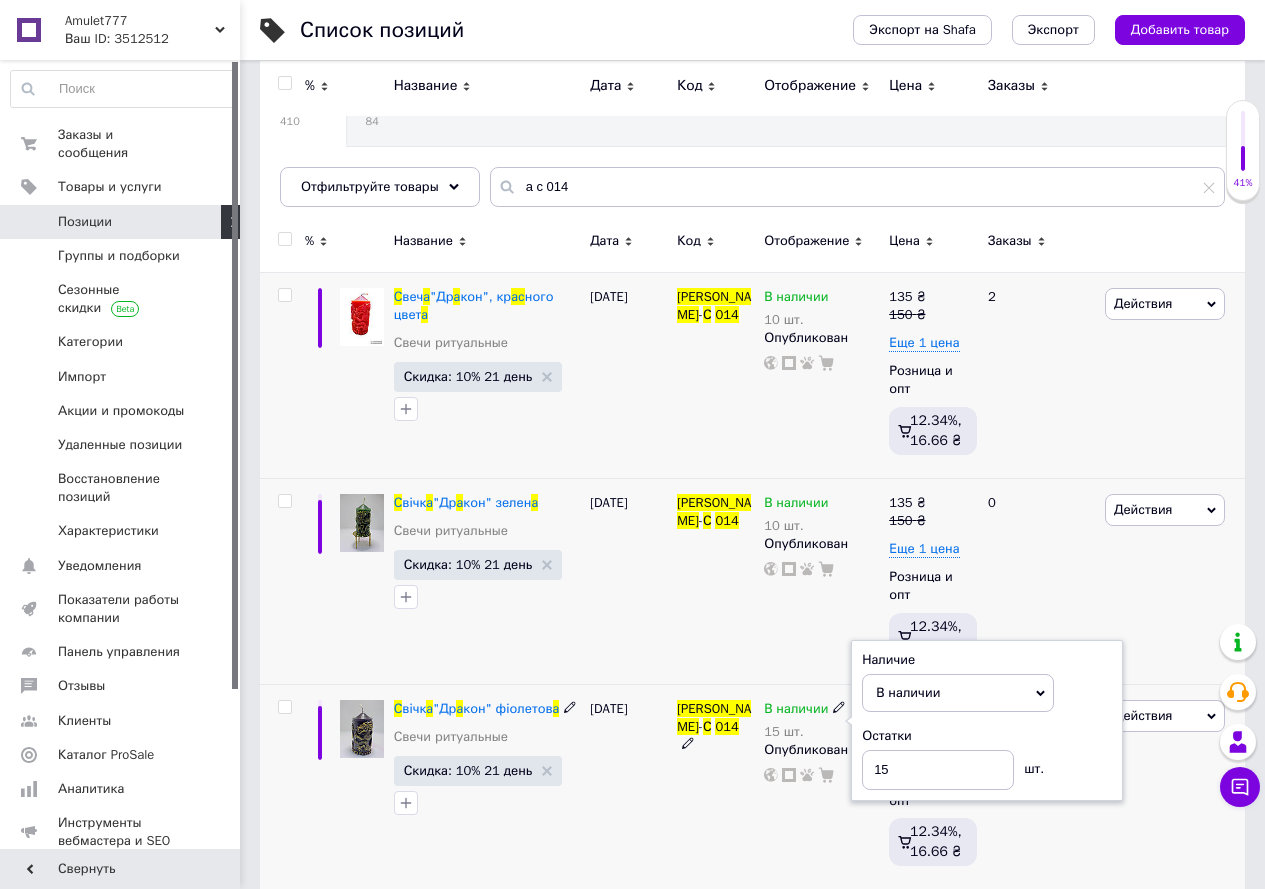 click on "Наличие В наличии Нет в наличии Под заказ Остатки 15 шт." at bounding box center [987, 721] 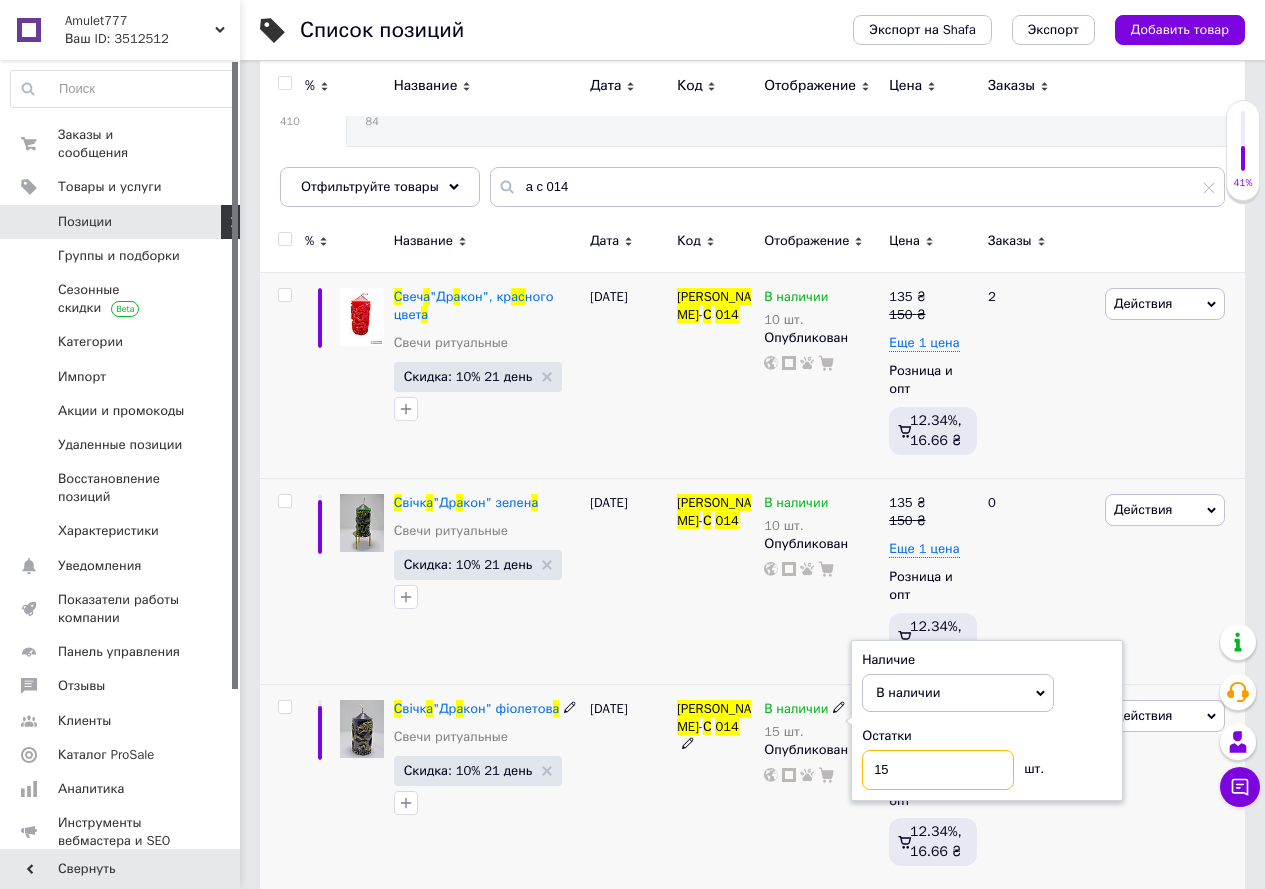 click on "15" at bounding box center (938, 770) 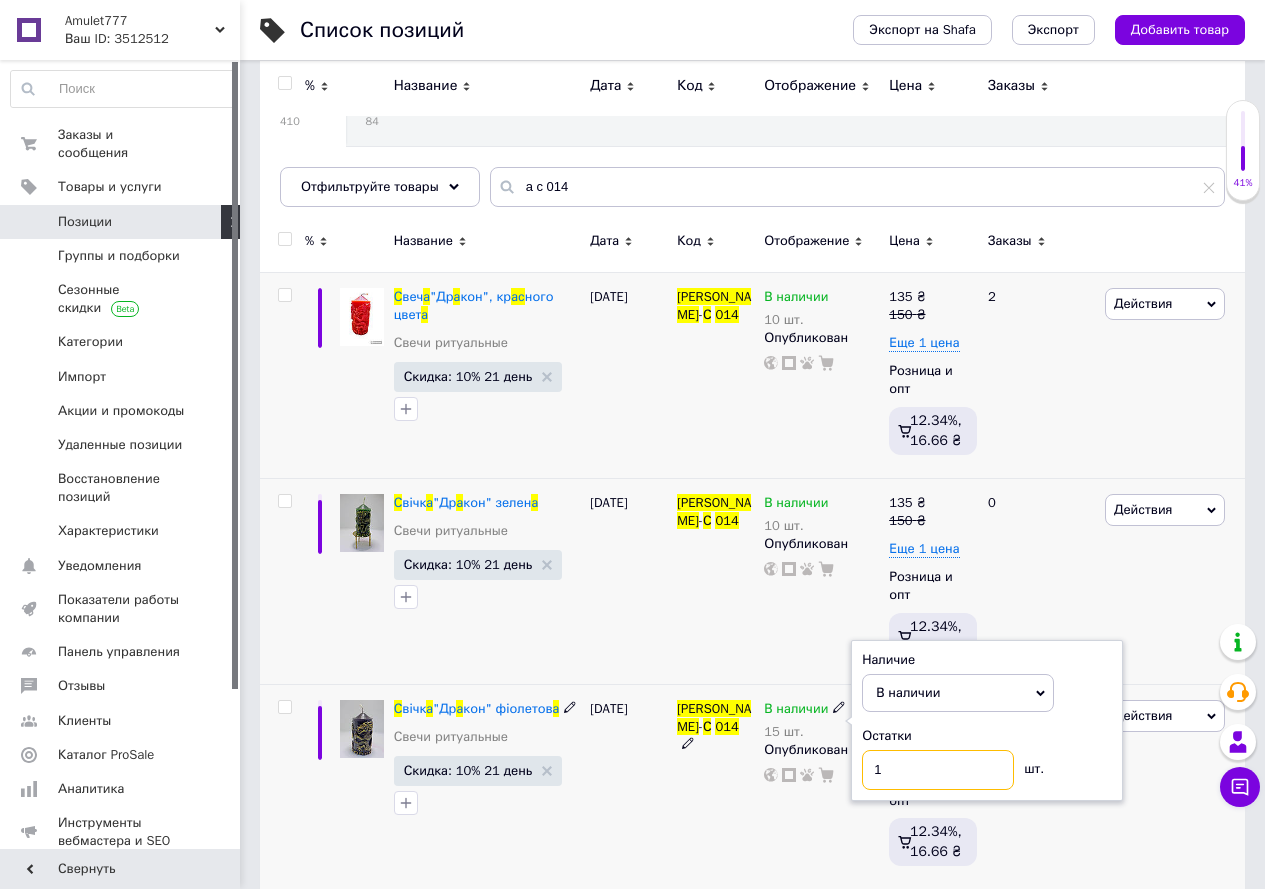 type on "10" 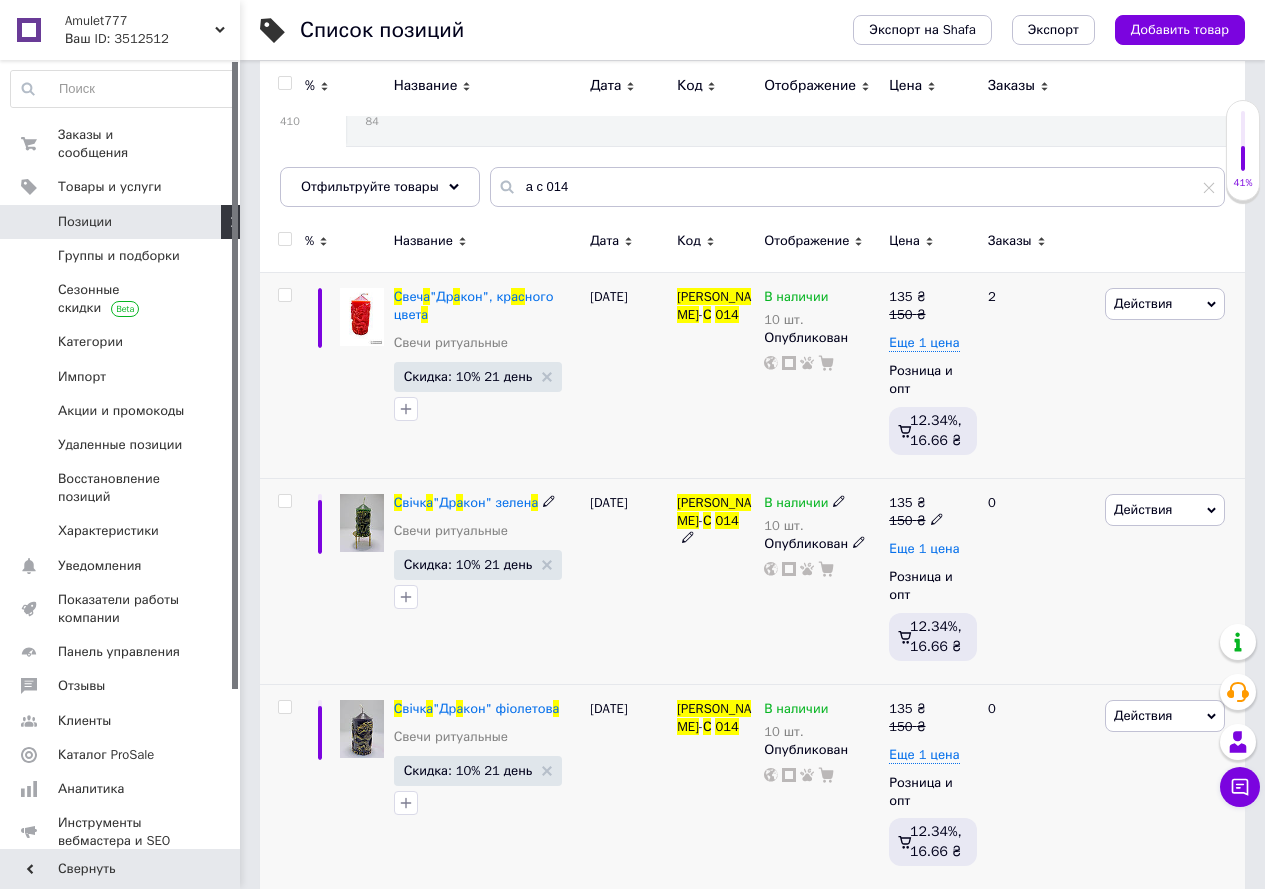 click on "Еще 1 цена" at bounding box center (924, 549) 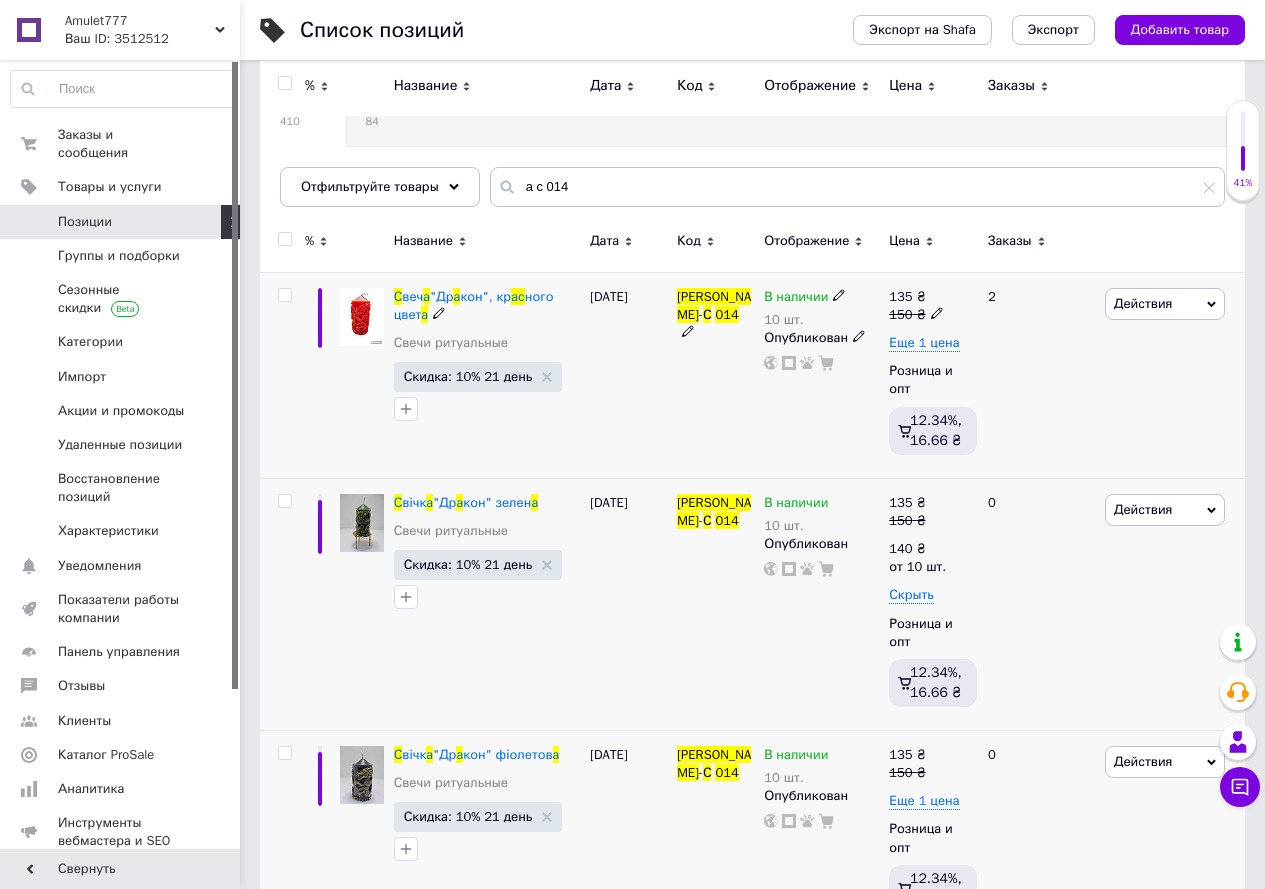 click 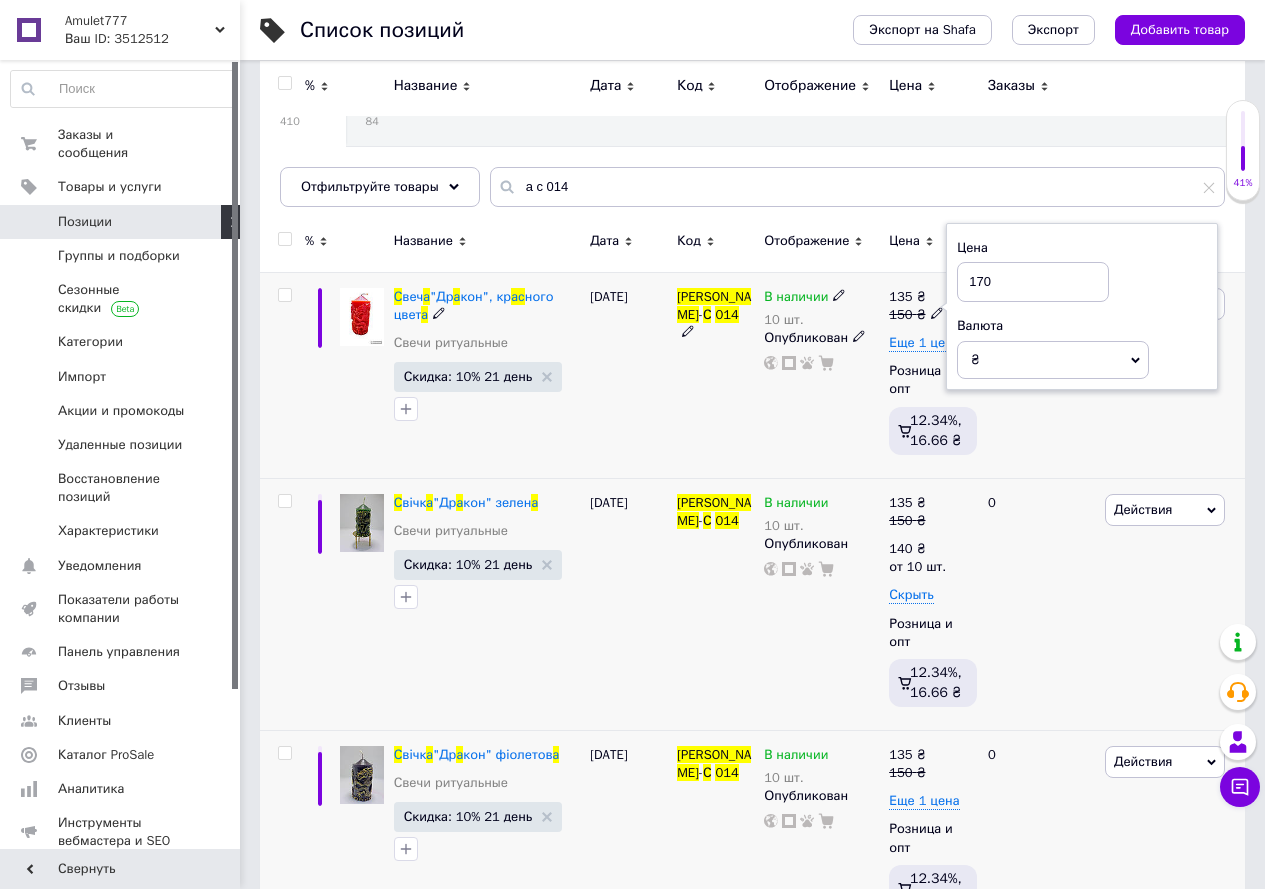 type on "170" 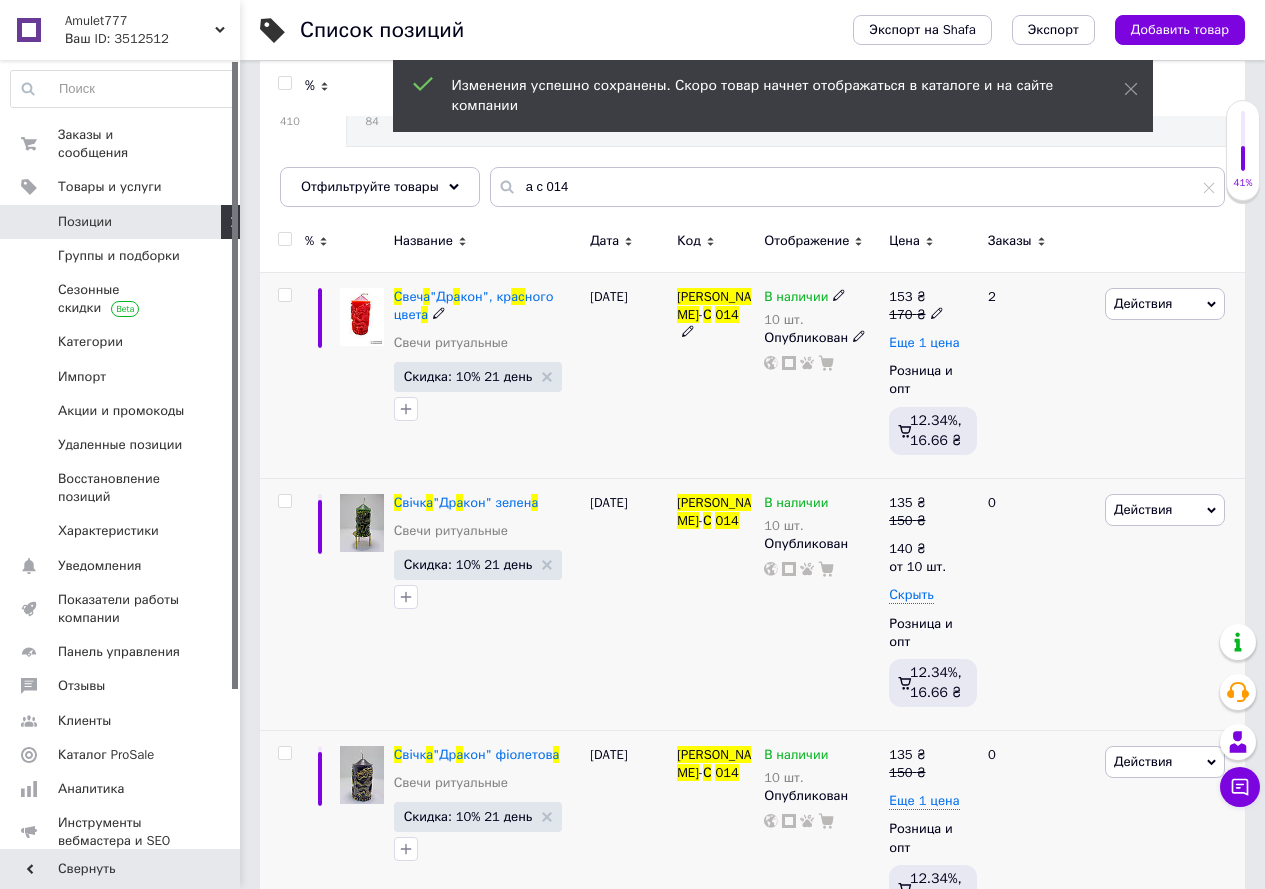click on "Еще 1 цена" at bounding box center [924, 343] 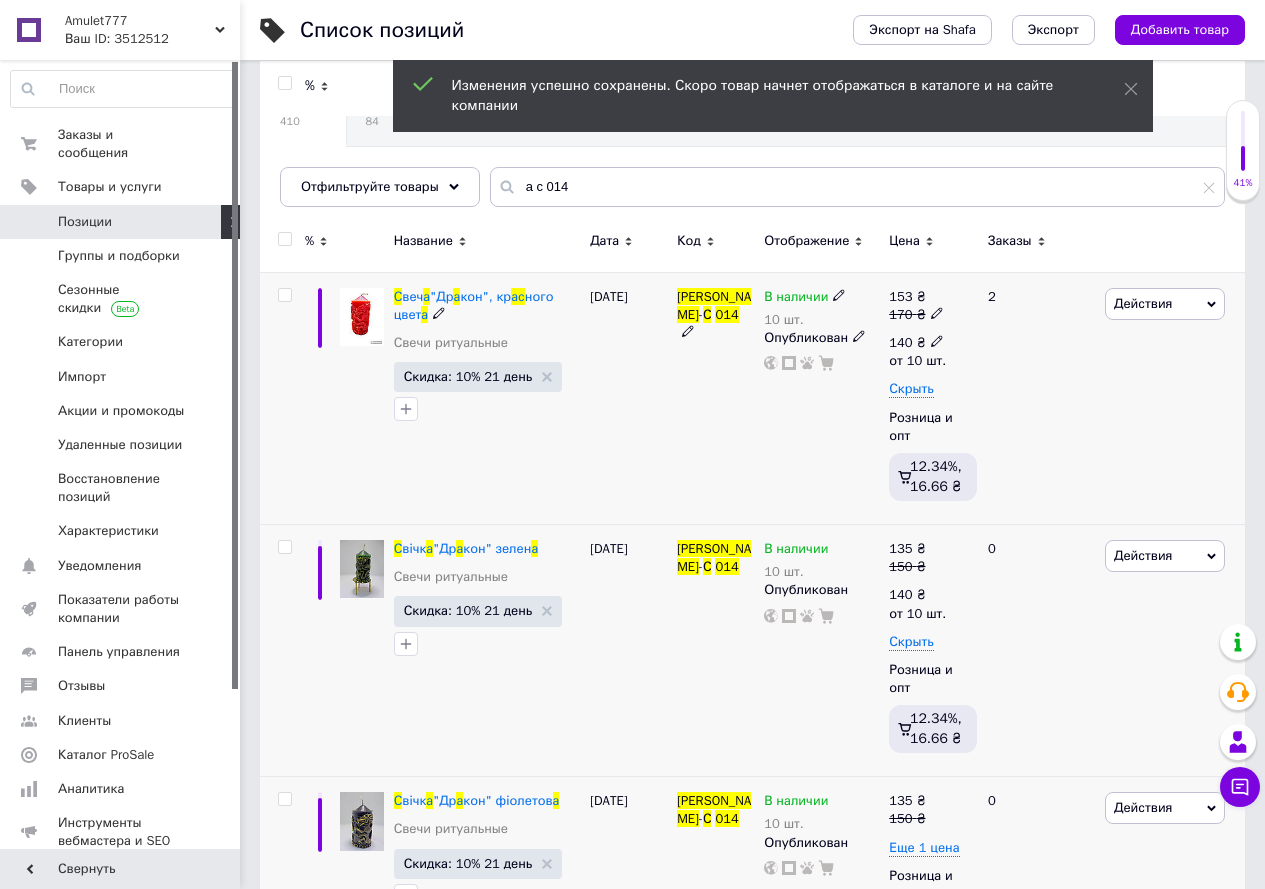 click 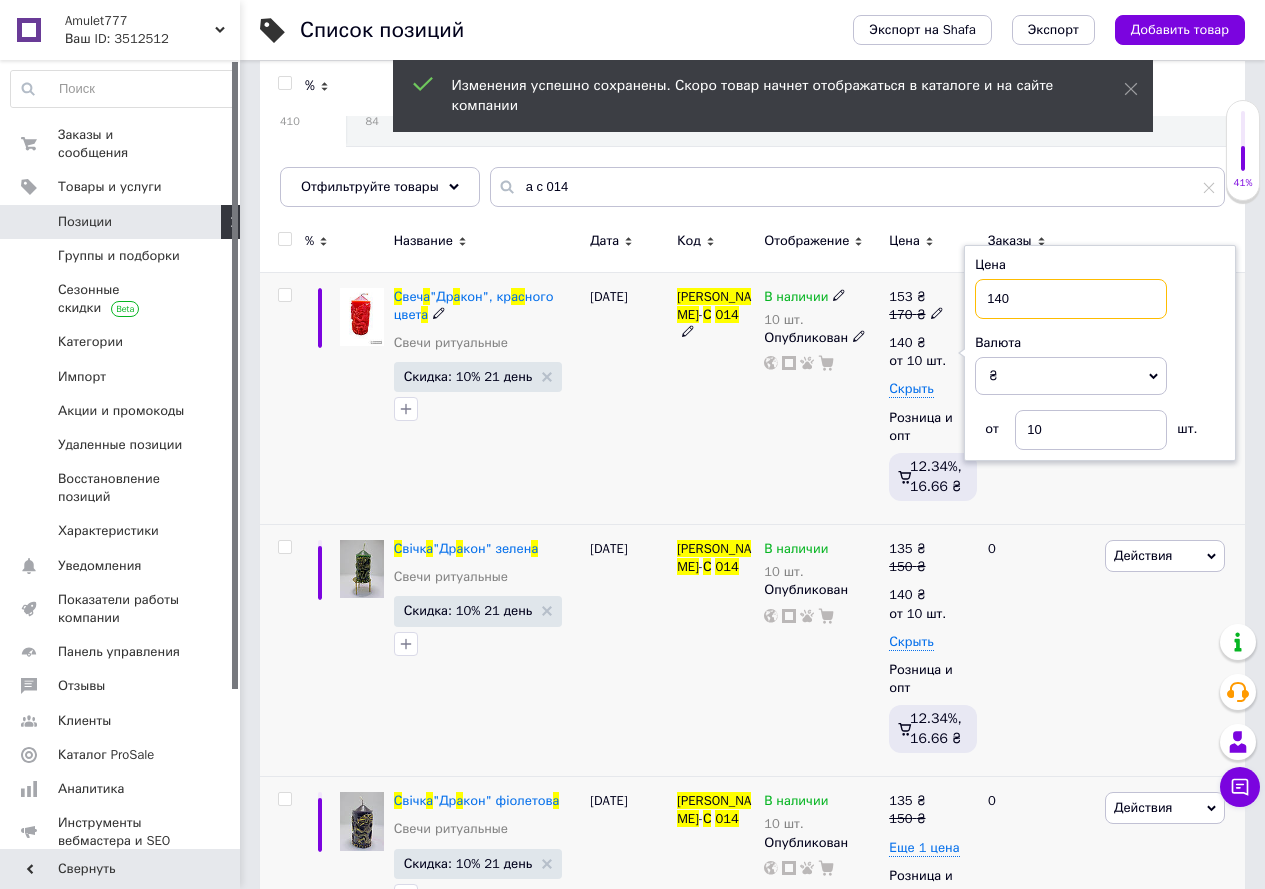 click on "140" at bounding box center [1071, 299] 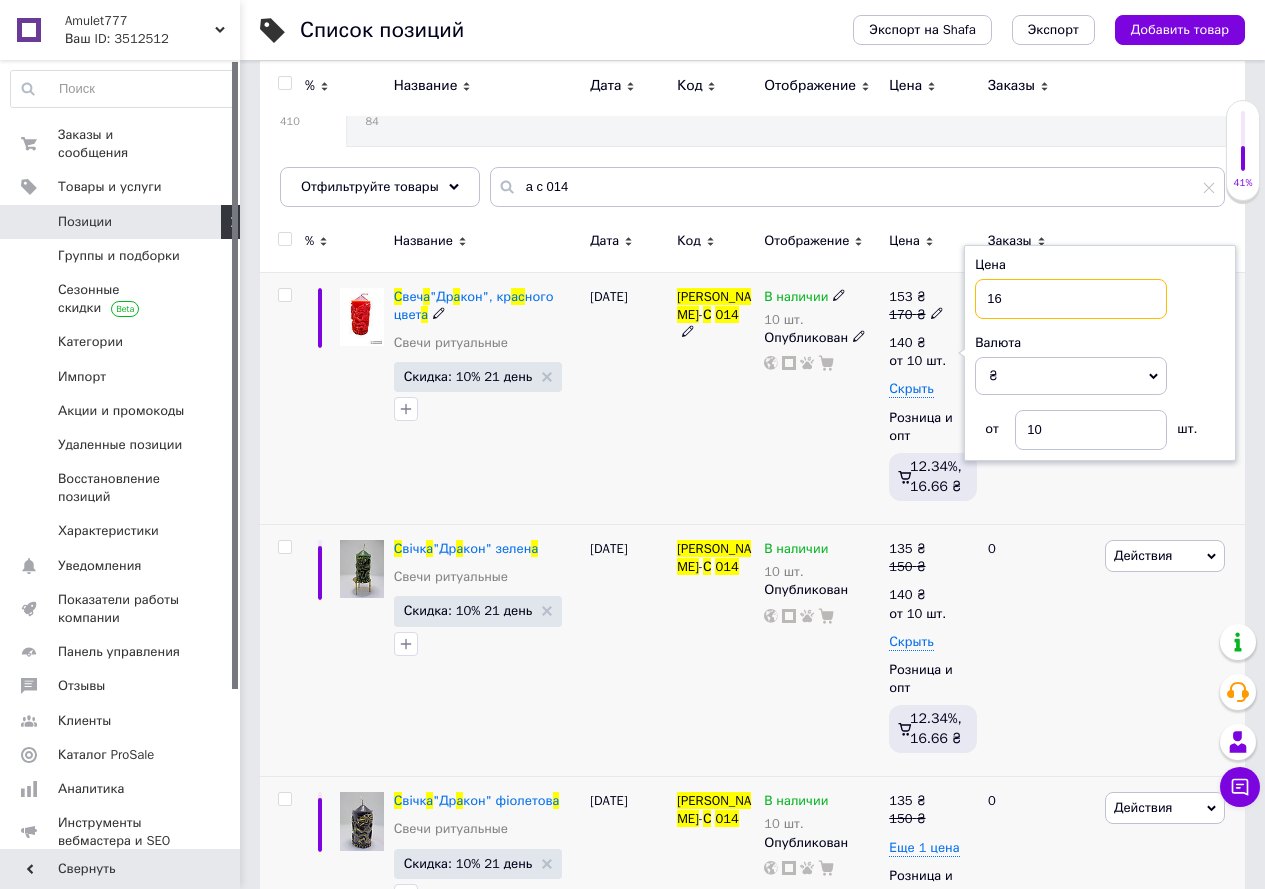 type on "160" 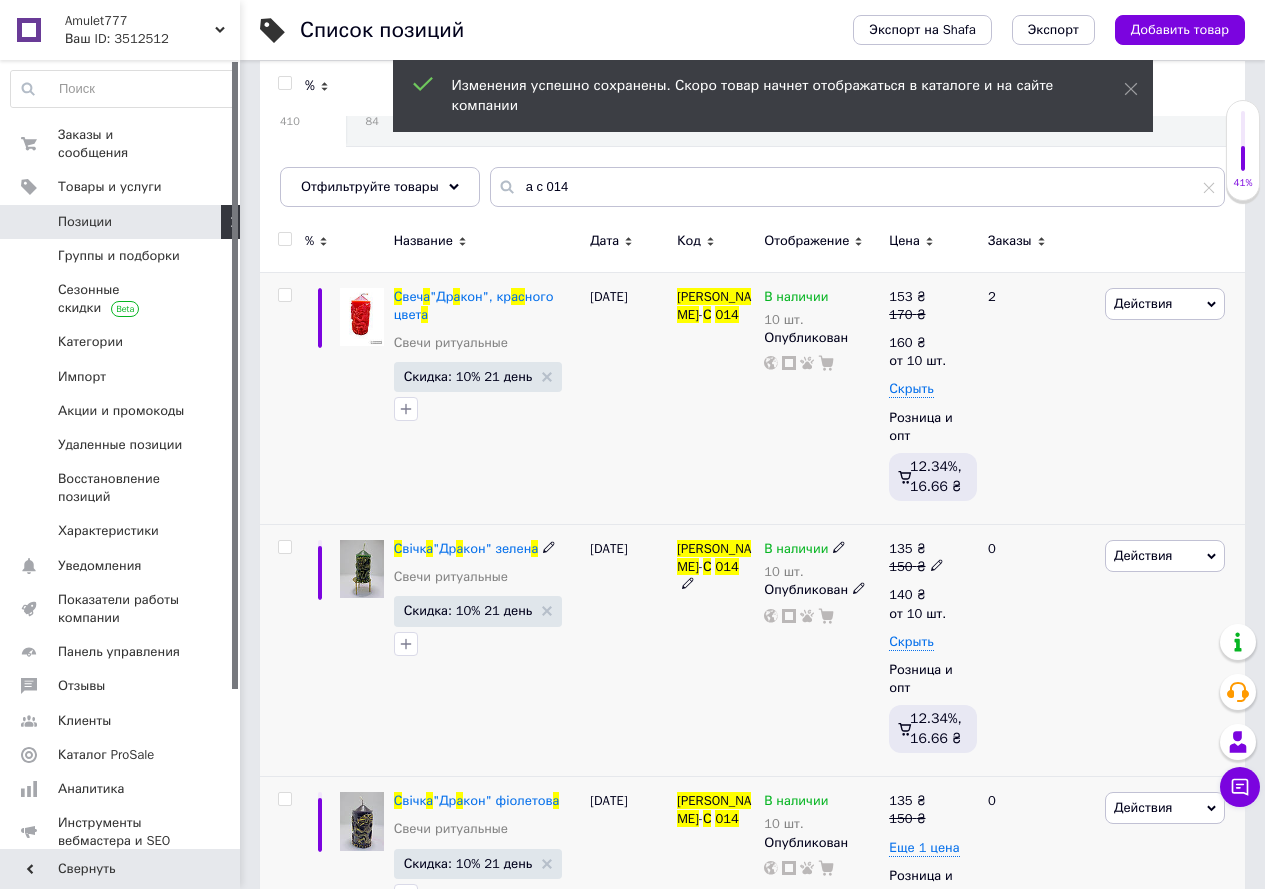 click 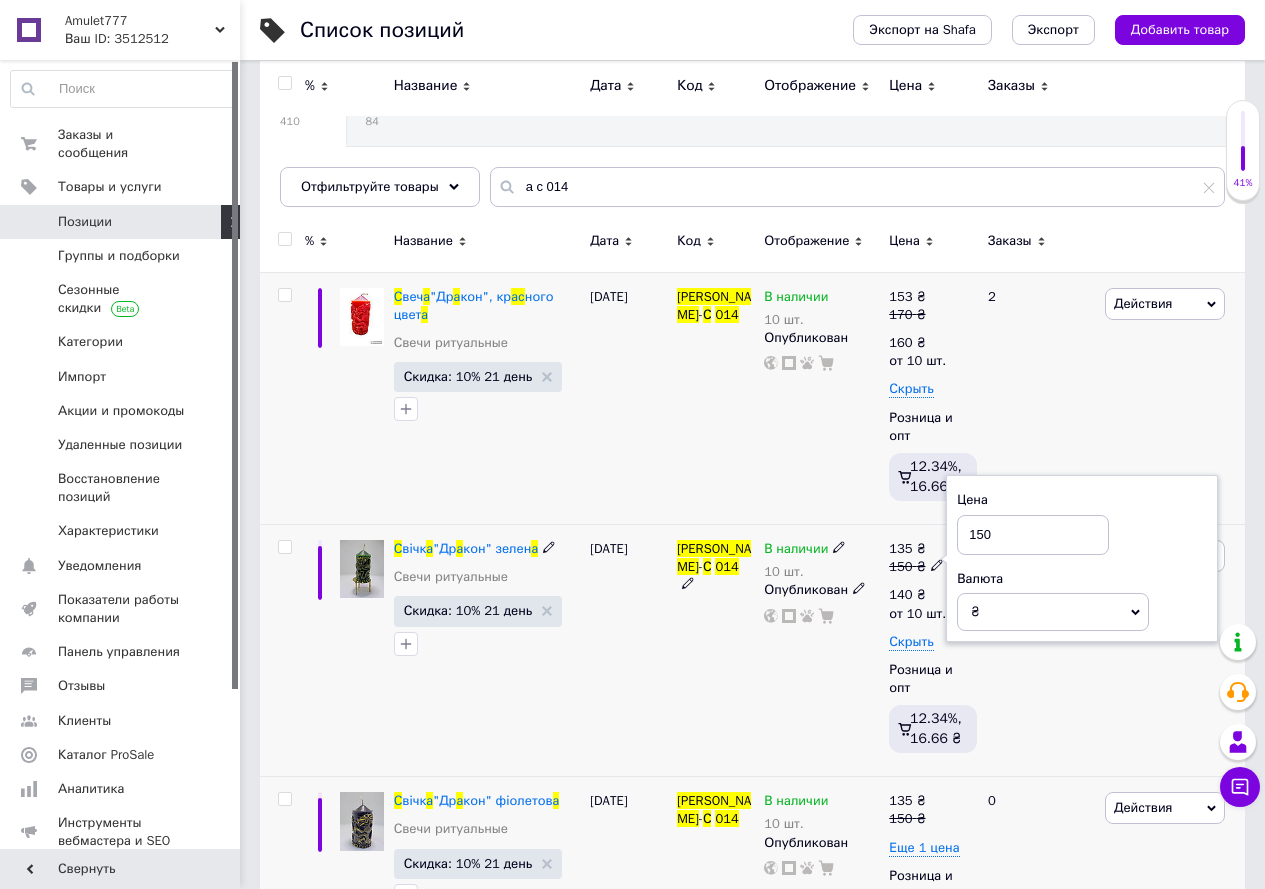click on "150" at bounding box center (1033, 535) 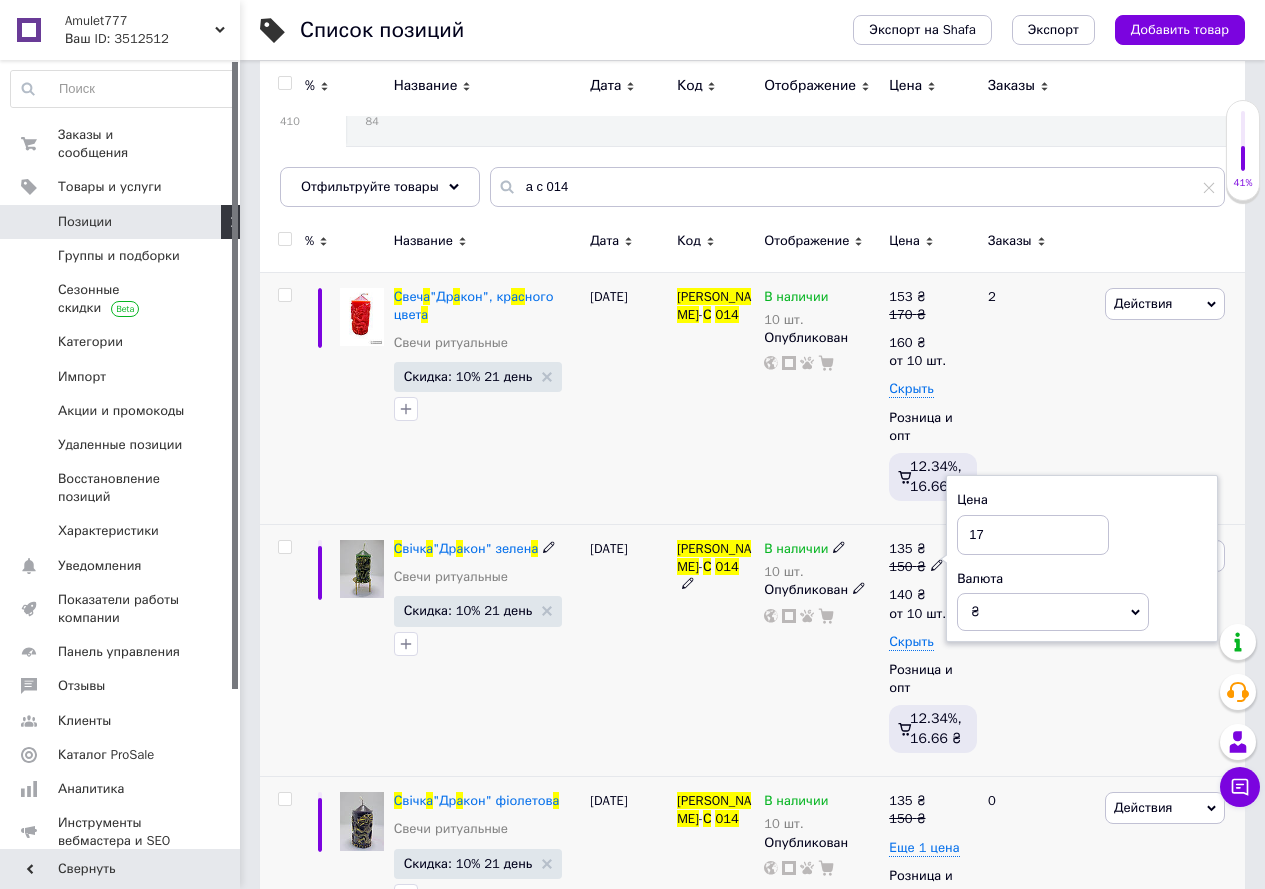 type on "170" 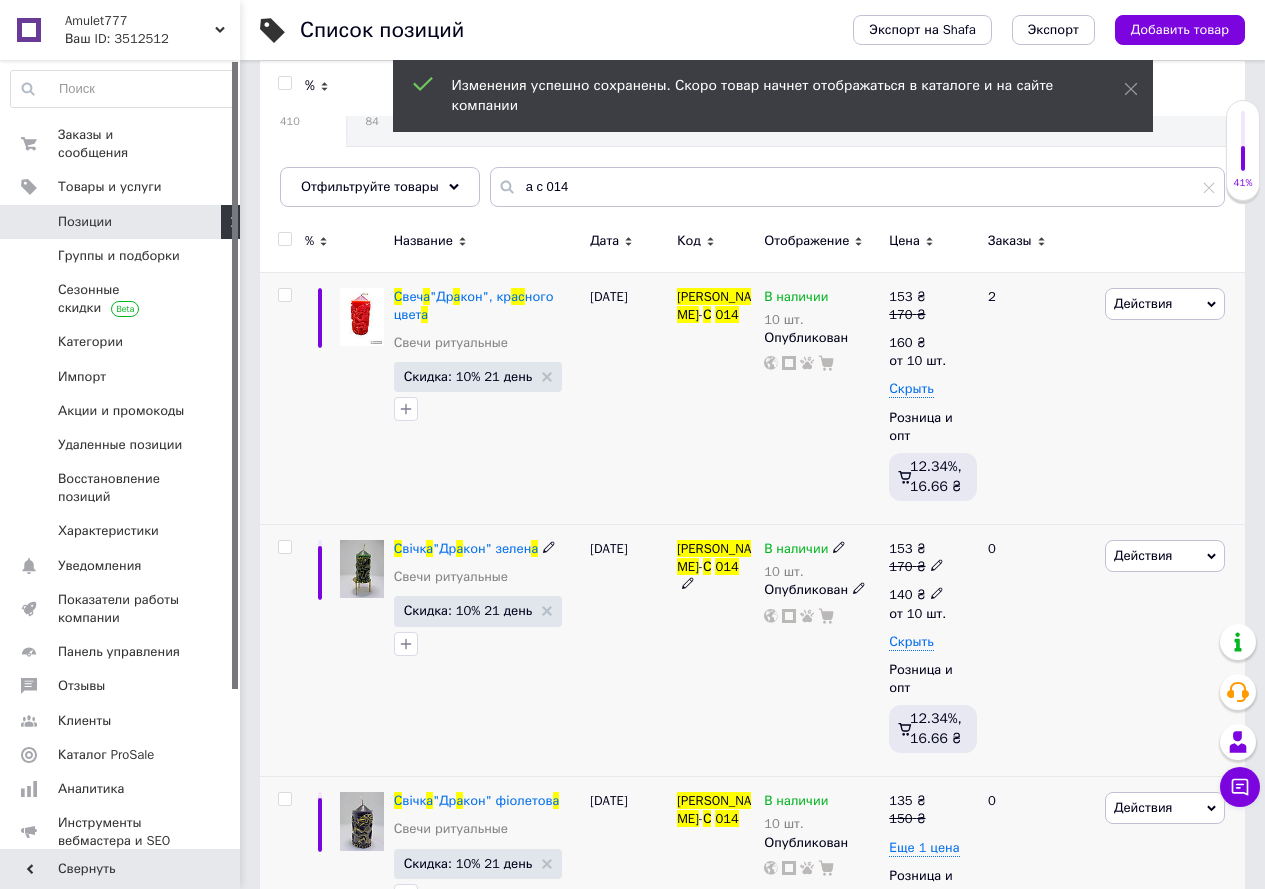 click 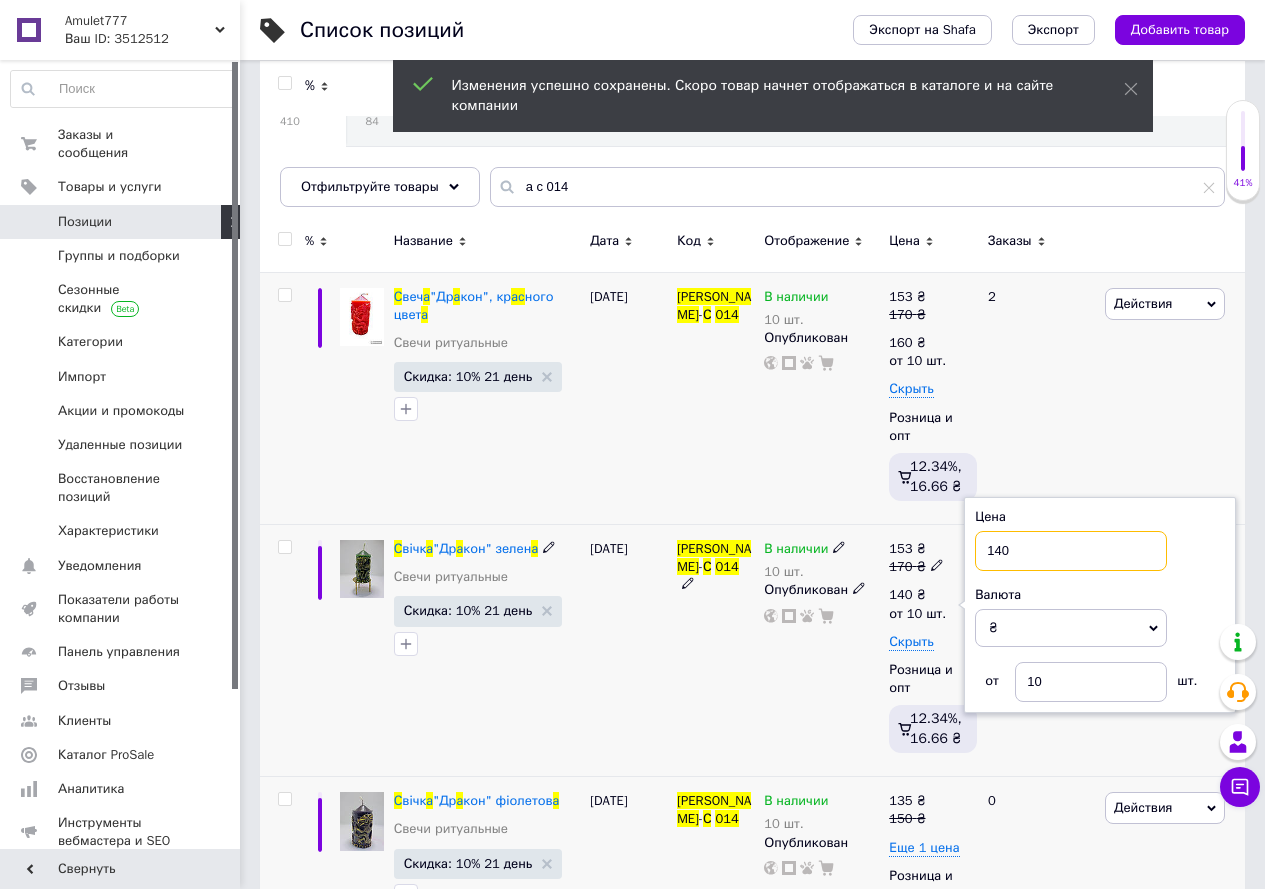 click on "140" at bounding box center [1071, 551] 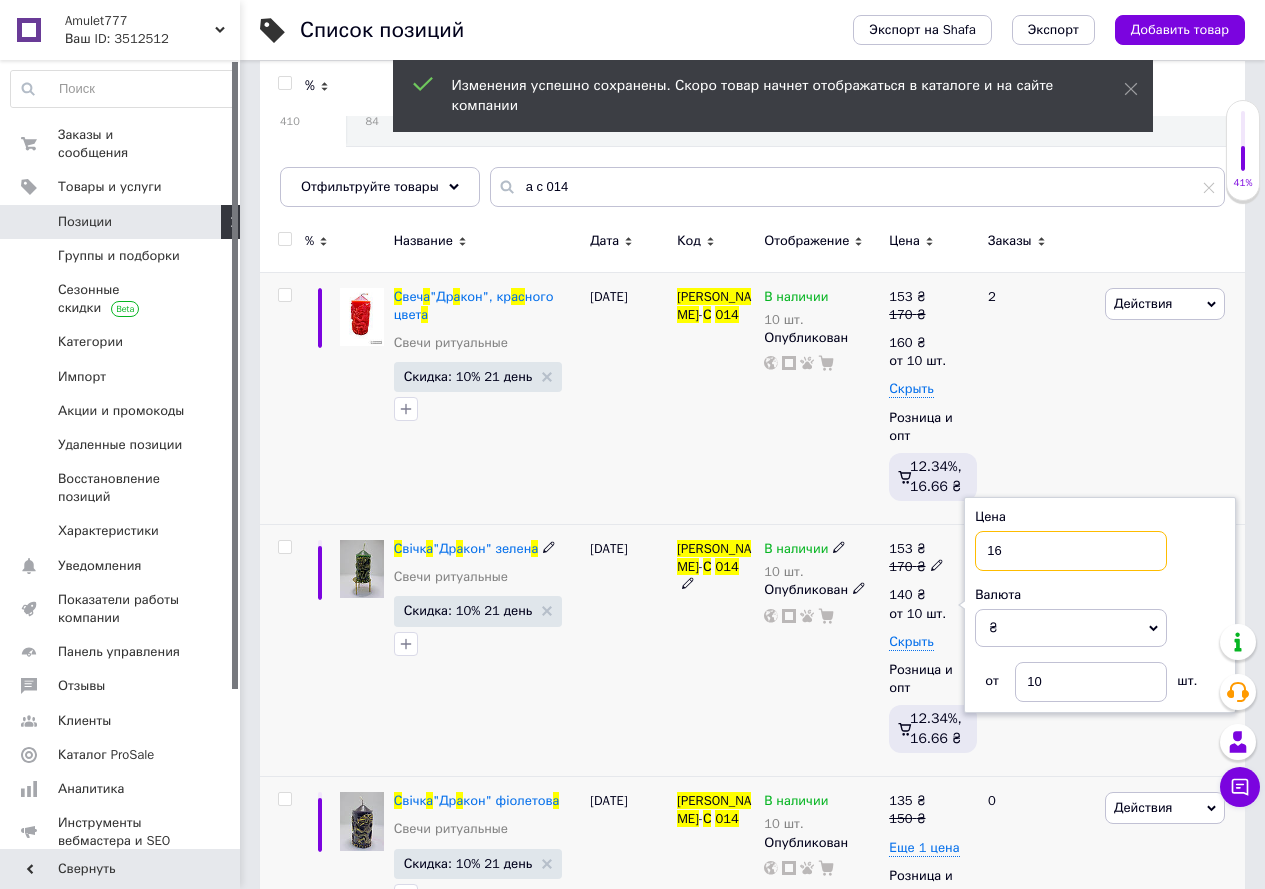 type on "160" 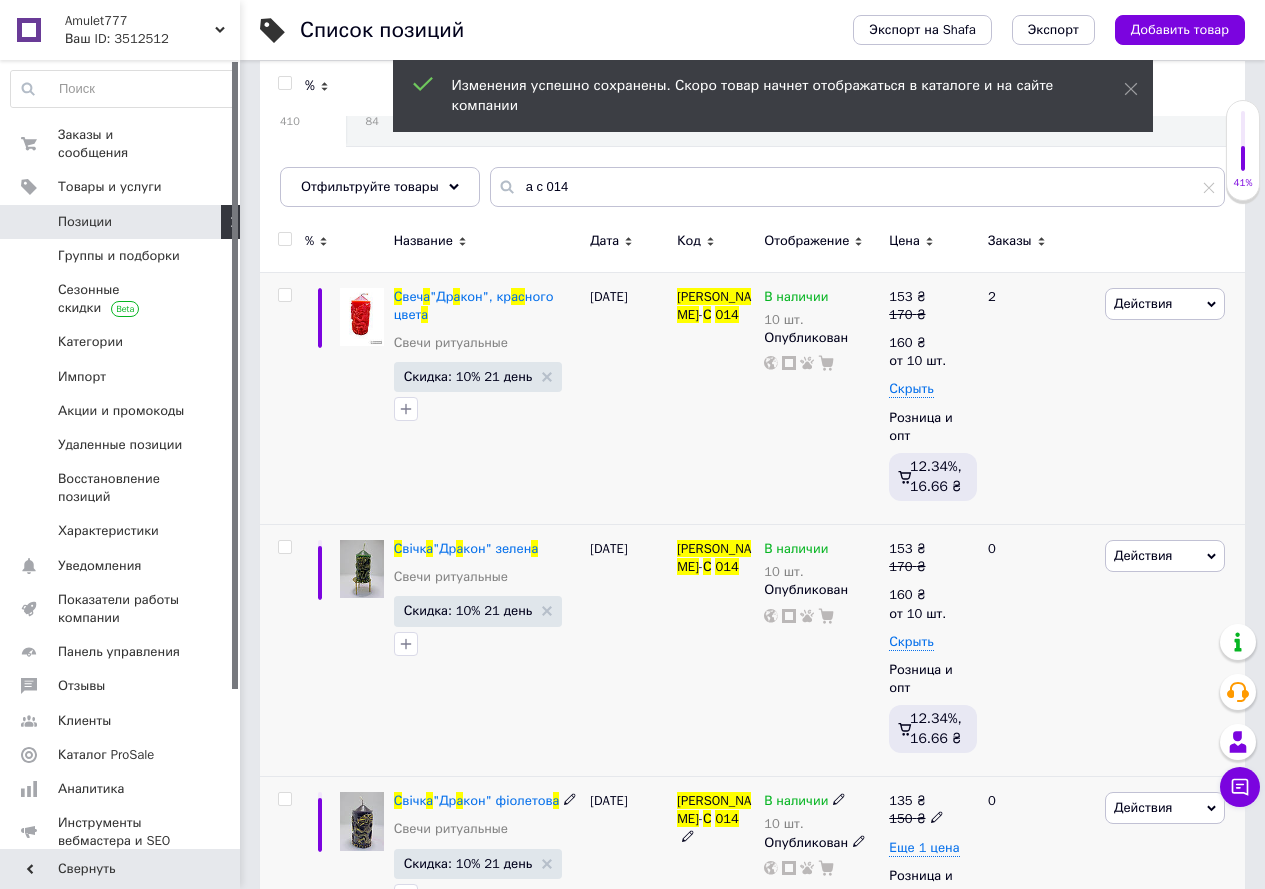 click 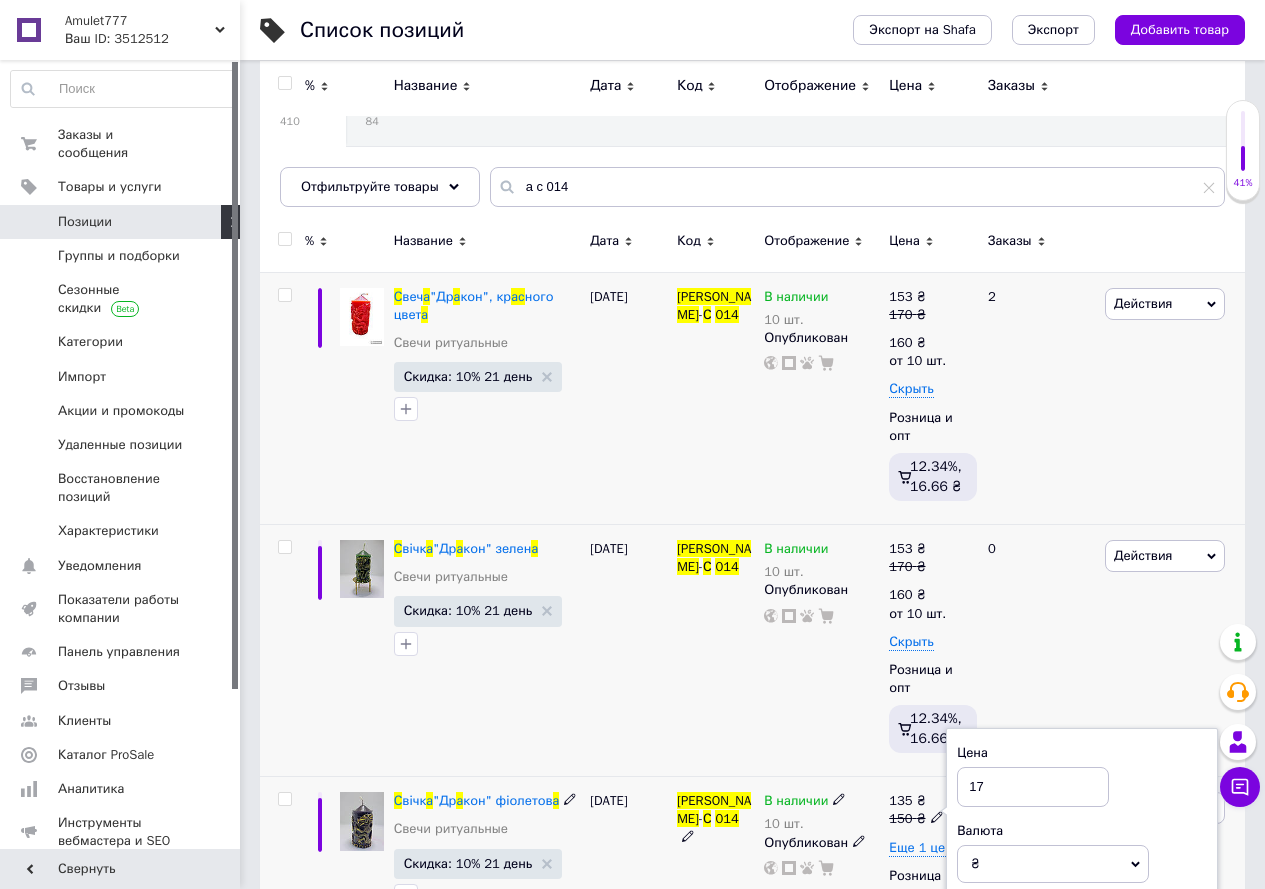 type on "170" 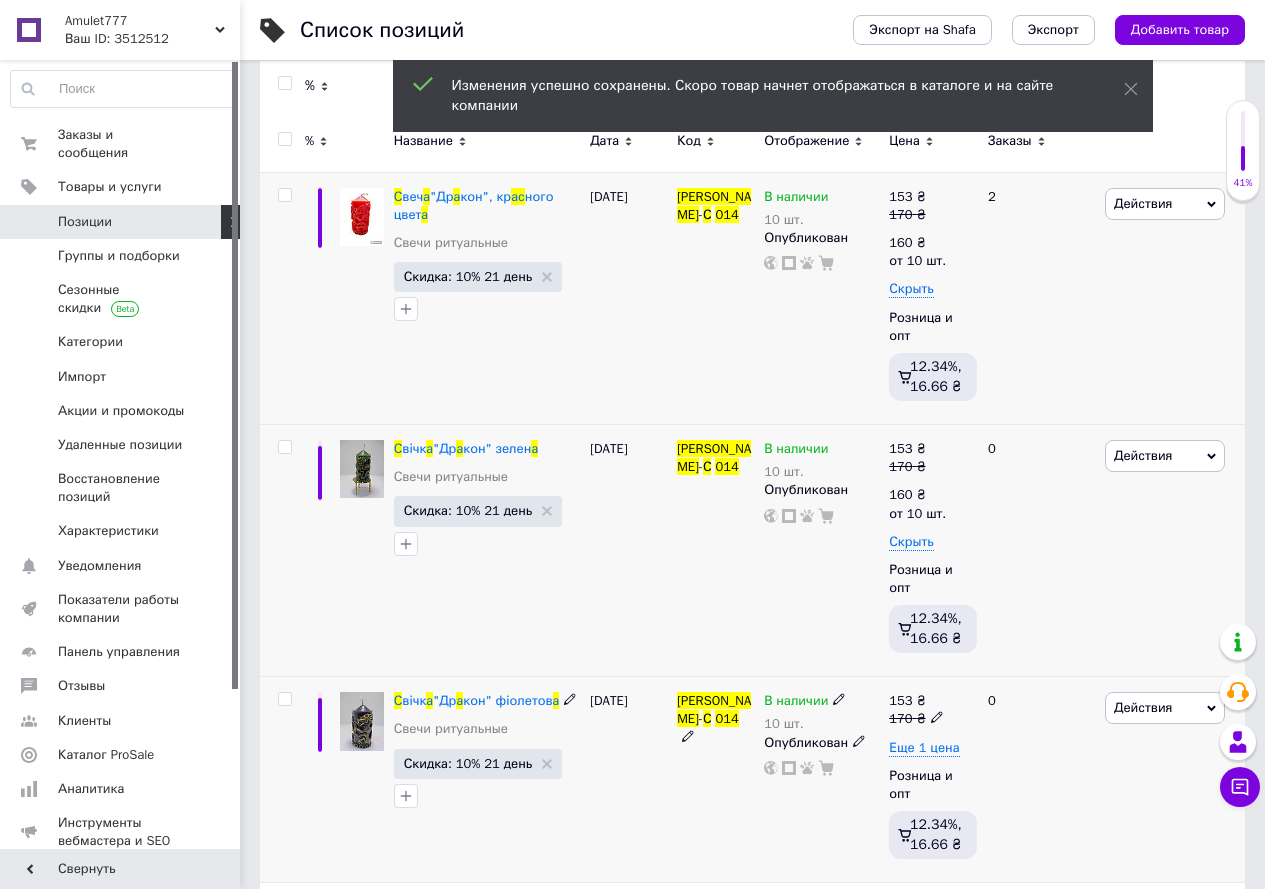 scroll, scrollTop: 478, scrollLeft: 0, axis: vertical 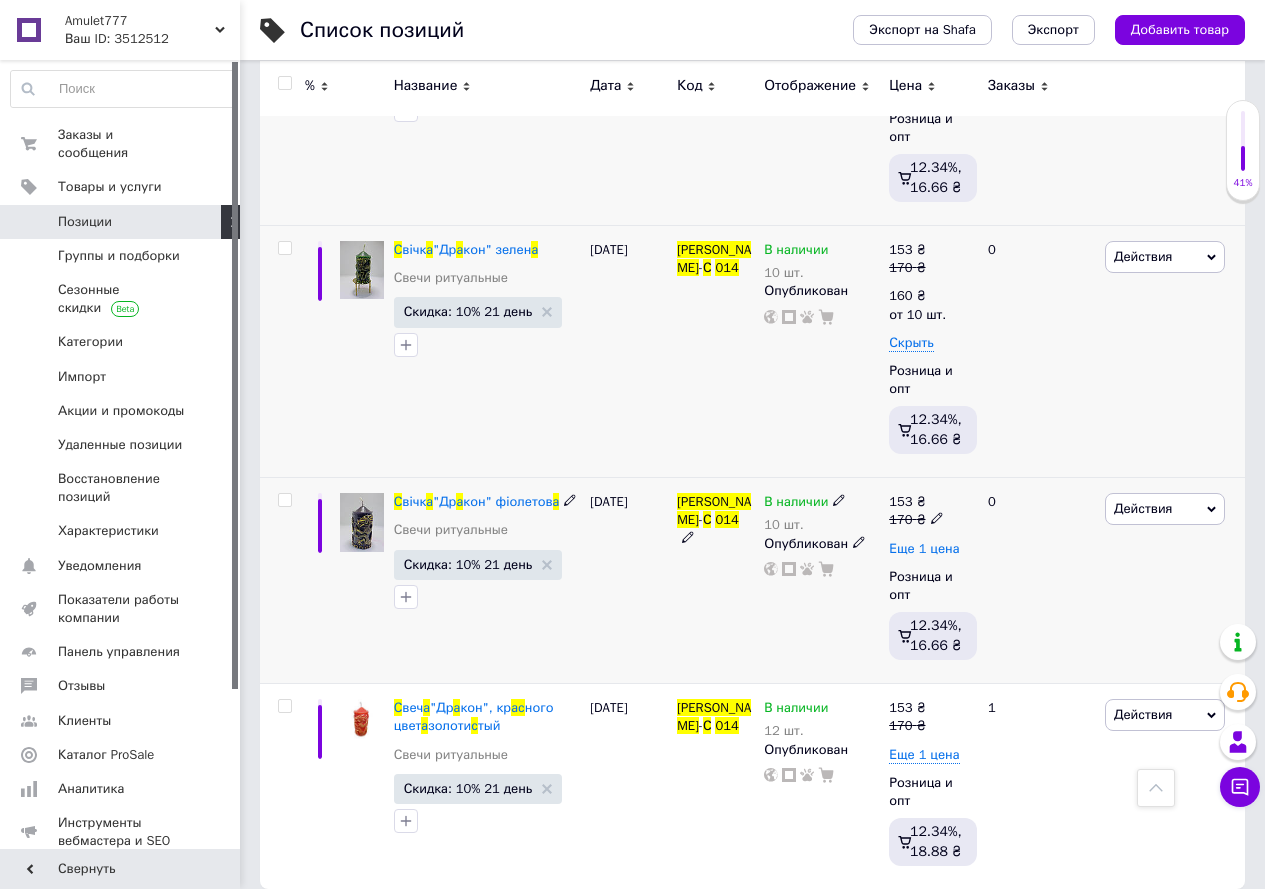 click on "Еще 1 цена" at bounding box center (924, 549) 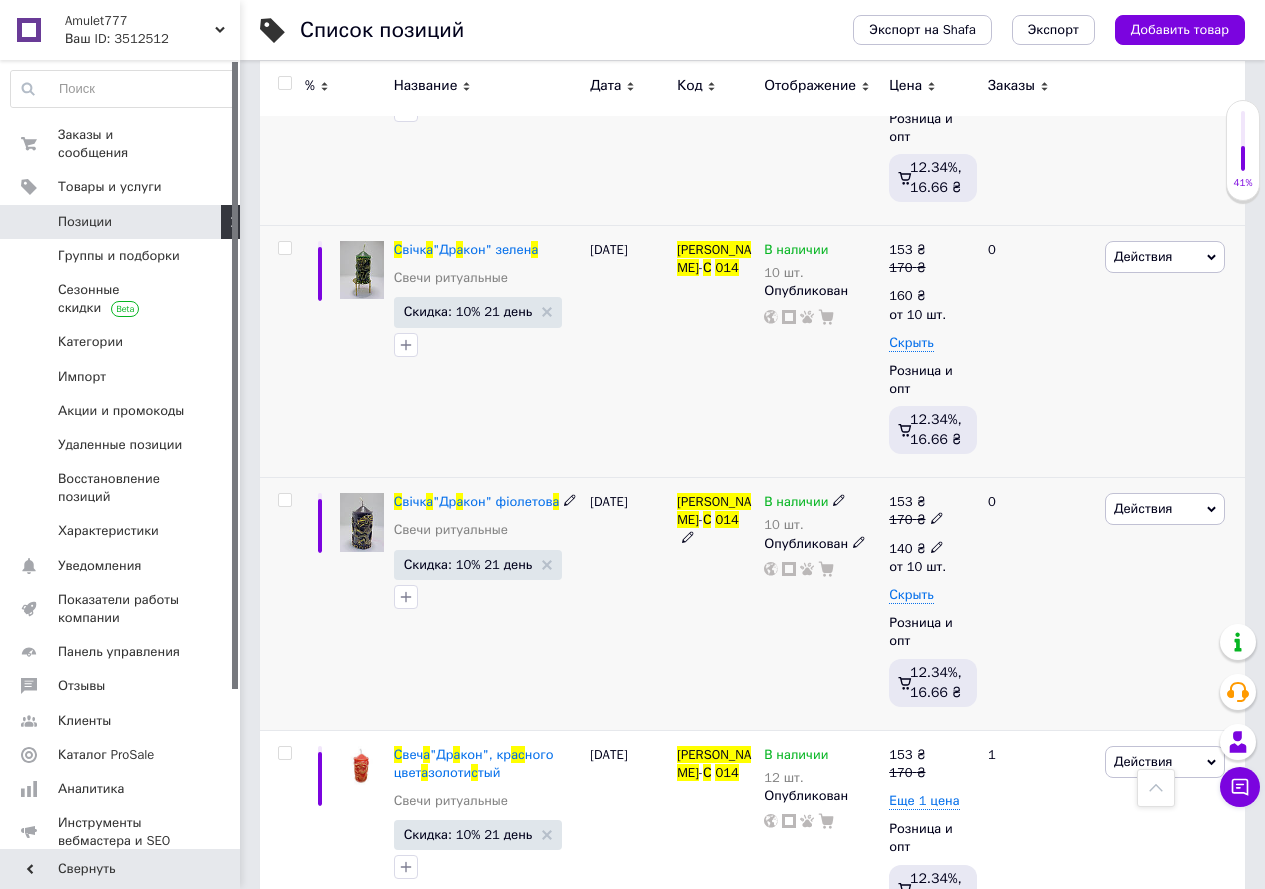 click 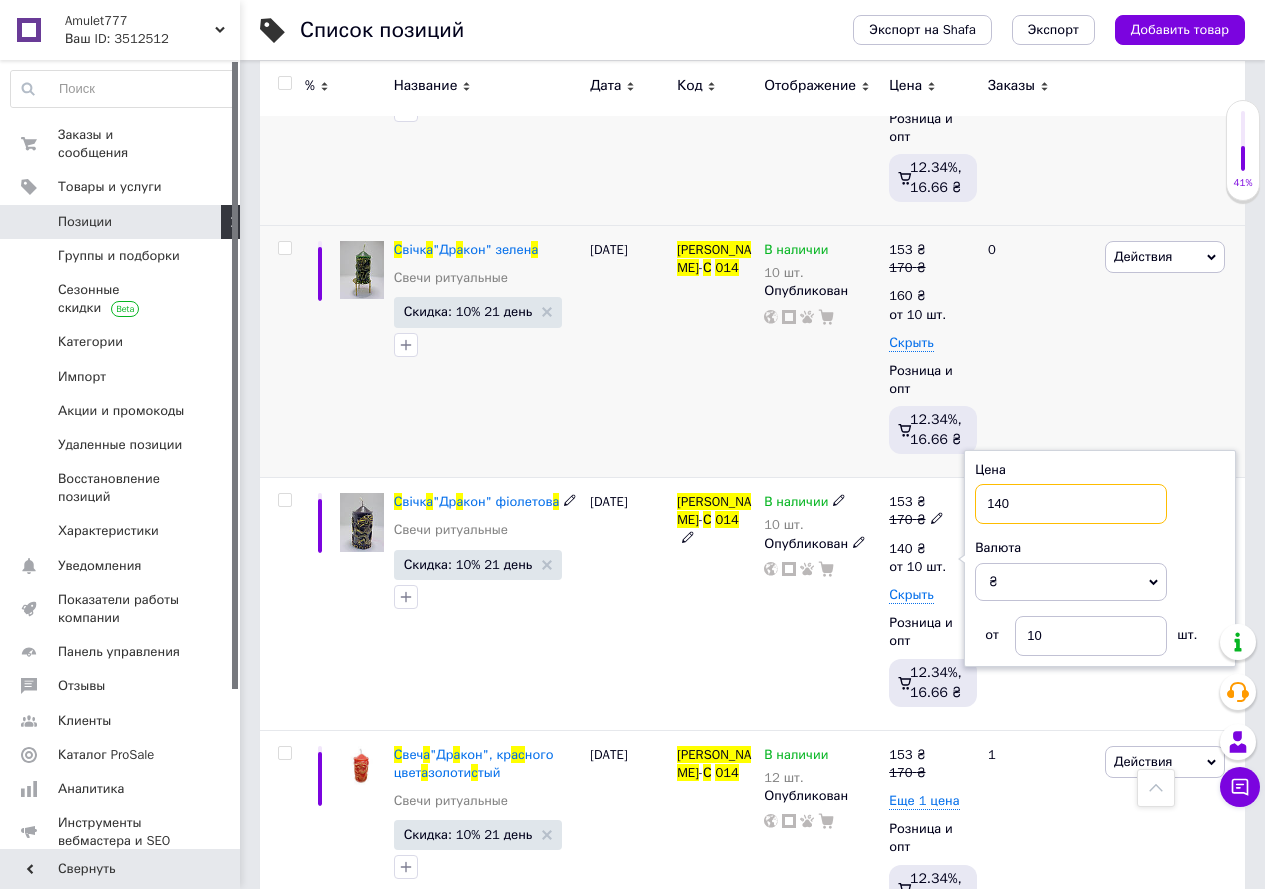 drag, startPoint x: 1013, startPoint y: 489, endPoint x: 959, endPoint y: 478, distance: 55.108982 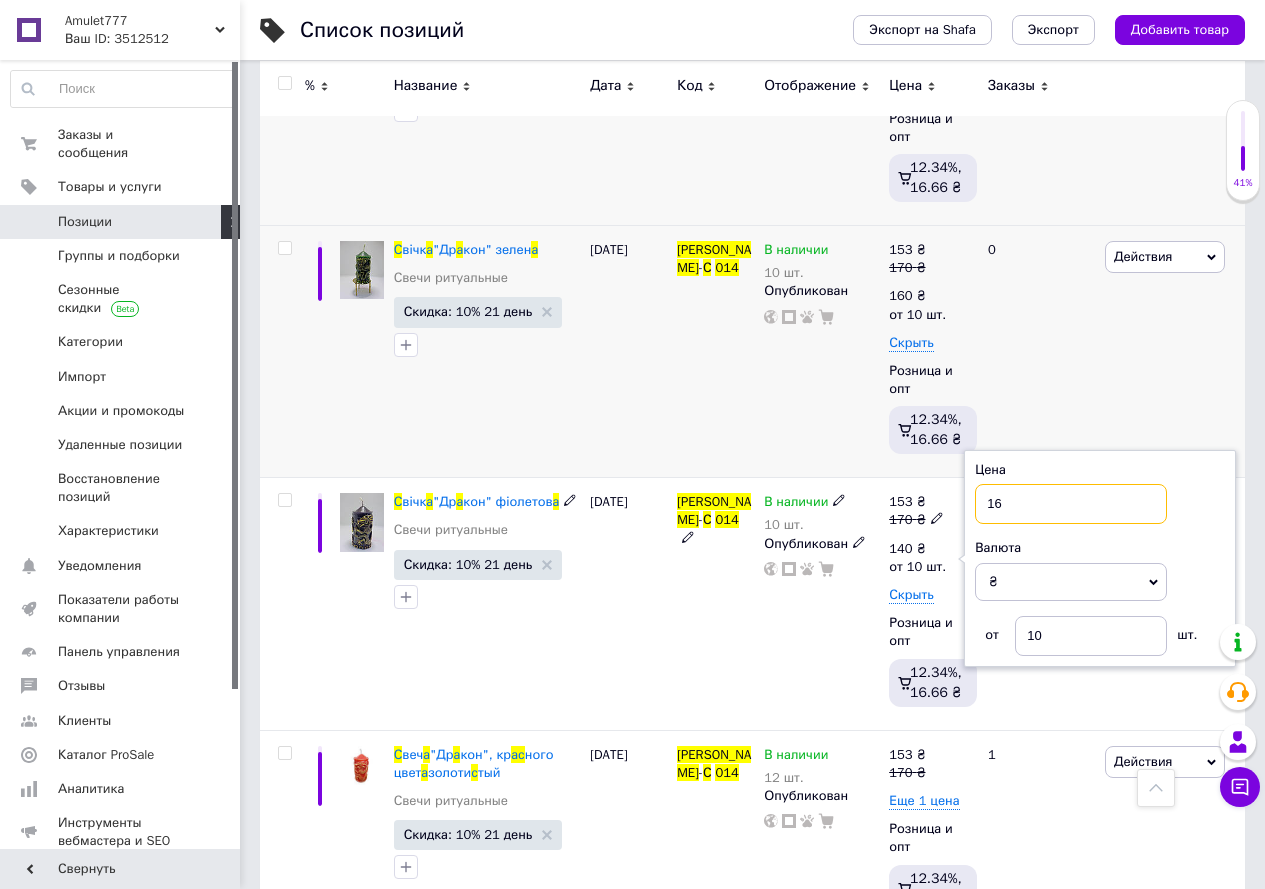 type on "160" 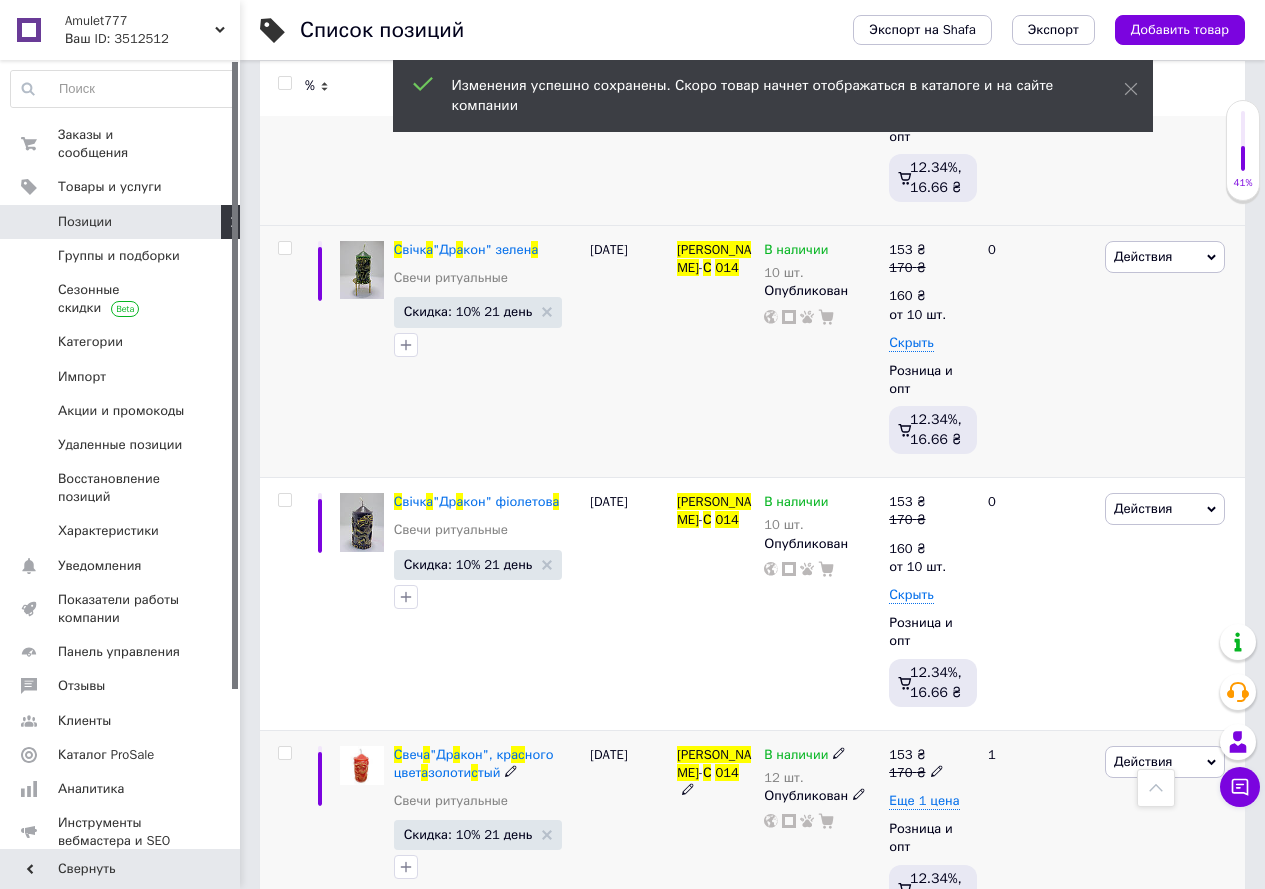 click 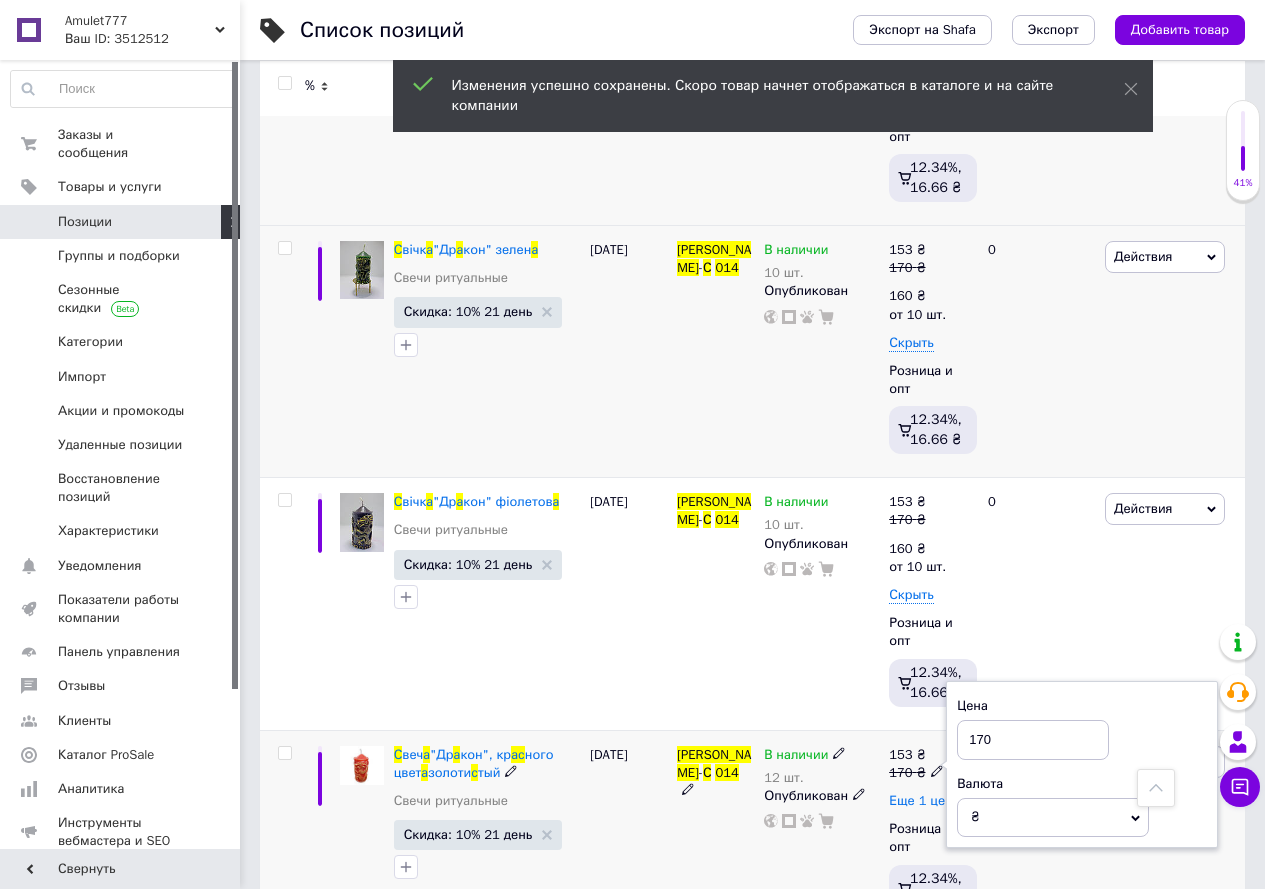 click on "Еще 1 цена" at bounding box center (924, 801) 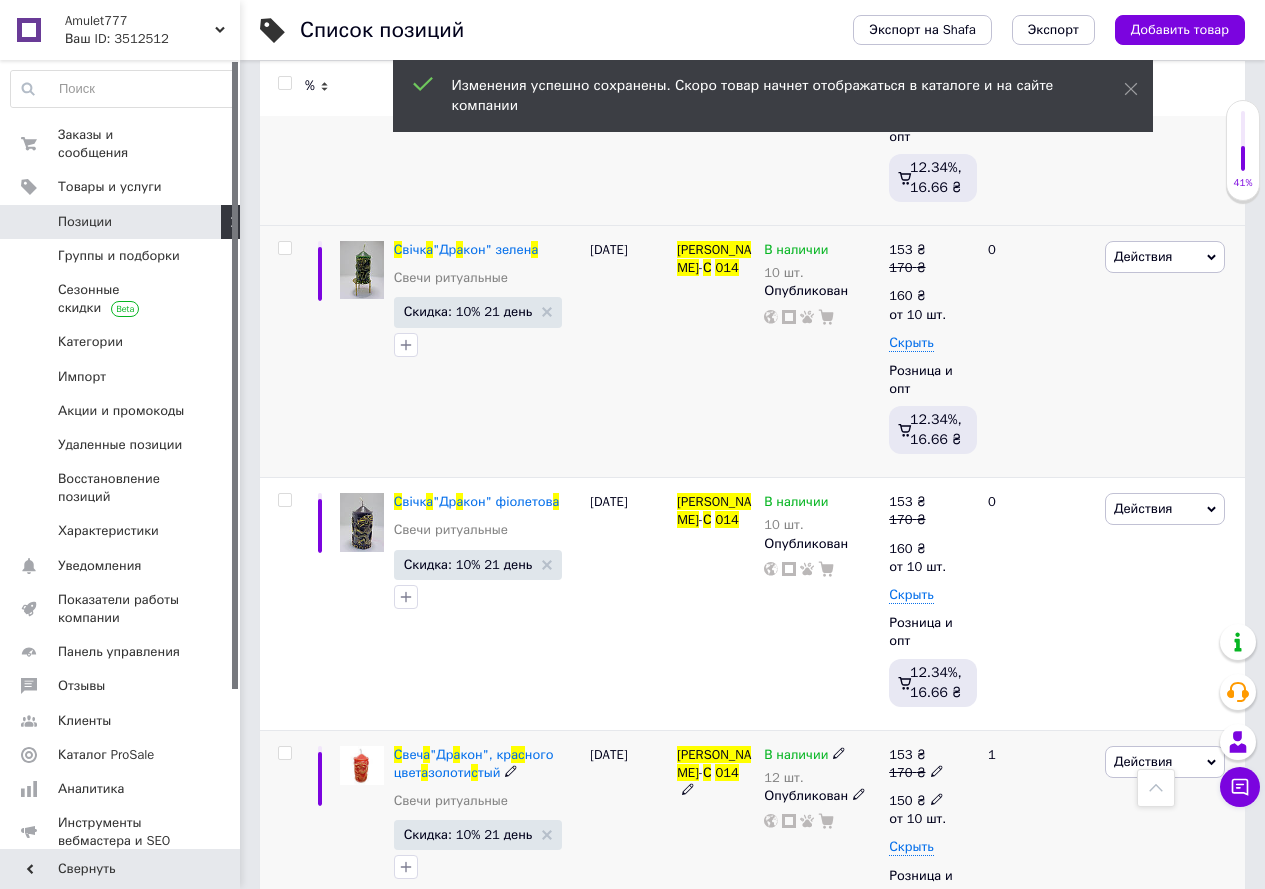 click 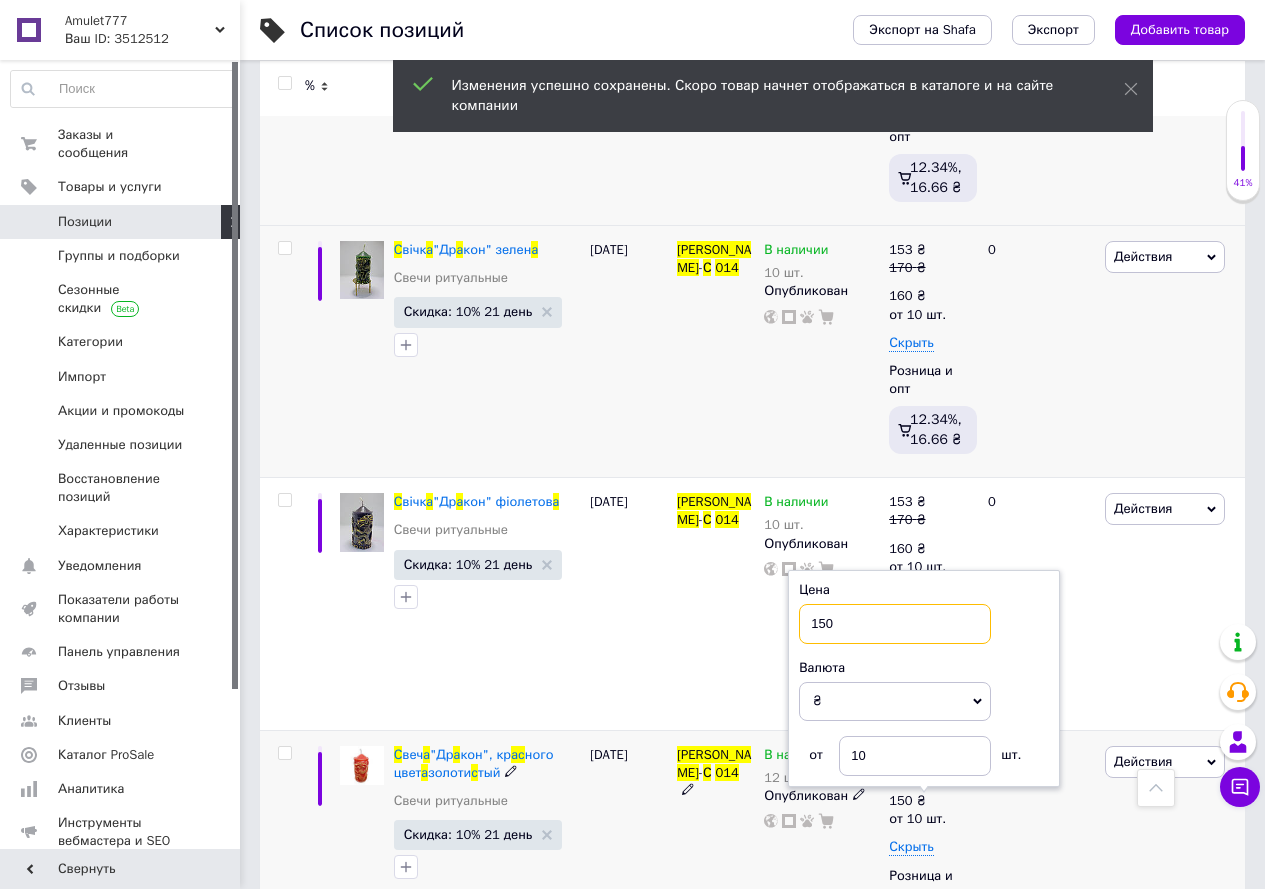 click on "150" at bounding box center [895, 624] 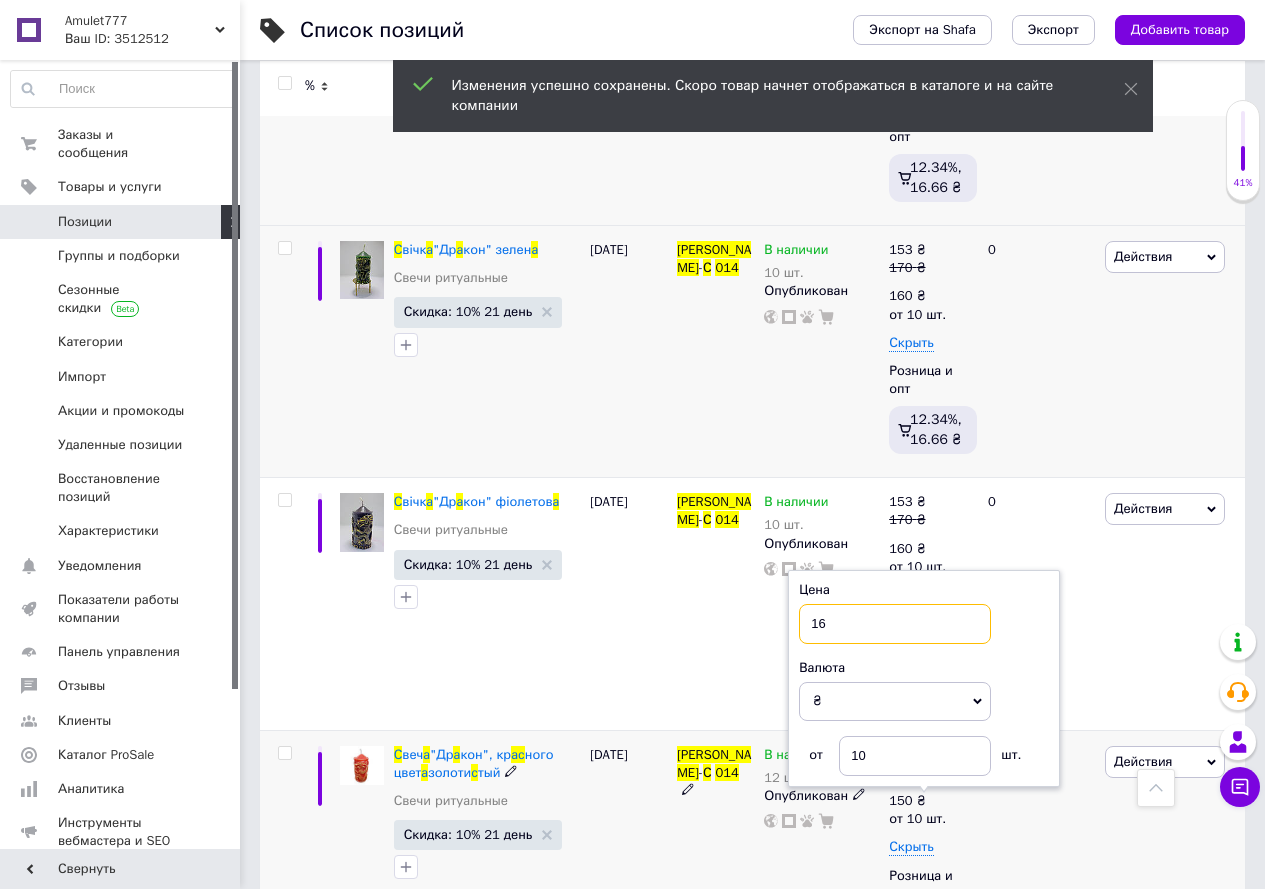 type on "160" 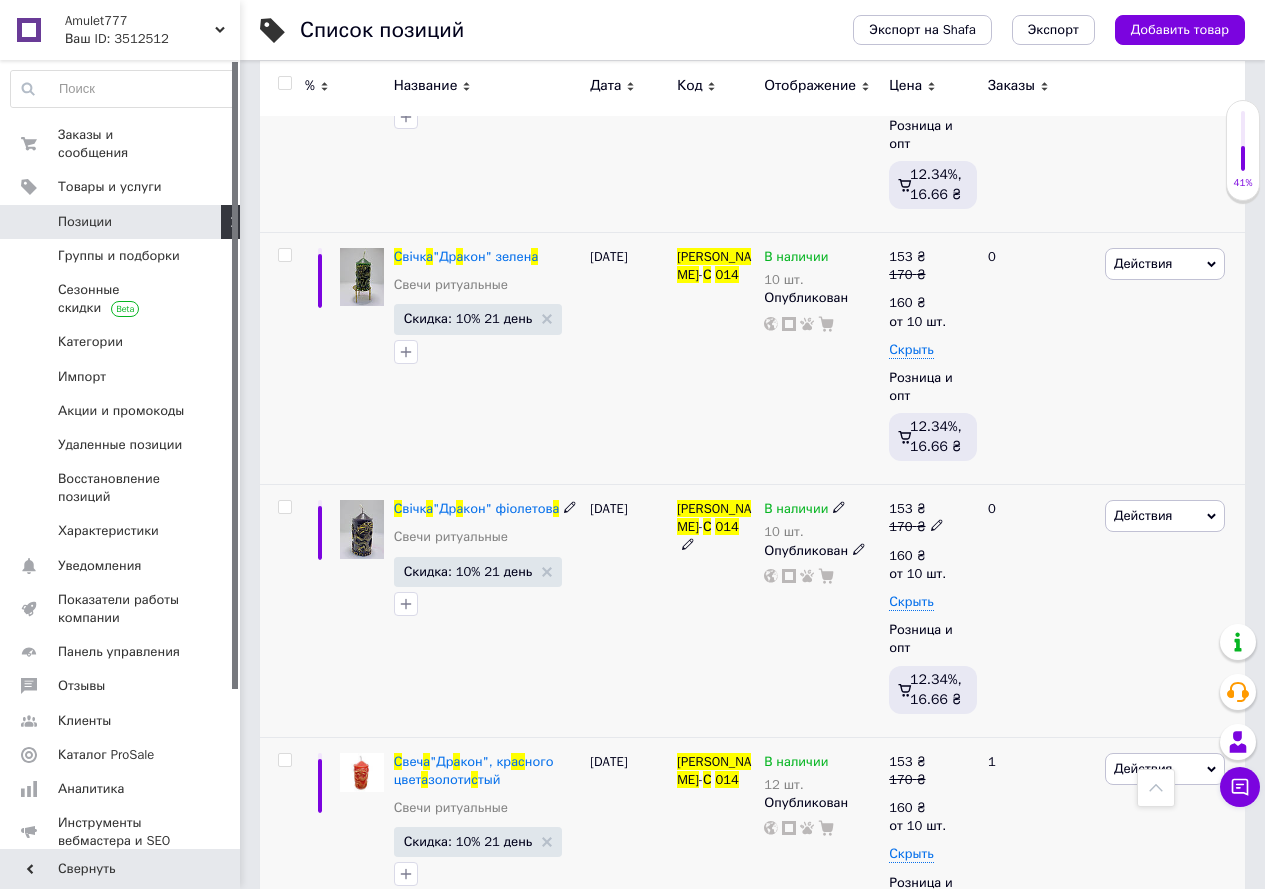 scroll, scrollTop: 0, scrollLeft: 0, axis: both 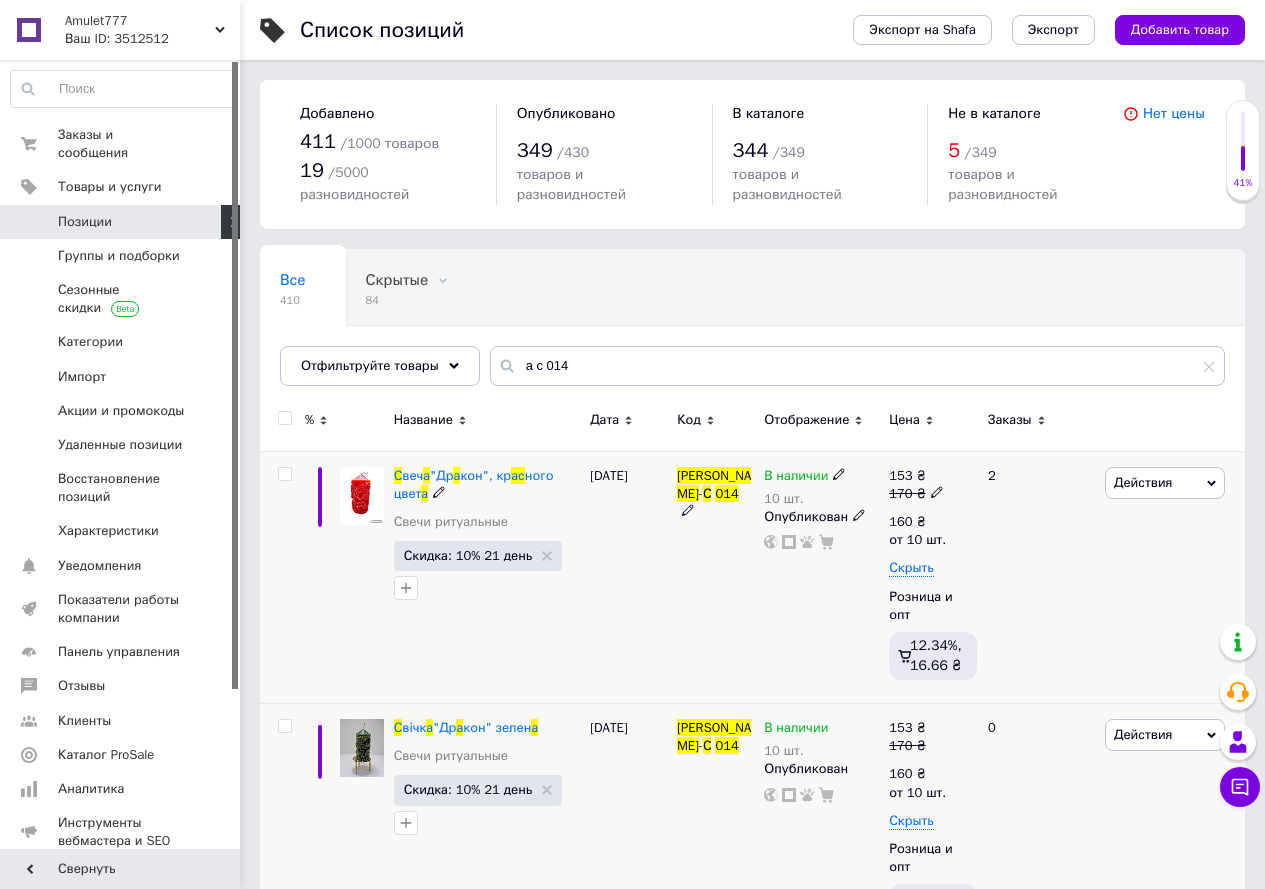 click 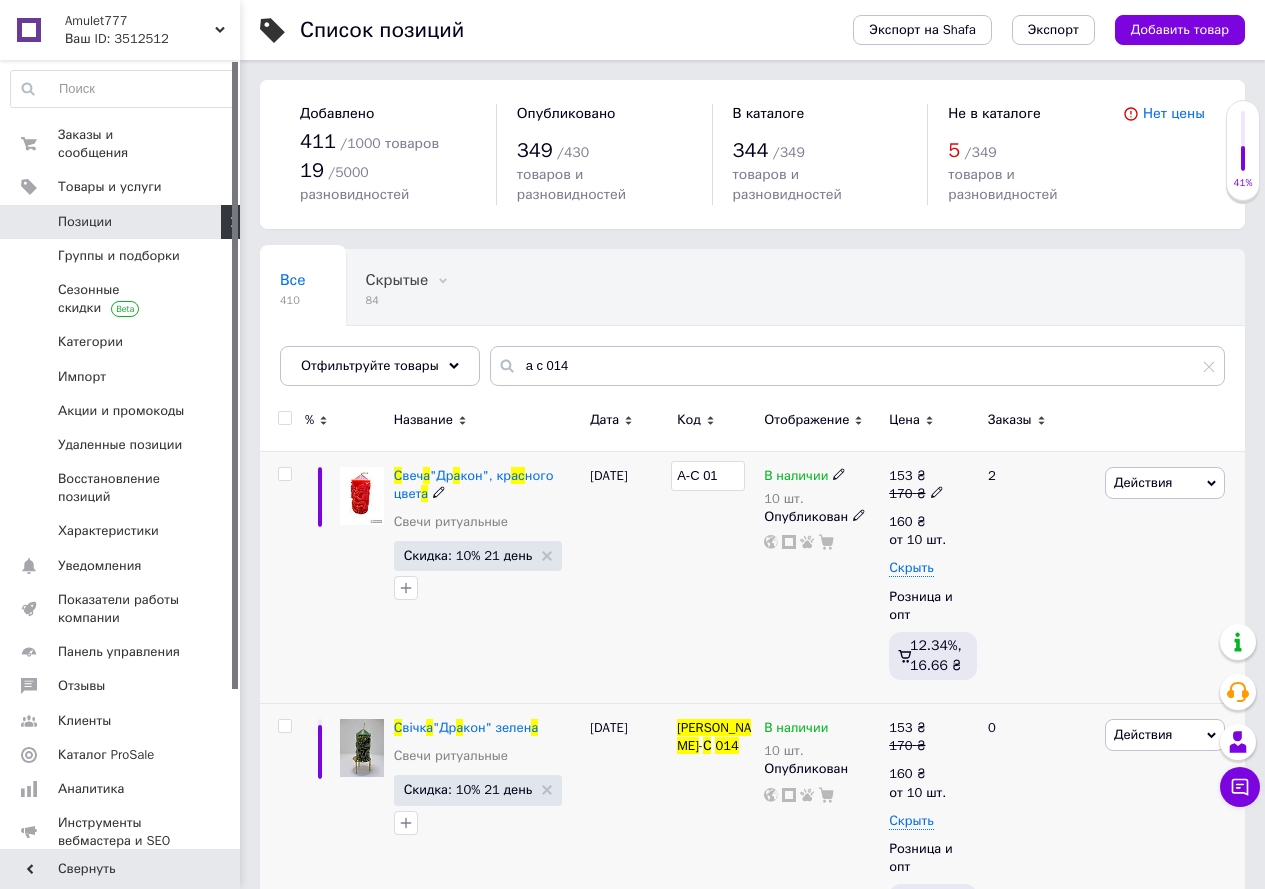 type on "А-С 013" 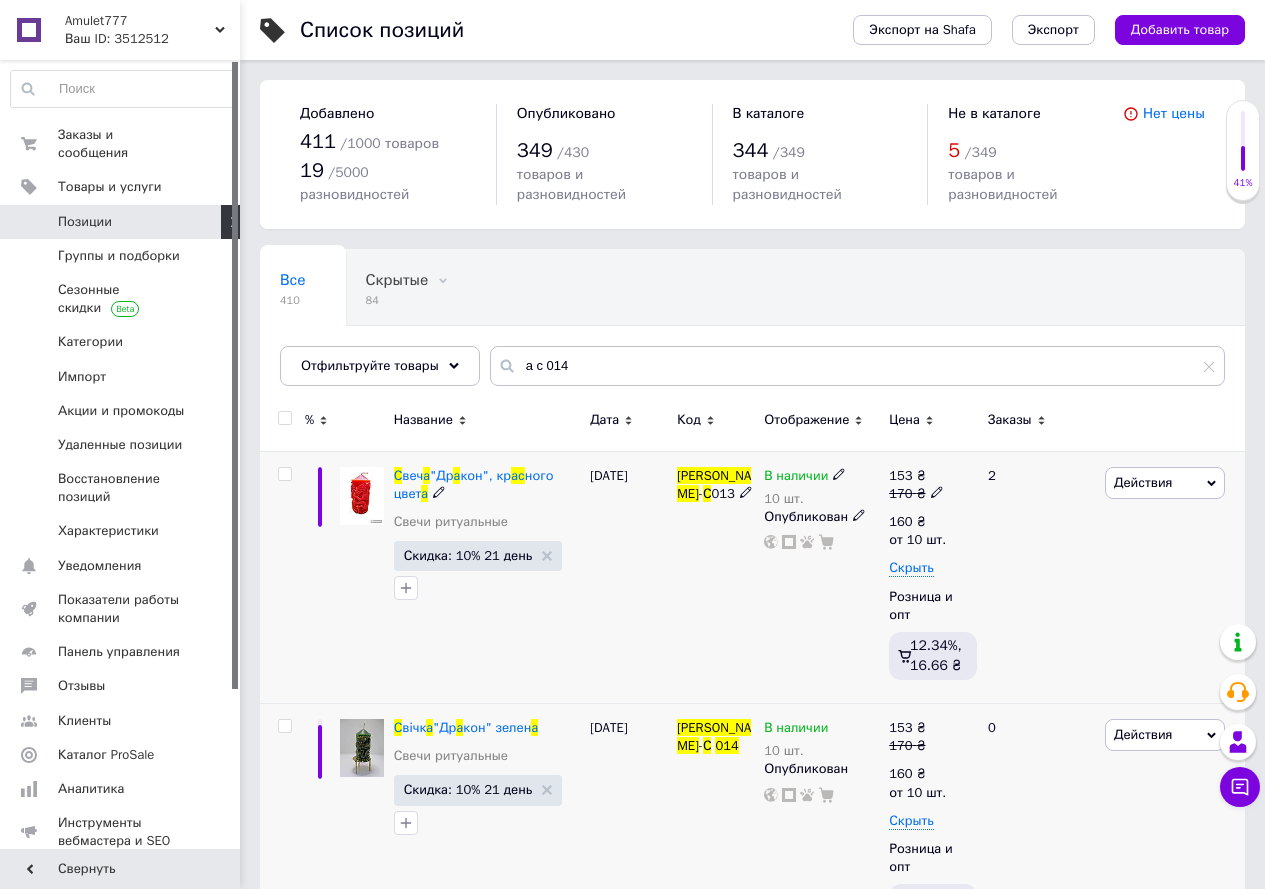 click 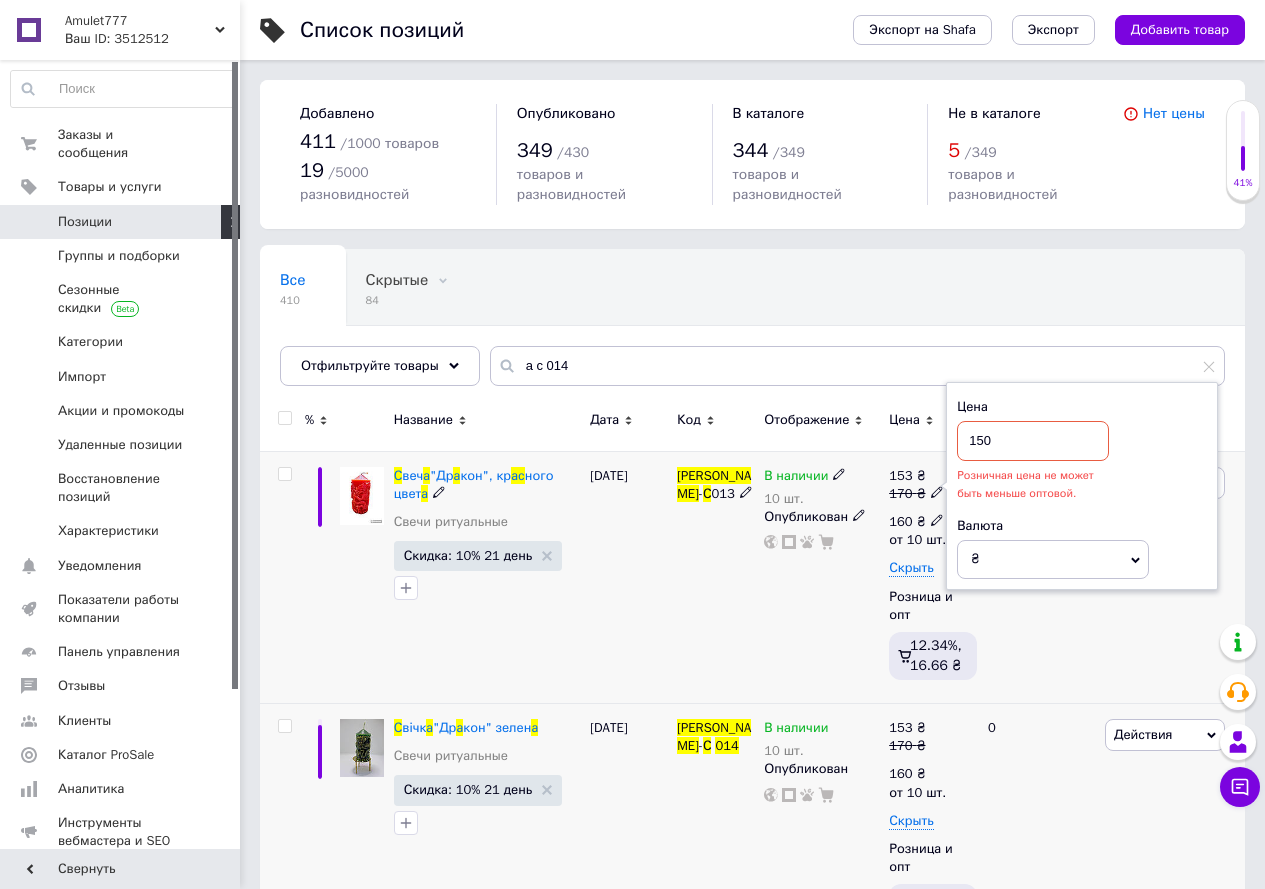 type on "150" 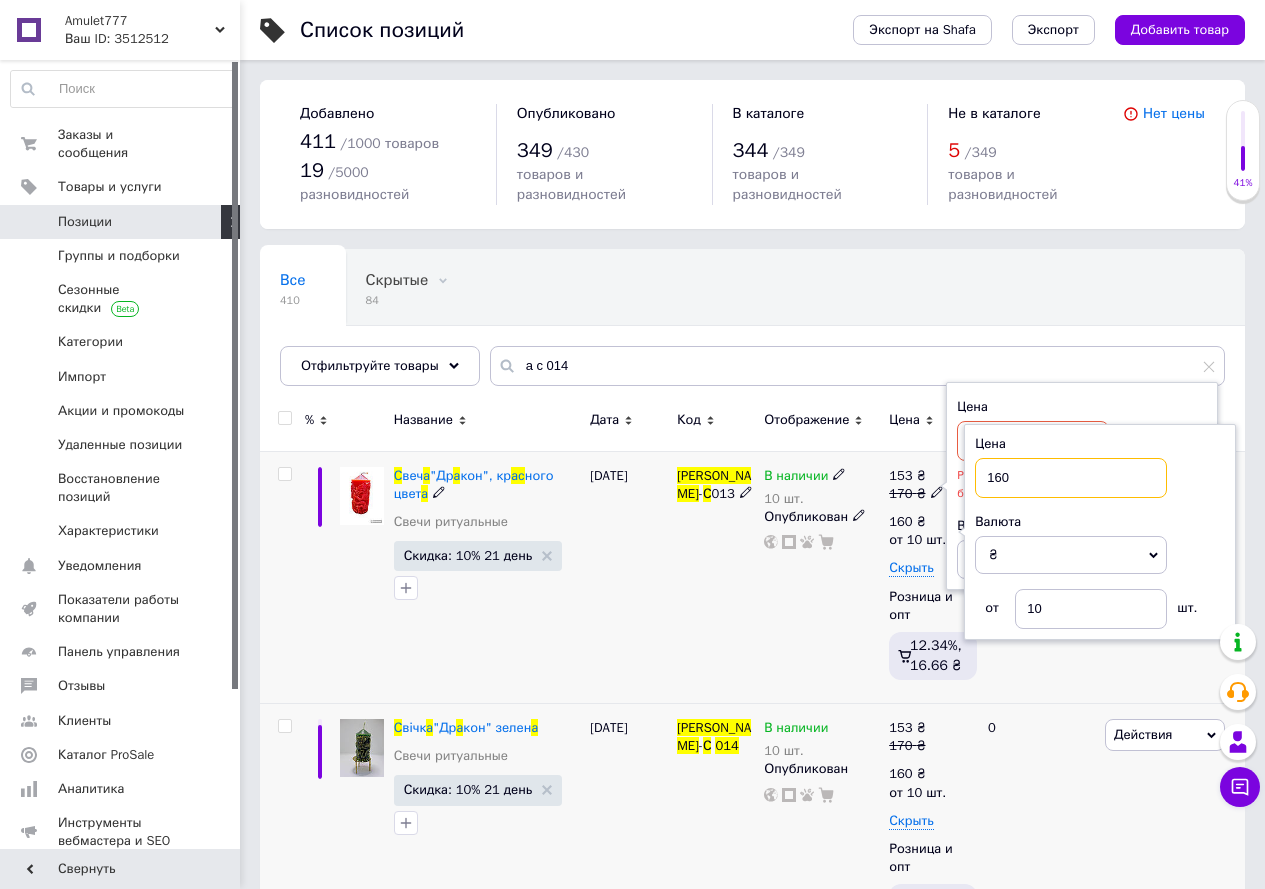 click on "160" at bounding box center [1071, 478] 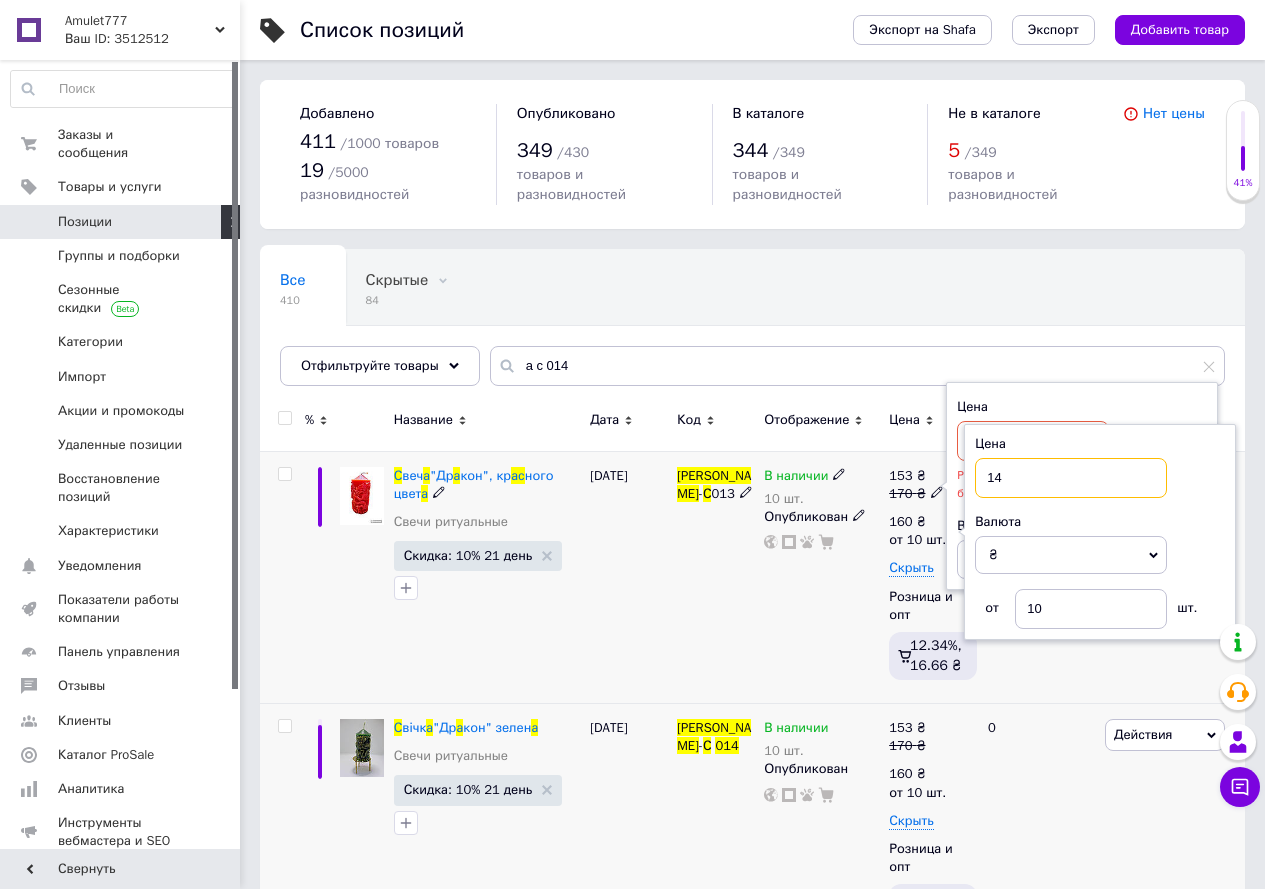 type on "140" 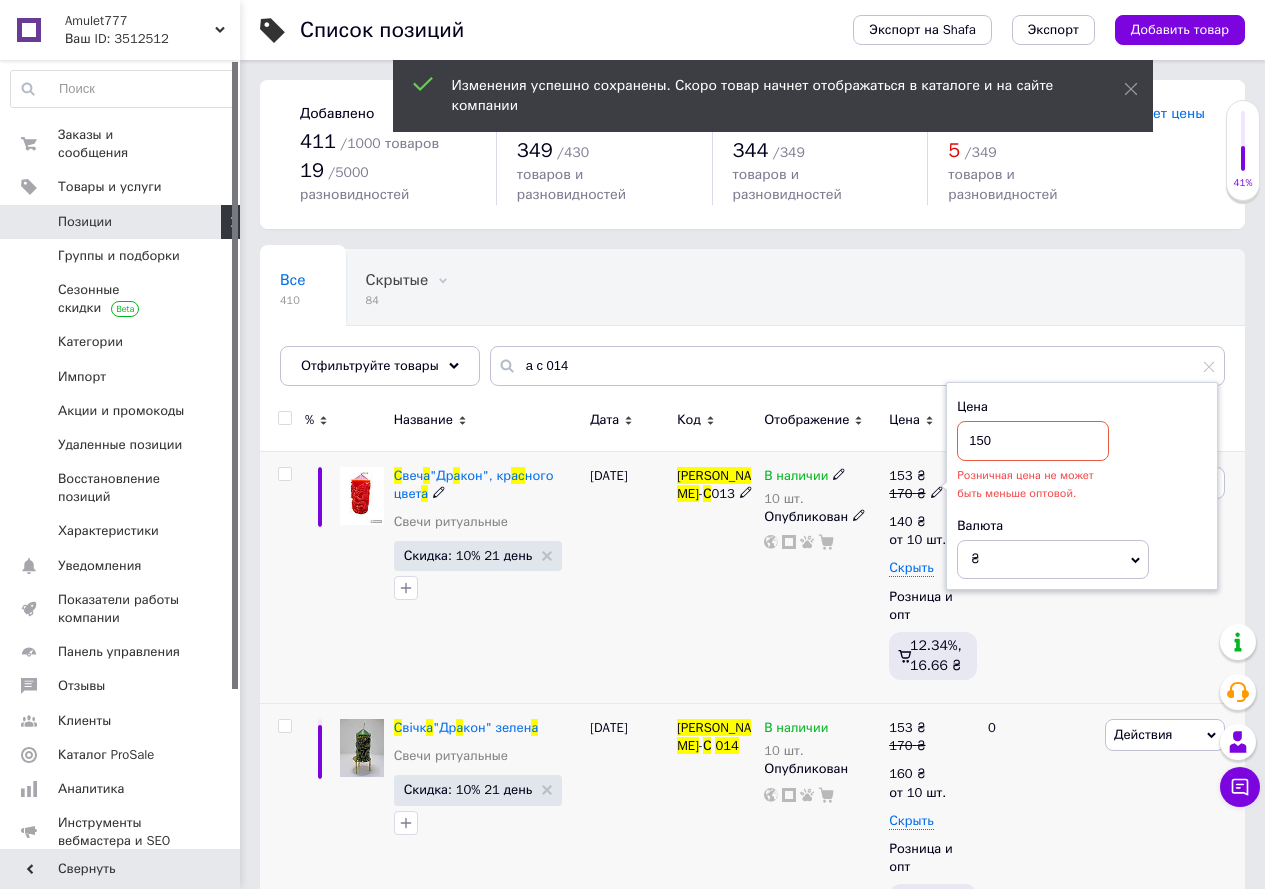 click on "150" at bounding box center (1033, 441) 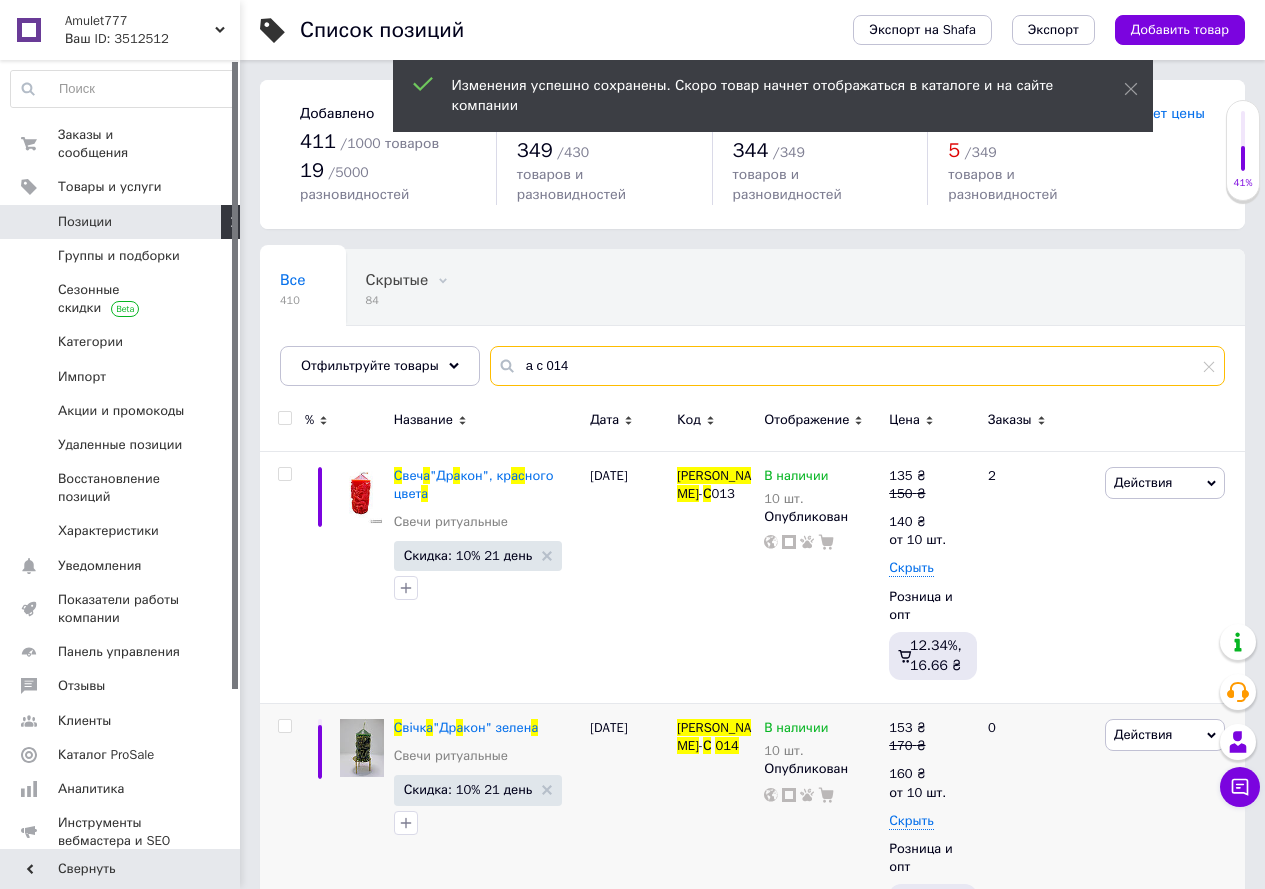 click on "а с 014" at bounding box center (857, 366) 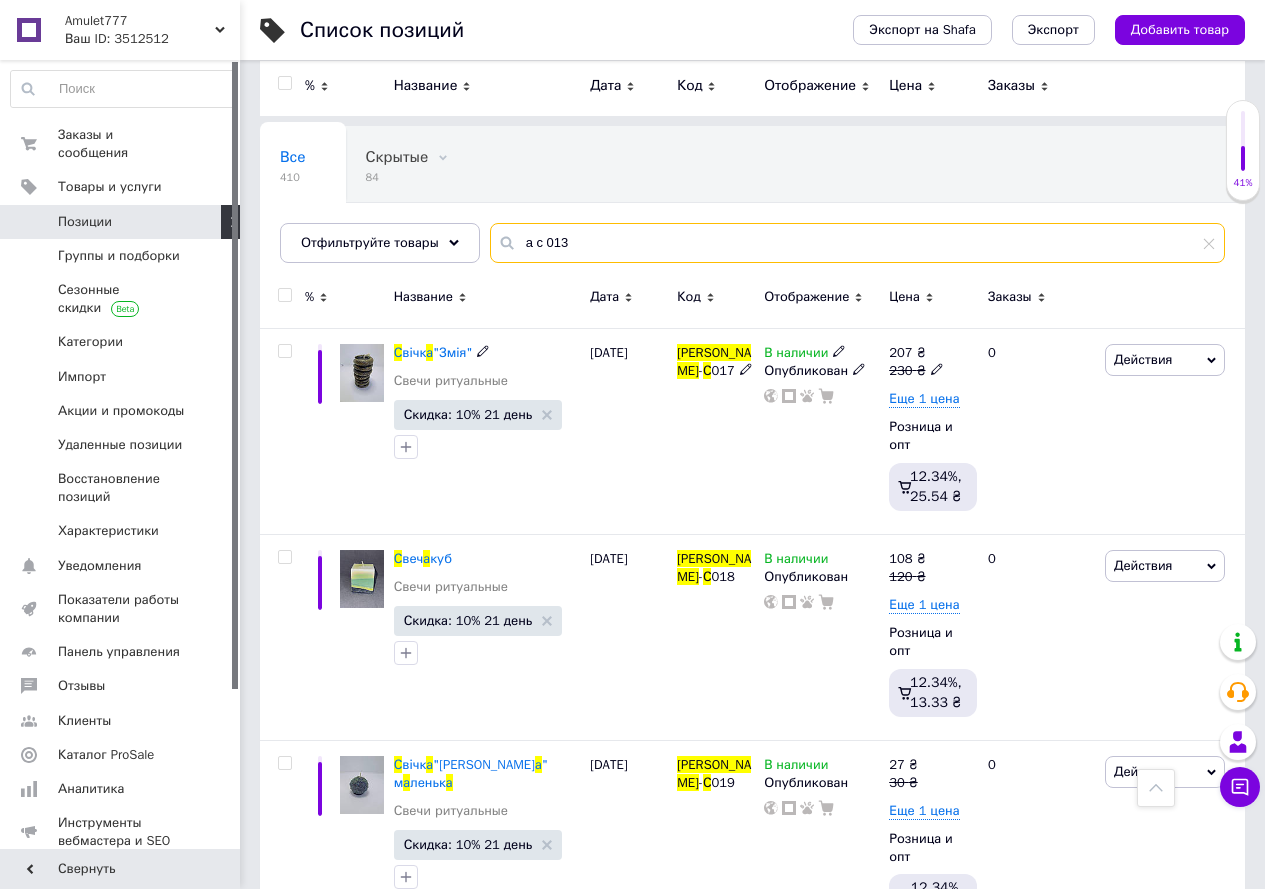scroll, scrollTop: 0, scrollLeft: 0, axis: both 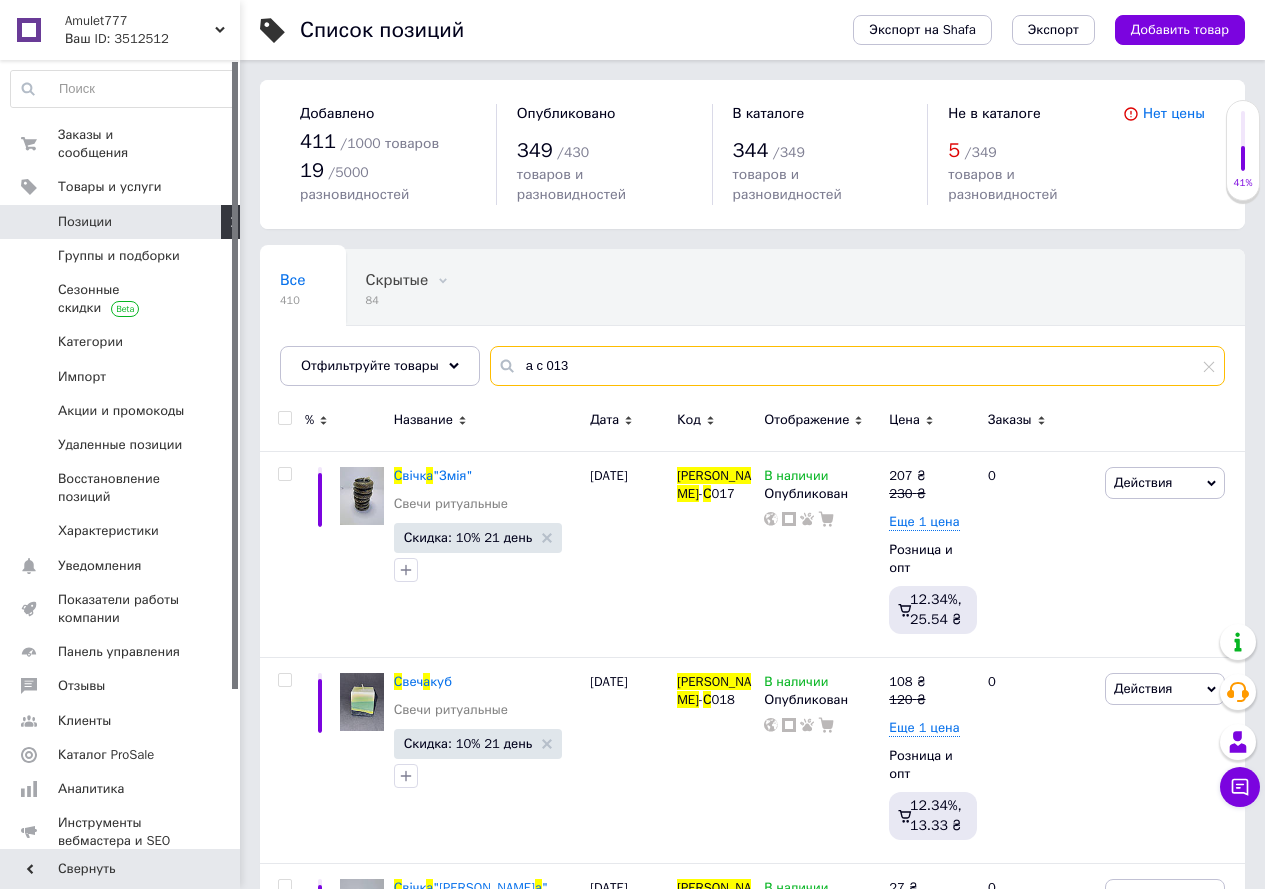 drag, startPoint x: 598, startPoint y: 339, endPoint x: 390, endPoint y: 319, distance: 208.95932 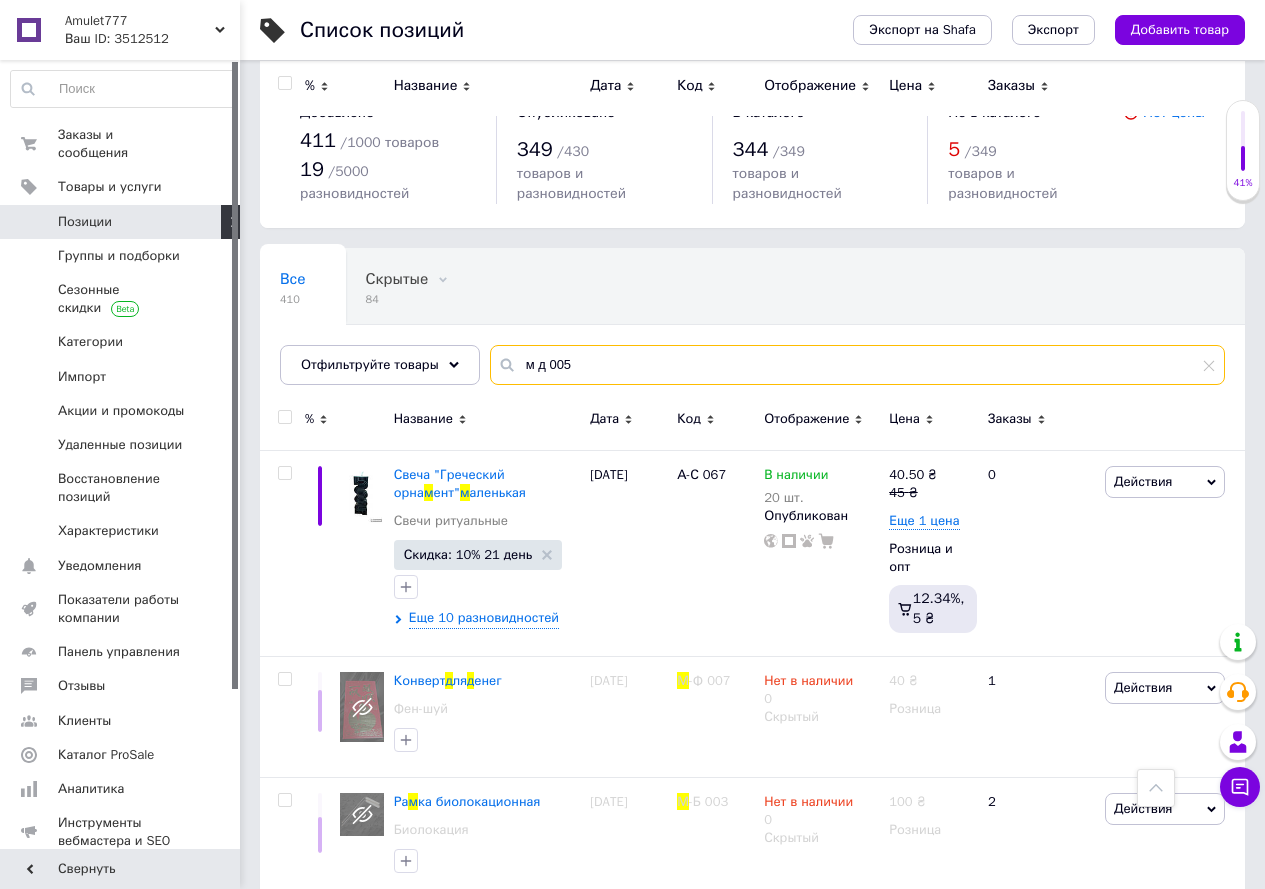 scroll, scrollTop: 0, scrollLeft: 0, axis: both 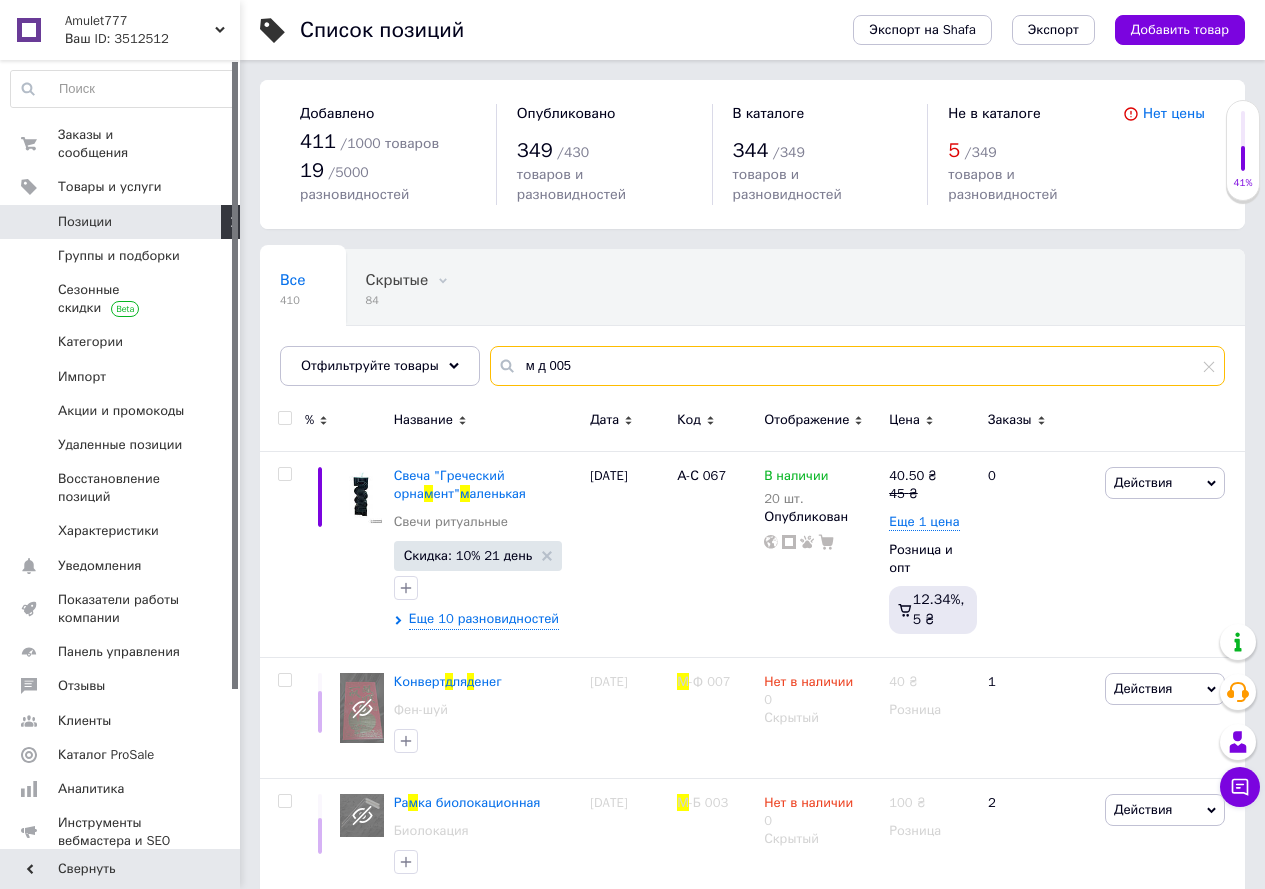 drag, startPoint x: 545, startPoint y: 343, endPoint x: 475, endPoint y: 336, distance: 70.34913 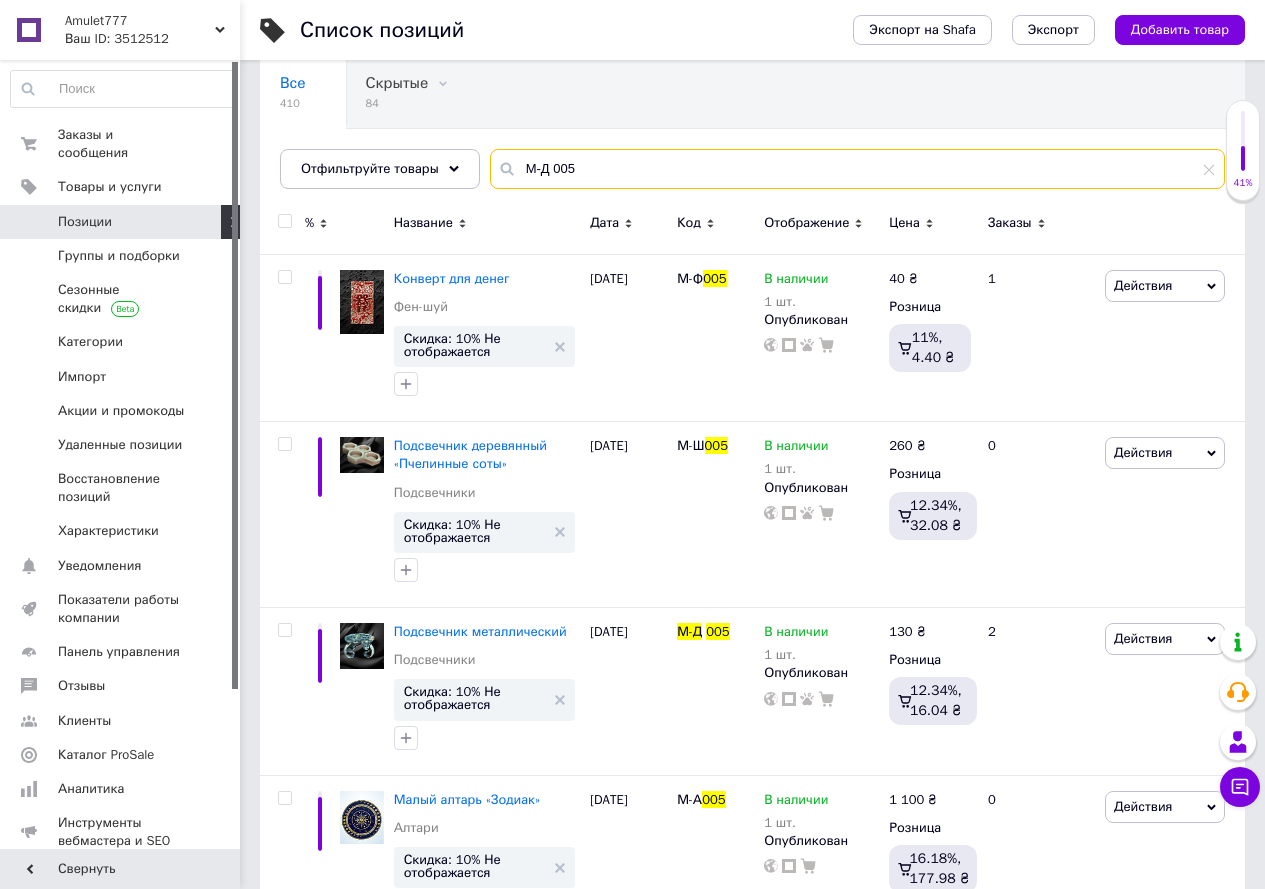 scroll, scrollTop: 200, scrollLeft: 0, axis: vertical 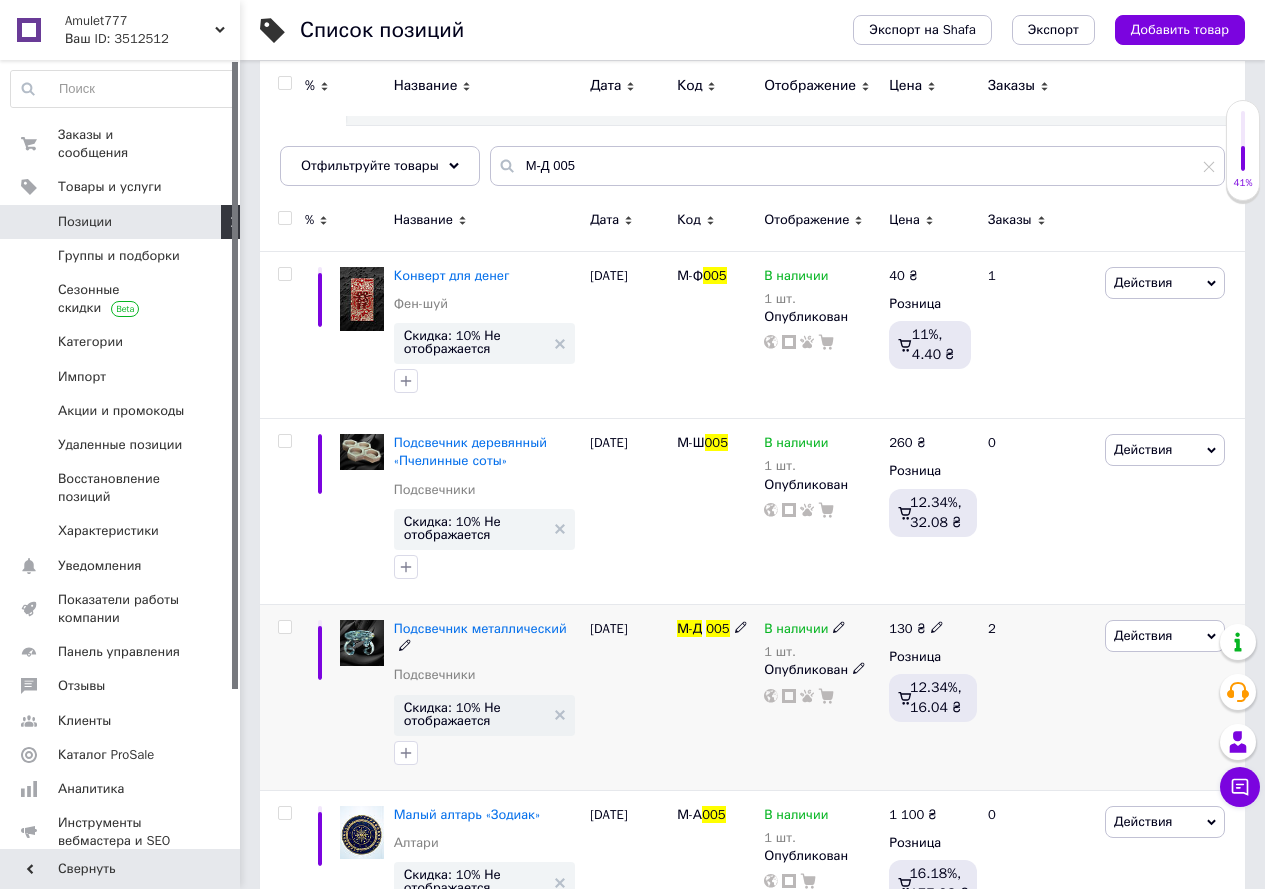click on "Действия" at bounding box center (1143, 635) 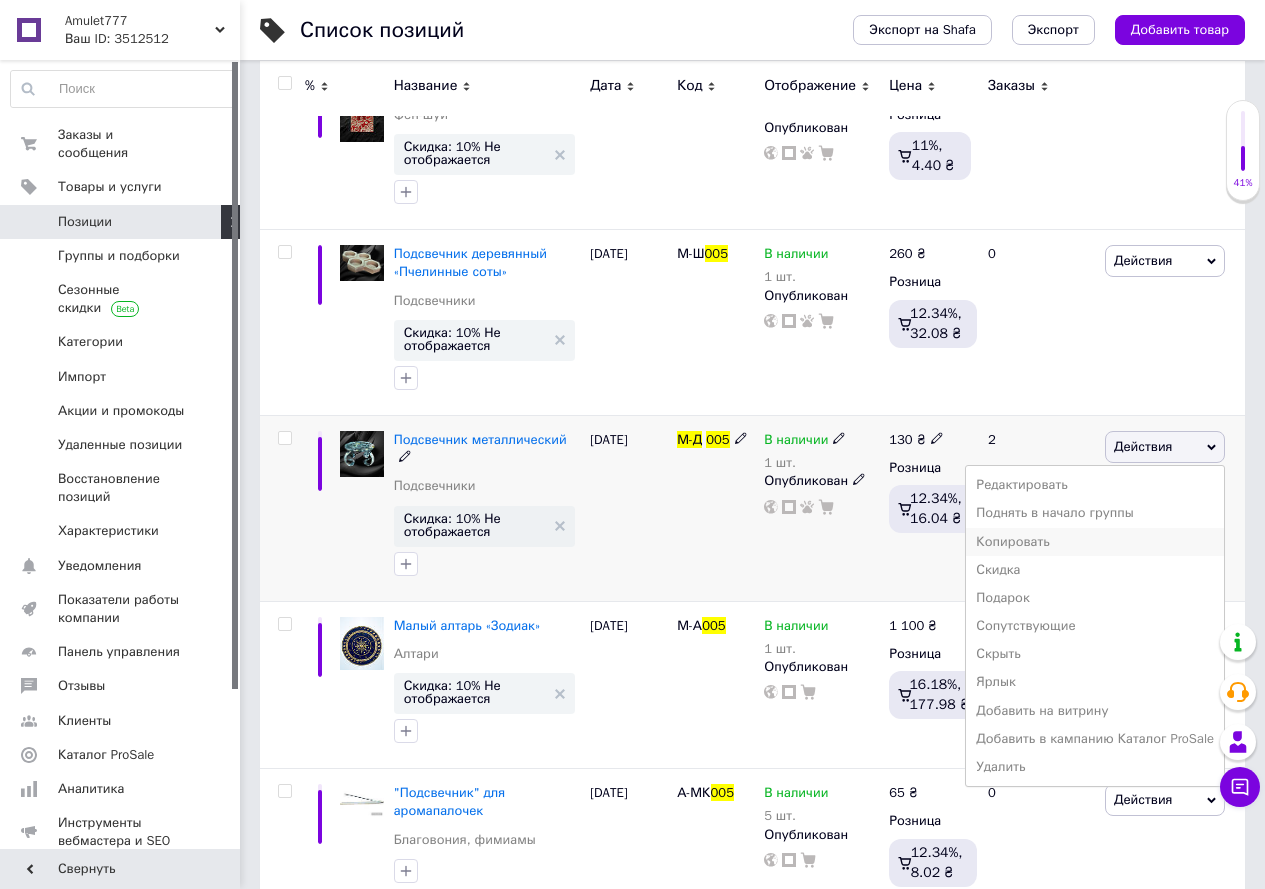 scroll, scrollTop: 391, scrollLeft: 0, axis: vertical 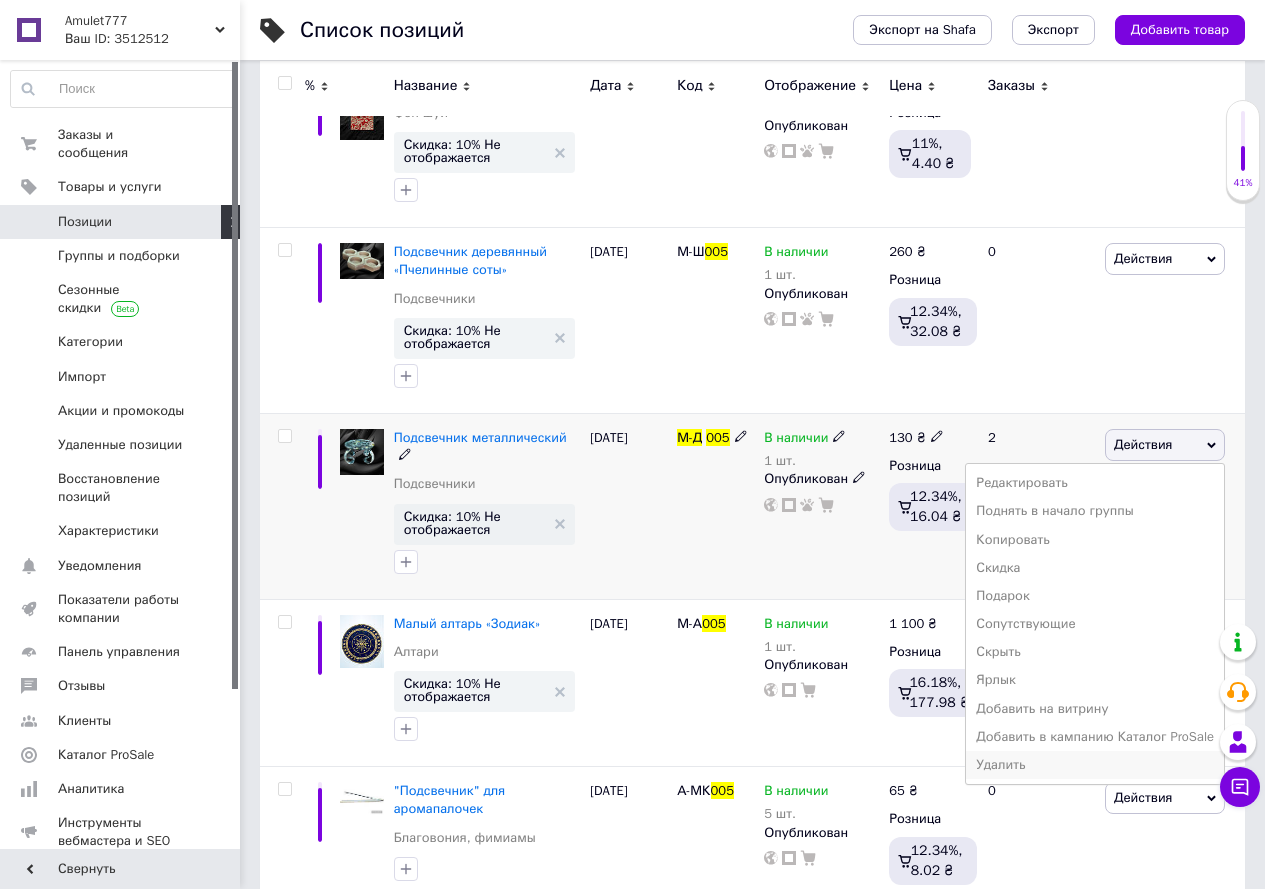 click on "Удалить" at bounding box center (1095, 765) 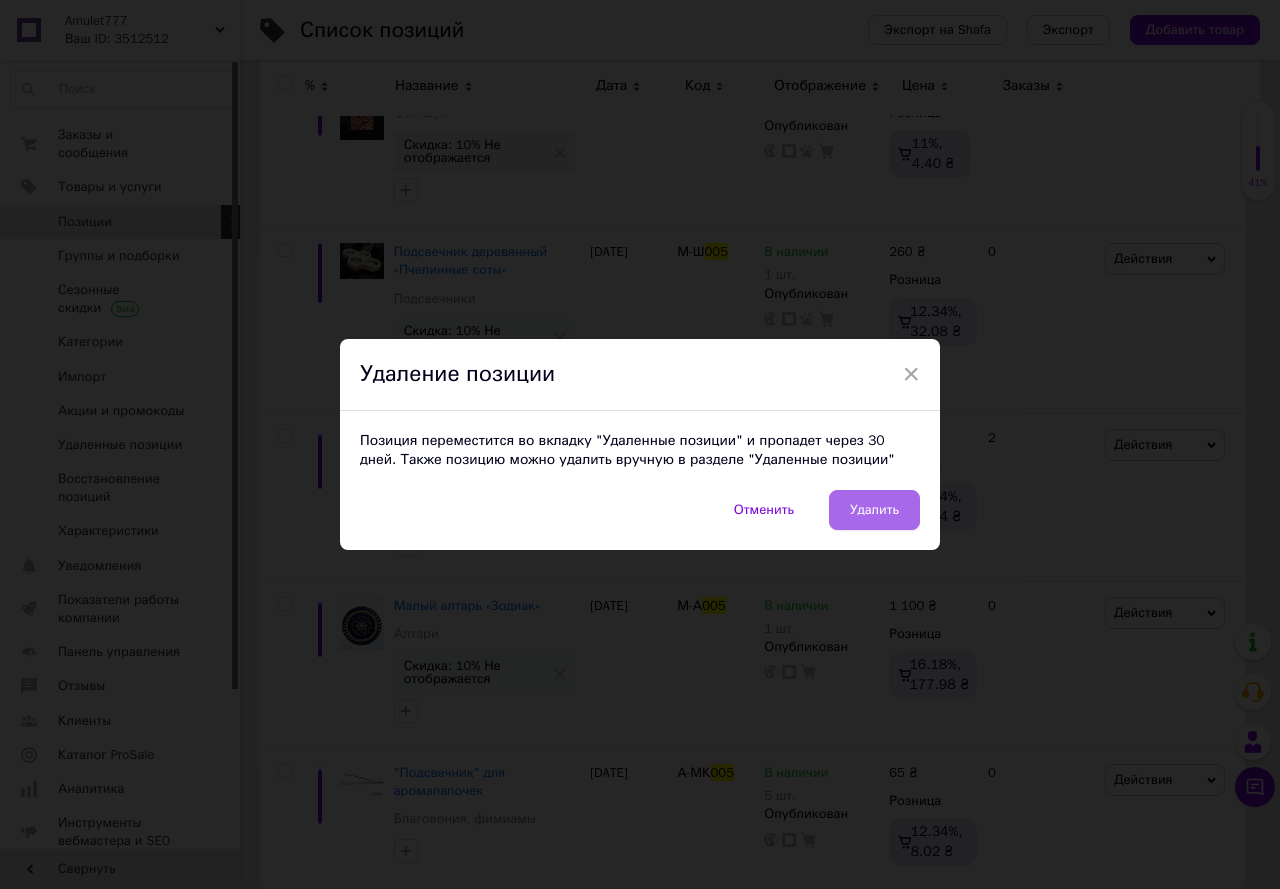 click on "Удалить" at bounding box center (874, 510) 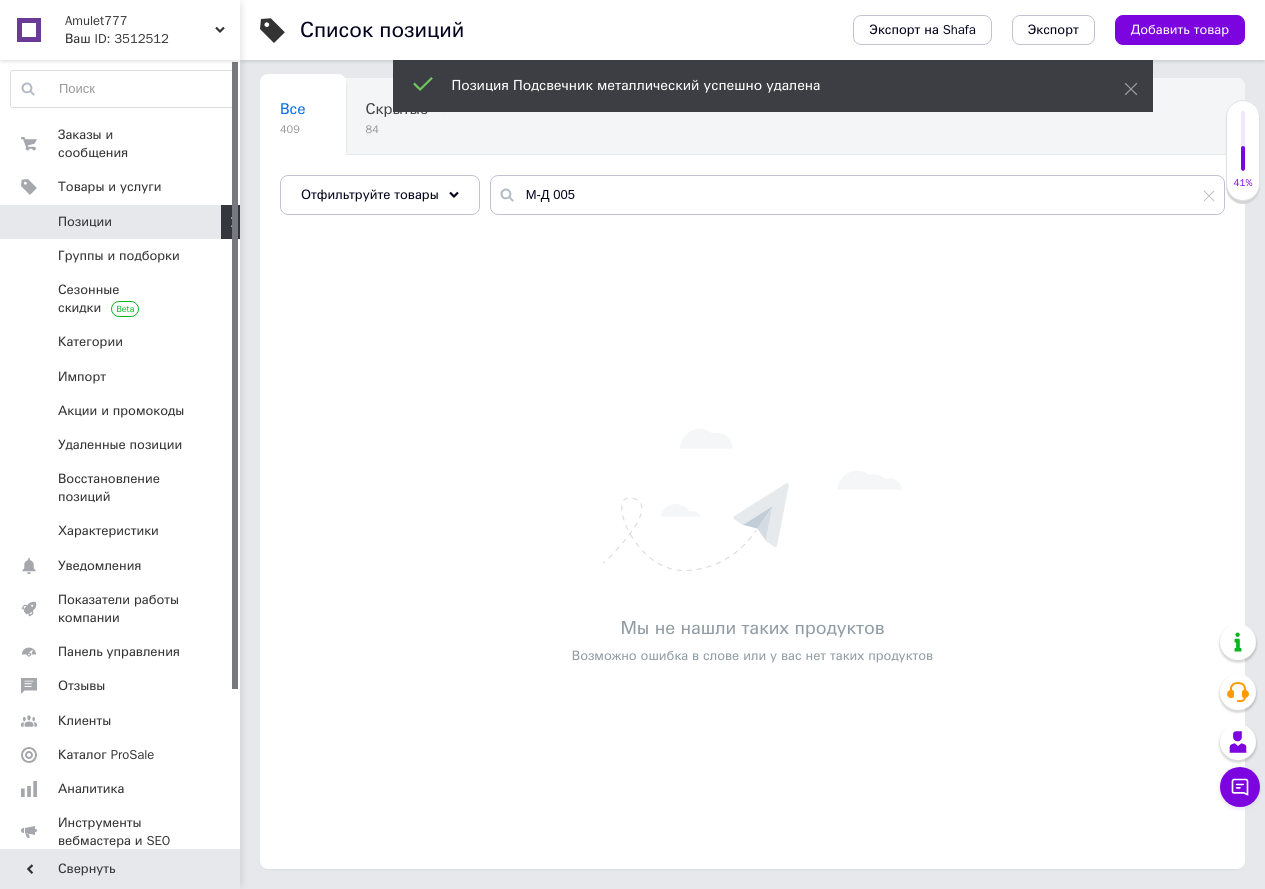 scroll, scrollTop: 151, scrollLeft: 0, axis: vertical 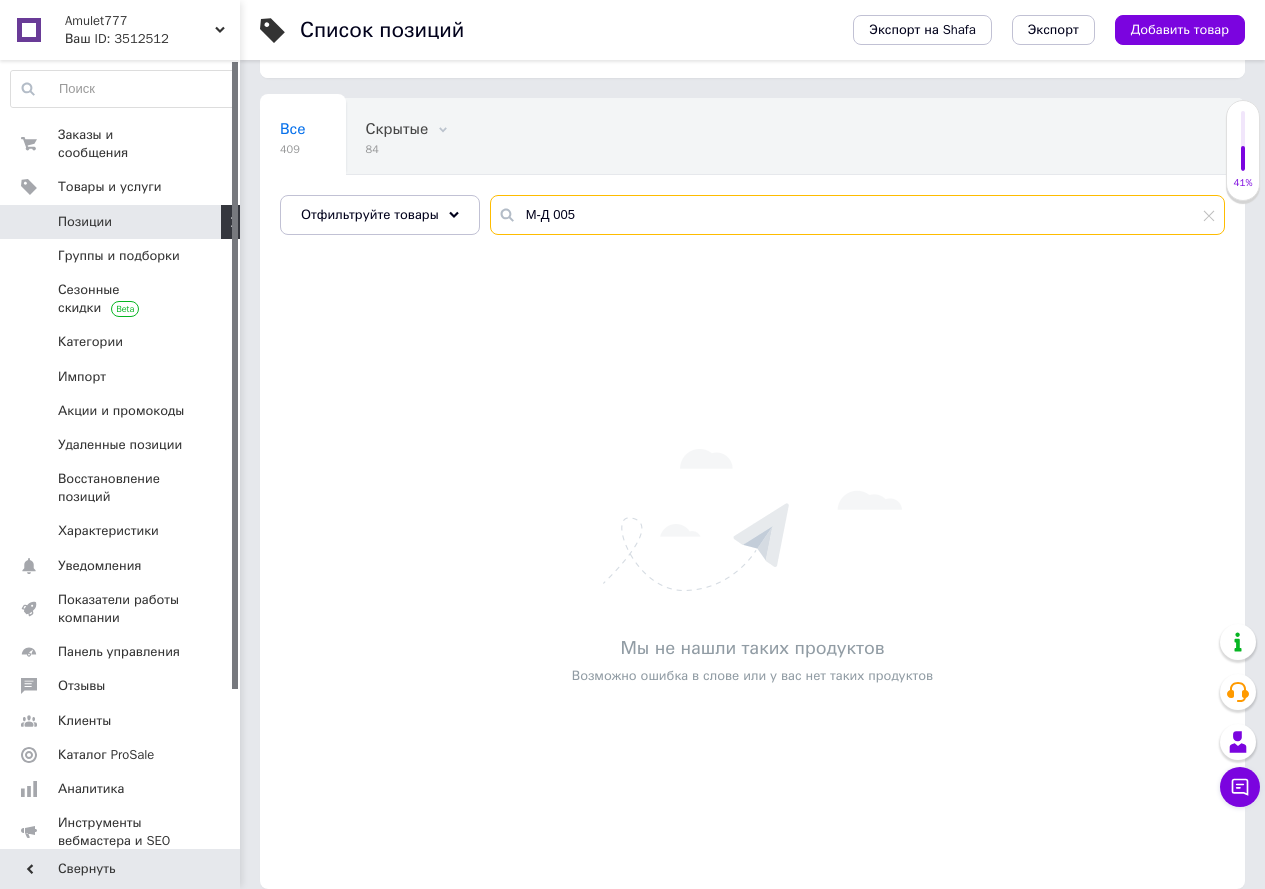 drag, startPoint x: 579, startPoint y: 183, endPoint x: 479, endPoint y: 167, distance: 101.27191 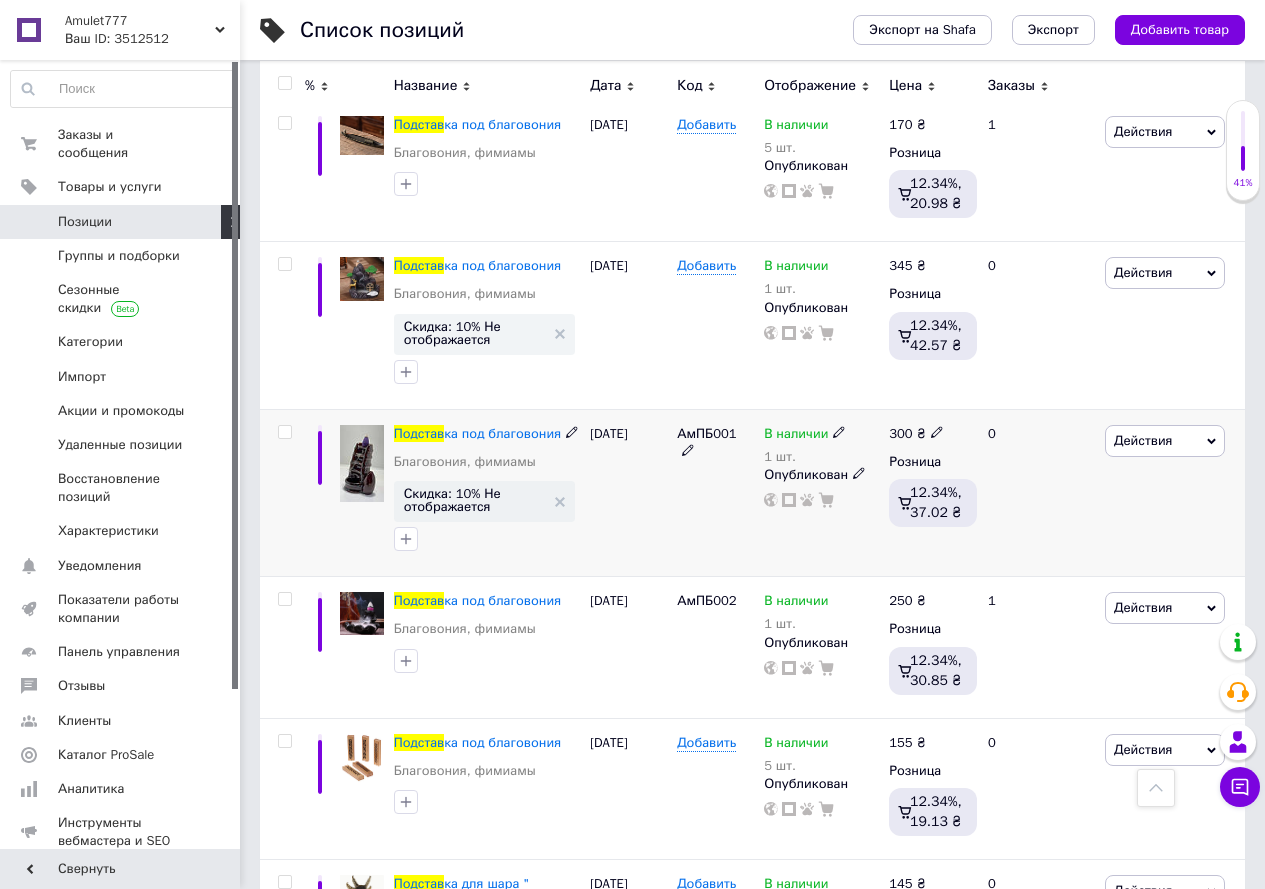 scroll, scrollTop: 651, scrollLeft: 0, axis: vertical 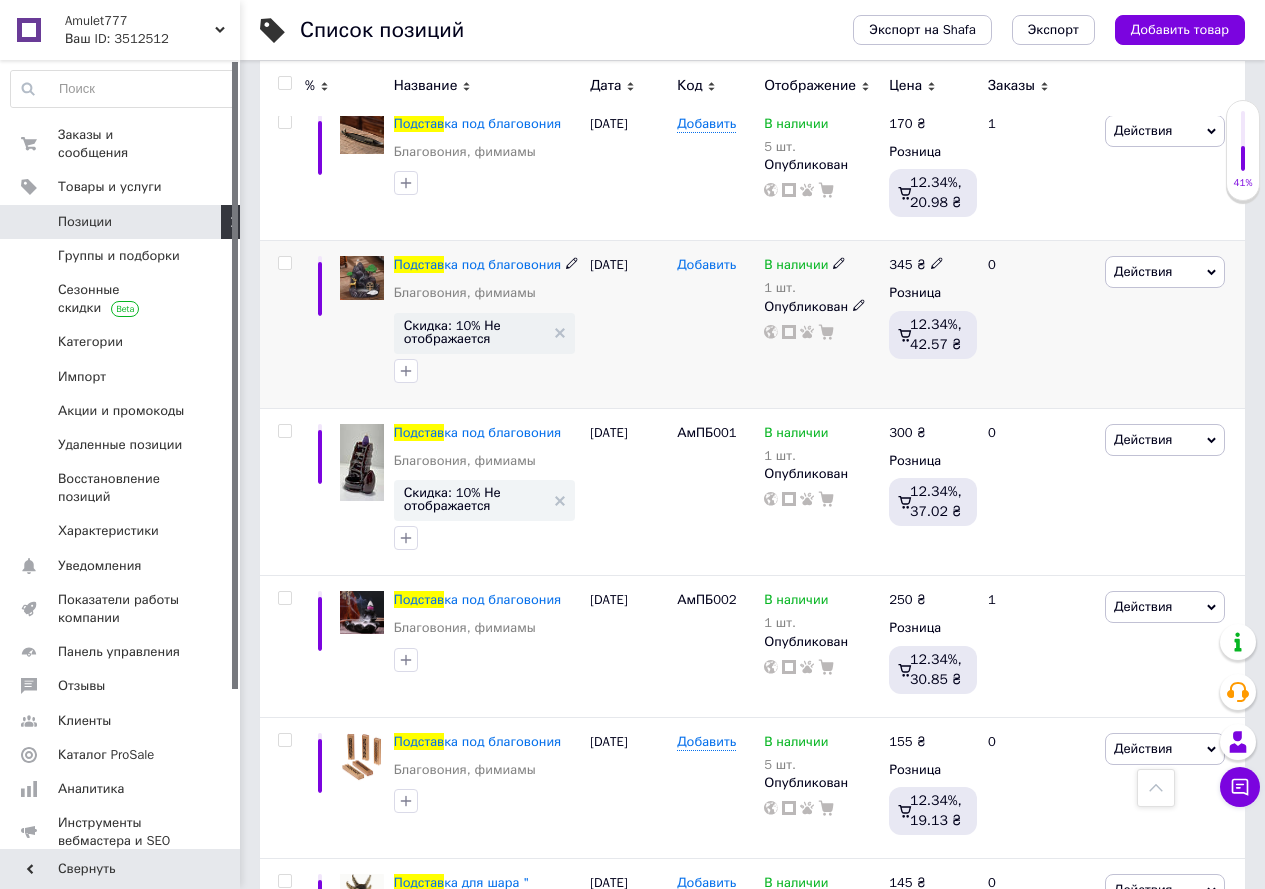 type on "подстав" 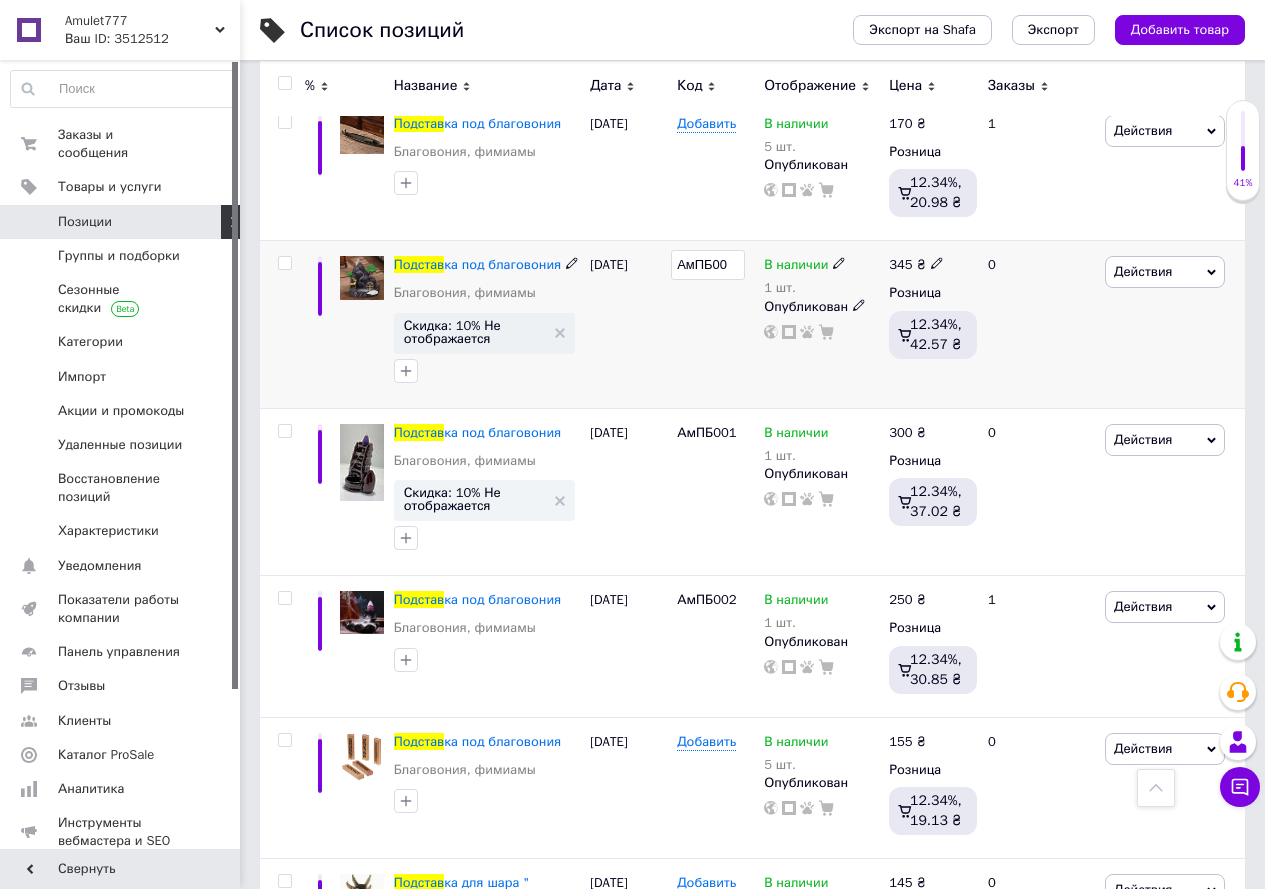 type on "АмПБ003" 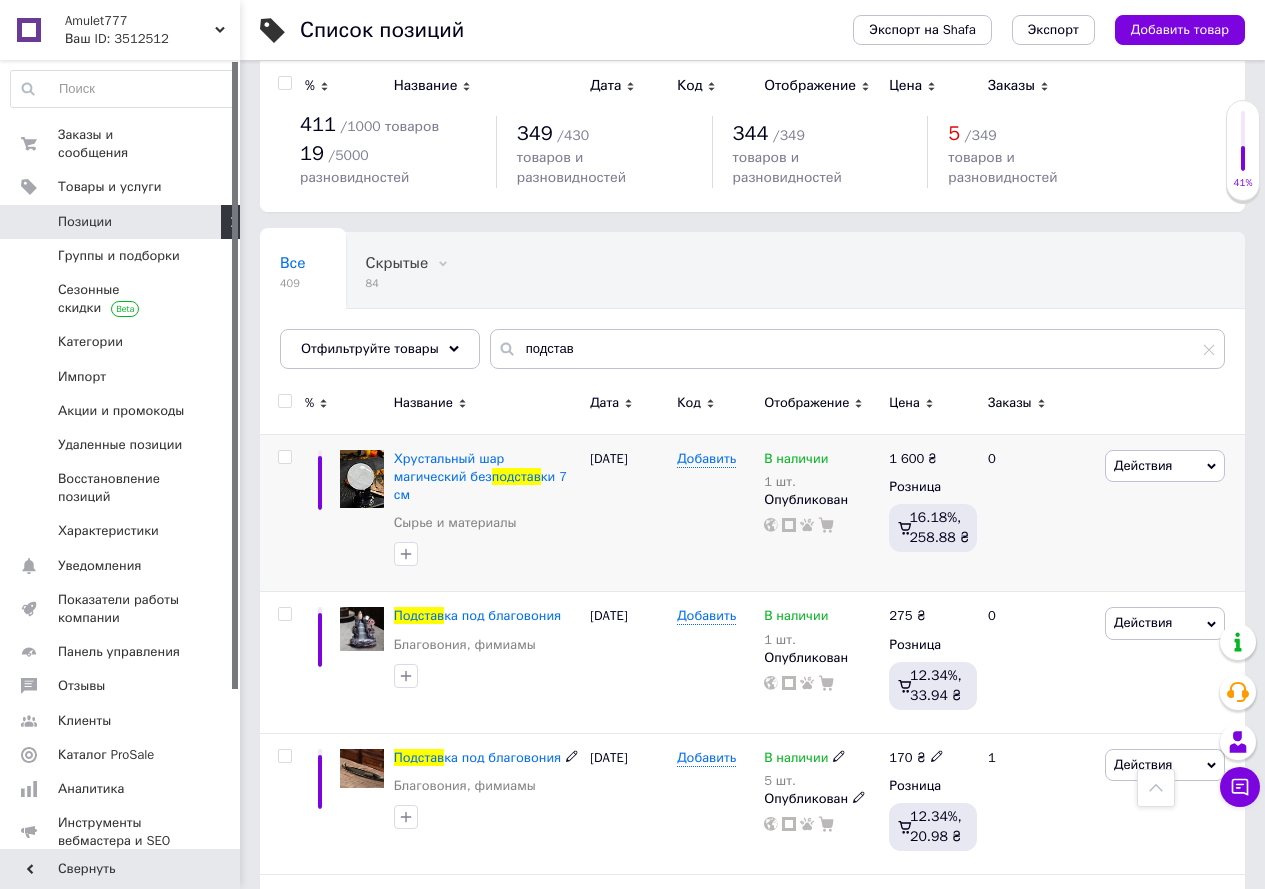 scroll, scrollTop: 0, scrollLeft: 0, axis: both 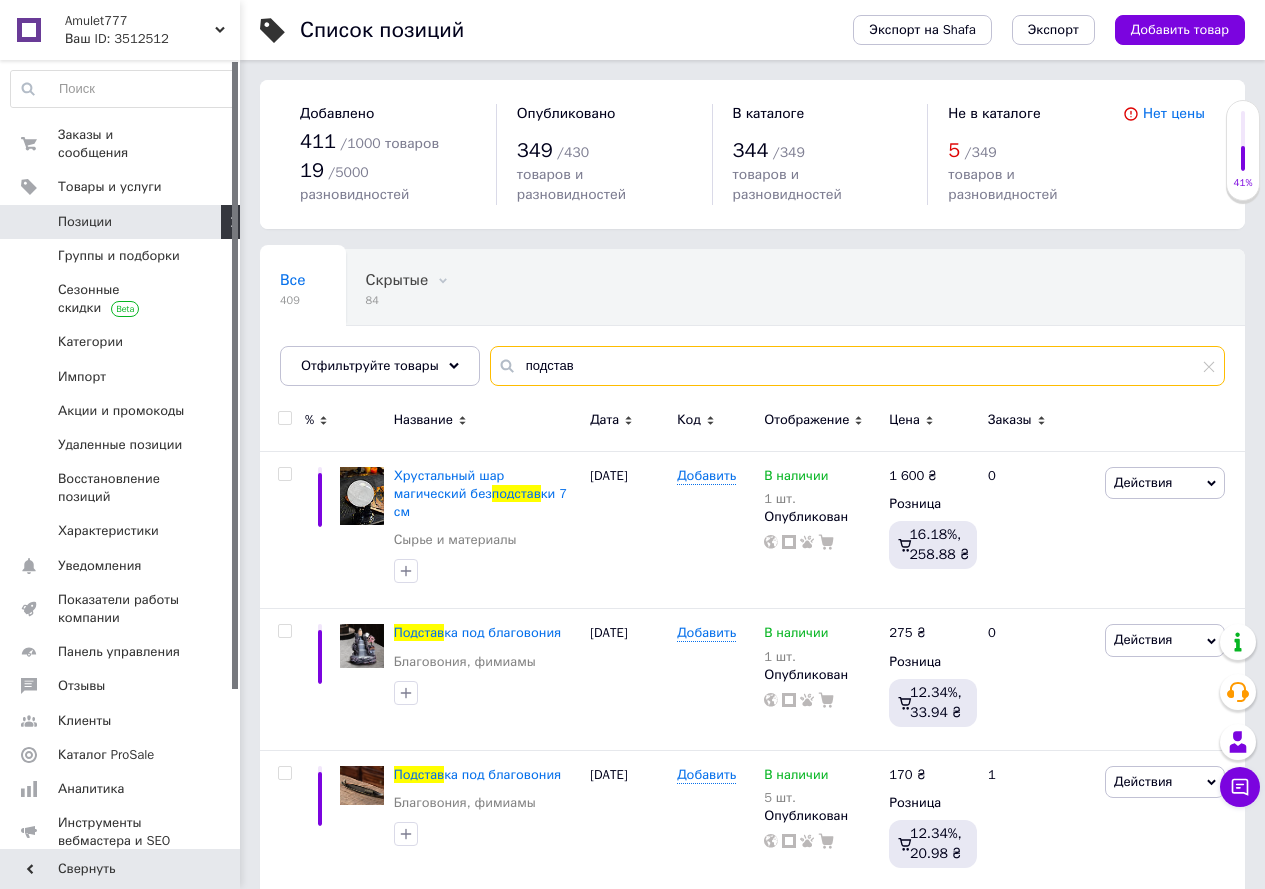 click on "подстав" at bounding box center (857, 366) 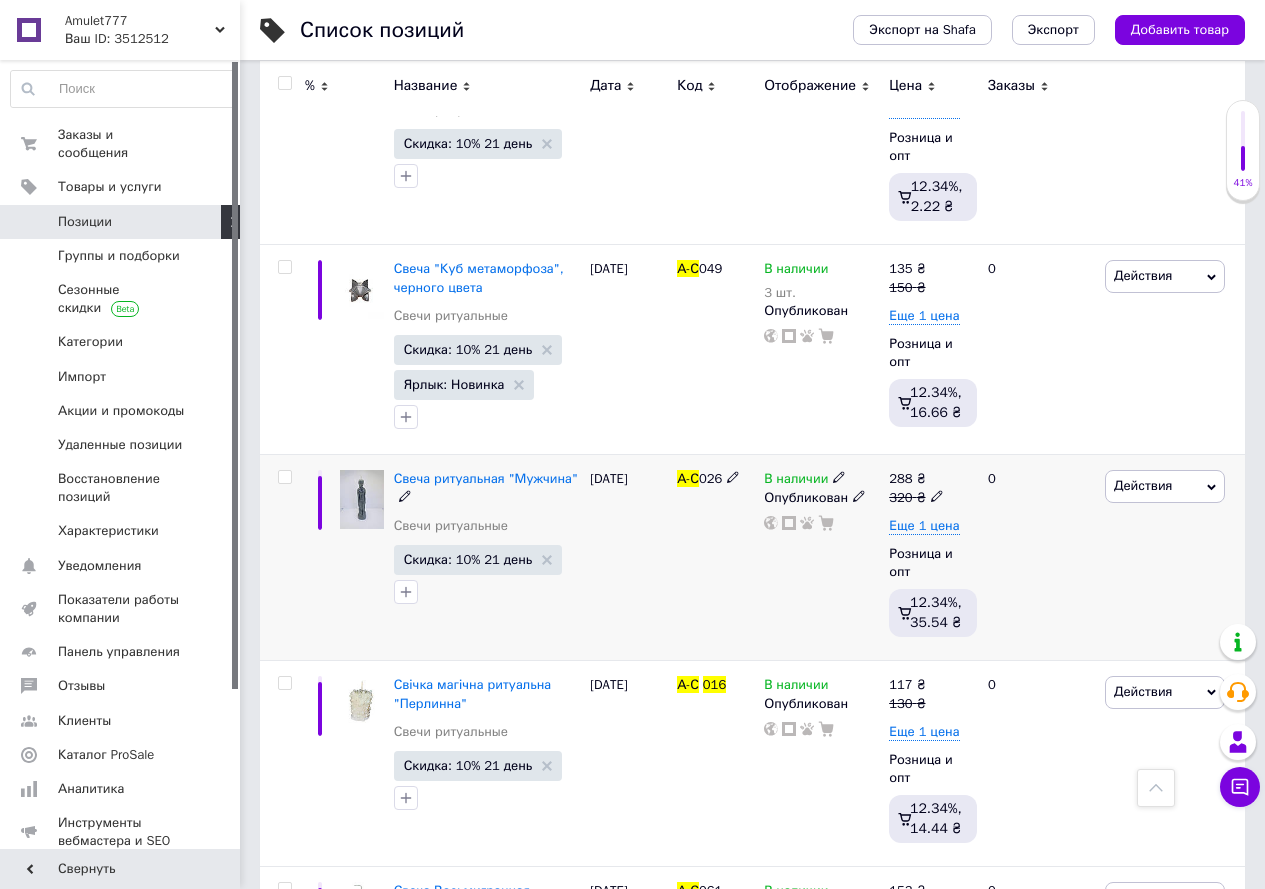 scroll, scrollTop: 6200, scrollLeft: 0, axis: vertical 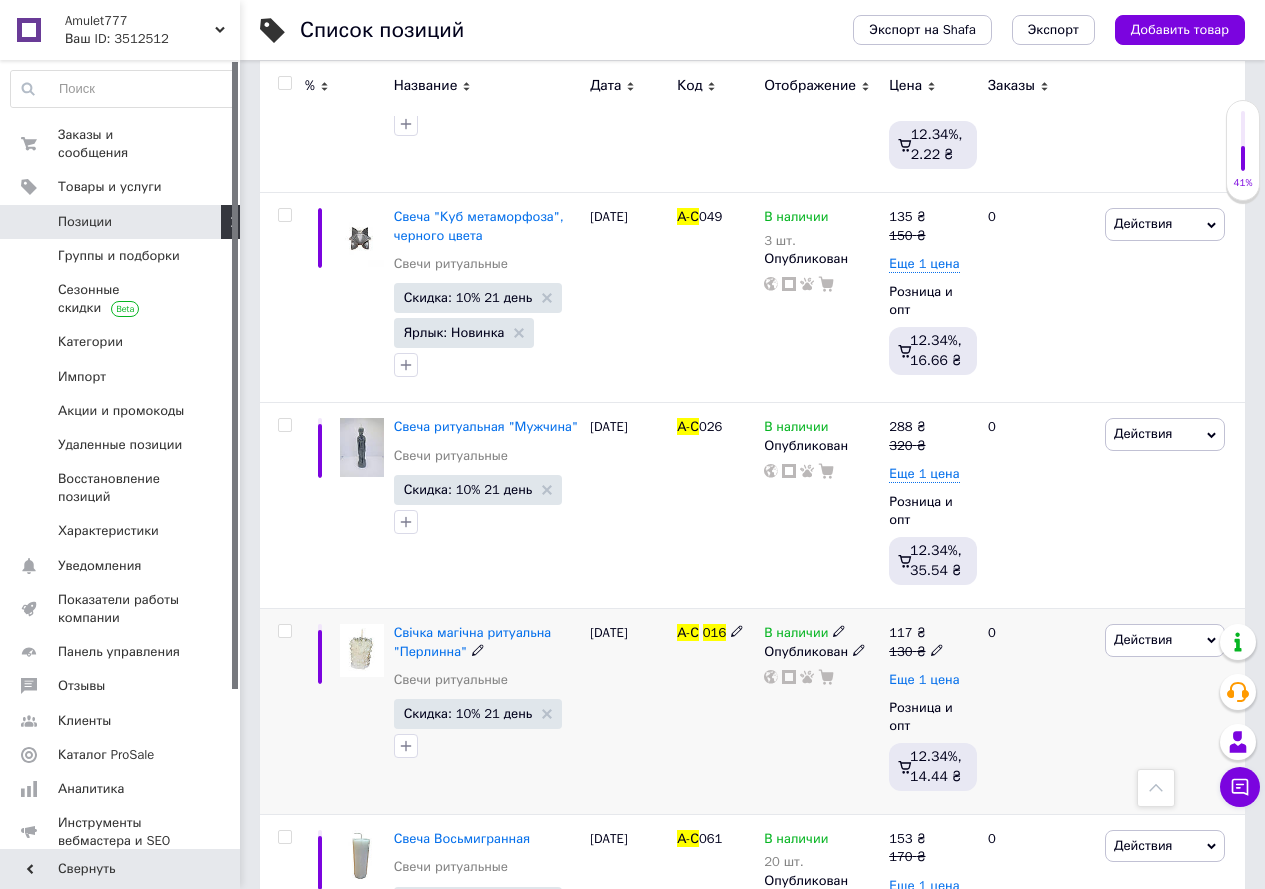 type on "А-С 016" 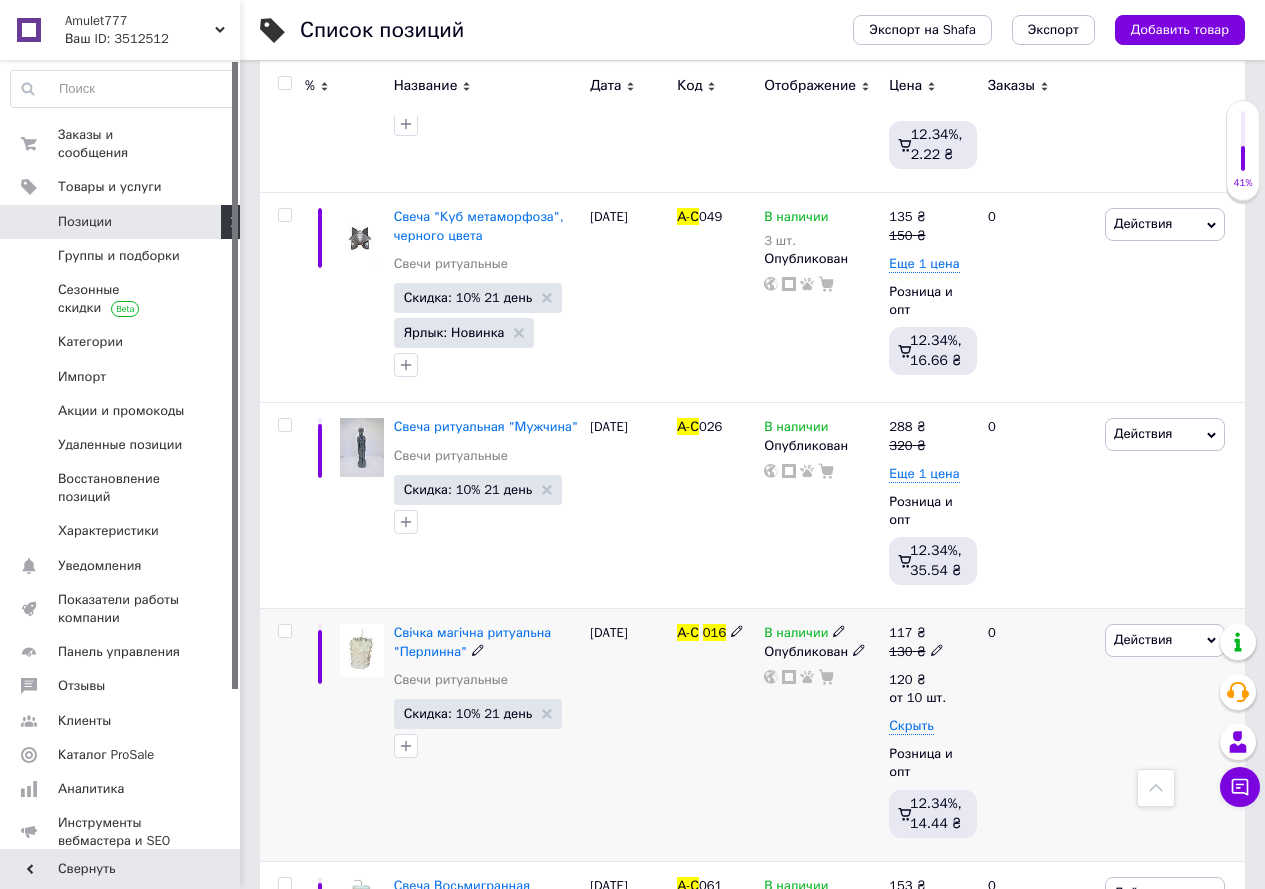 click 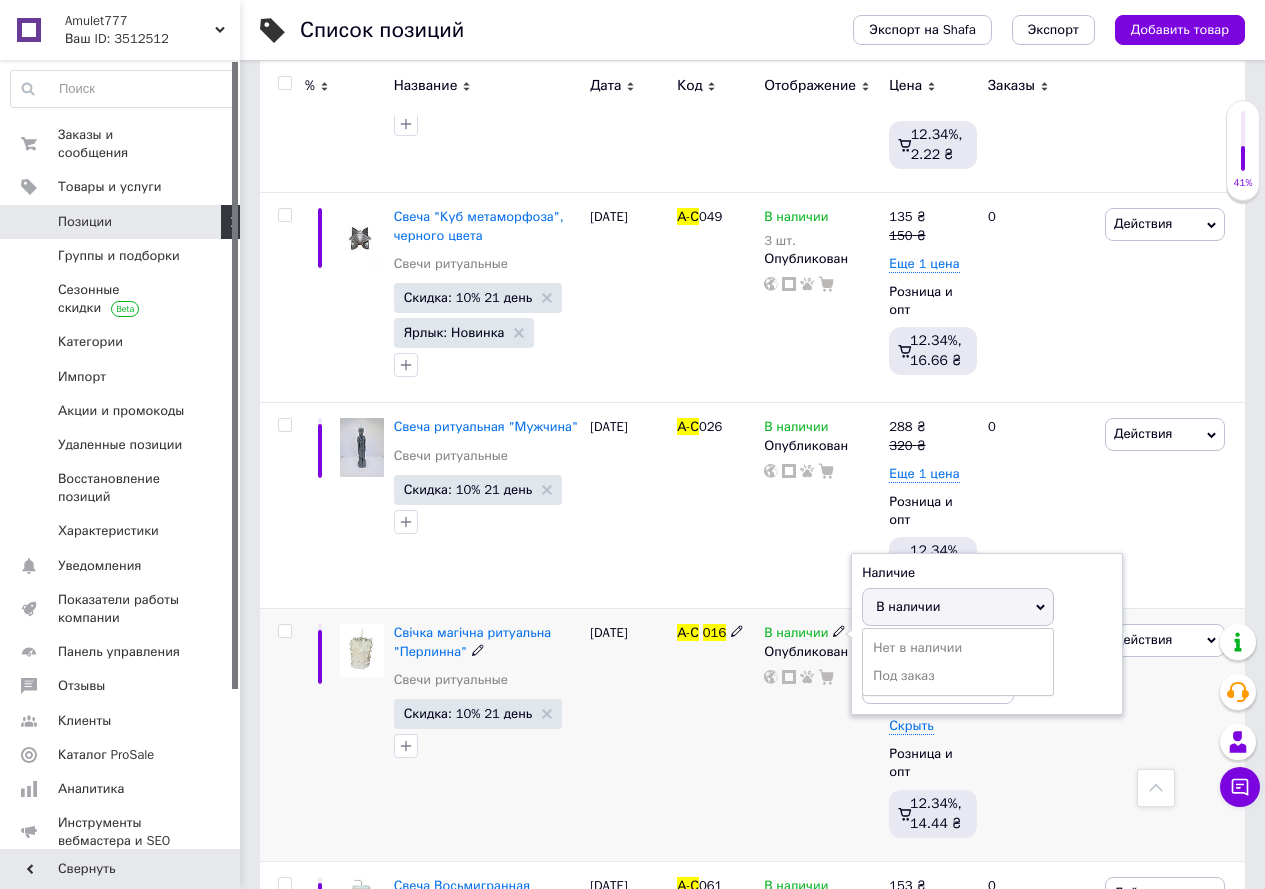 click on "Наличие В наличии Нет в наличии Под заказ Остатки шт." at bounding box center [987, 634] 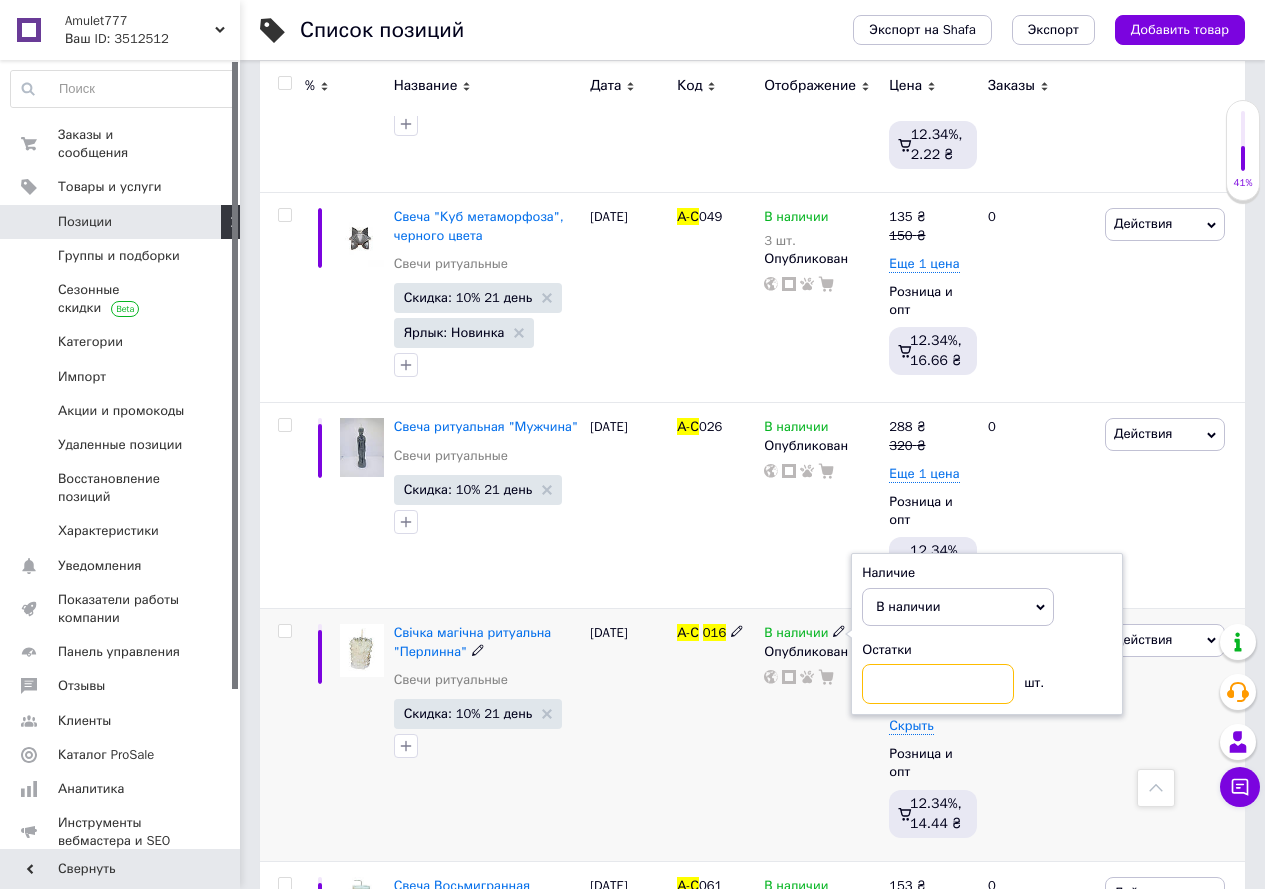 click at bounding box center [938, 684] 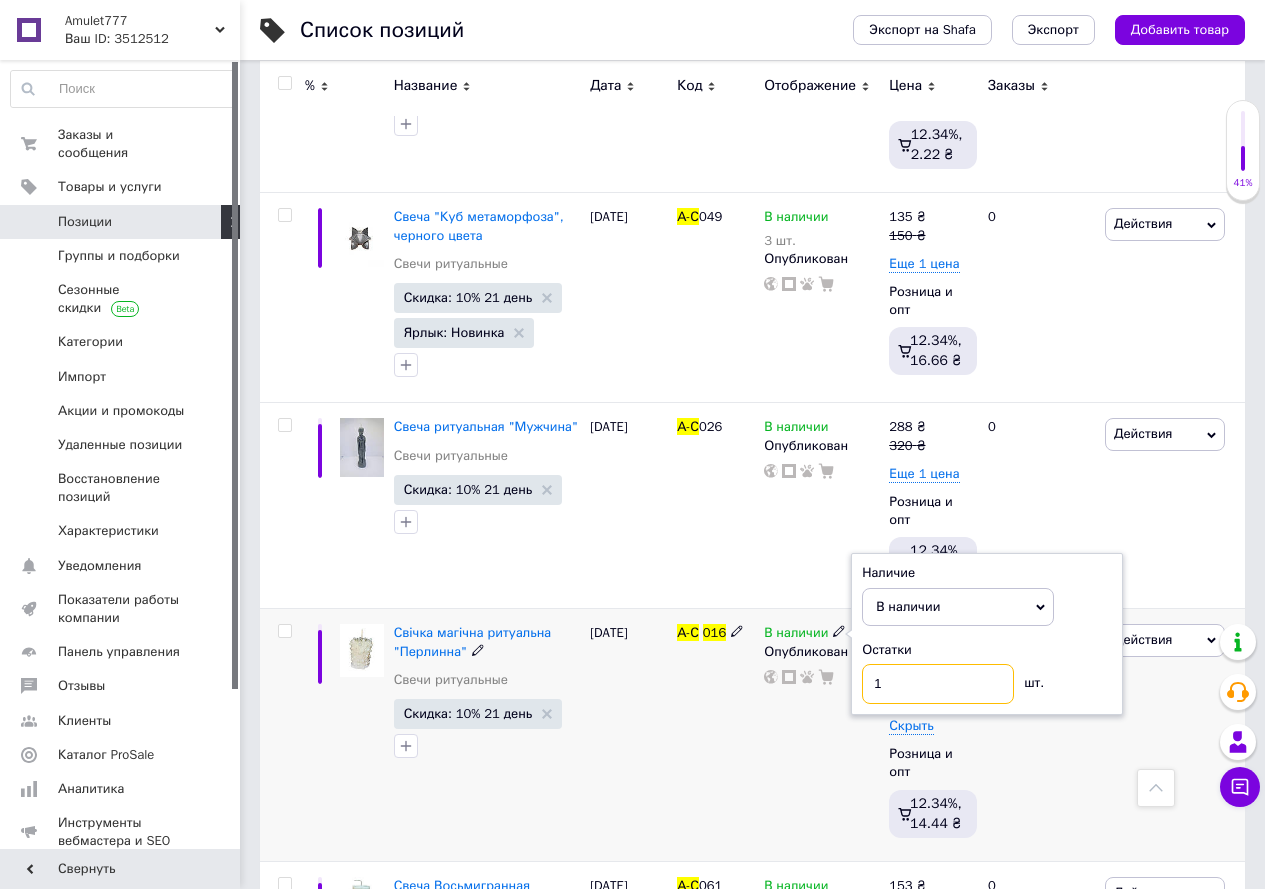 type on "10" 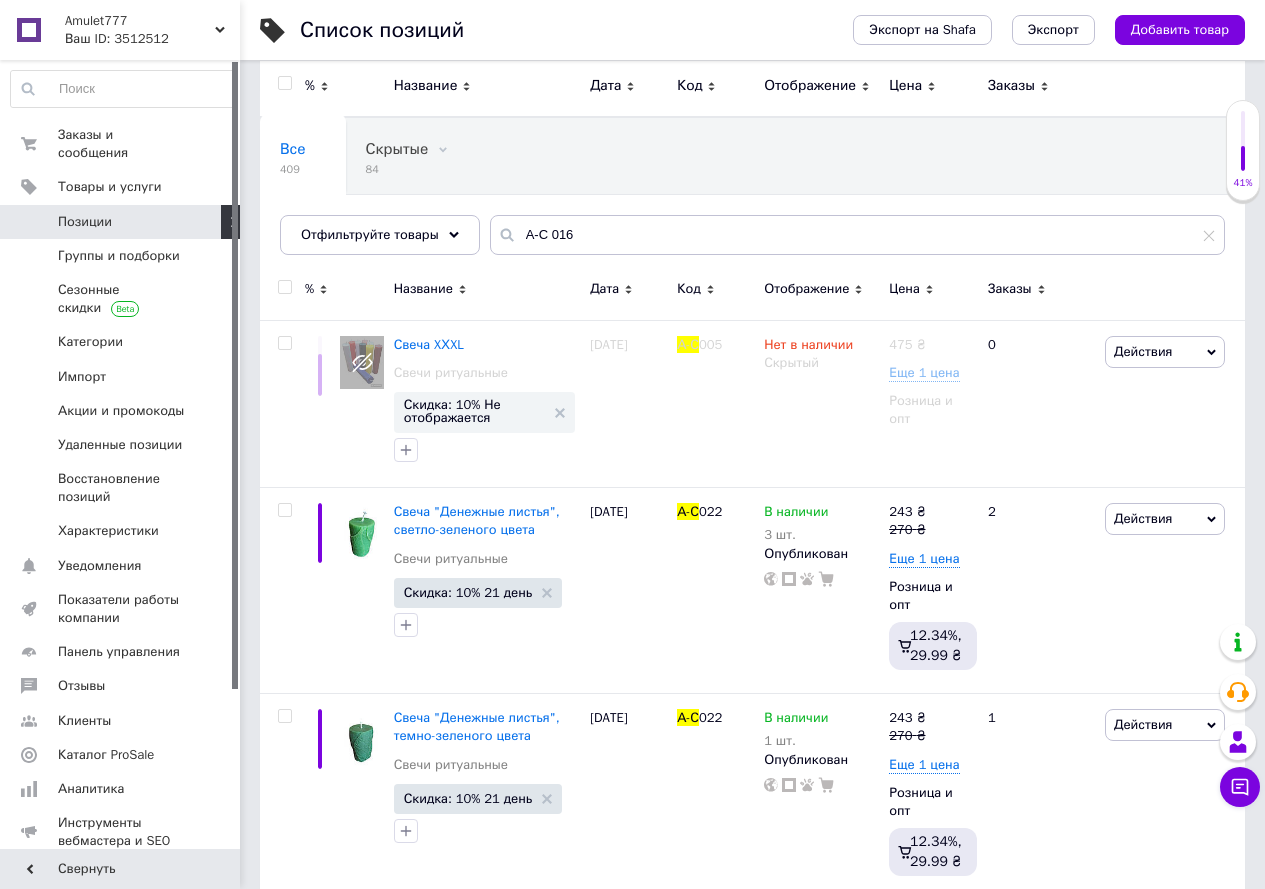 scroll, scrollTop: 0, scrollLeft: 0, axis: both 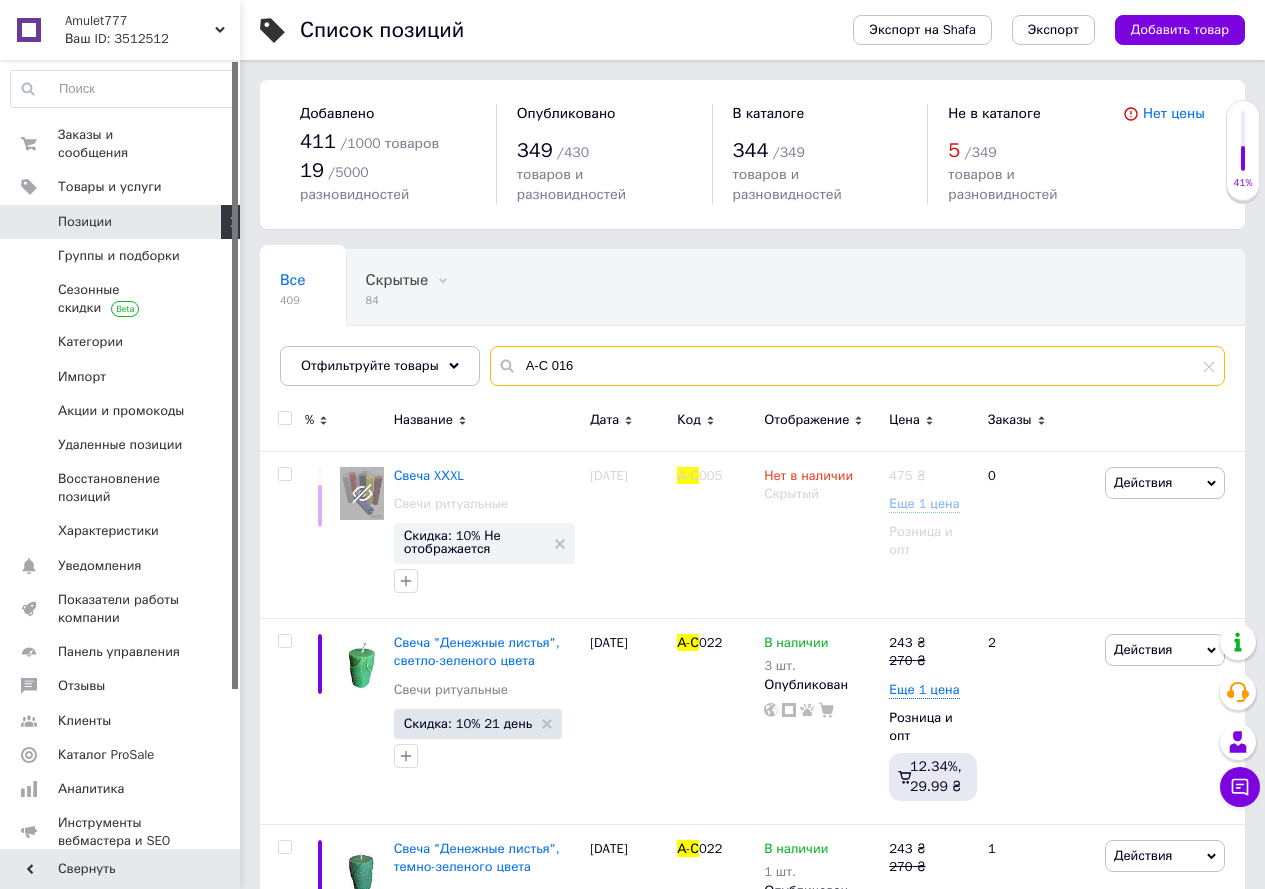 click on "А-С 016" at bounding box center (857, 366) 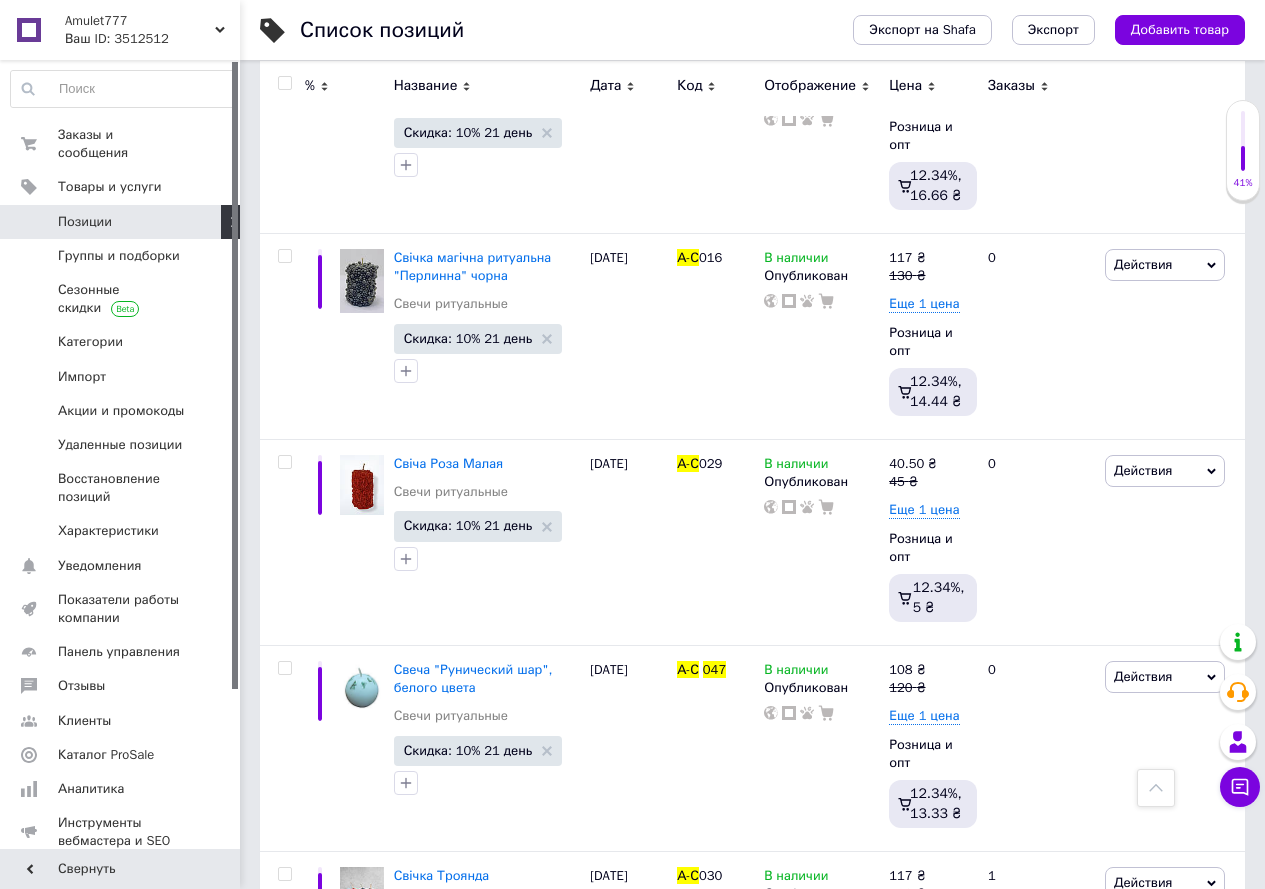 scroll, scrollTop: 7400, scrollLeft: 0, axis: vertical 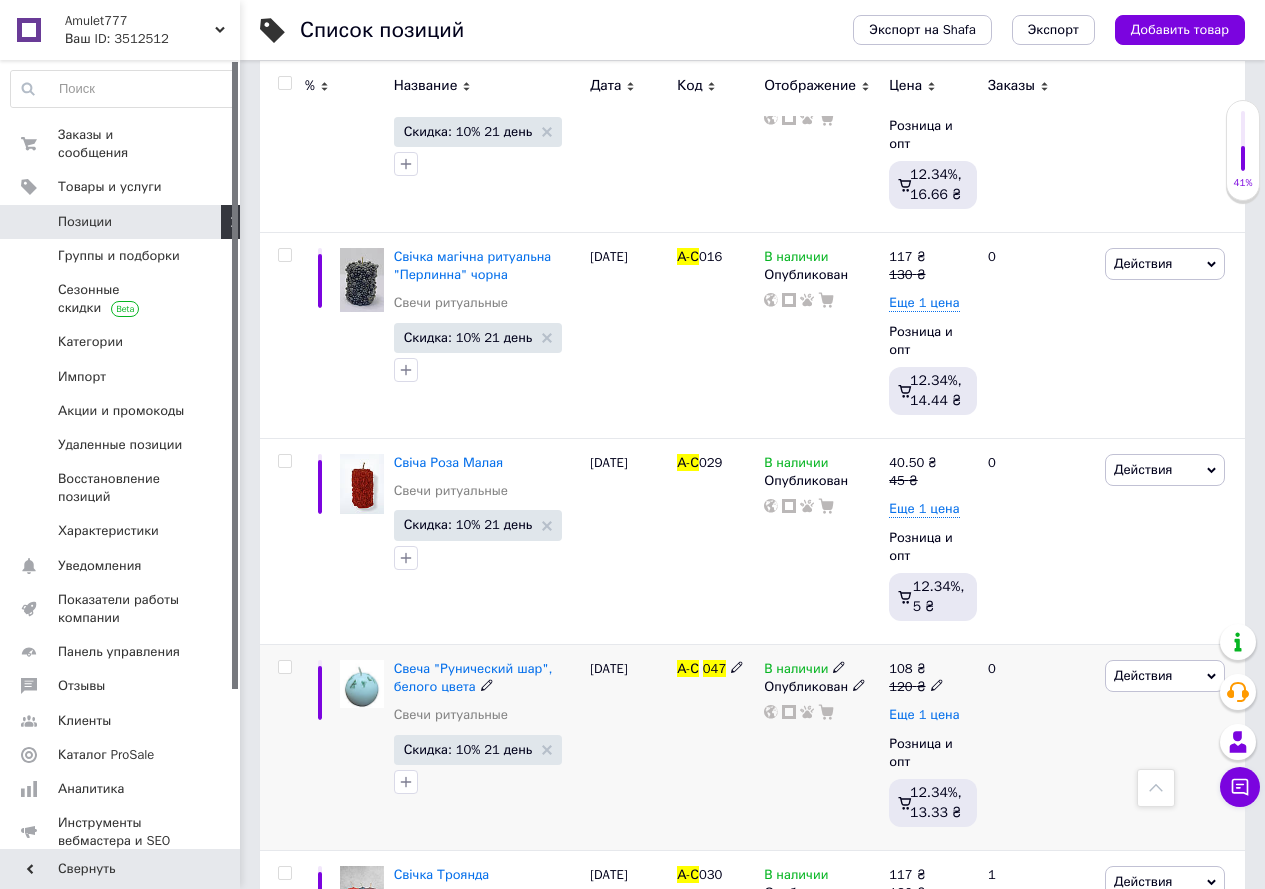 type on "А-С 047" 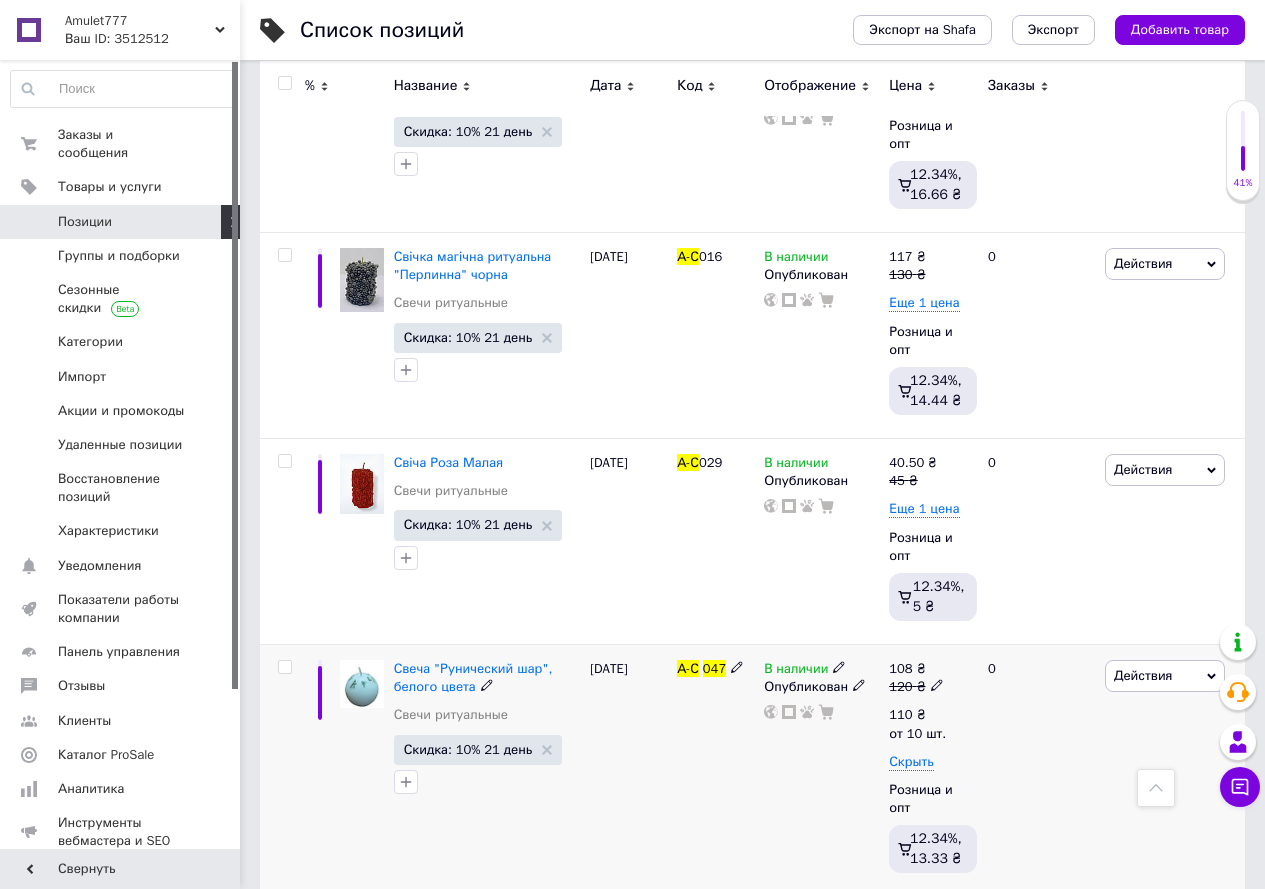 click 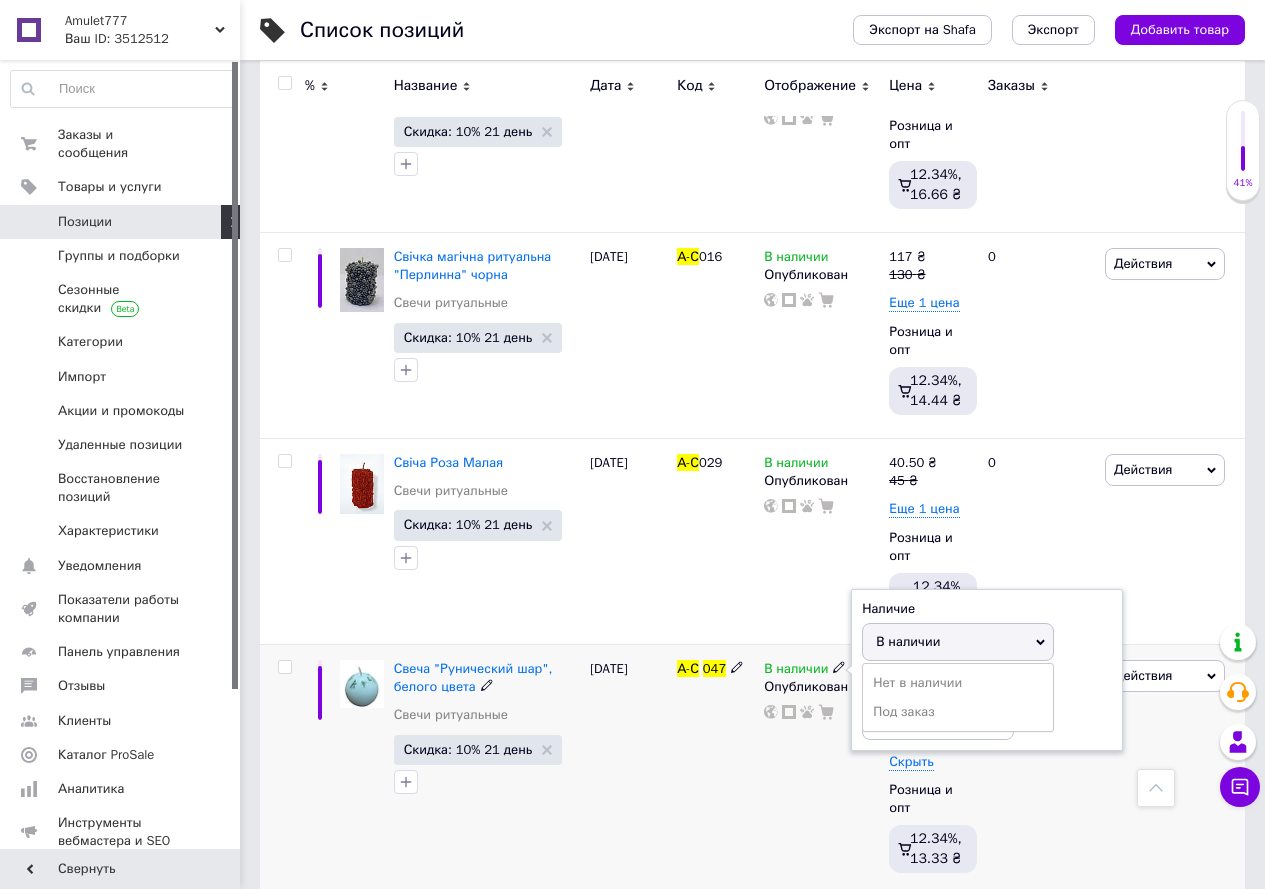 click on "Остатки" at bounding box center (987, 685) 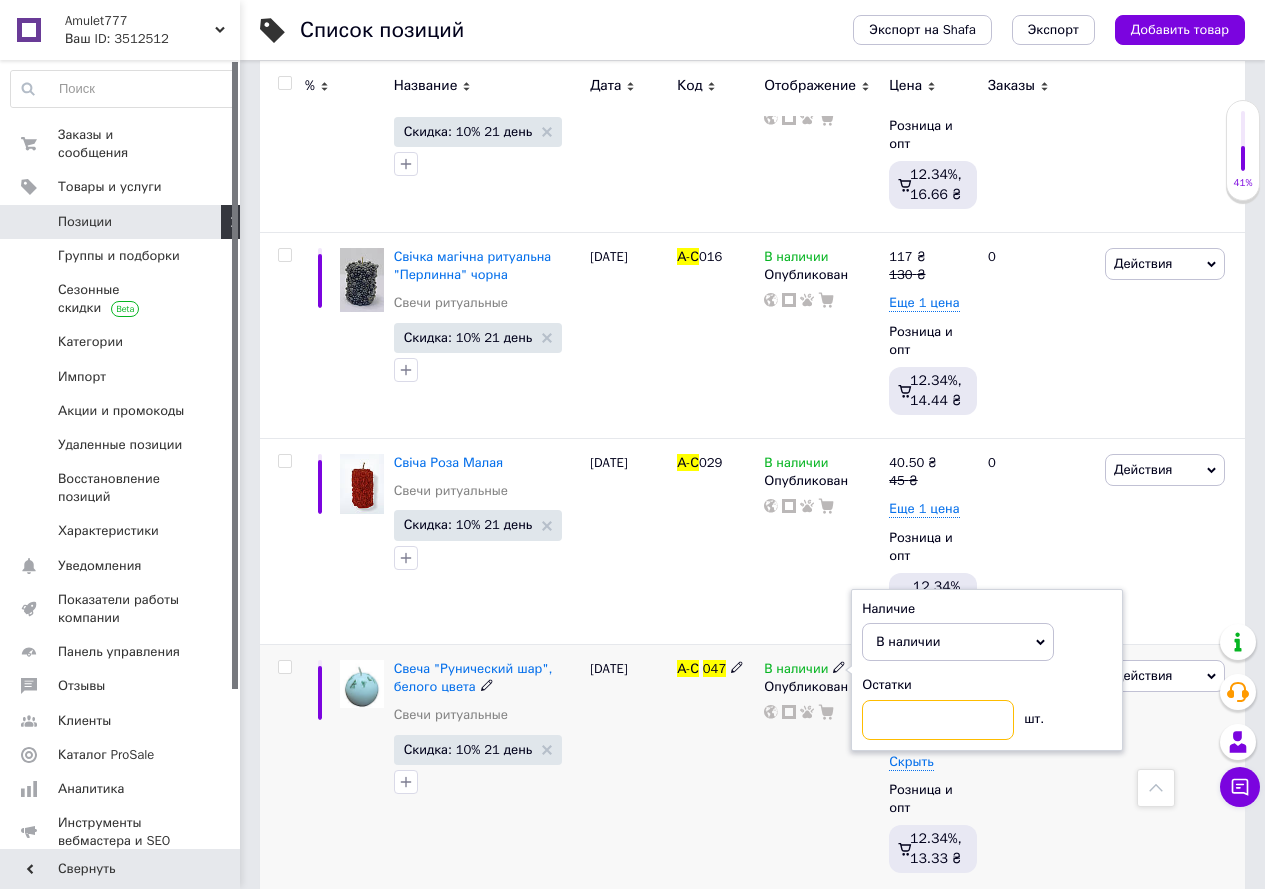 click at bounding box center [938, 720] 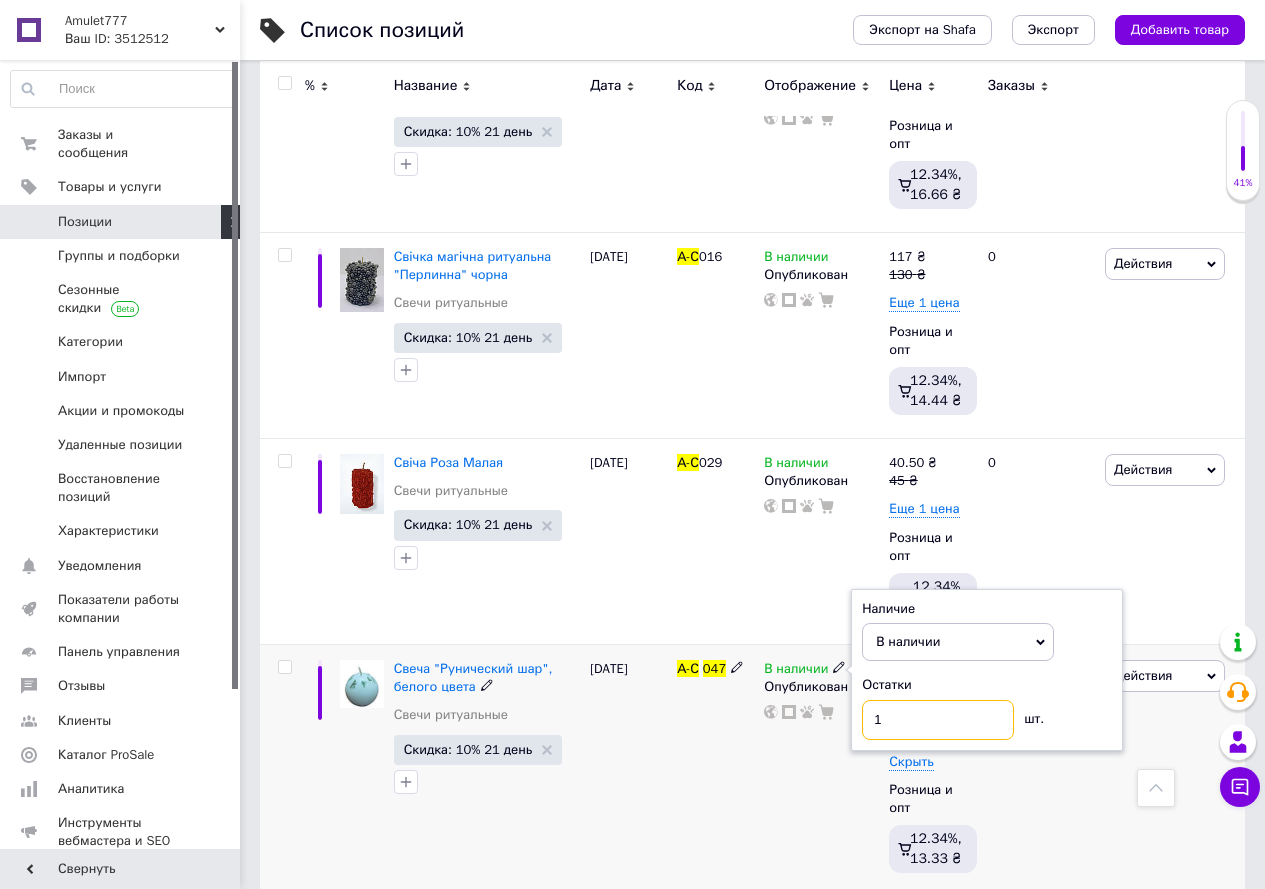 type on "10" 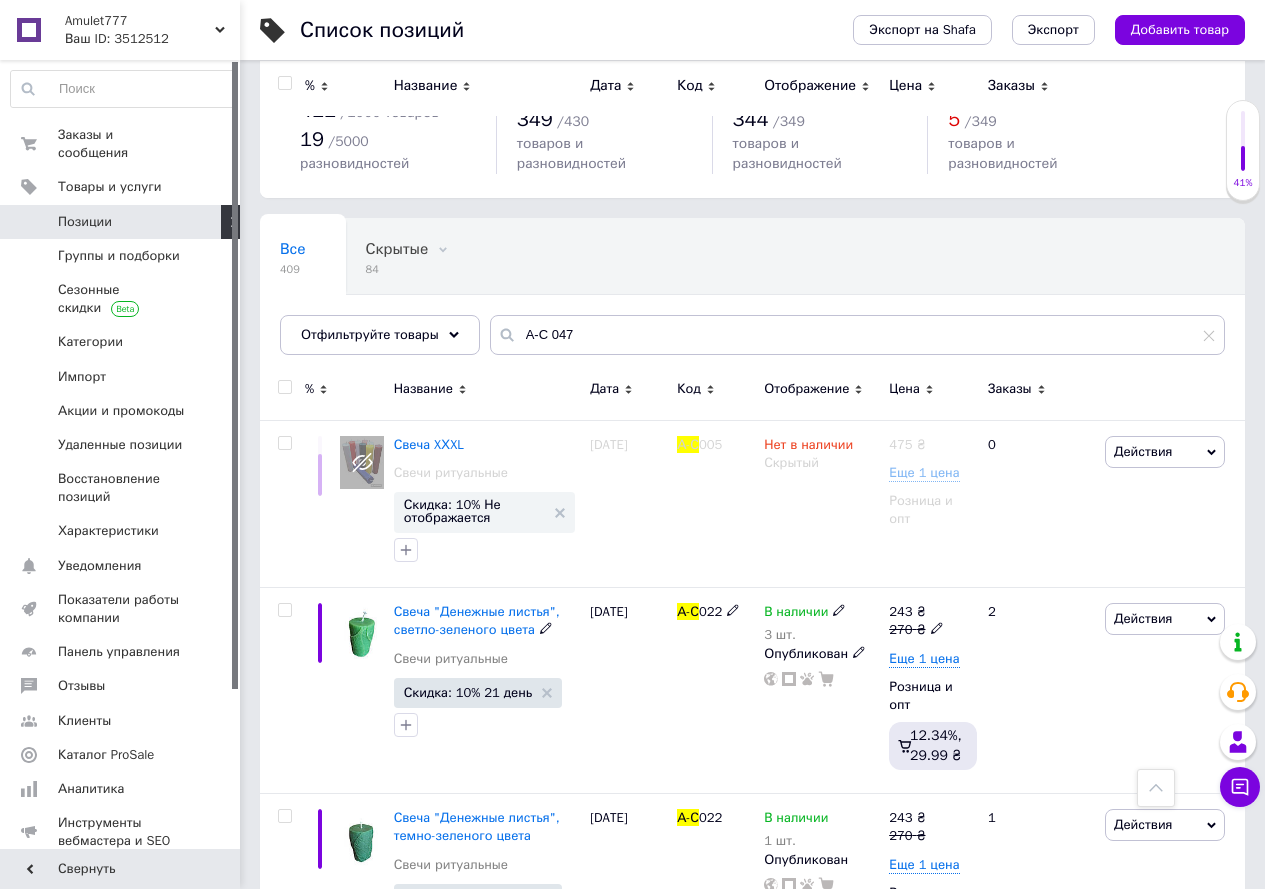 scroll, scrollTop: 0, scrollLeft: 0, axis: both 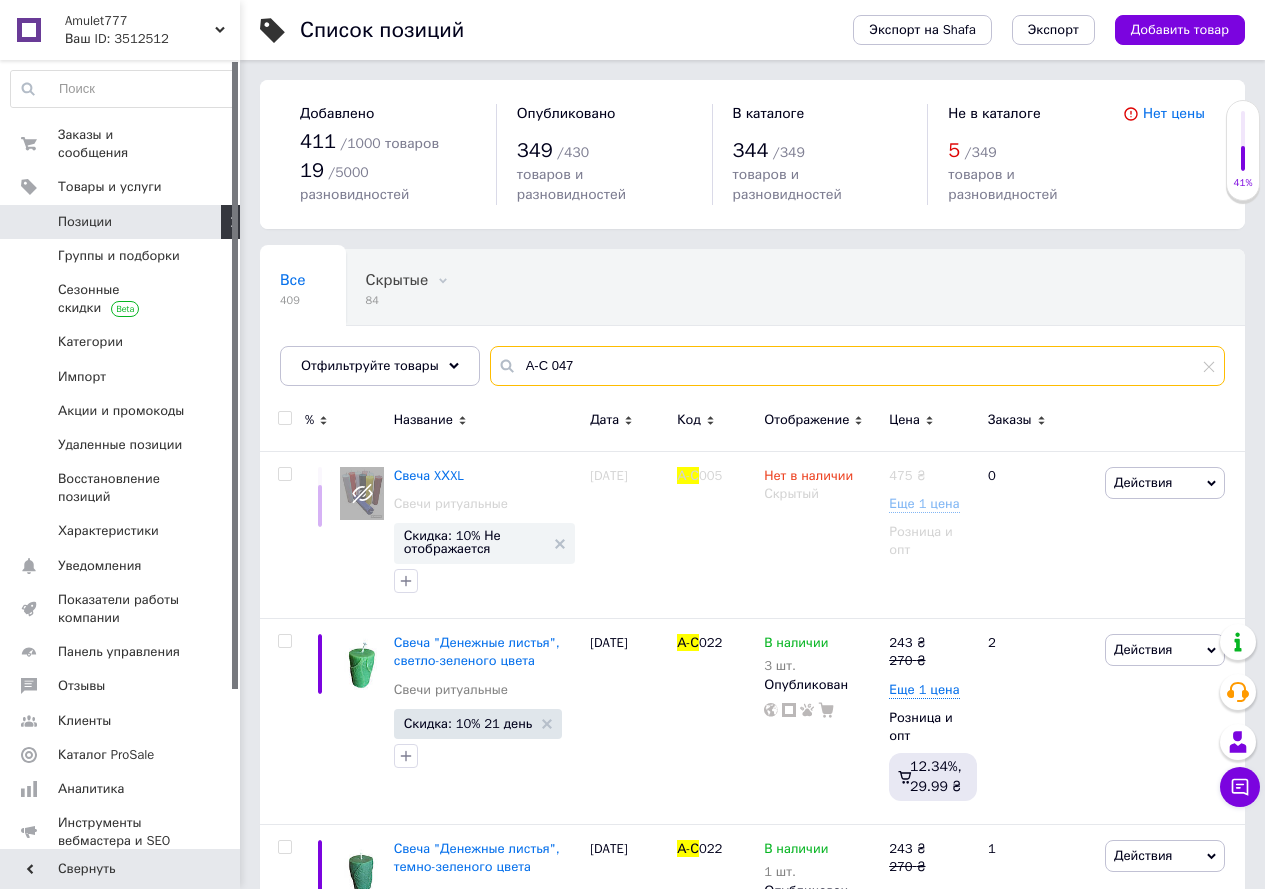 click on "А-С 047" at bounding box center (857, 366) 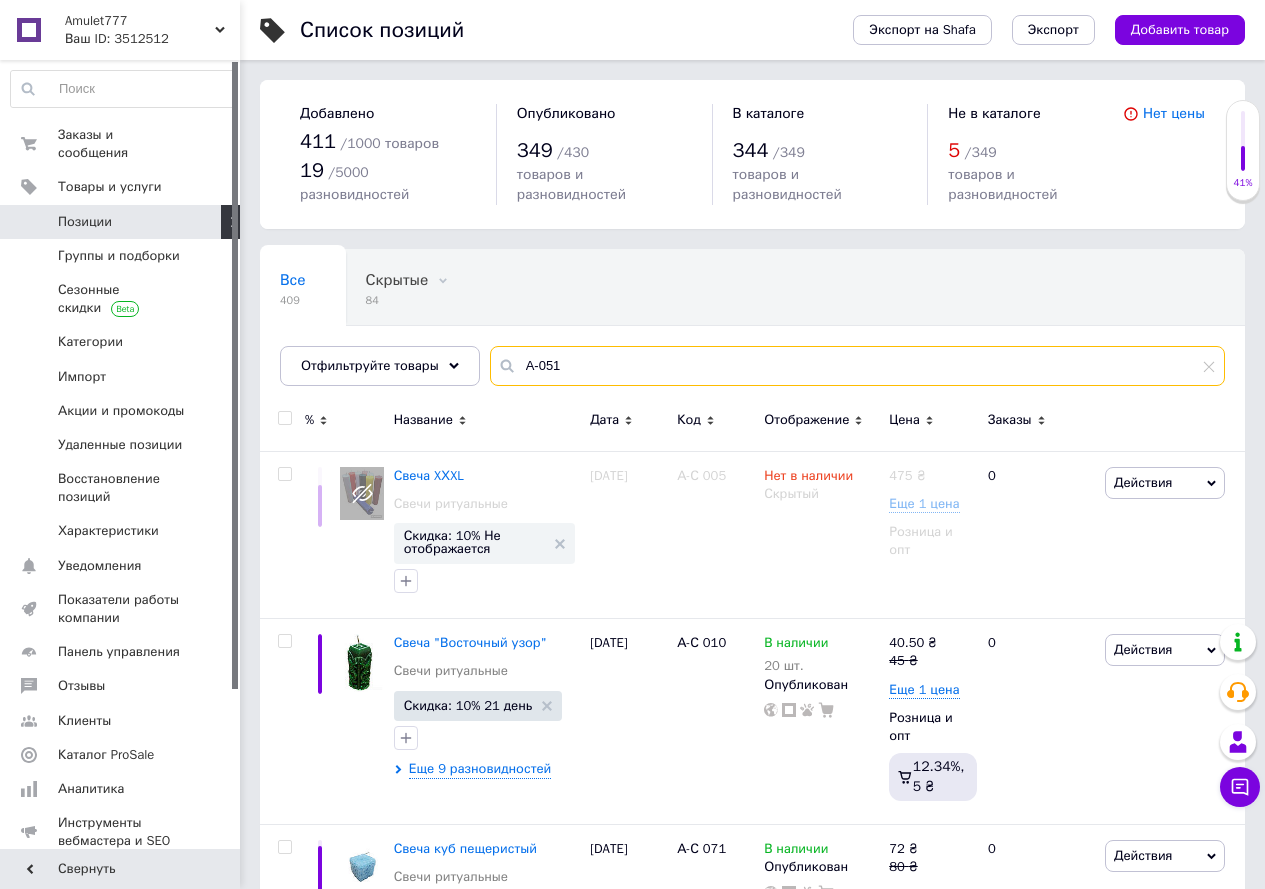 click on "А-051" at bounding box center [857, 366] 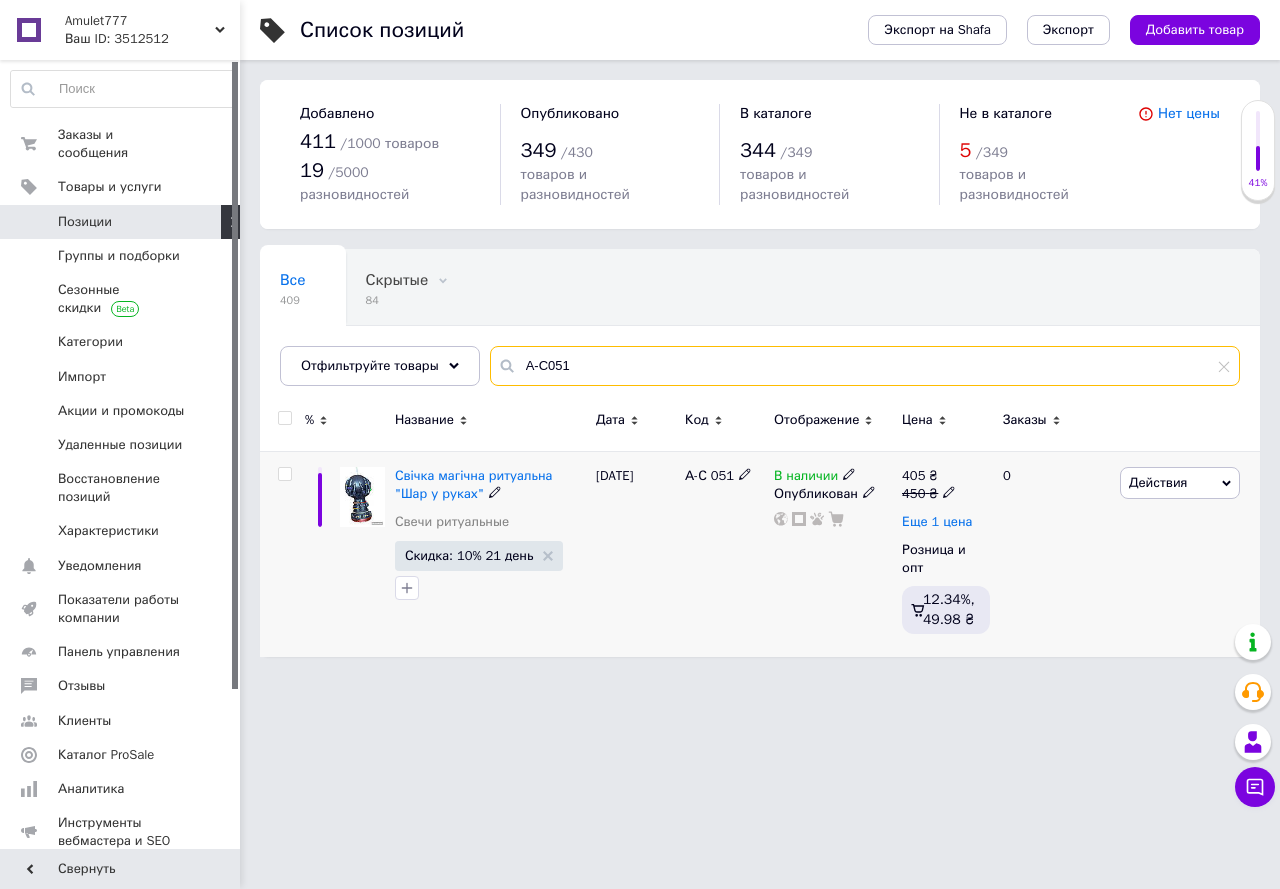 type on "А-С051" 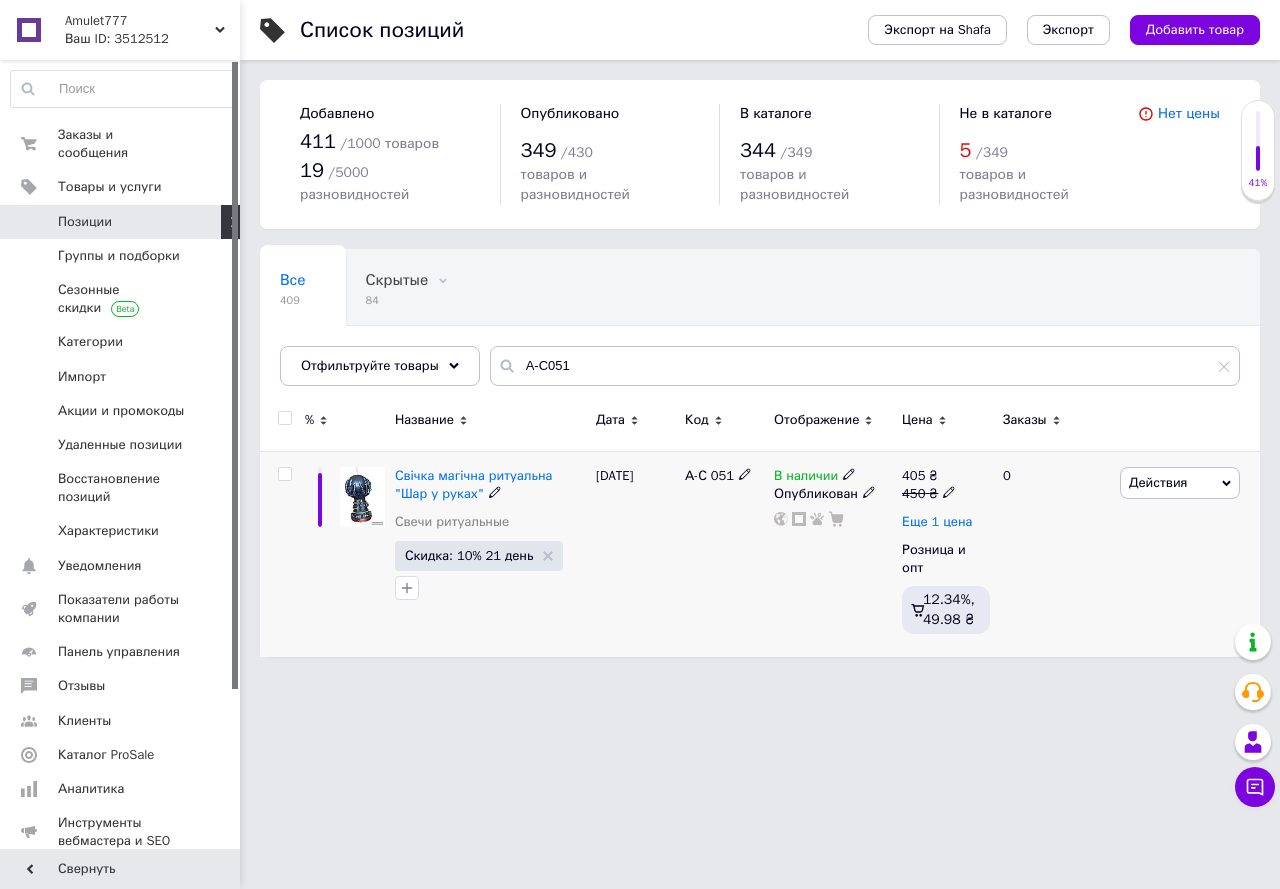 click on "Еще 1 цена" at bounding box center [937, 522] 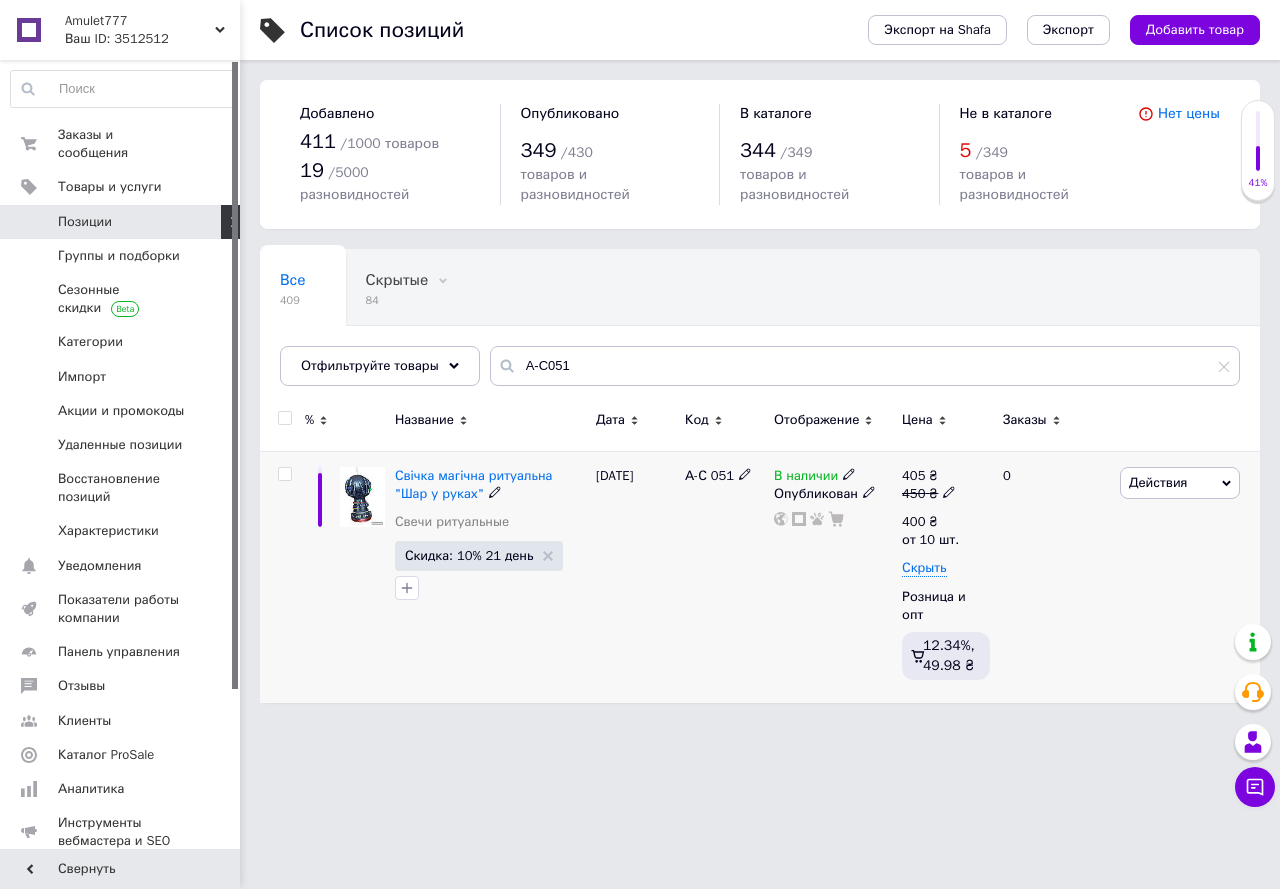 click on "В наличии" at bounding box center [833, 476] 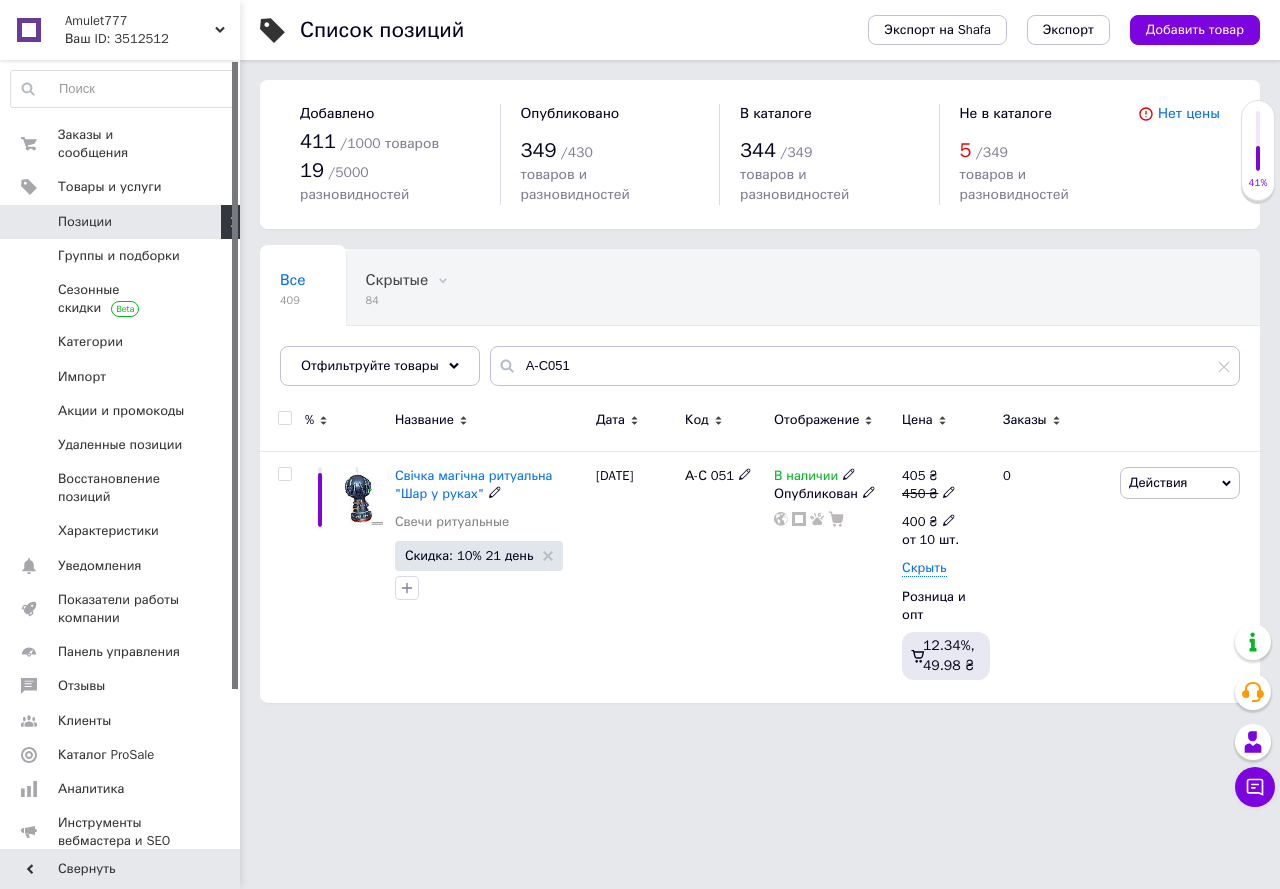click 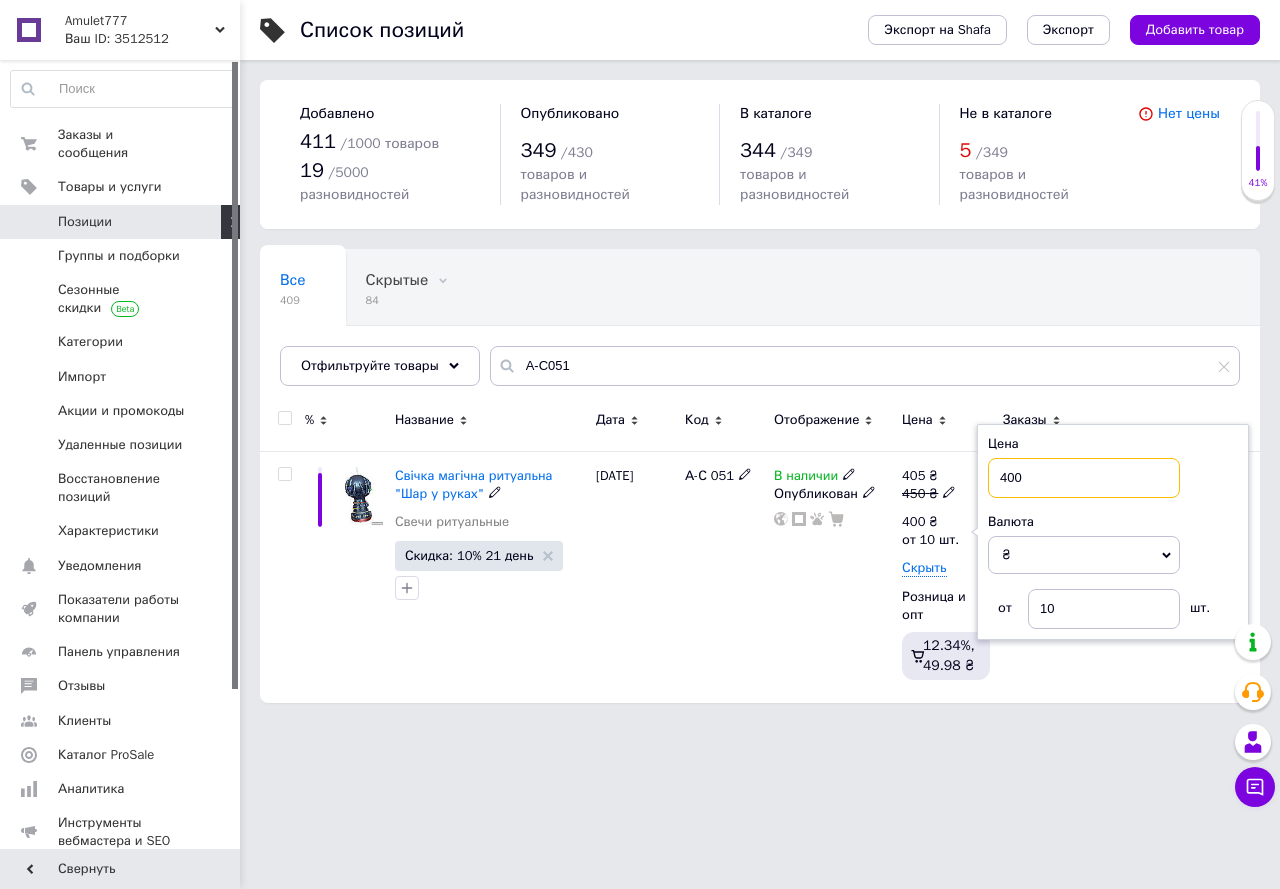 drag, startPoint x: 1045, startPoint y: 456, endPoint x: 1003, endPoint y: 457, distance: 42.0119 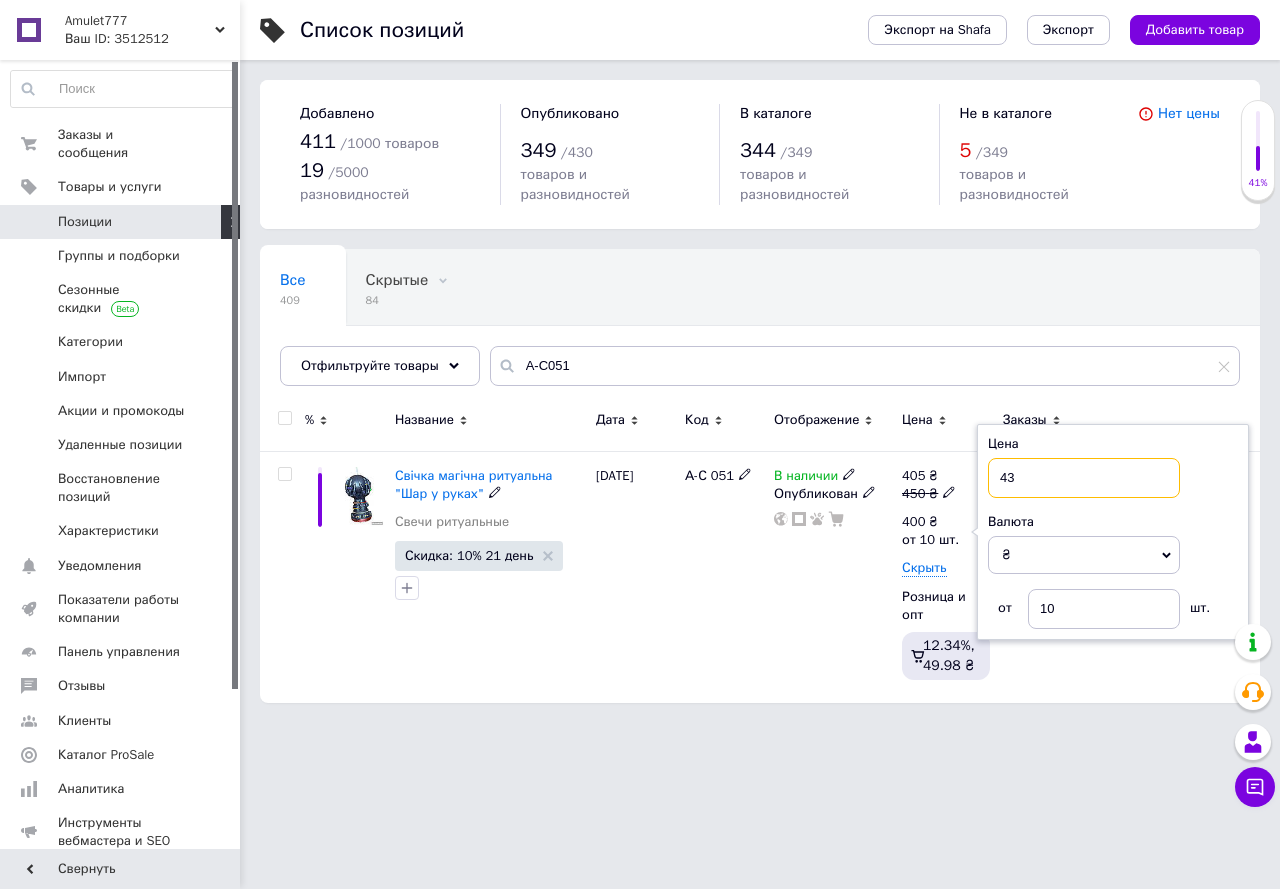 type on "430" 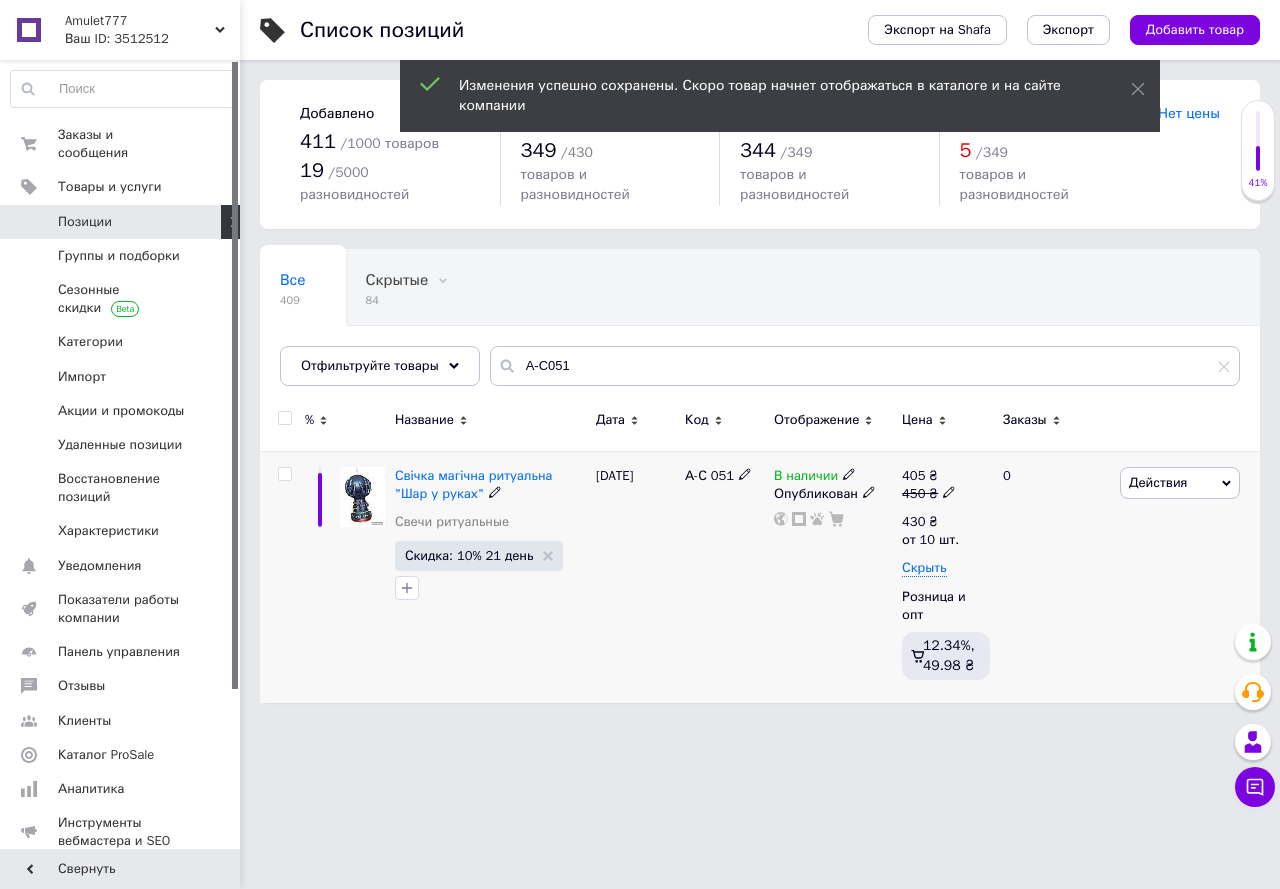 click 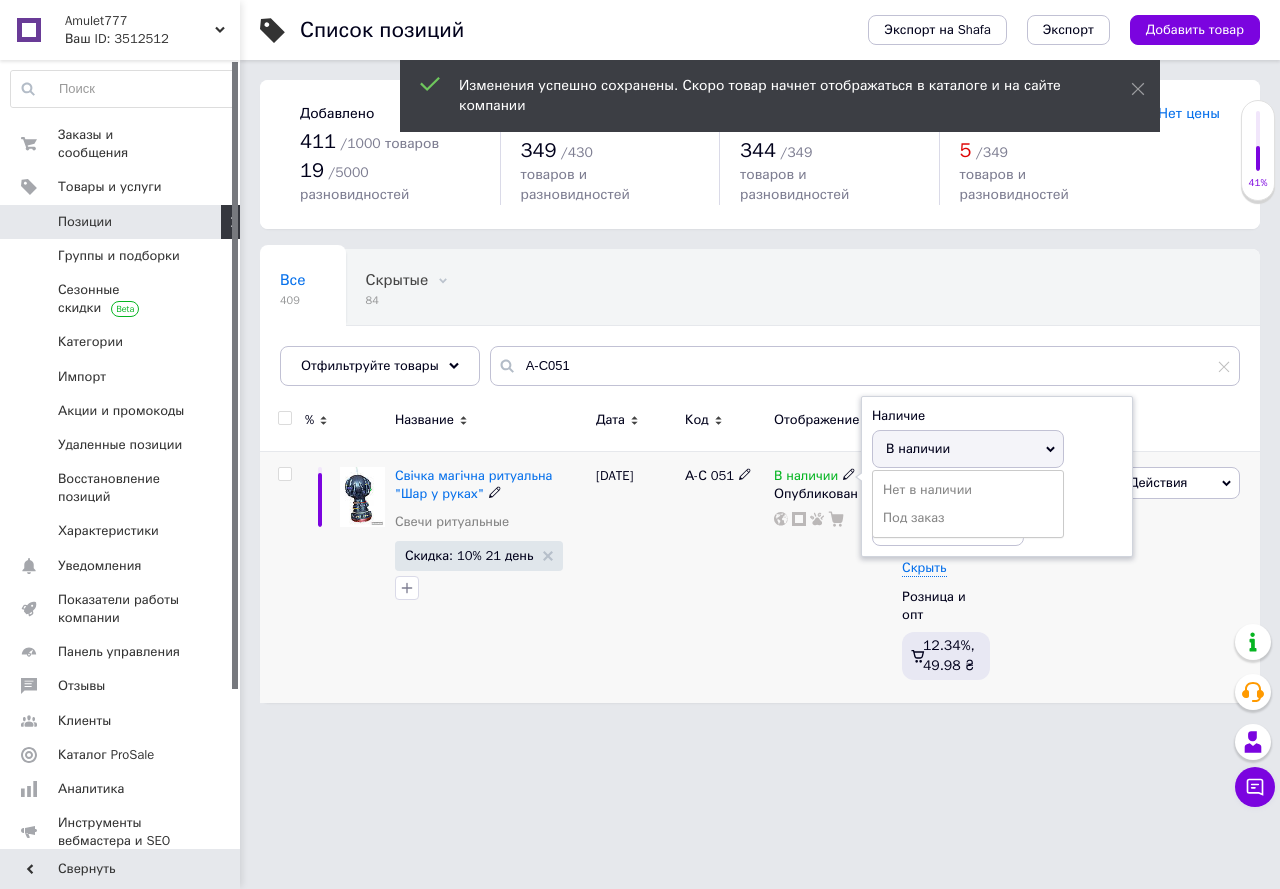 click on "Остатки" at bounding box center [997, 492] 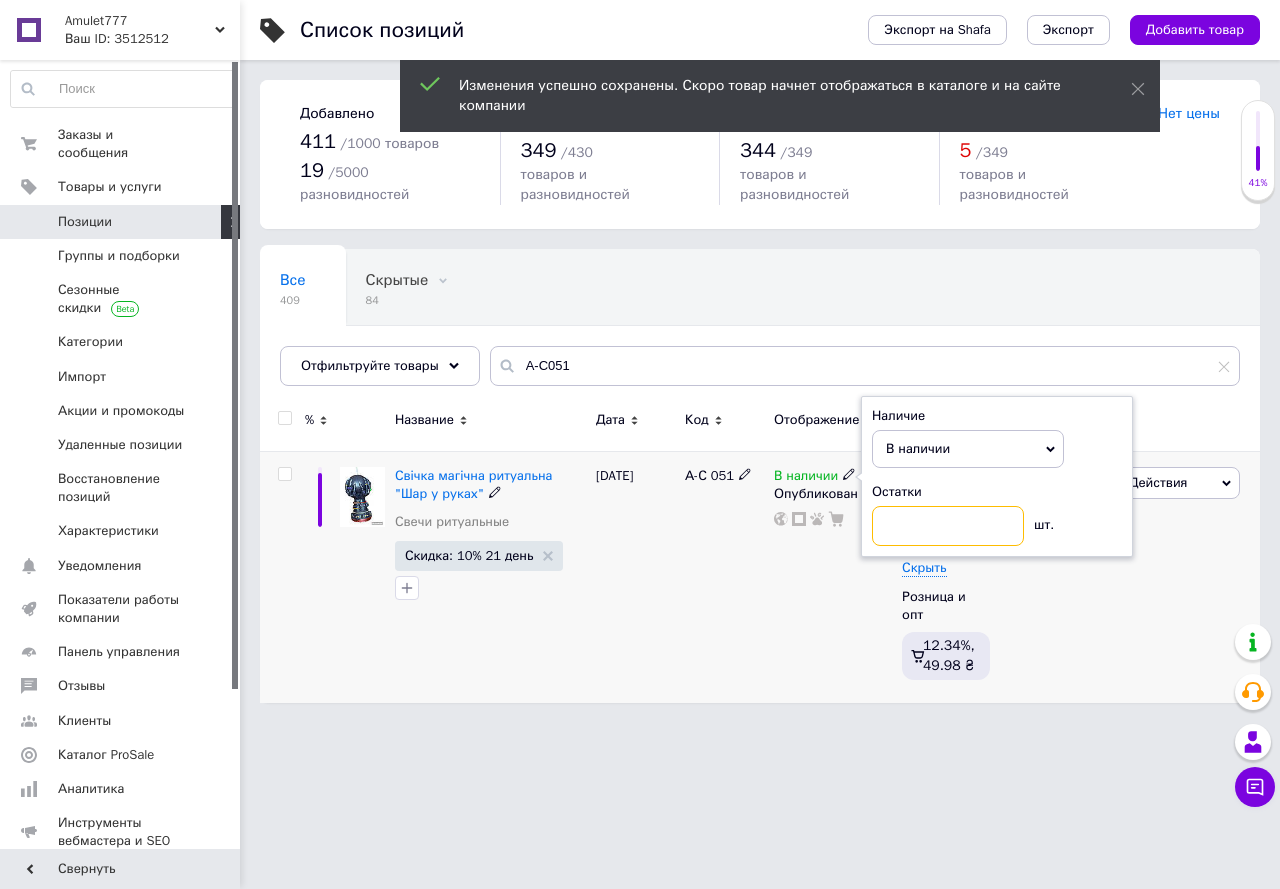 click at bounding box center [948, 526] 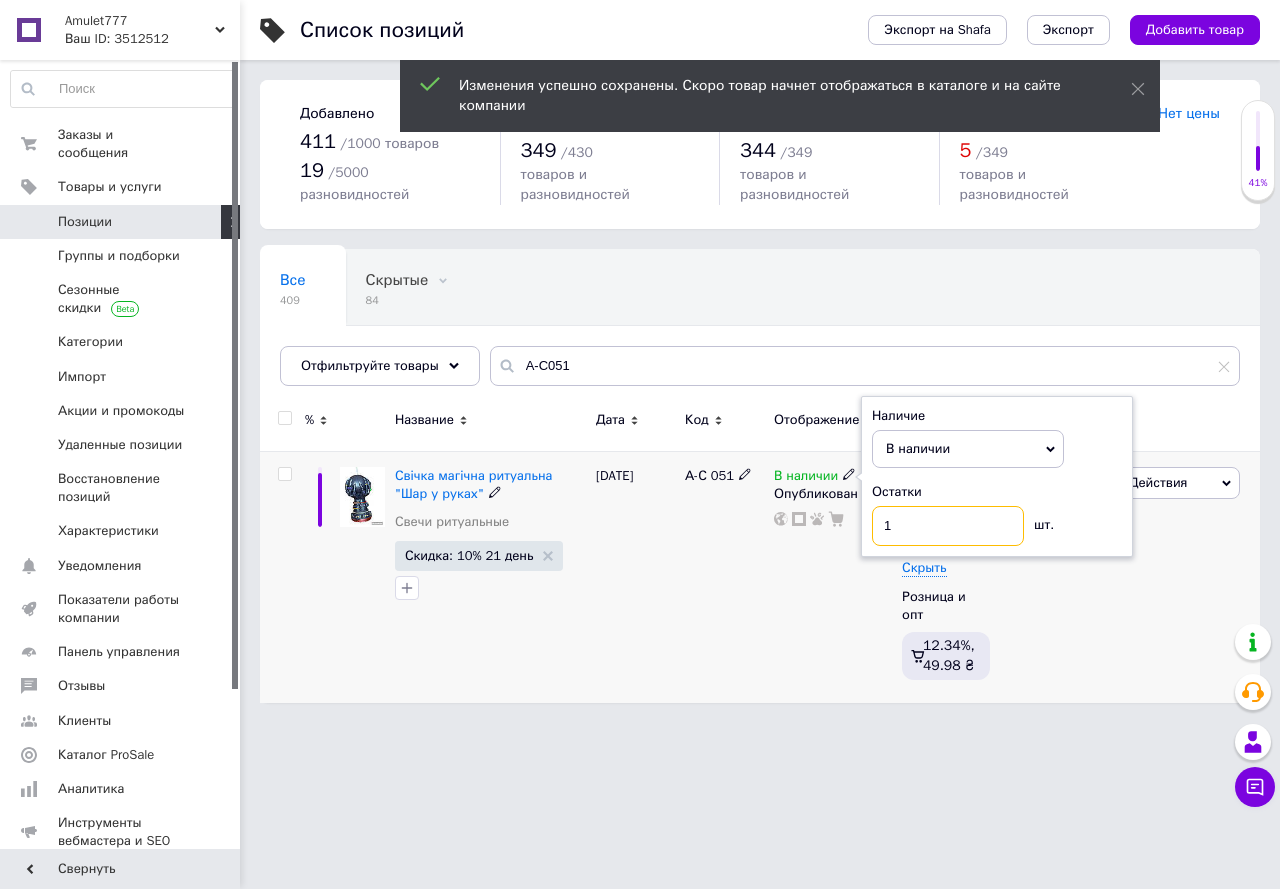 type on "10" 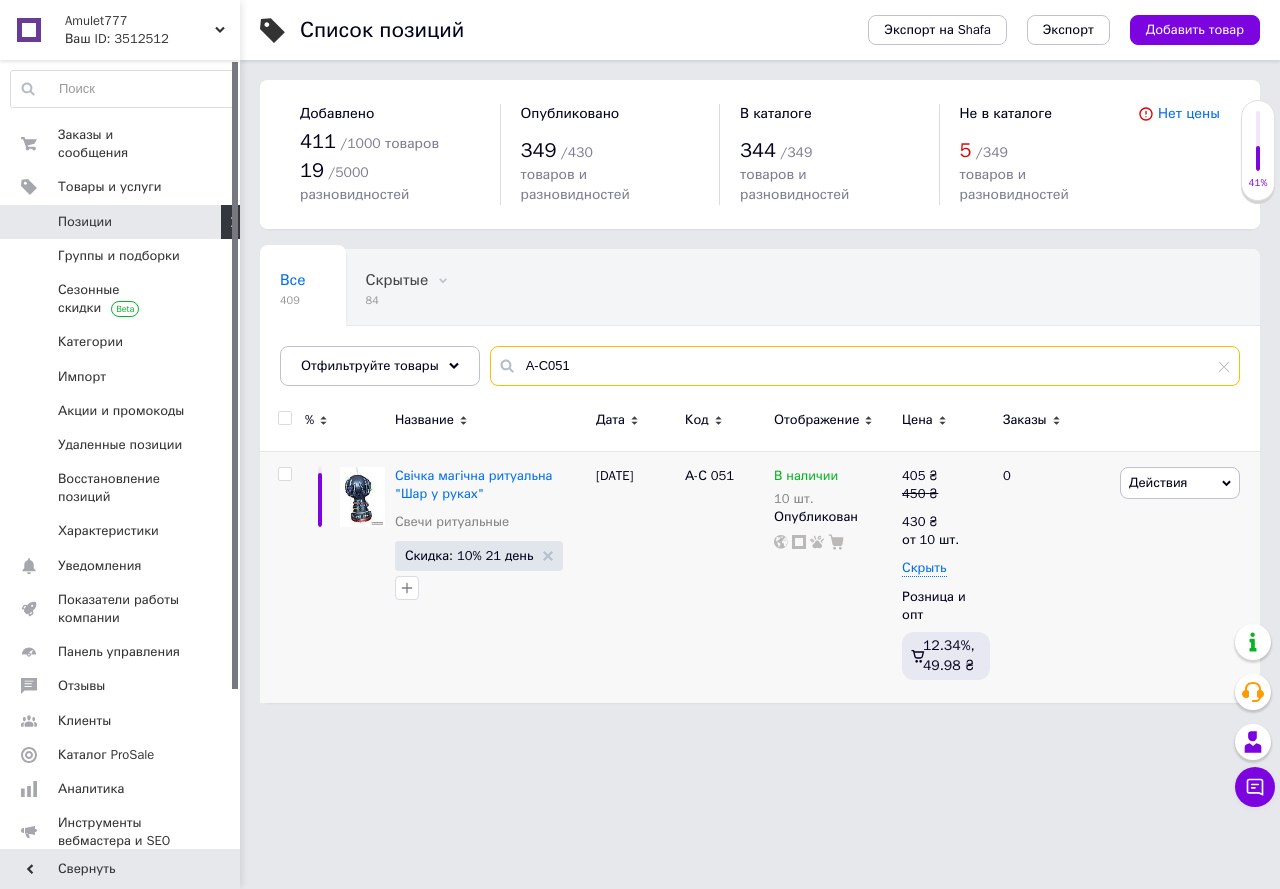 click on "А-С051" at bounding box center [865, 366] 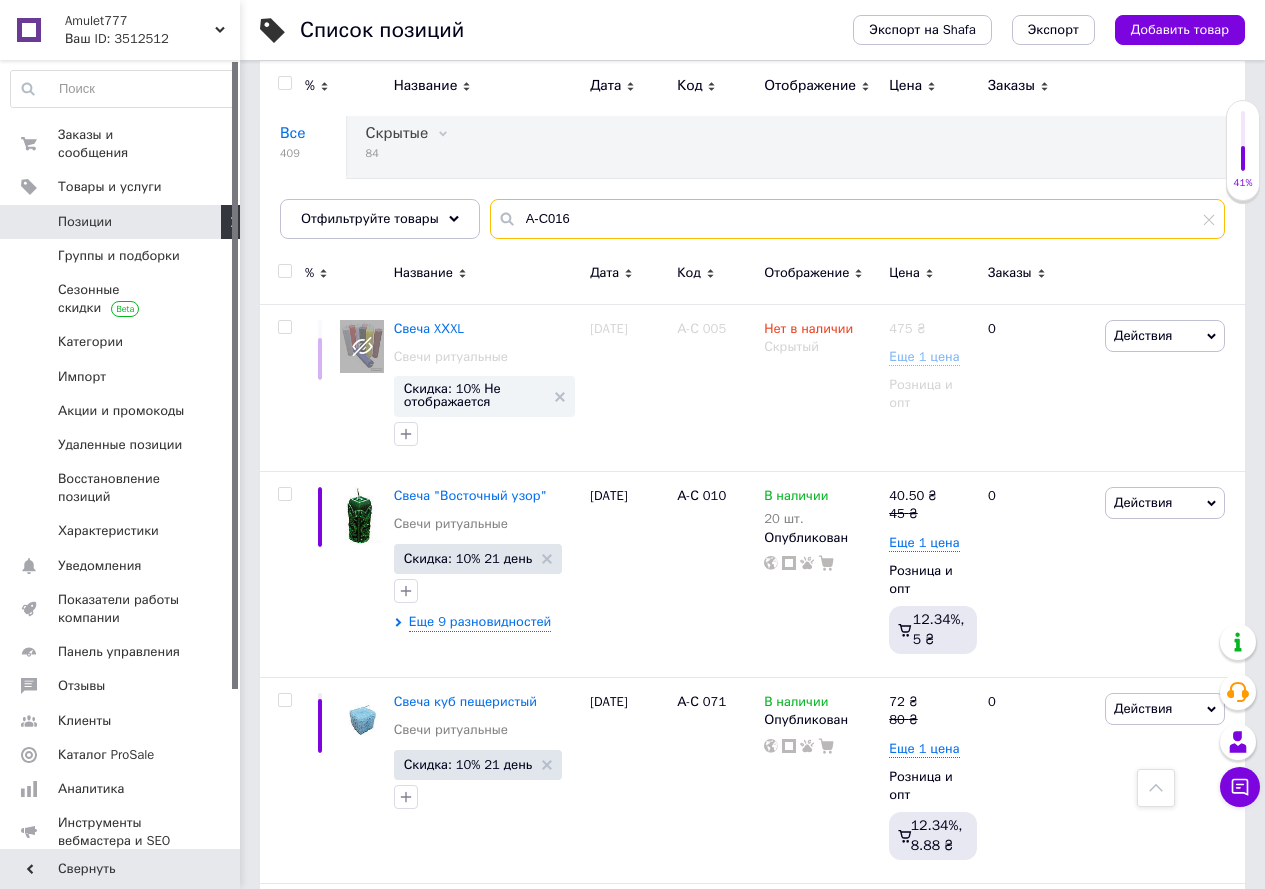 scroll, scrollTop: 0, scrollLeft: 0, axis: both 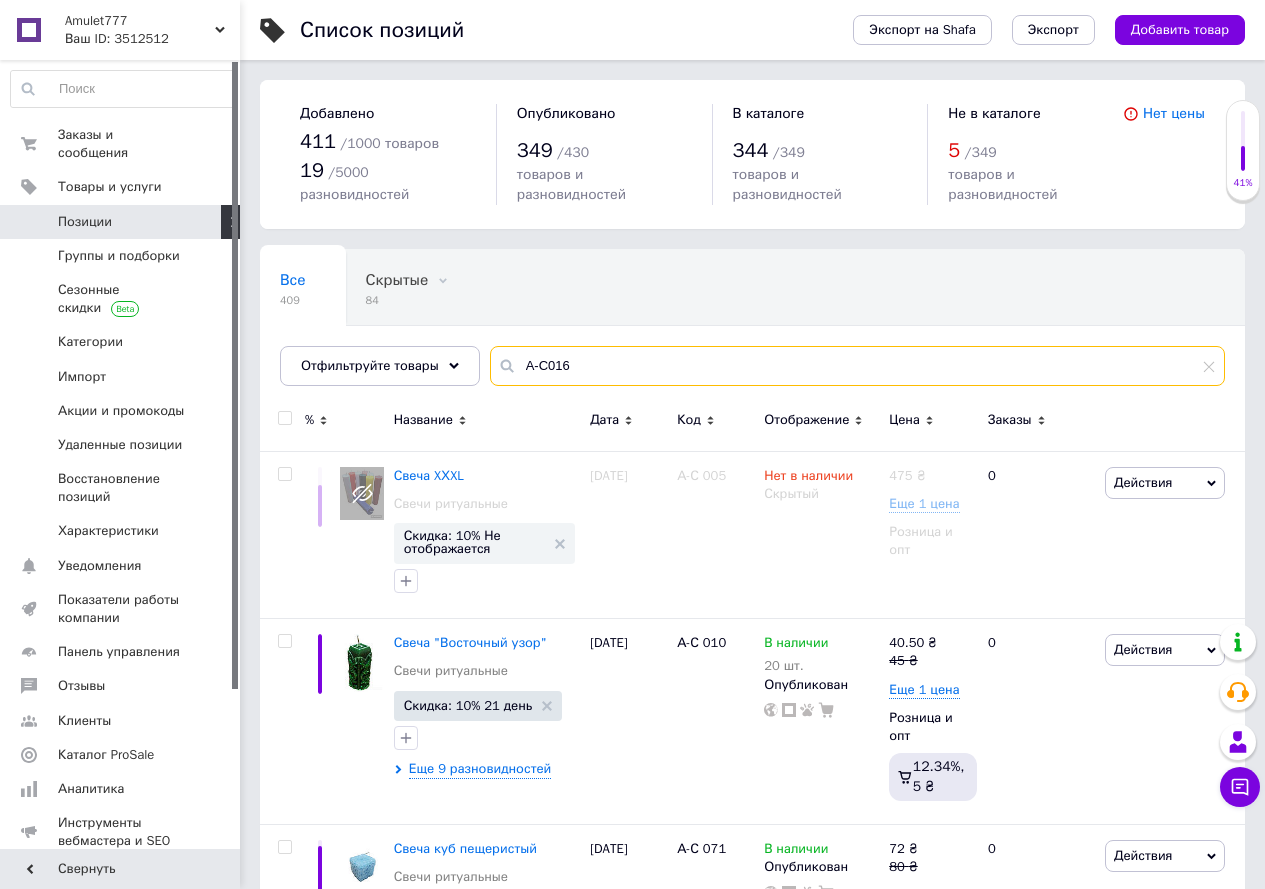 click on "А-С016" at bounding box center (857, 366) 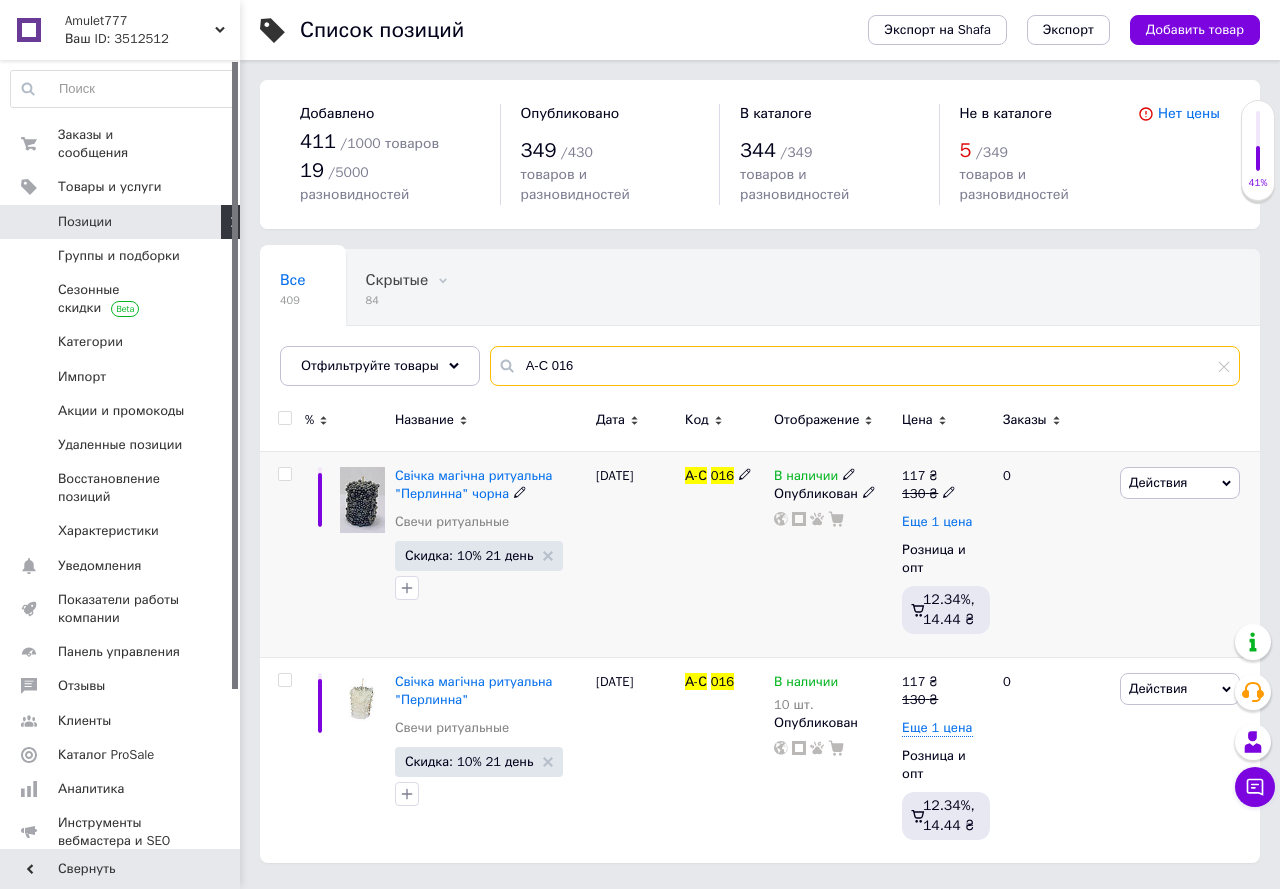 type on "А-С 016" 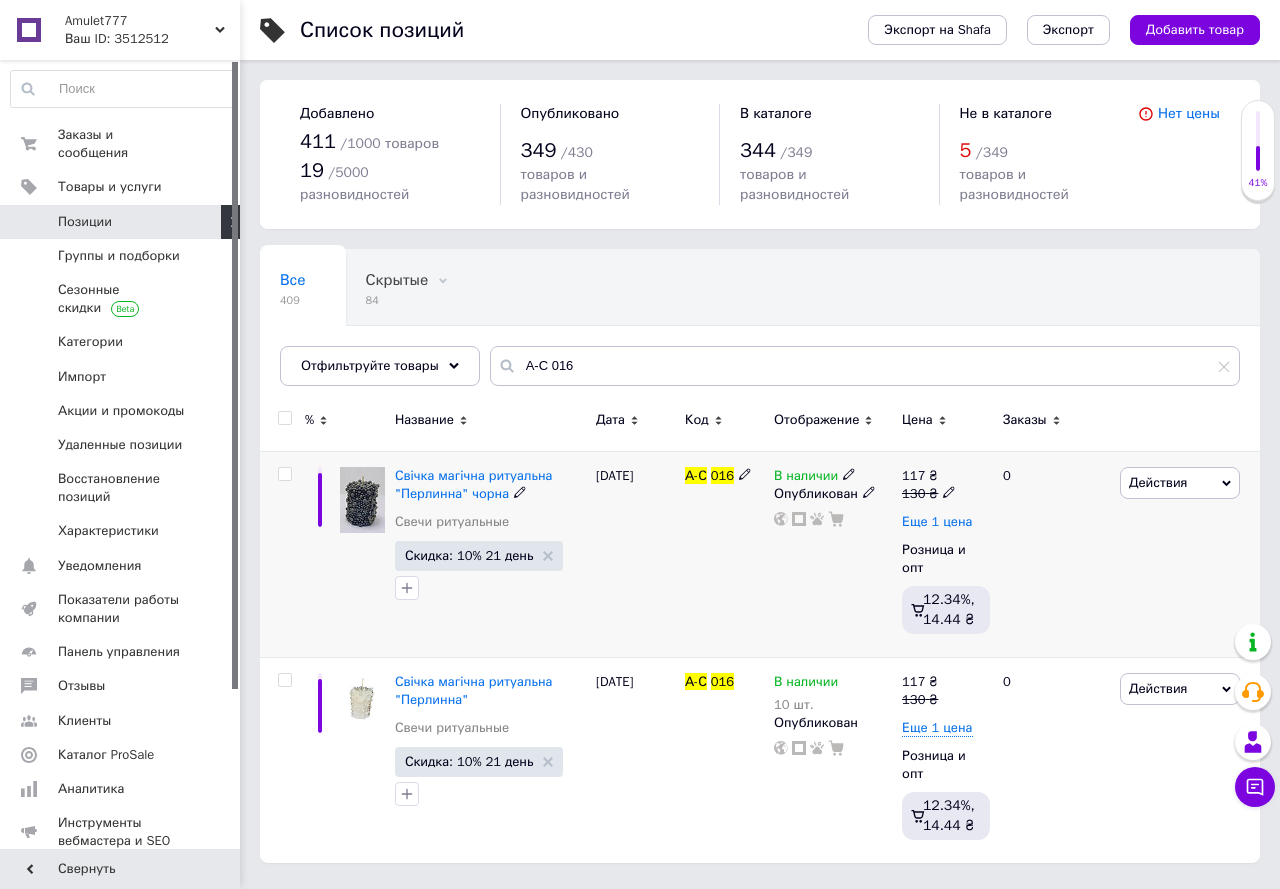 click on "Еще 1 цена" at bounding box center [937, 522] 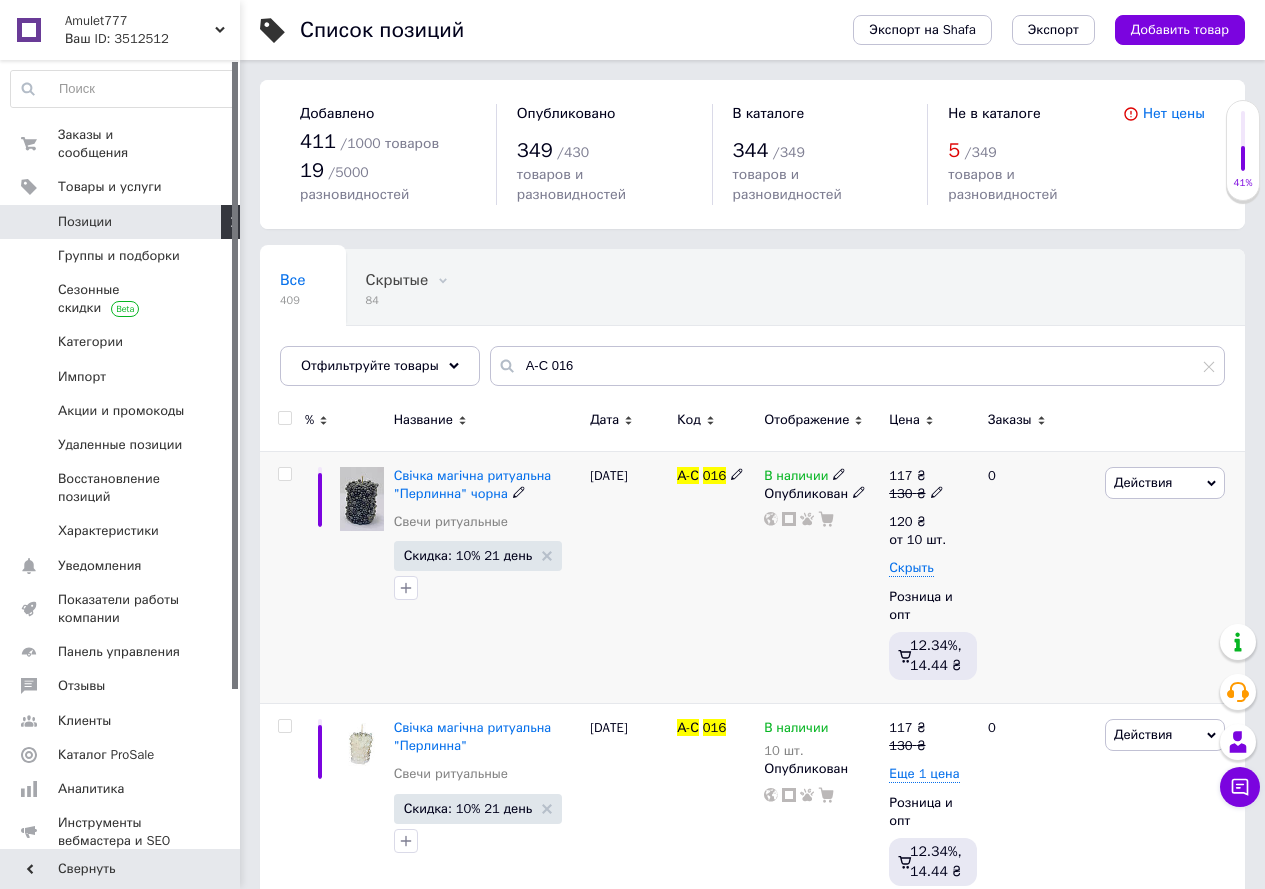 click 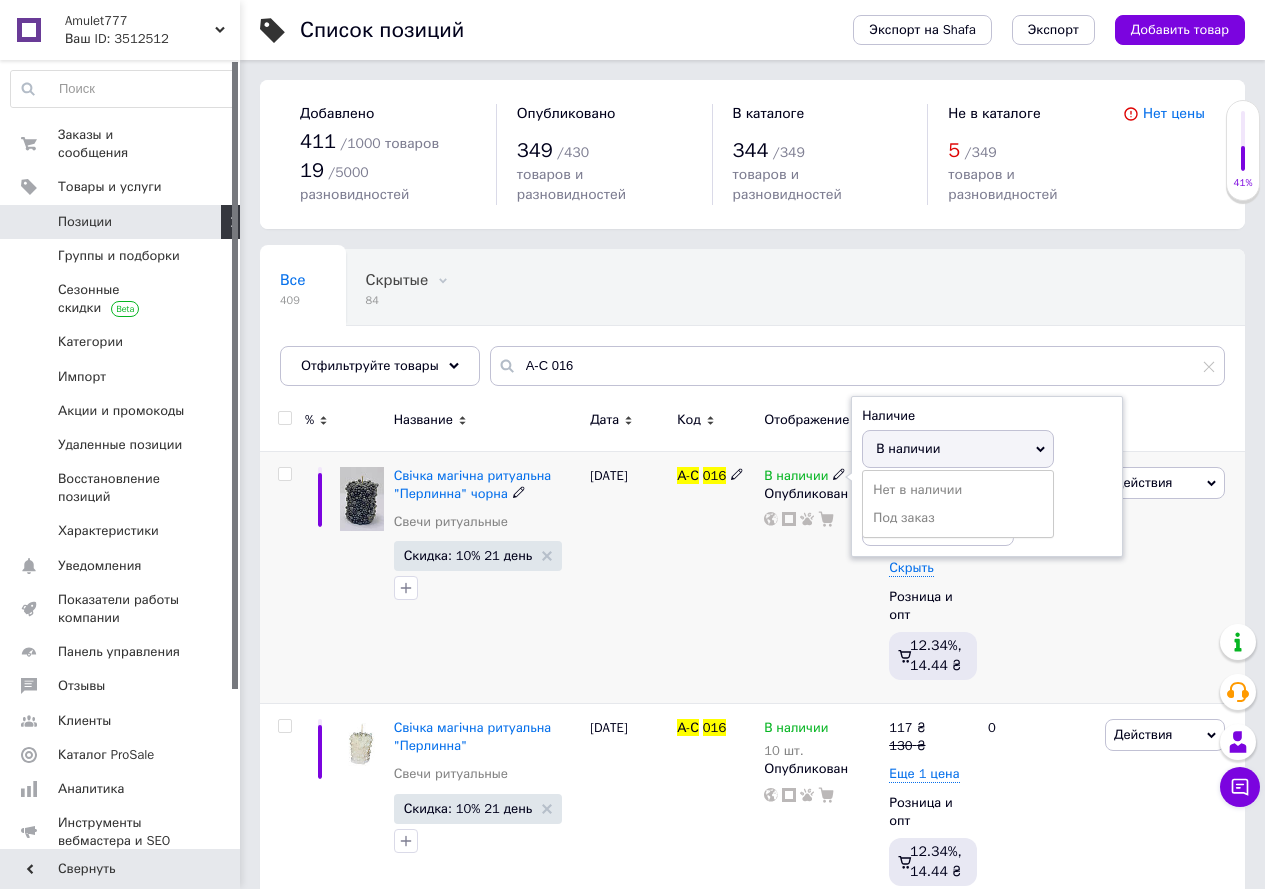 click on "Остатки" at bounding box center (987, 492) 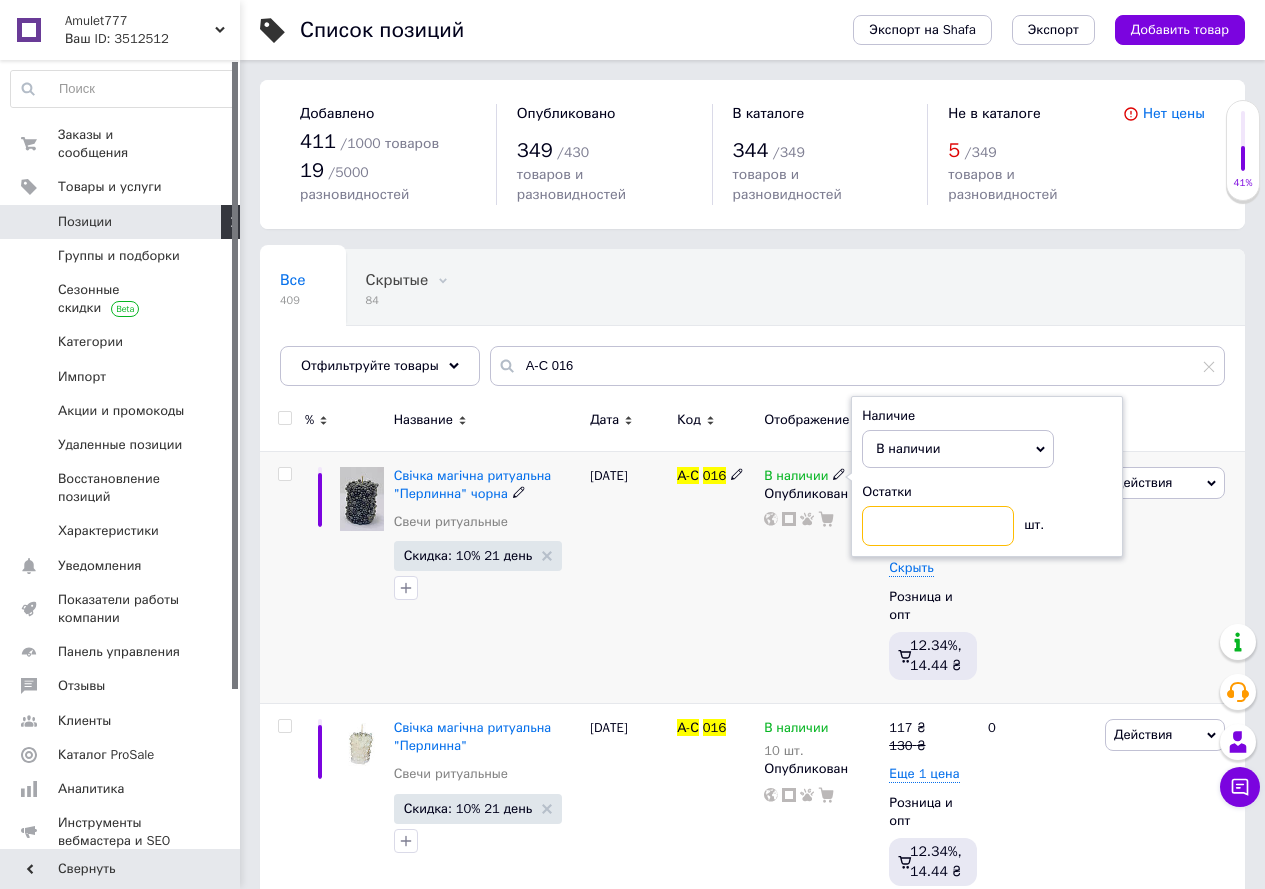 click at bounding box center [938, 526] 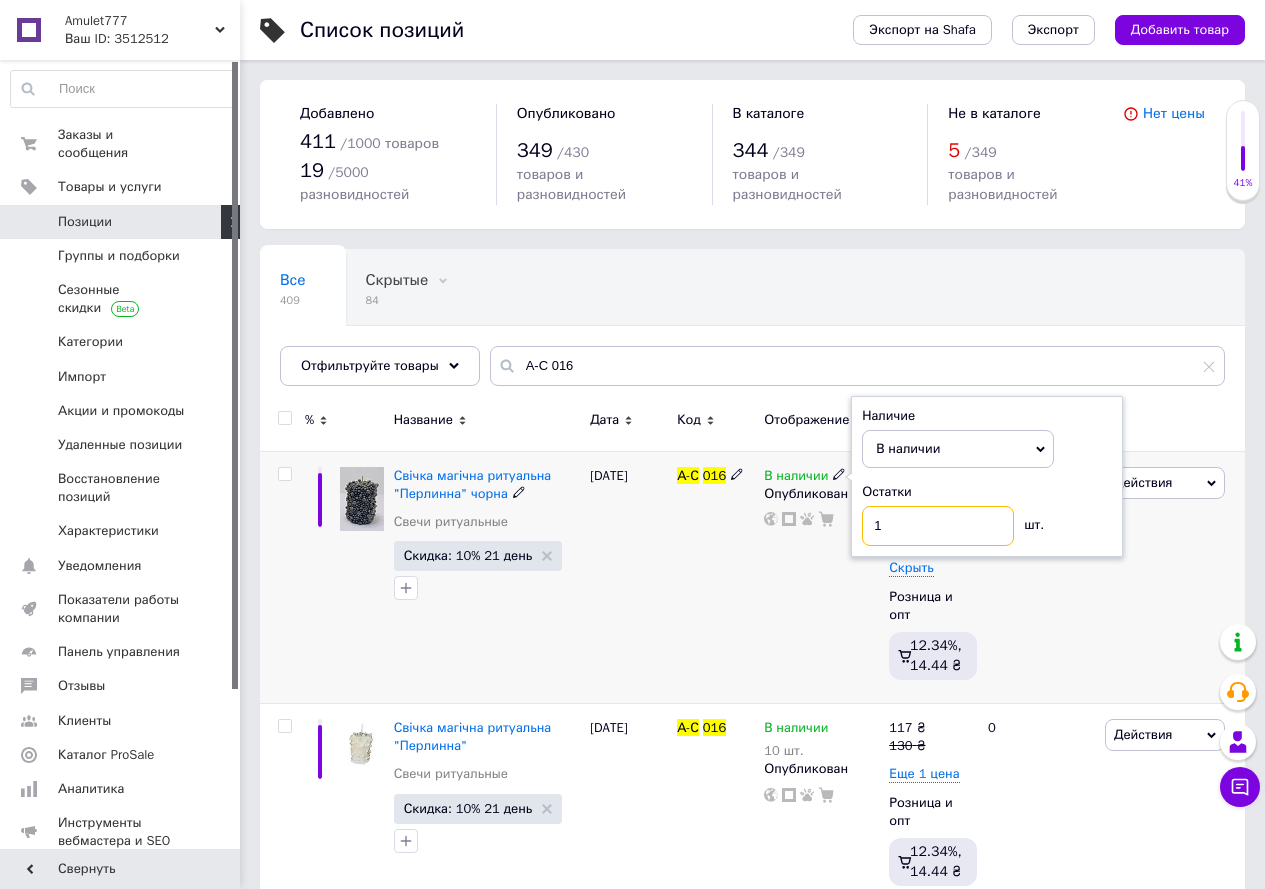 type on "10" 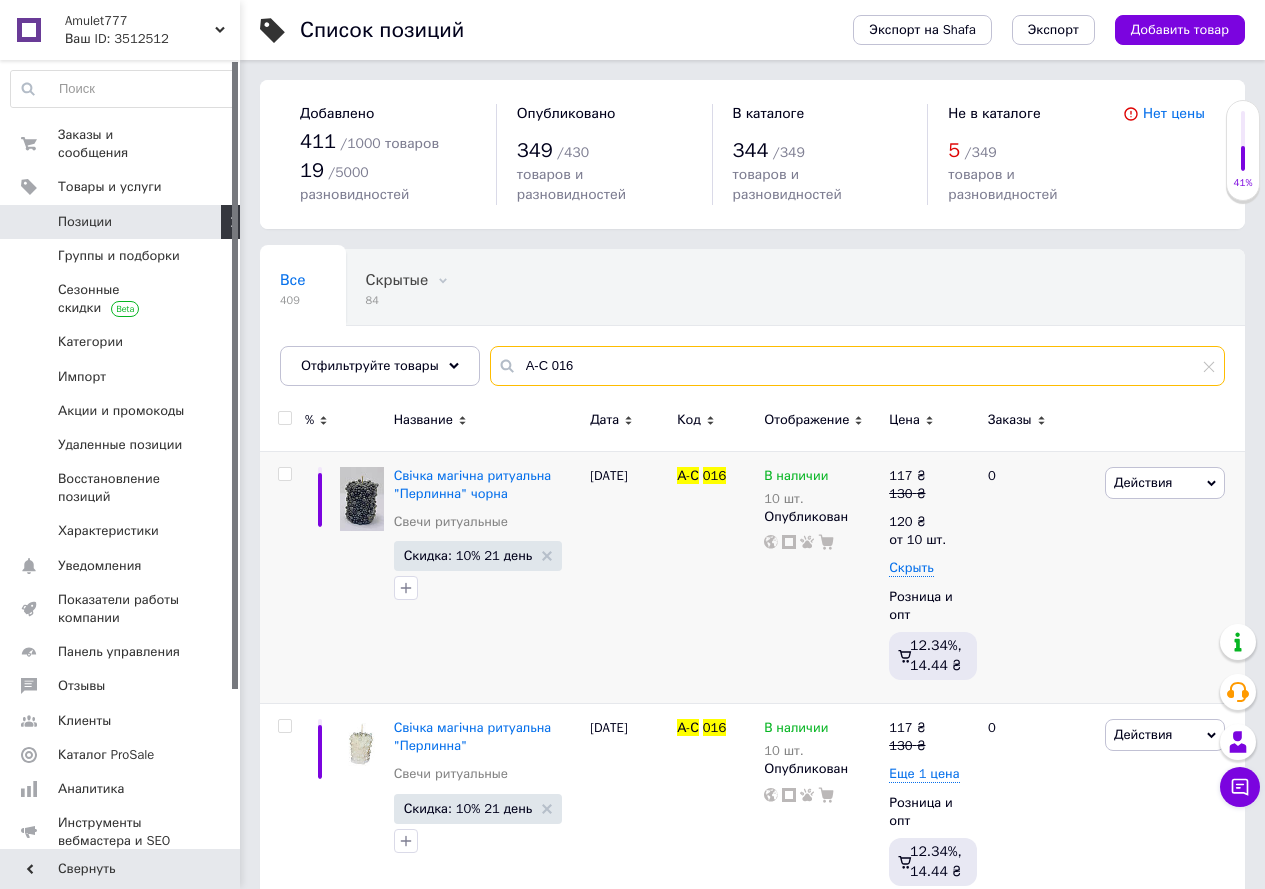 click on "А-С 016" at bounding box center [857, 366] 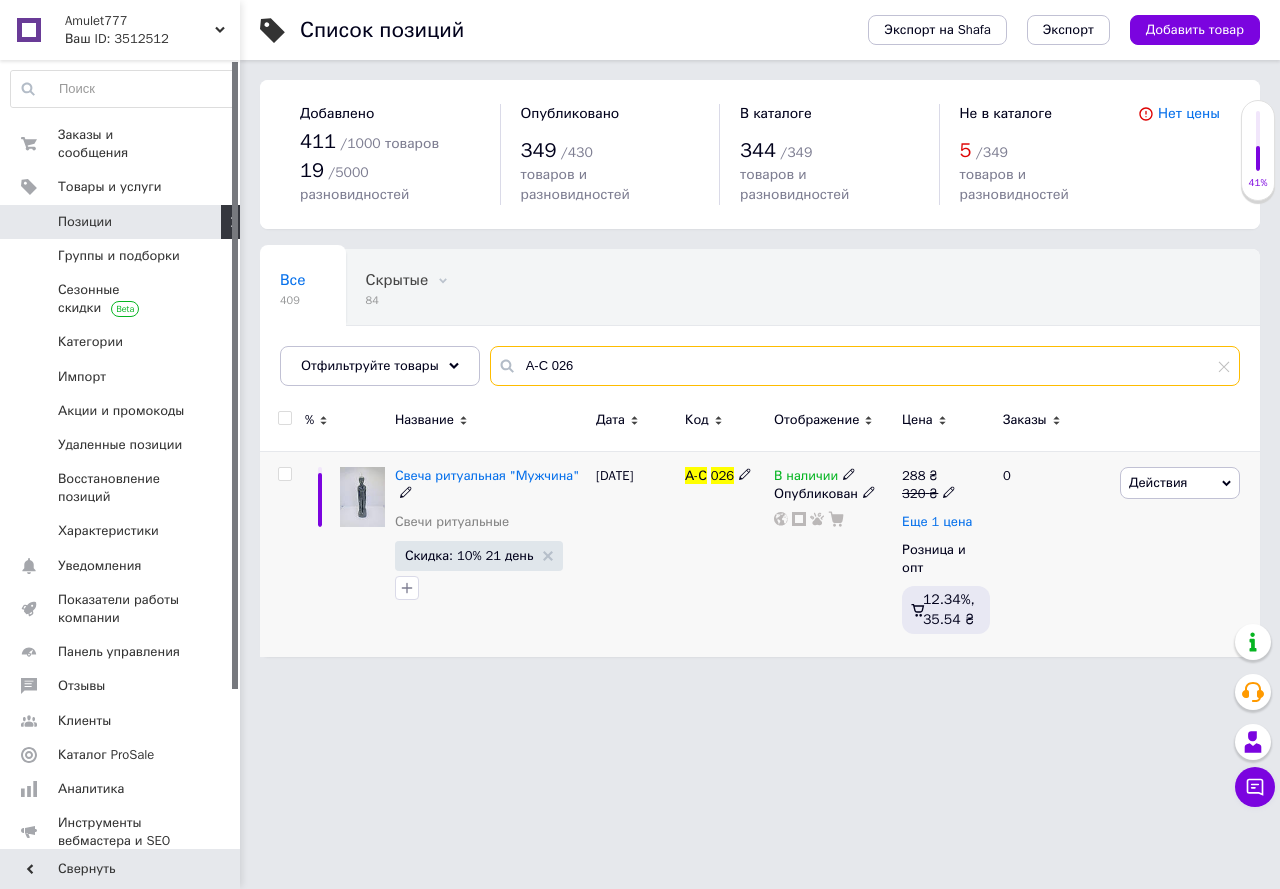 type on "А-С 026" 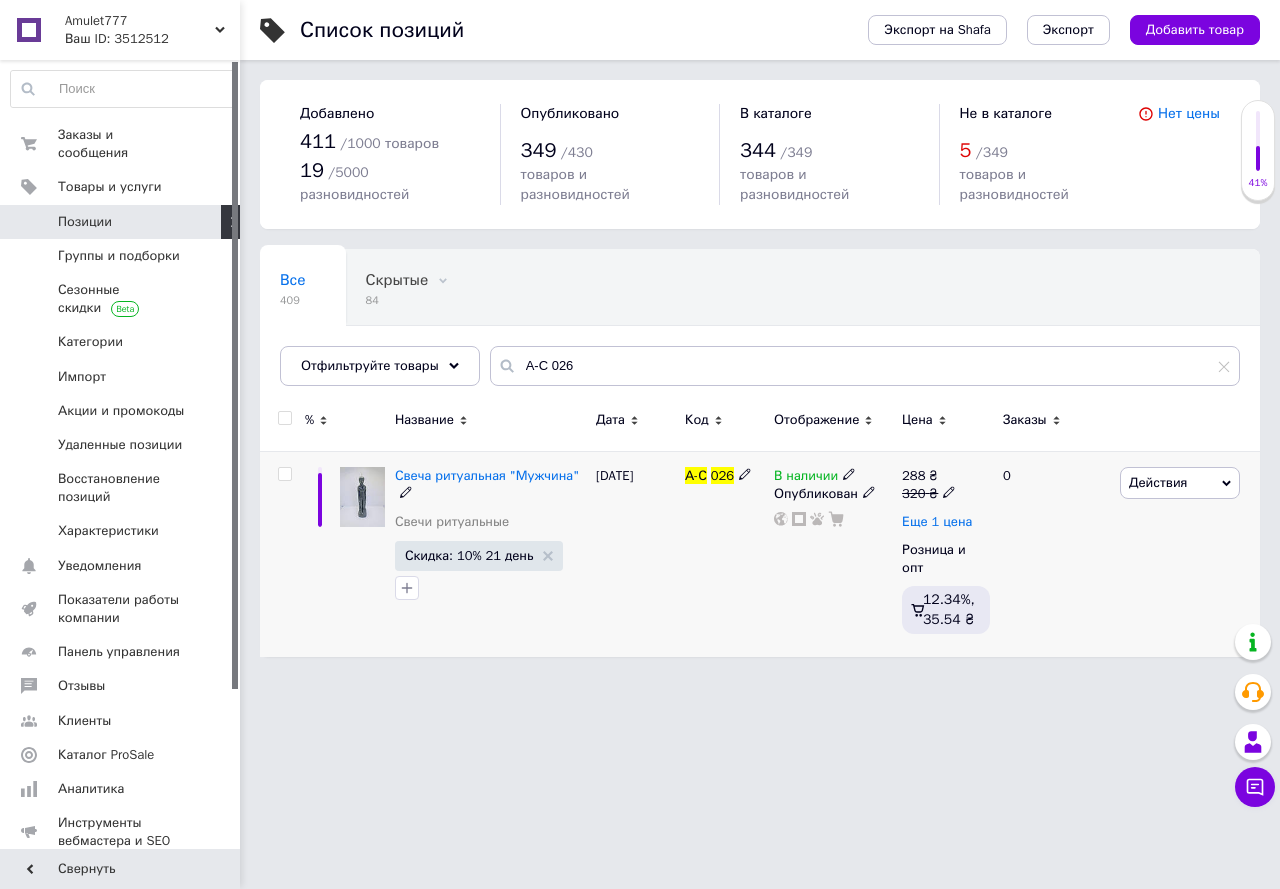 click on "Еще 1 цена" at bounding box center [937, 522] 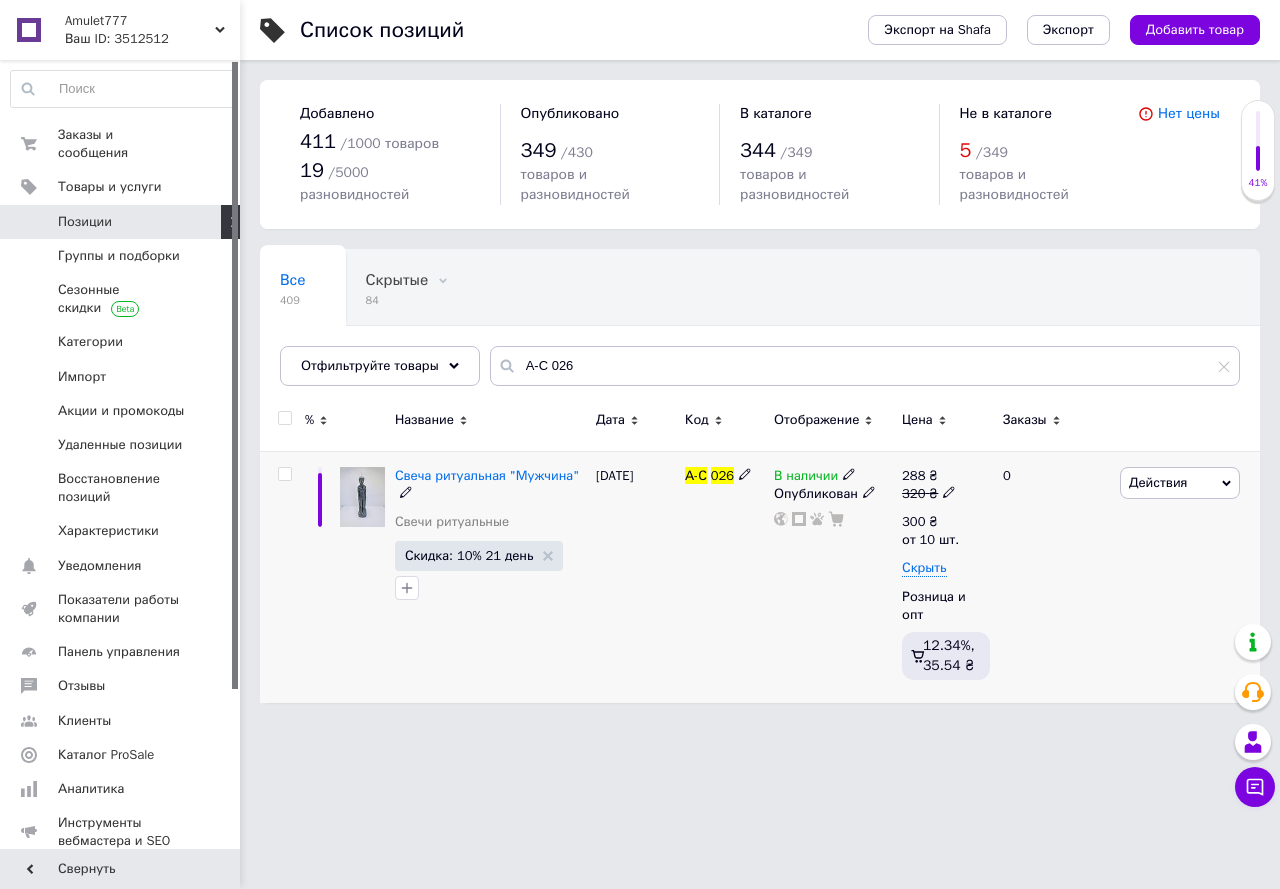 click 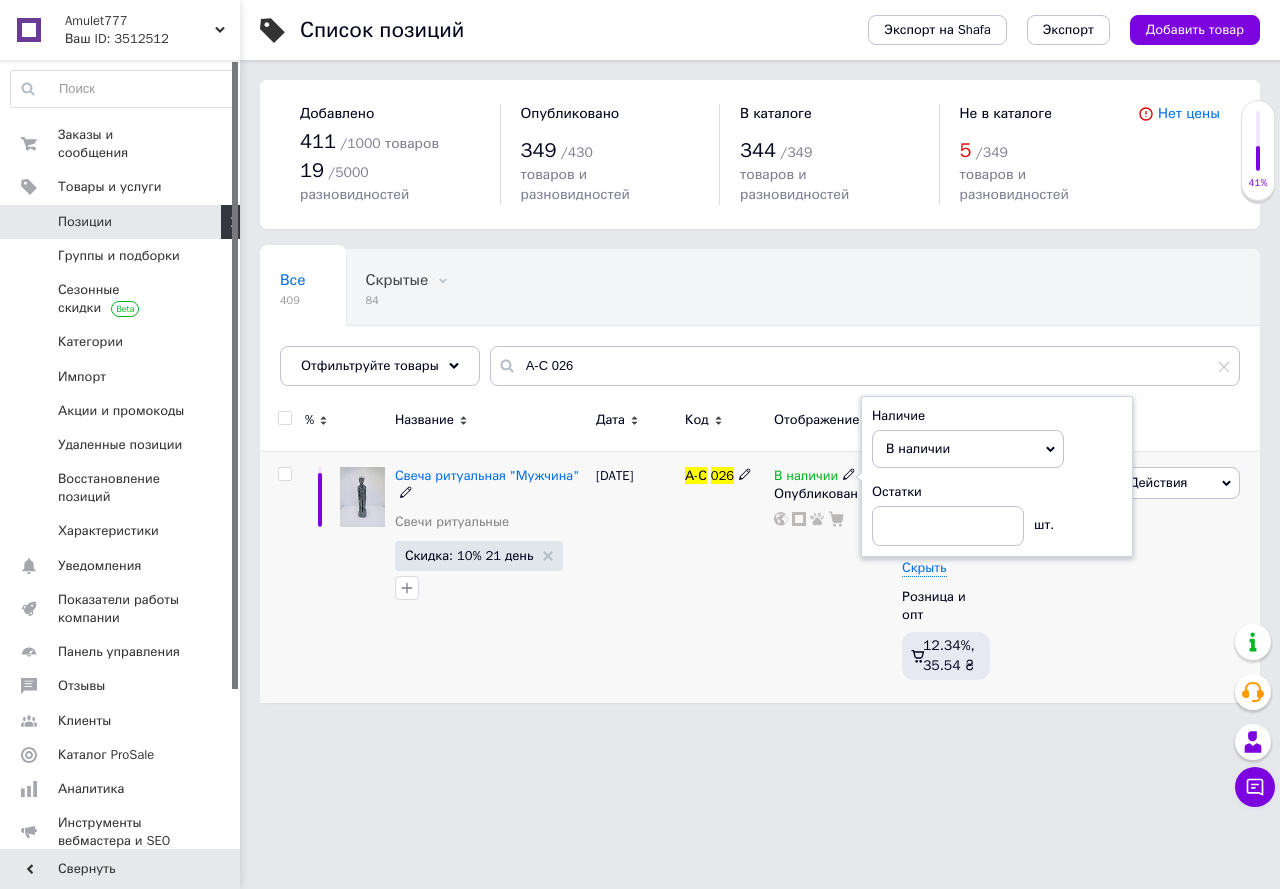 click on "Наличие В наличии Нет в наличии Под заказ Остатки шт." at bounding box center (997, 477) 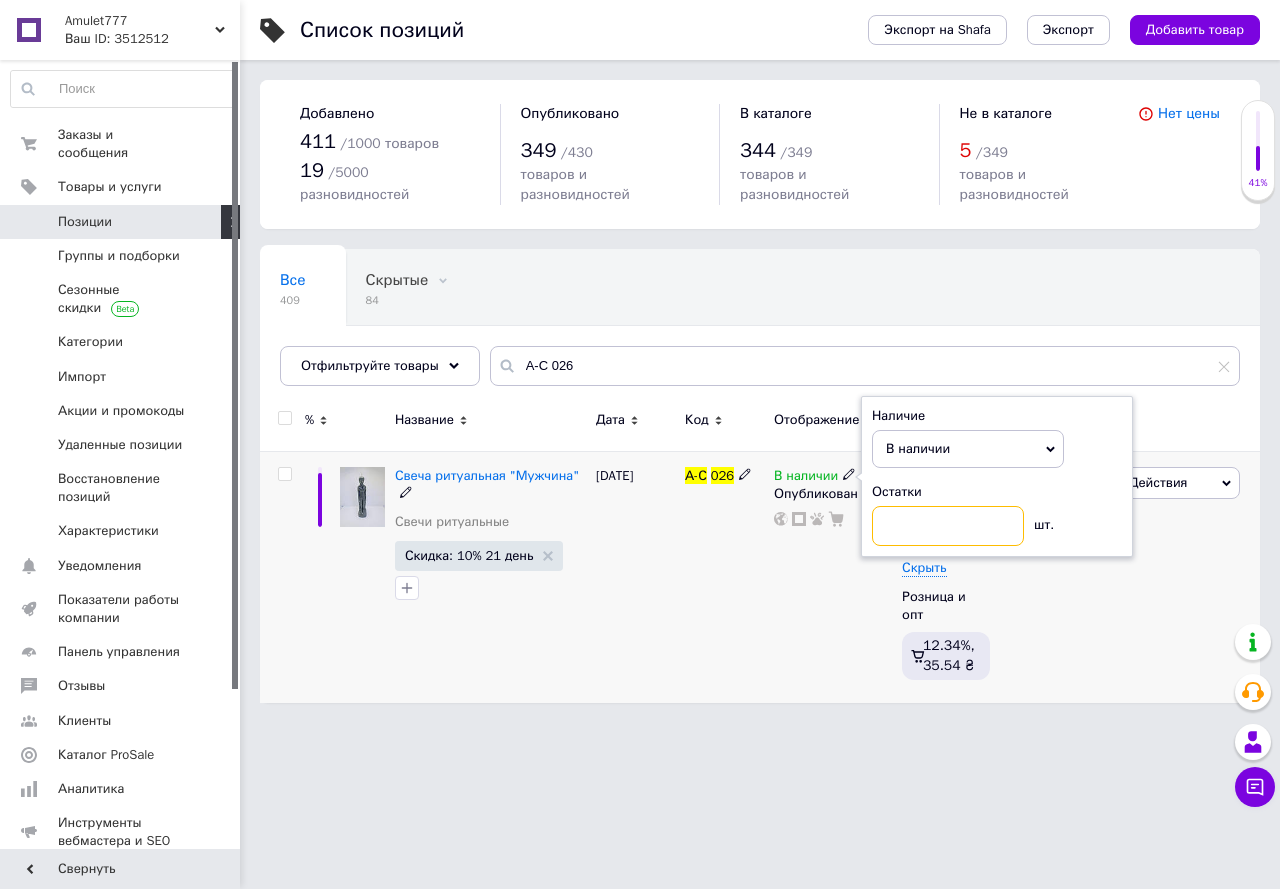 click at bounding box center (948, 526) 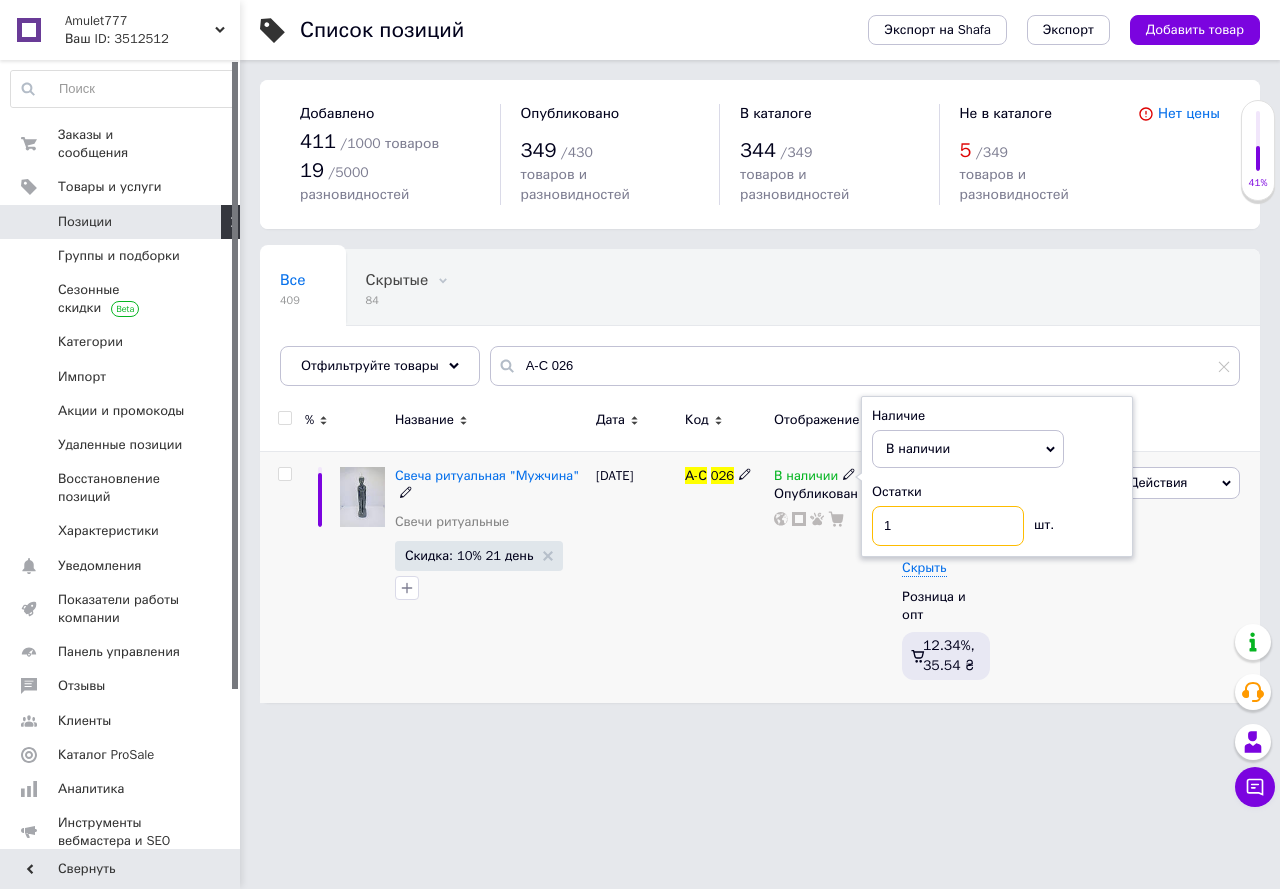 type on "10" 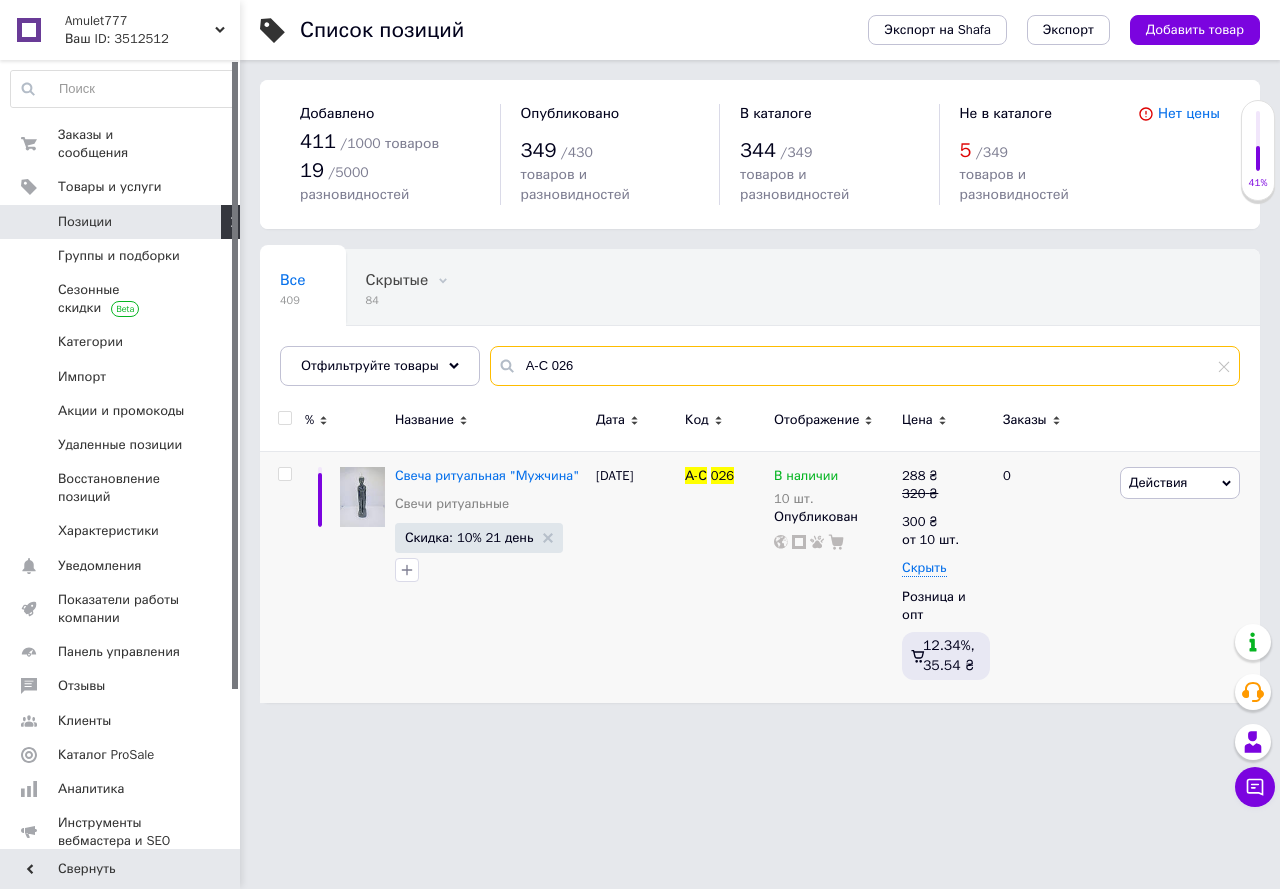 click on "А-С 026" at bounding box center (865, 366) 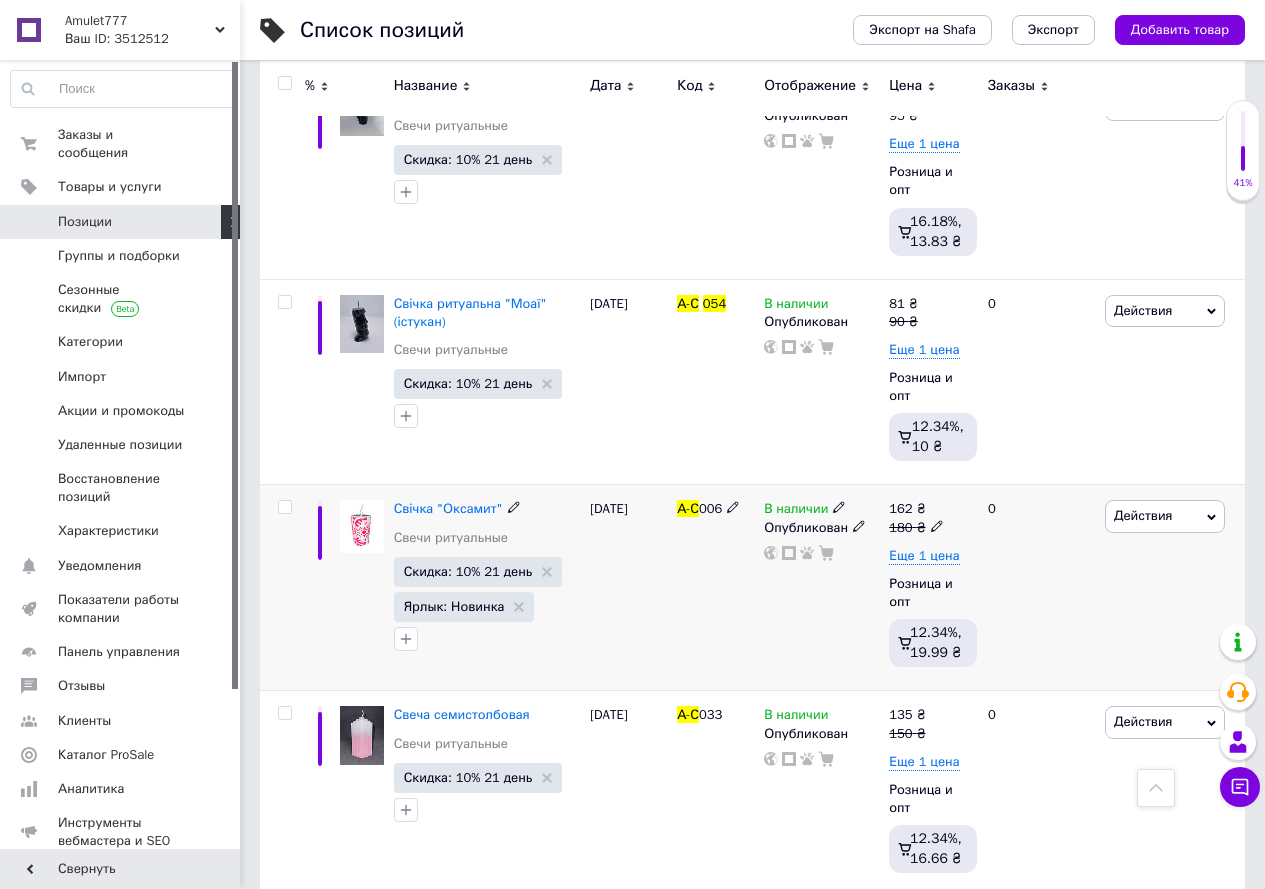 scroll, scrollTop: 2600, scrollLeft: 0, axis: vertical 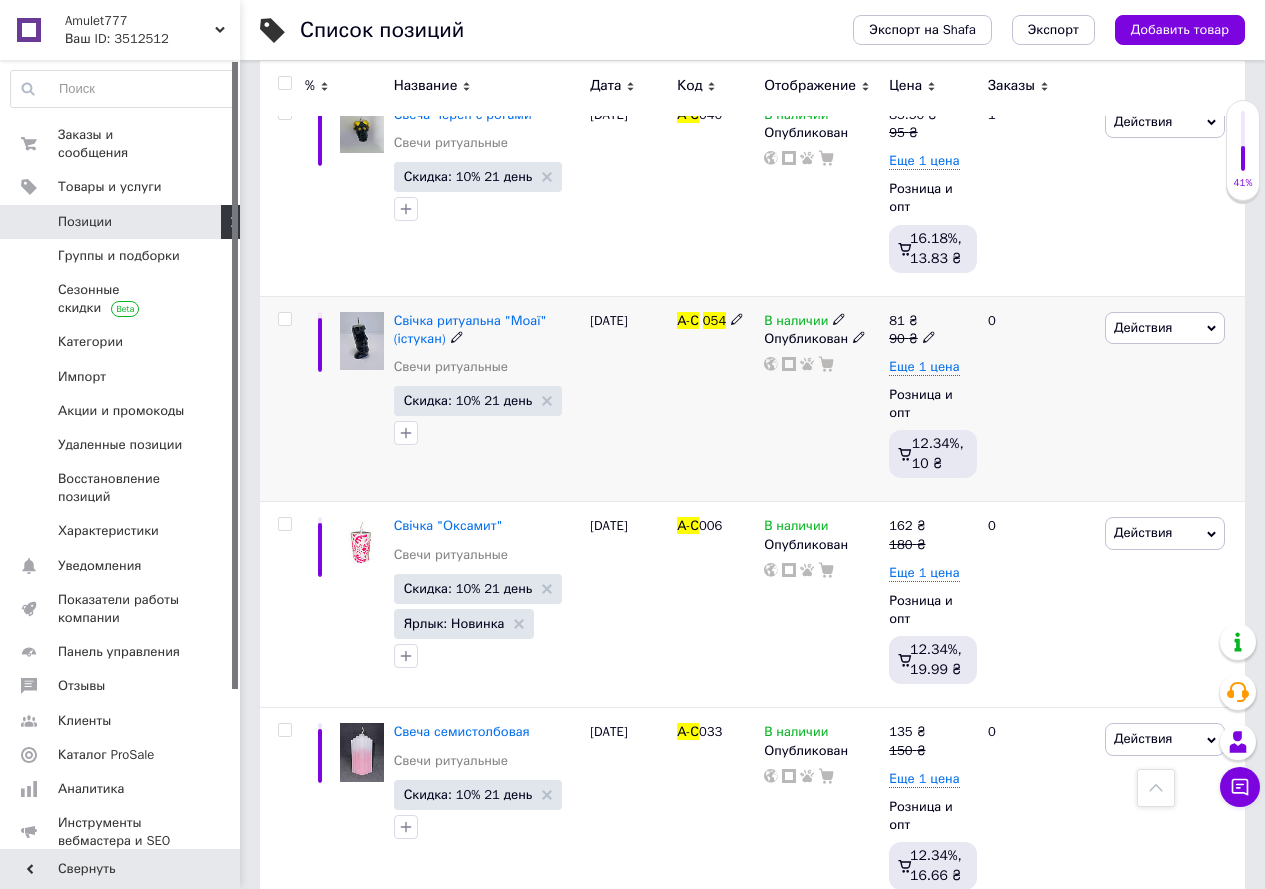 type on "А-С 054" 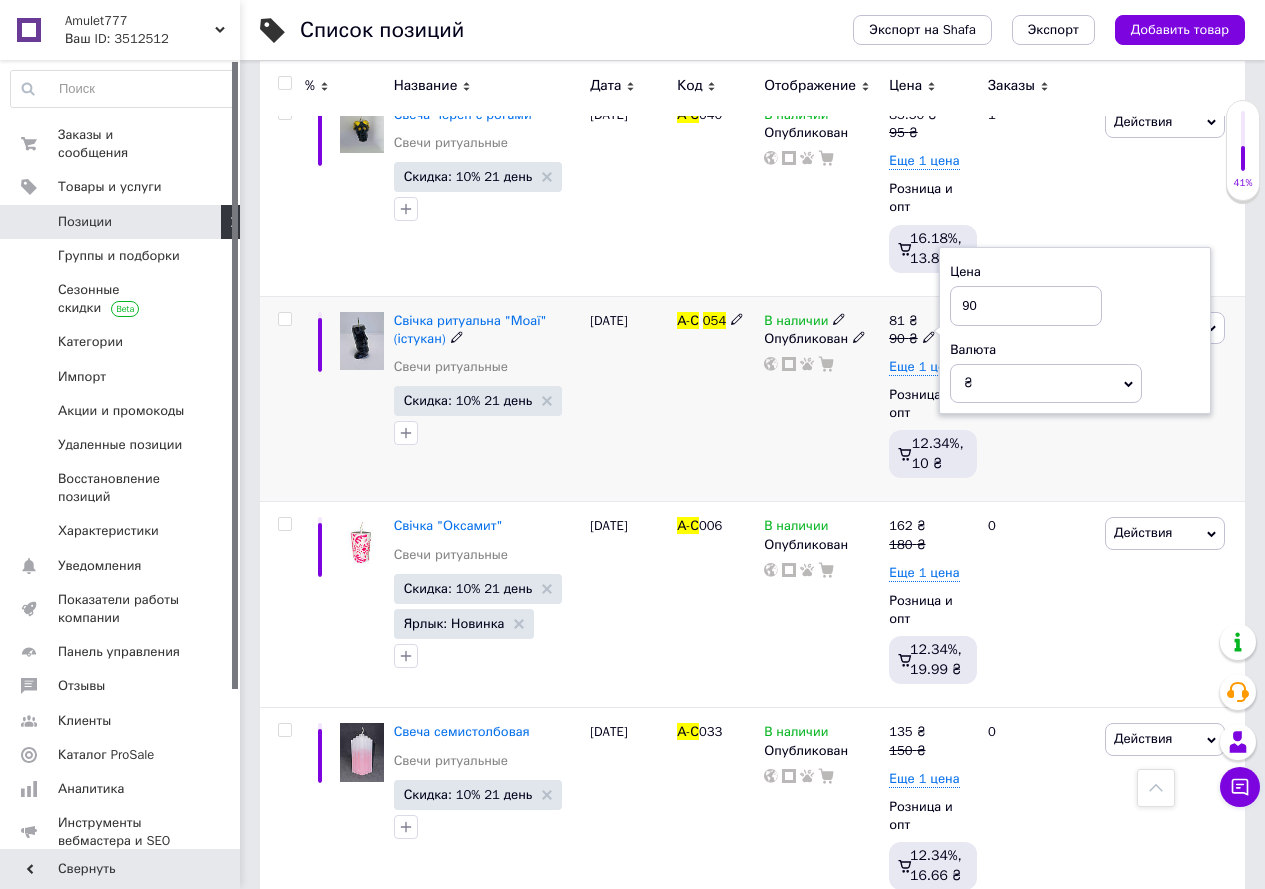 click on "90" at bounding box center (1026, 306) 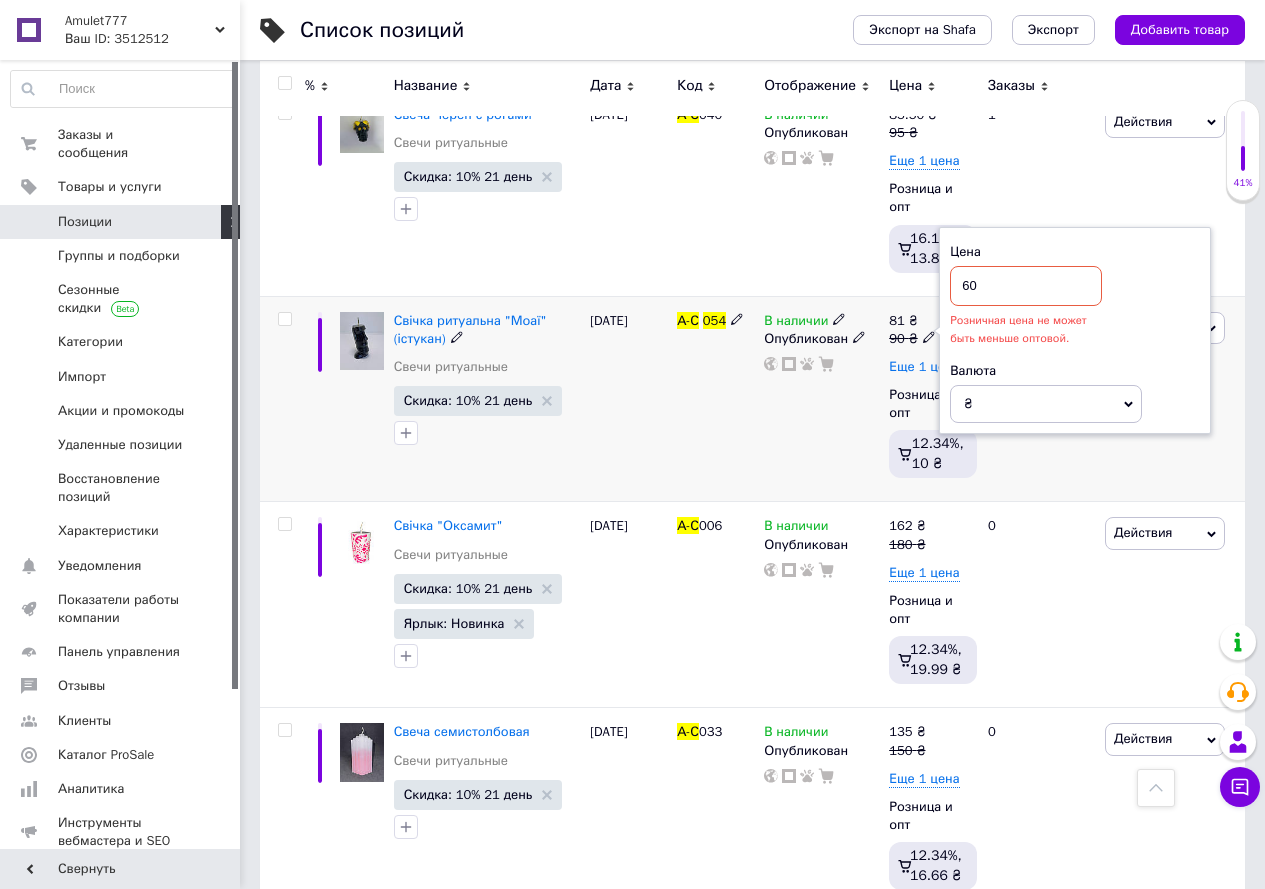 type on "60" 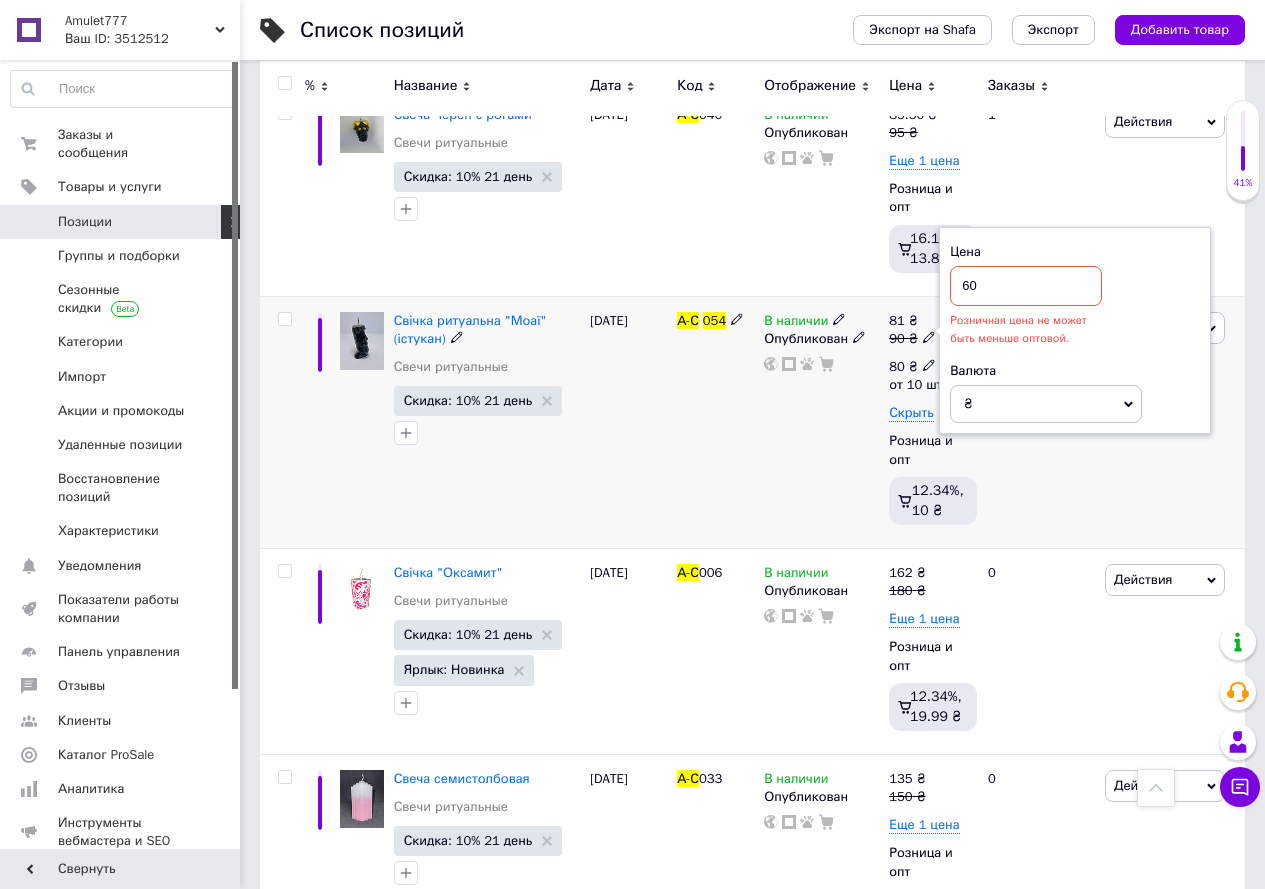 click 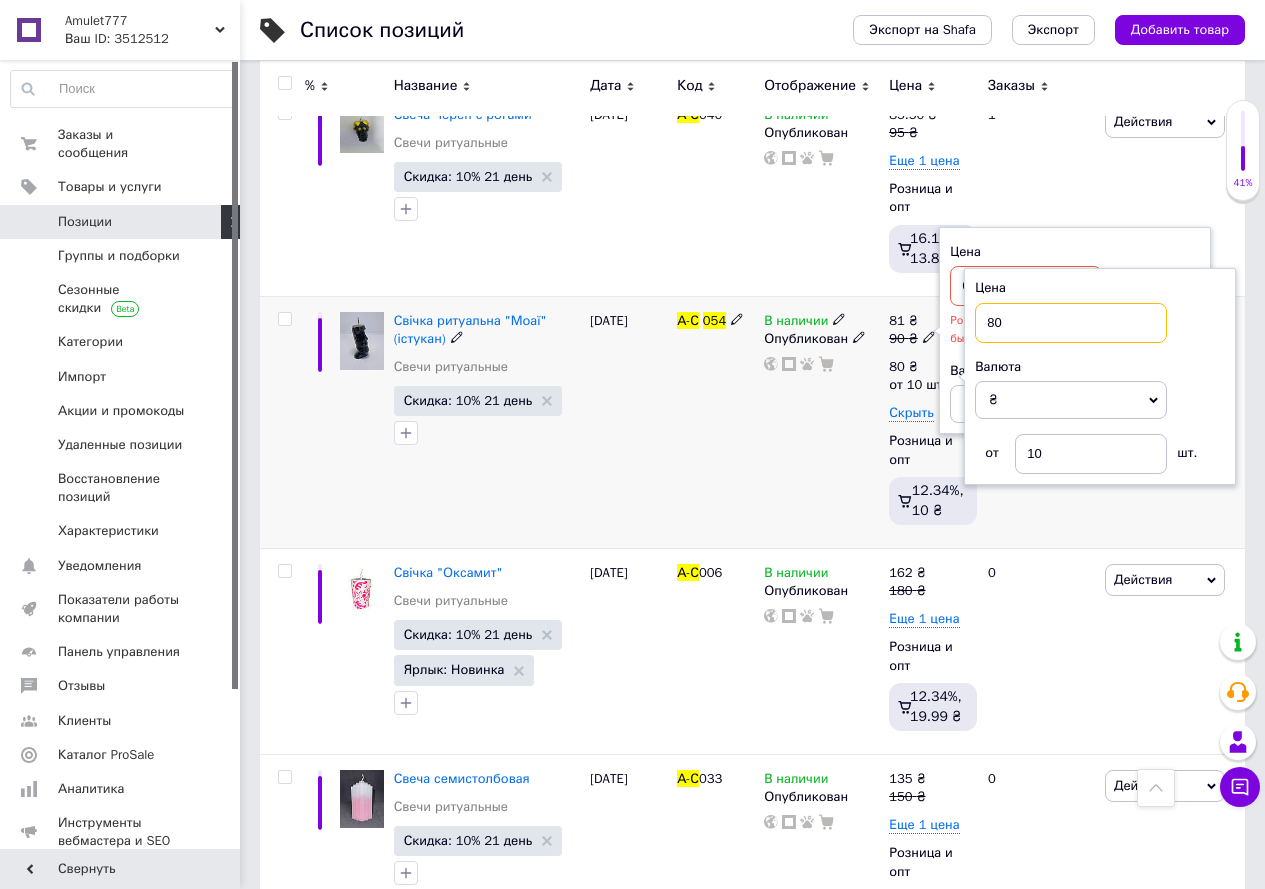 drag, startPoint x: 1023, startPoint y: 306, endPoint x: 955, endPoint y: 296, distance: 68.73136 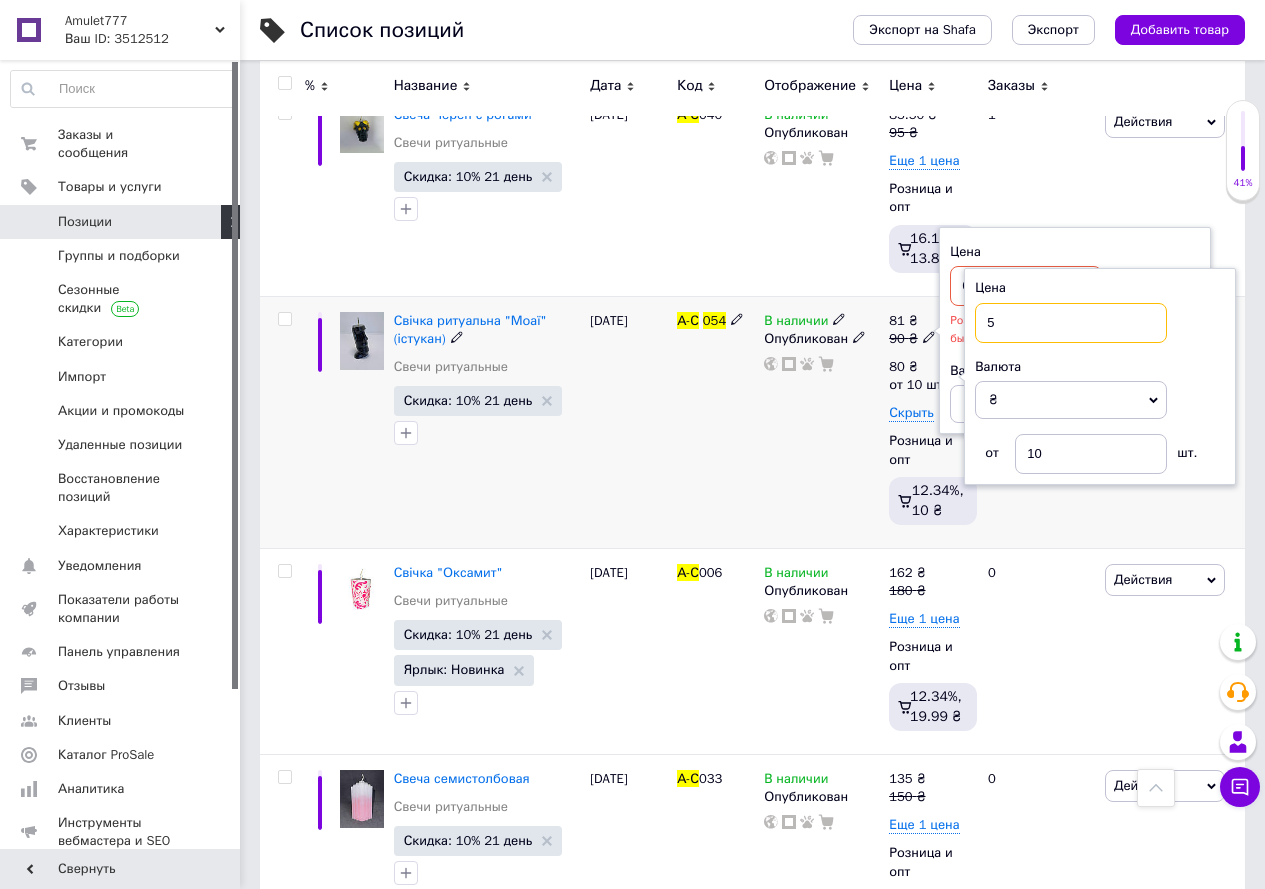 type on "50" 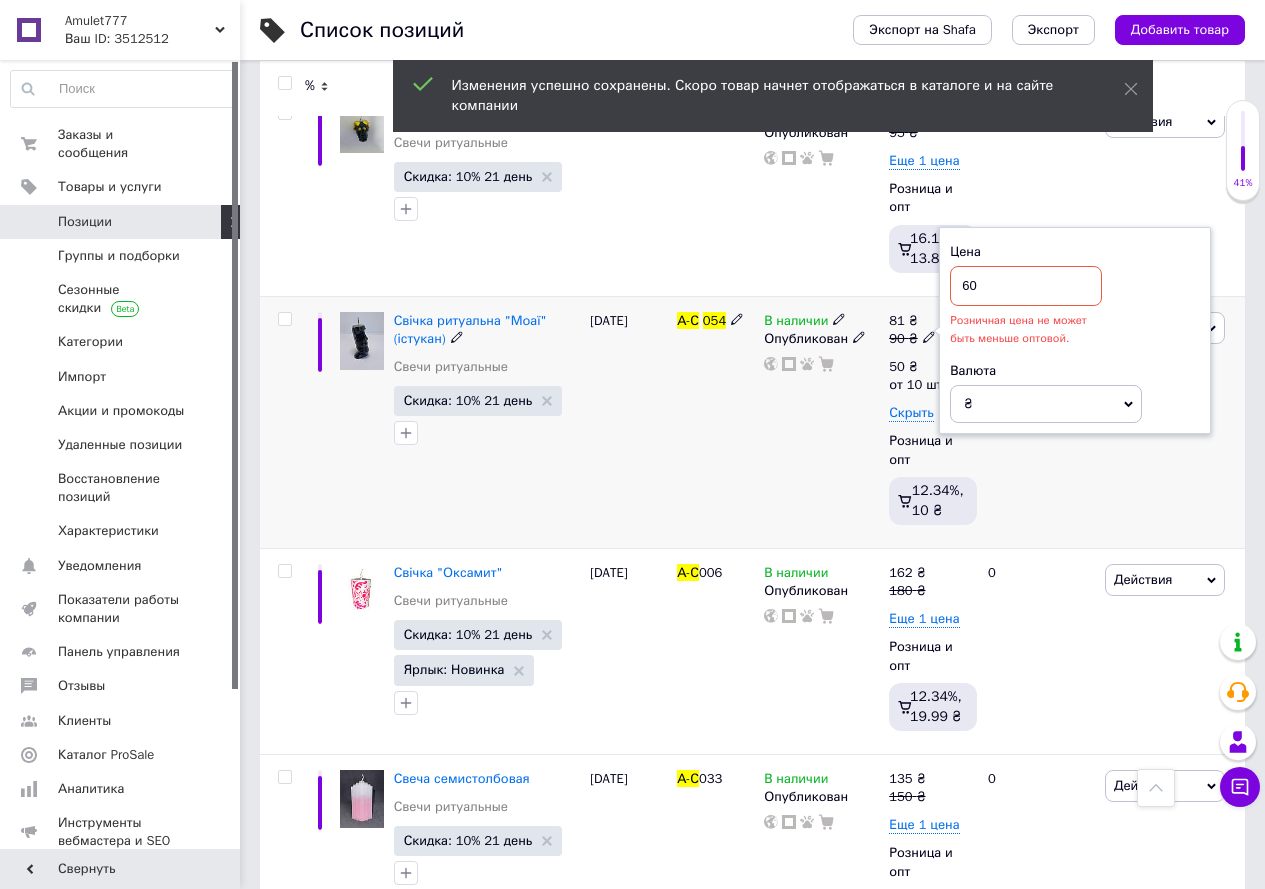 scroll, scrollTop: 2500, scrollLeft: 0, axis: vertical 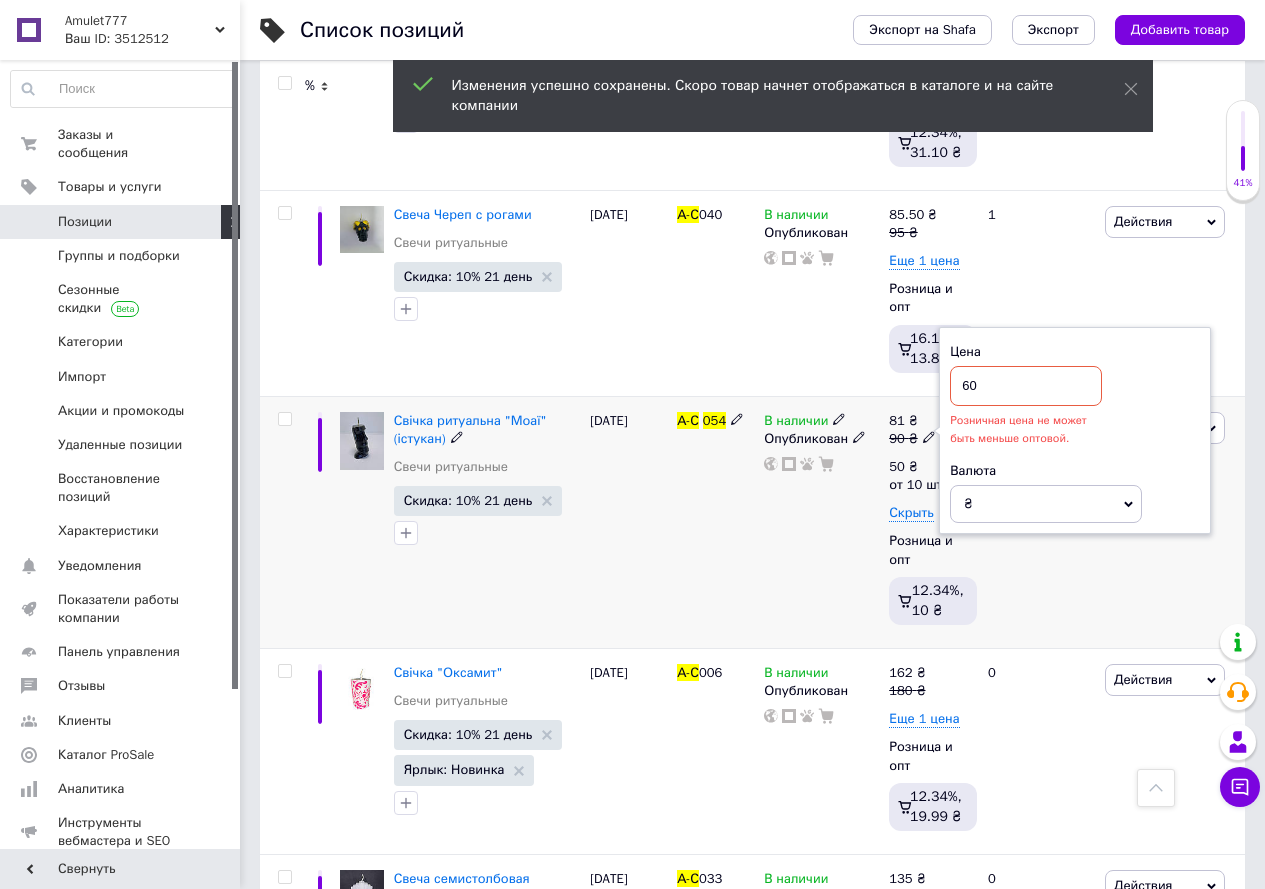 click on "В наличии Опубликован" at bounding box center (821, 522) 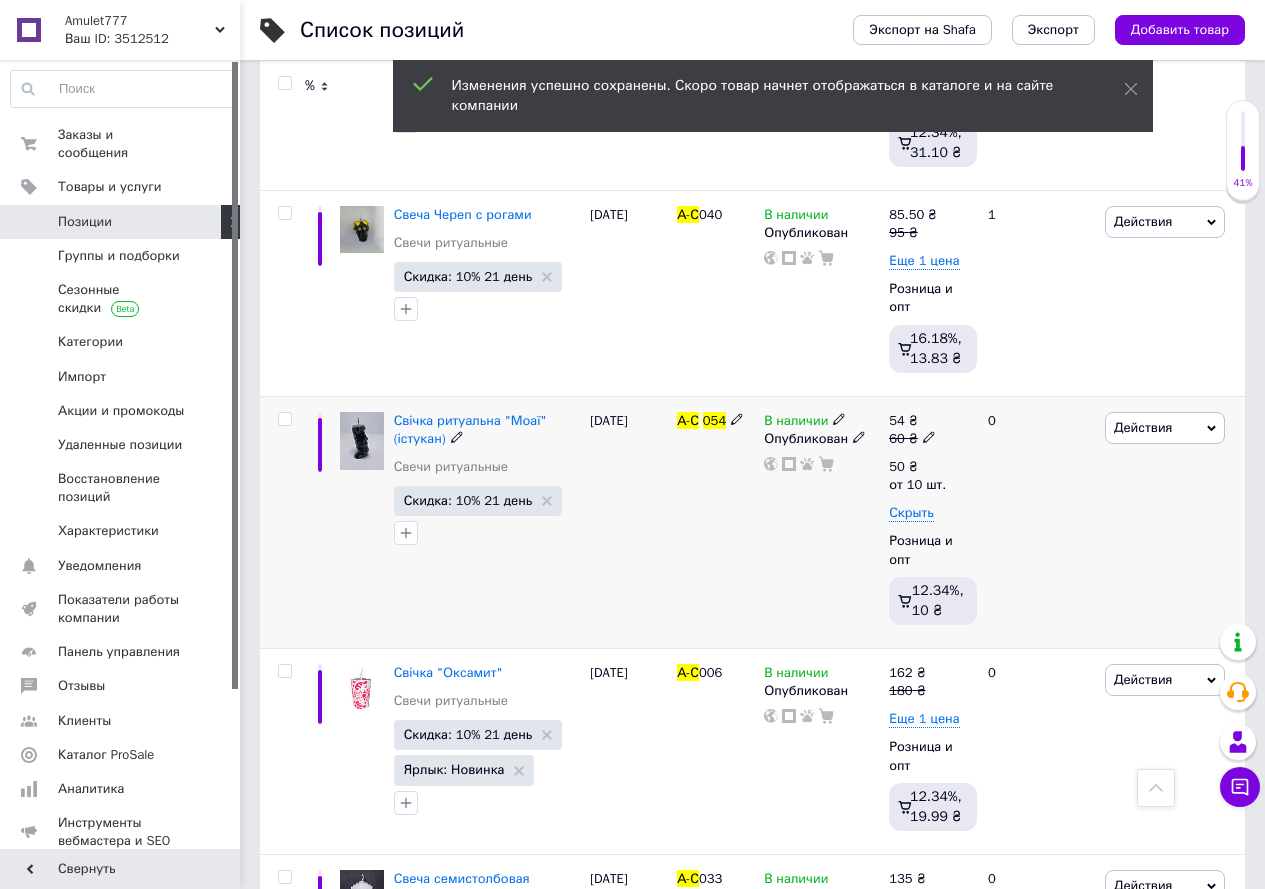 click 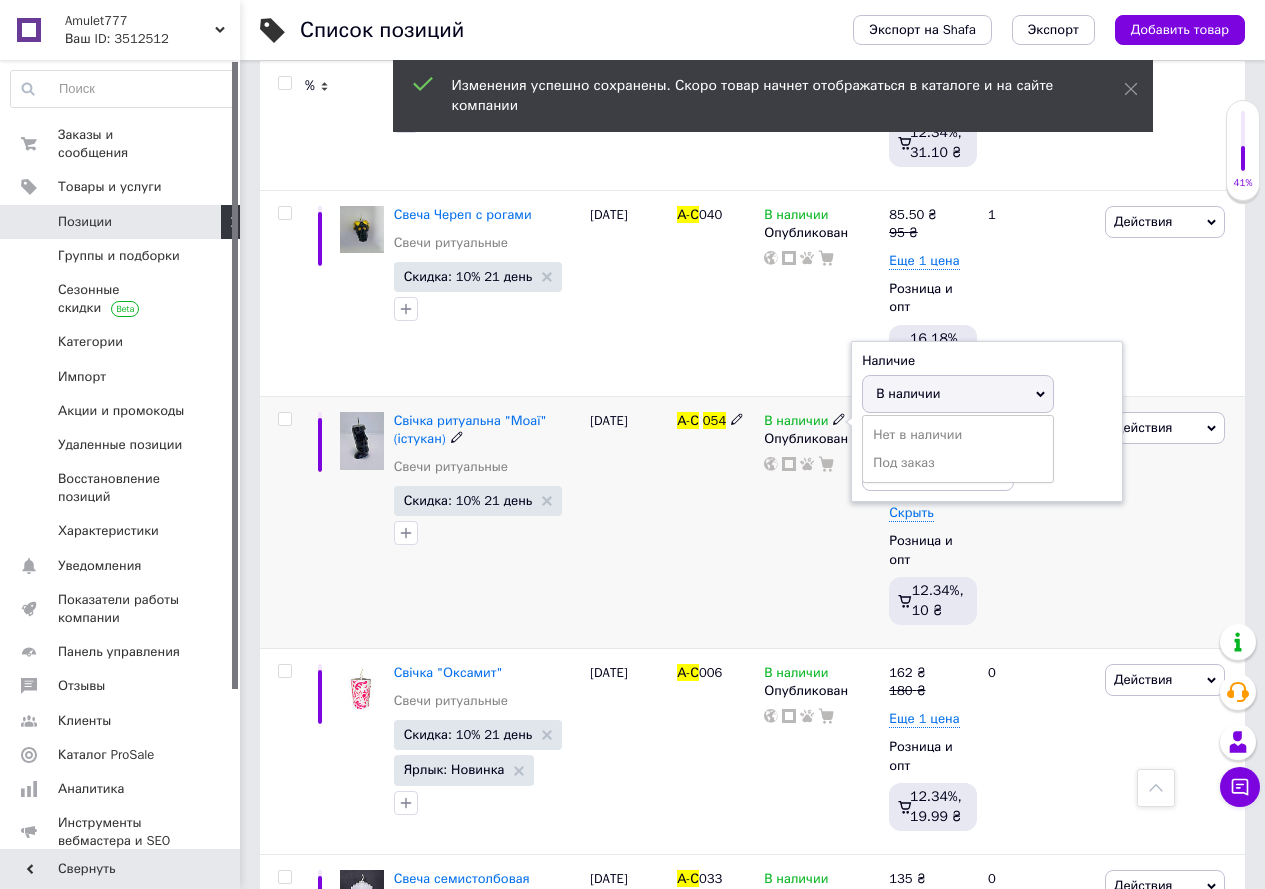 click on "Остатки" at bounding box center (987, 437) 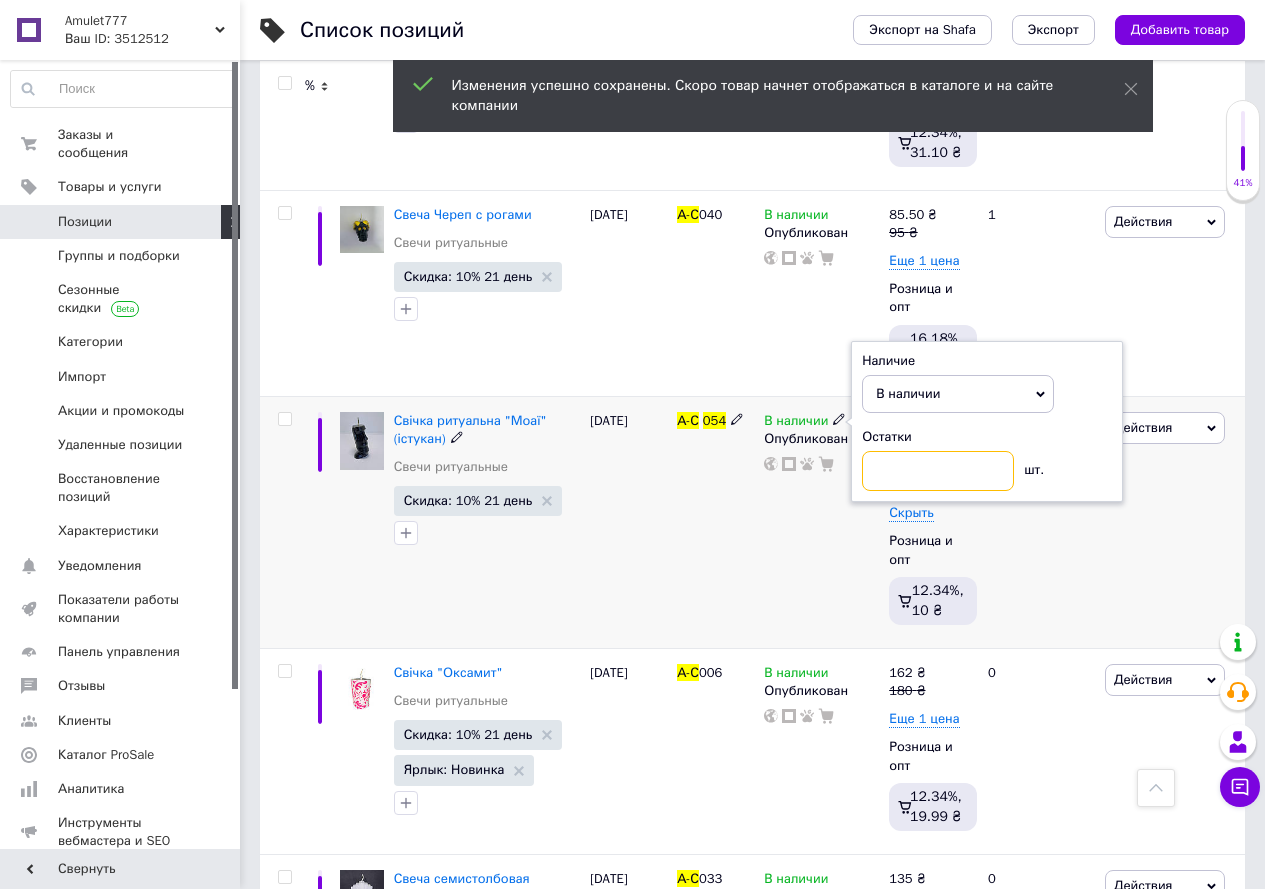 click at bounding box center (938, 471) 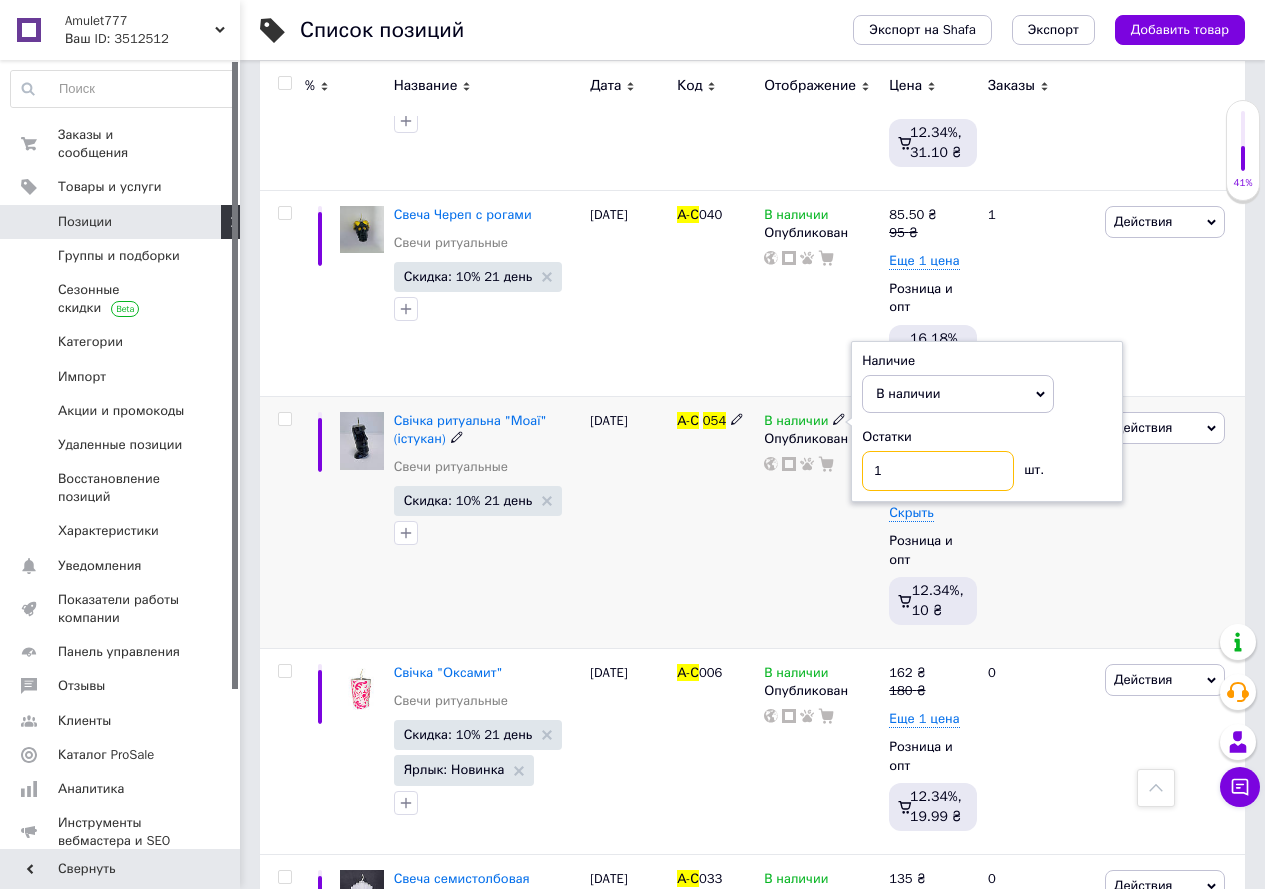 type on "10" 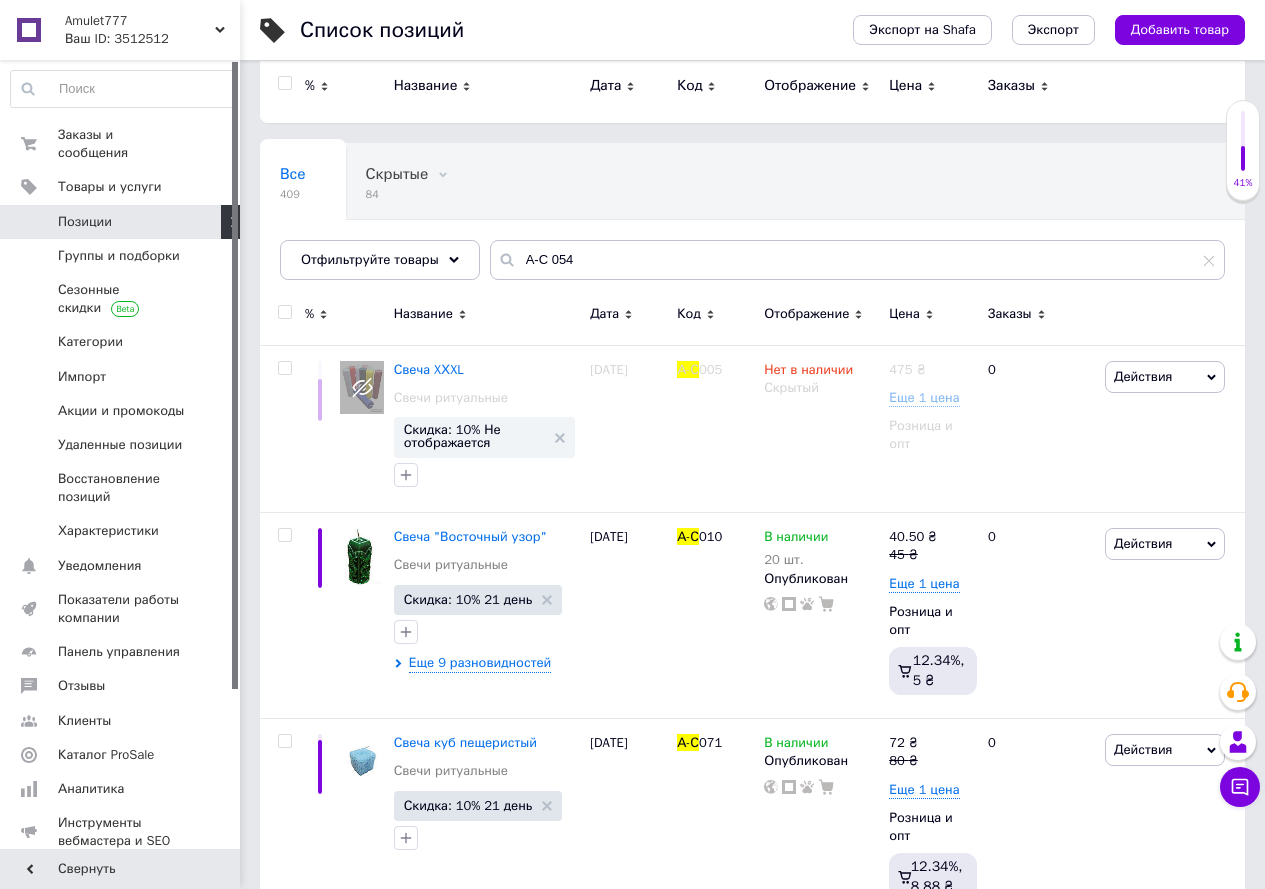 scroll, scrollTop: 0, scrollLeft: 0, axis: both 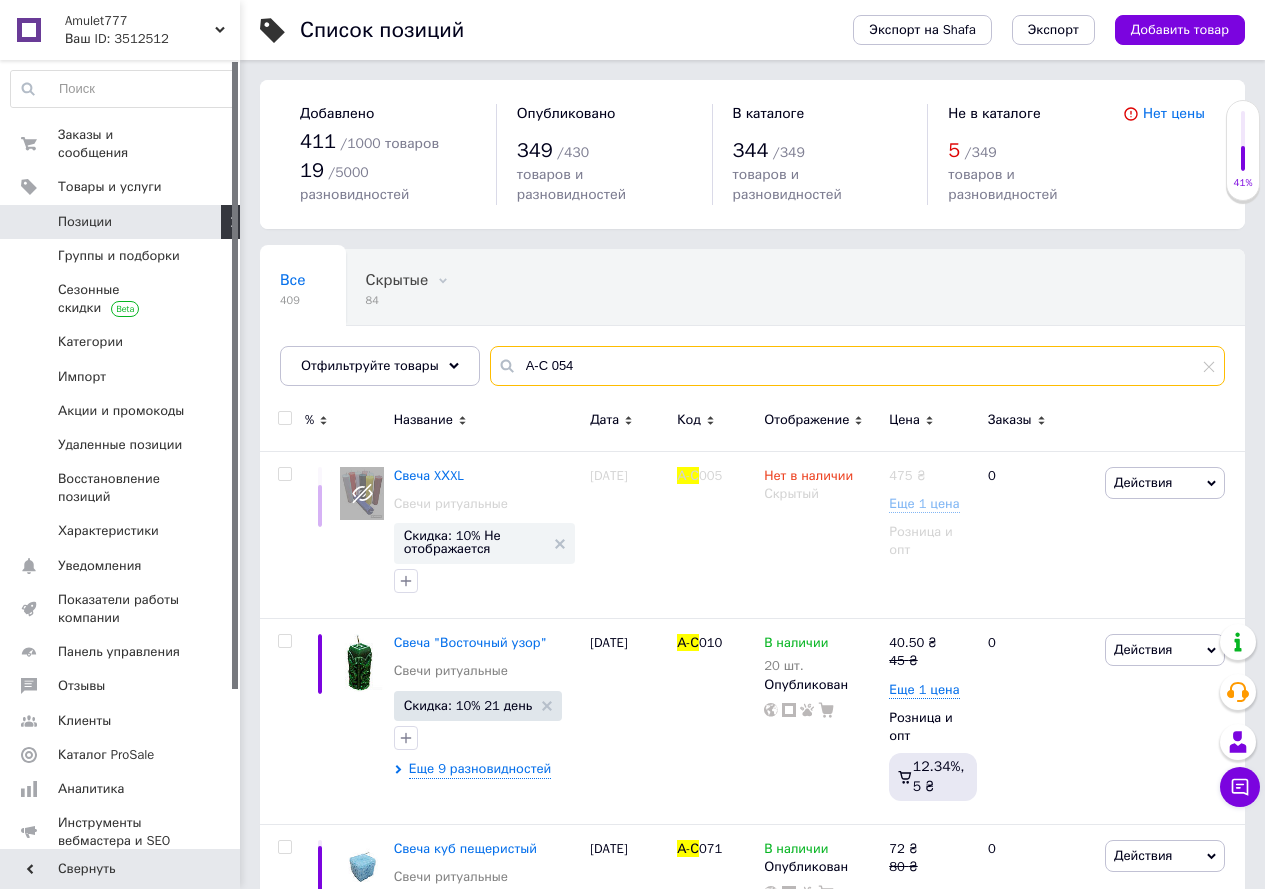 drag, startPoint x: 585, startPoint y: 358, endPoint x: 594, endPoint y: 347, distance: 14.21267 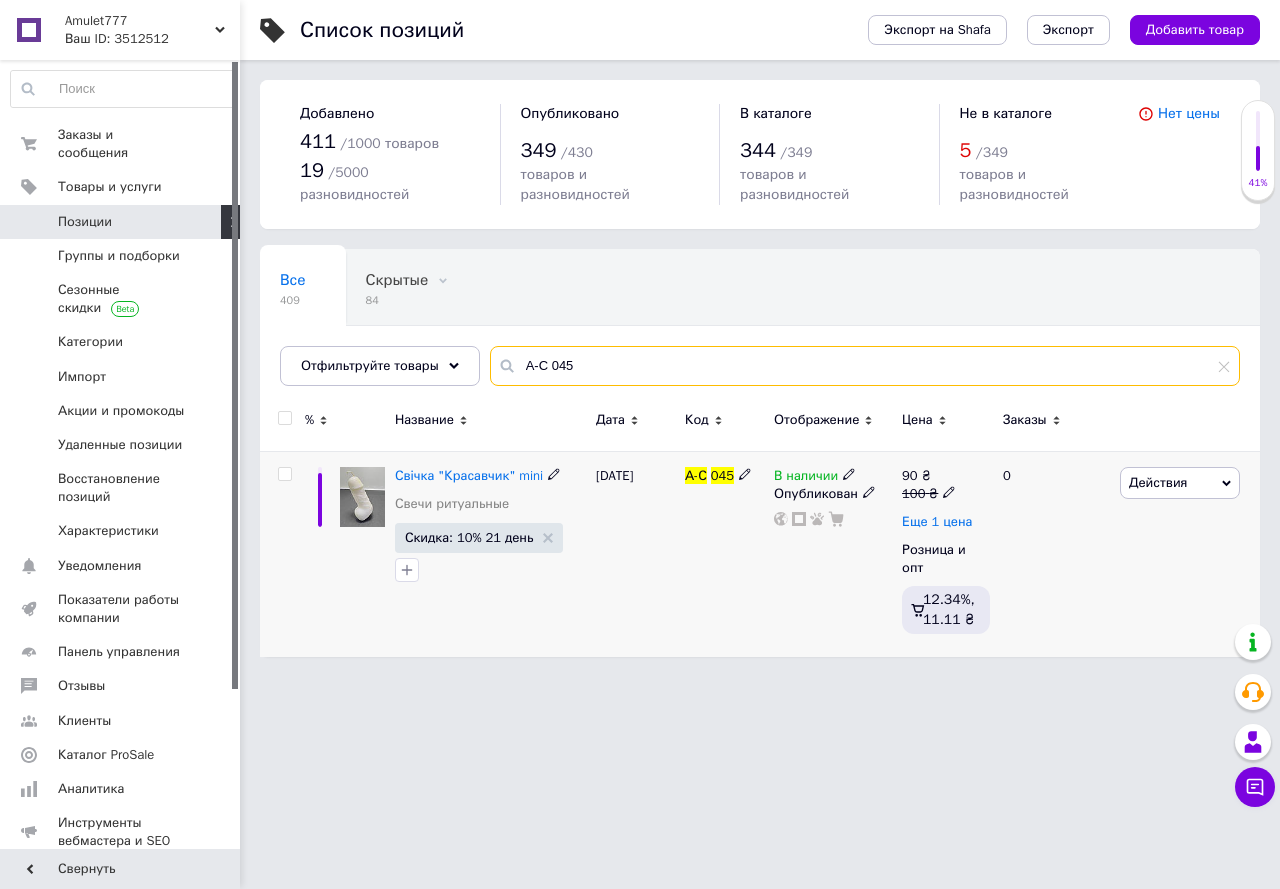 type on "А-С 045" 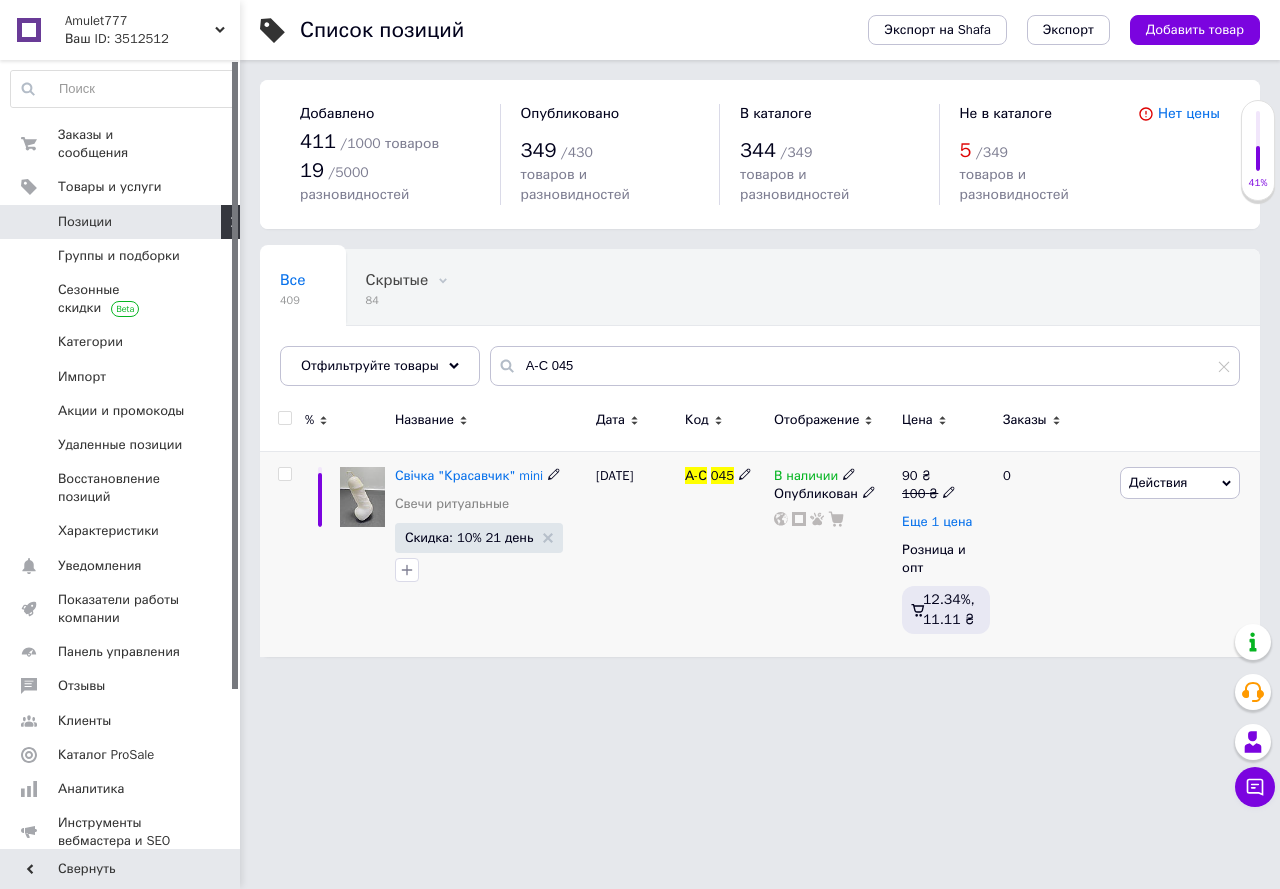 click on "Еще 1 цена" at bounding box center (937, 522) 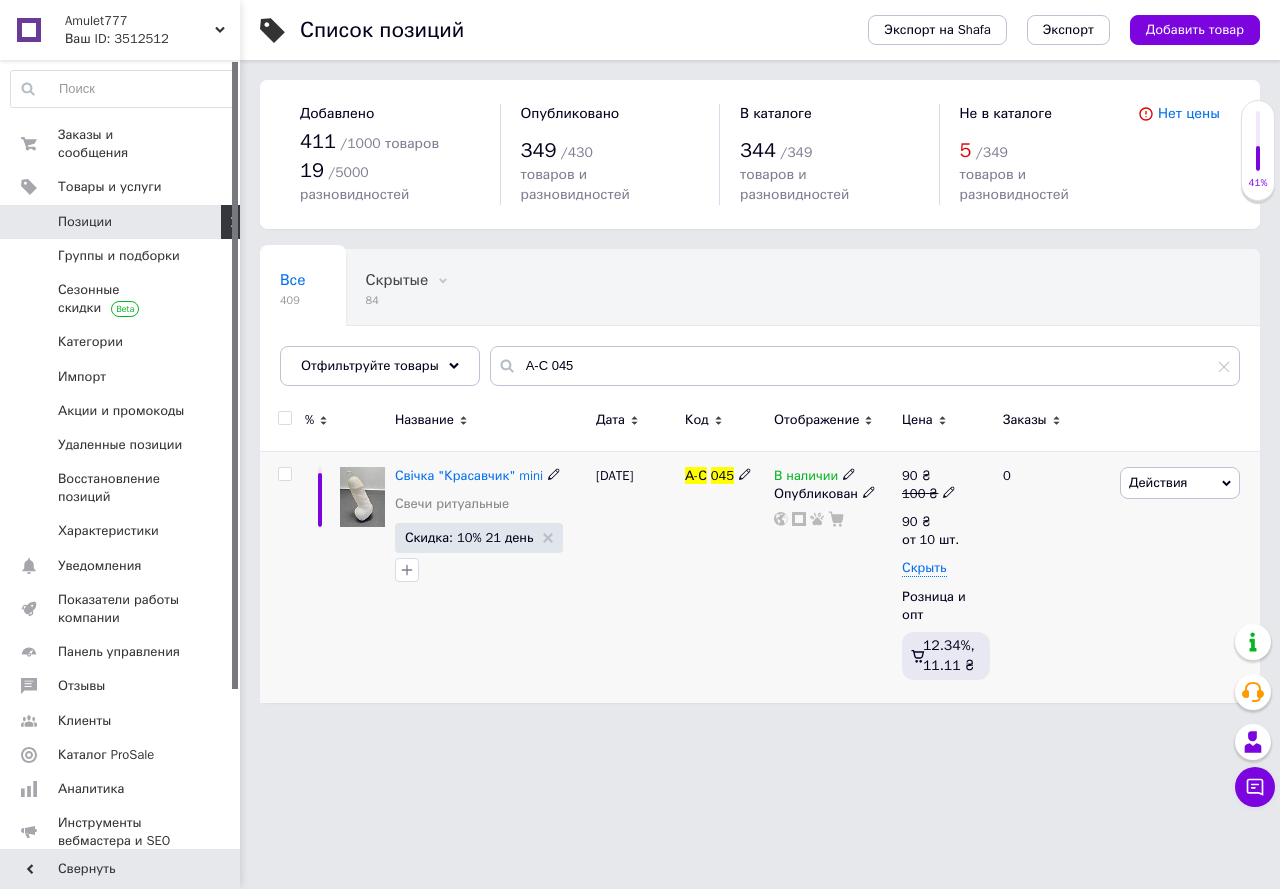 click 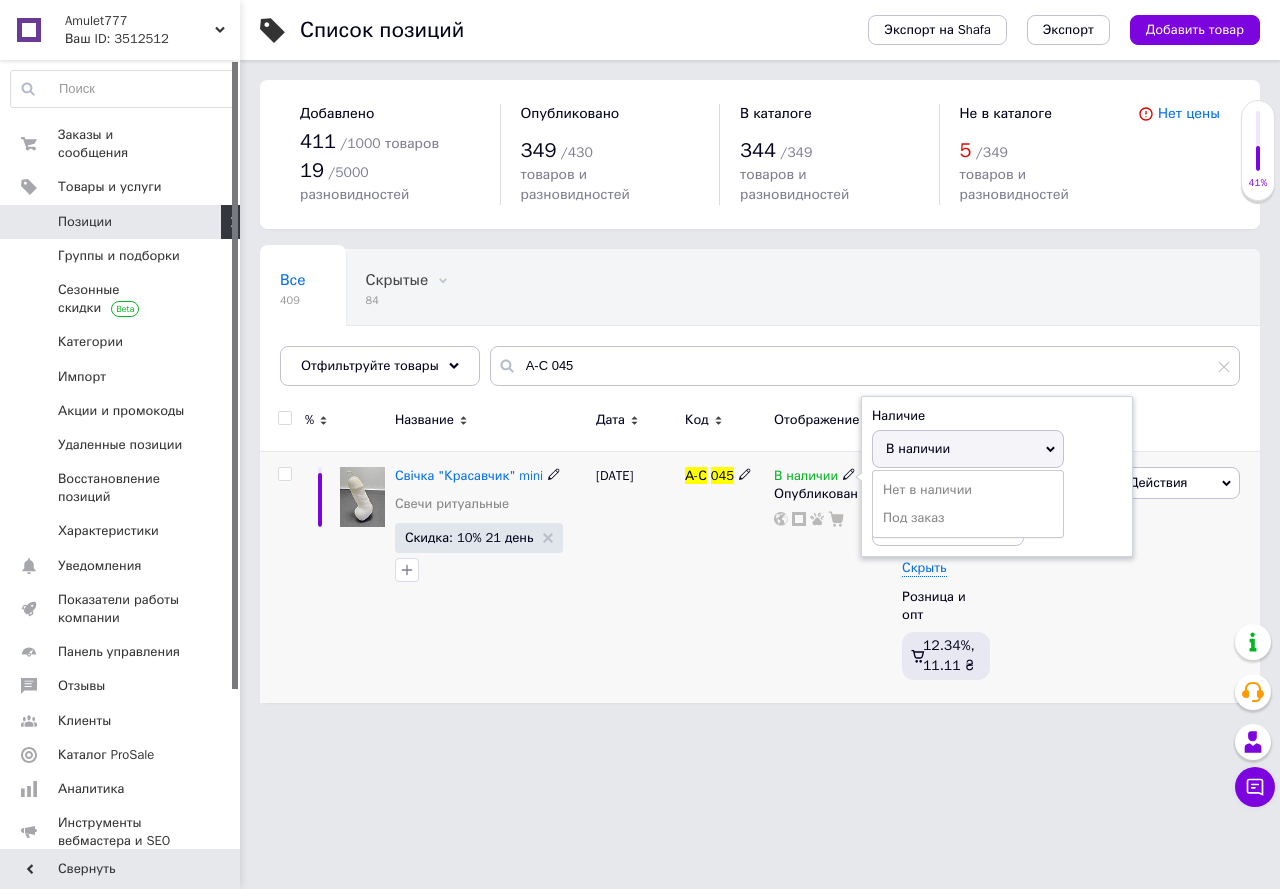 click on "Остатки" at bounding box center [997, 492] 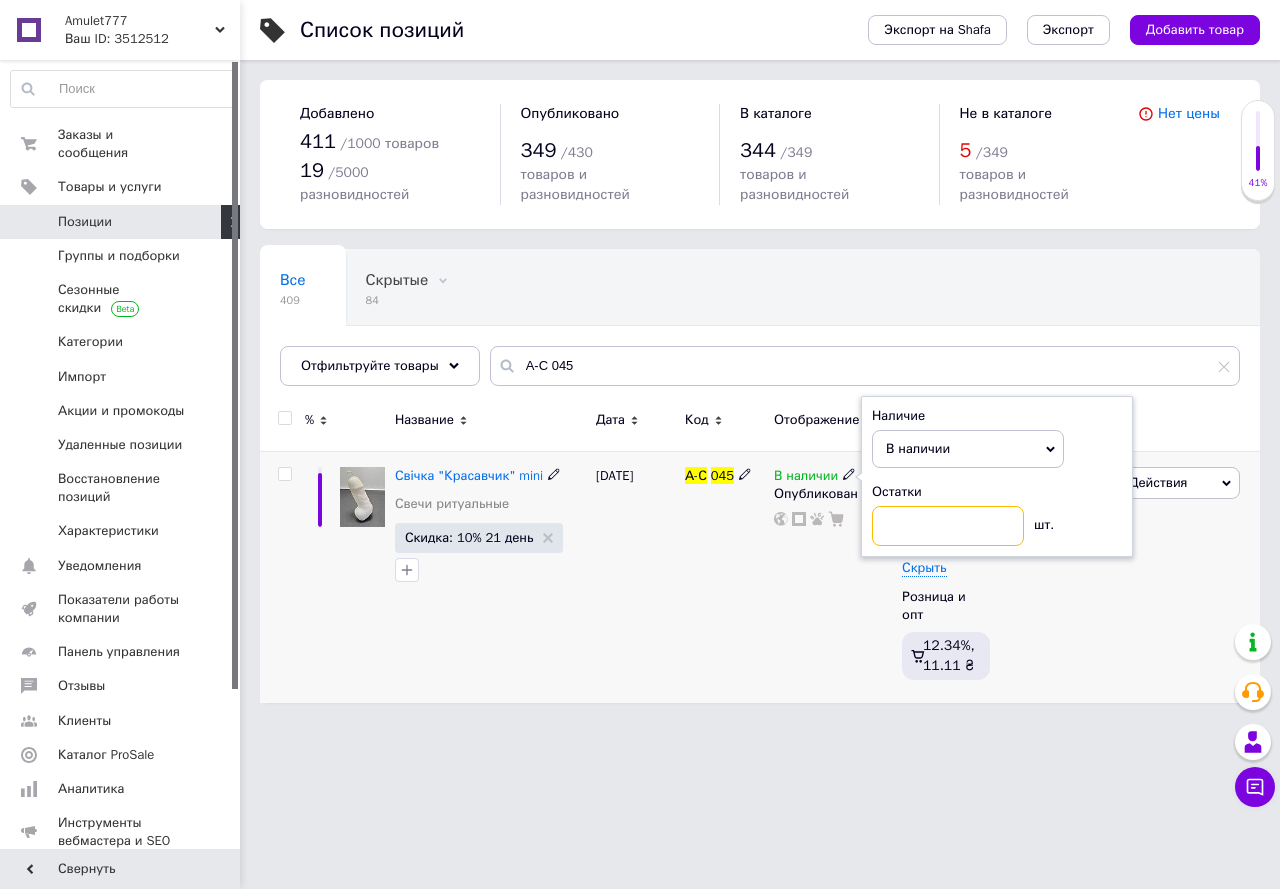 click at bounding box center (948, 526) 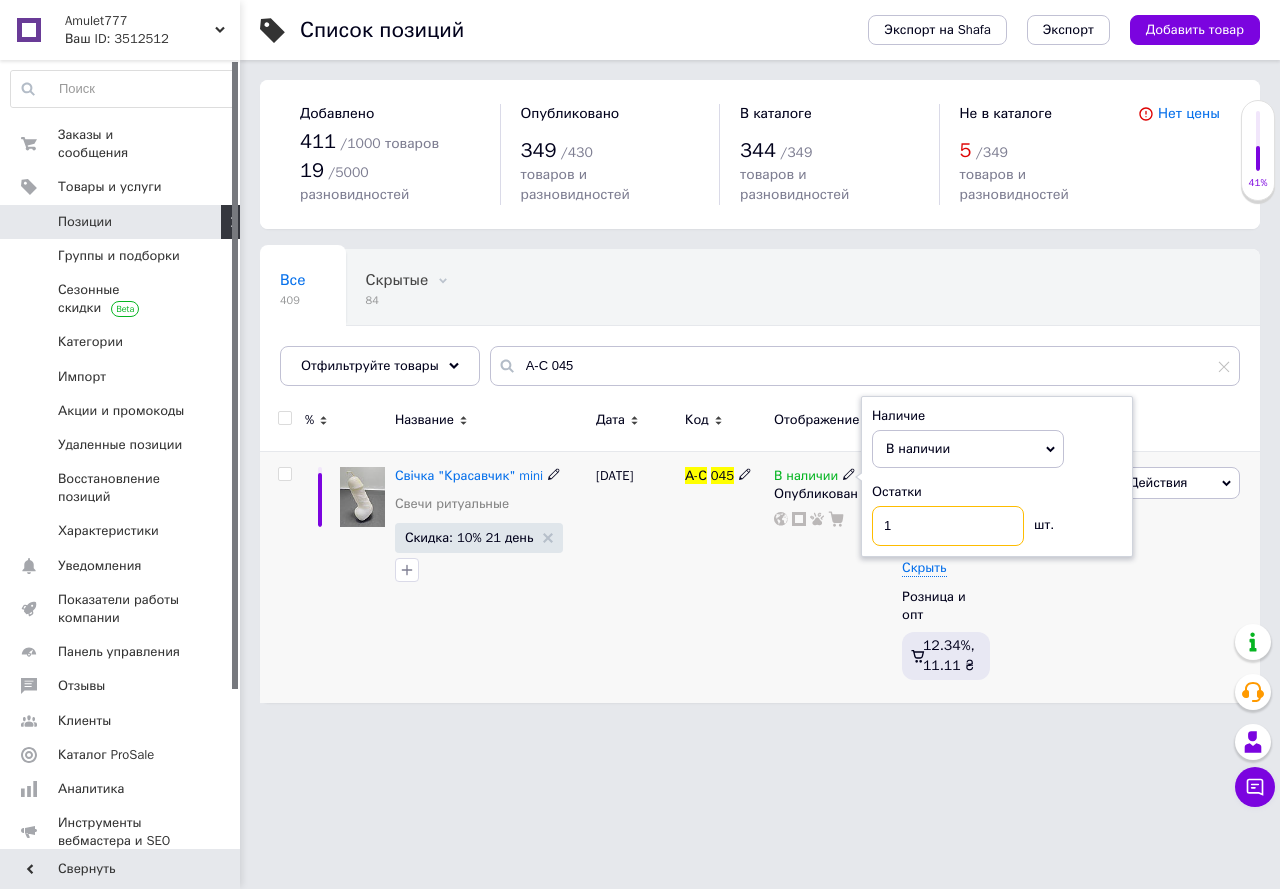 type on "10" 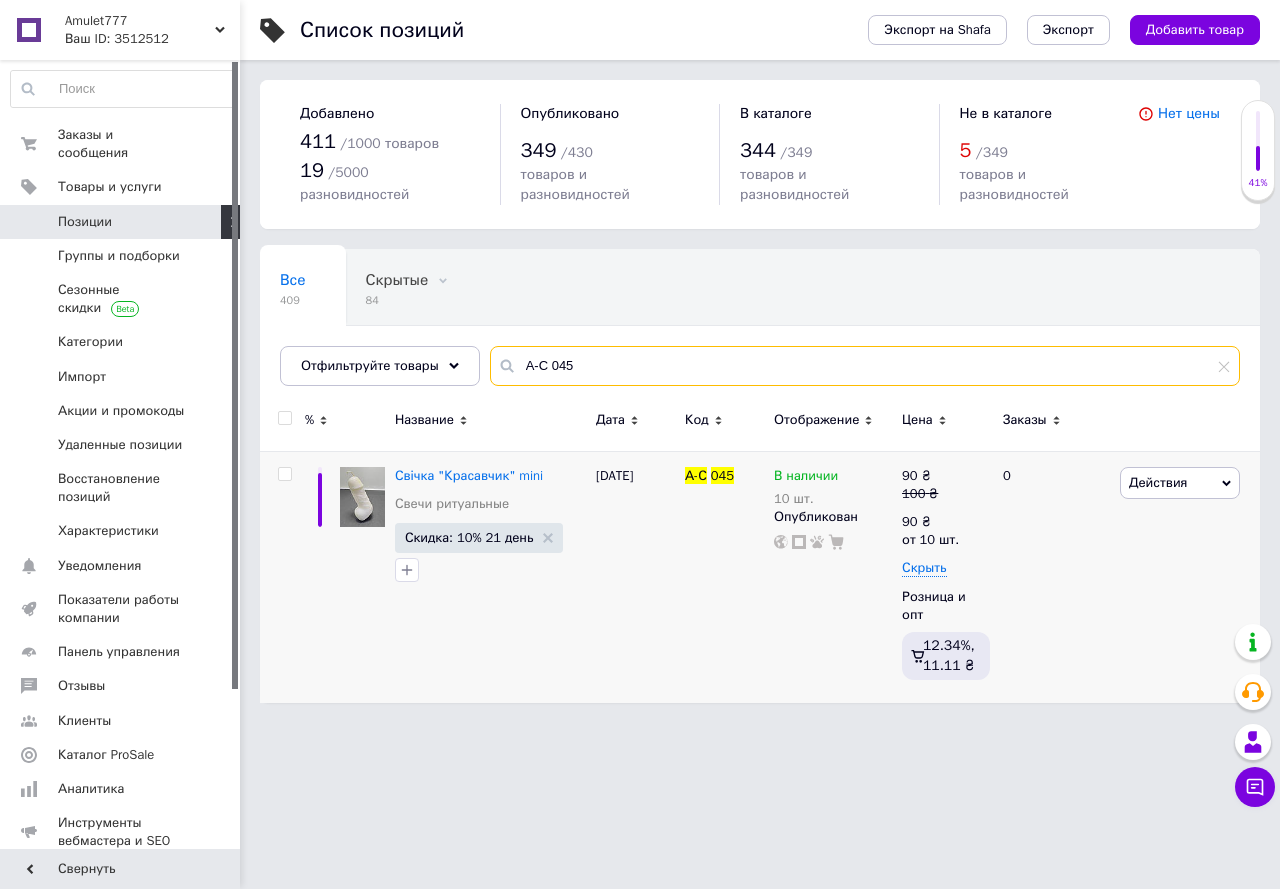 click on "А-С 045" at bounding box center [865, 366] 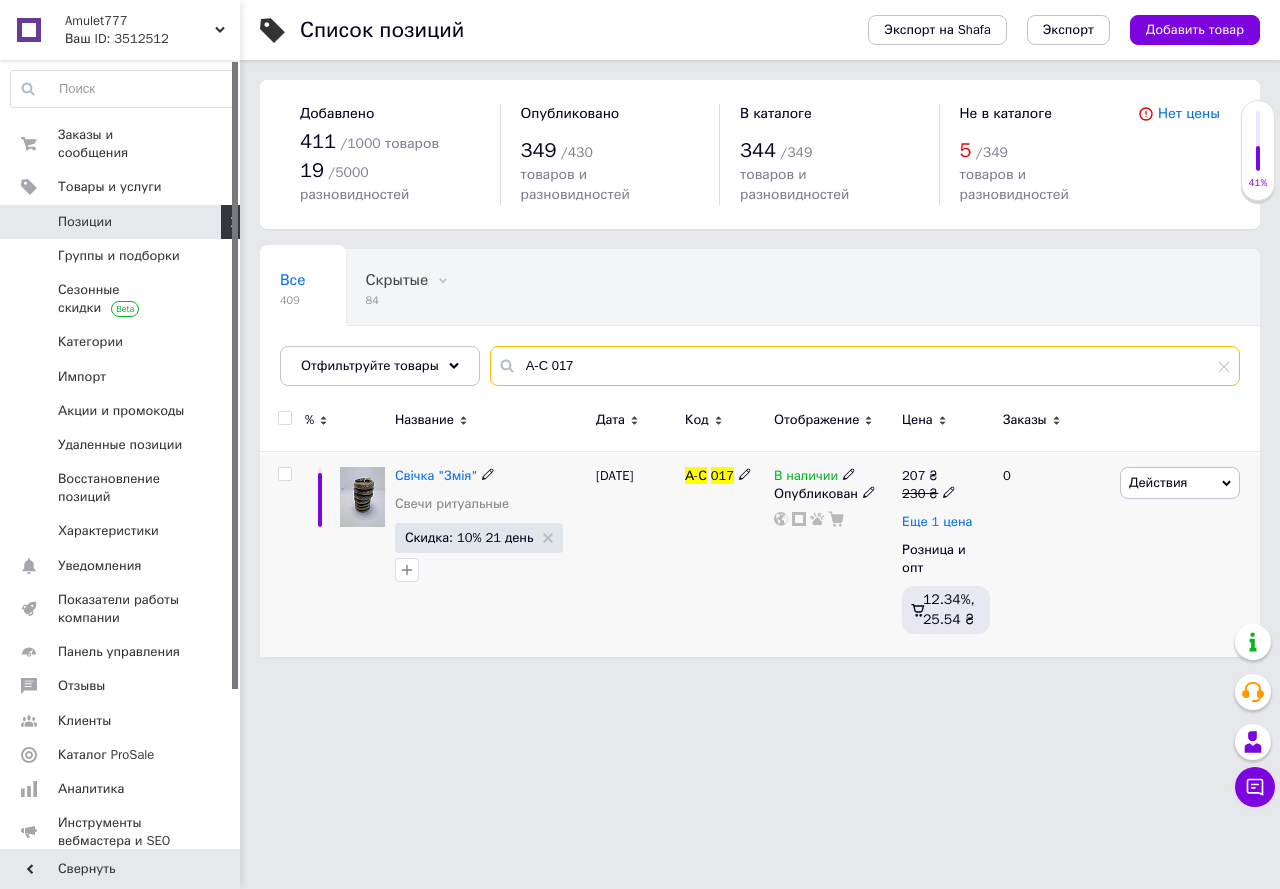 type on "А-С 017" 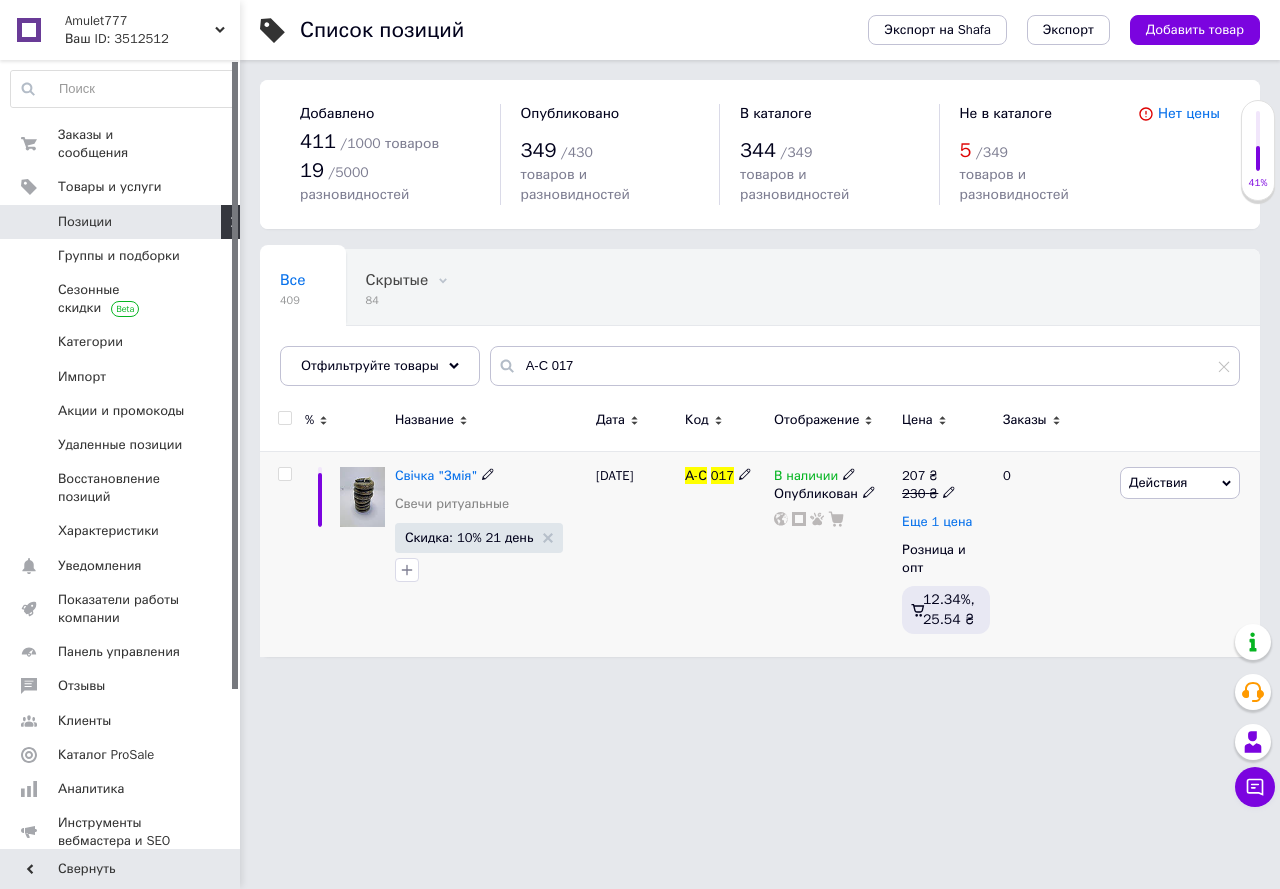 click on "Еще 1 цена" at bounding box center [937, 522] 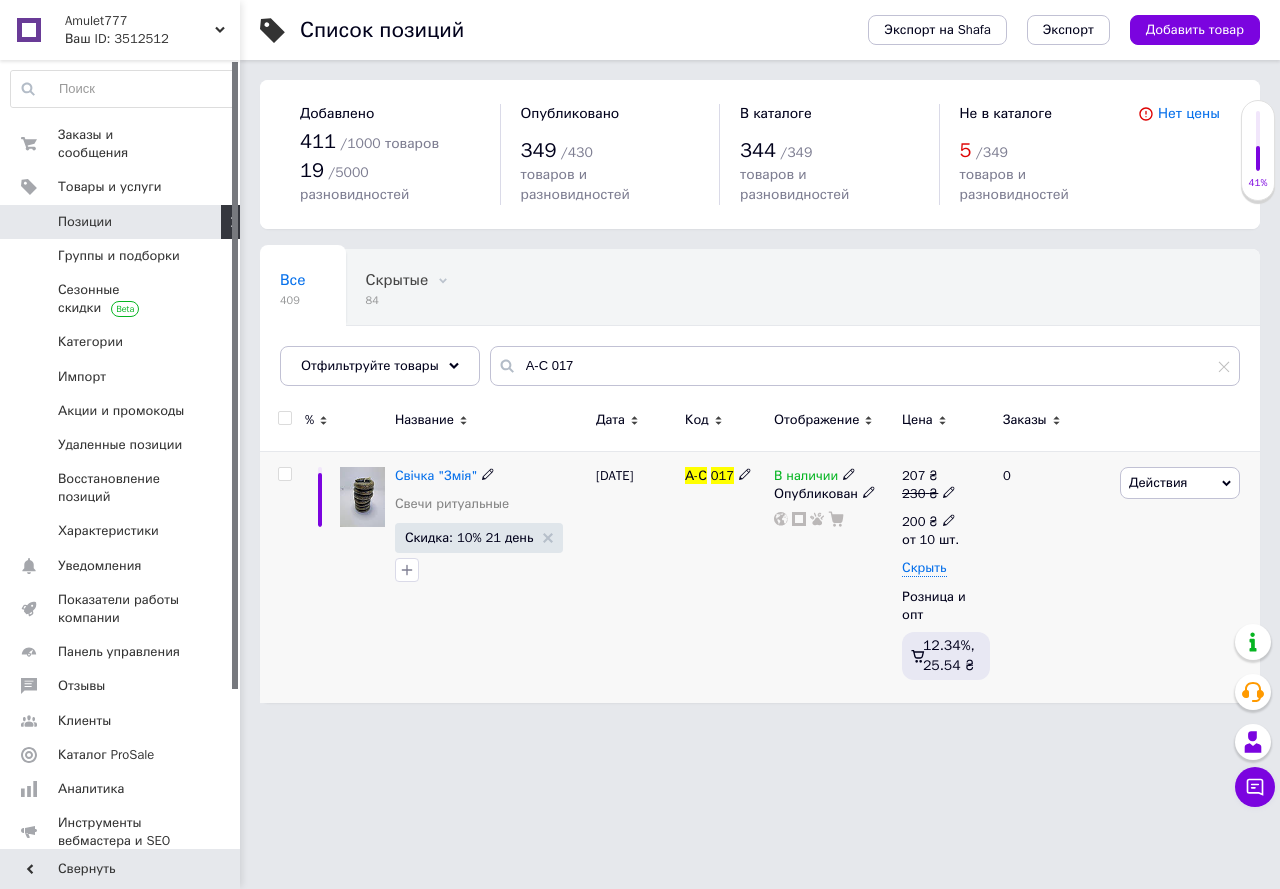 click 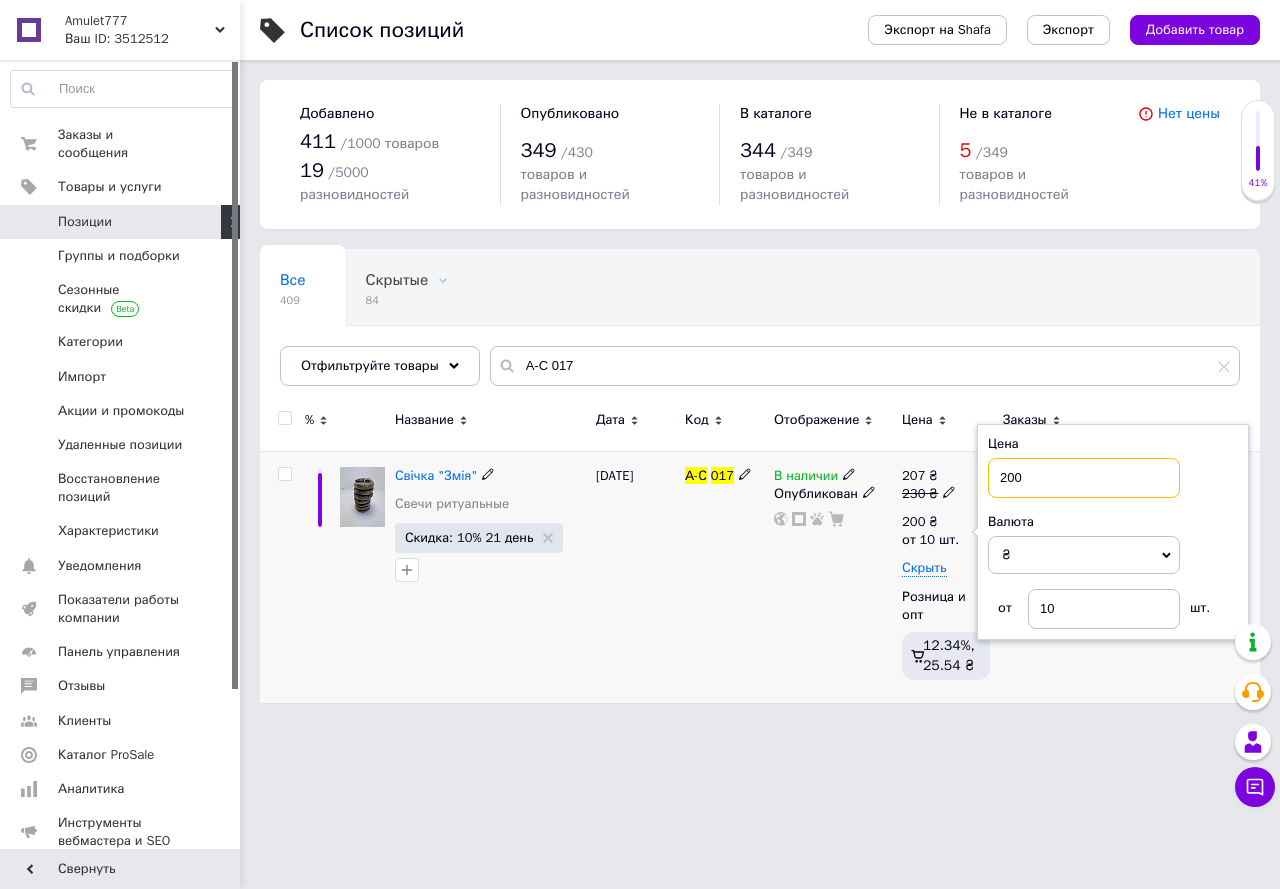 click on "200" at bounding box center [1084, 478] 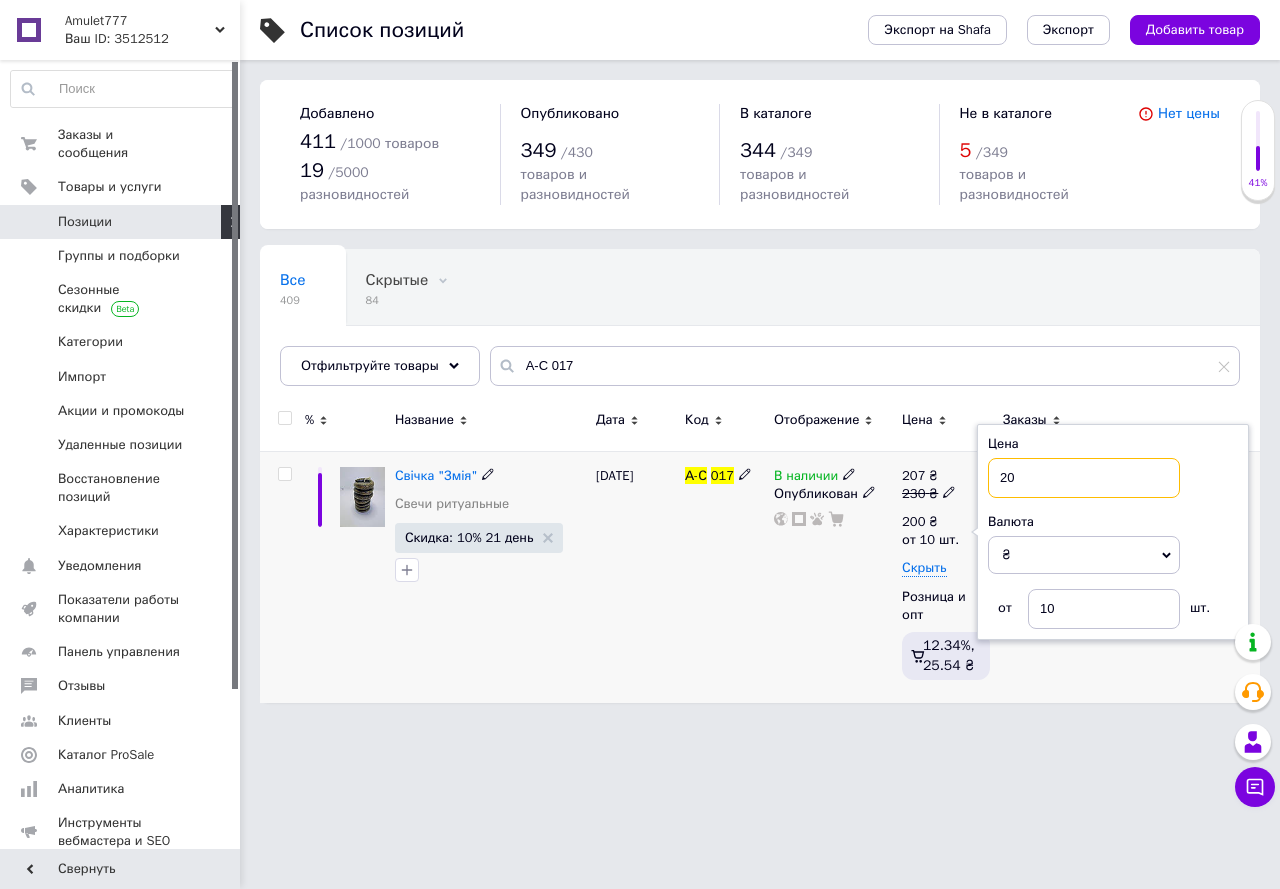 type on "2" 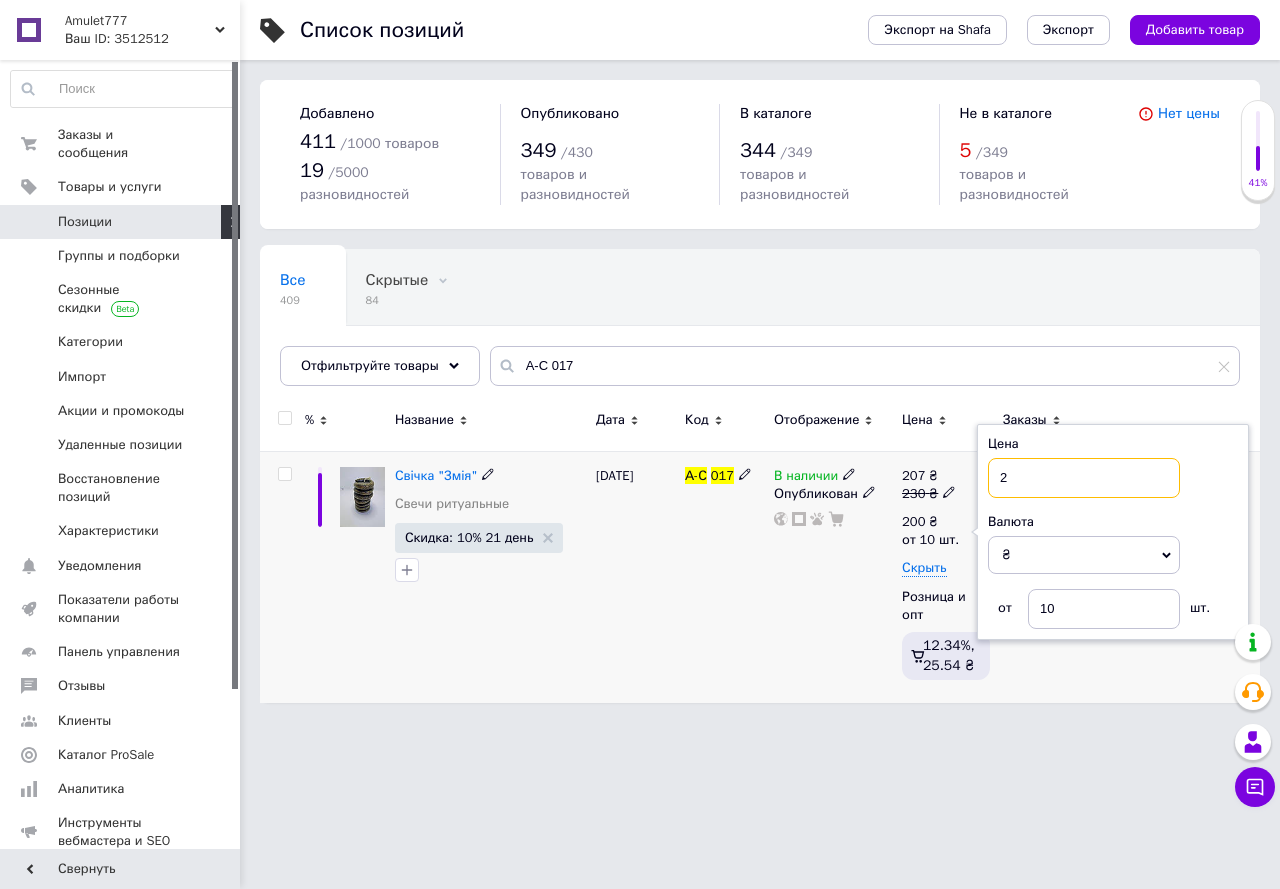 type 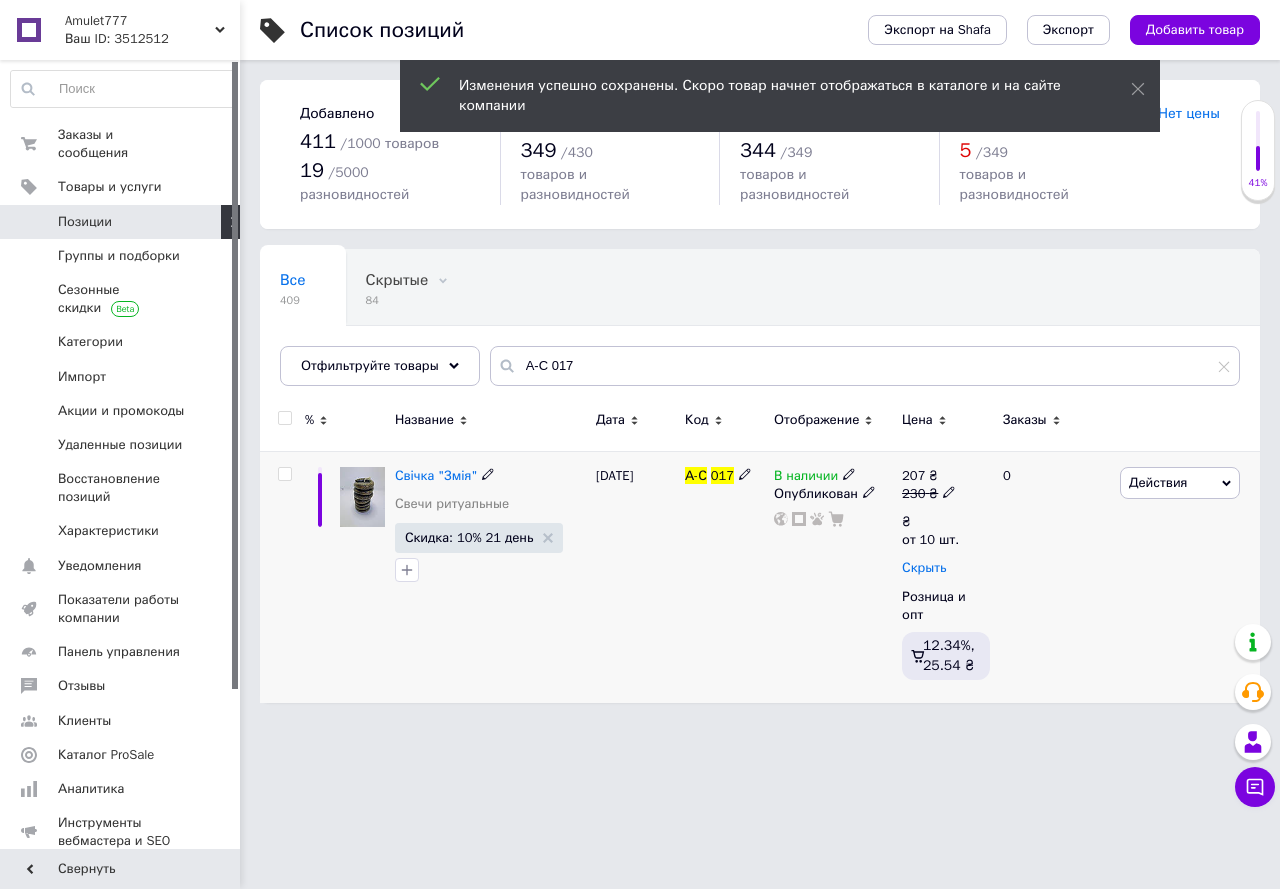 click on "Скрыть" at bounding box center (924, 568) 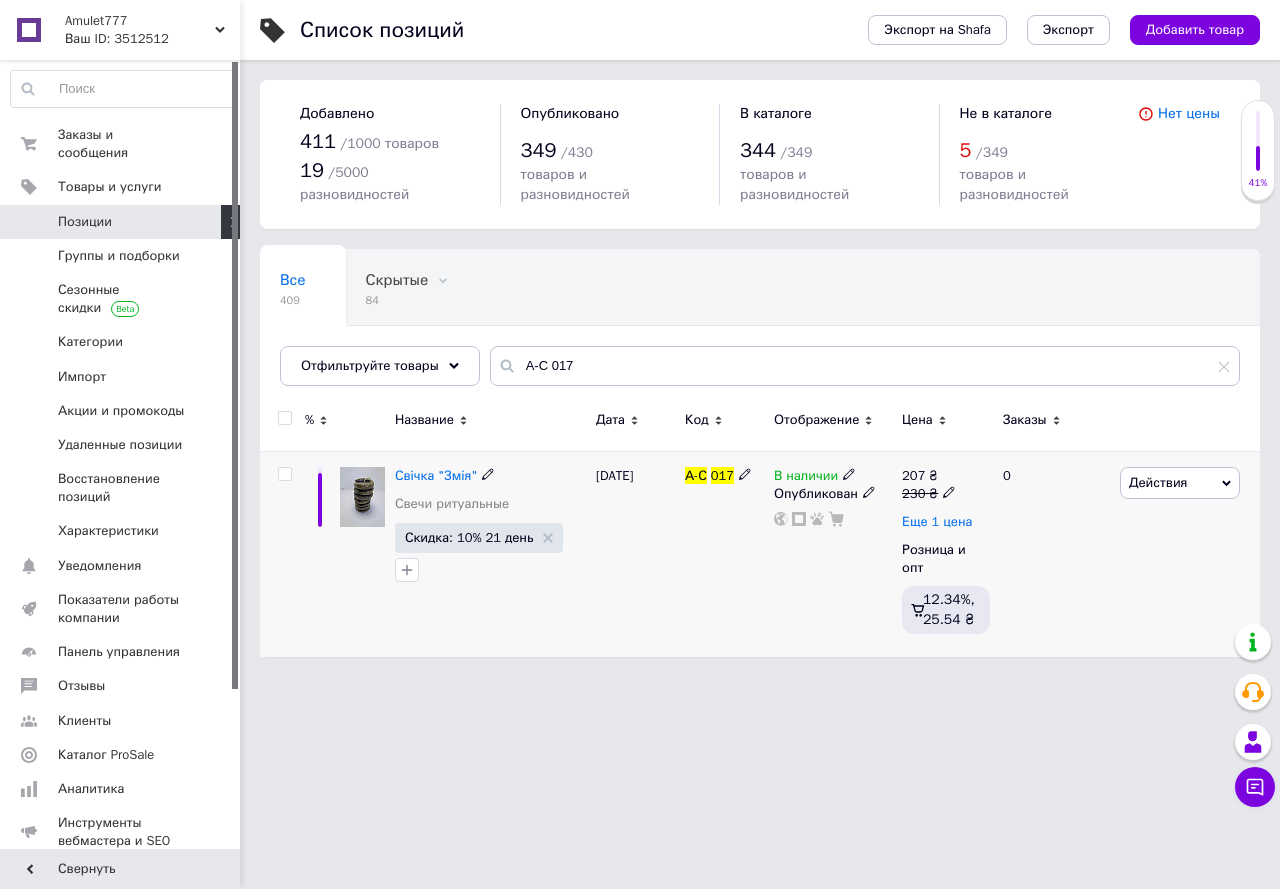 click on "Еще 1 цена" at bounding box center [937, 522] 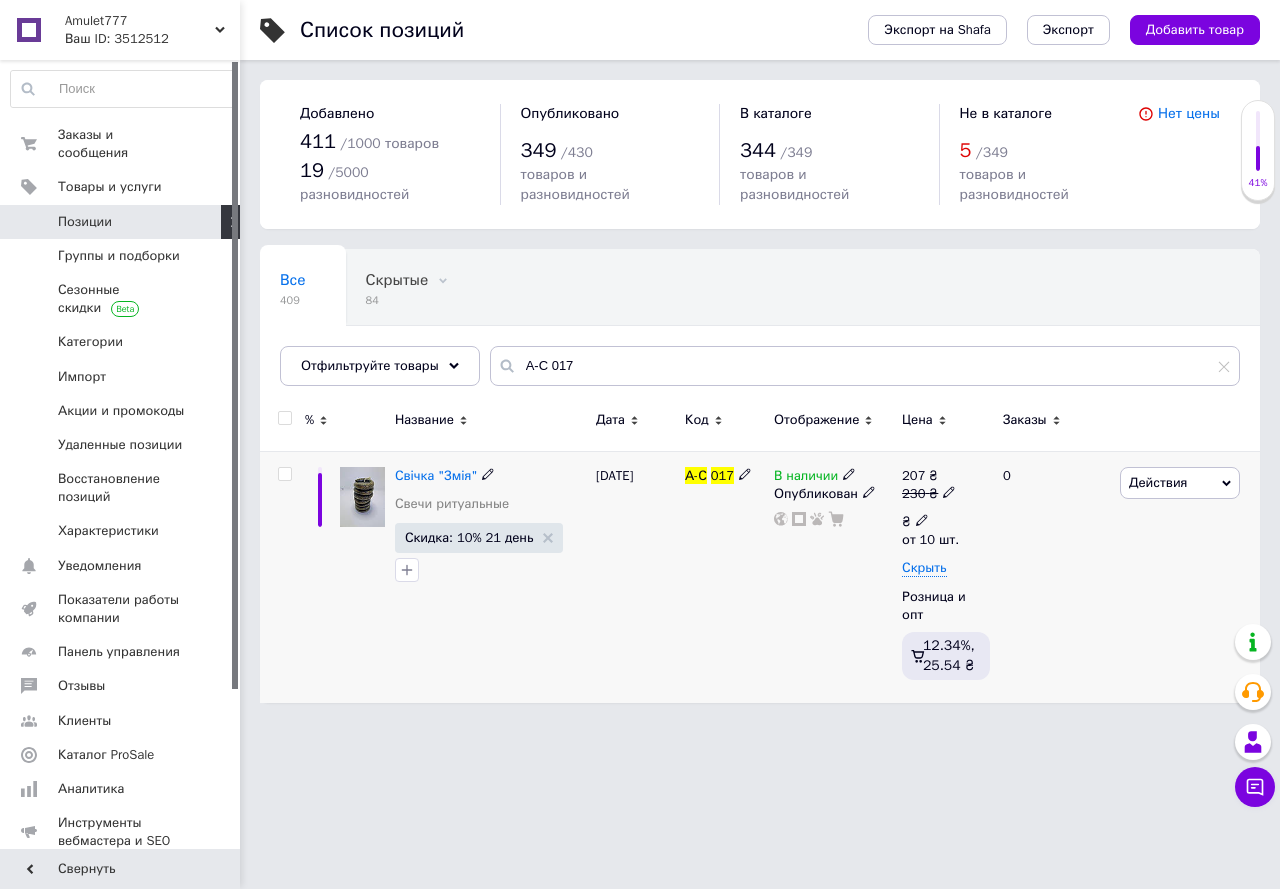 click 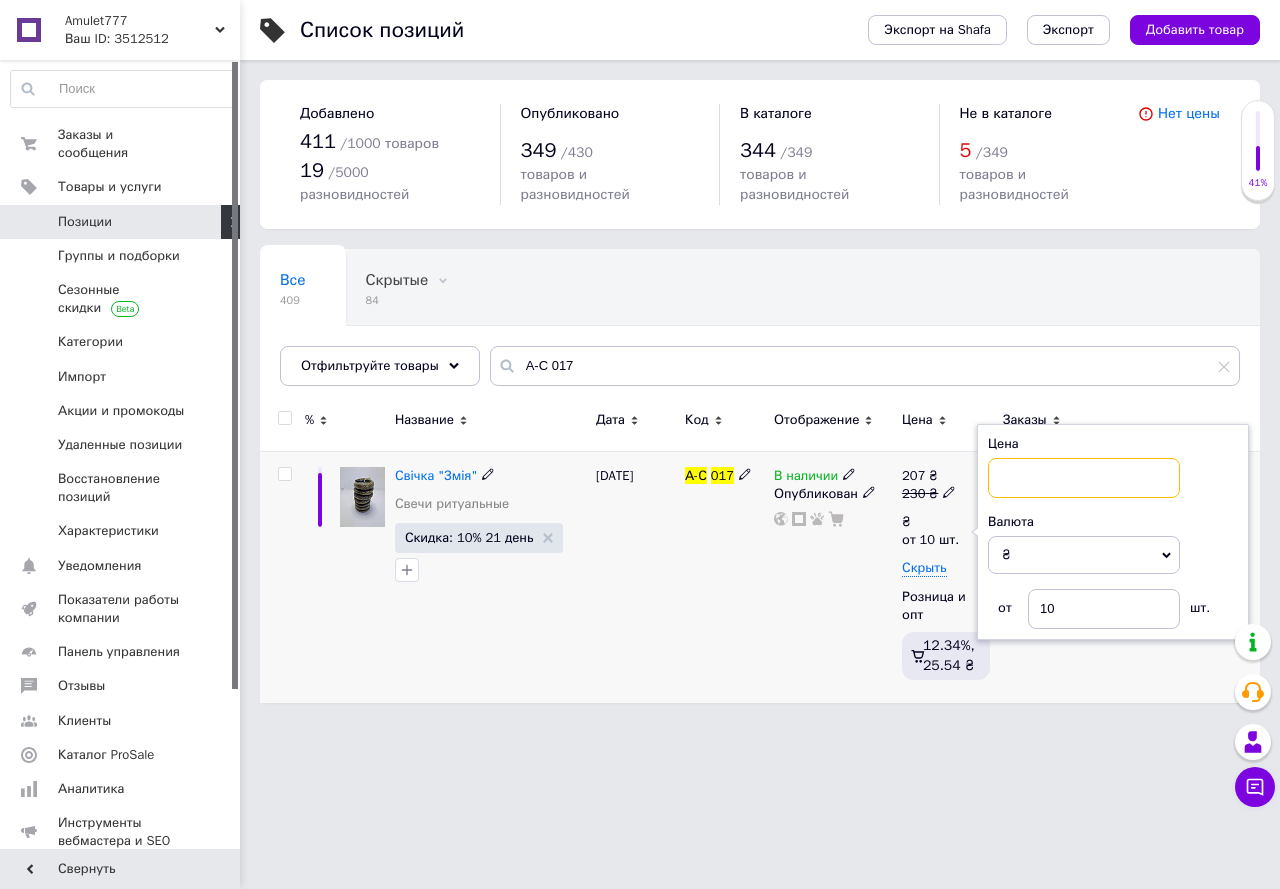 click at bounding box center (1084, 478) 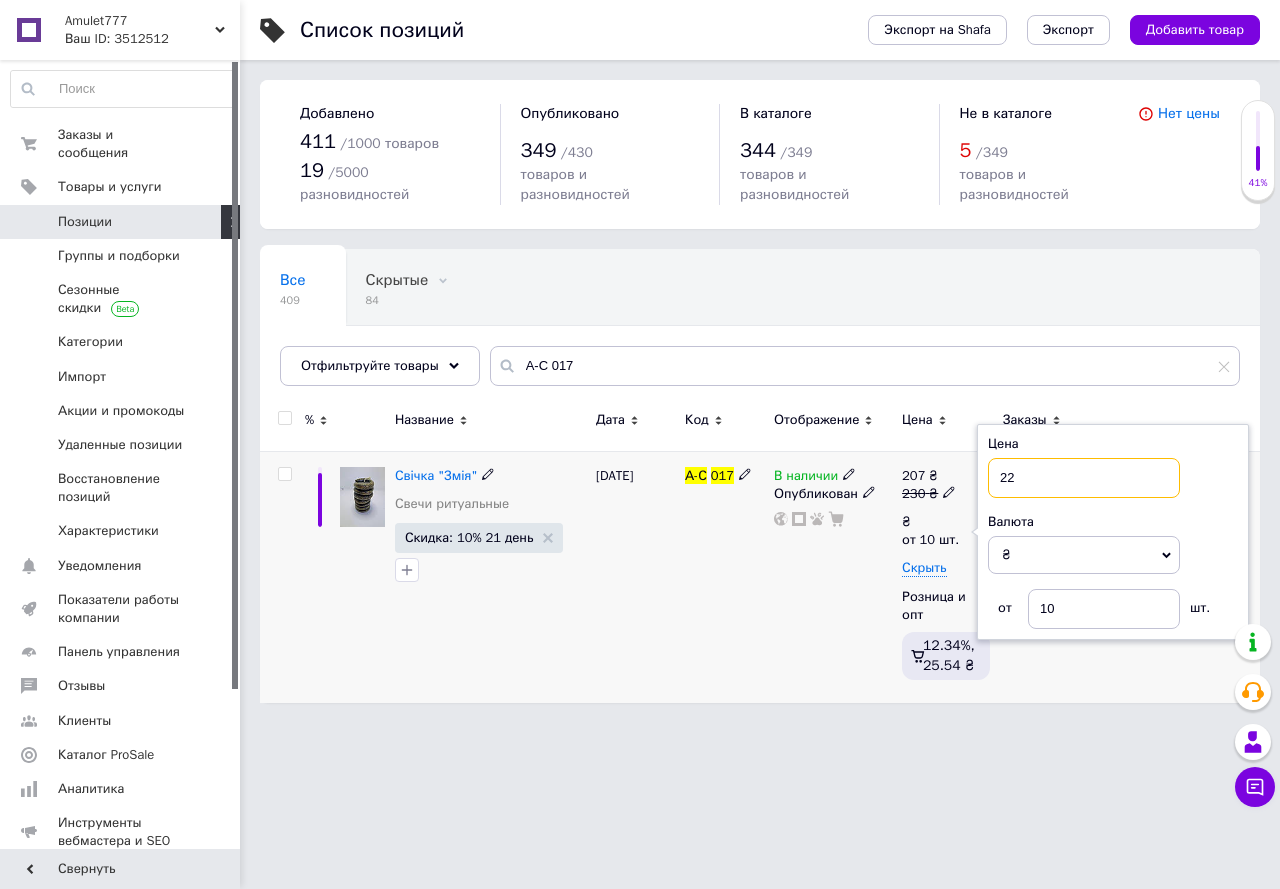 type on "220" 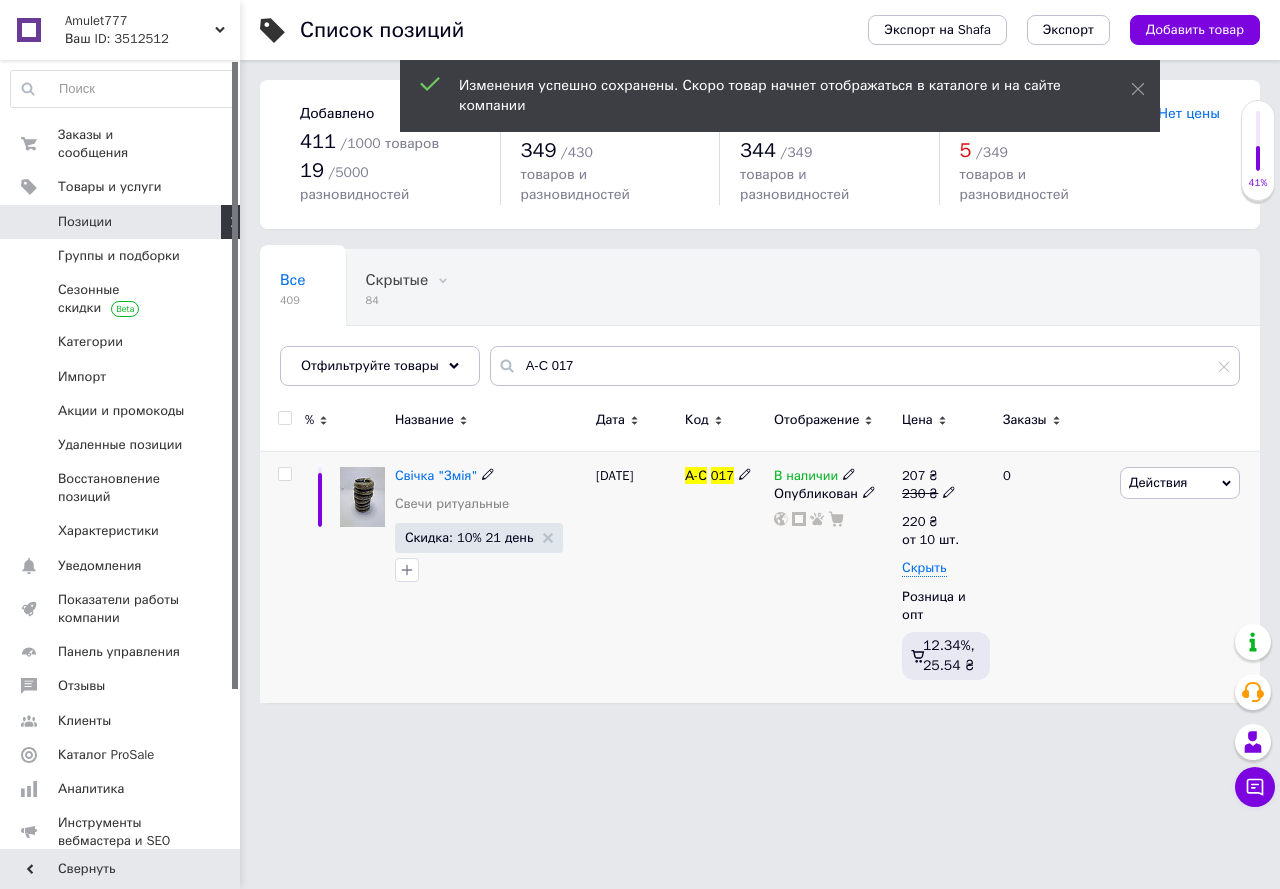 click 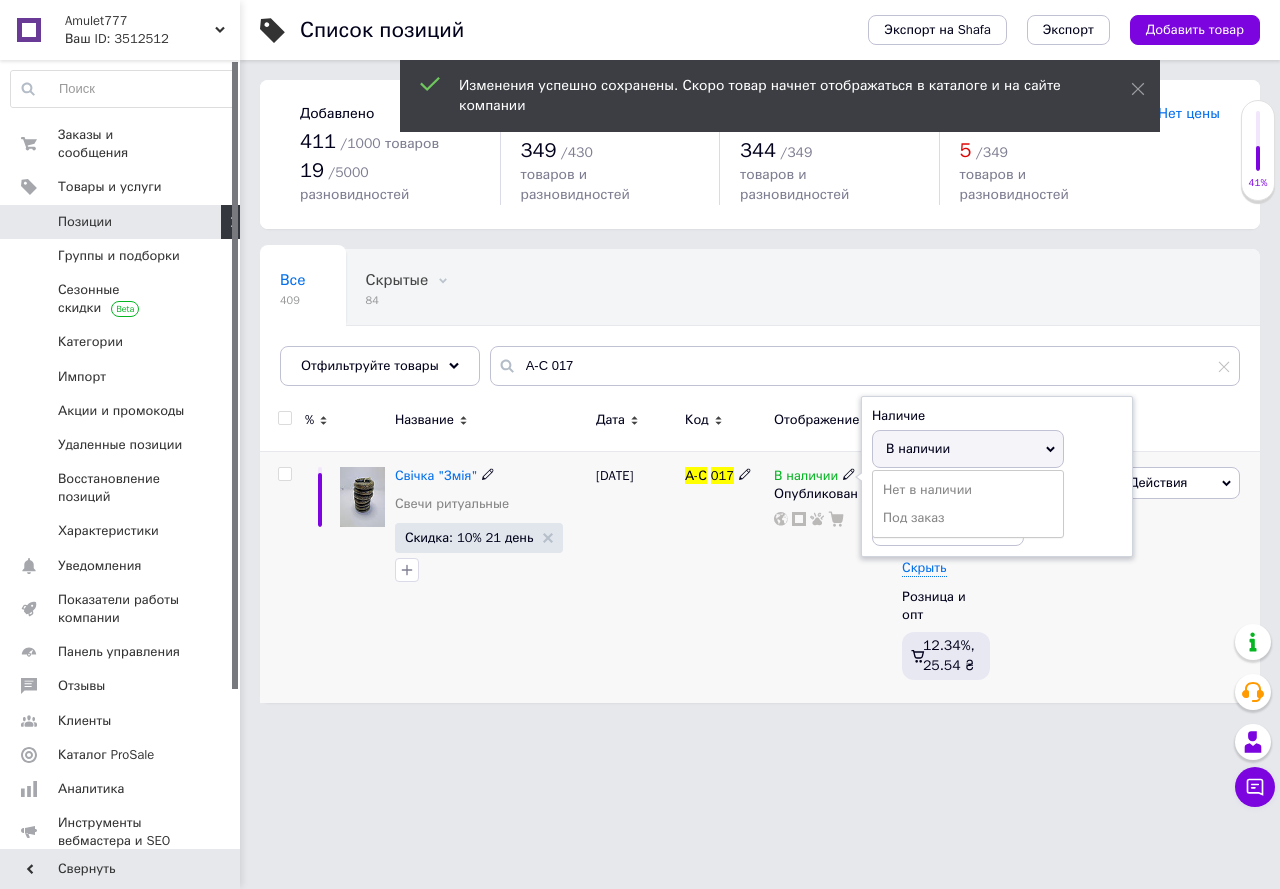 click on "Наличие В наличии Нет в наличии Под заказ Остатки шт." at bounding box center (997, 477) 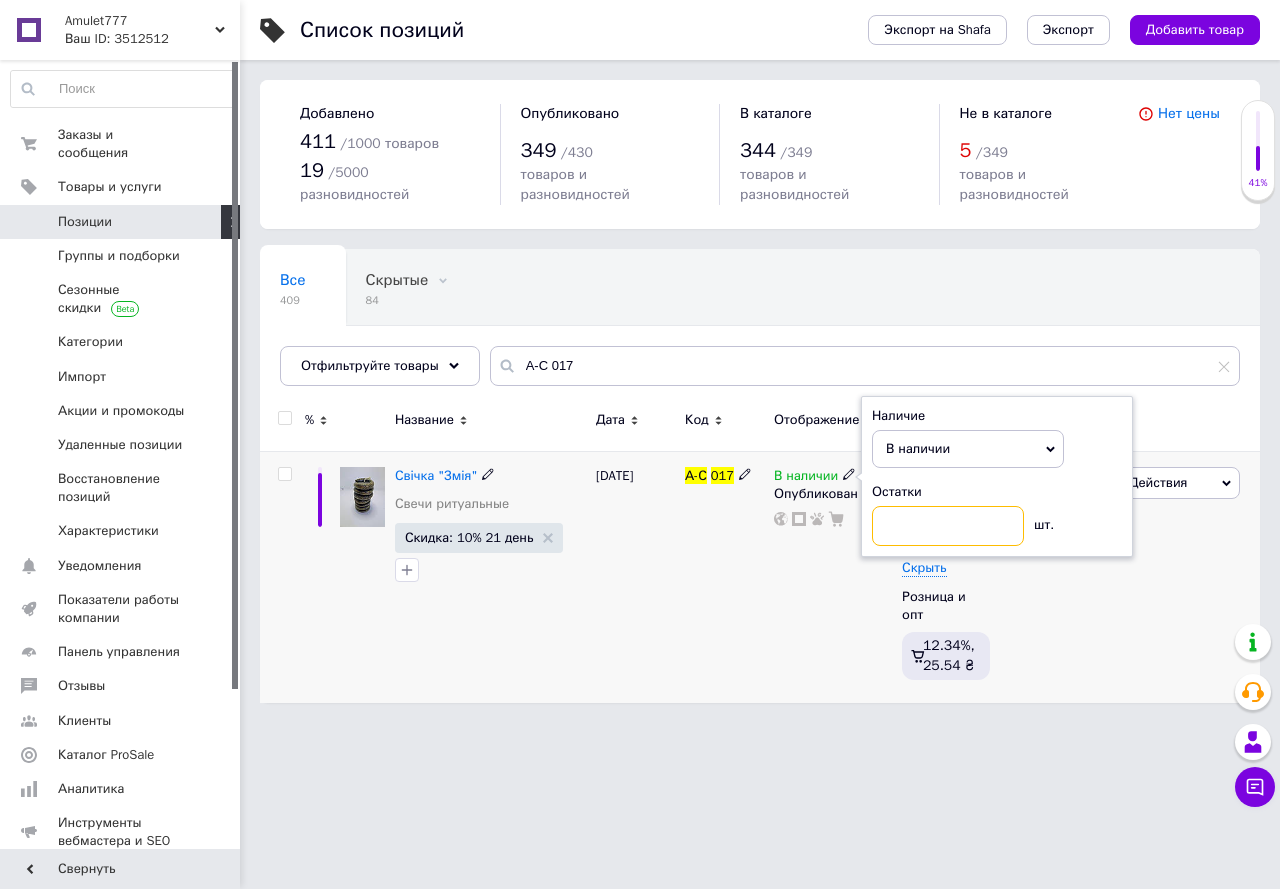 click at bounding box center [948, 526] 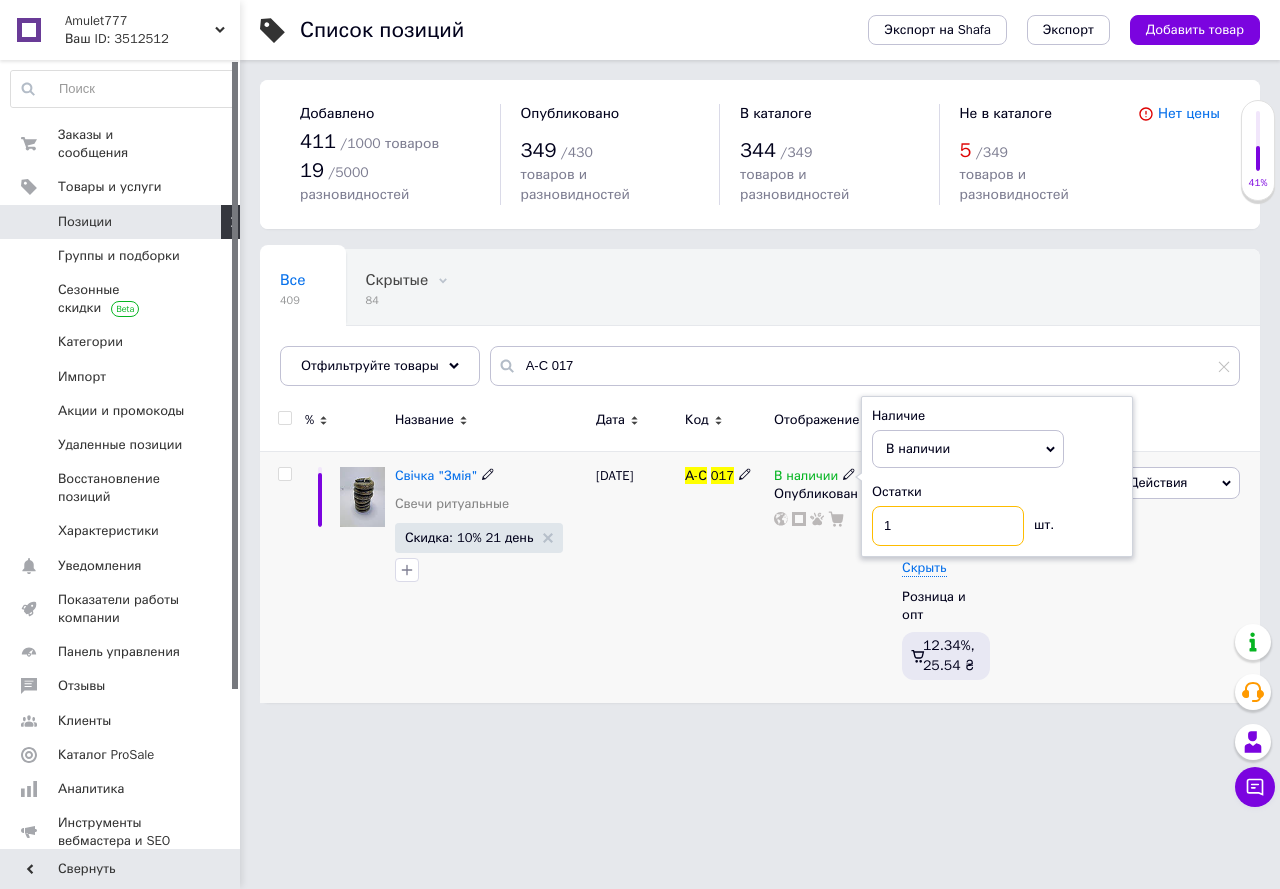 type on "10" 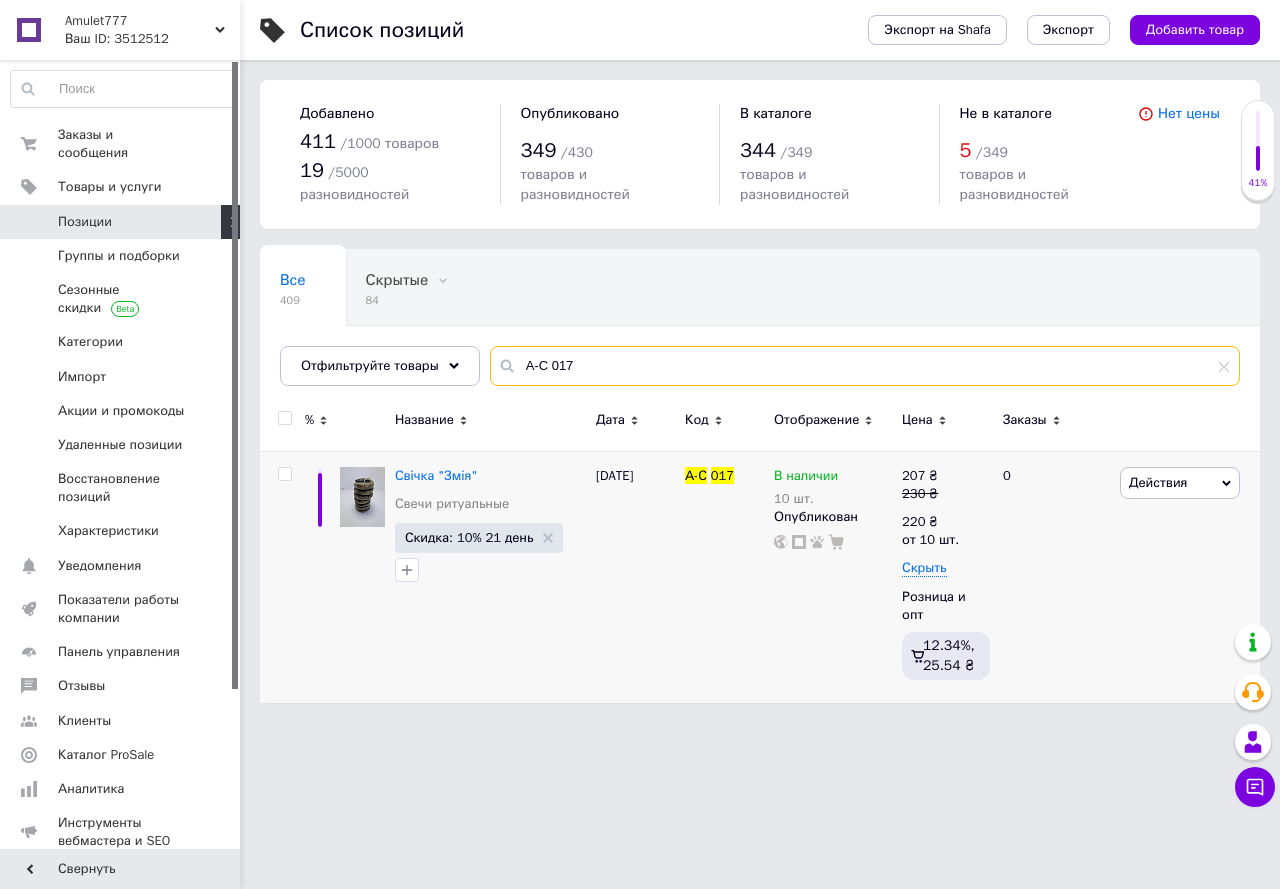 click on "А-С 017" at bounding box center [865, 366] 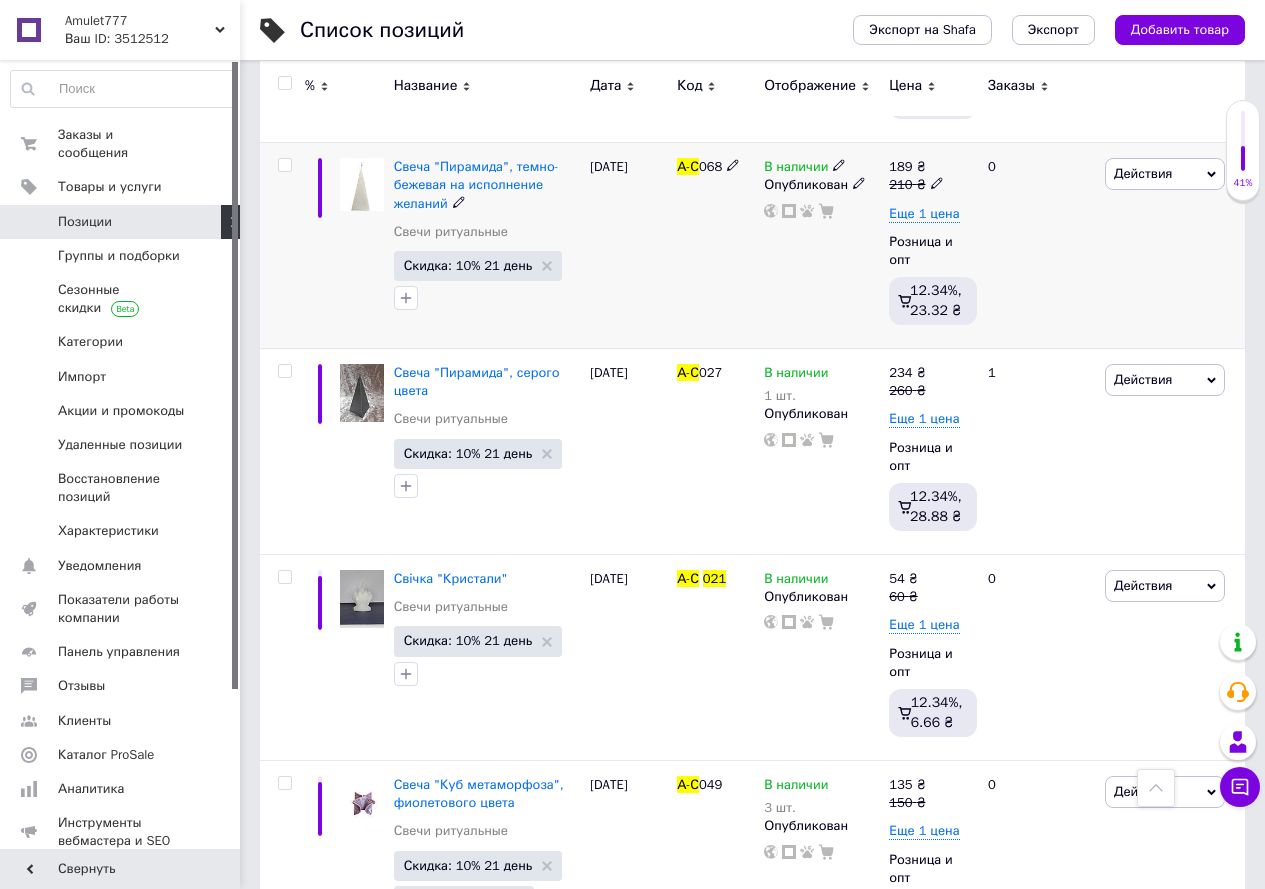scroll, scrollTop: 7300, scrollLeft: 0, axis: vertical 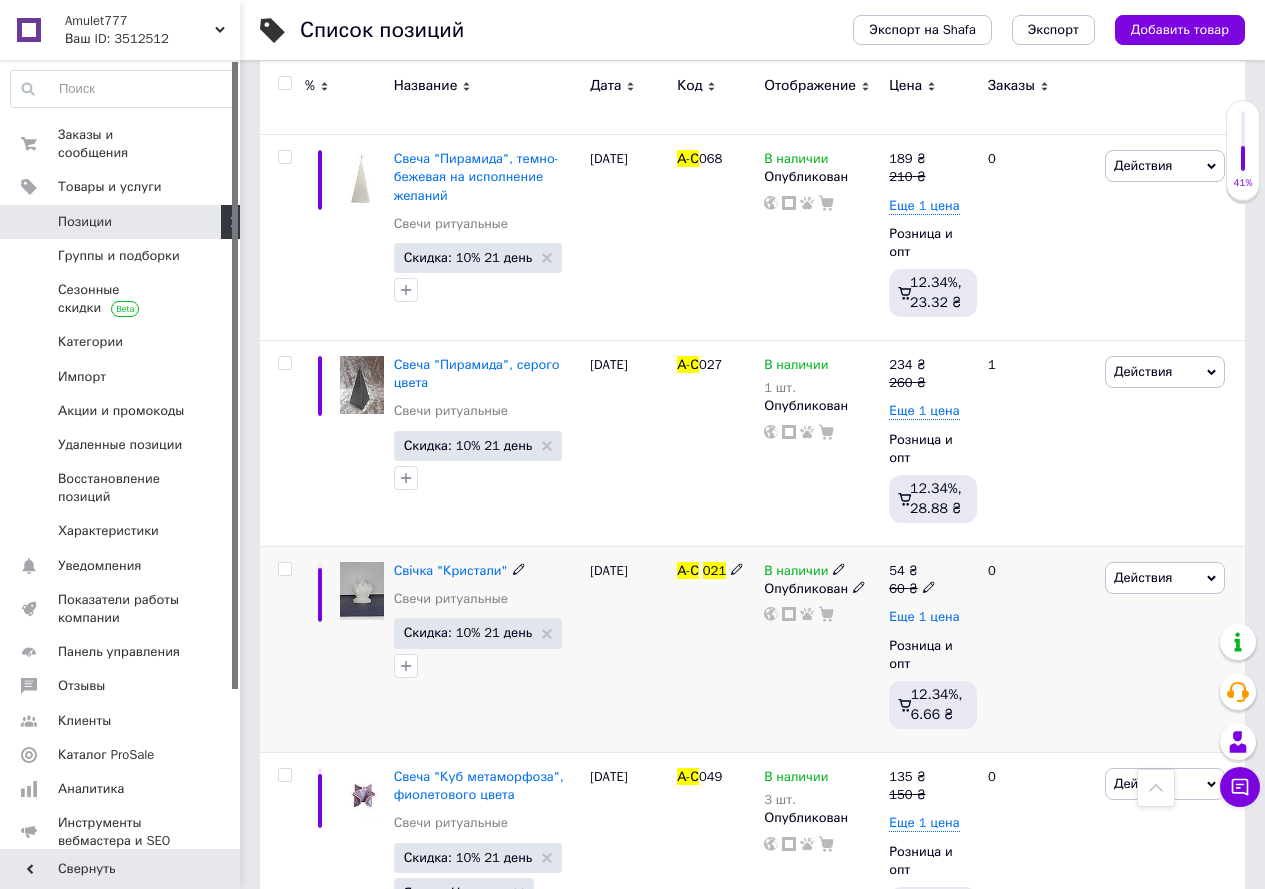 type on "А-С 021" 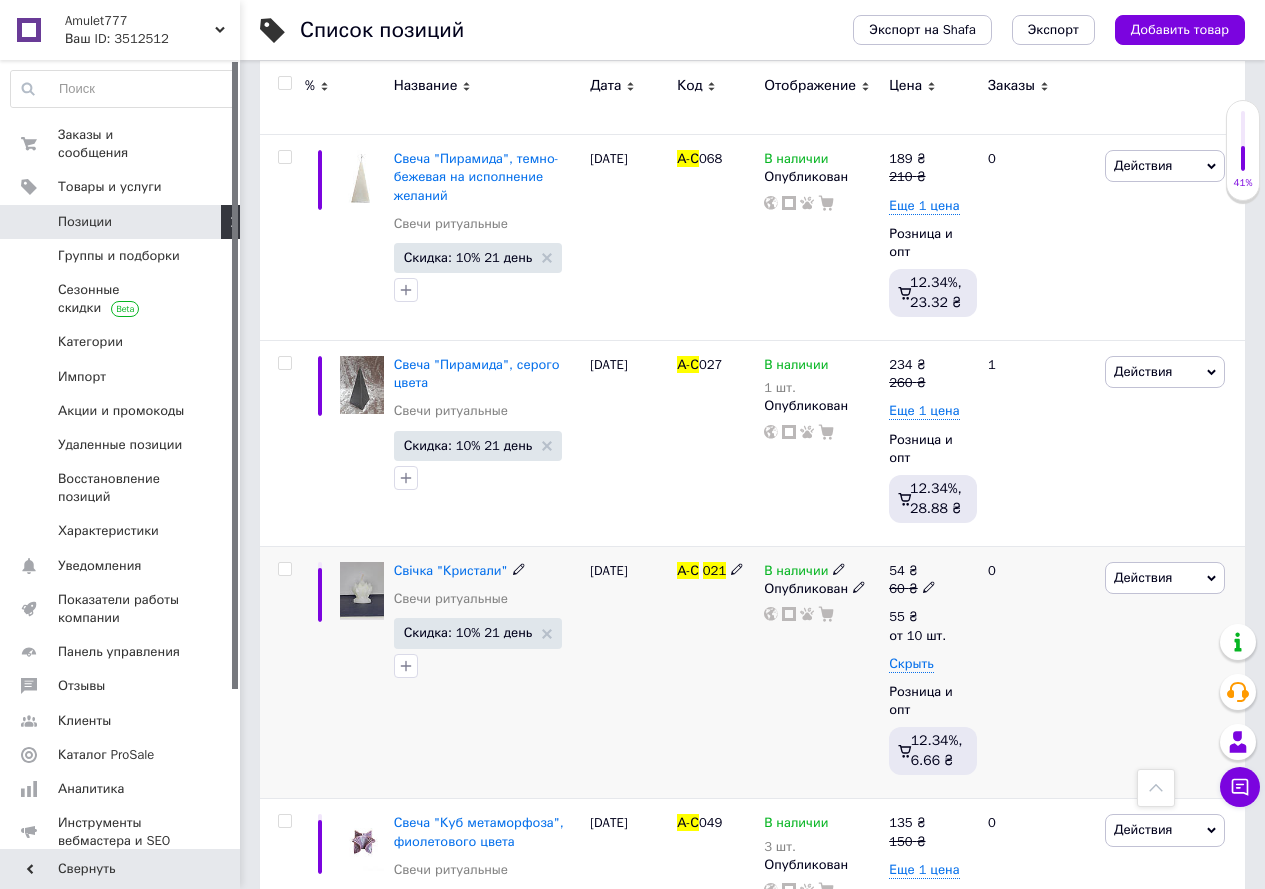 click at bounding box center [929, 587] 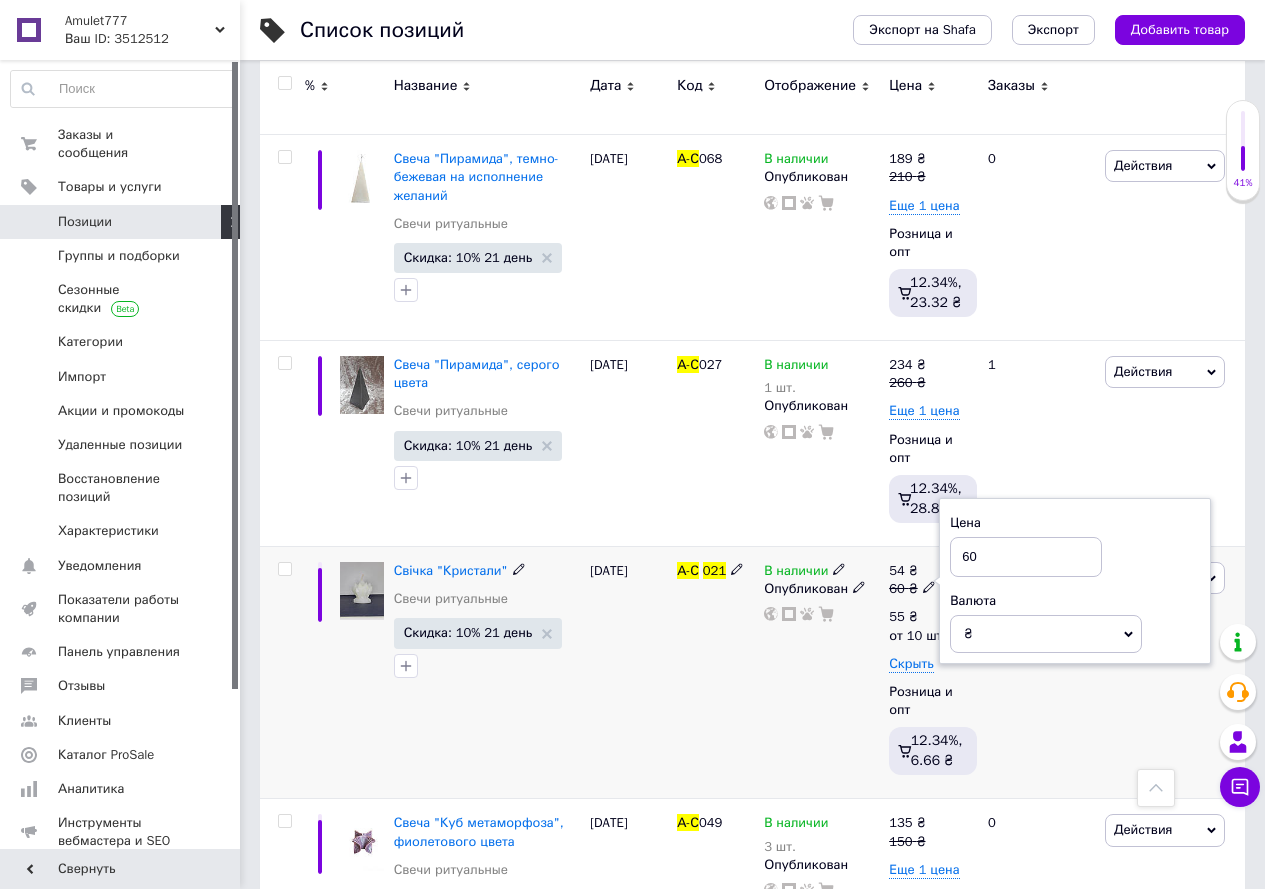 drag, startPoint x: 995, startPoint y: 528, endPoint x: 940, endPoint y: 530, distance: 55.03635 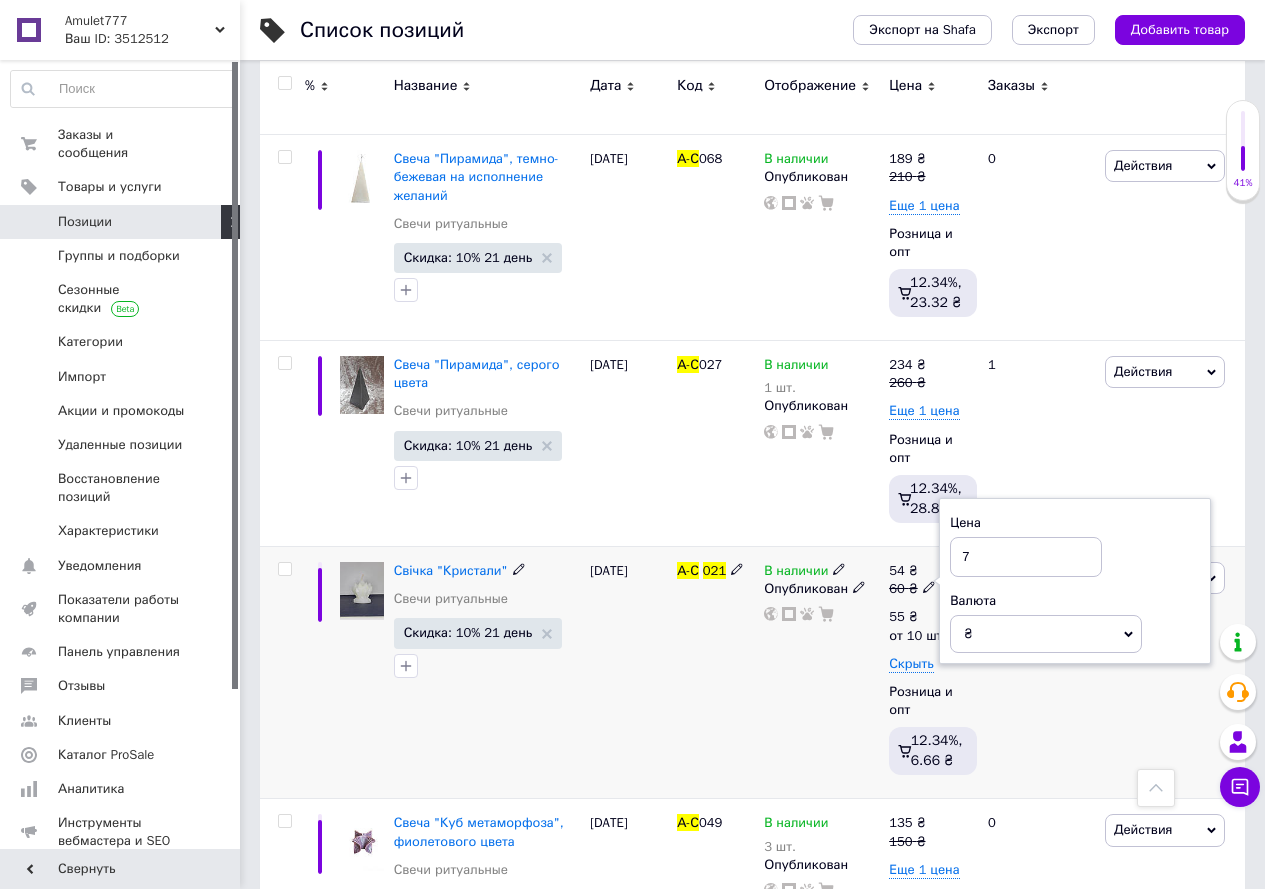 type on "70" 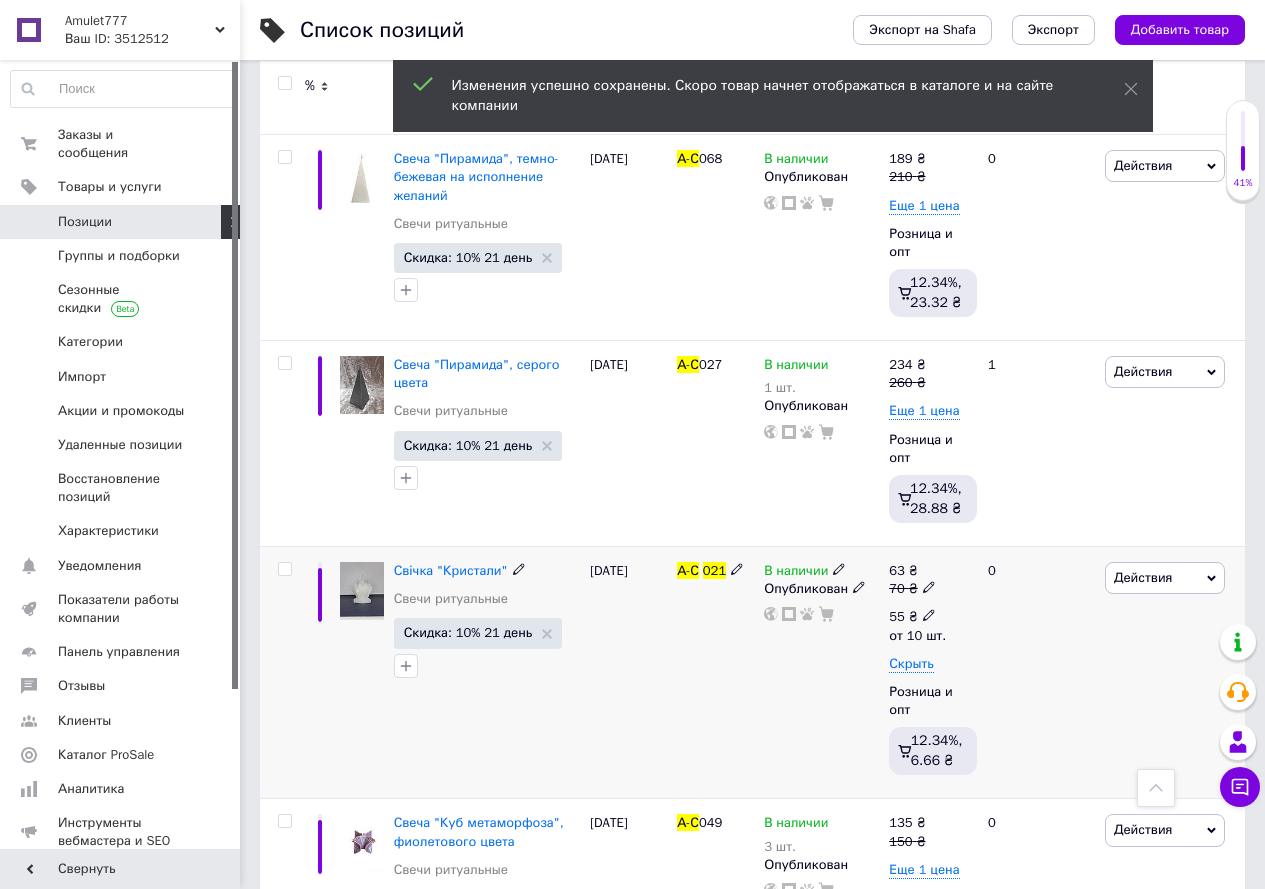 click 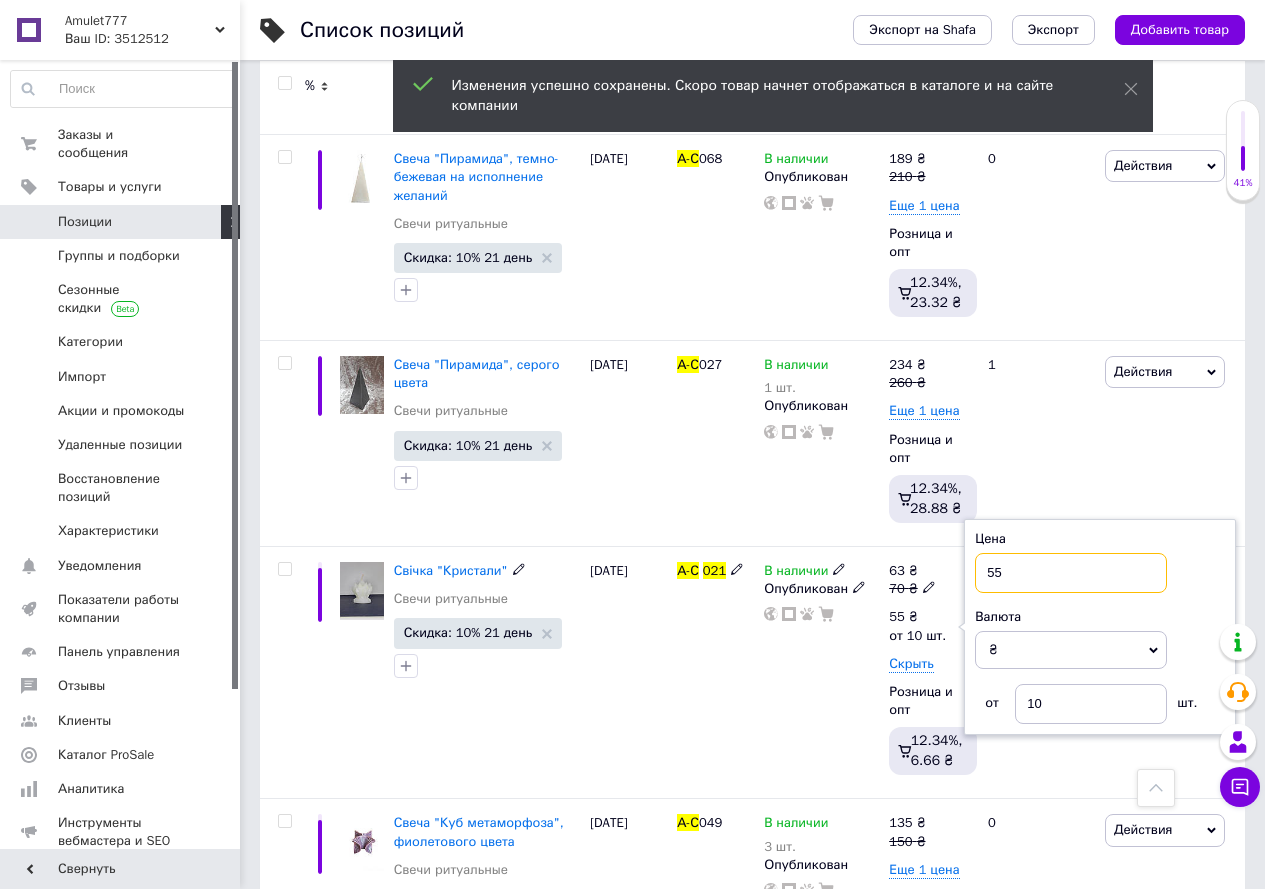 drag, startPoint x: 1012, startPoint y: 554, endPoint x: 957, endPoint y: 547, distance: 55.443665 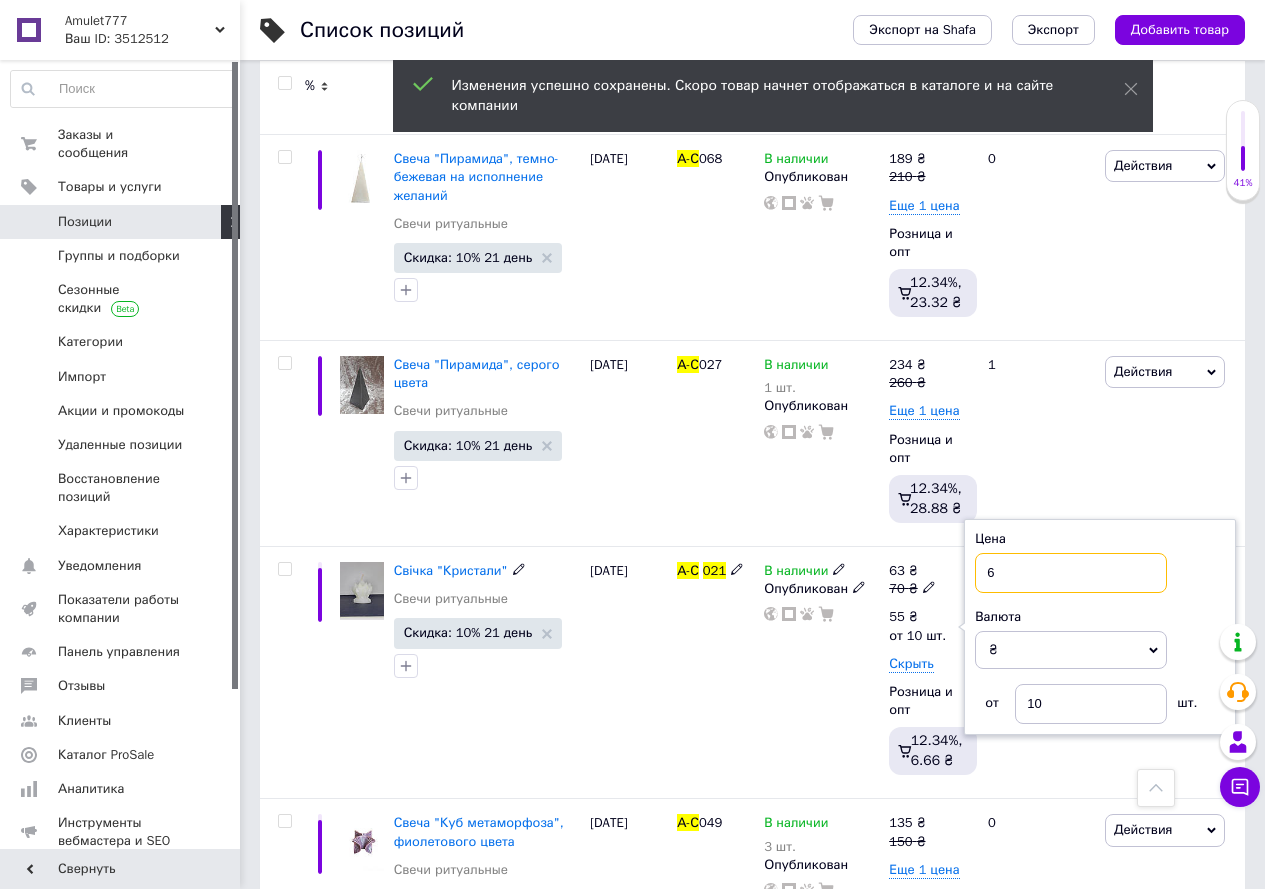 type on "60" 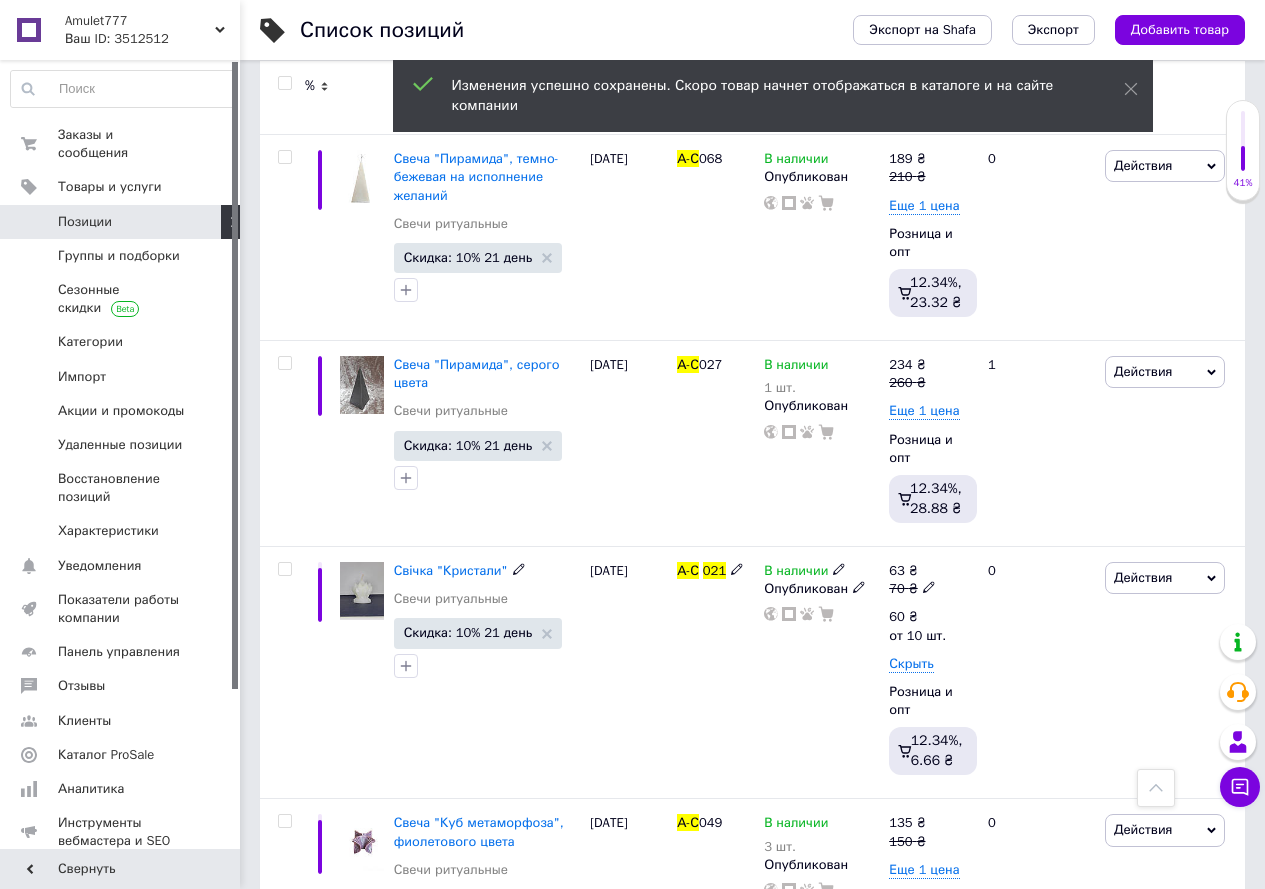 click 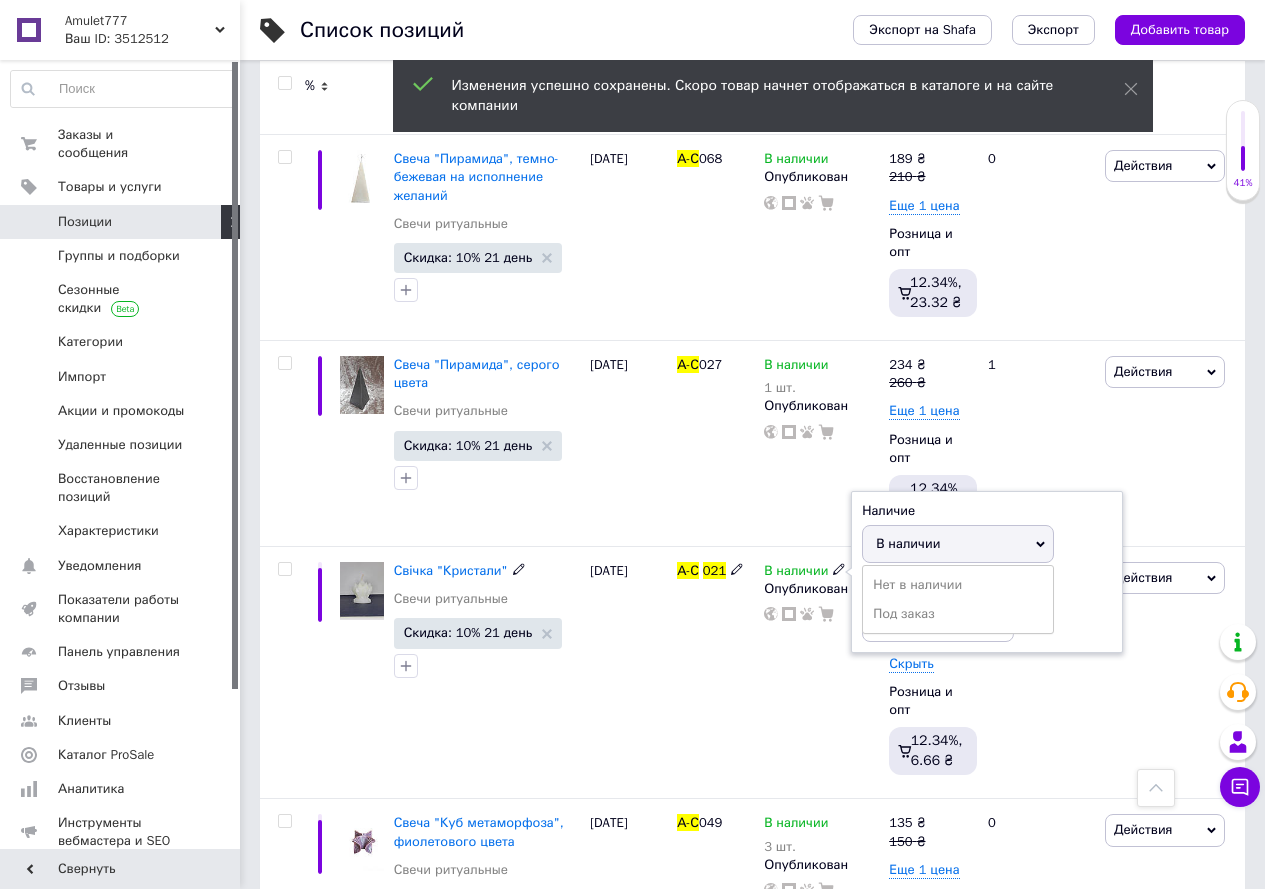click on "Наличие В наличии Нет в наличии Под заказ Остатки шт." at bounding box center [987, 572] 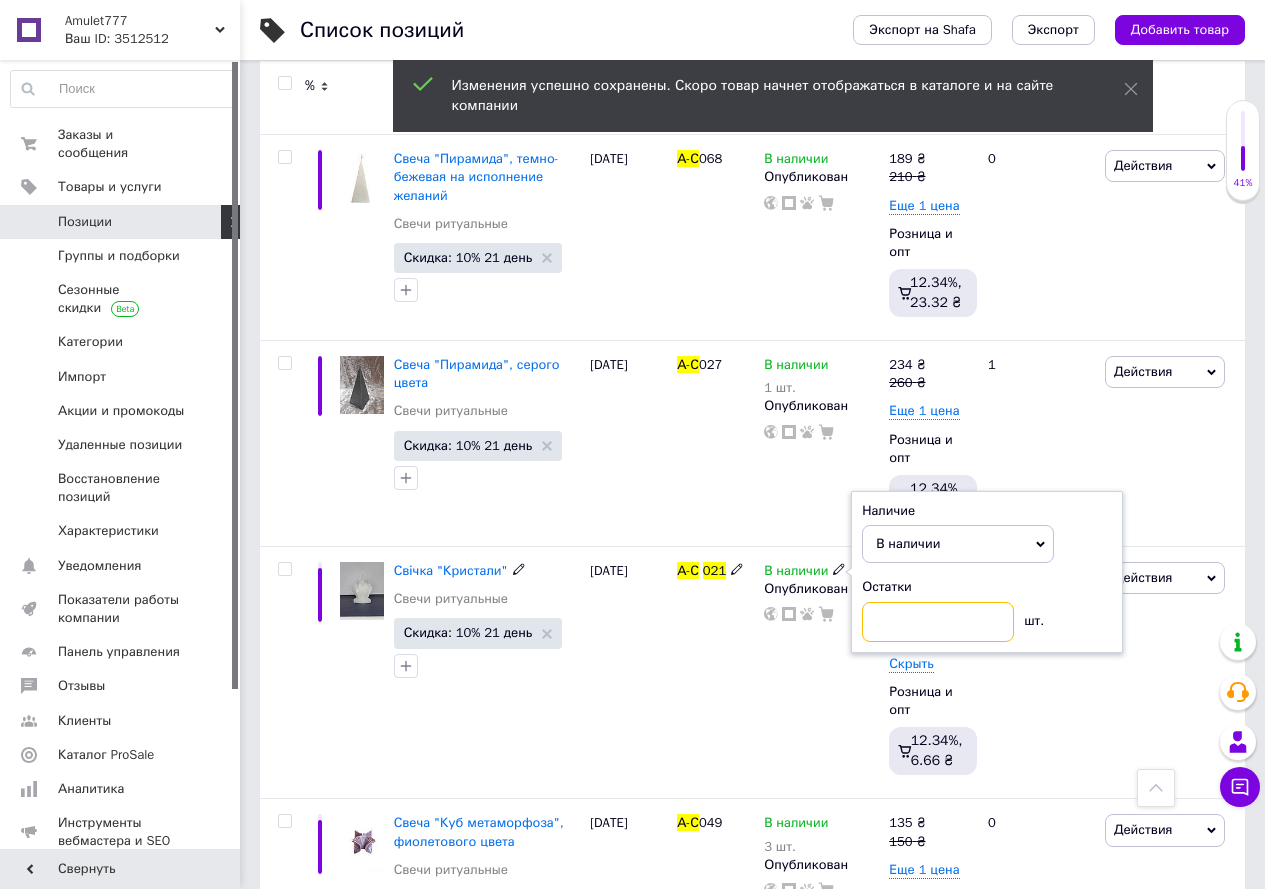 click at bounding box center (938, 622) 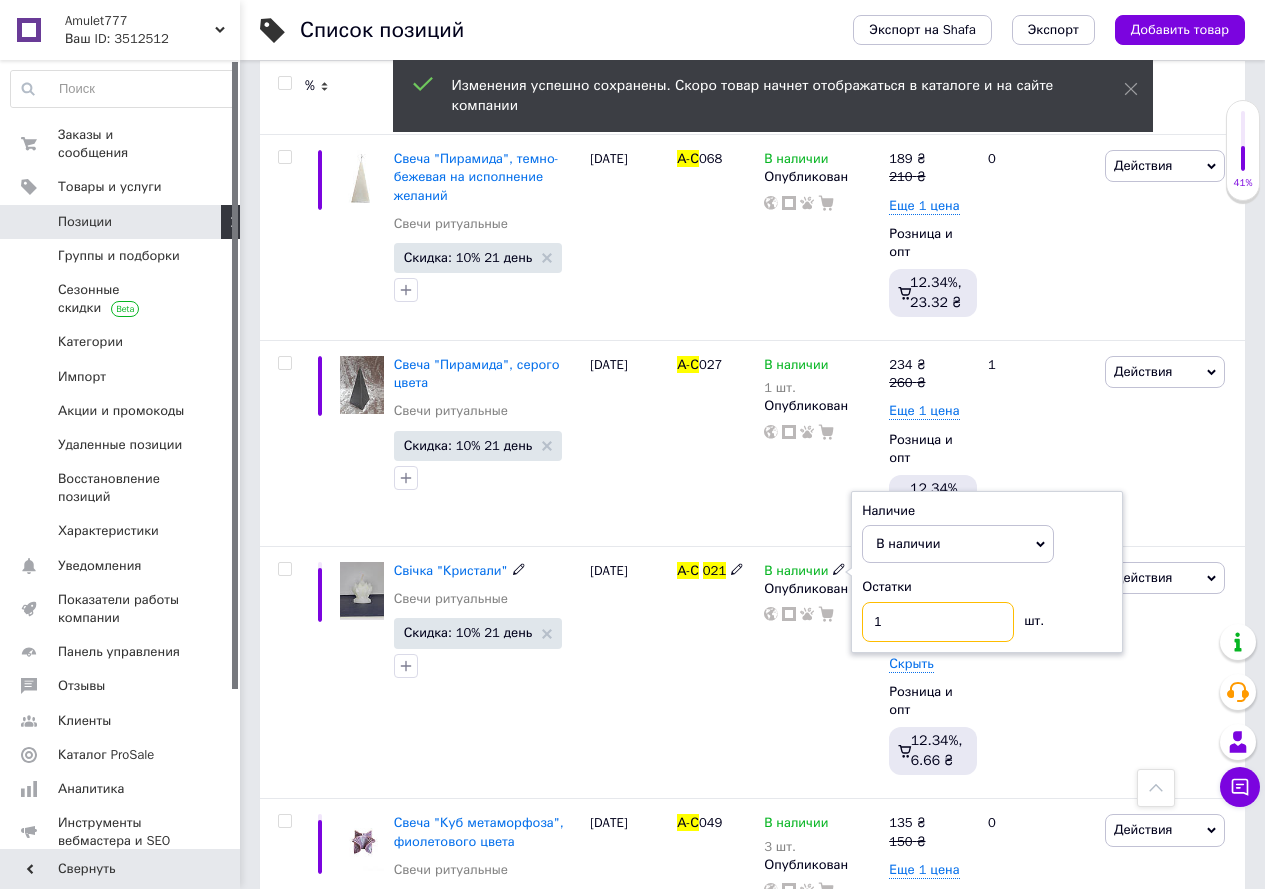 type on "10" 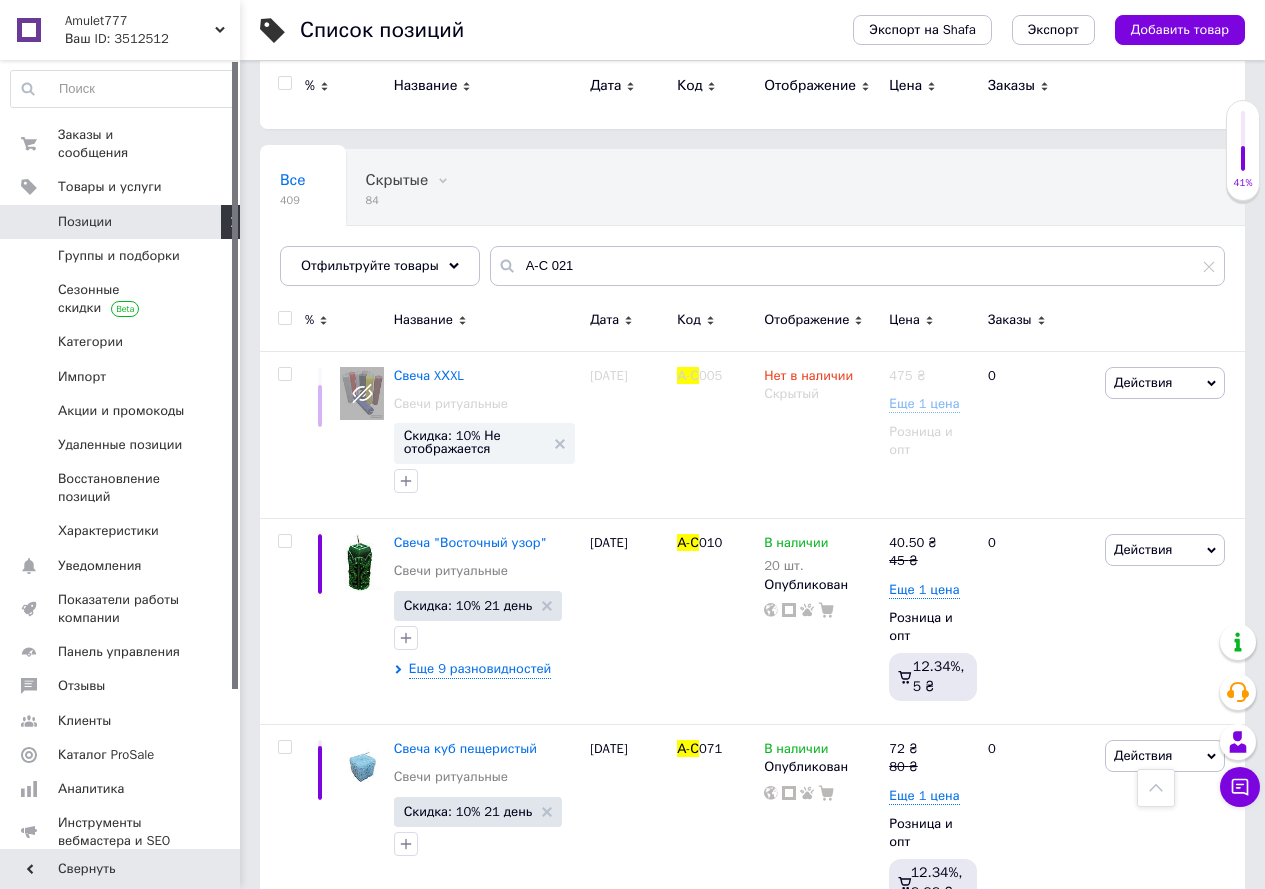 scroll, scrollTop: 0, scrollLeft: 0, axis: both 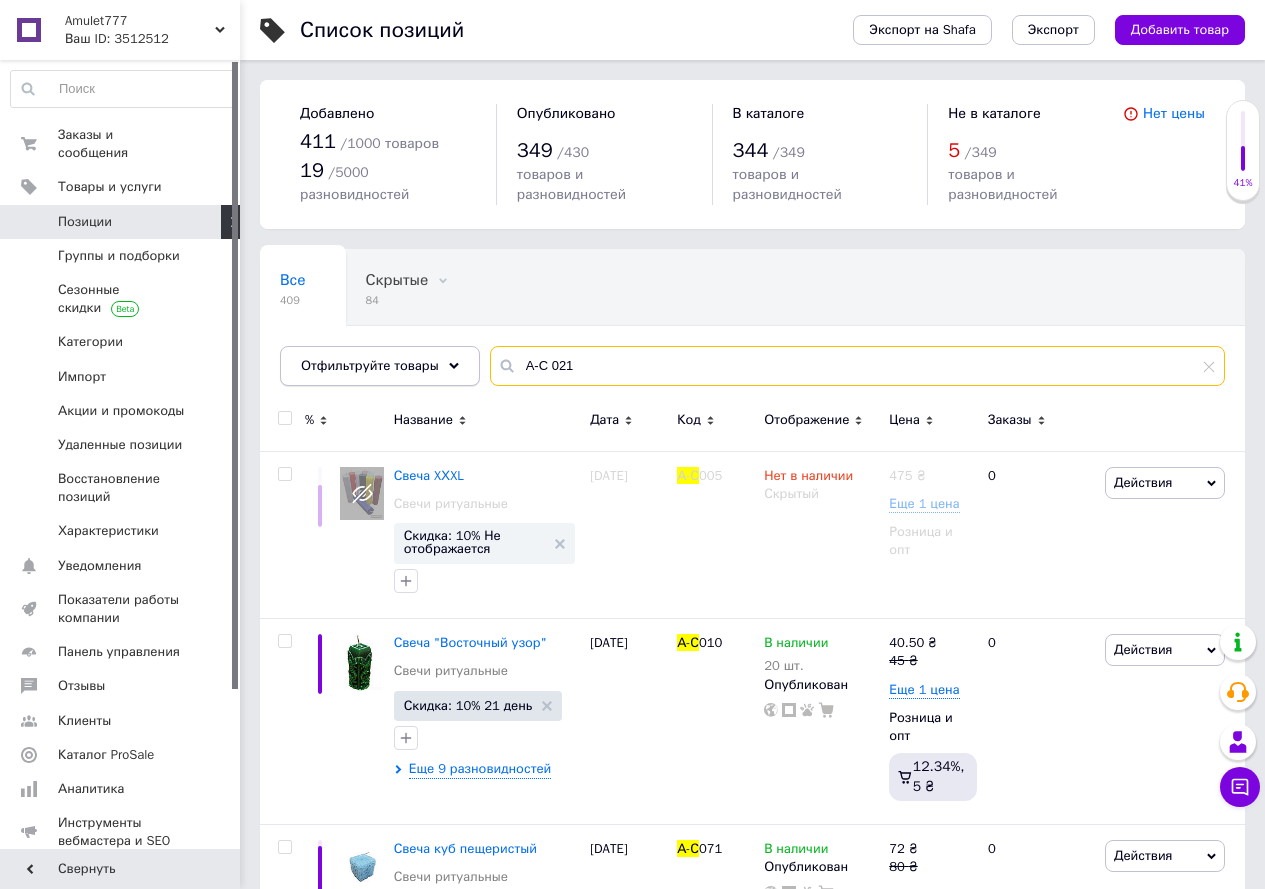 drag, startPoint x: 581, startPoint y: 341, endPoint x: 449, endPoint y: 339, distance: 132.01515 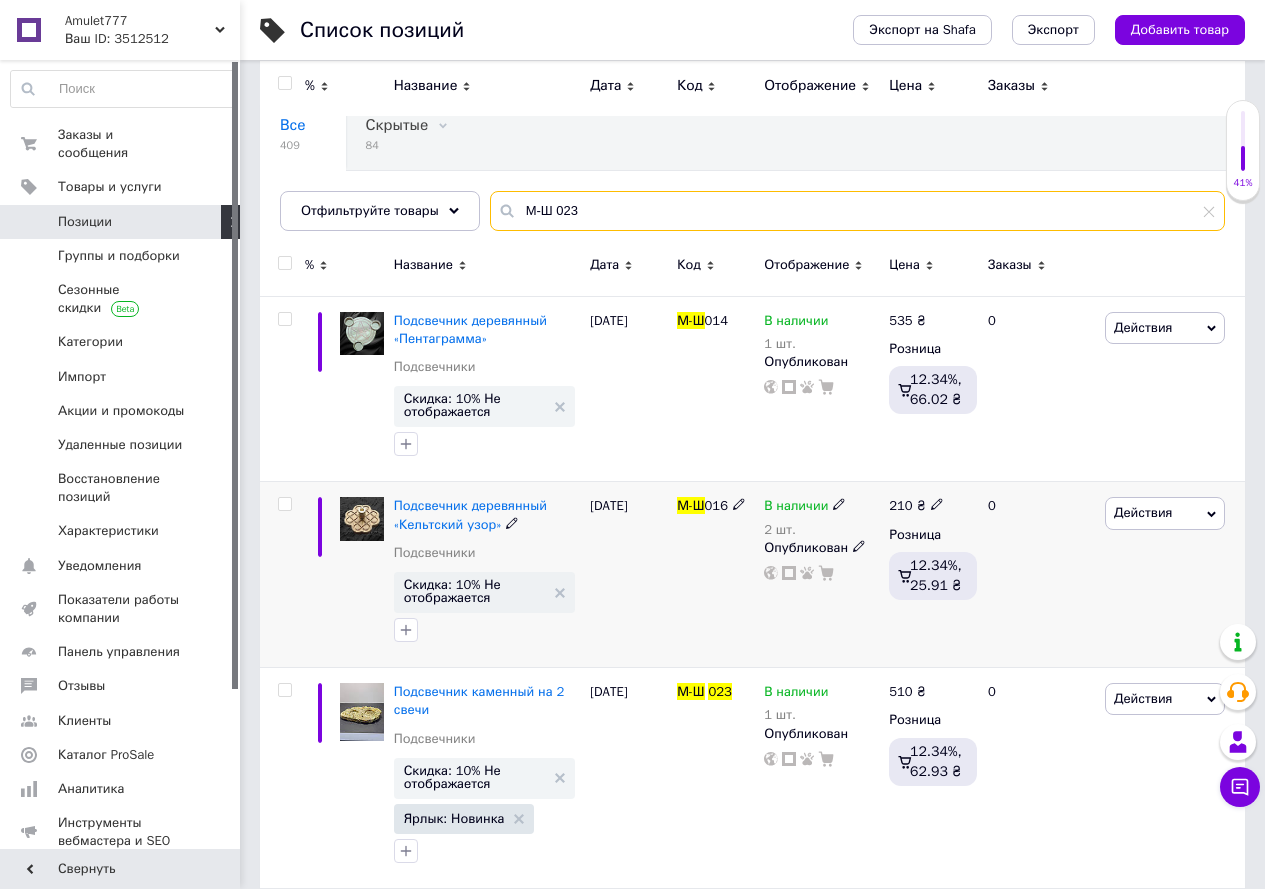 scroll, scrollTop: 0, scrollLeft: 0, axis: both 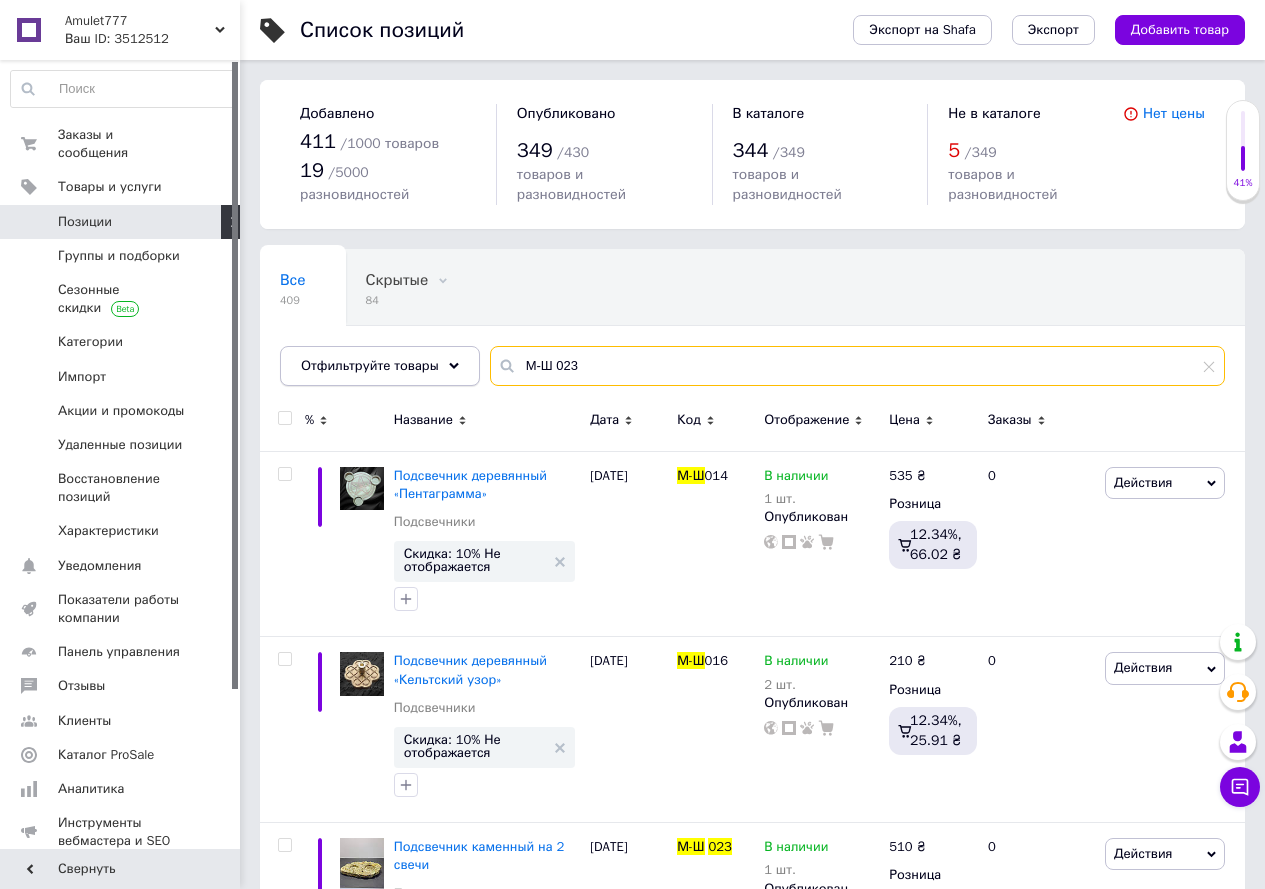 drag, startPoint x: 579, startPoint y: 341, endPoint x: 454, endPoint y: 330, distance: 125.48307 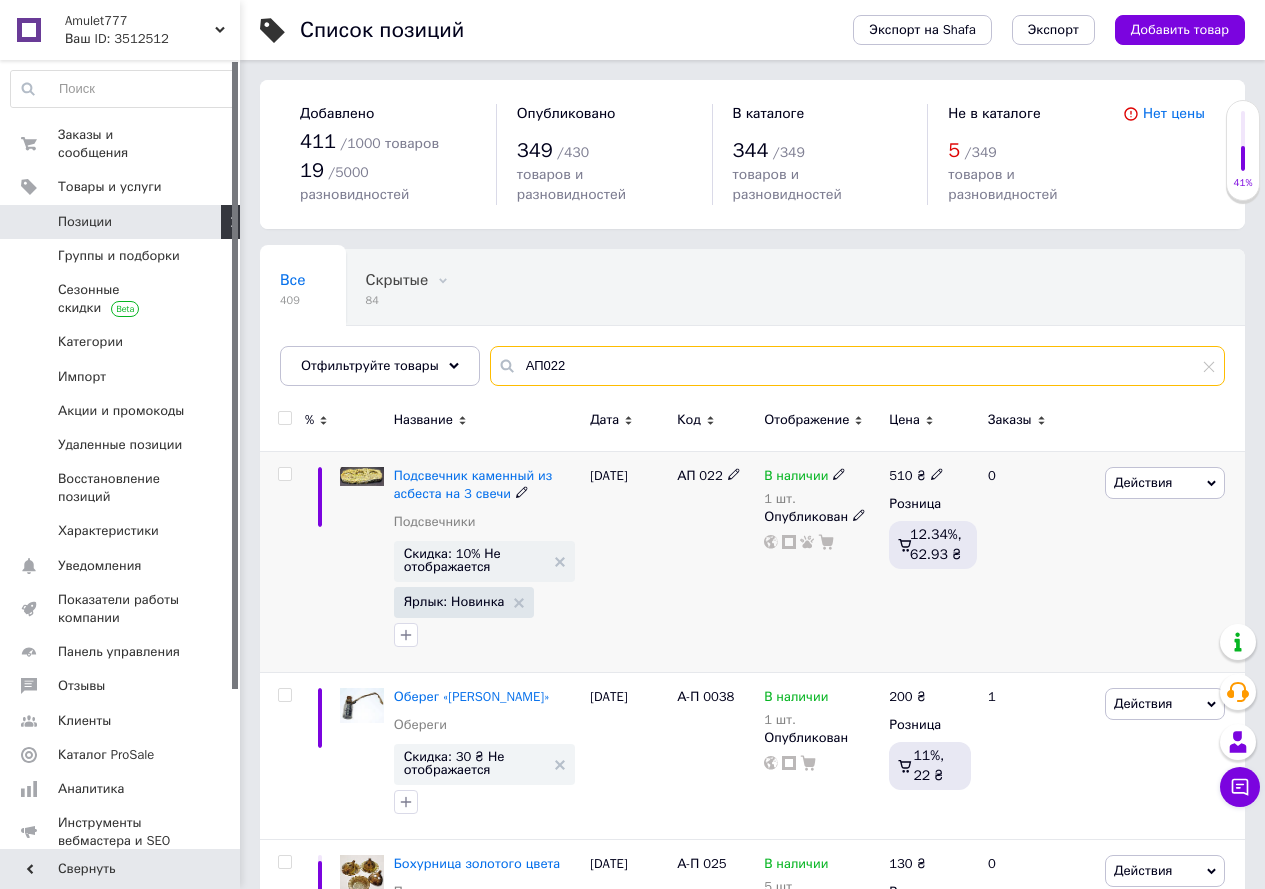type on "АП022" 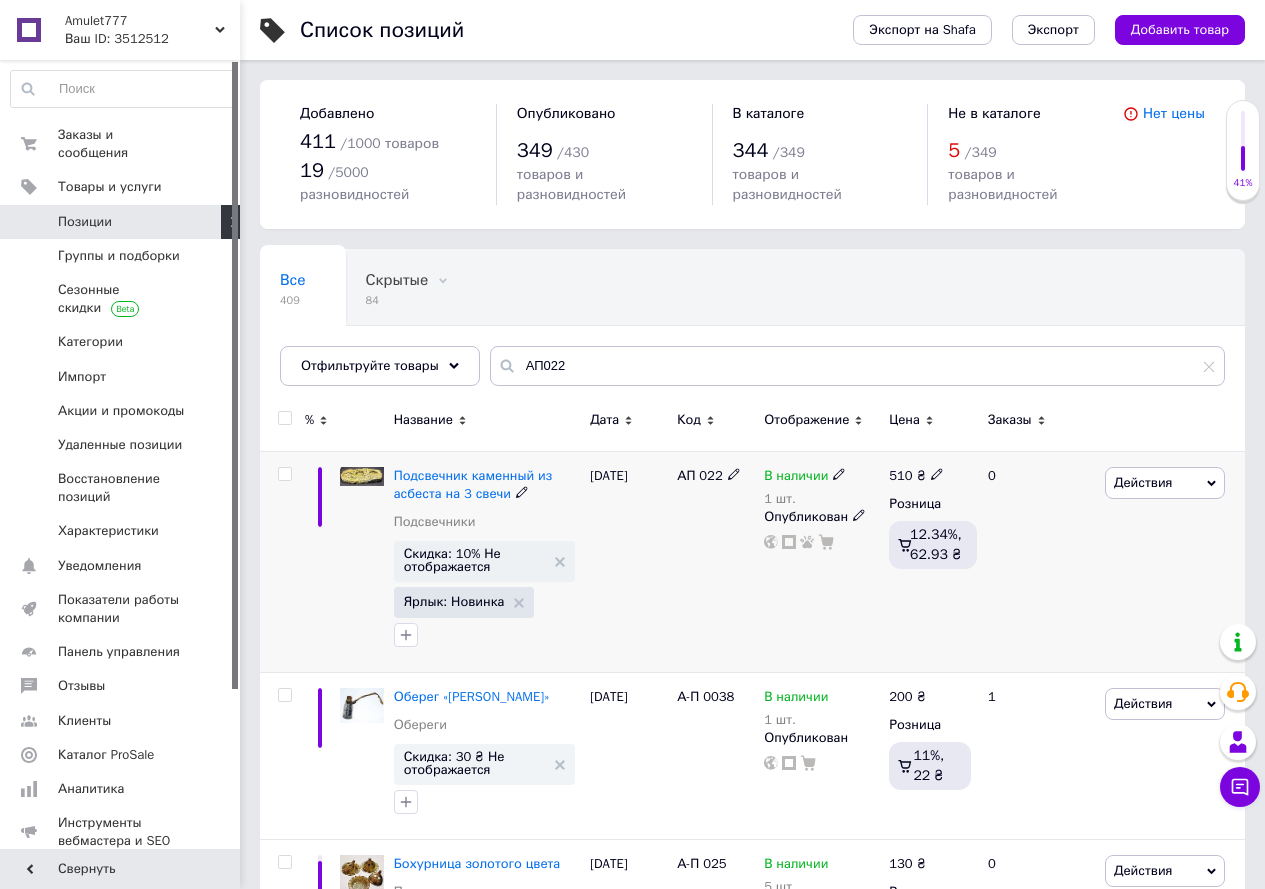 click 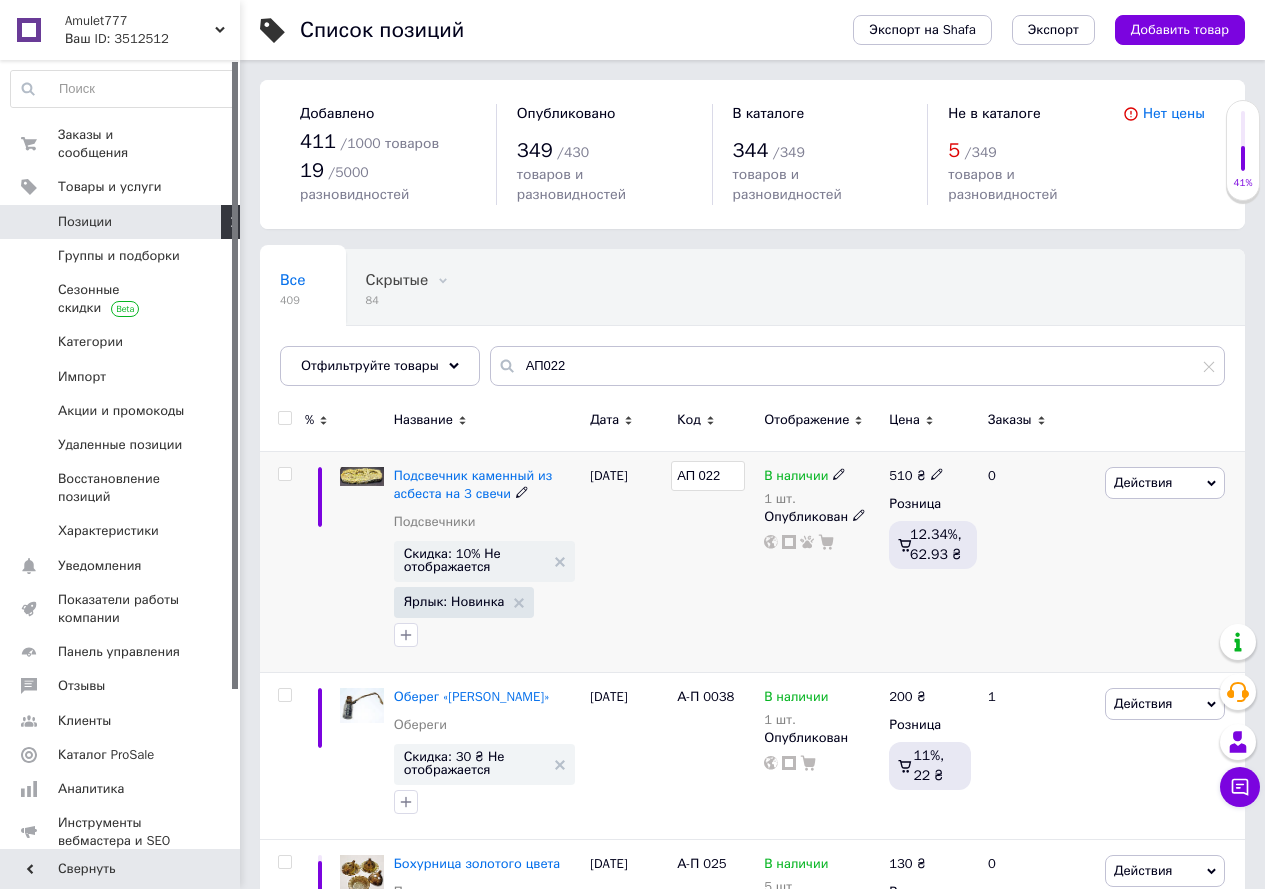 click on "АП 022" at bounding box center [708, 476] 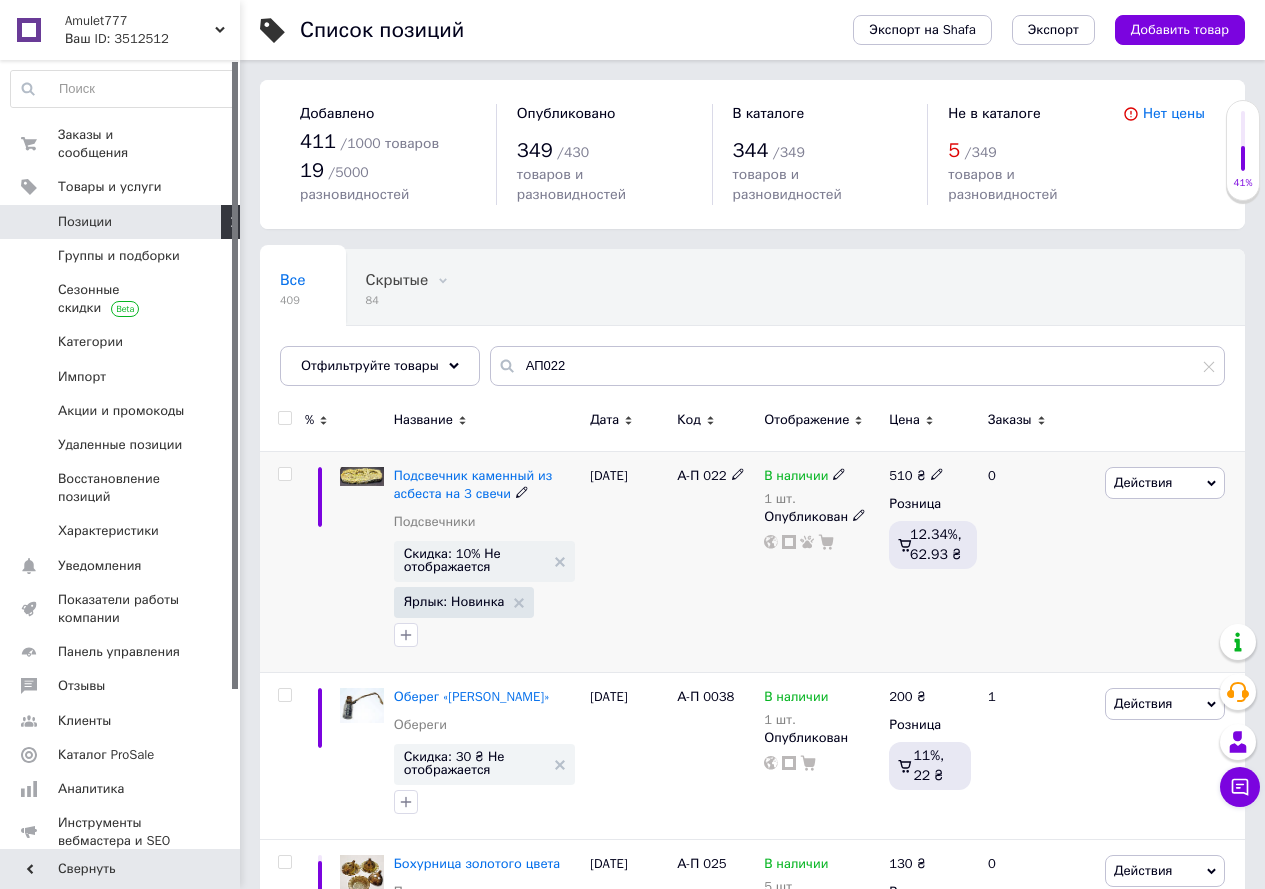 click 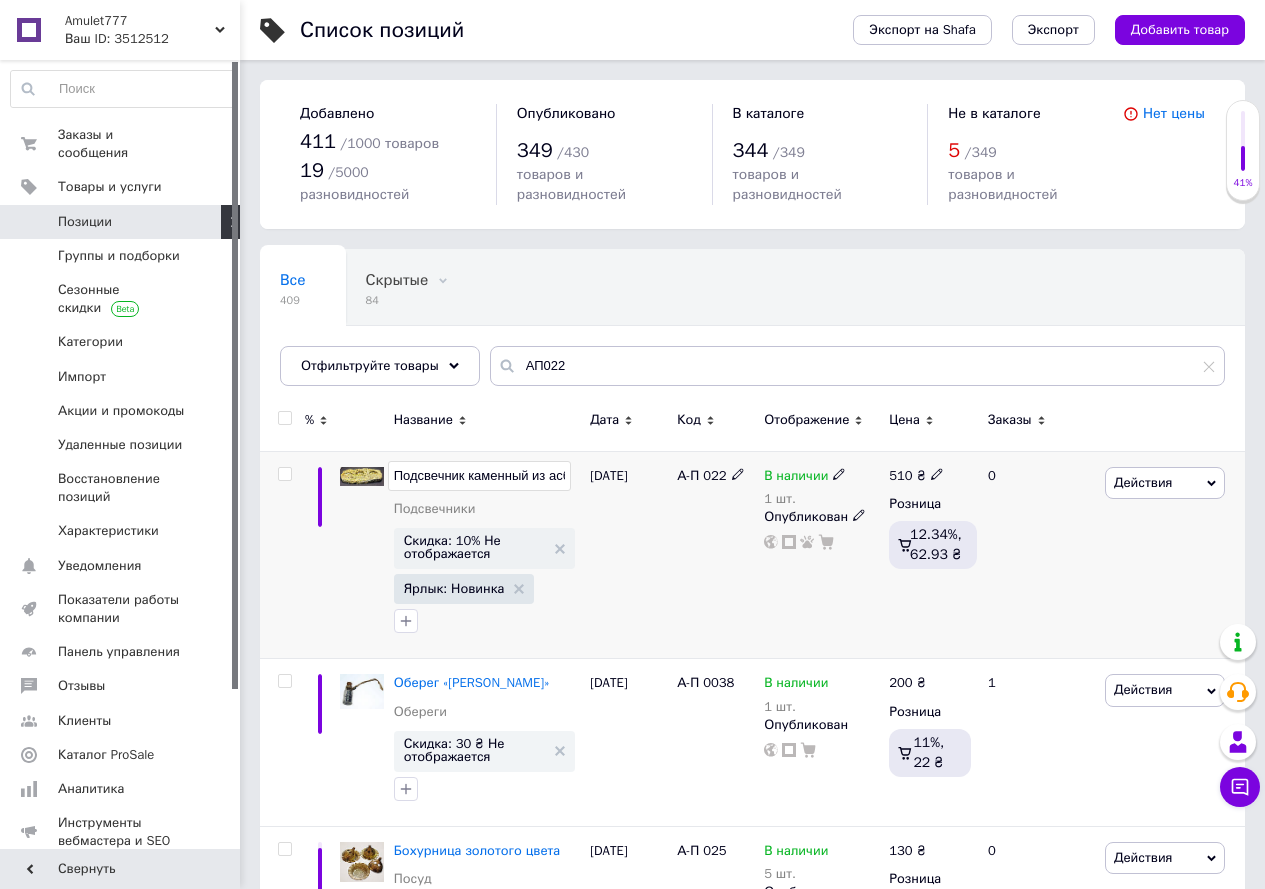 scroll, scrollTop: 0, scrollLeft: 99, axis: horizontal 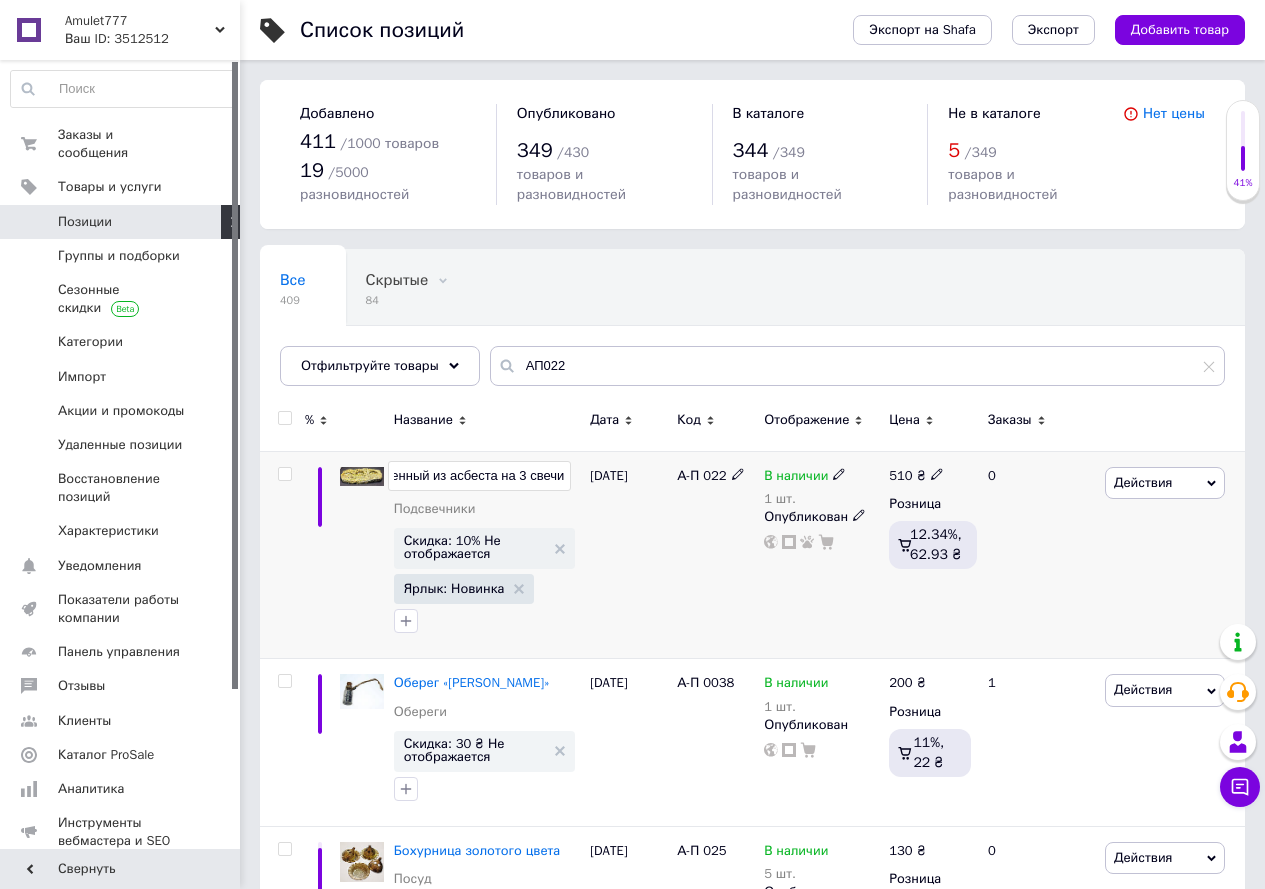 drag, startPoint x: 433, startPoint y: 456, endPoint x: 502, endPoint y: 454, distance: 69.02898 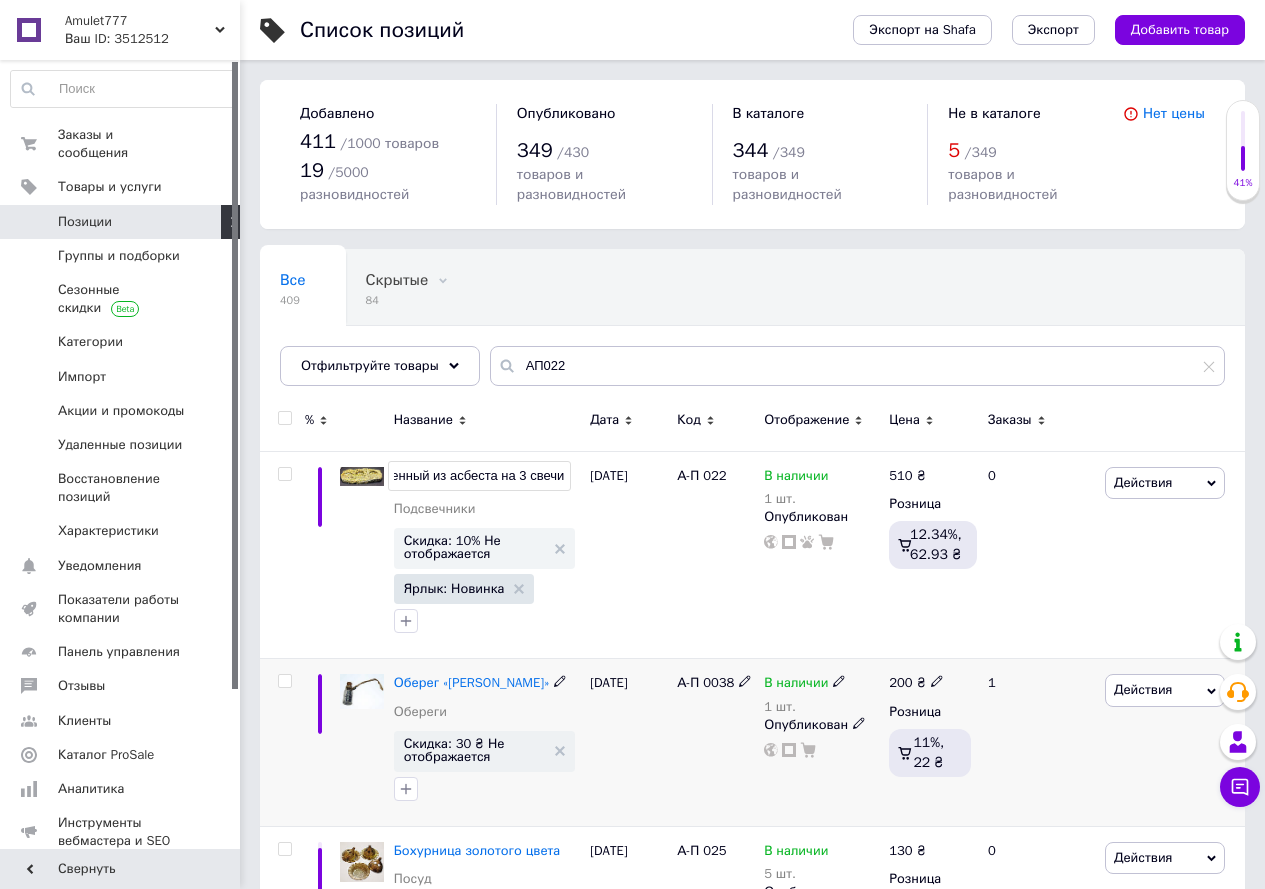 type on "Подсвечник каменный на 3 свечи" 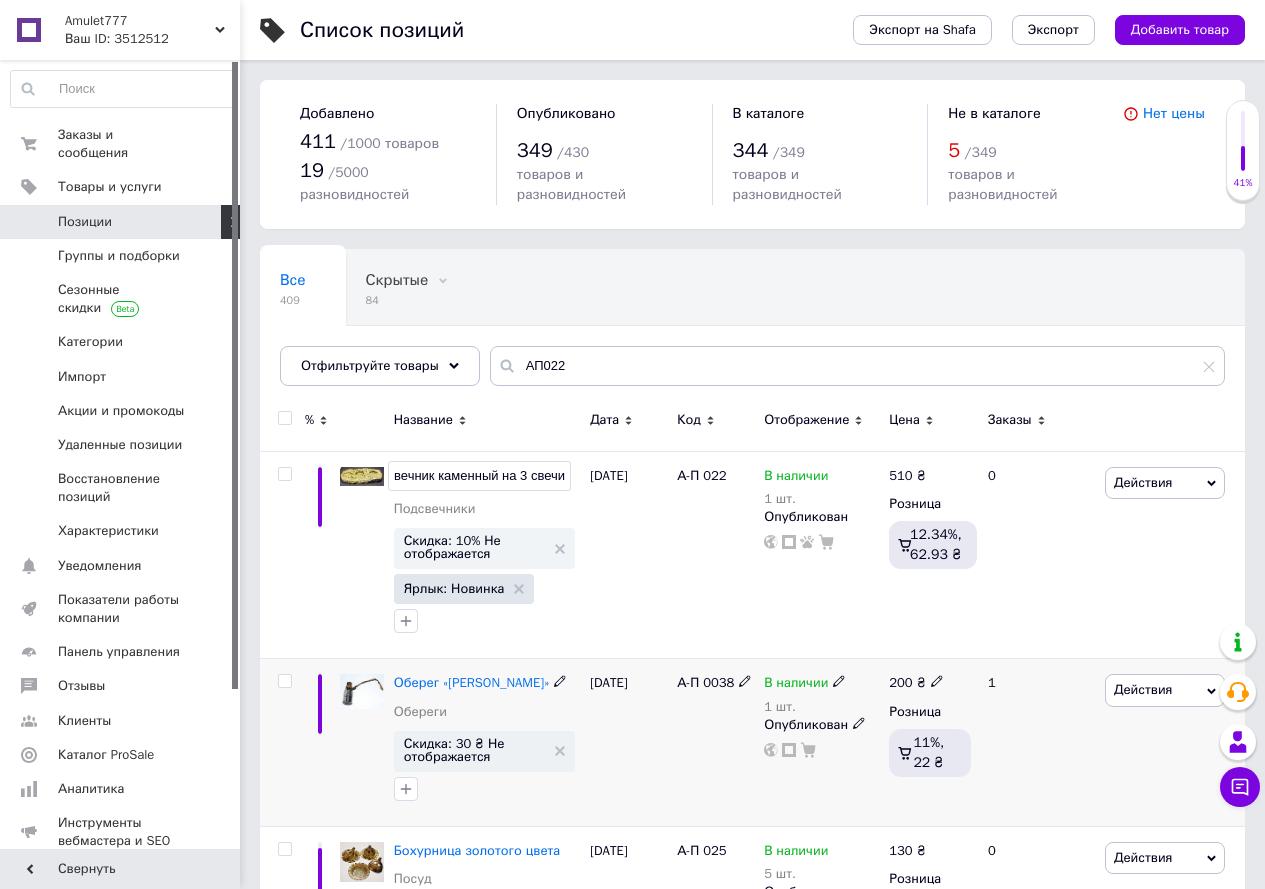 scroll, scrollTop: 0, scrollLeft: 30, axis: horizontal 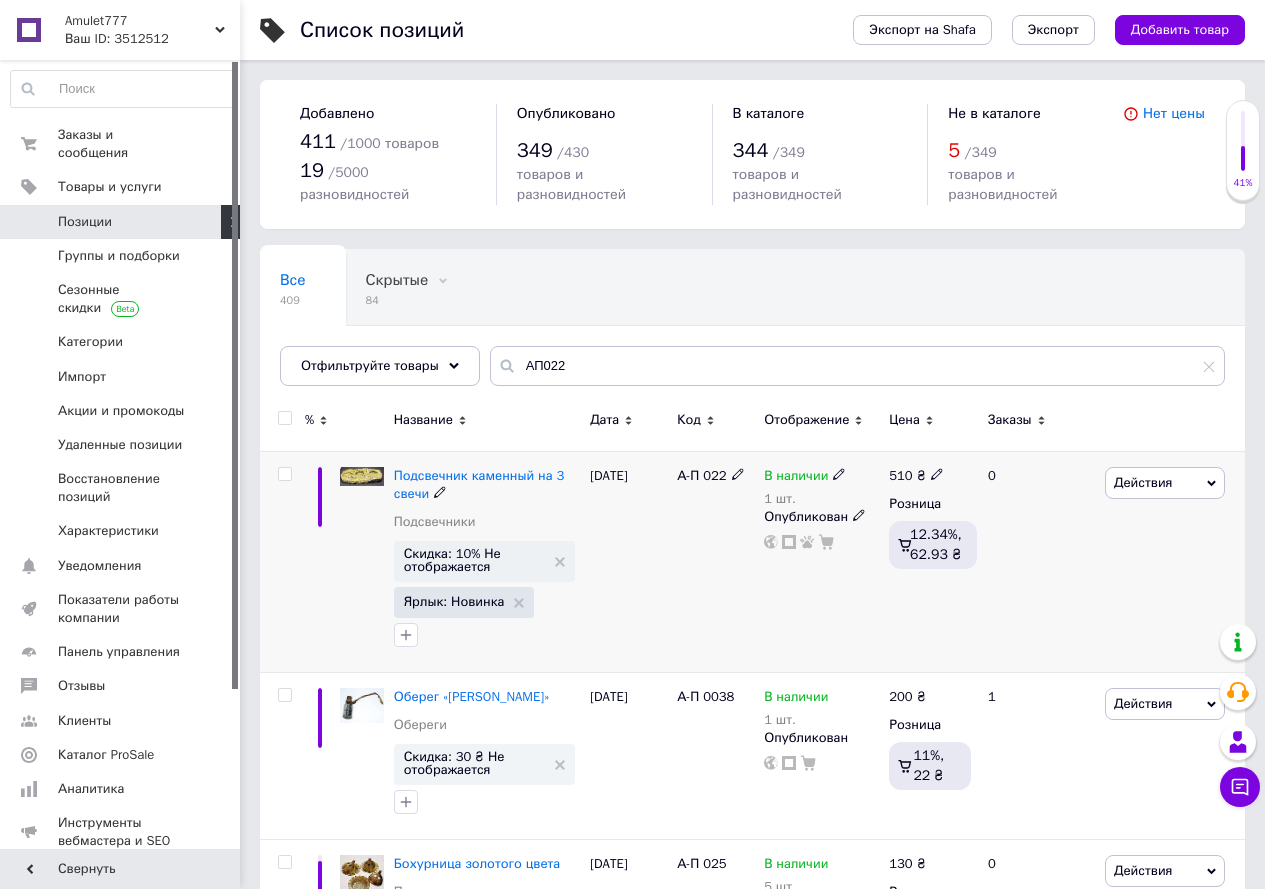 click 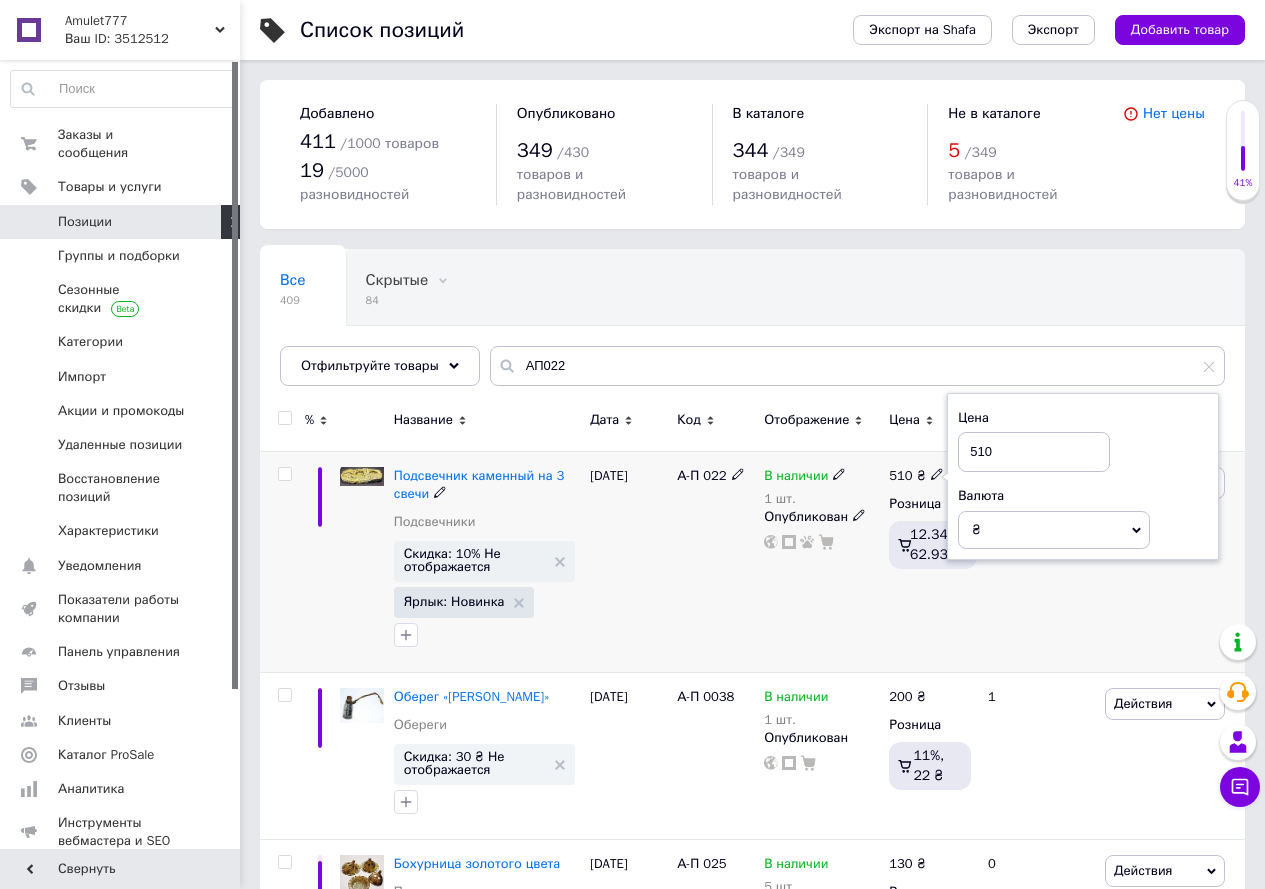 drag, startPoint x: 981, startPoint y: 426, endPoint x: 952, endPoint y: 426, distance: 29 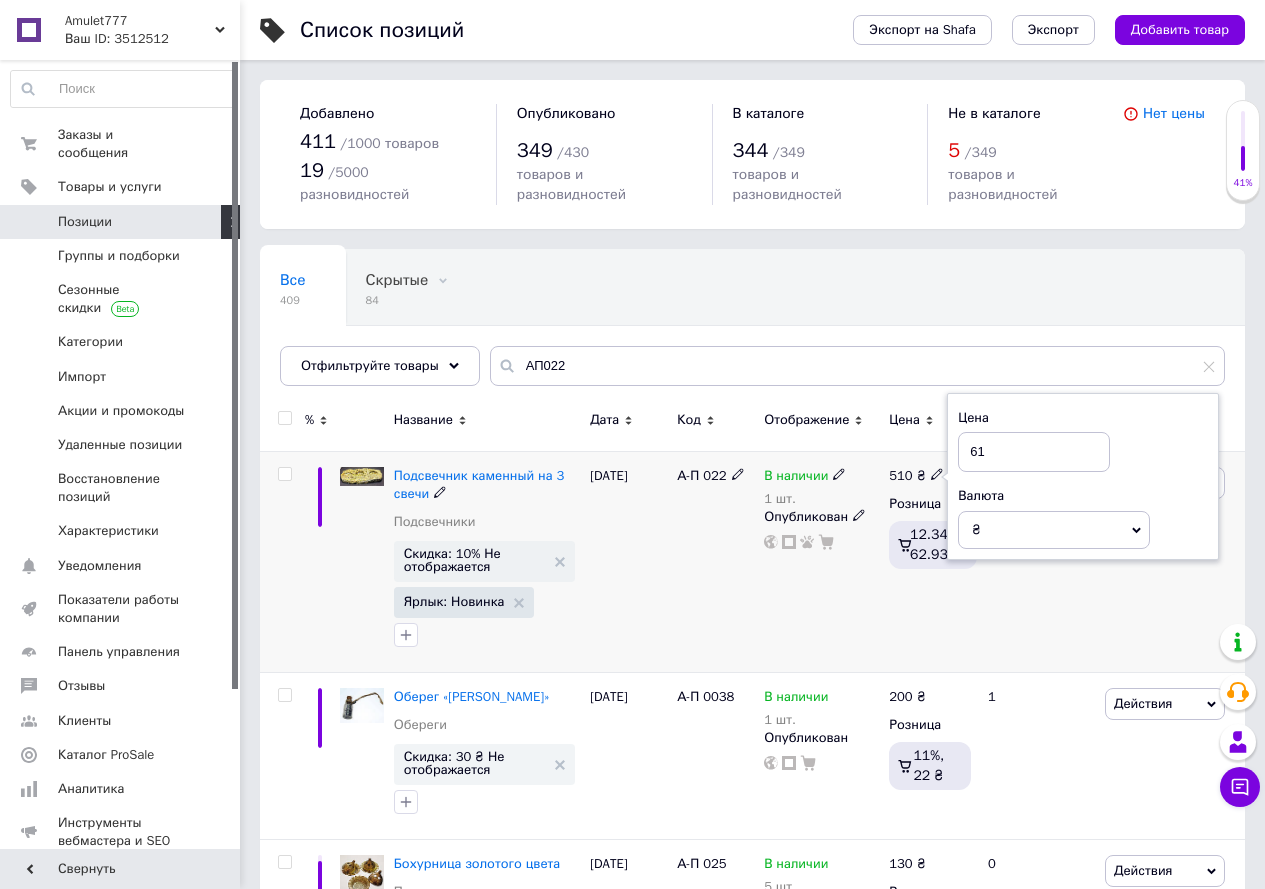 type on "610" 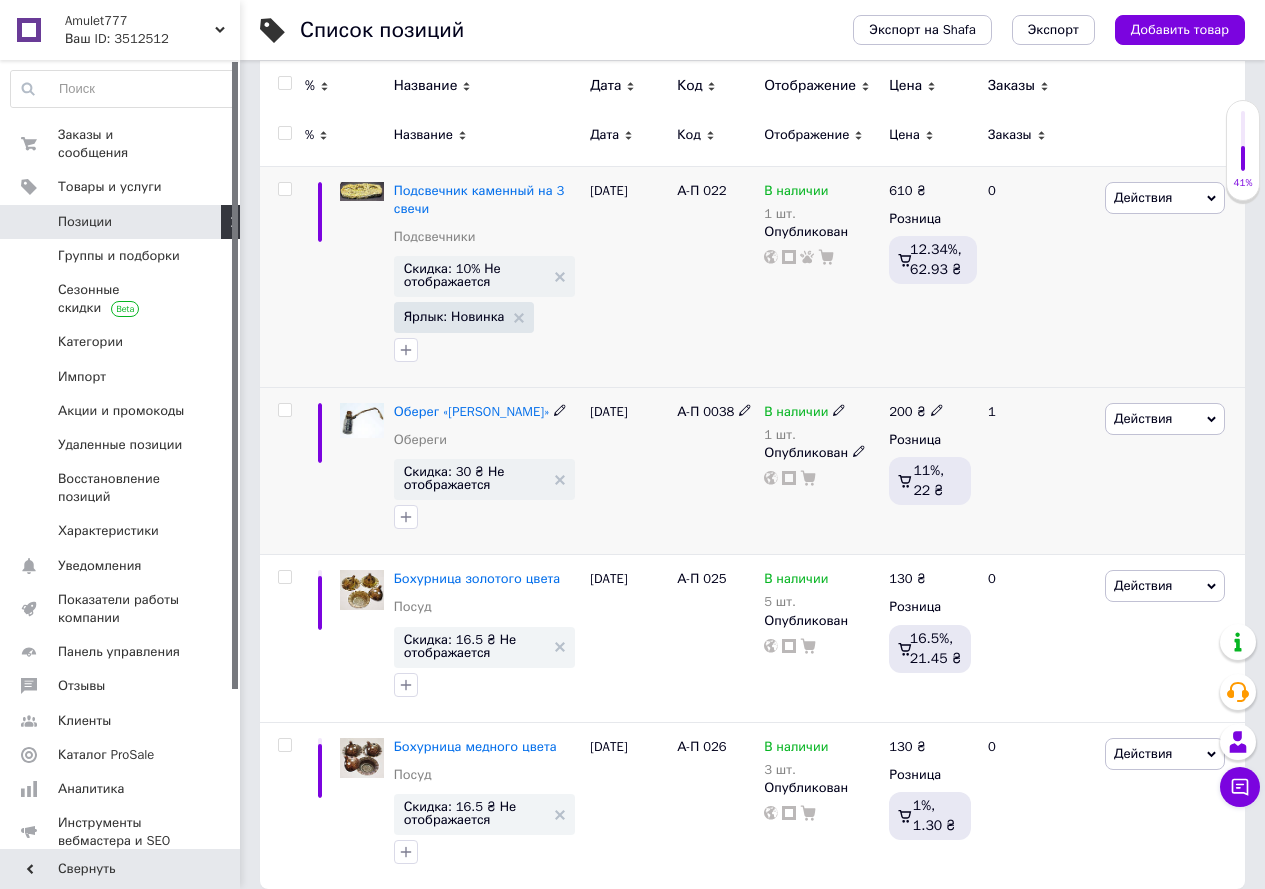 scroll, scrollTop: 0, scrollLeft: 0, axis: both 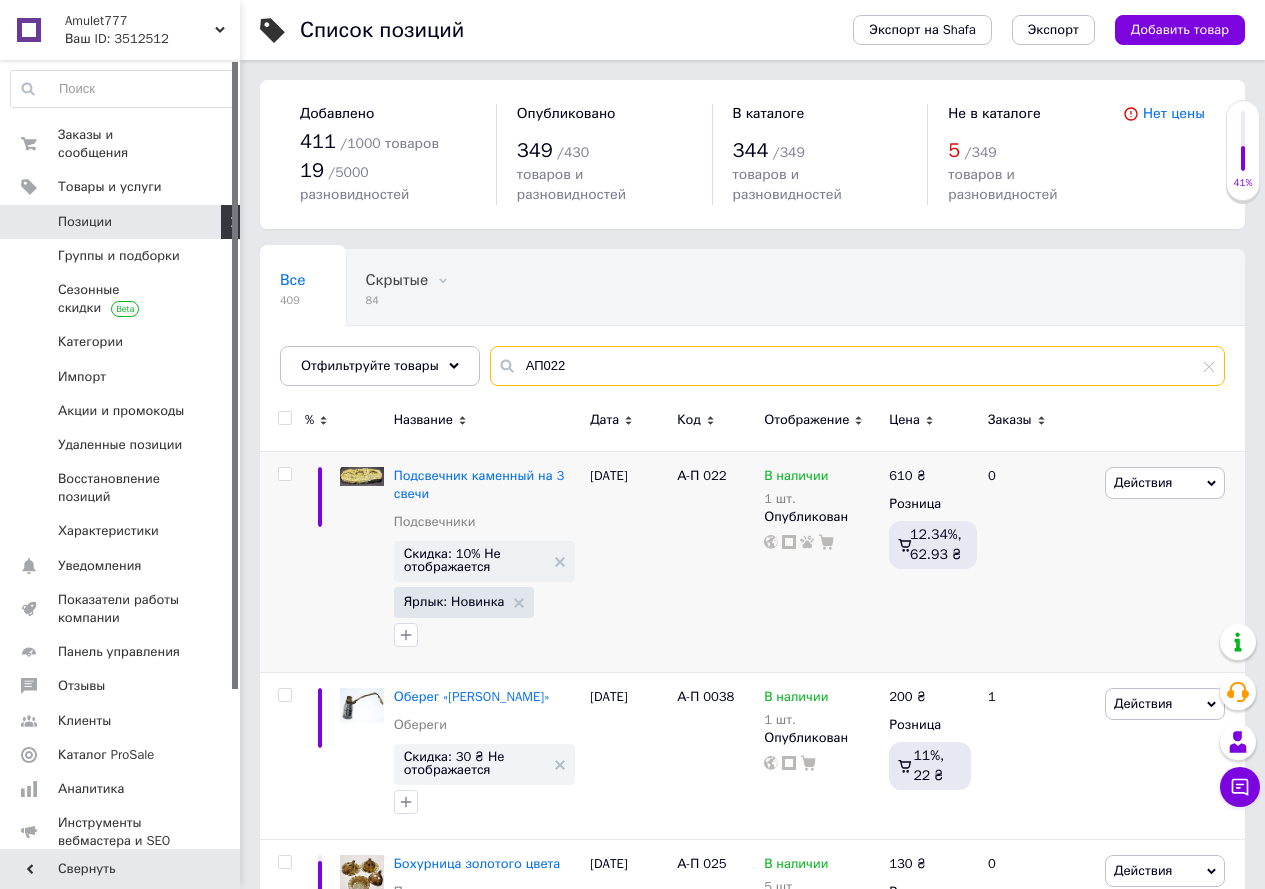 drag, startPoint x: 576, startPoint y: 338, endPoint x: 500, endPoint y: 338, distance: 76 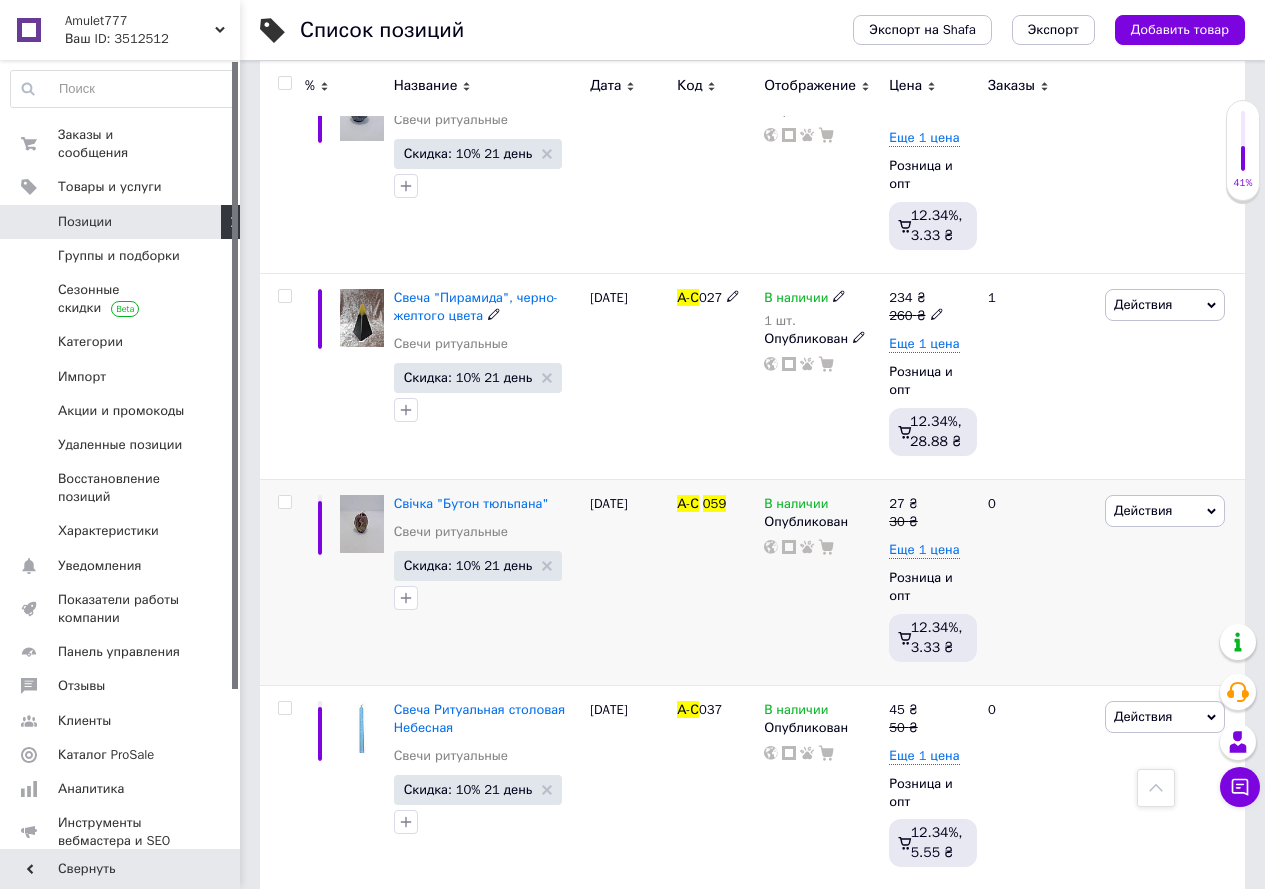 scroll, scrollTop: 2200, scrollLeft: 0, axis: vertical 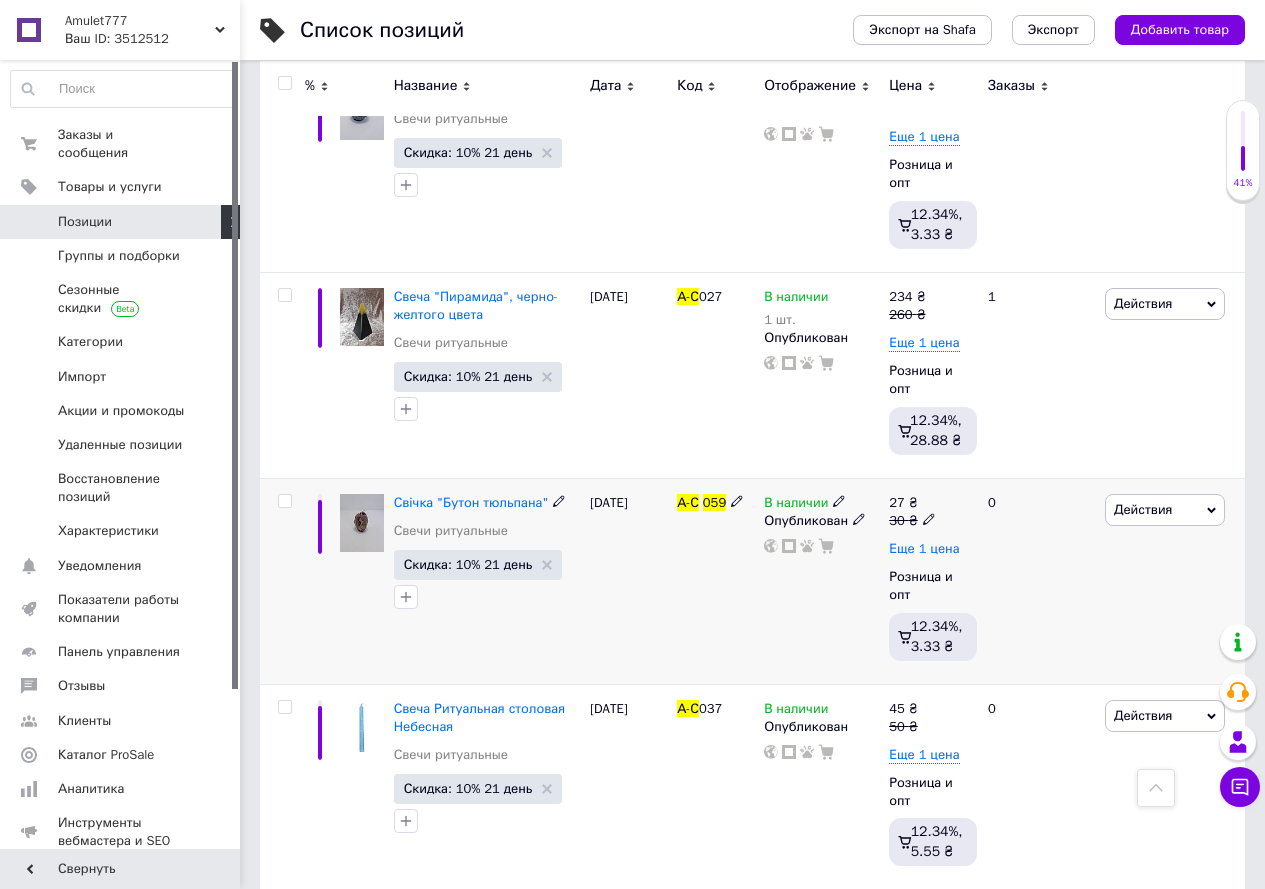 type on "А-С 059" 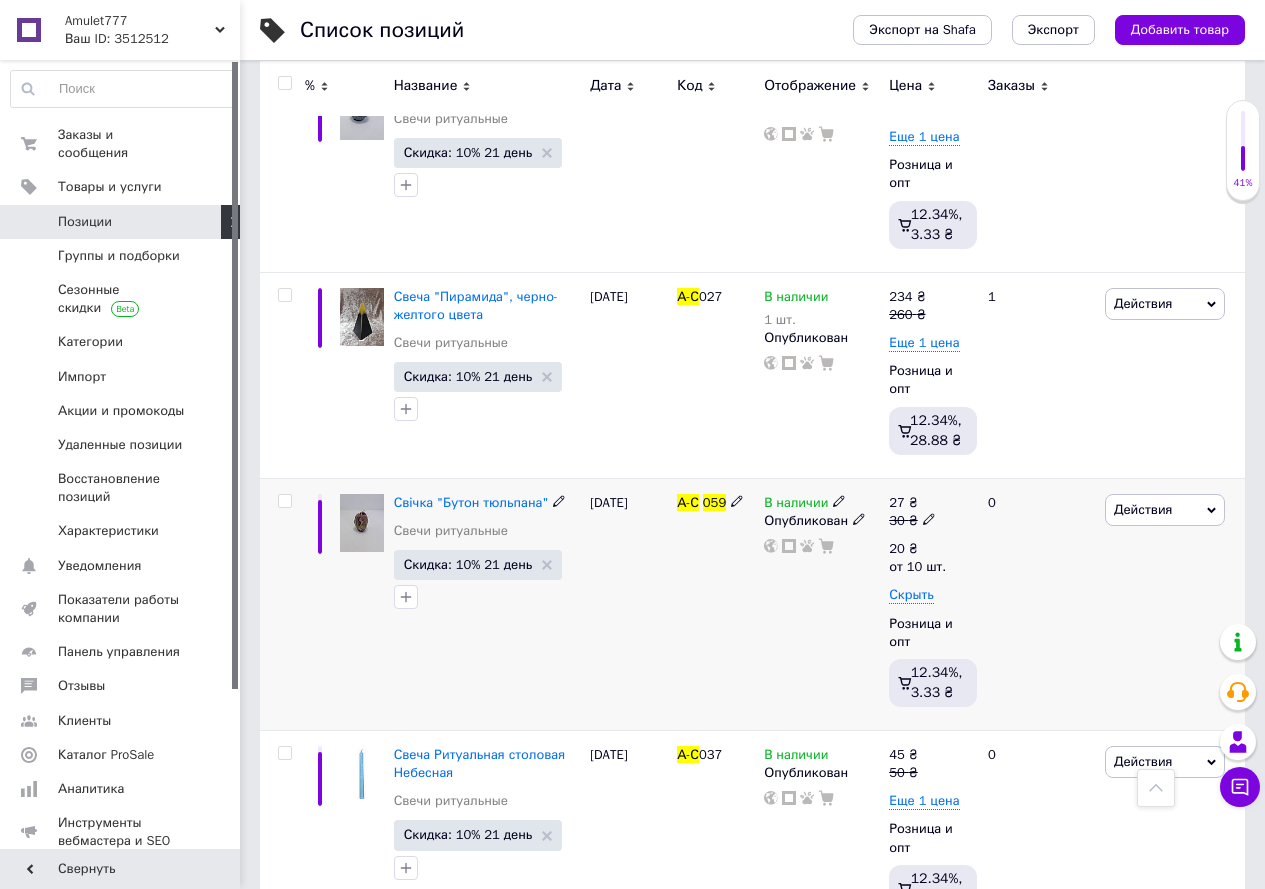 click 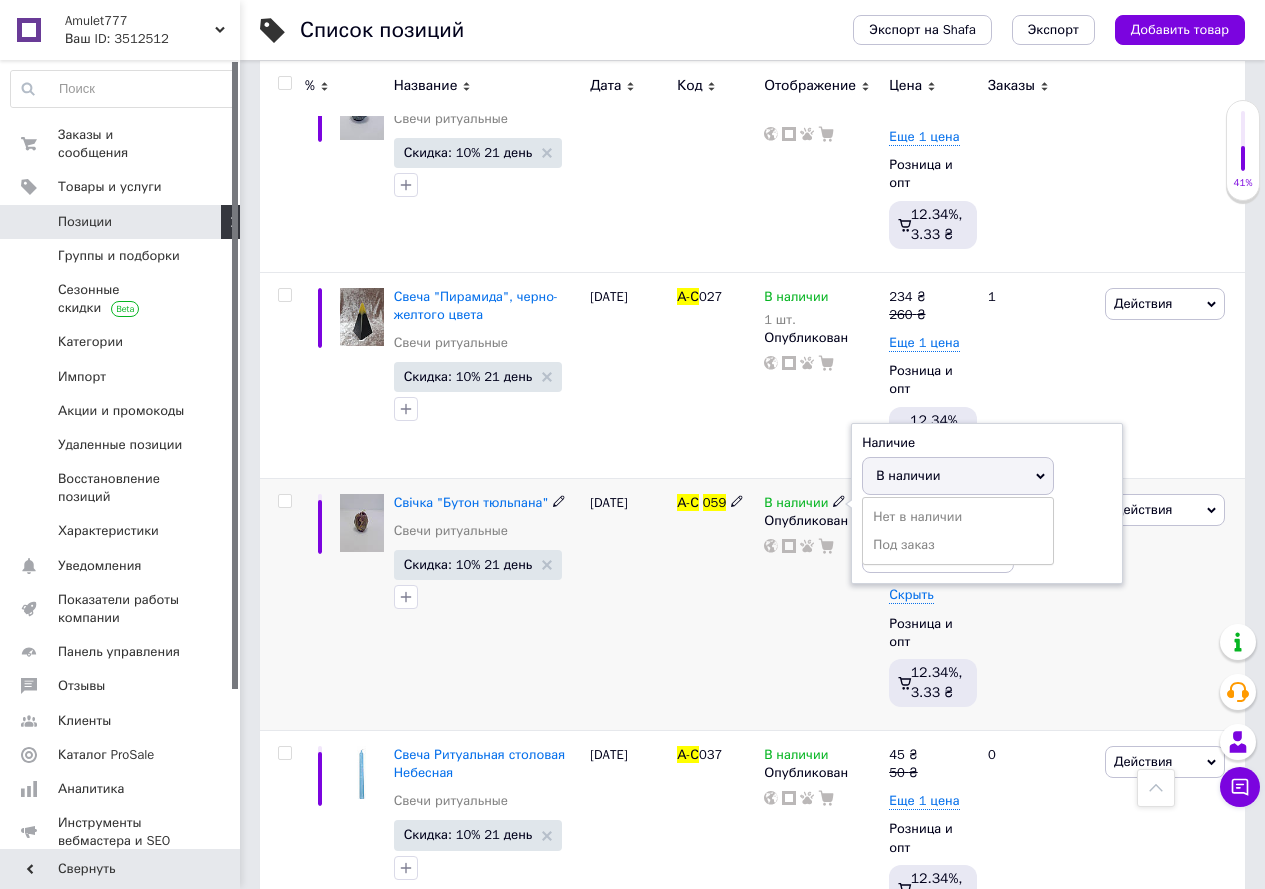 click on "Остатки" at bounding box center [987, 519] 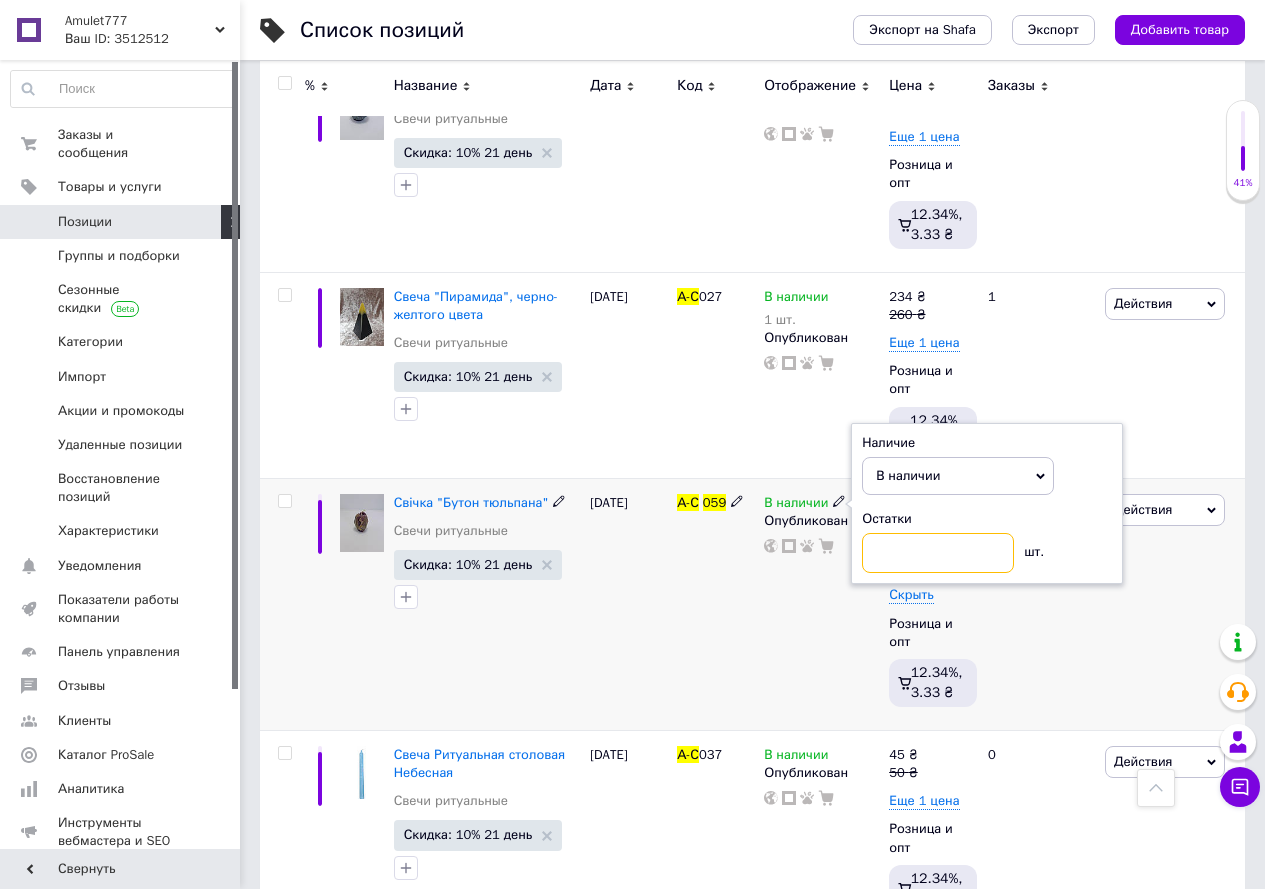 click at bounding box center (938, 553) 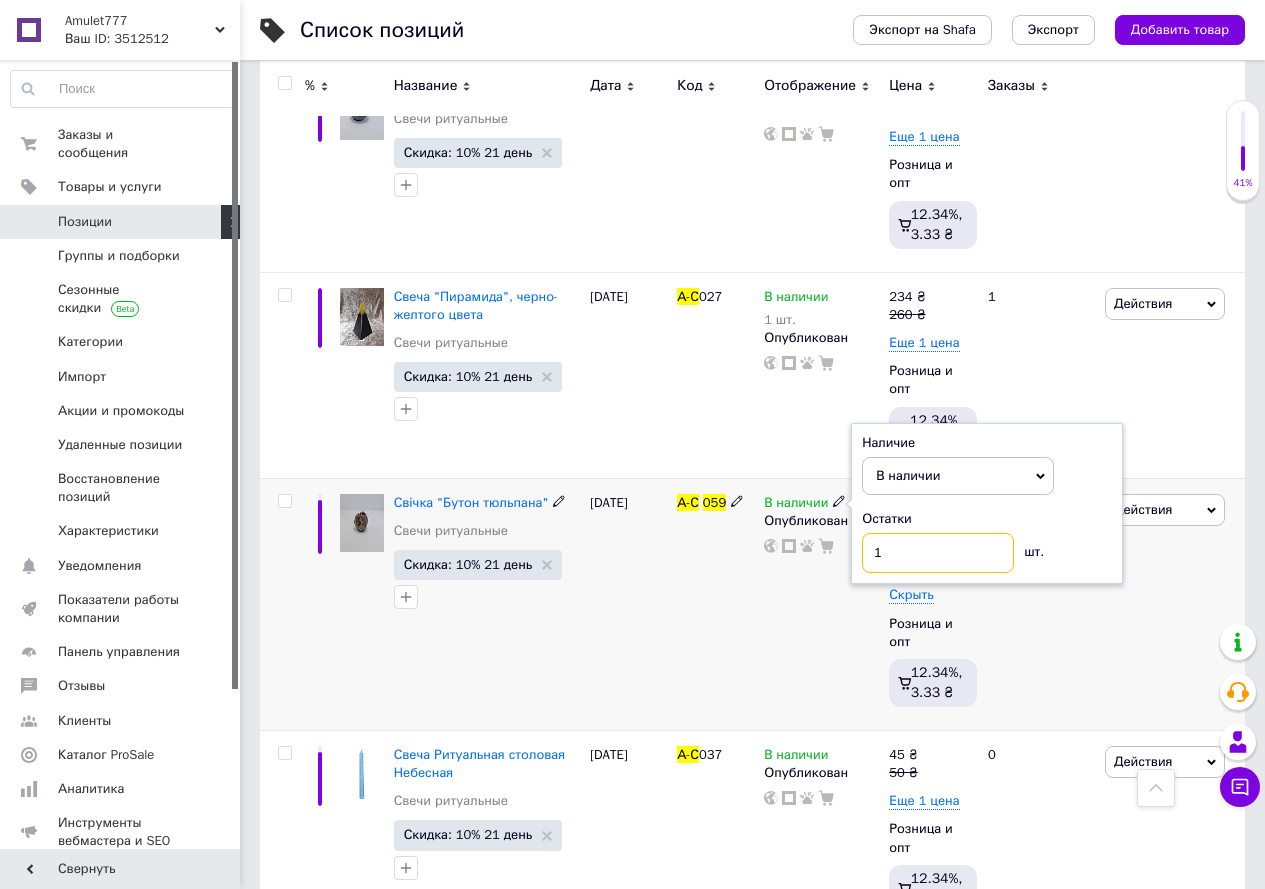 type on "10" 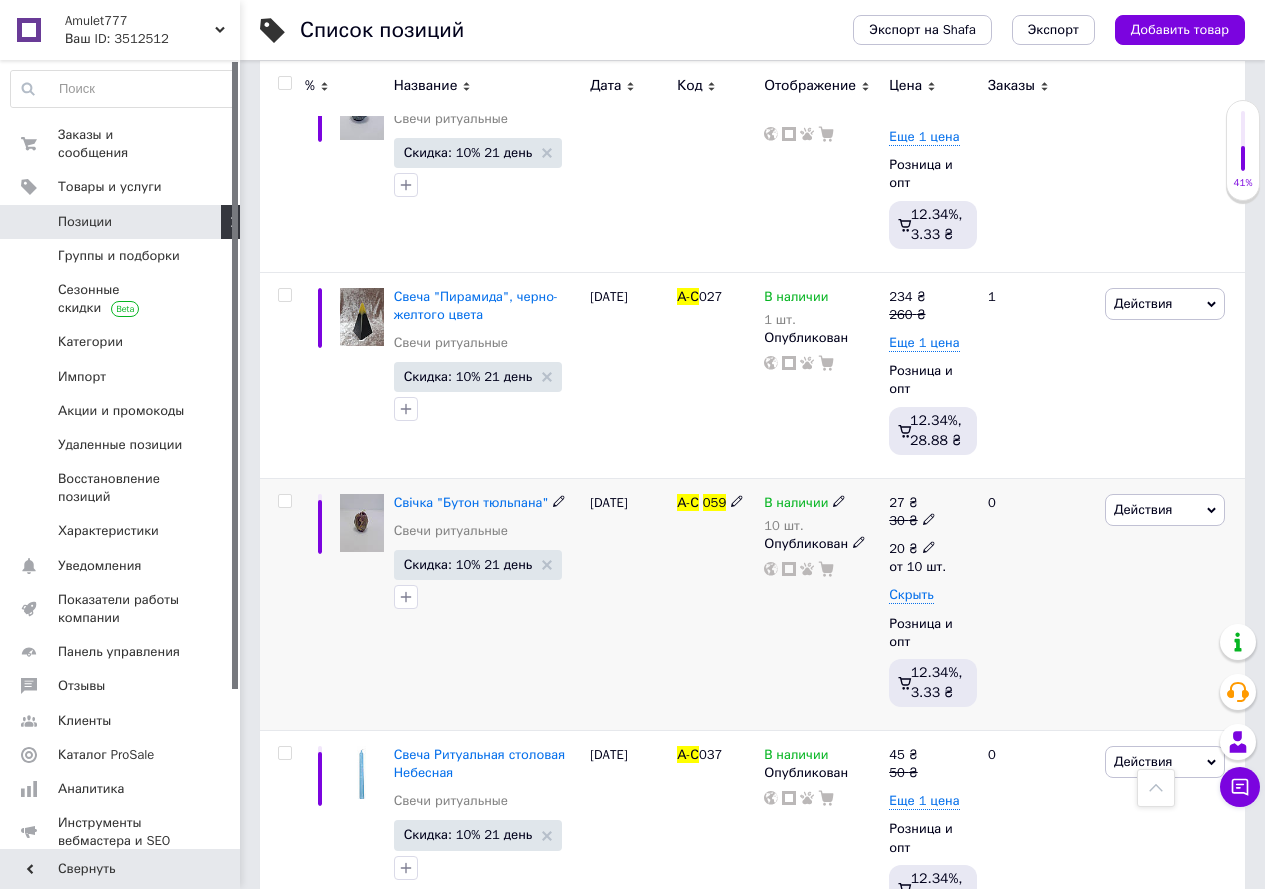 click 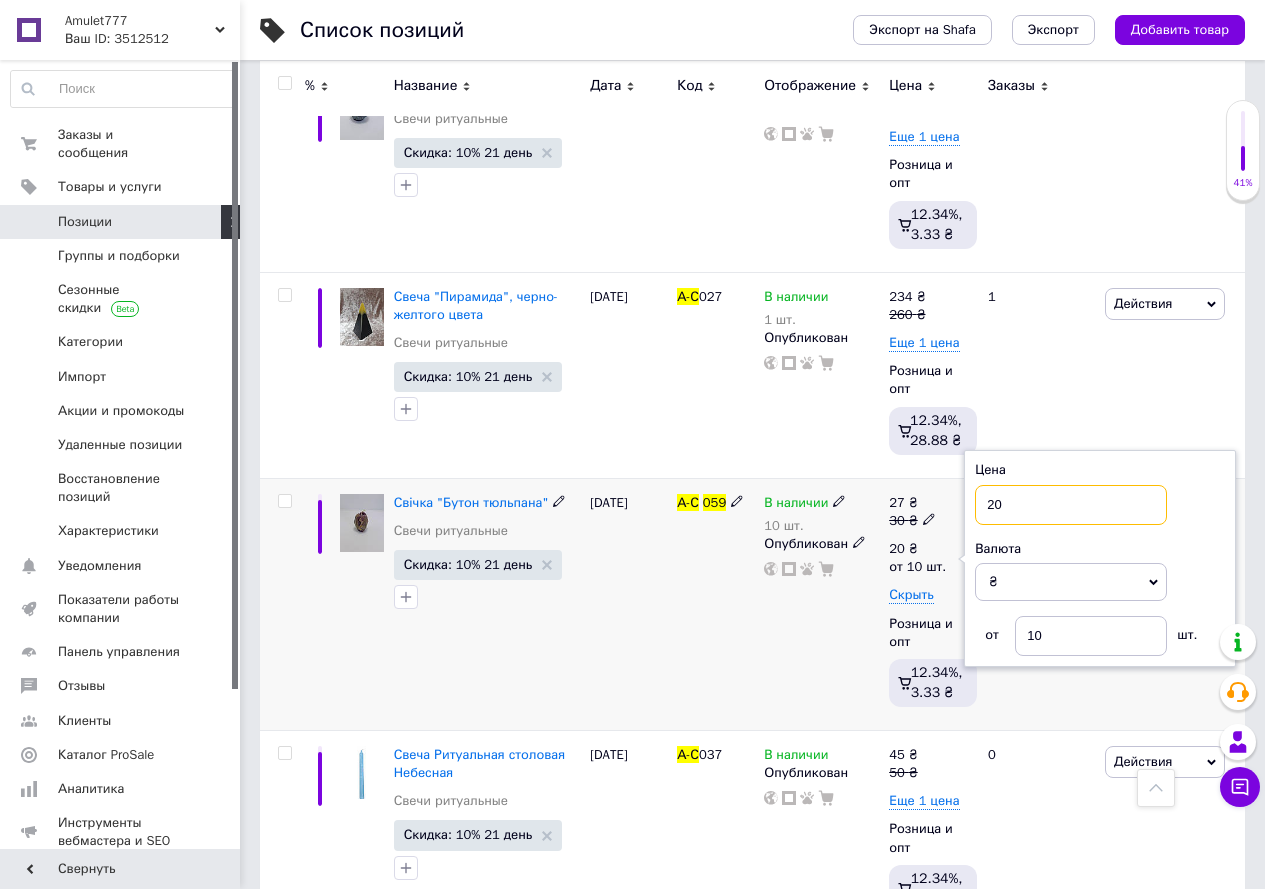 drag, startPoint x: 1006, startPoint y: 484, endPoint x: 931, endPoint y: 473, distance: 75.802376 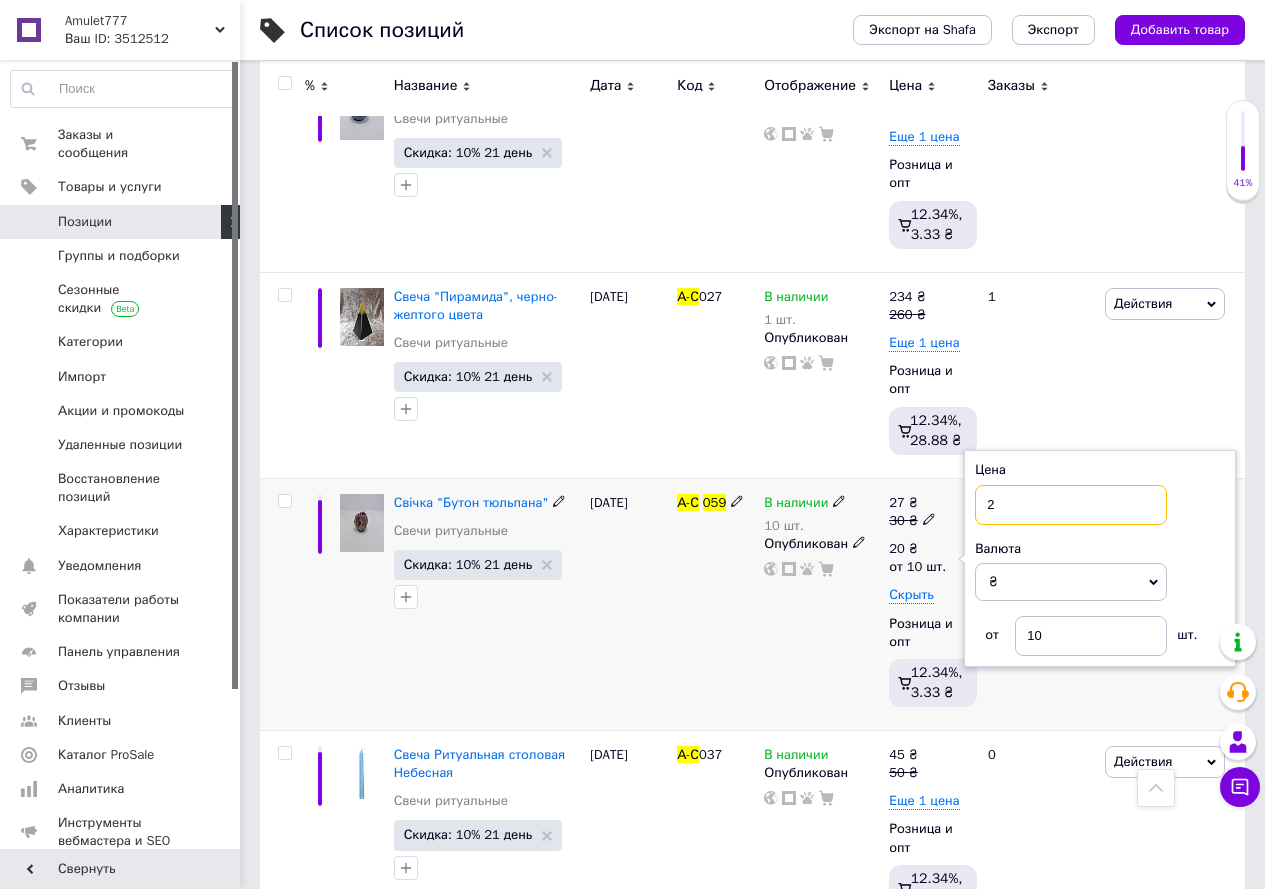 type on "25" 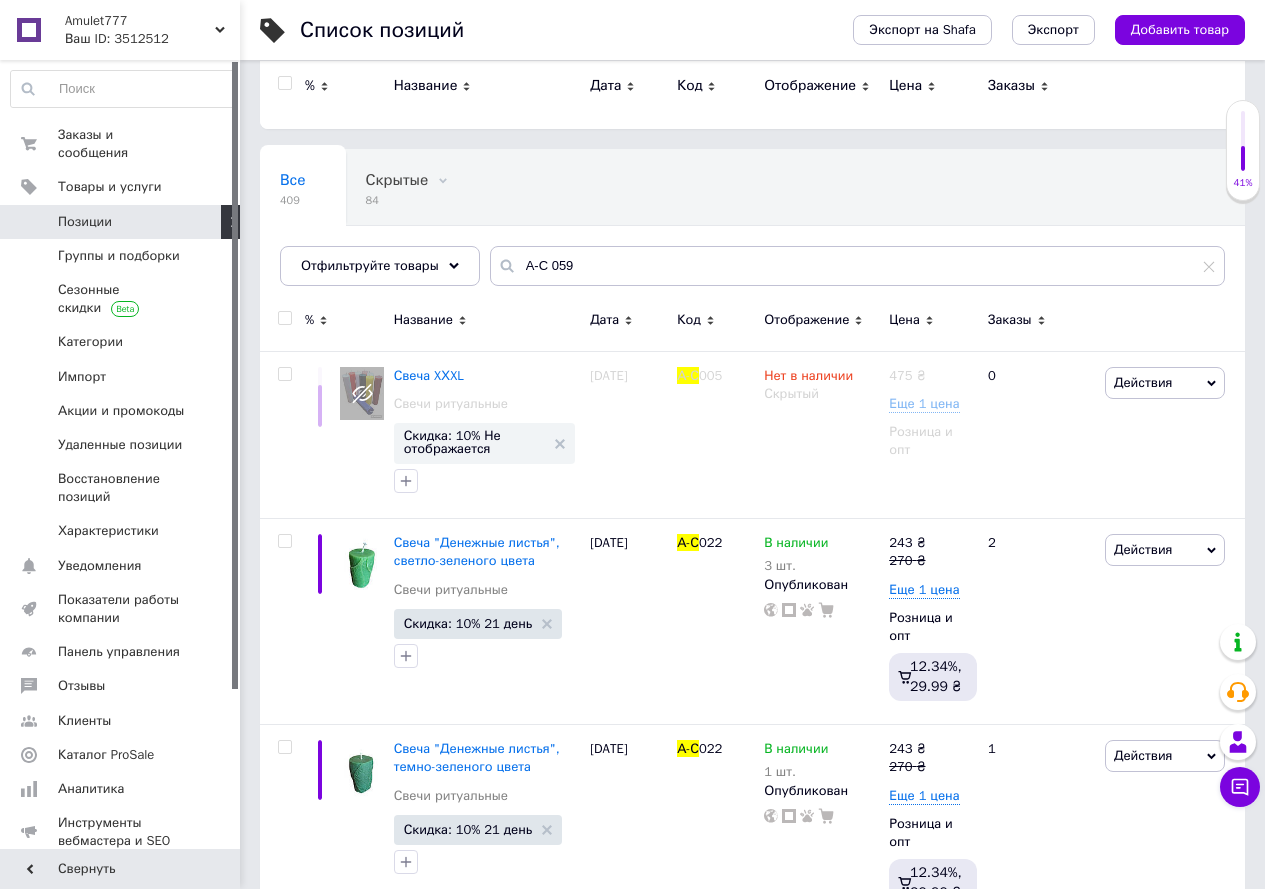 scroll, scrollTop: 0, scrollLeft: 0, axis: both 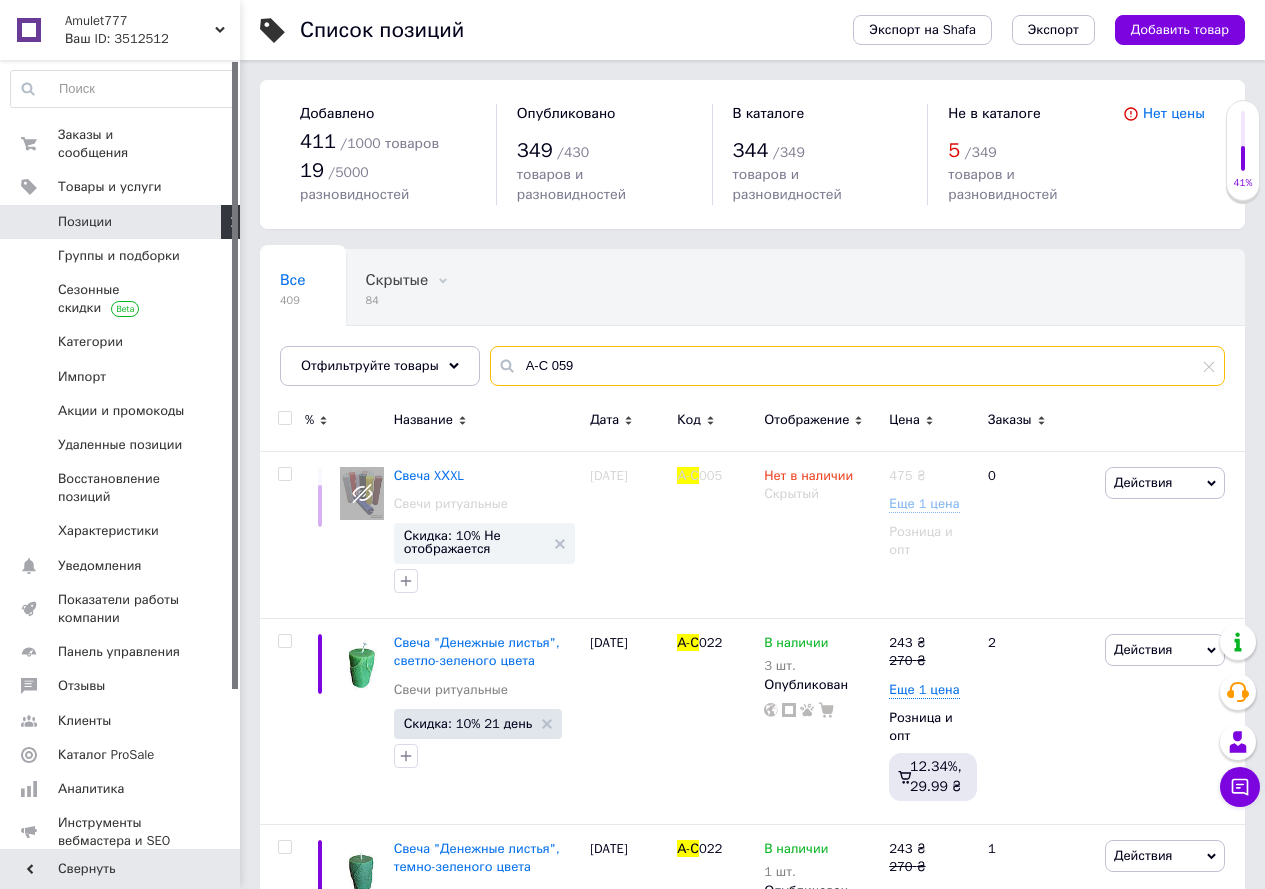 click on "А-С 059" at bounding box center (857, 366) 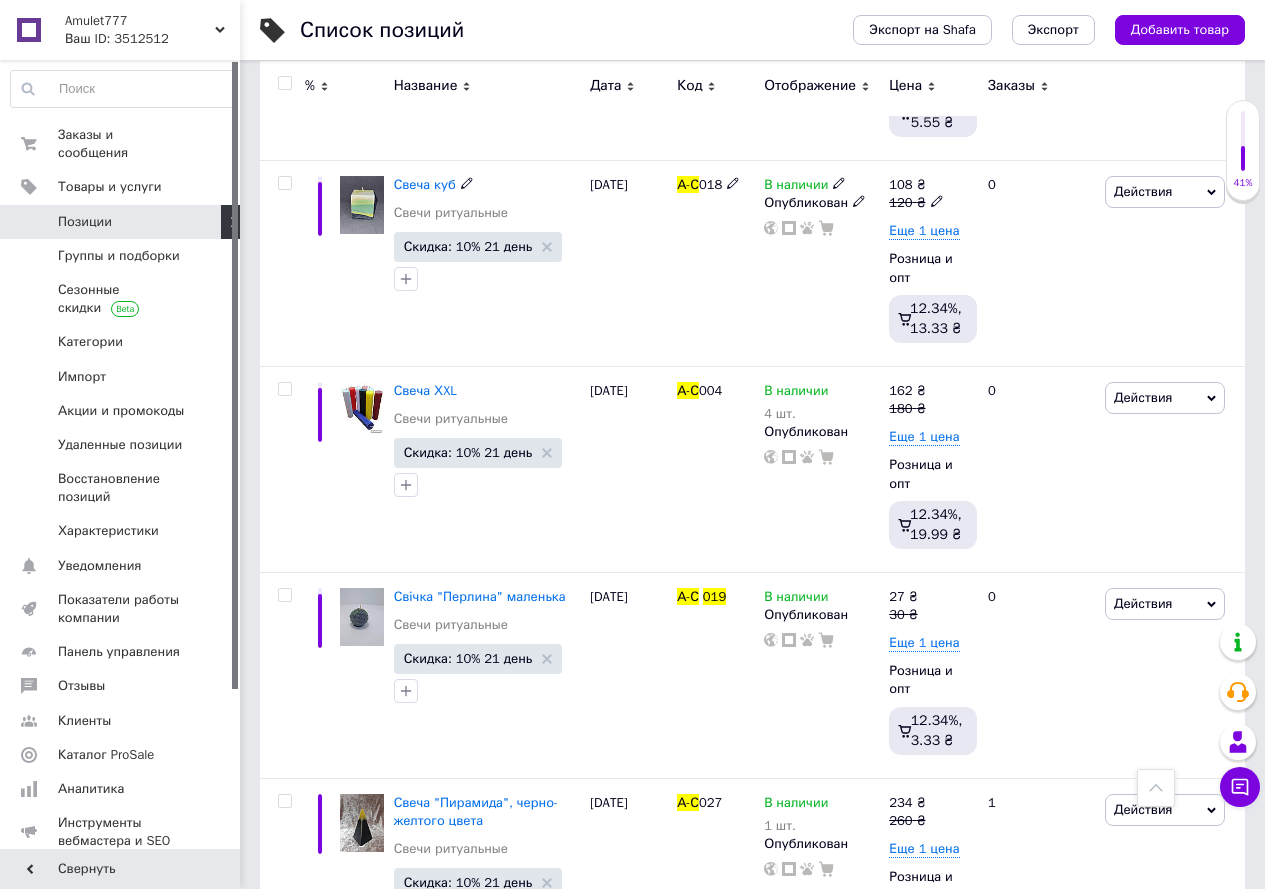 scroll, scrollTop: 1800, scrollLeft: 0, axis: vertical 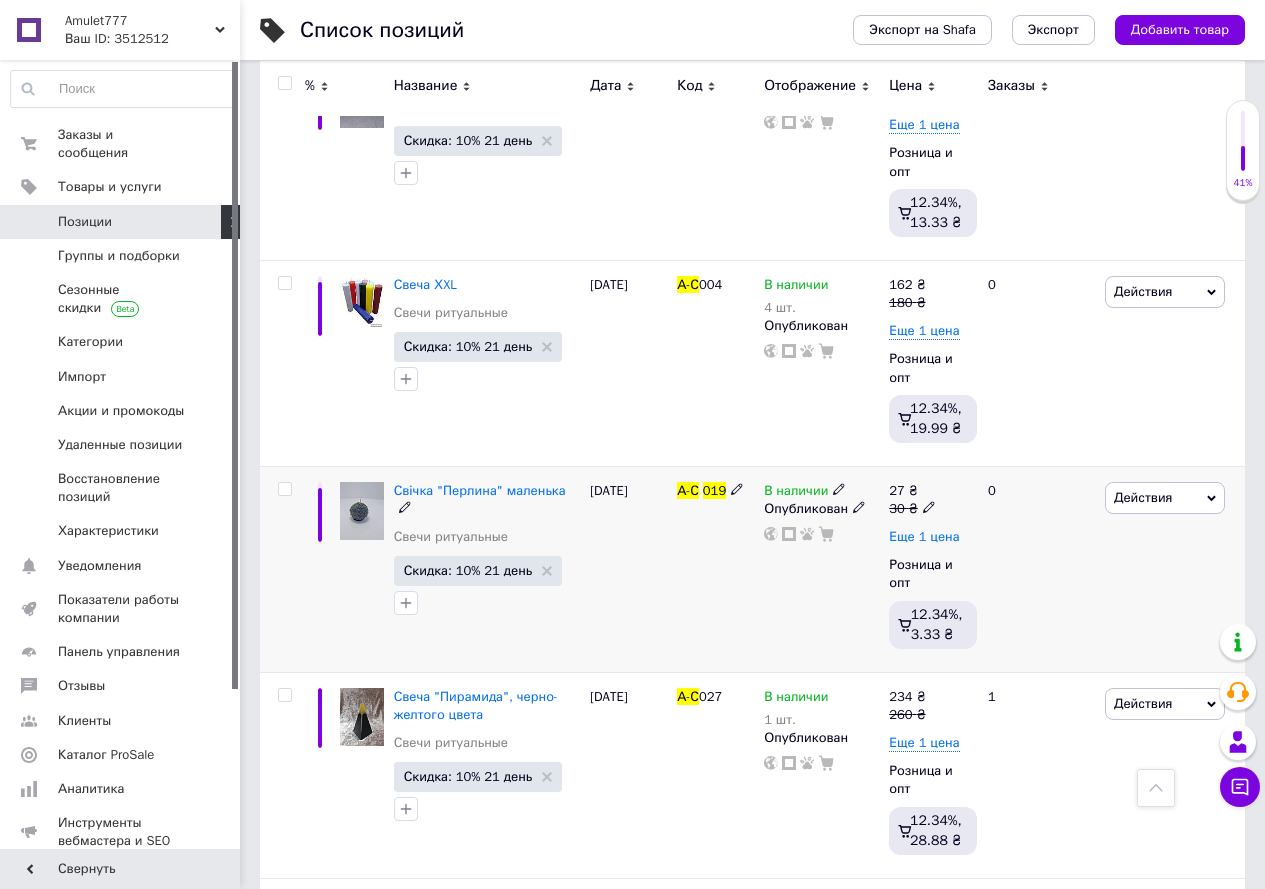 type on "А-С 019" 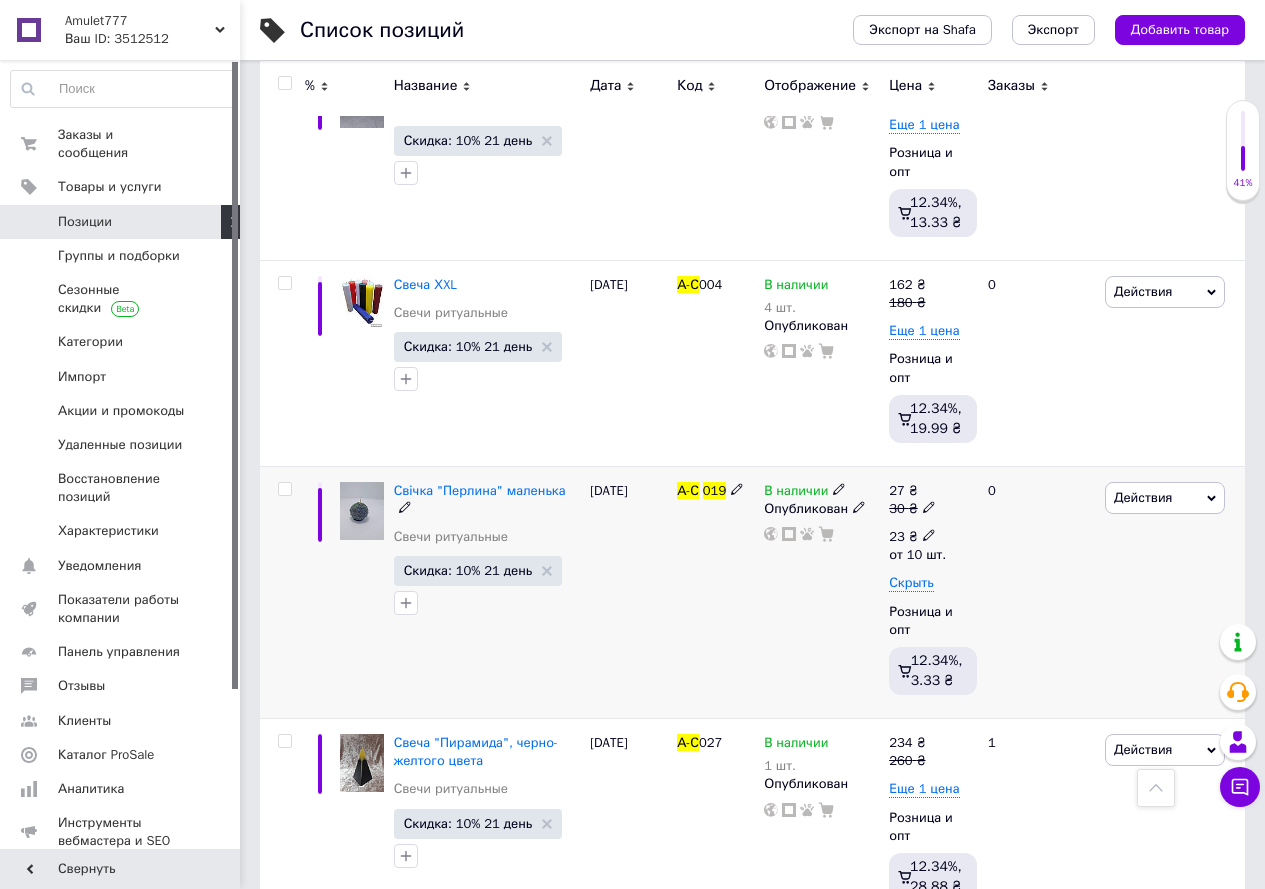 click 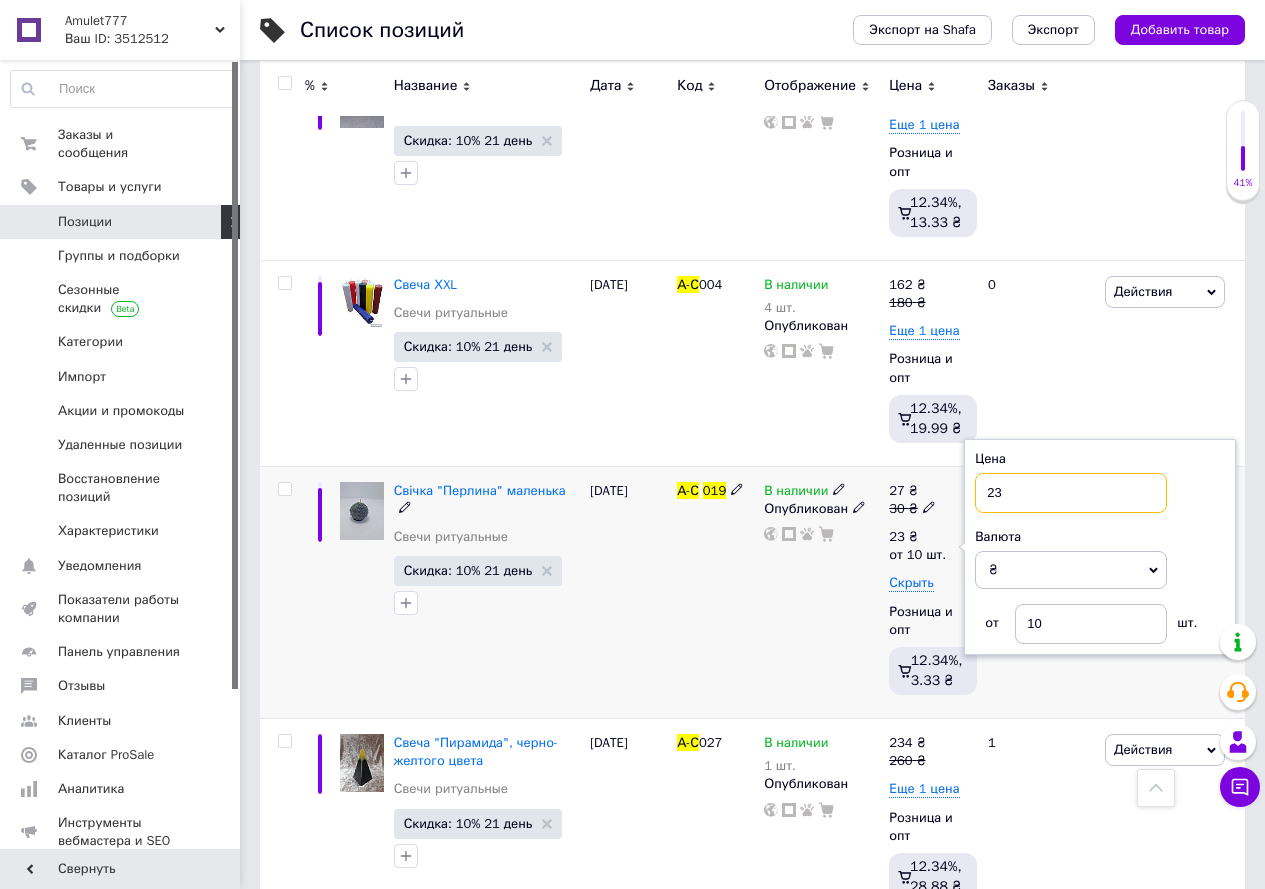 click on "23" at bounding box center [1071, 493] 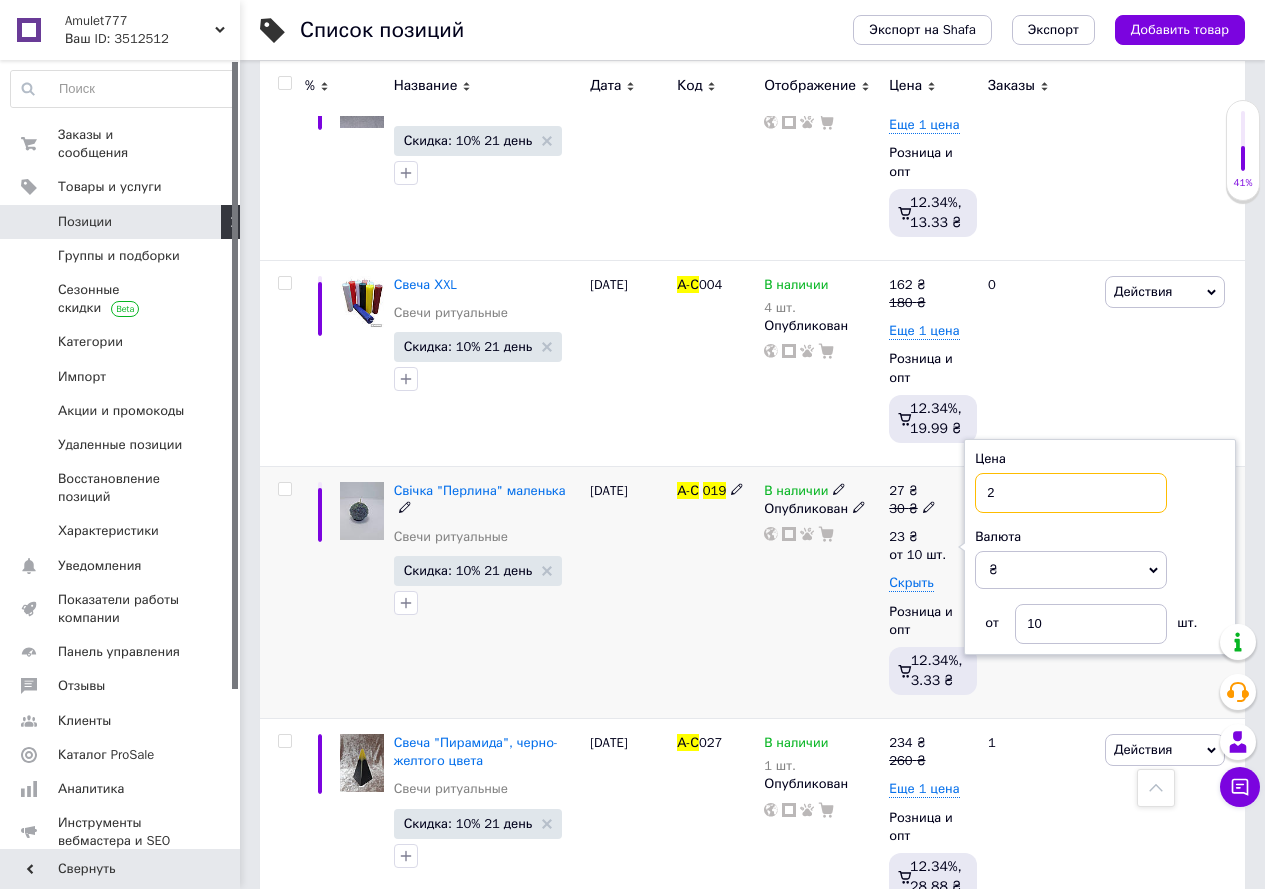 type on "25" 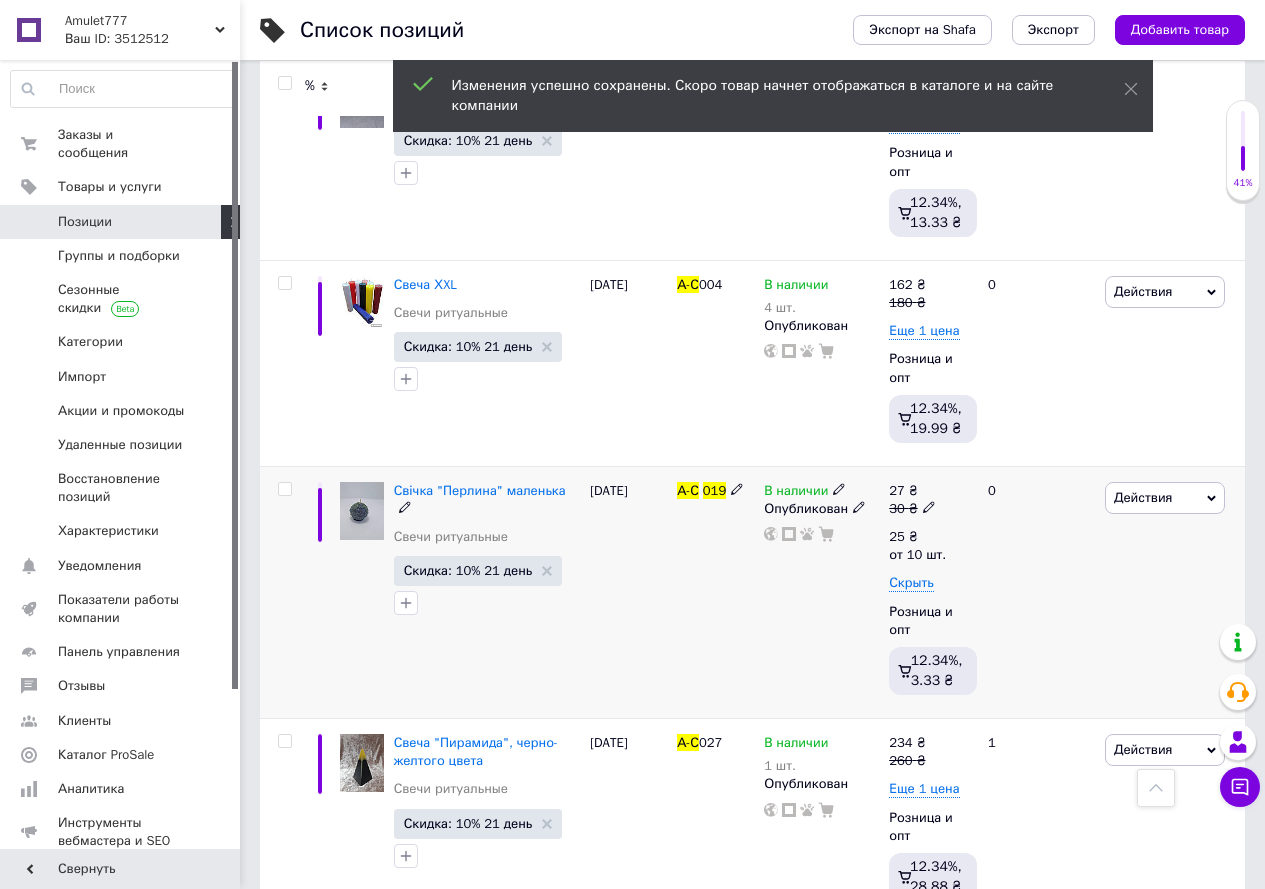 click 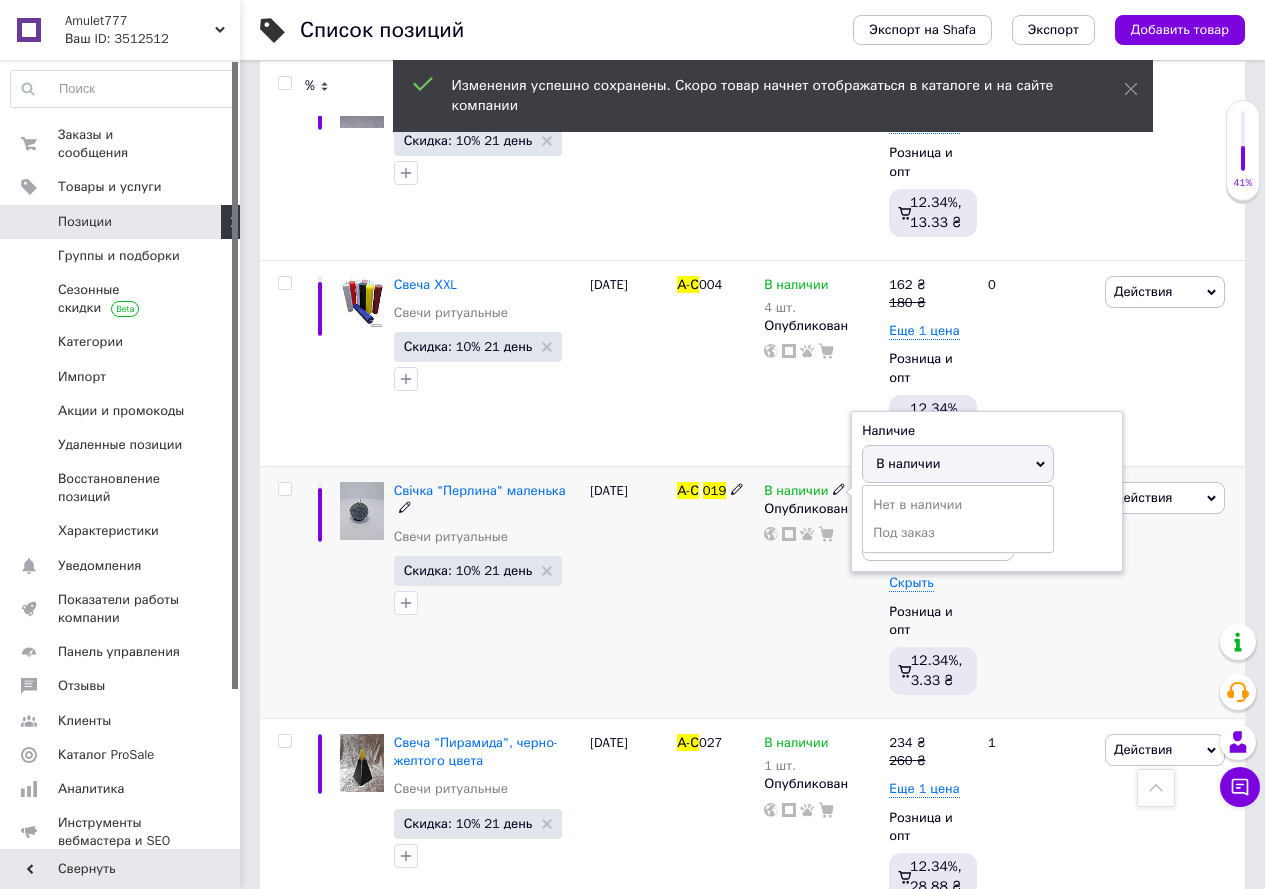 click on "Остатки" at bounding box center [987, 507] 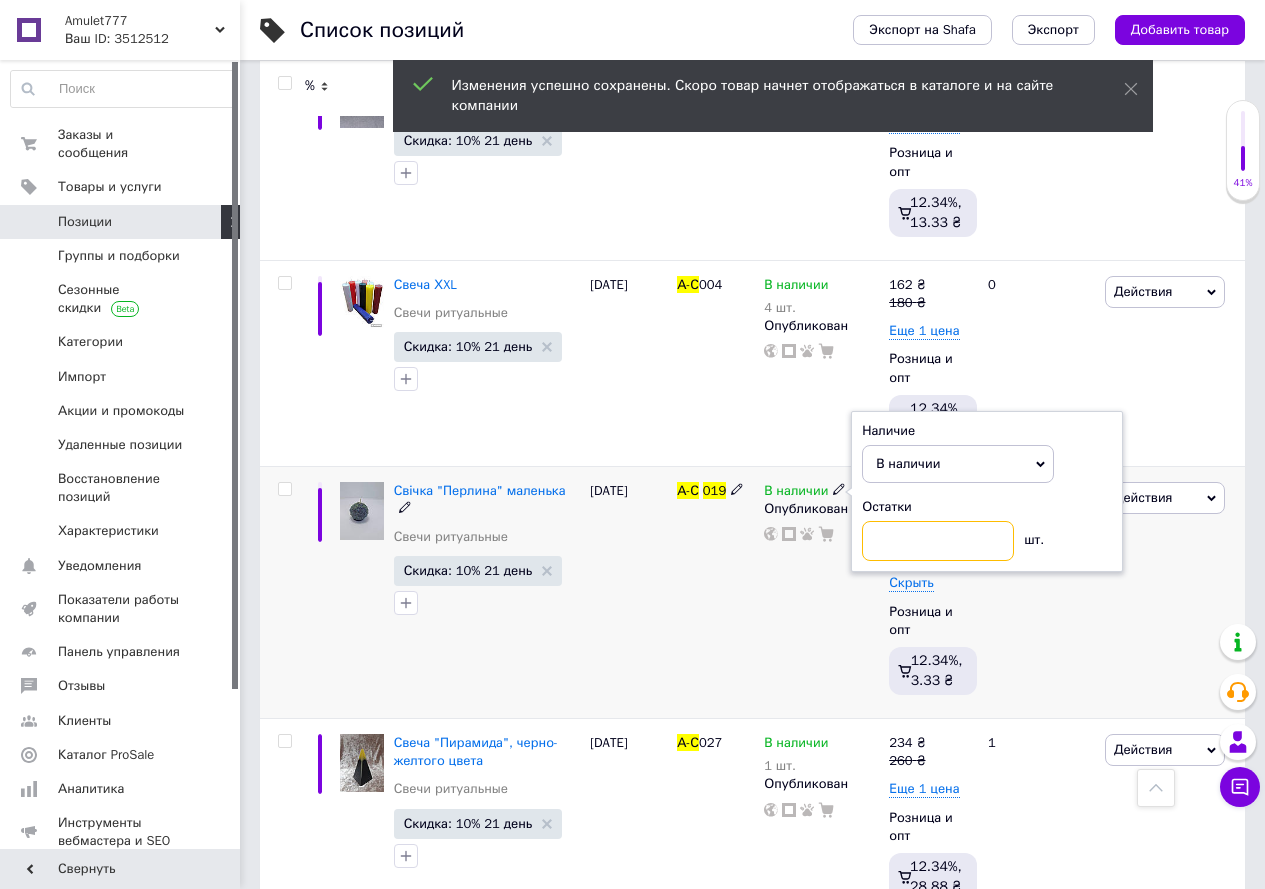 click at bounding box center [938, 541] 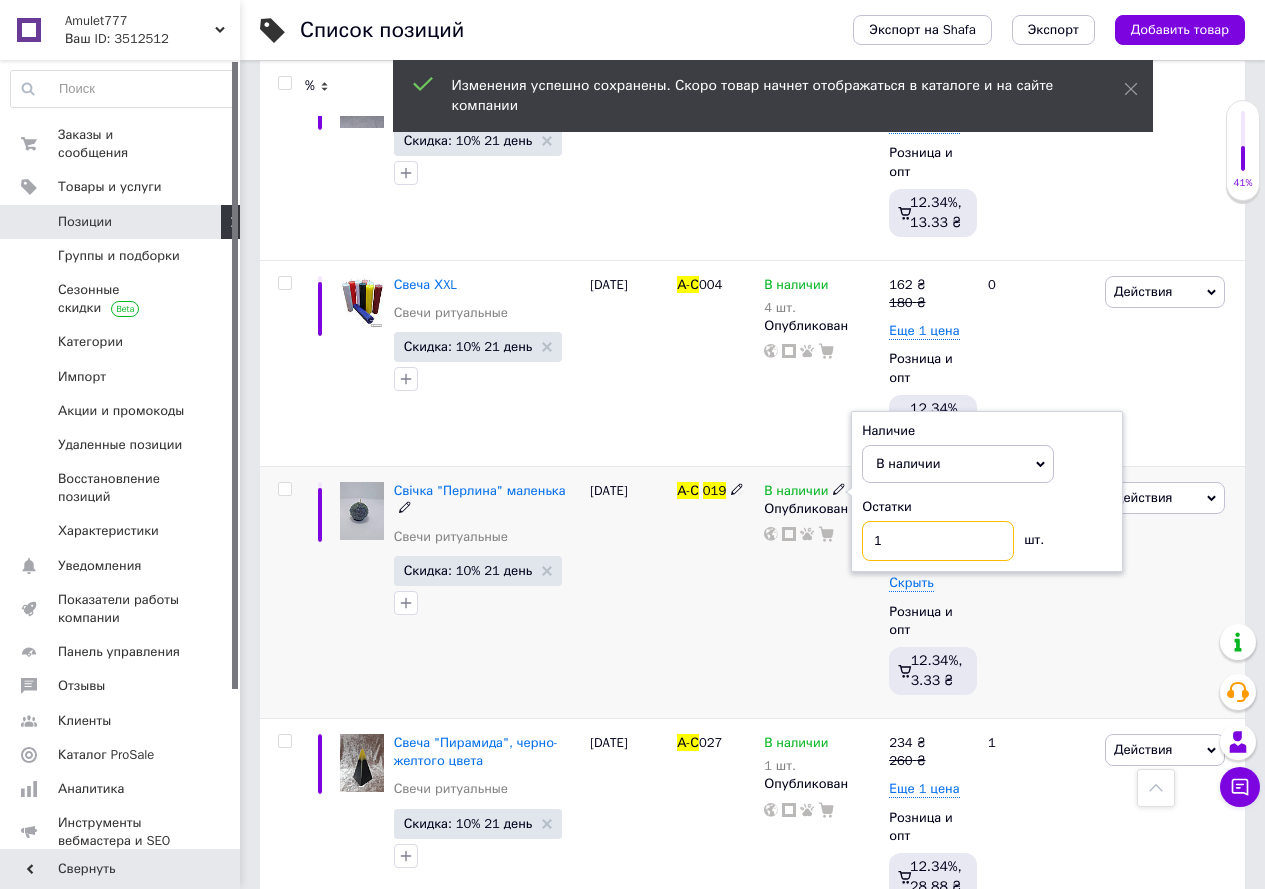 type on "10" 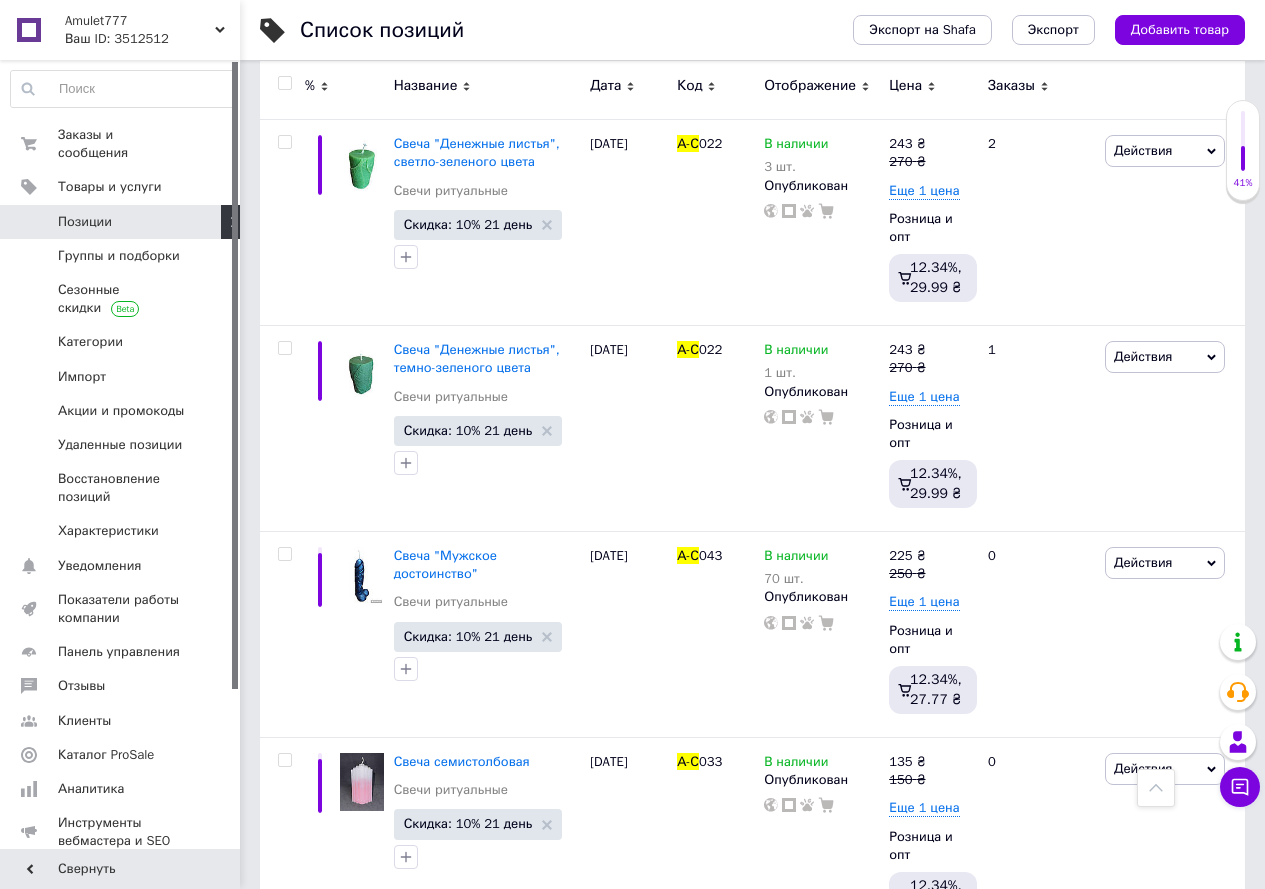 scroll, scrollTop: 0, scrollLeft: 0, axis: both 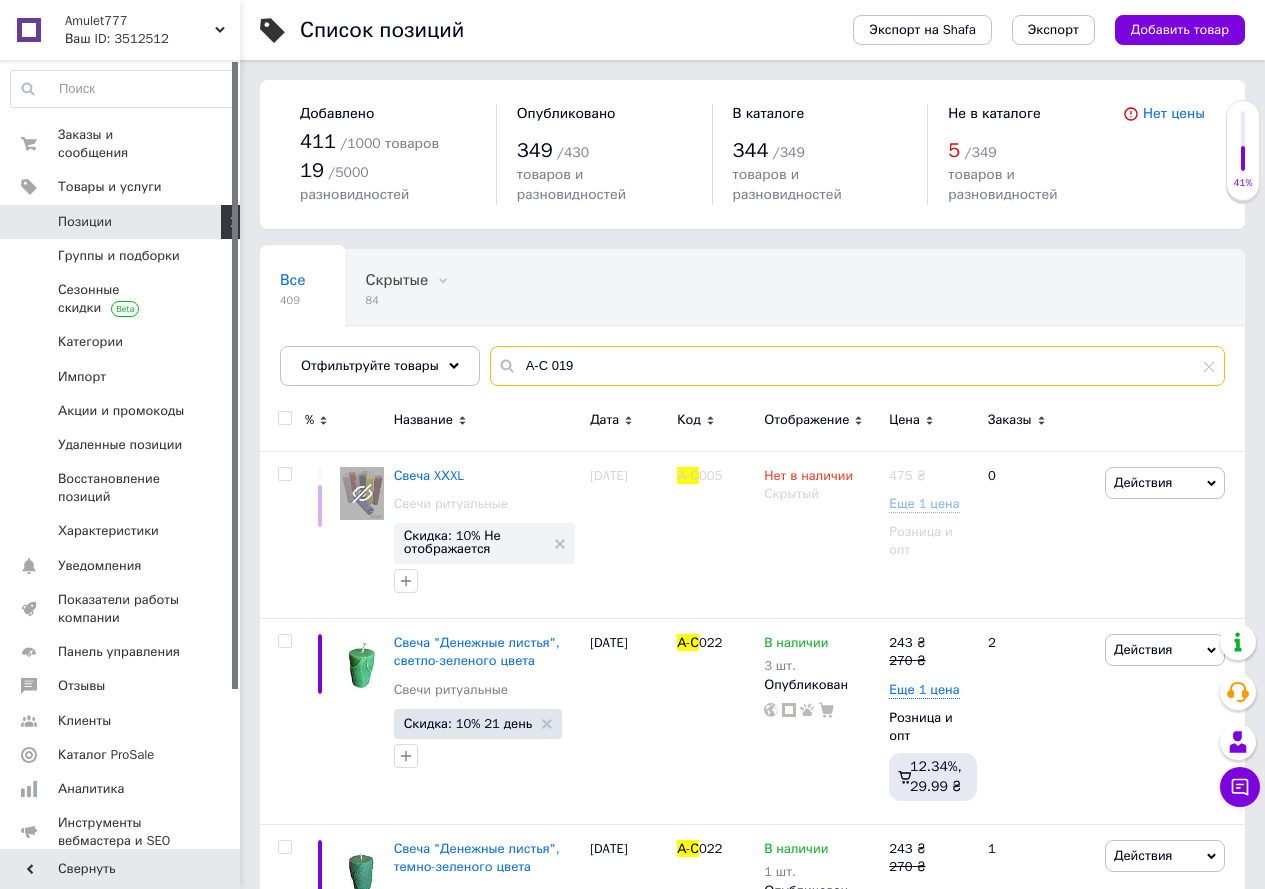 click on "А-С 019" at bounding box center (857, 366) 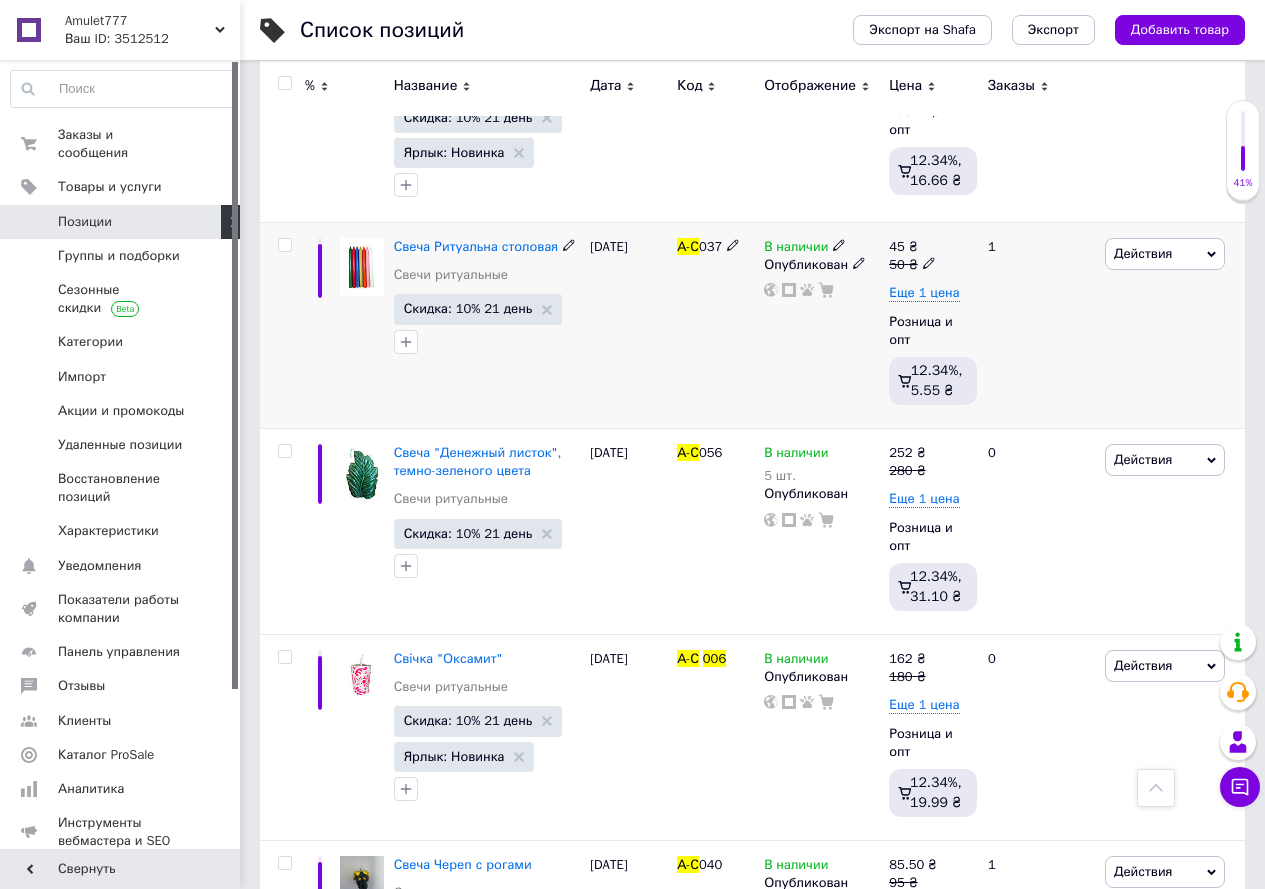 scroll, scrollTop: 4200, scrollLeft: 0, axis: vertical 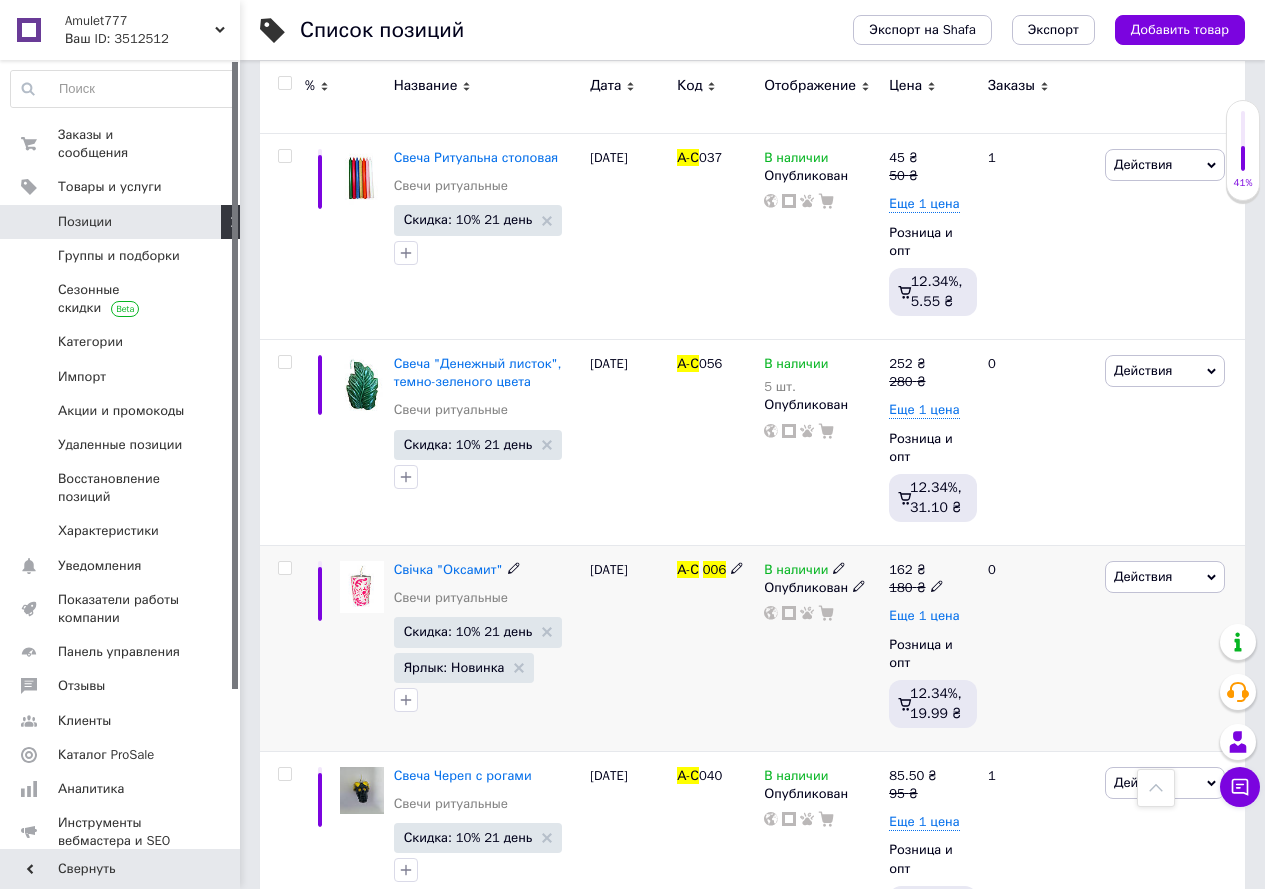type on "А-С 006" 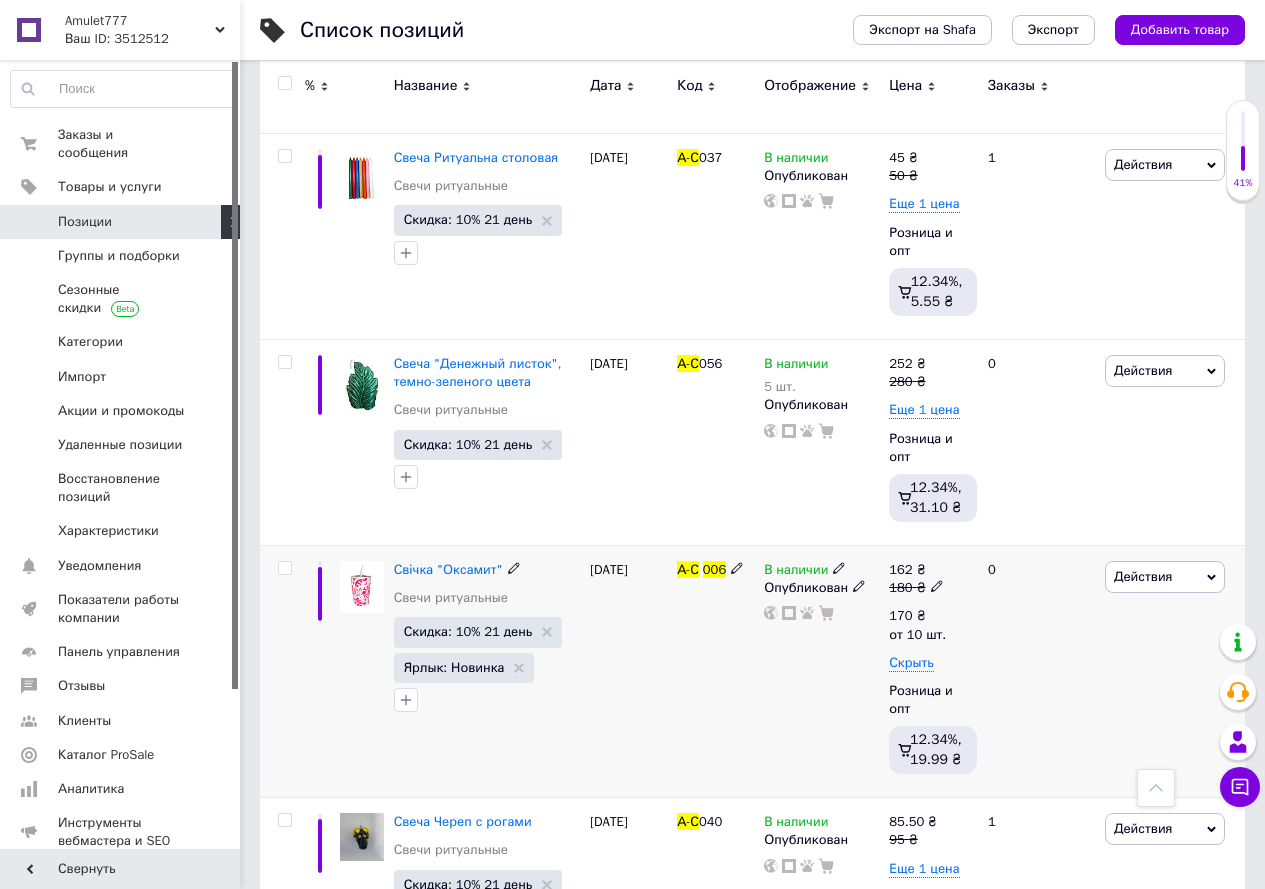 click 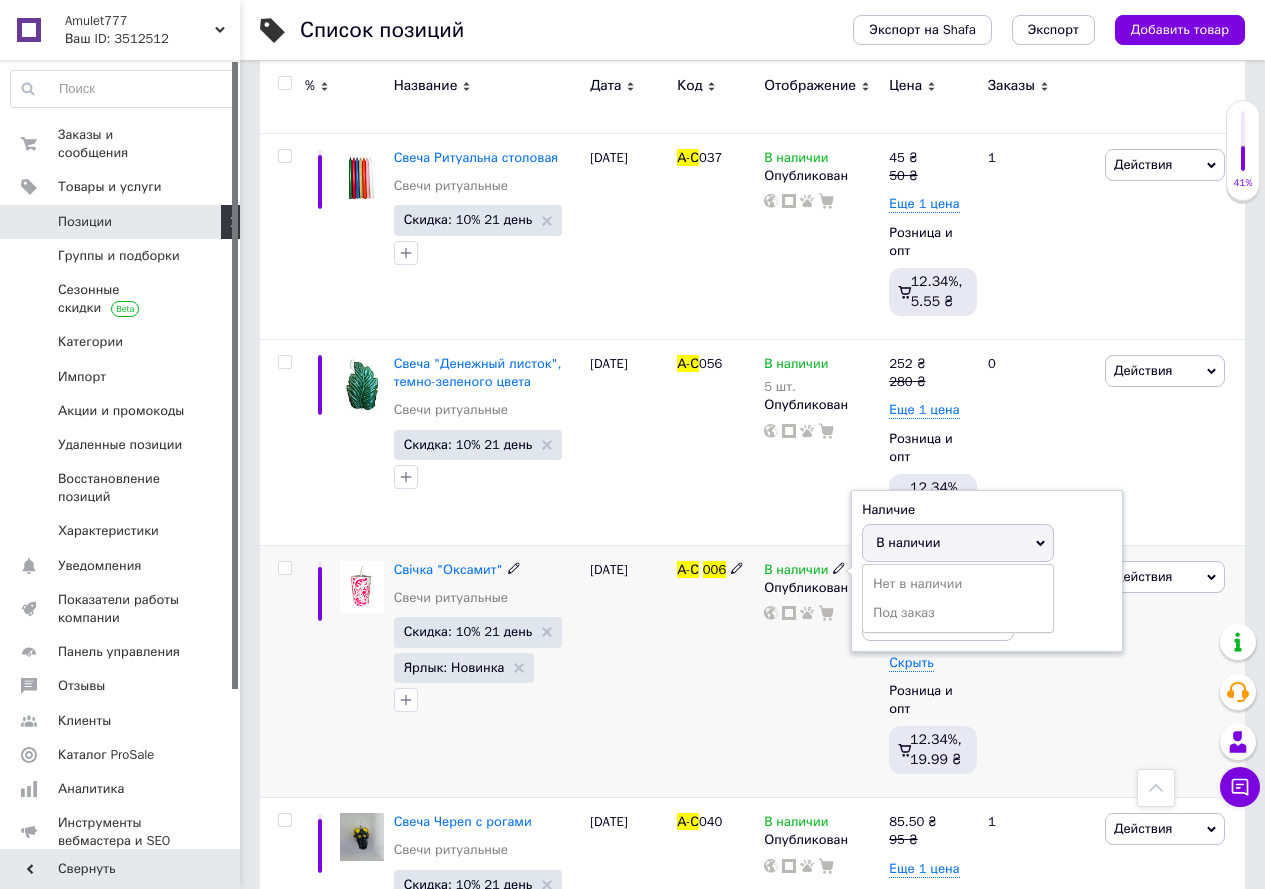 click on "Наличие В наличии Нет в наличии Под заказ Остатки шт." at bounding box center (987, 571) 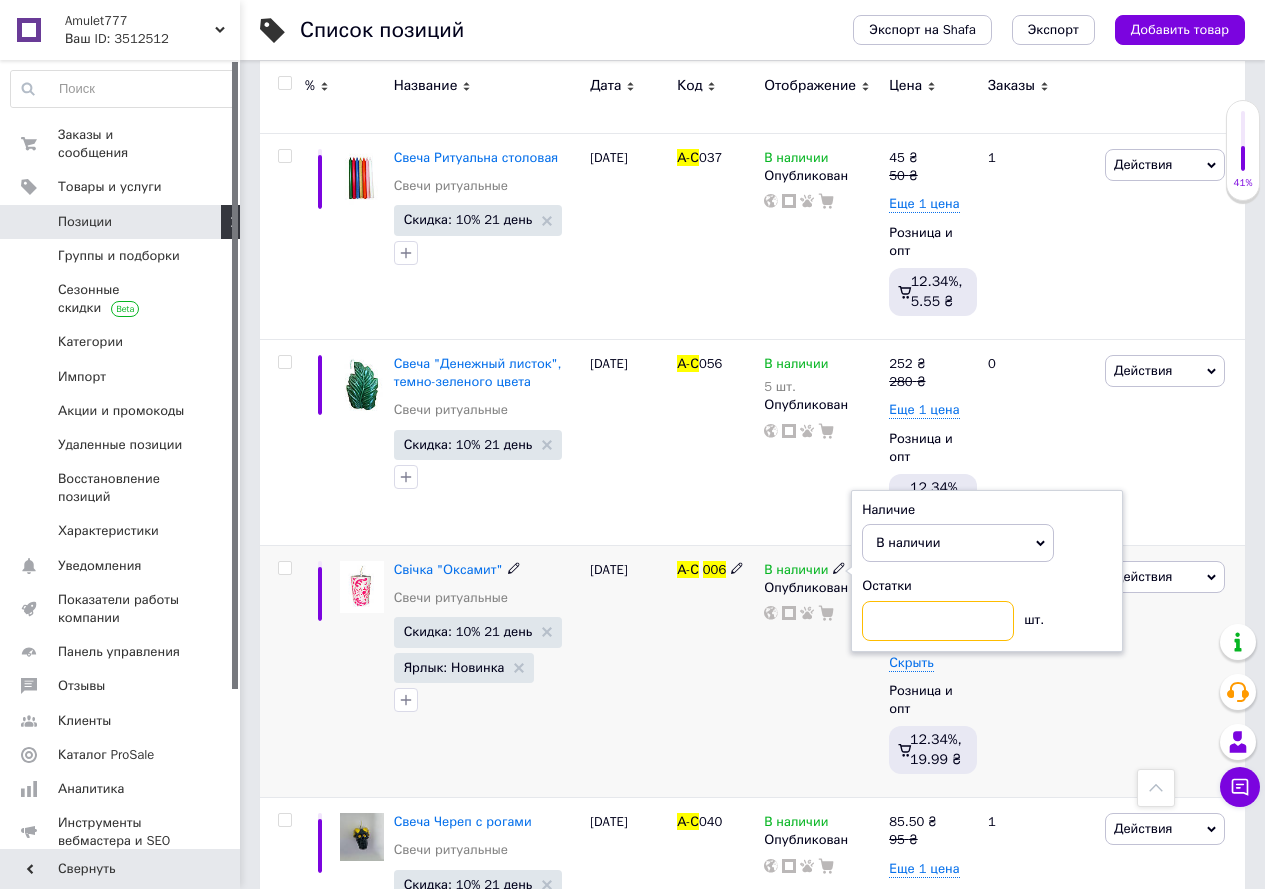 click at bounding box center [938, 621] 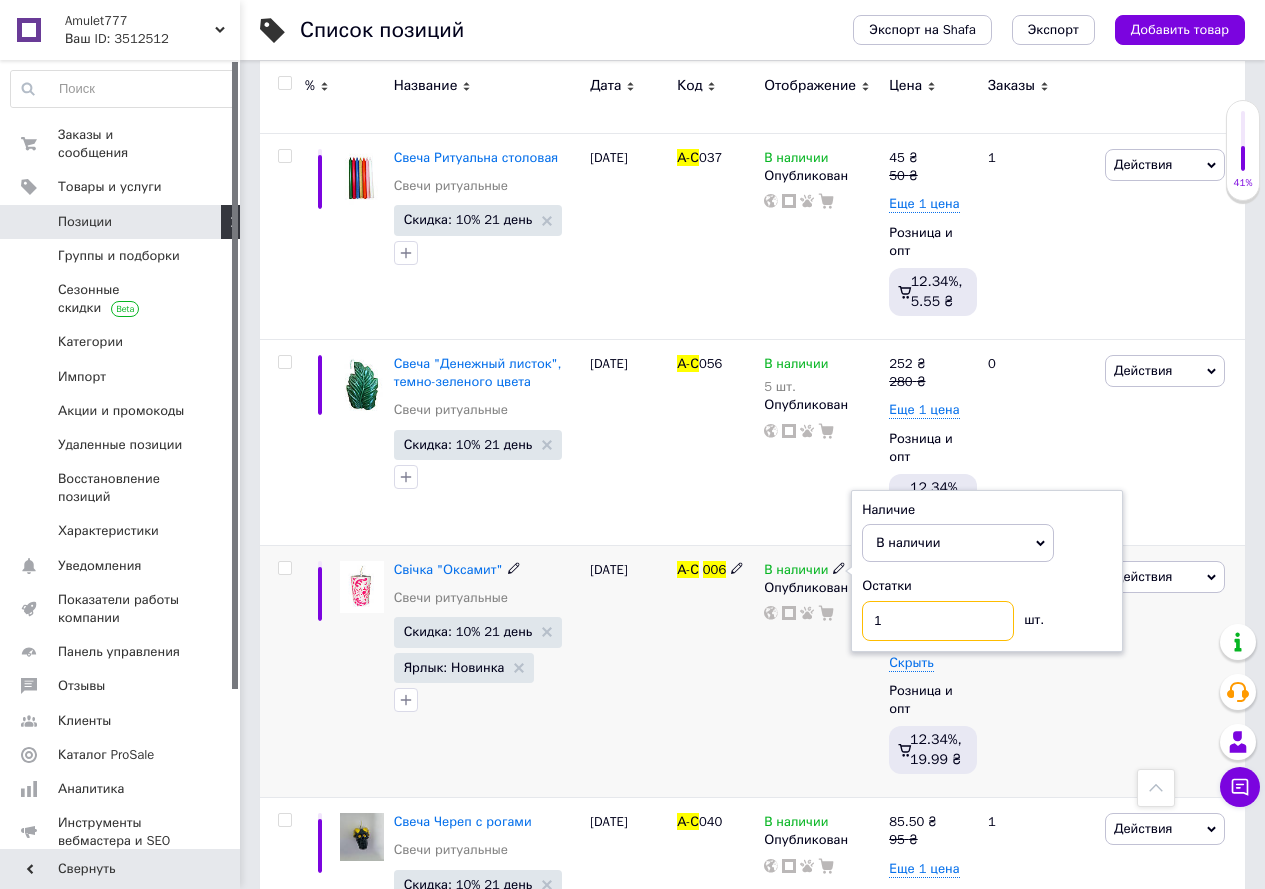 type on "10" 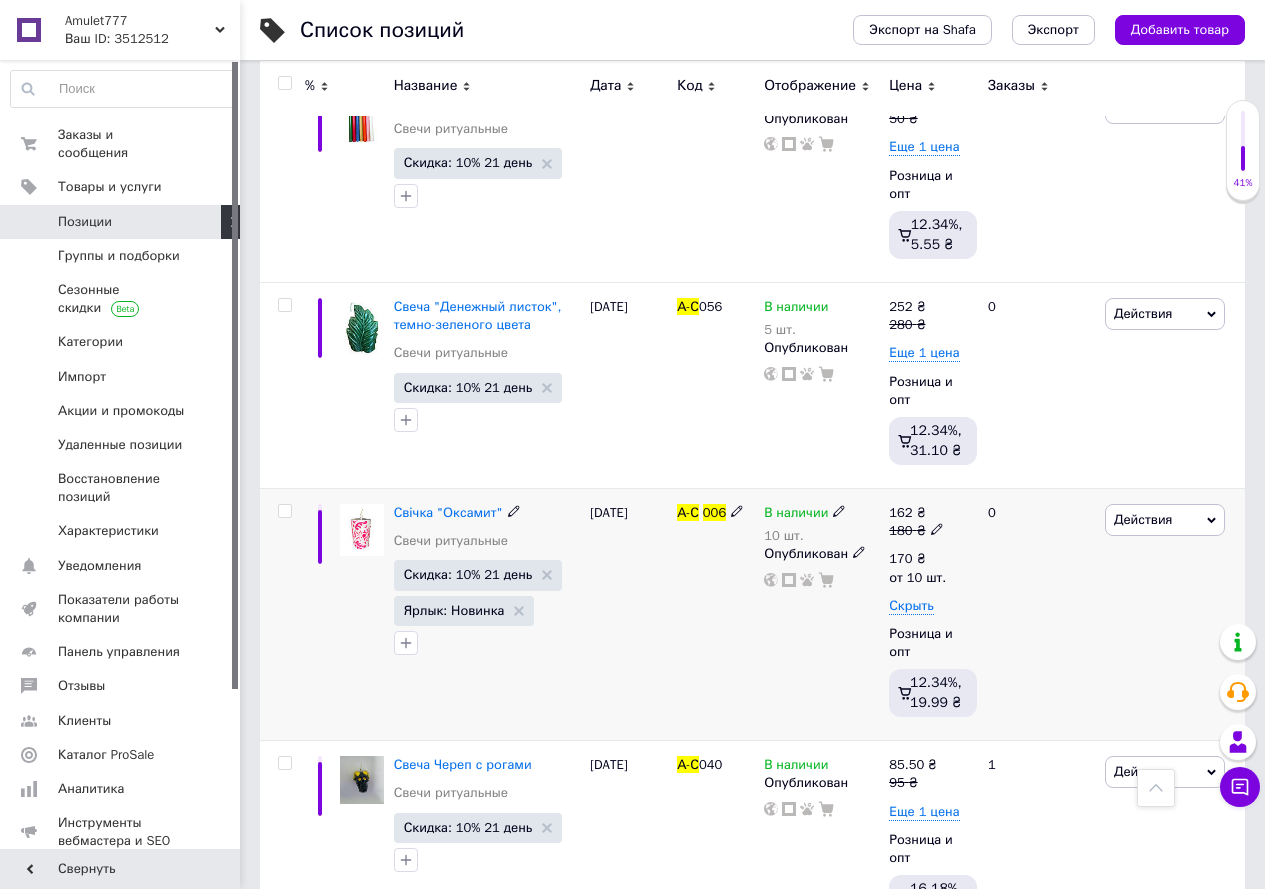 scroll, scrollTop: 4300, scrollLeft: 0, axis: vertical 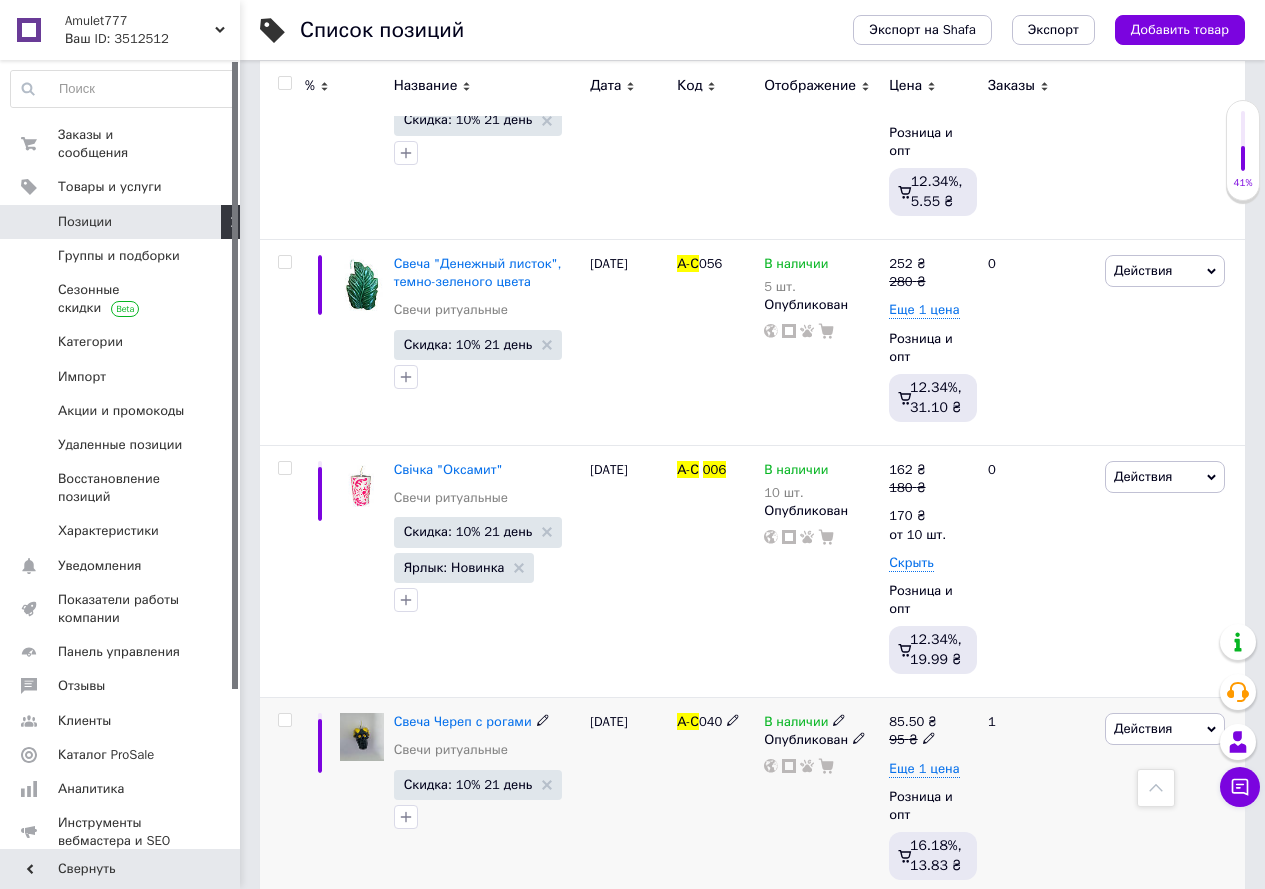 click 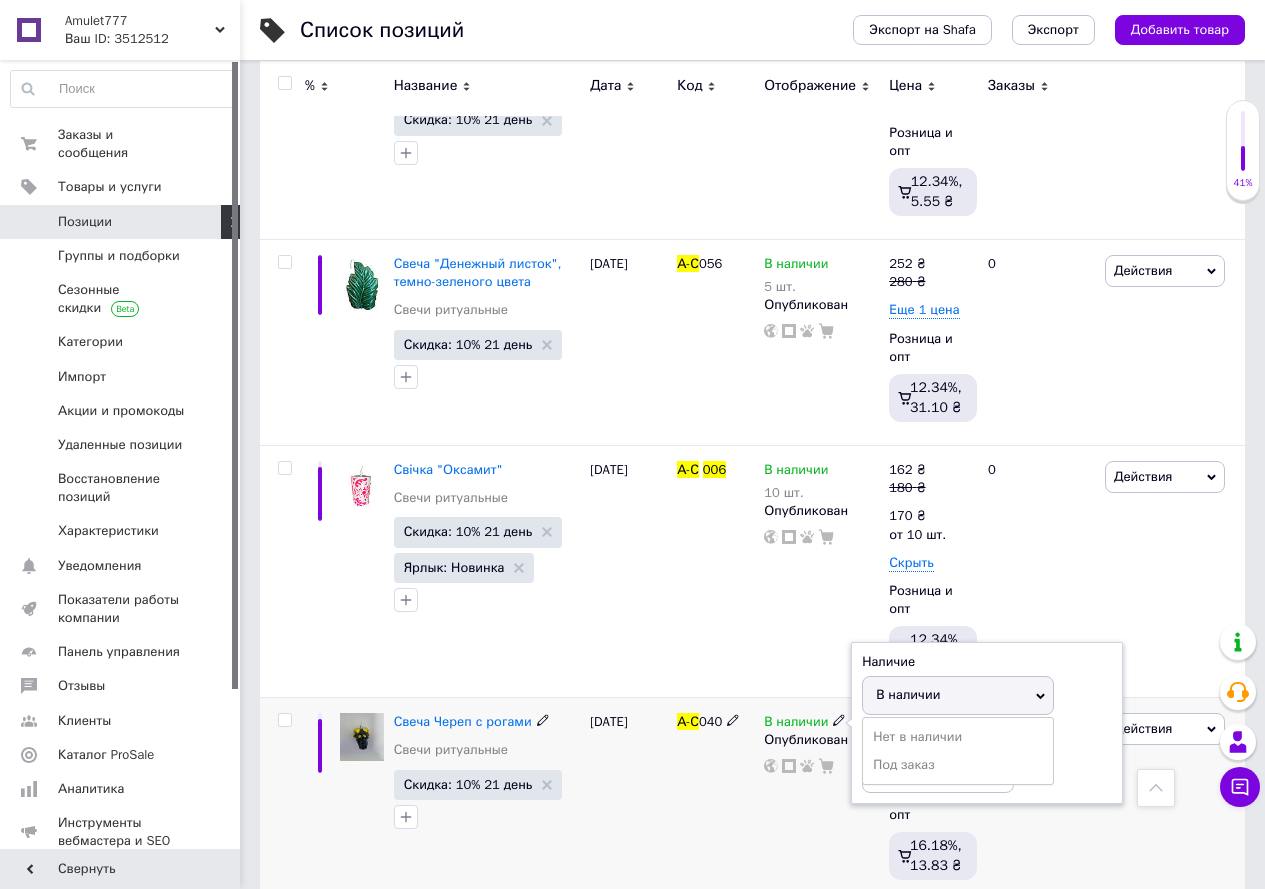 click on "Наличие В наличии Нет в наличии Под заказ Остатки шт." at bounding box center (987, 723) 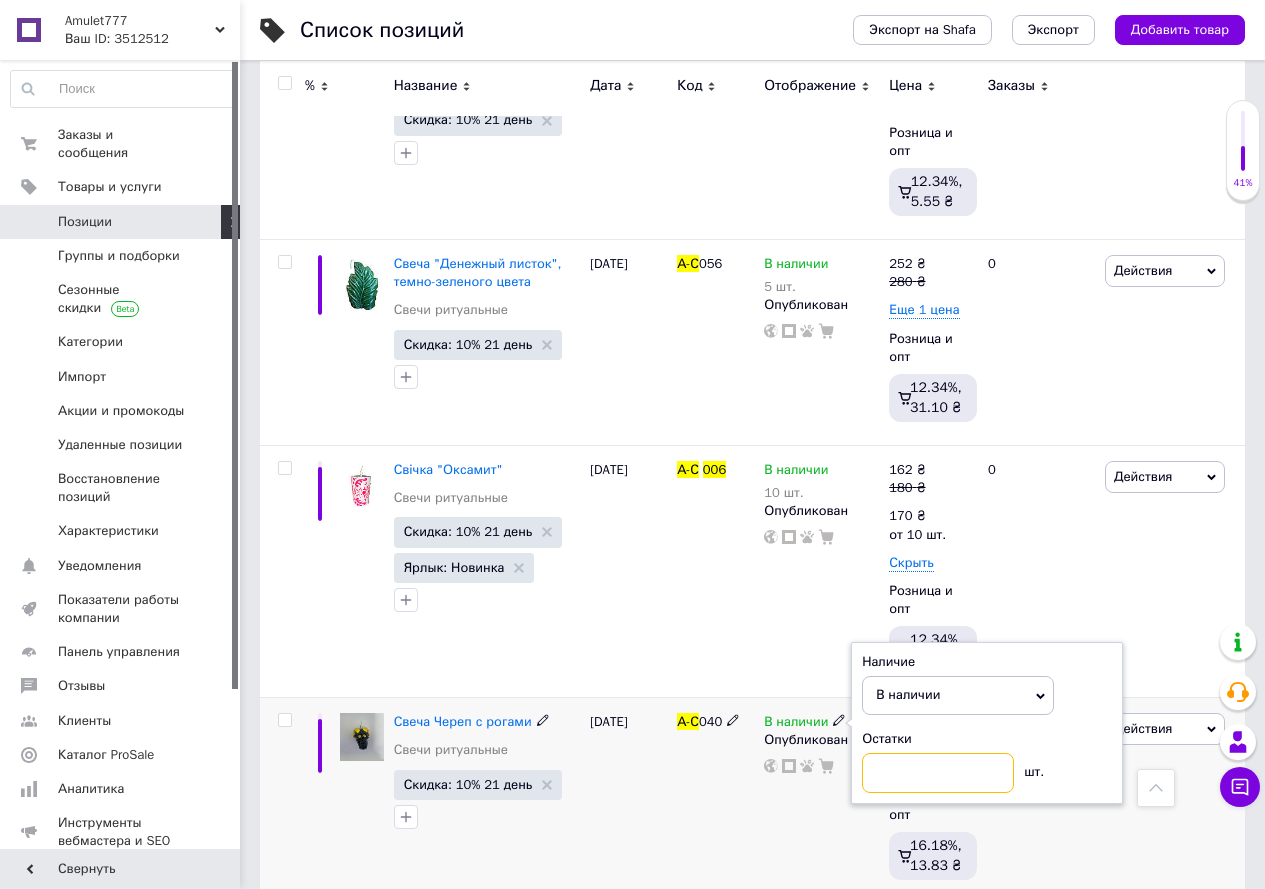 click at bounding box center (938, 773) 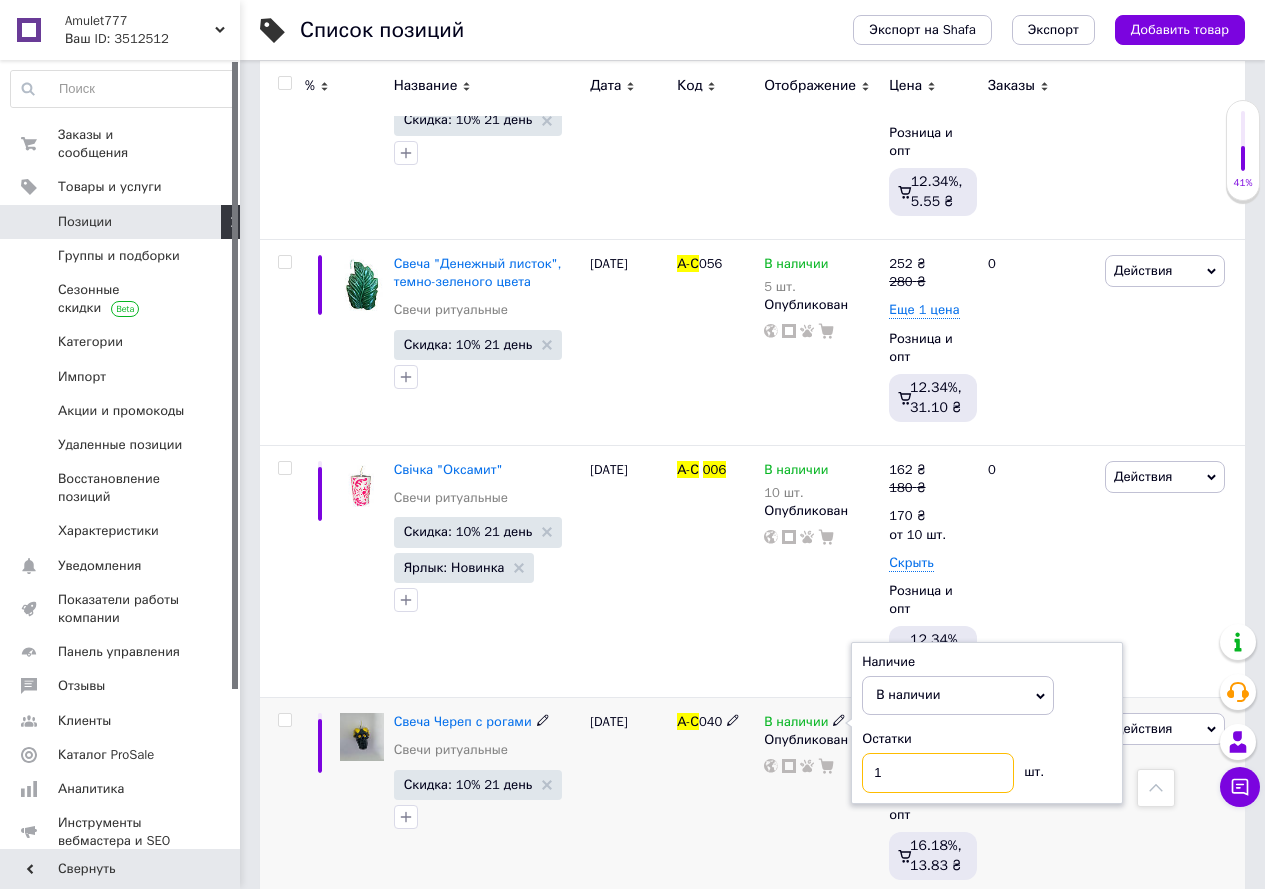 type on "10" 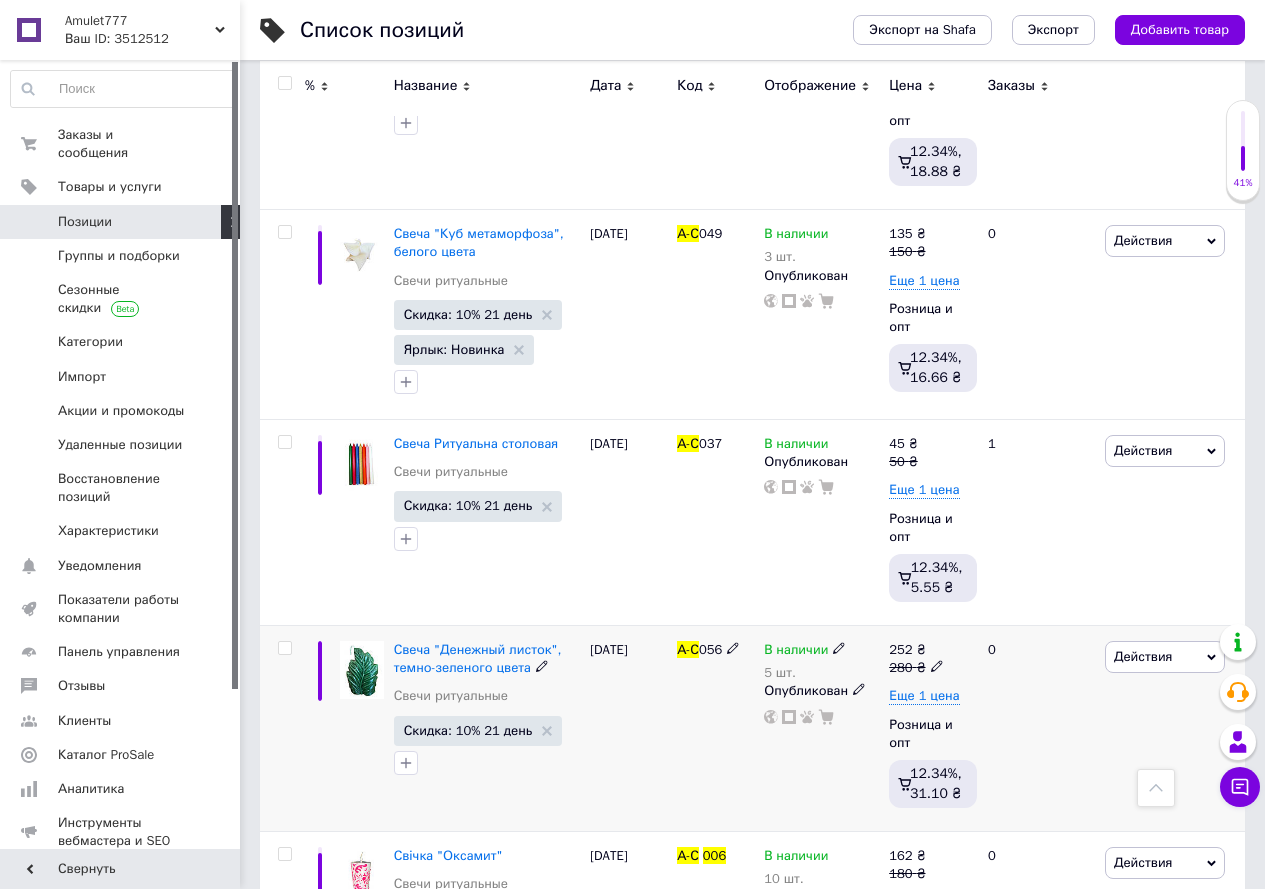 scroll, scrollTop: 3900, scrollLeft: 0, axis: vertical 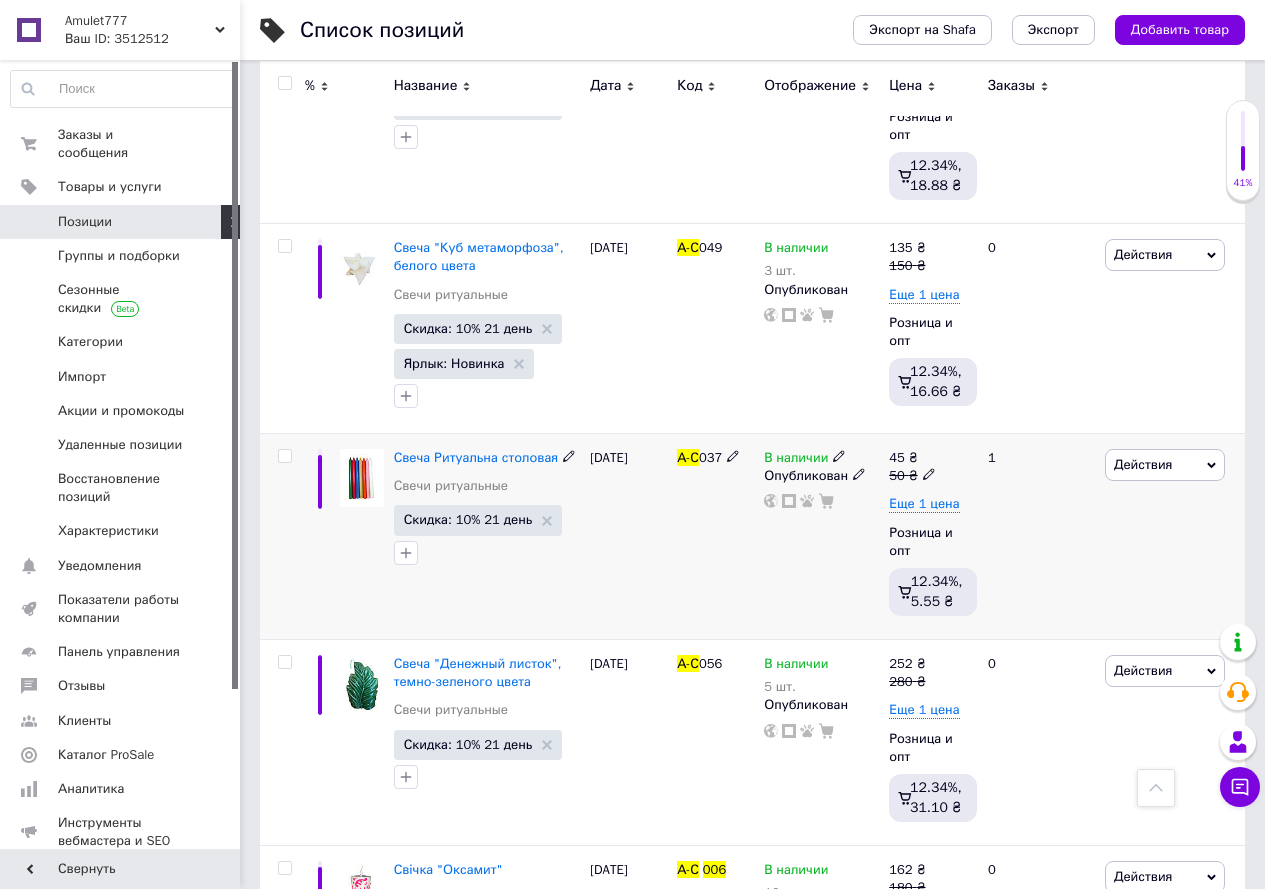 click 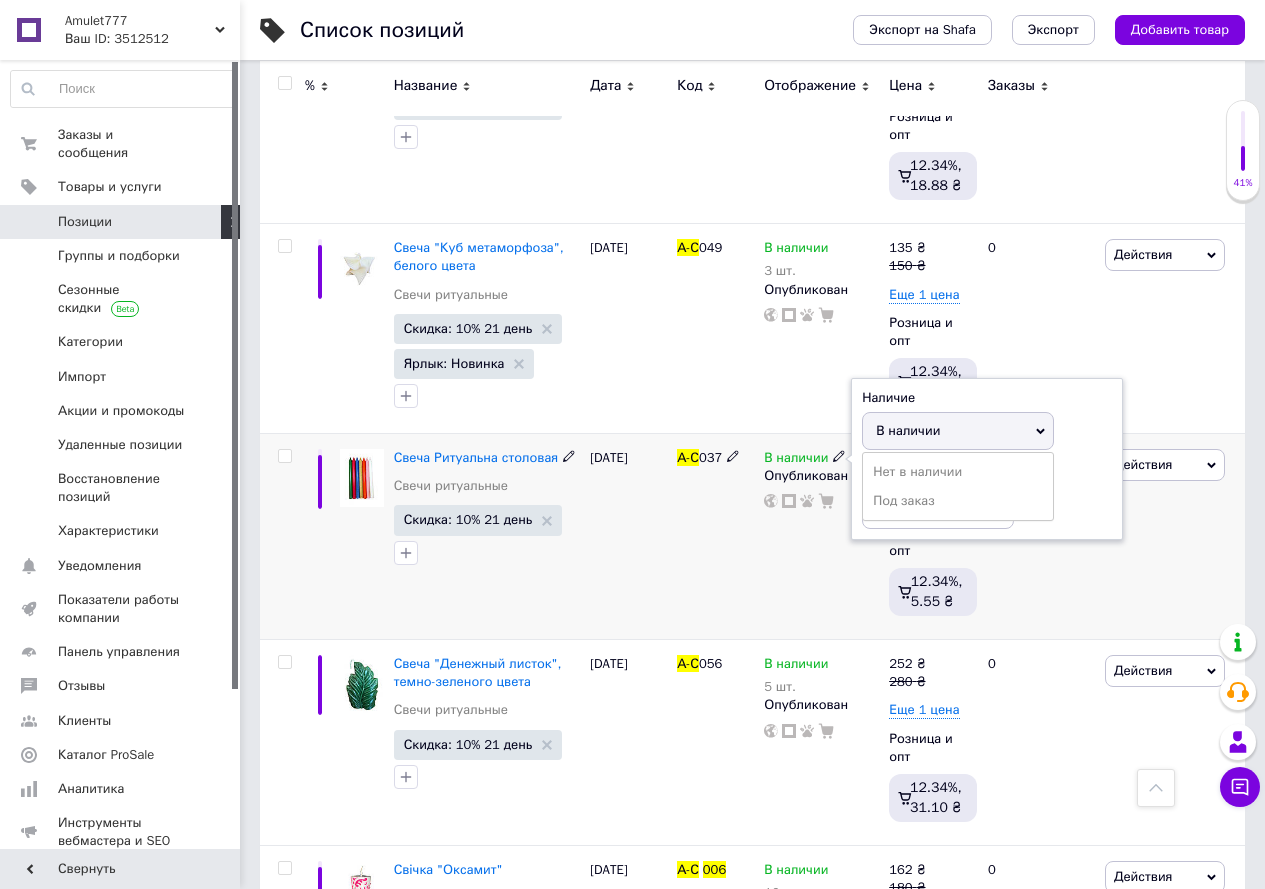 click on "Наличие В наличии Нет в наличии Под заказ Остатки шт." at bounding box center (987, 459) 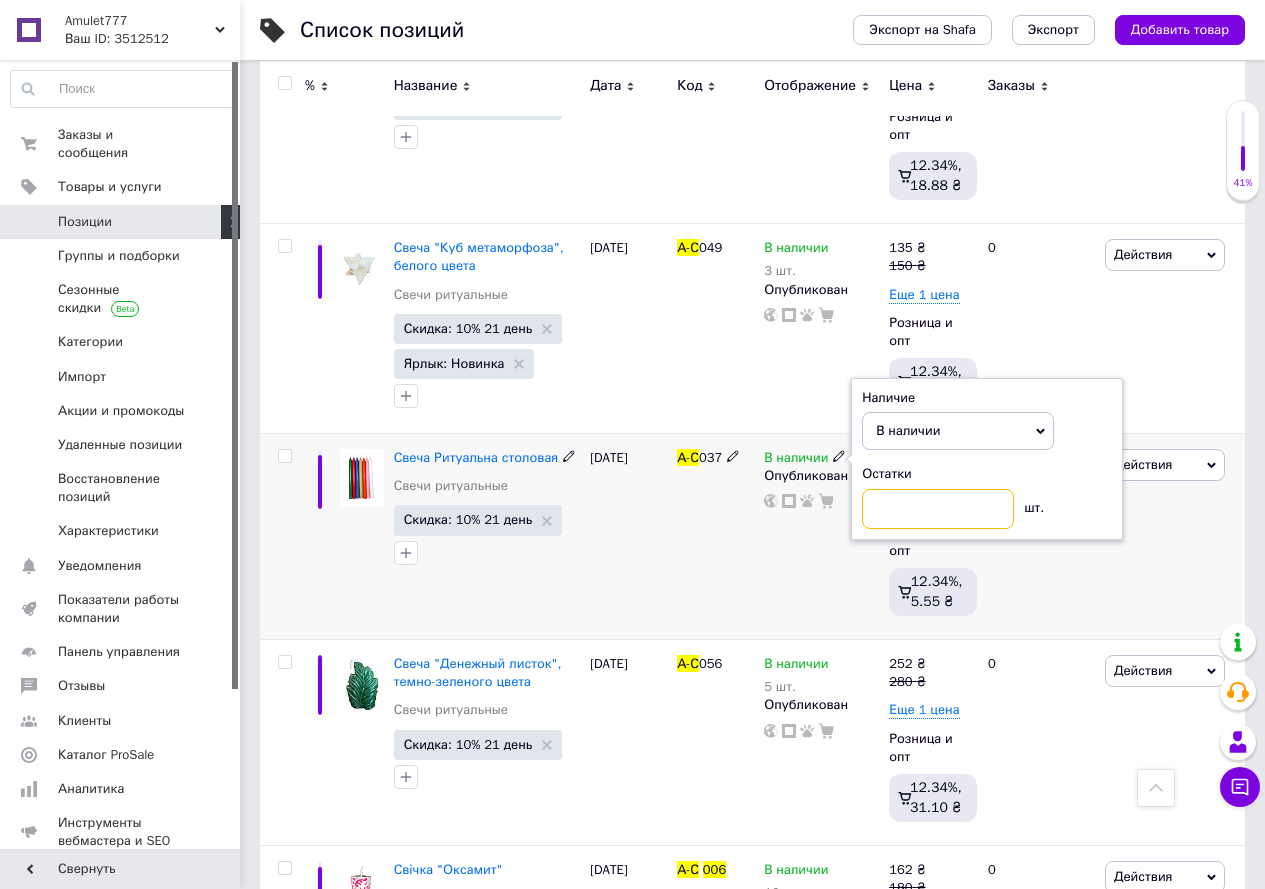 click at bounding box center (938, 509) 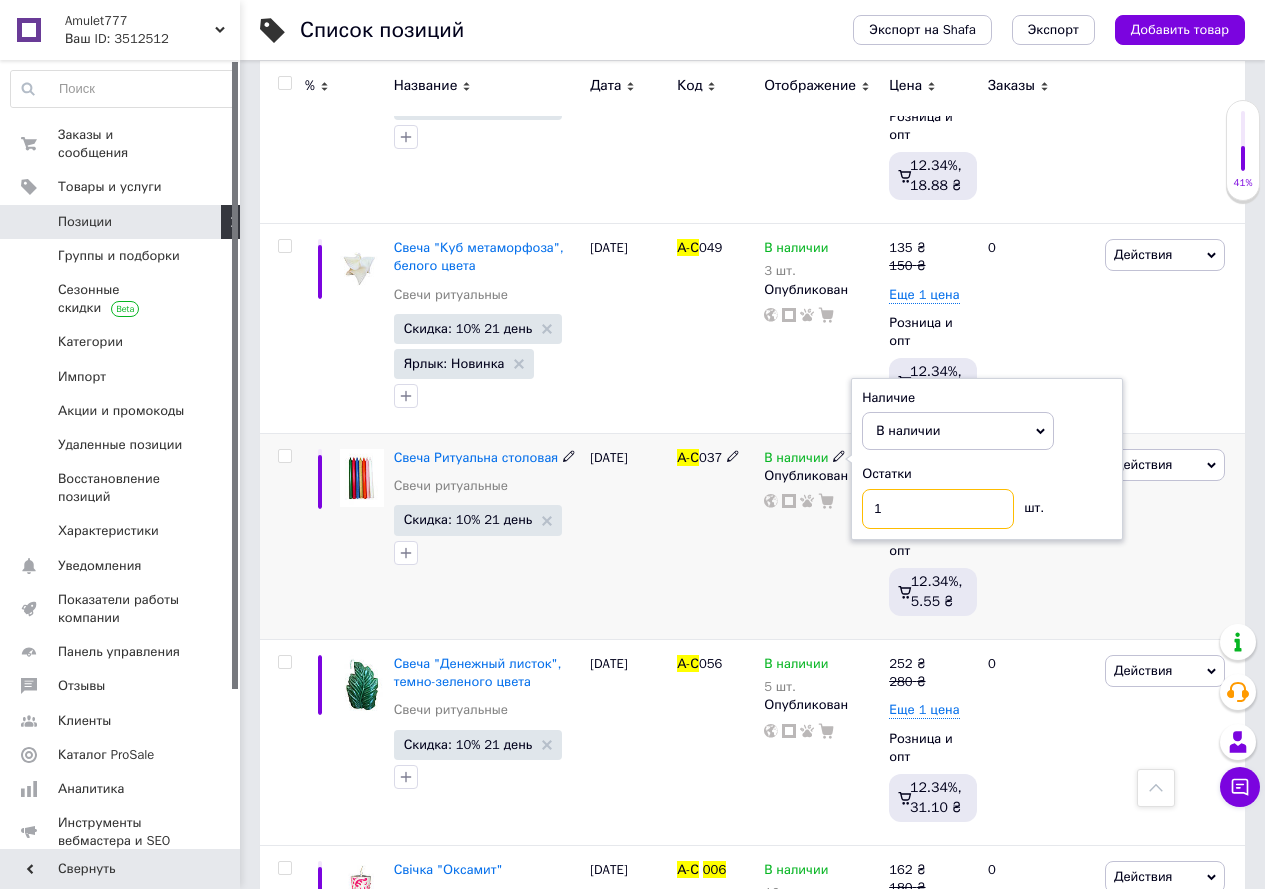 type on "10" 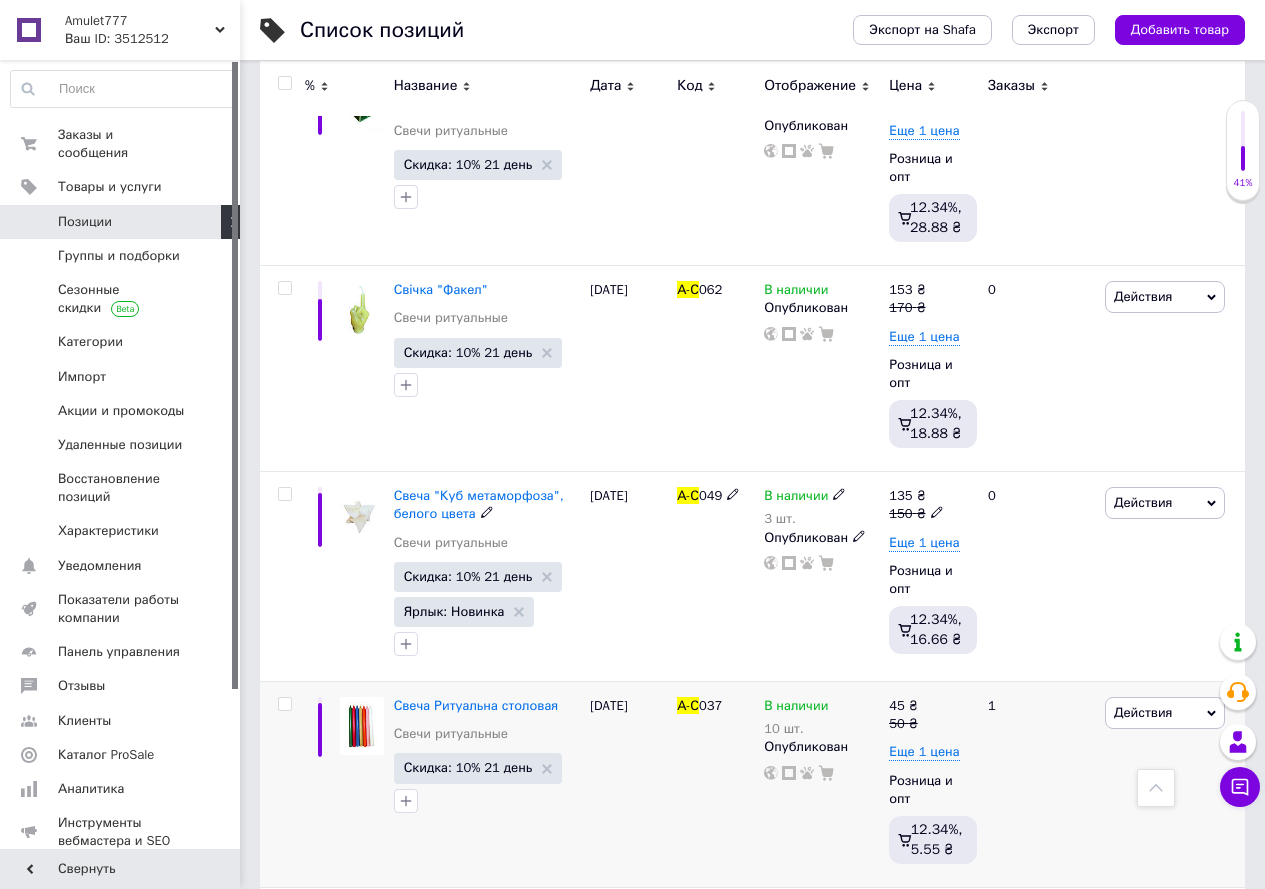 scroll, scrollTop: 3600, scrollLeft: 0, axis: vertical 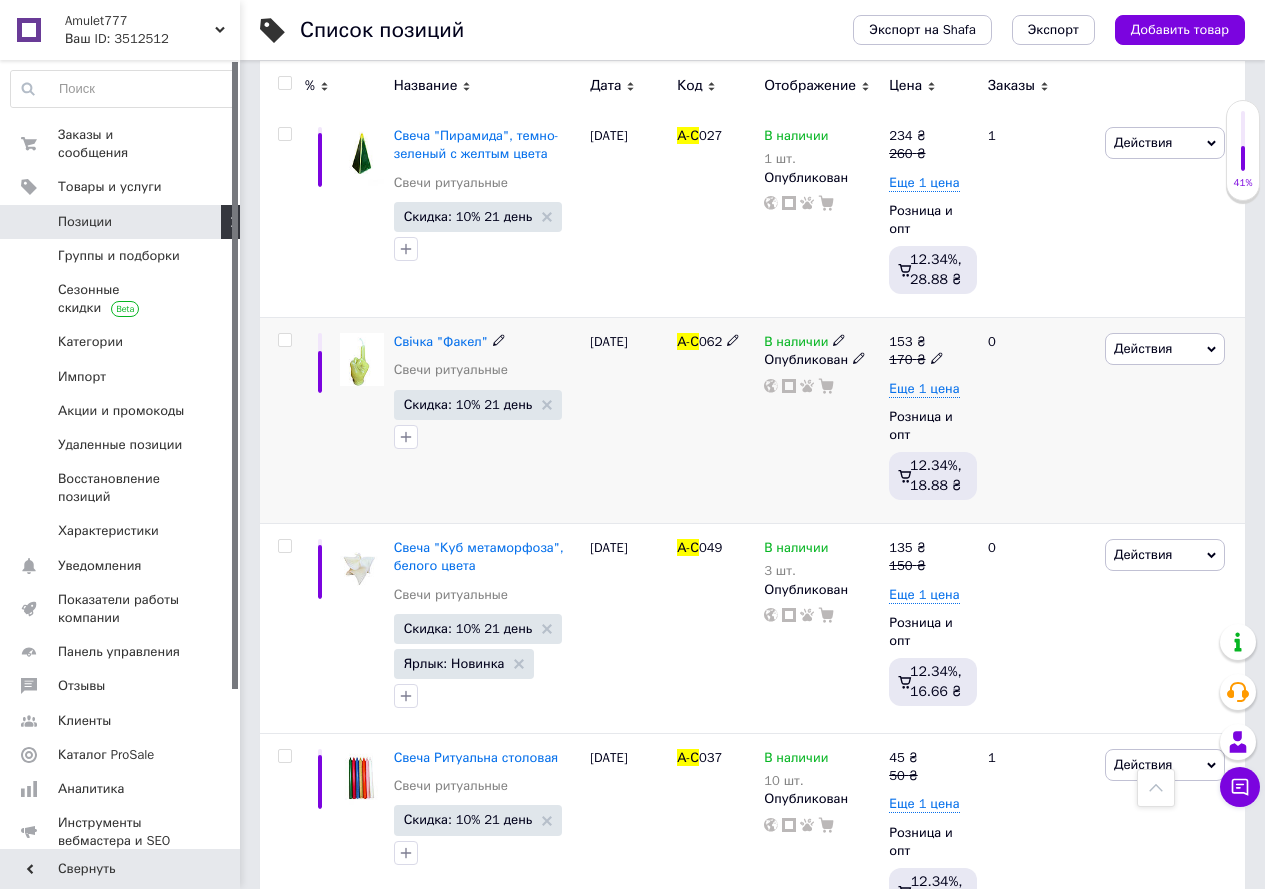 click 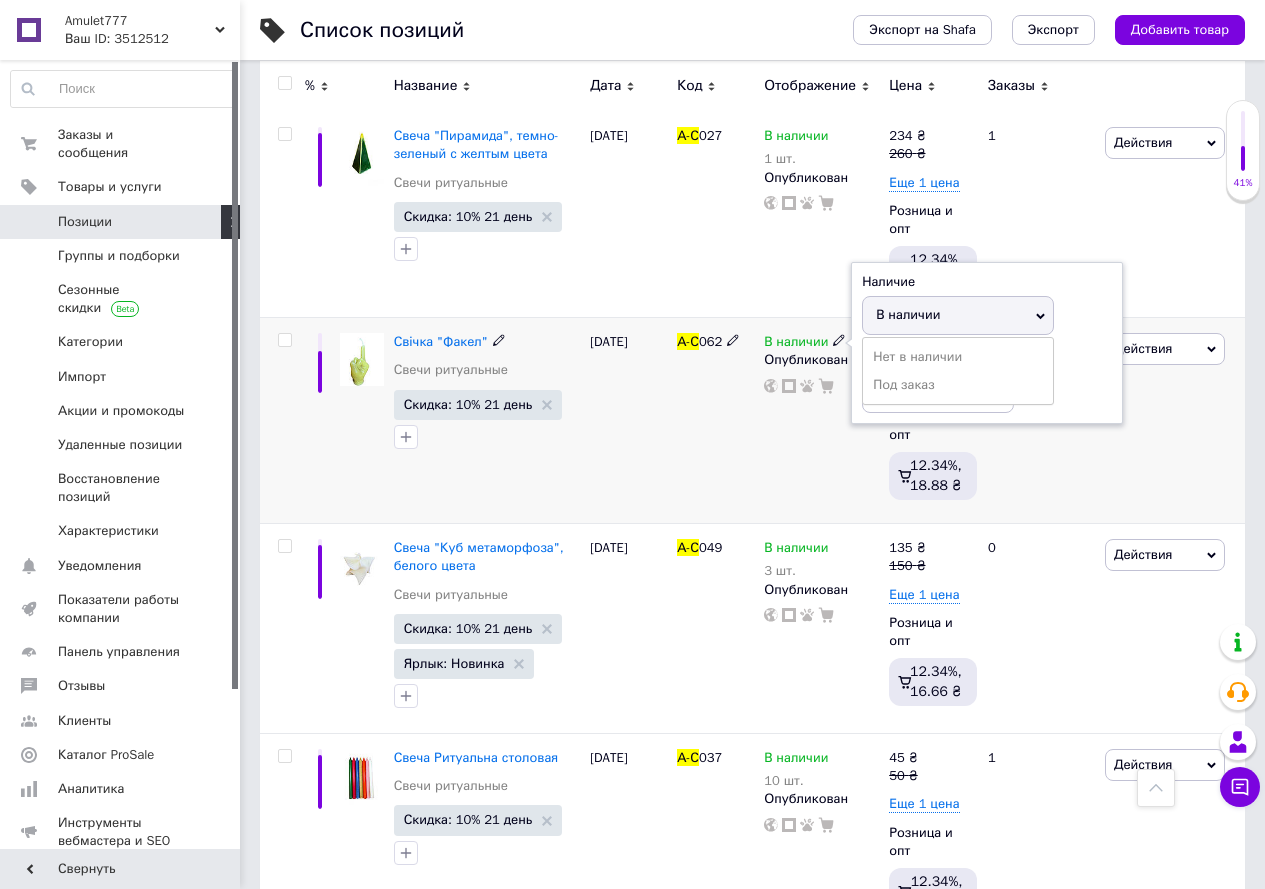 click on "Наличие В наличии Нет в наличии Под заказ Остатки шт." at bounding box center [987, 343] 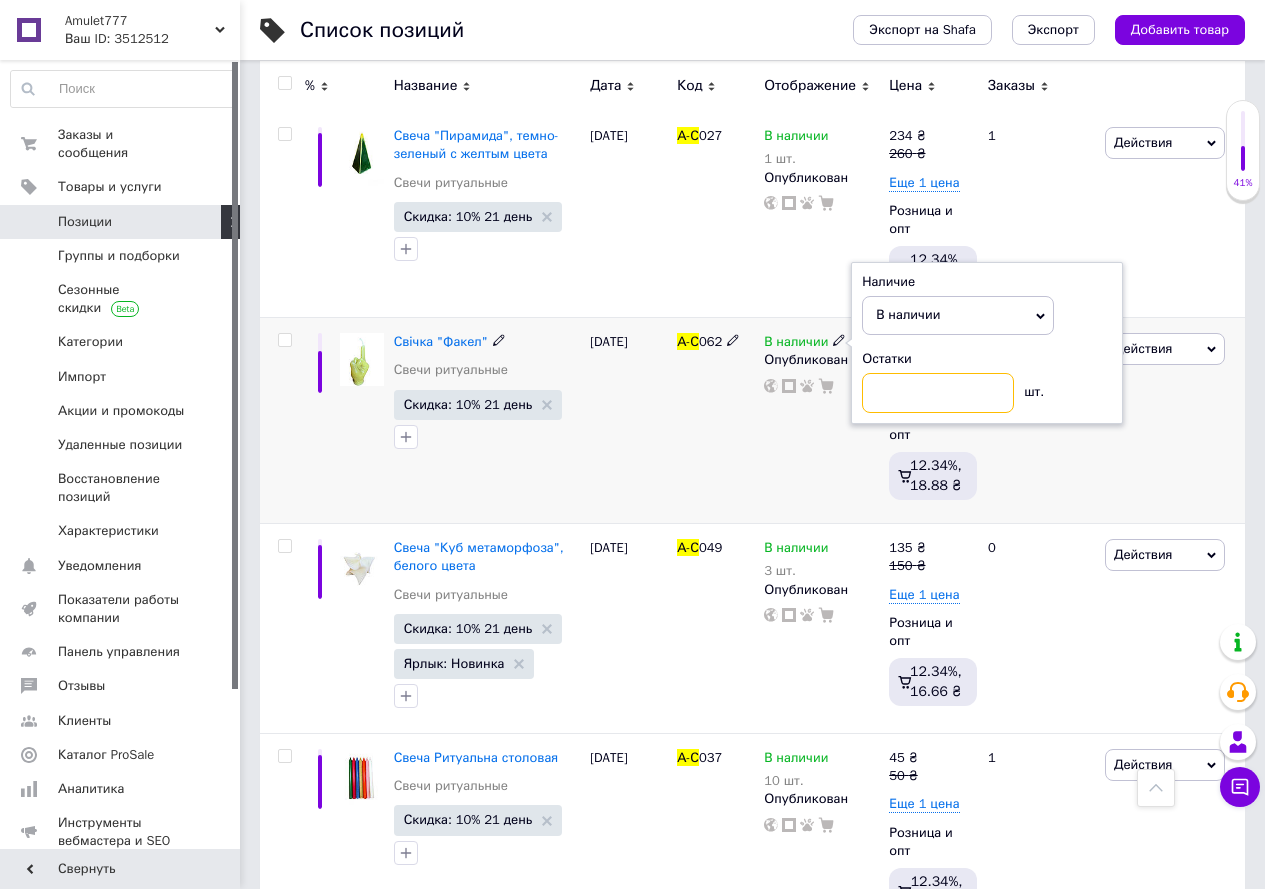 click at bounding box center (938, 393) 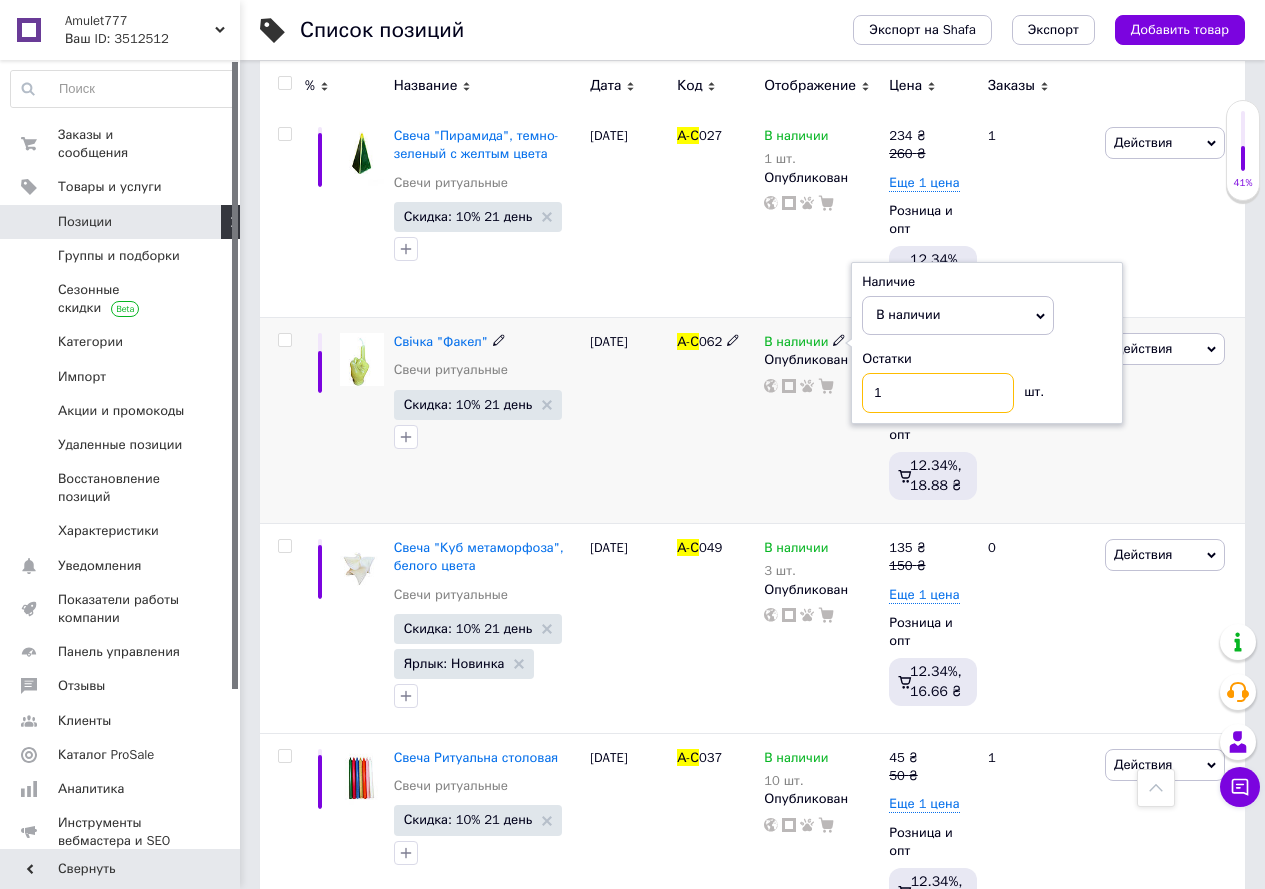 type on "10" 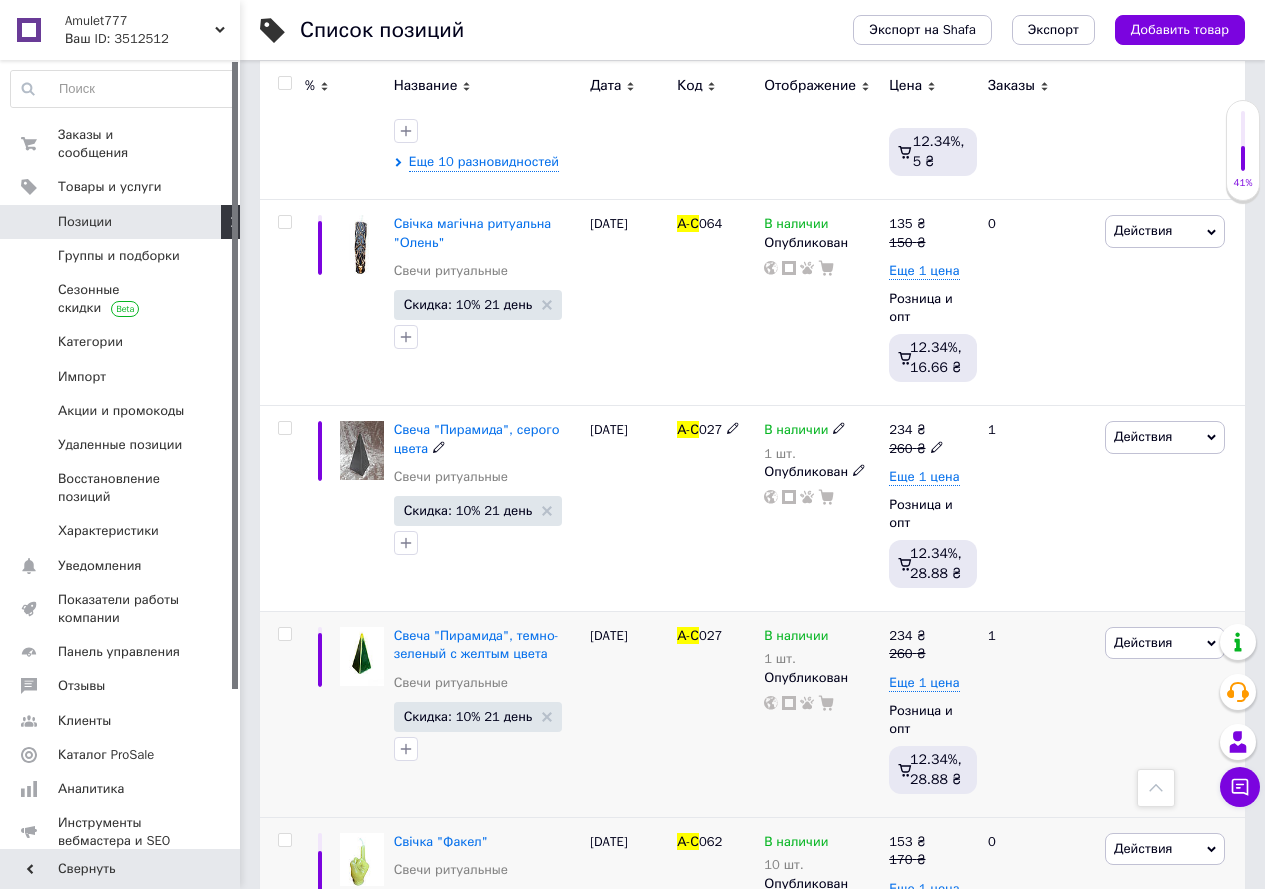 scroll, scrollTop: 2900, scrollLeft: 0, axis: vertical 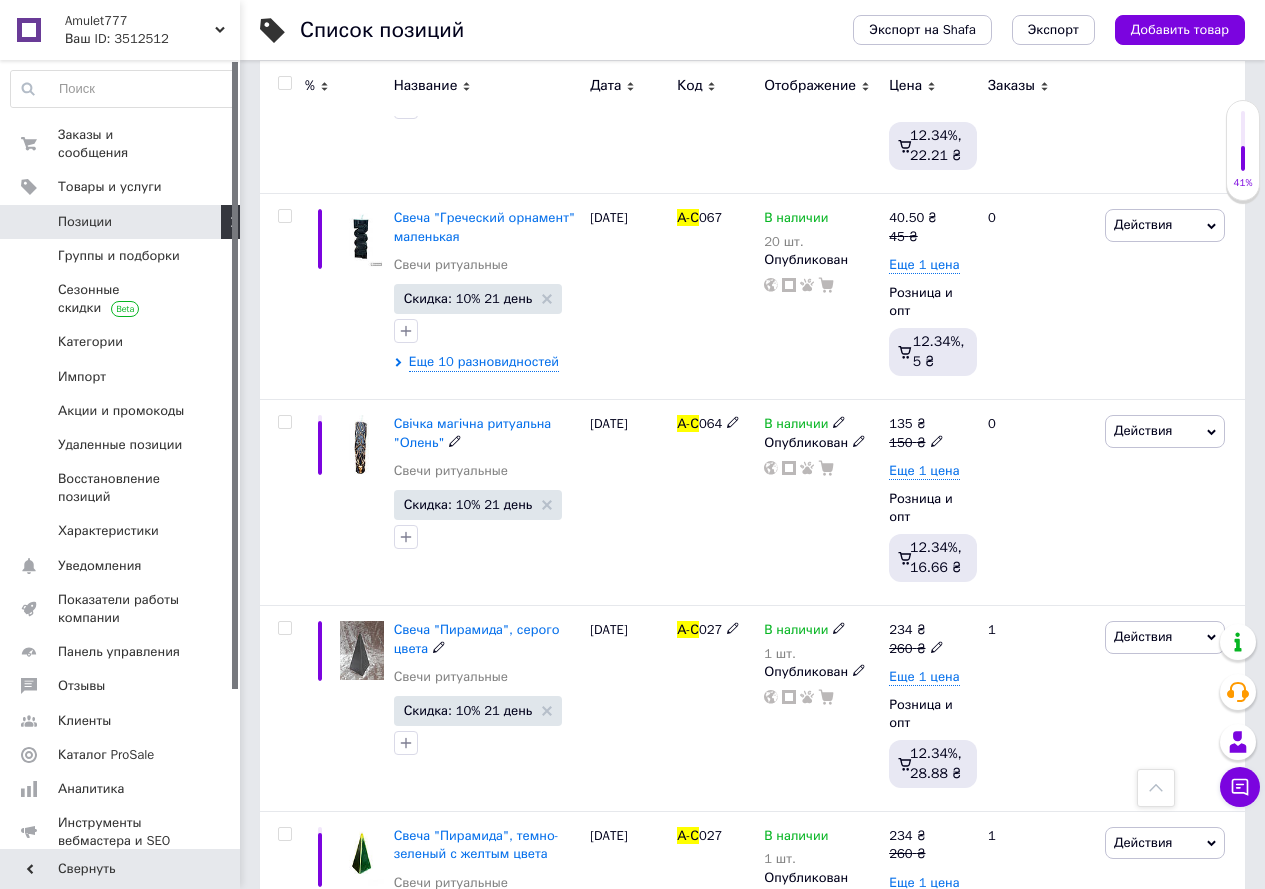 click 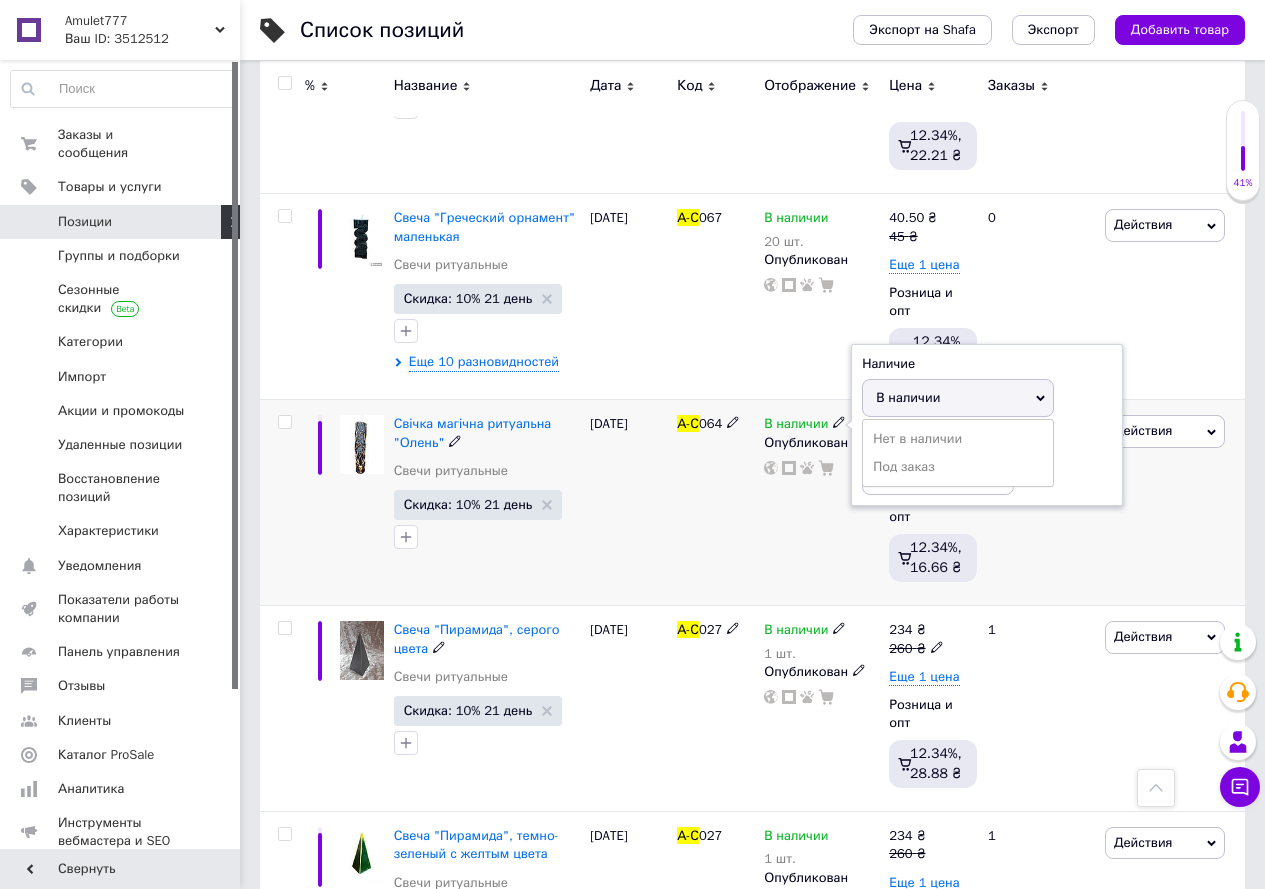 click on "Наличие В наличии Нет в наличии Под заказ Остатки шт." at bounding box center [987, 425] 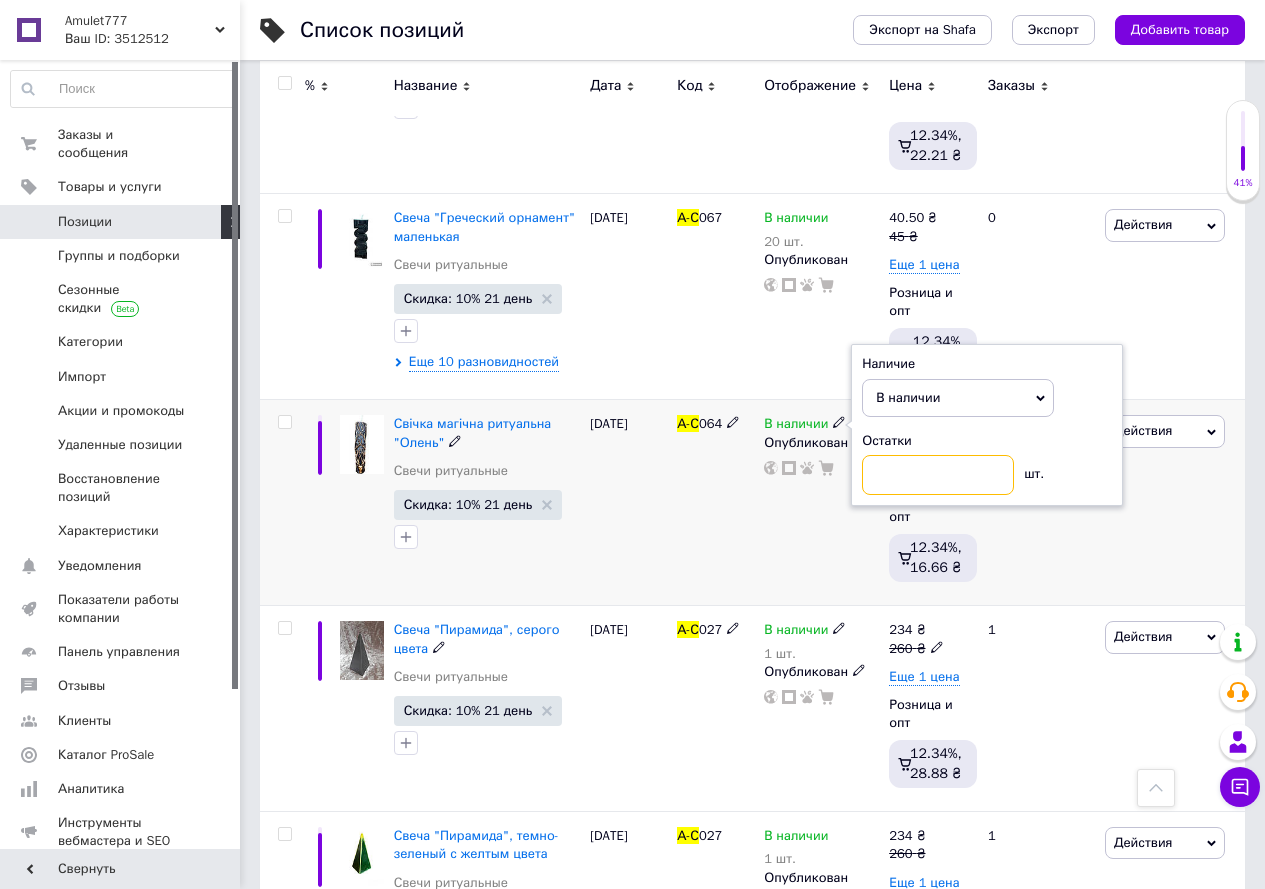 click at bounding box center [938, 475] 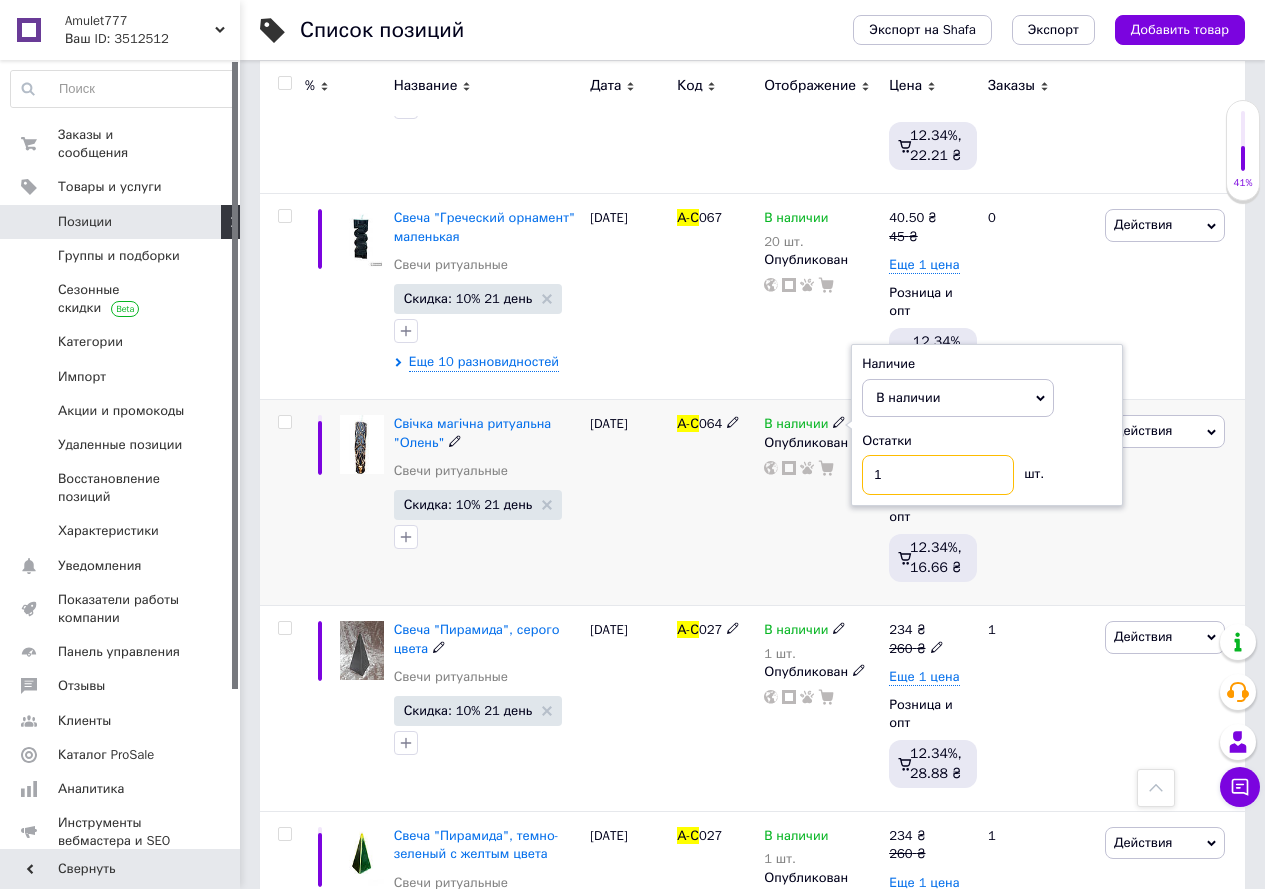 type on "10" 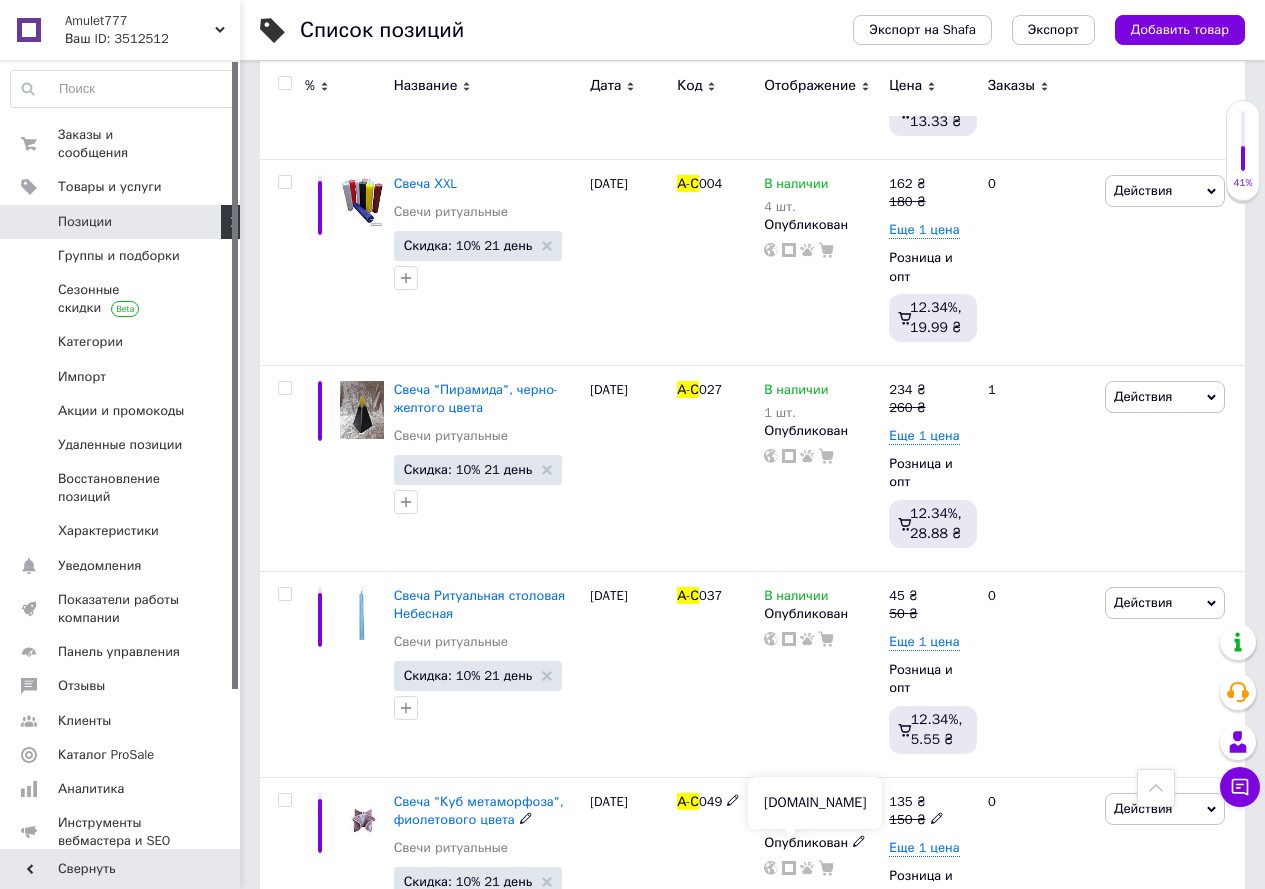 scroll, scrollTop: 1900, scrollLeft: 0, axis: vertical 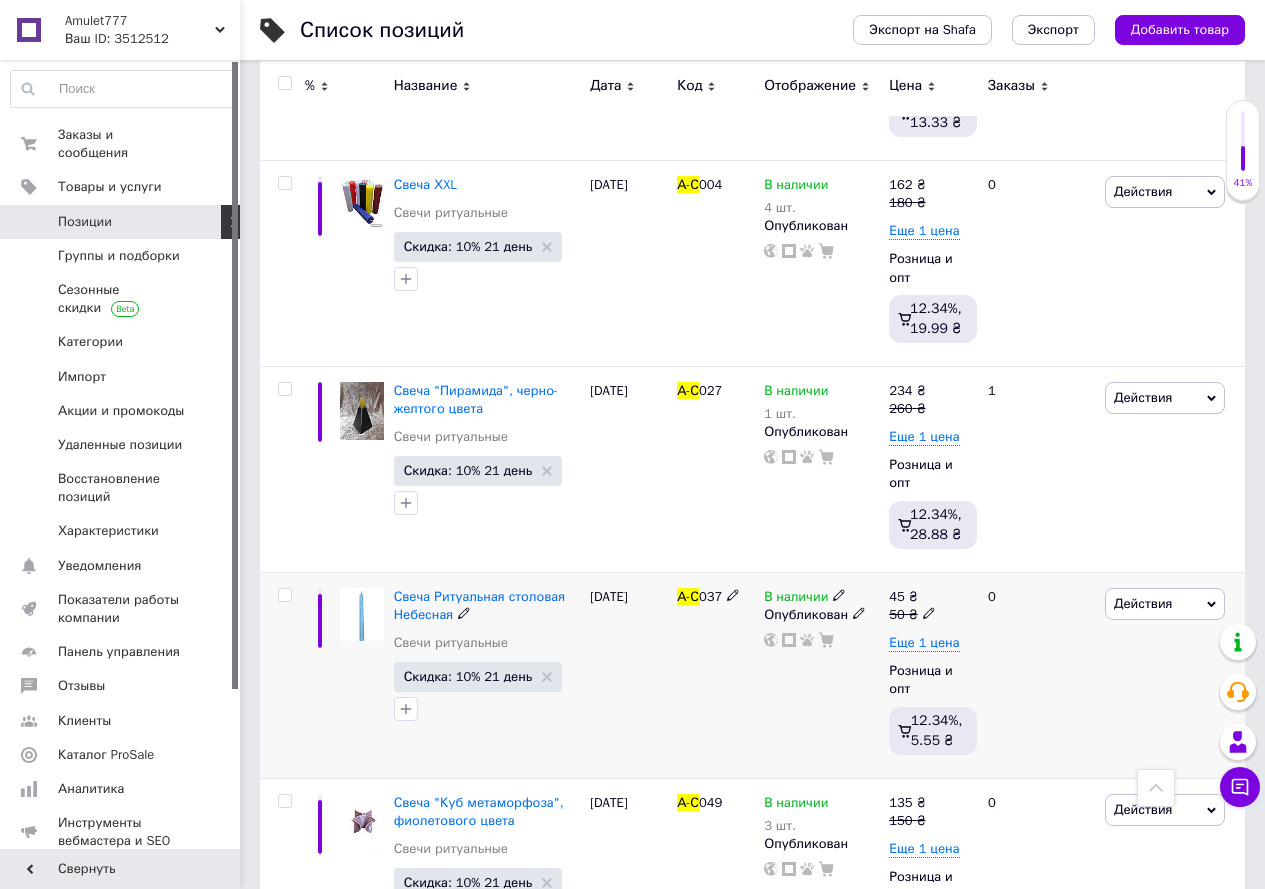 click 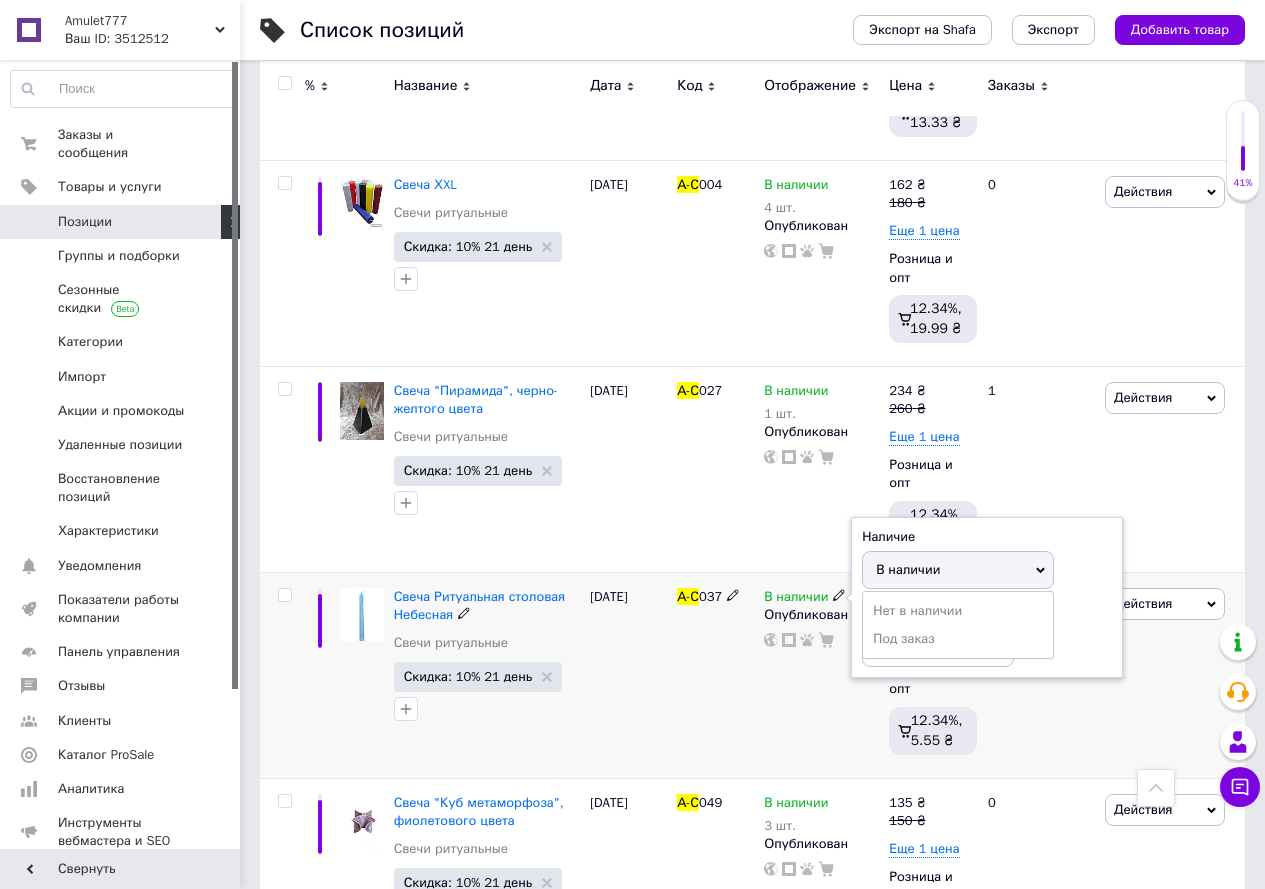 click on "Наличие В наличии Нет в наличии Под заказ Остатки шт." at bounding box center [987, 598] 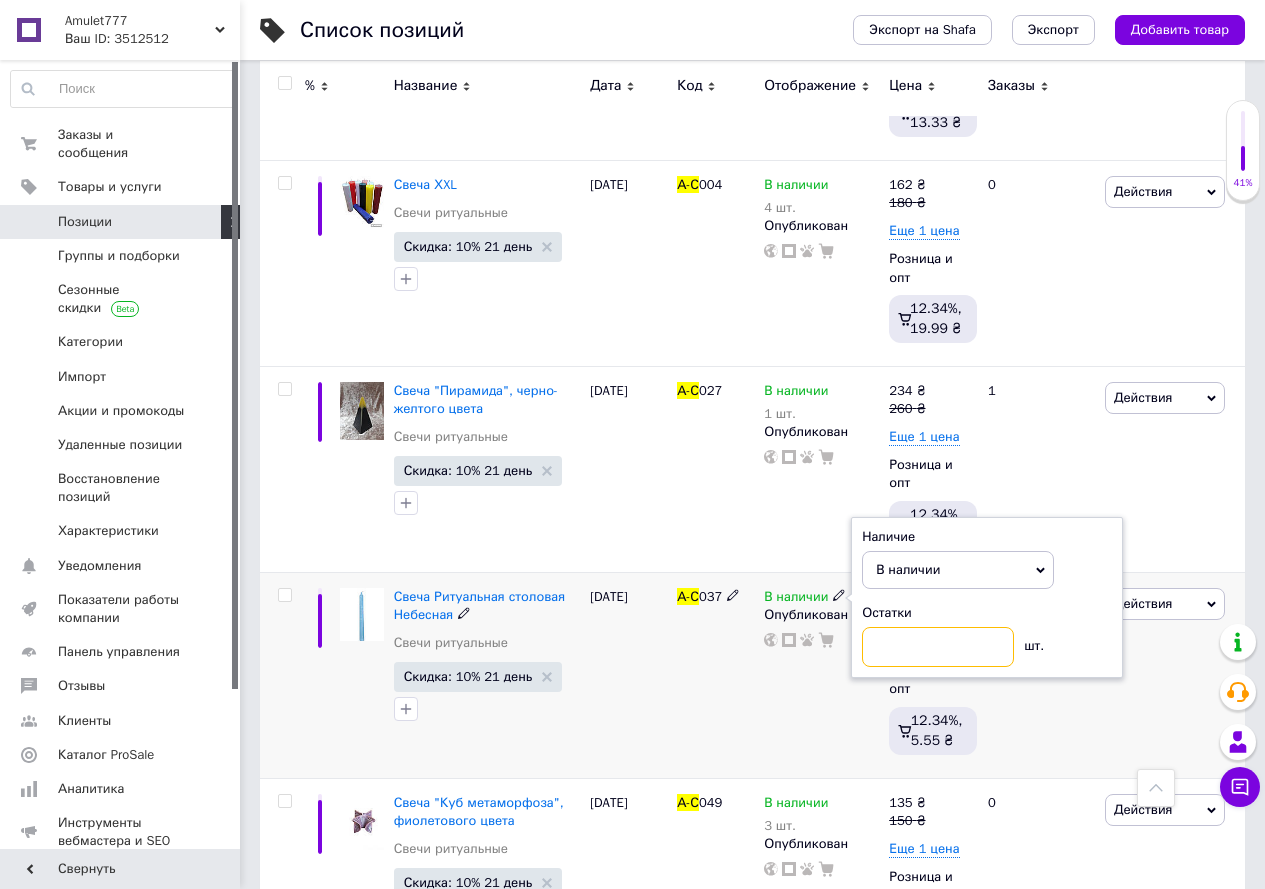 click at bounding box center [938, 647] 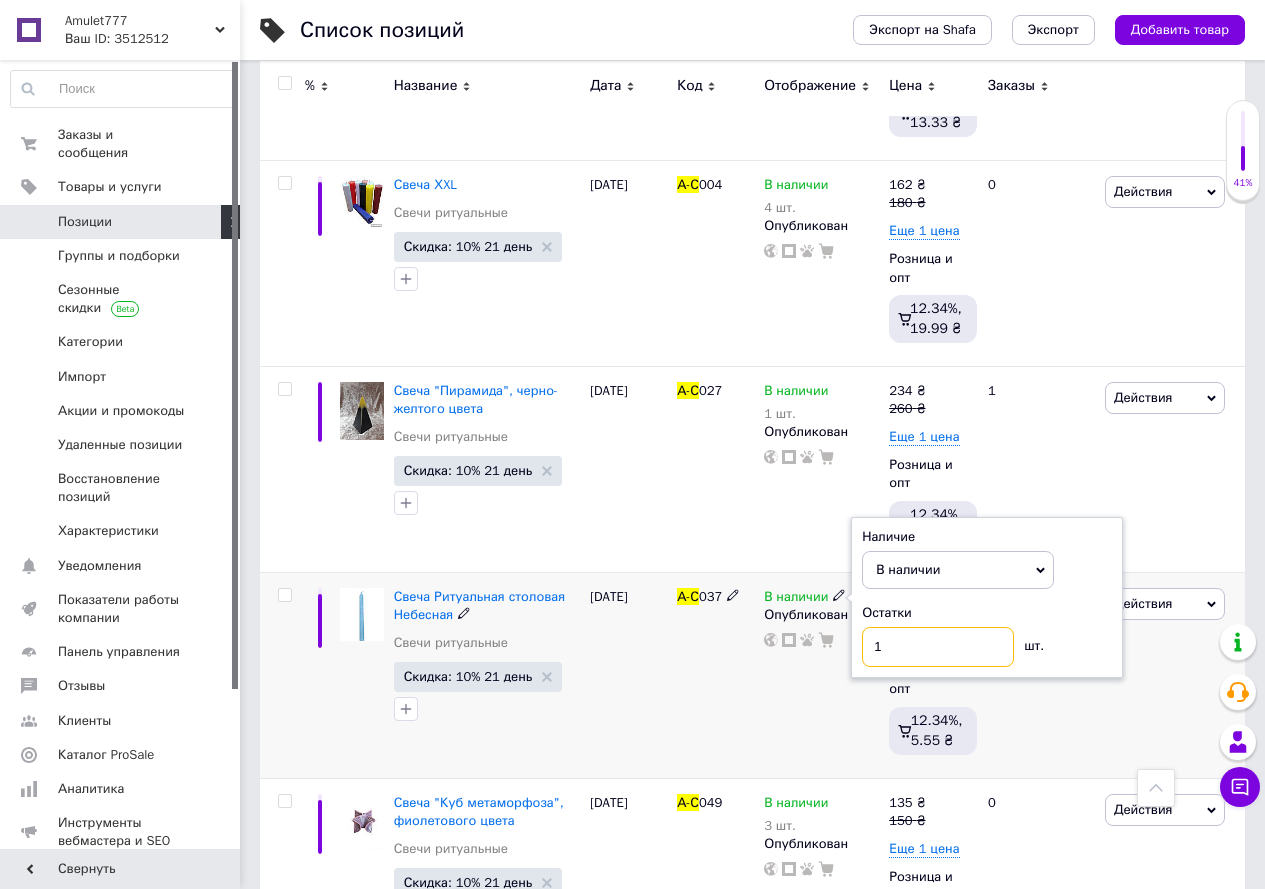 type on "10" 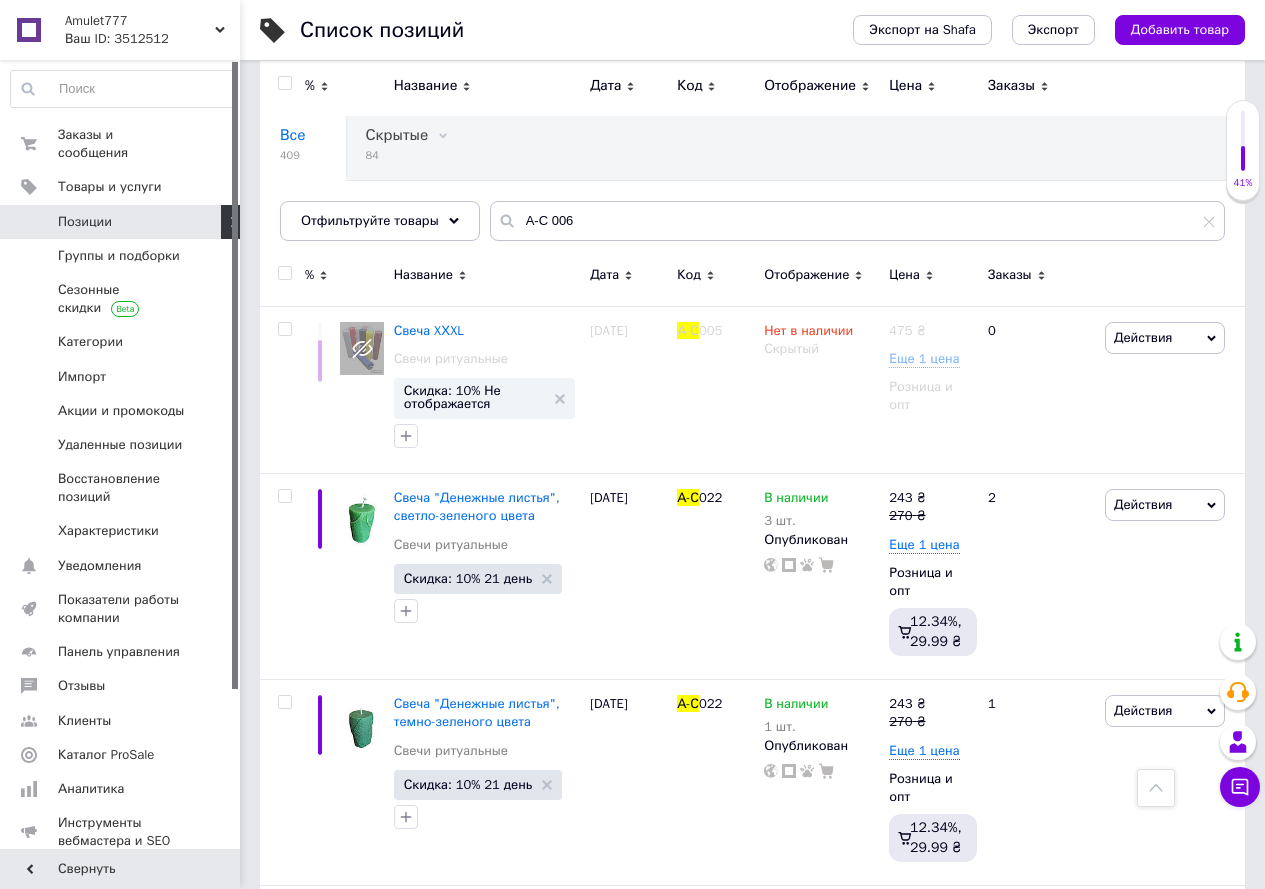 scroll, scrollTop: 0, scrollLeft: 0, axis: both 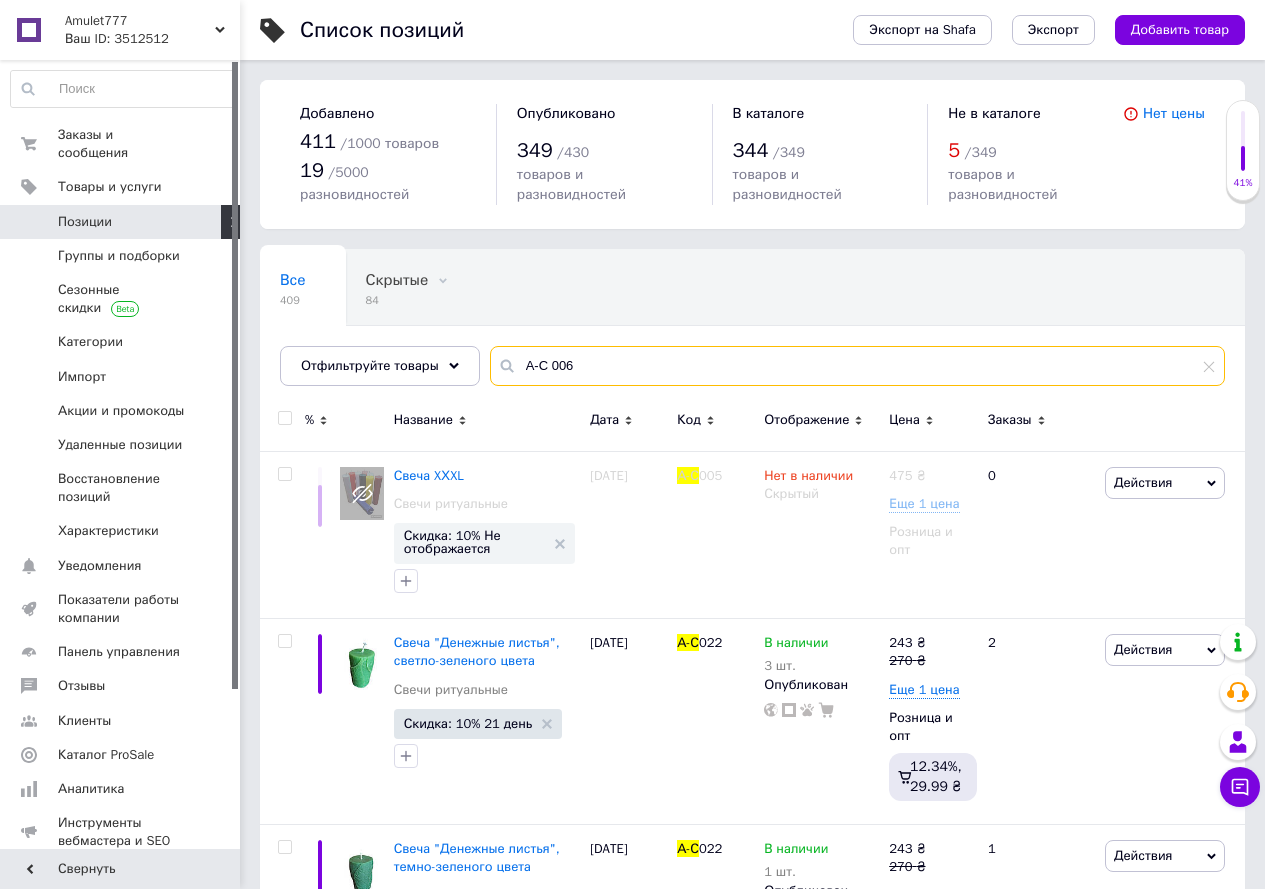 drag, startPoint x: 534, startPoint y: 343, endPoint x: 488, endPoint y: 348, distance: 46.270943 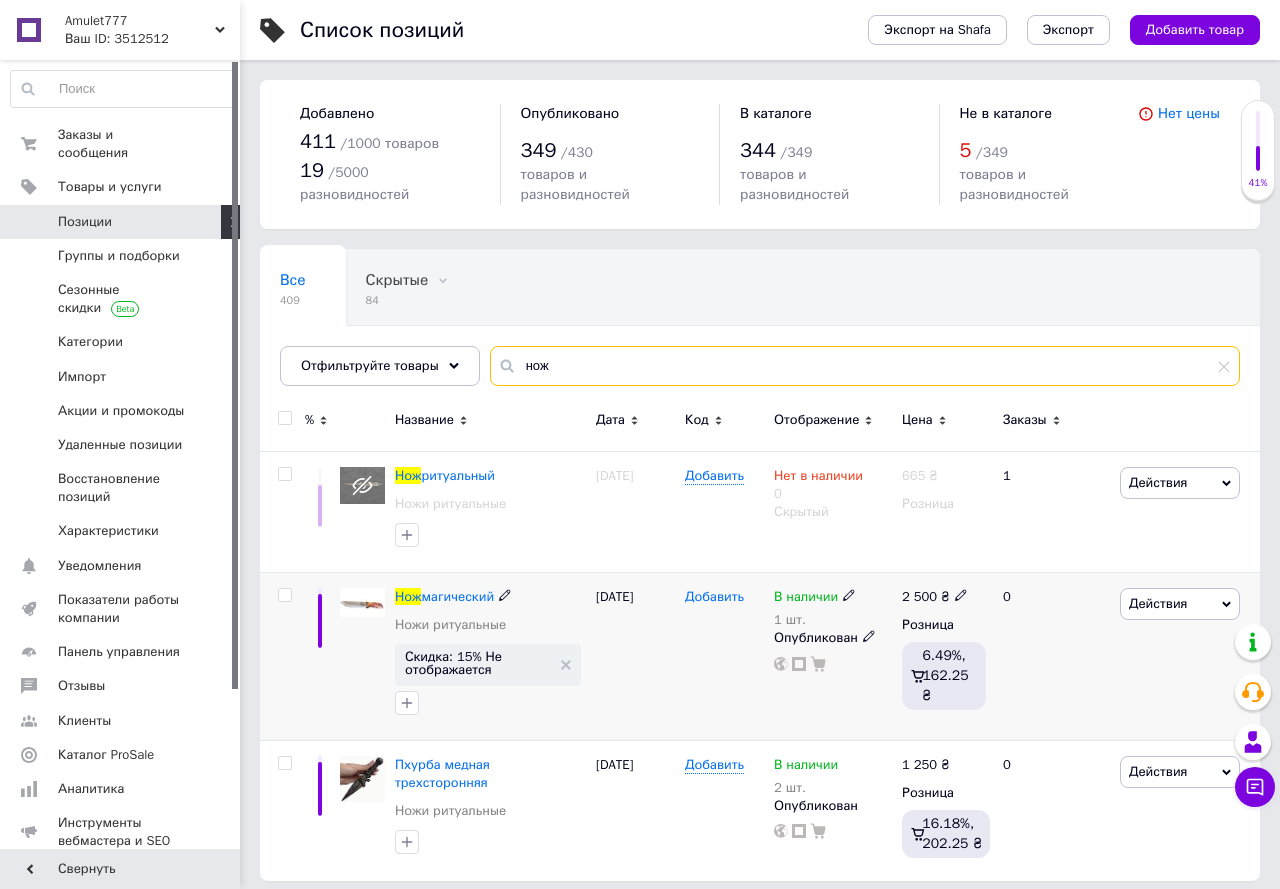 type on "нож" 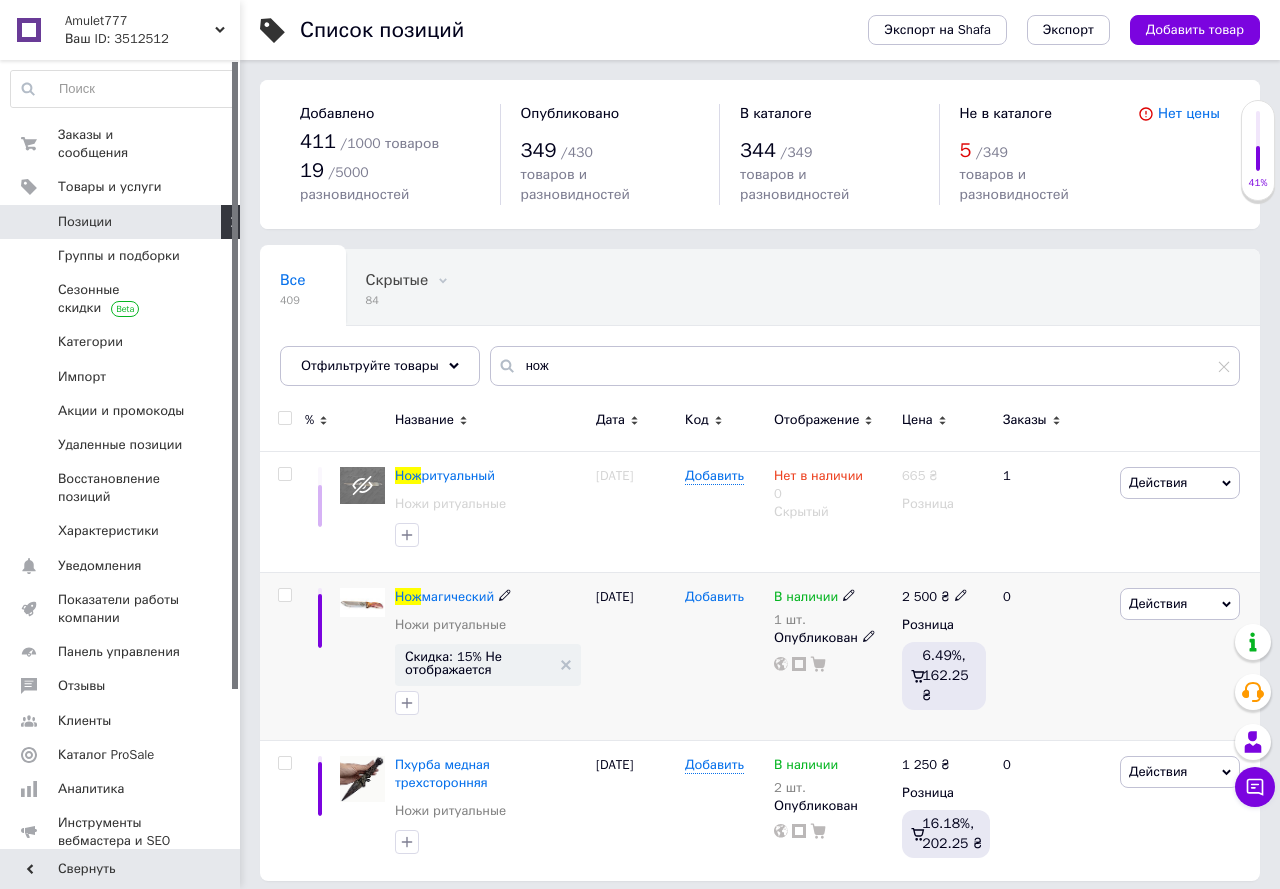 click on "Добавить" at bounding box center [714, 597] 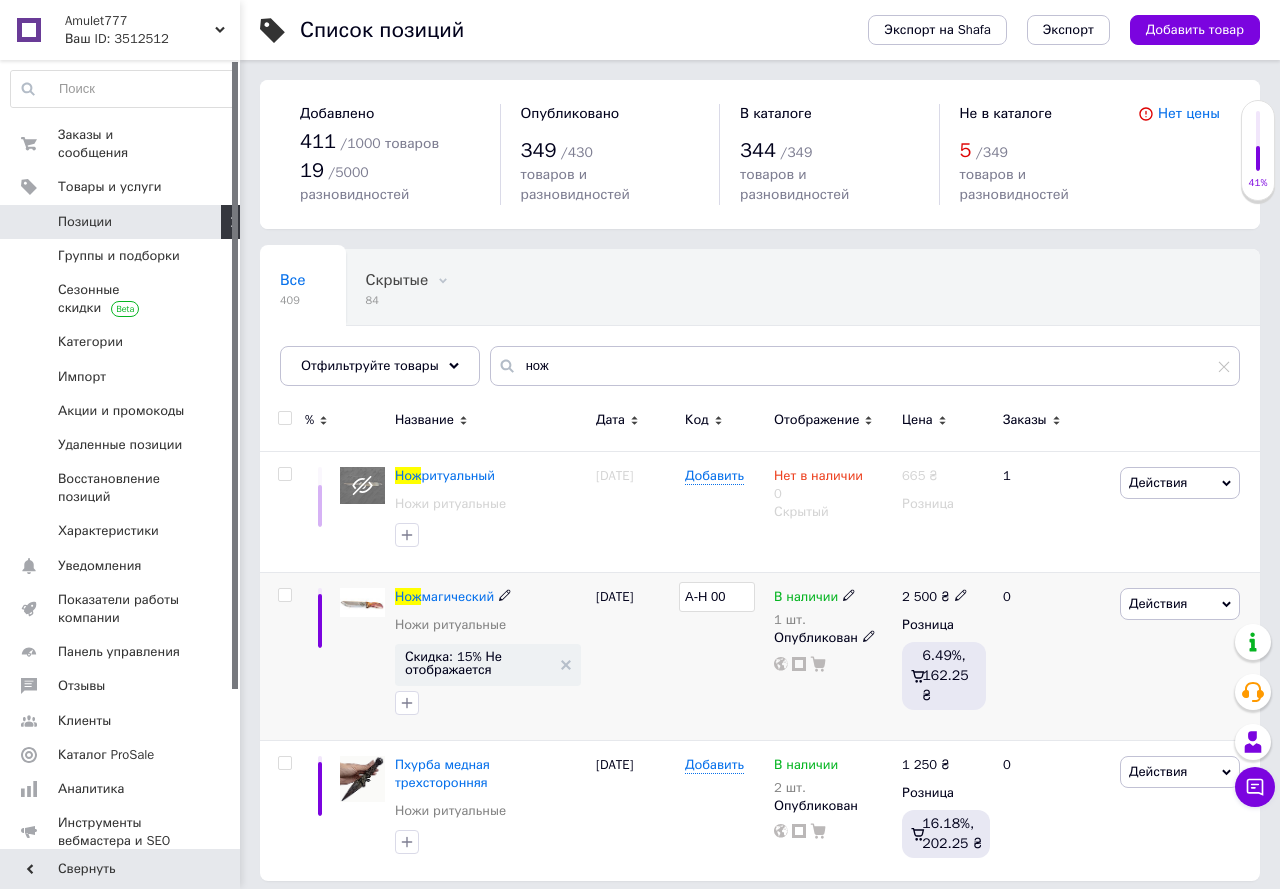 type on "А-Н 001" 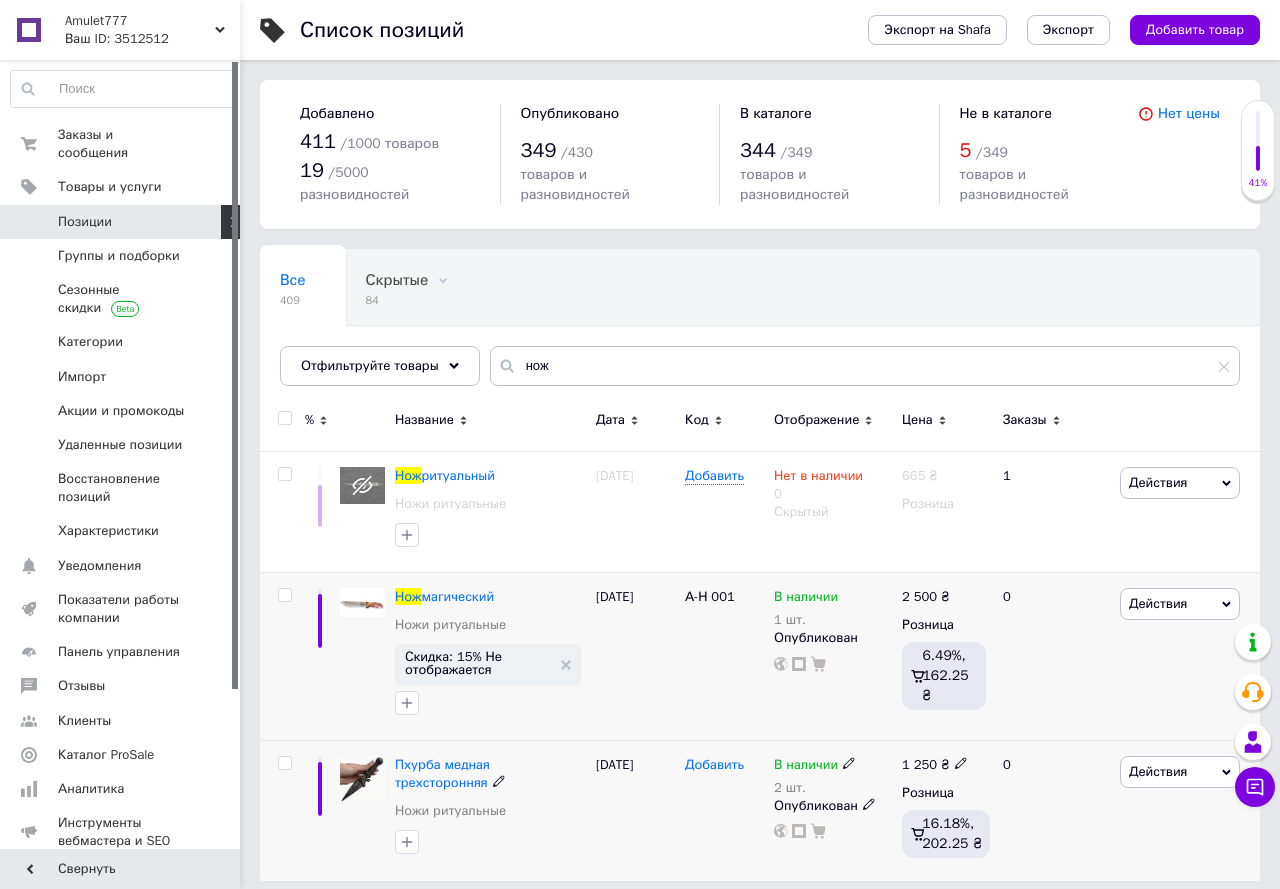 click on "Добавить" at bounding box center (714, 765) 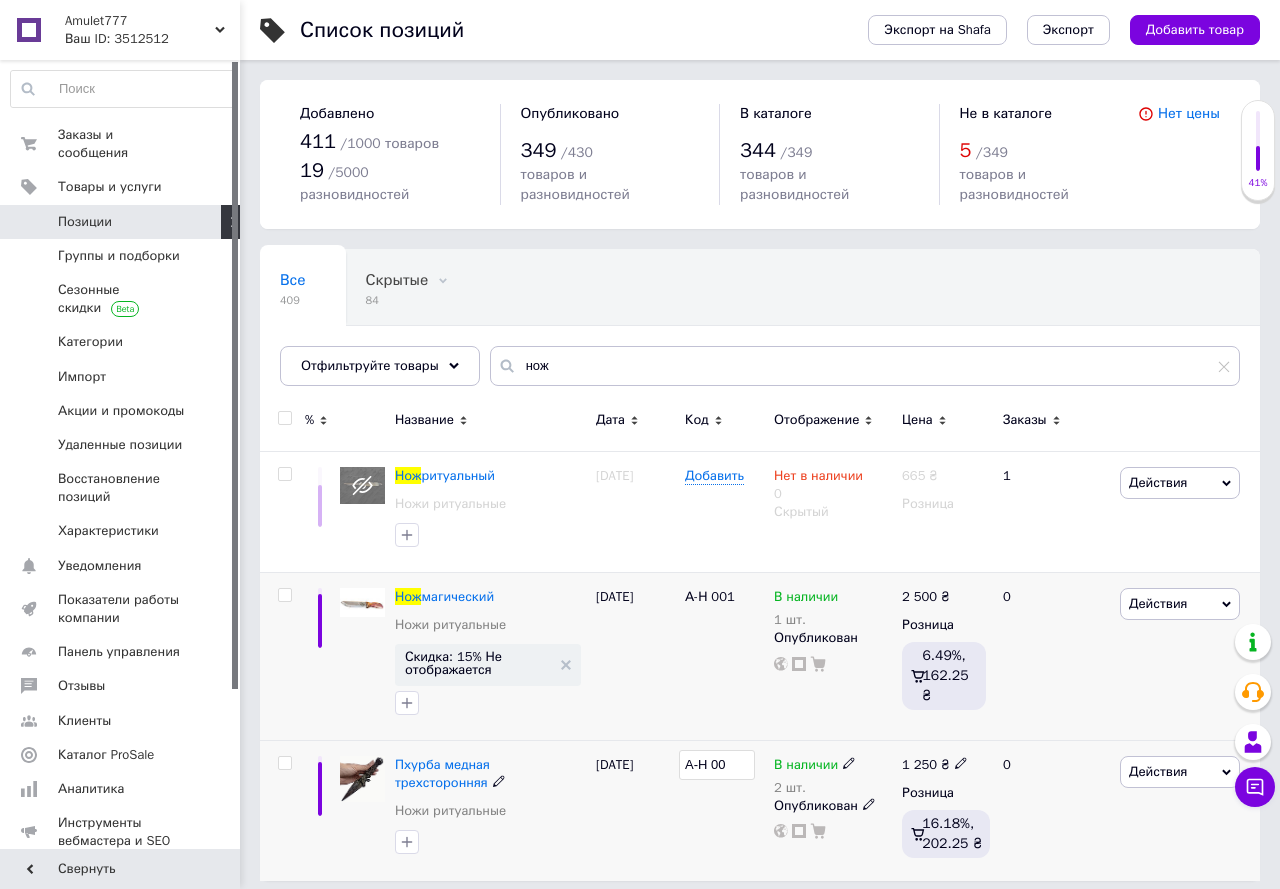 type on "А-Н 002" 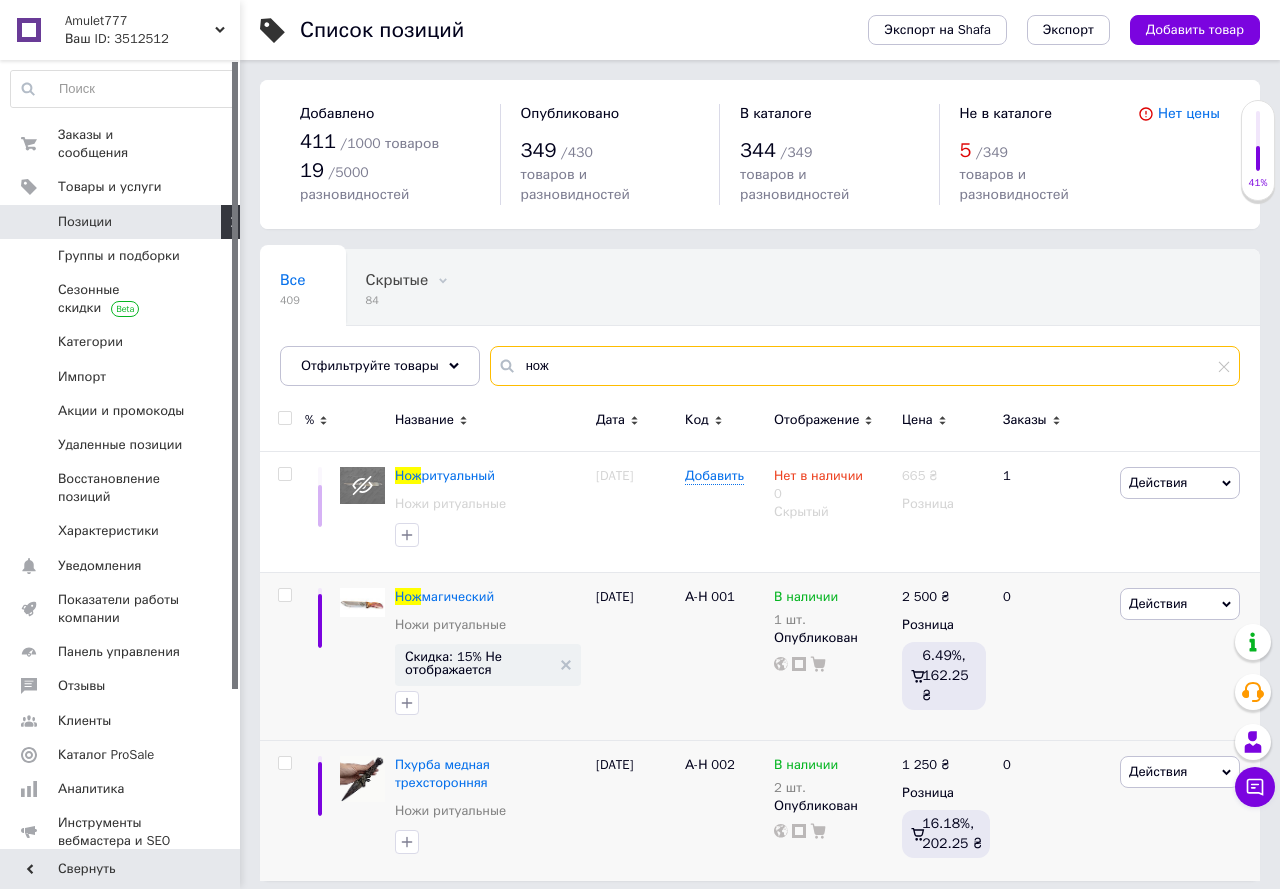 drag, startPoint x: 553, startPoint y: 331, endPoint x: 485, endPoint y: 333, distance: 68.0294 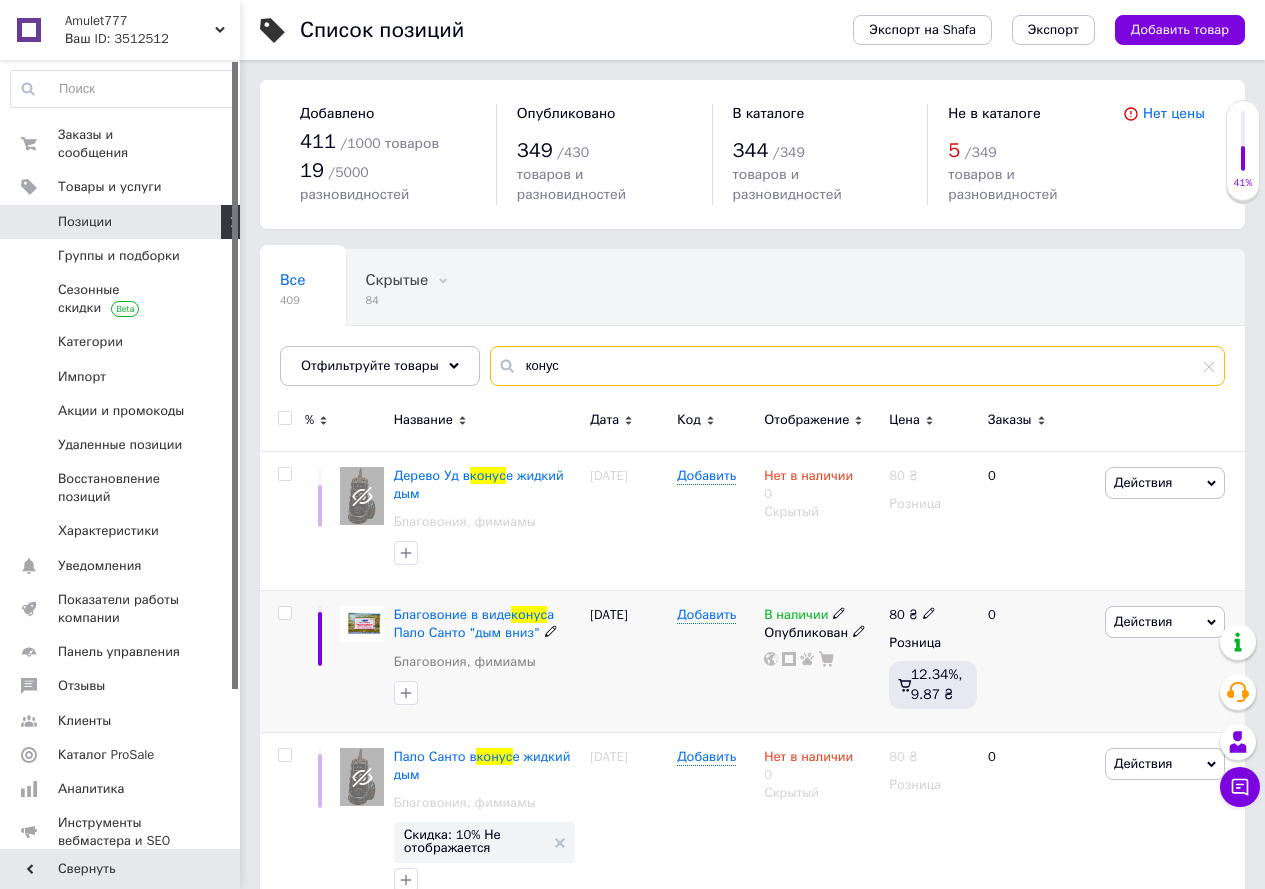 type on "конус" 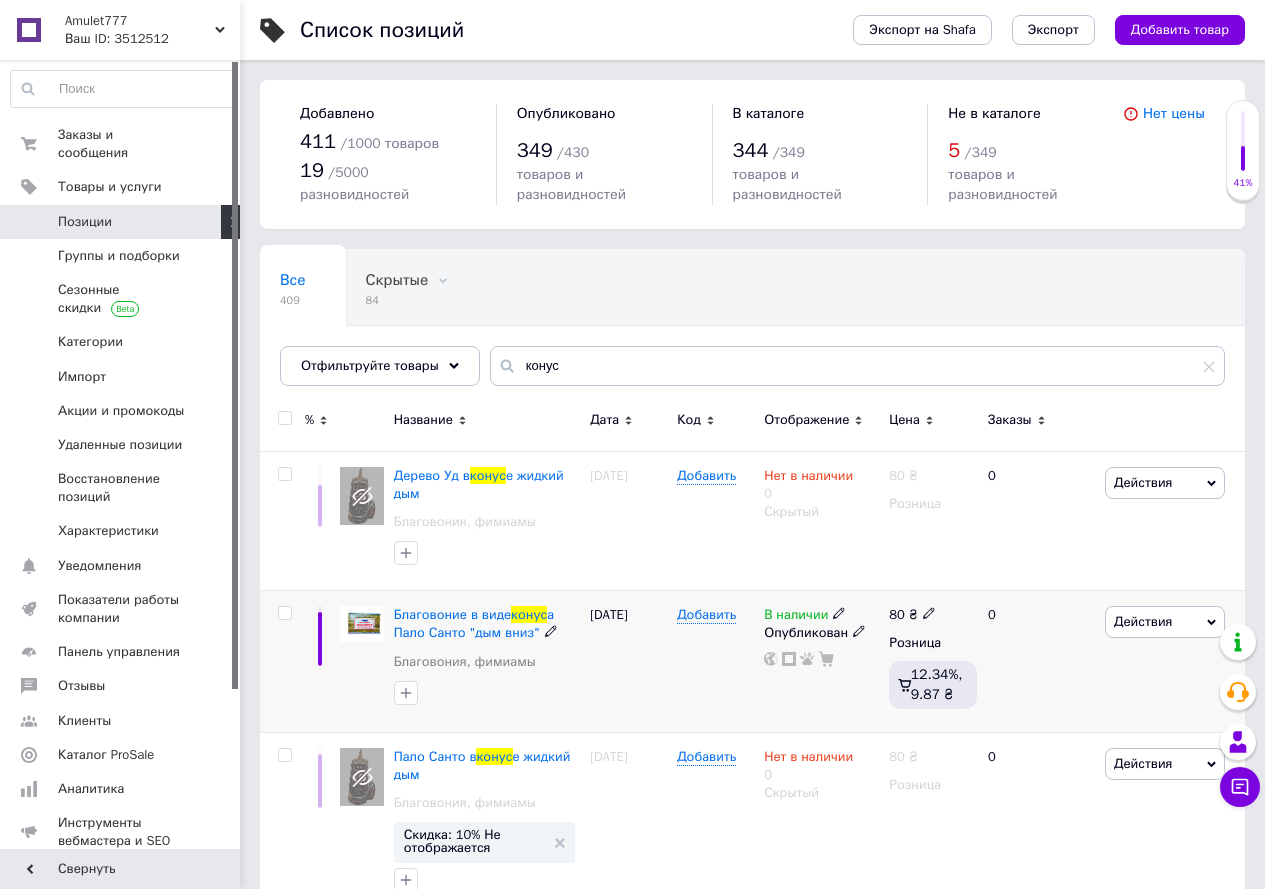 click 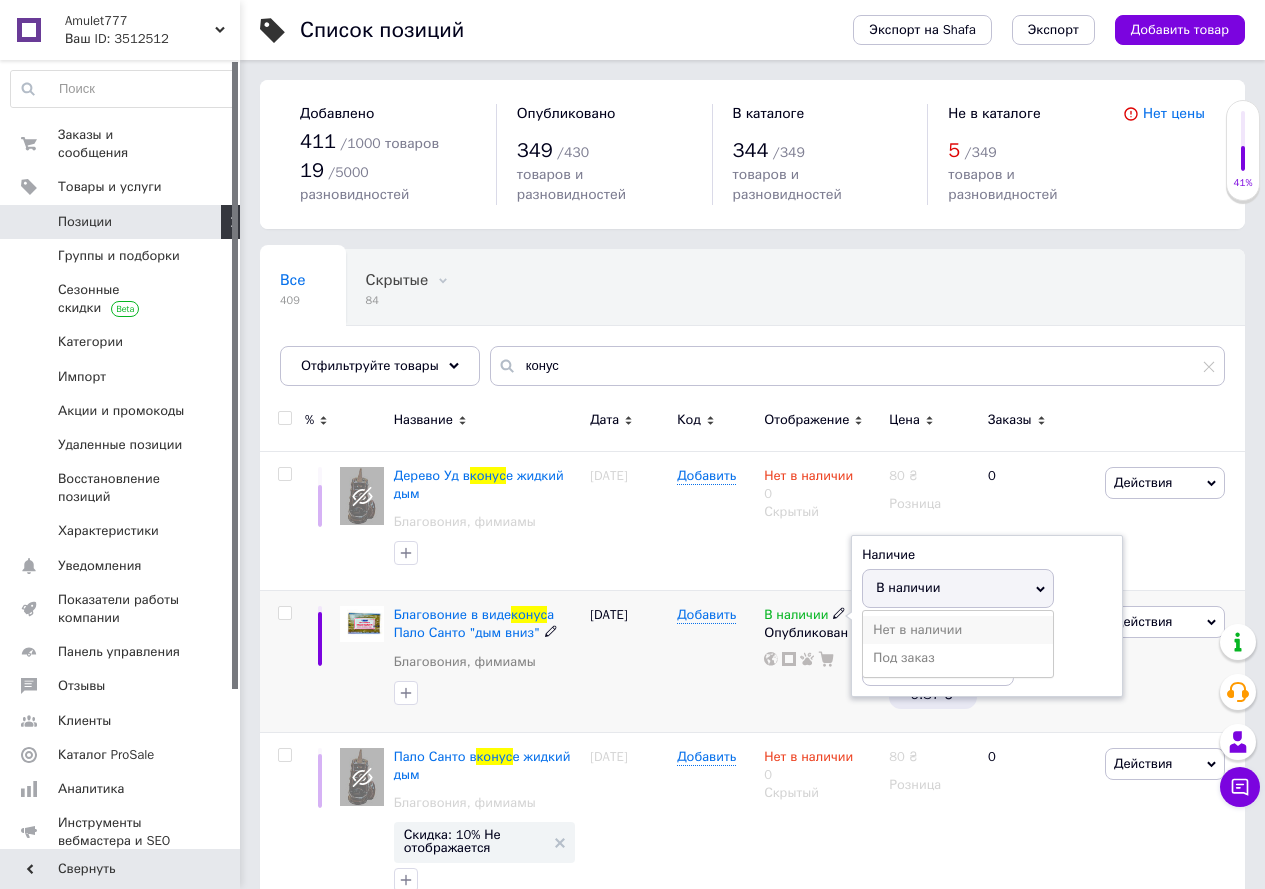 click on "Нет в наличии" at bounding box center (958, 630) 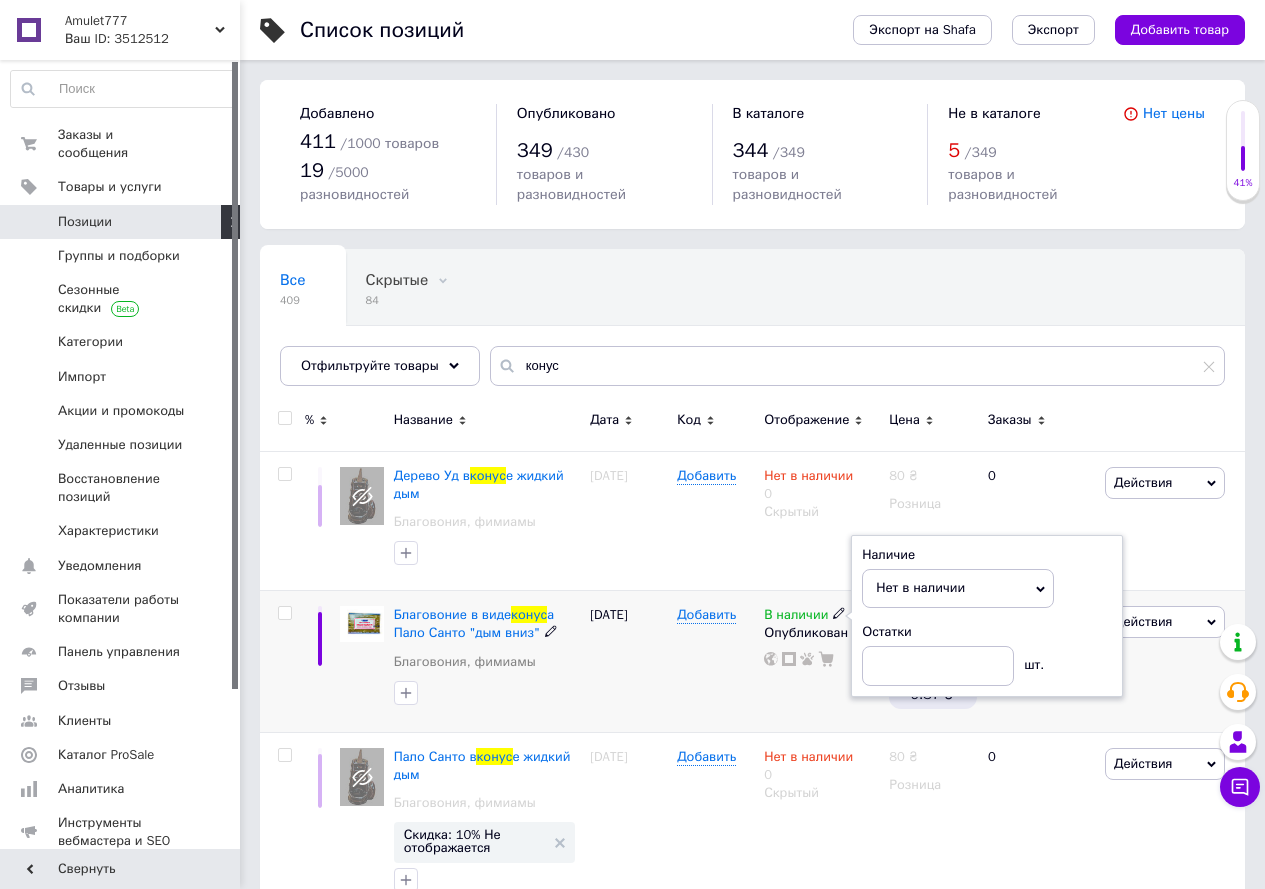 click on "Добавить" at bounding box center (715, 661) 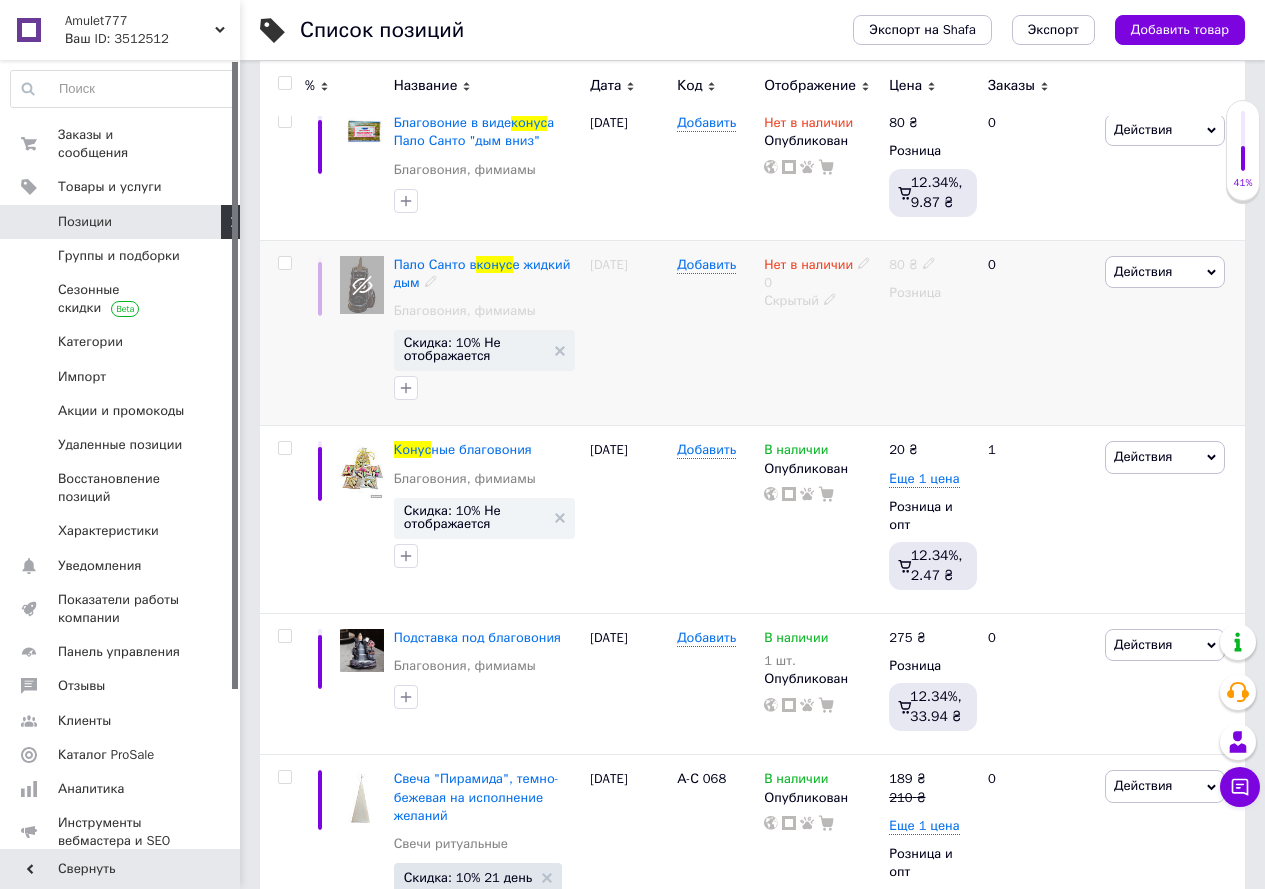 scroll, scrollTop: 500, scrollLeft: 0, axis: vertical 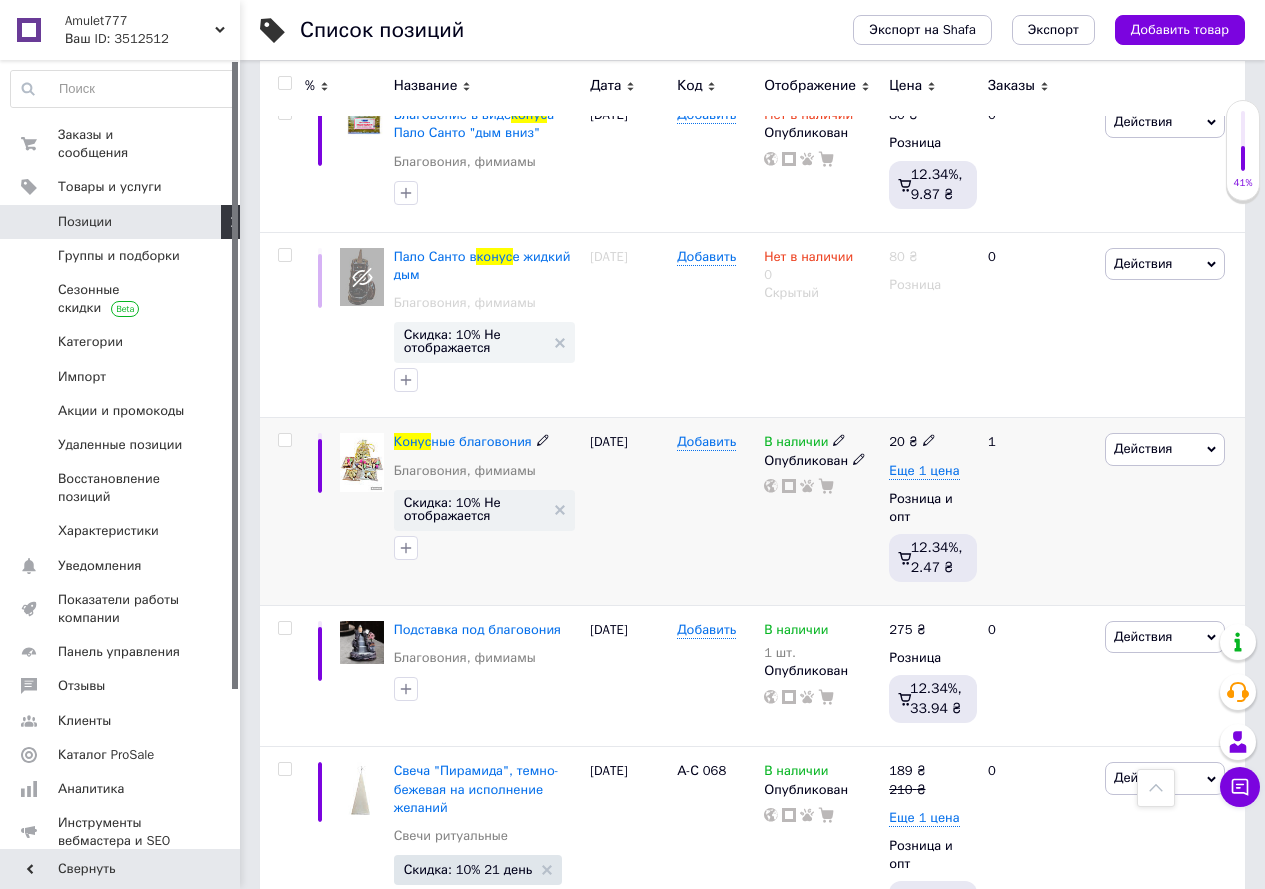 click 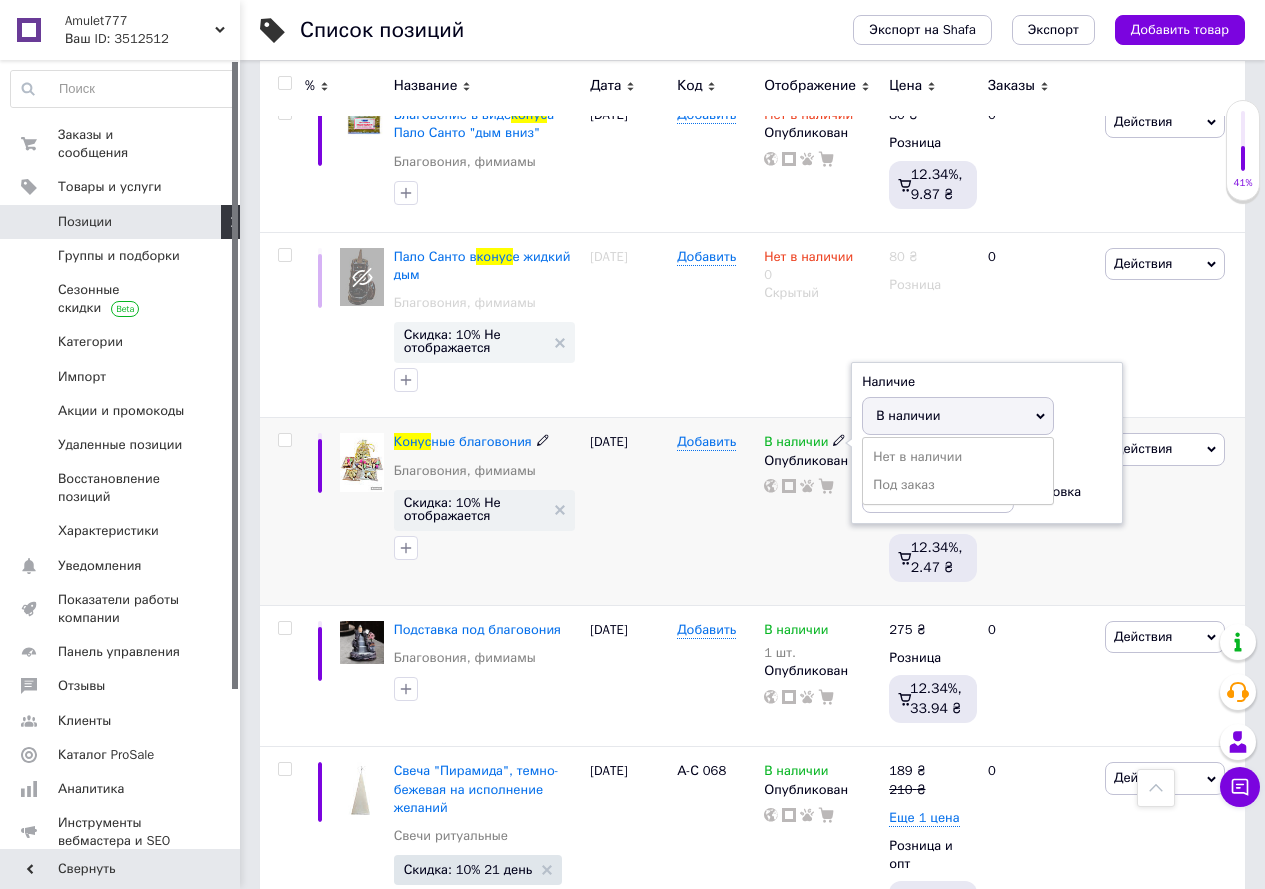 click on "Остатки" at bounding box center [987, 459] 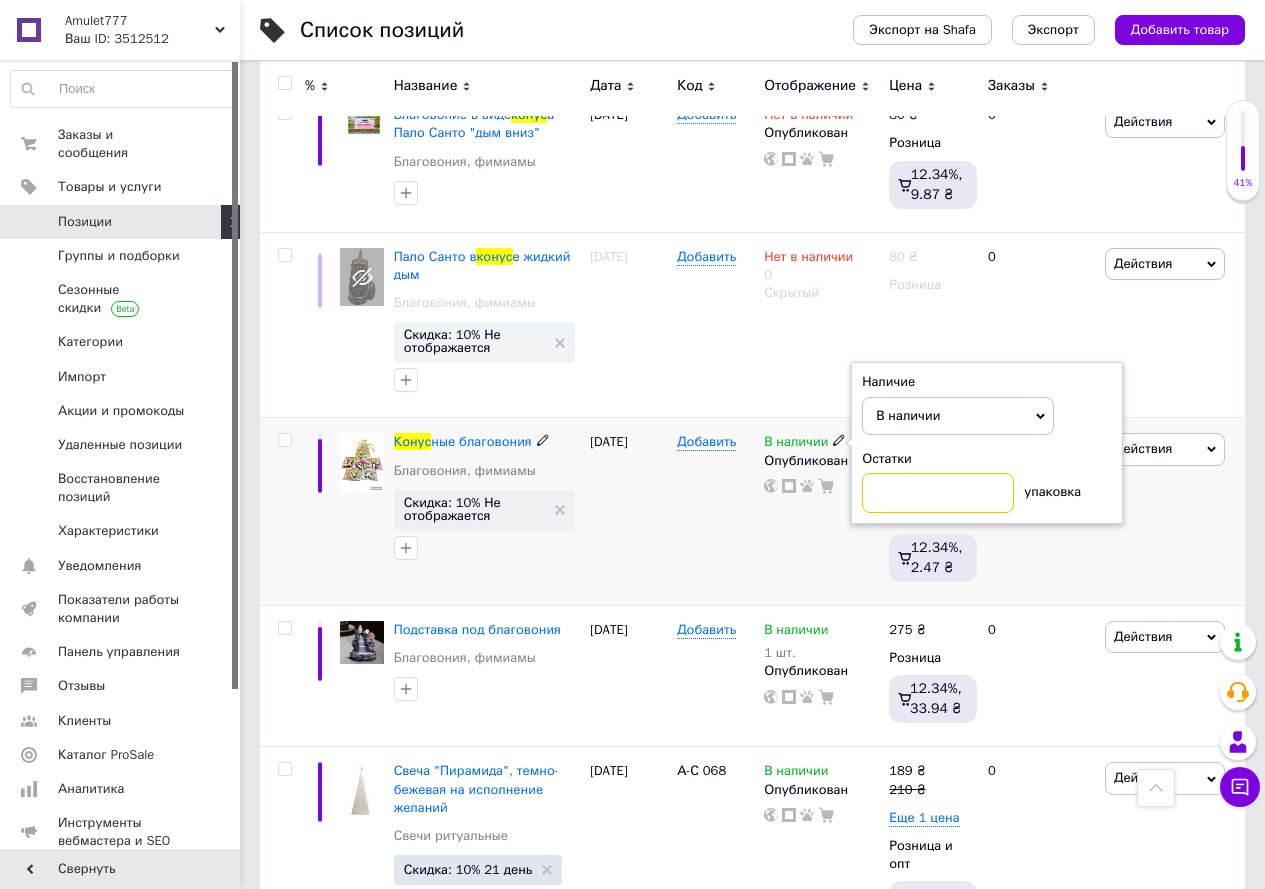 click at bounding box center [938, 493] 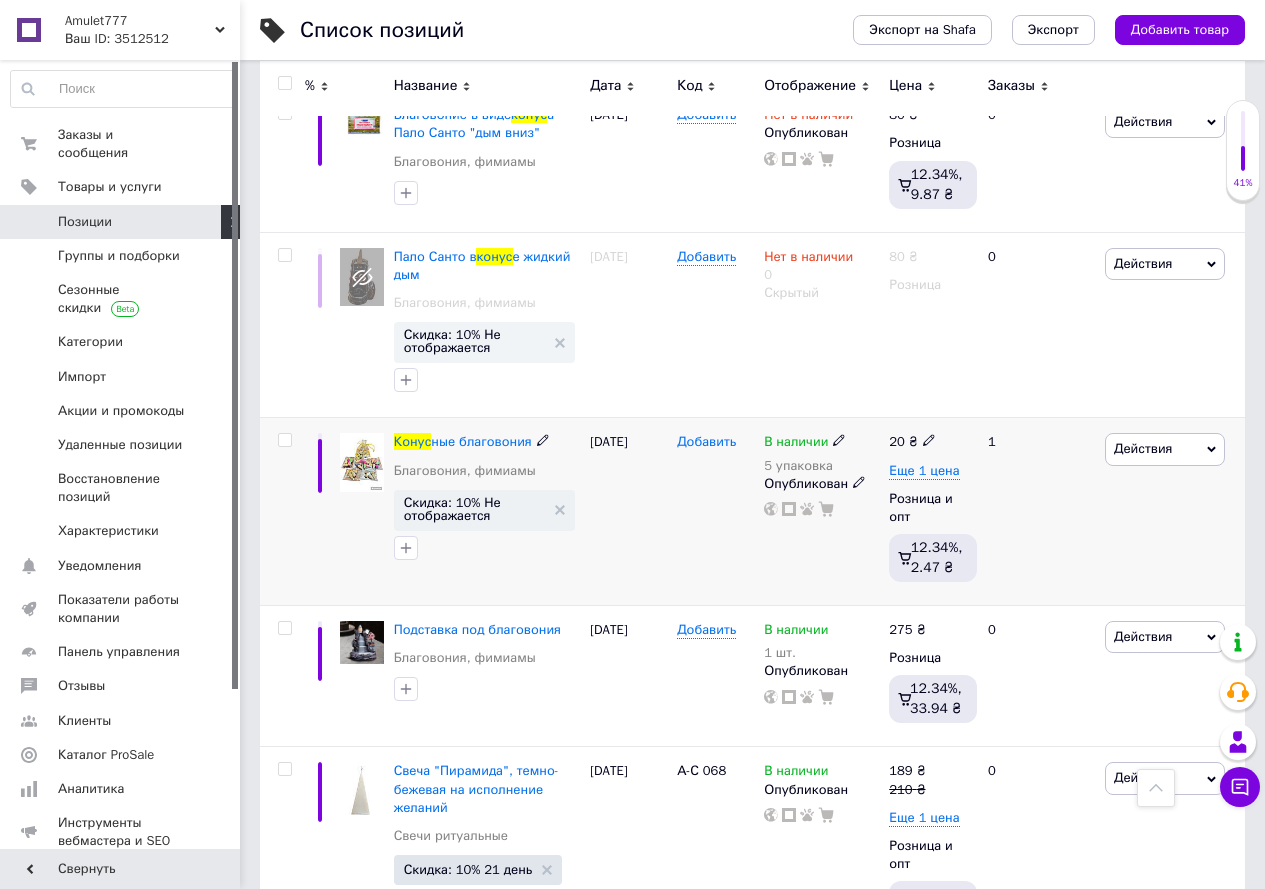click on "Добавить" at bounding box center (706, 442) 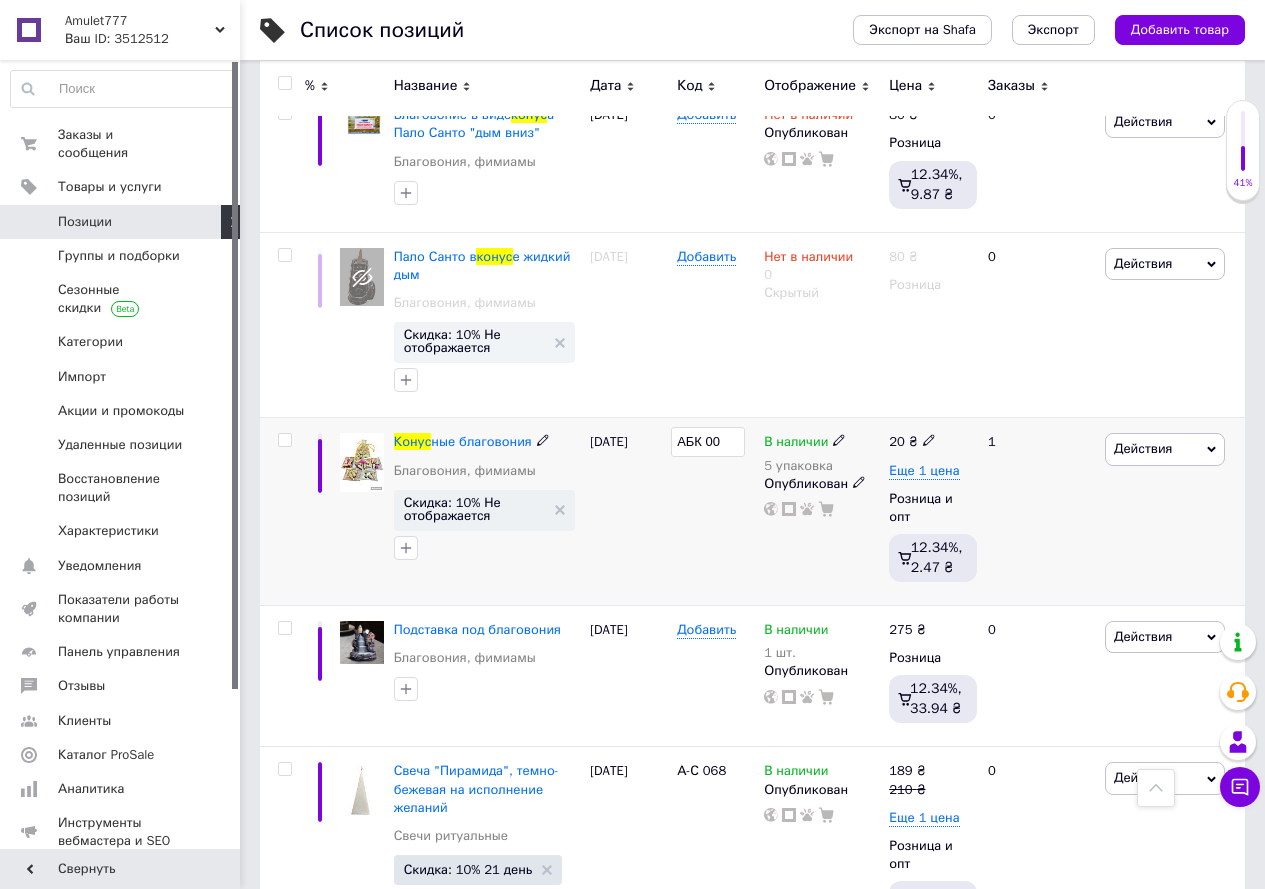 type on "АБК 001" 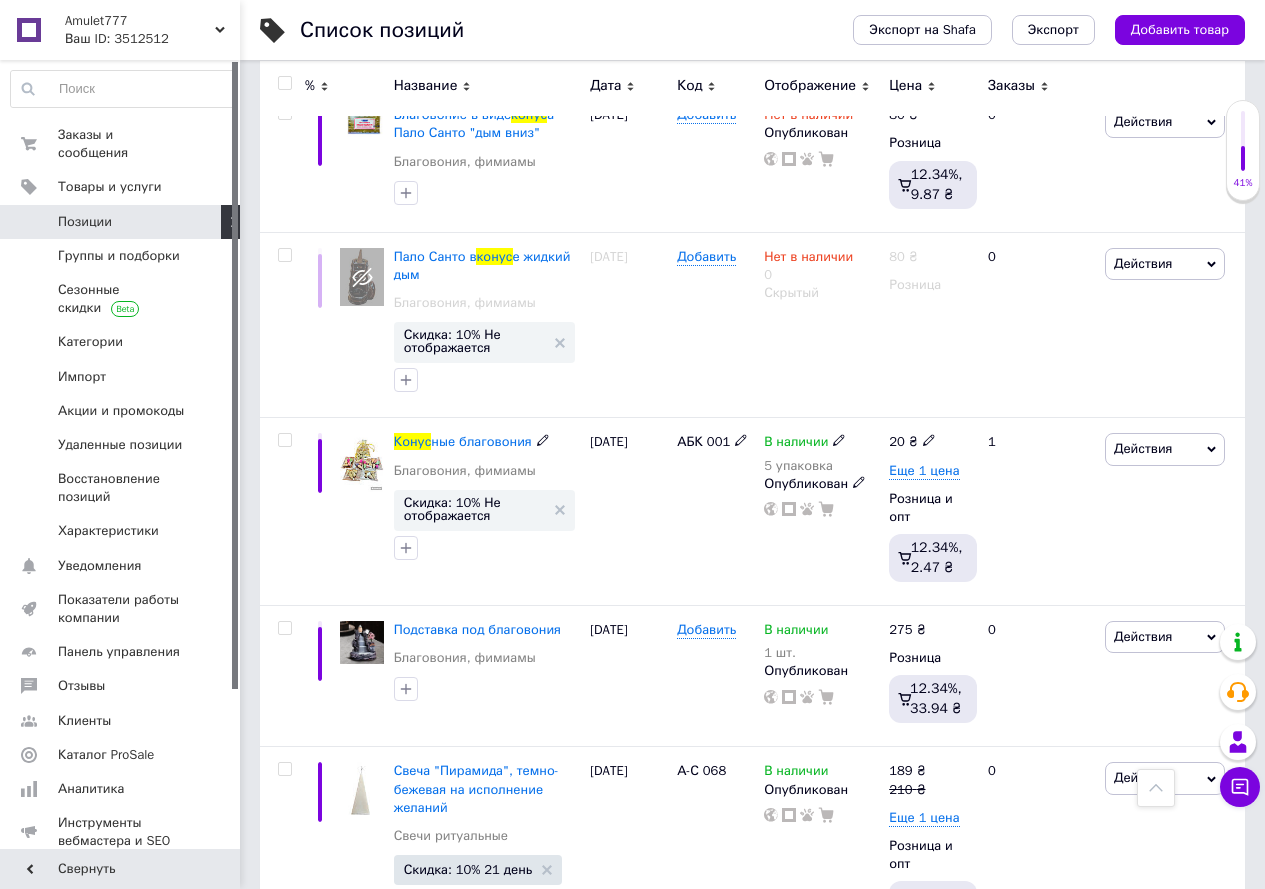 click 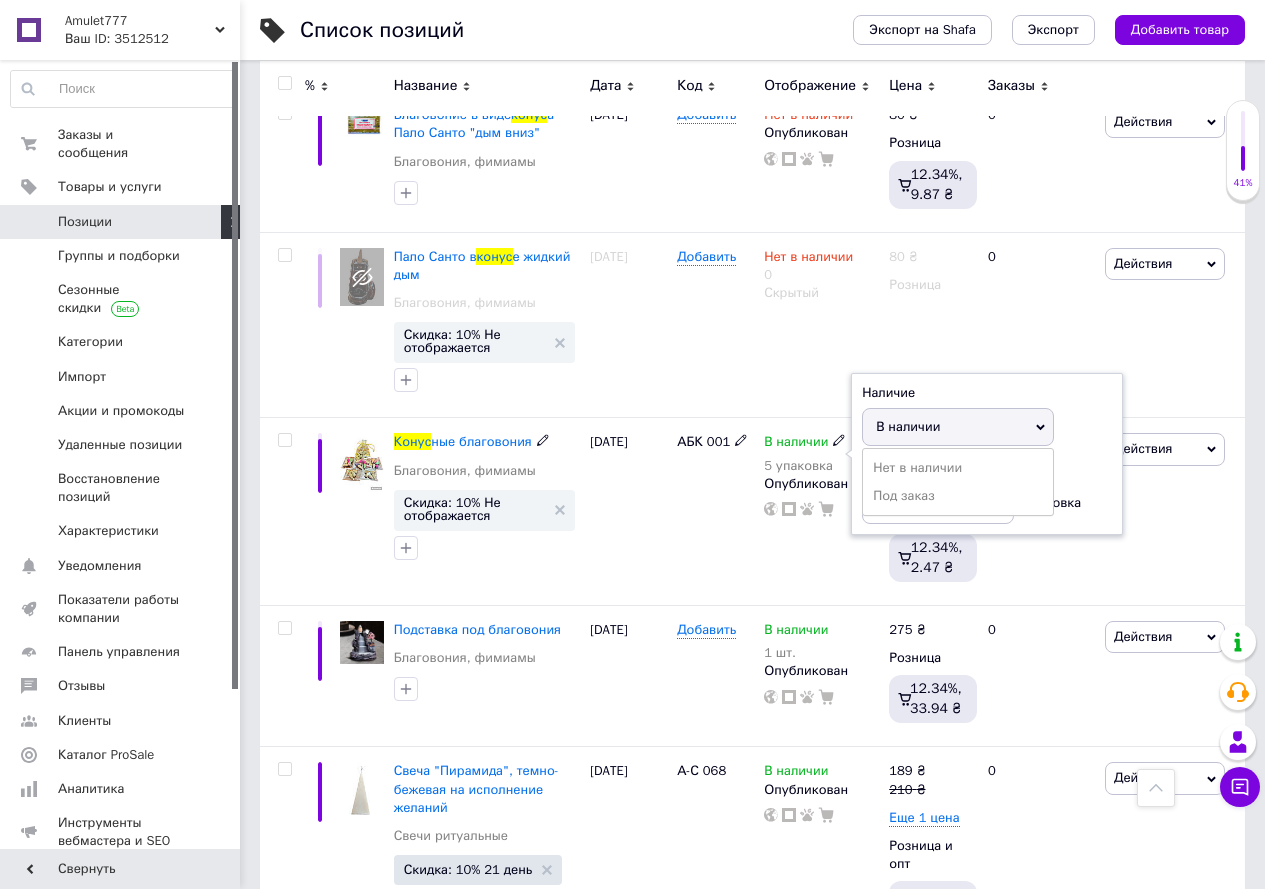 click on "В наличии" at bounding box center (958, 427) 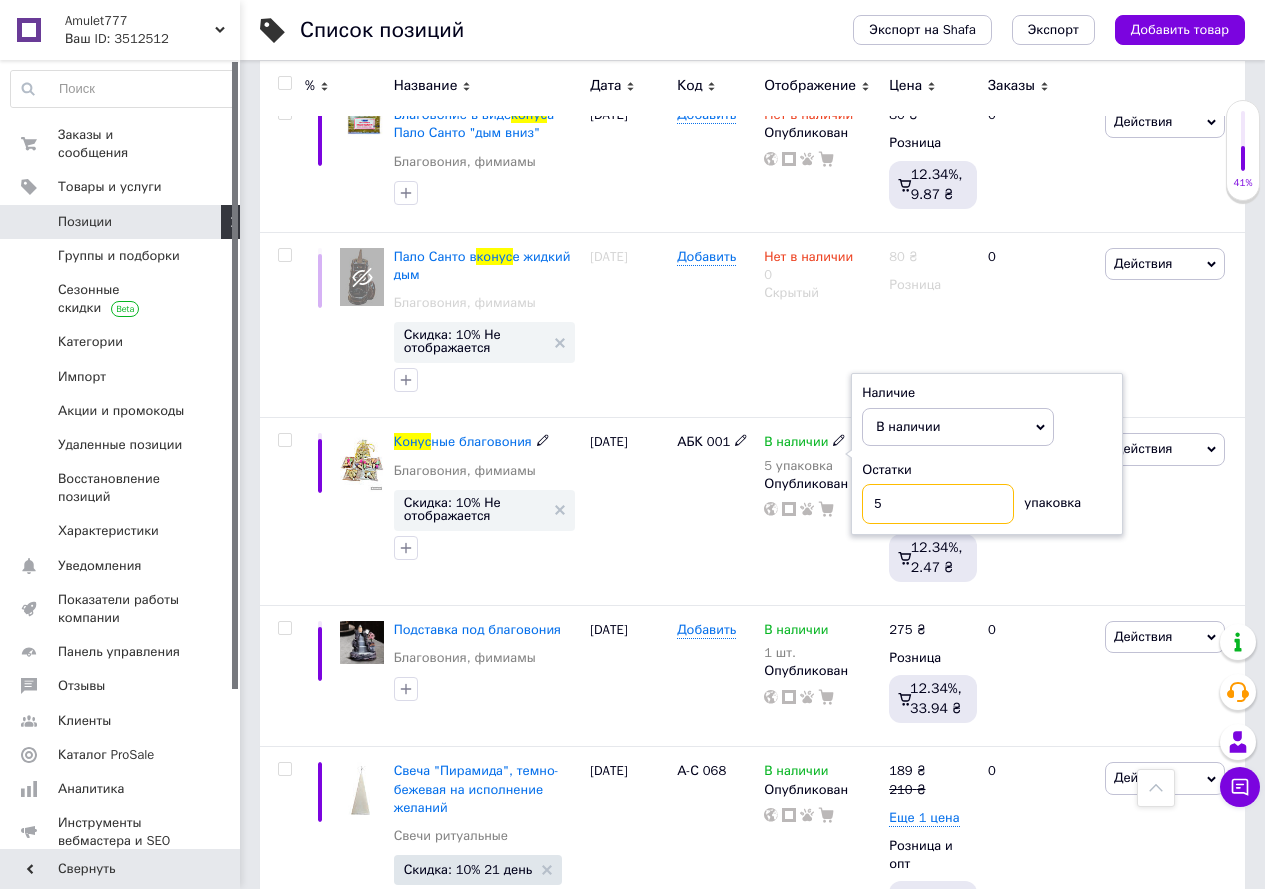 drag, startPoint x: 906, startPoint y: 480, endPoint x: 831, endPoint y: 478, distance: 75.026665 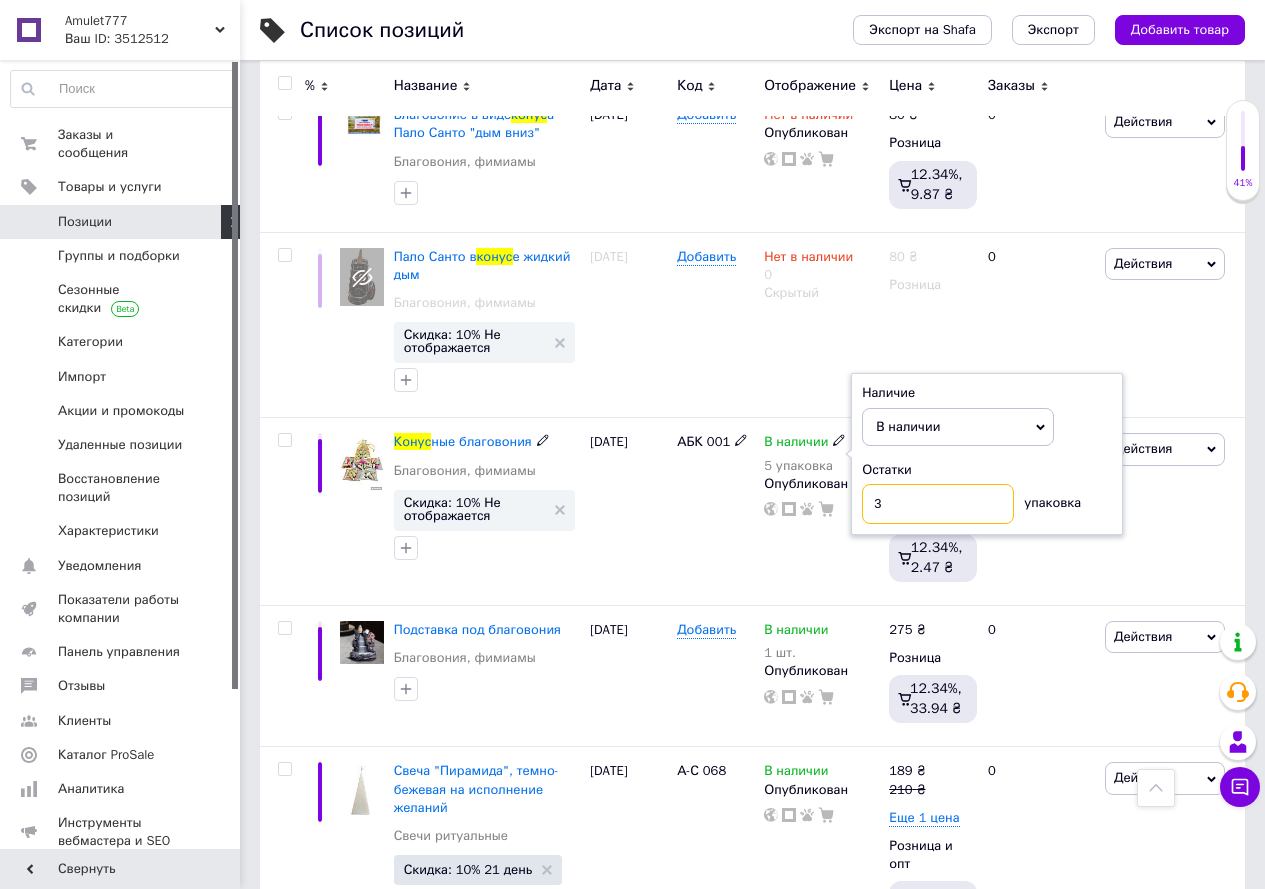 type on "34" 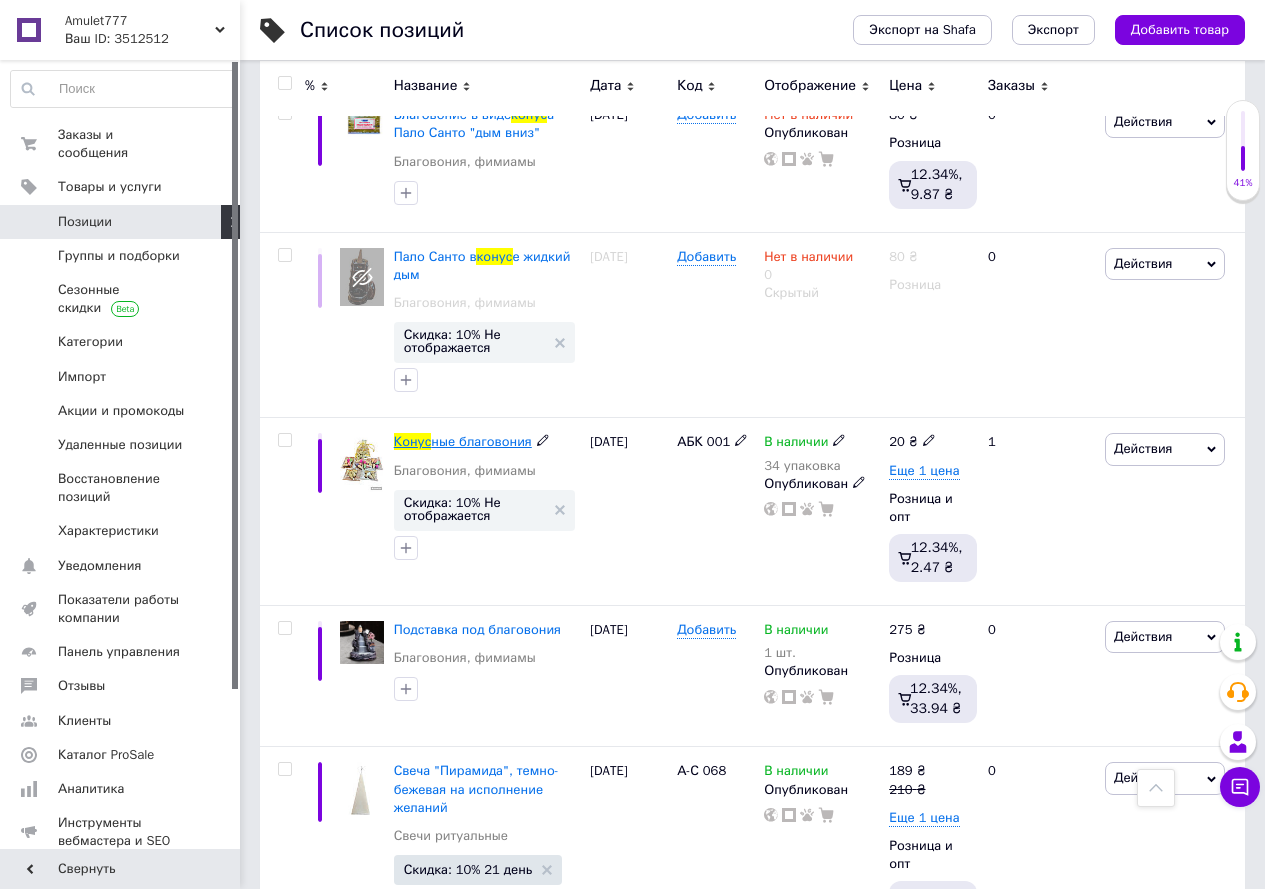 click on "Конус" at bounding box center [413, 441] 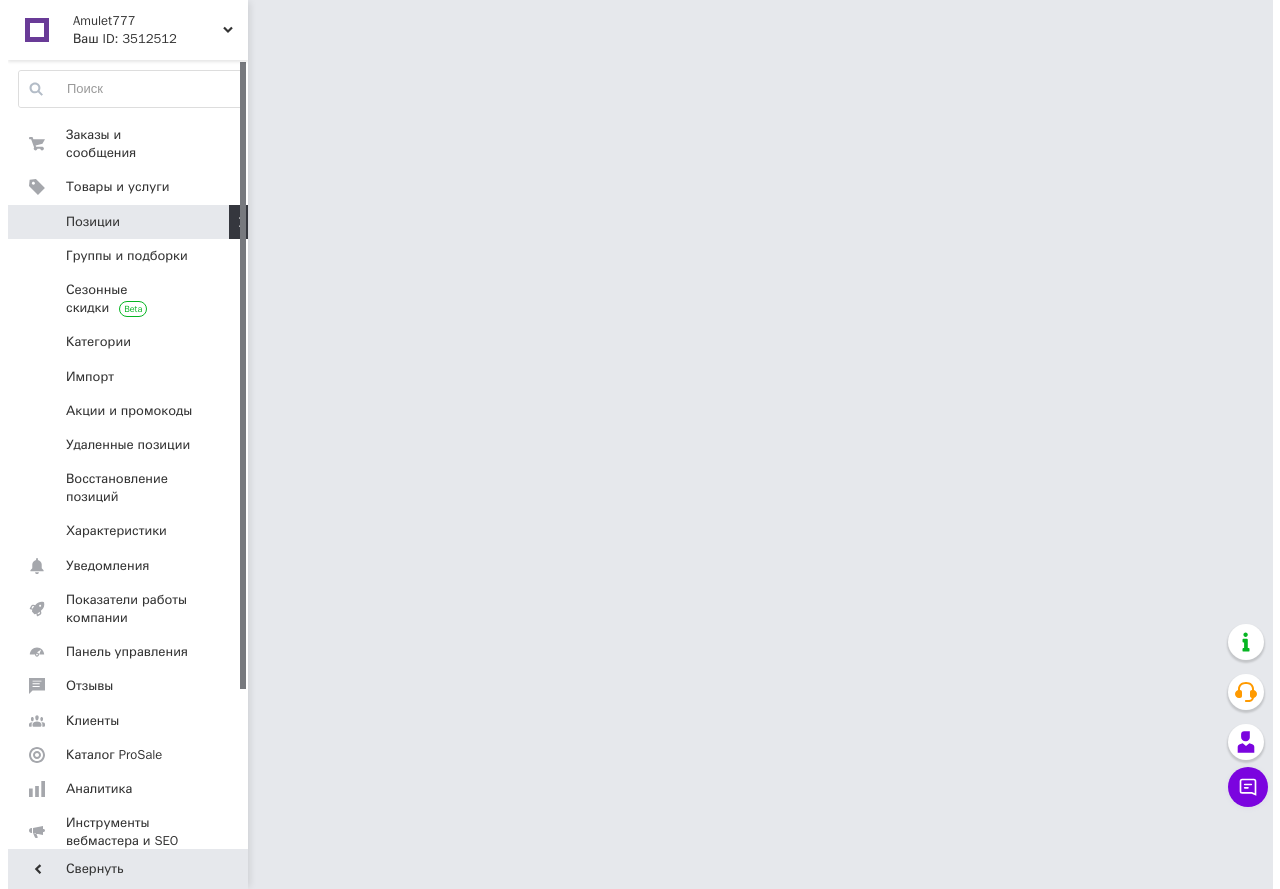 scroll, scrollTop: 0, scrollLeft: 0, axis: both 